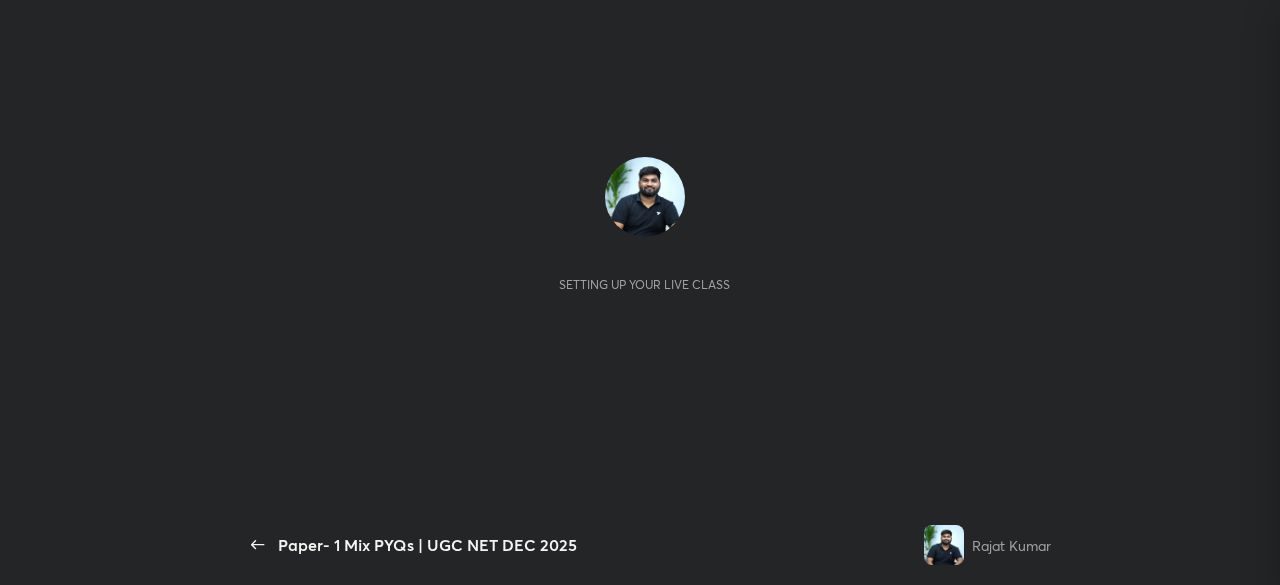 scroll, scrollTop: 0, scrollLeft: 0, axis: both 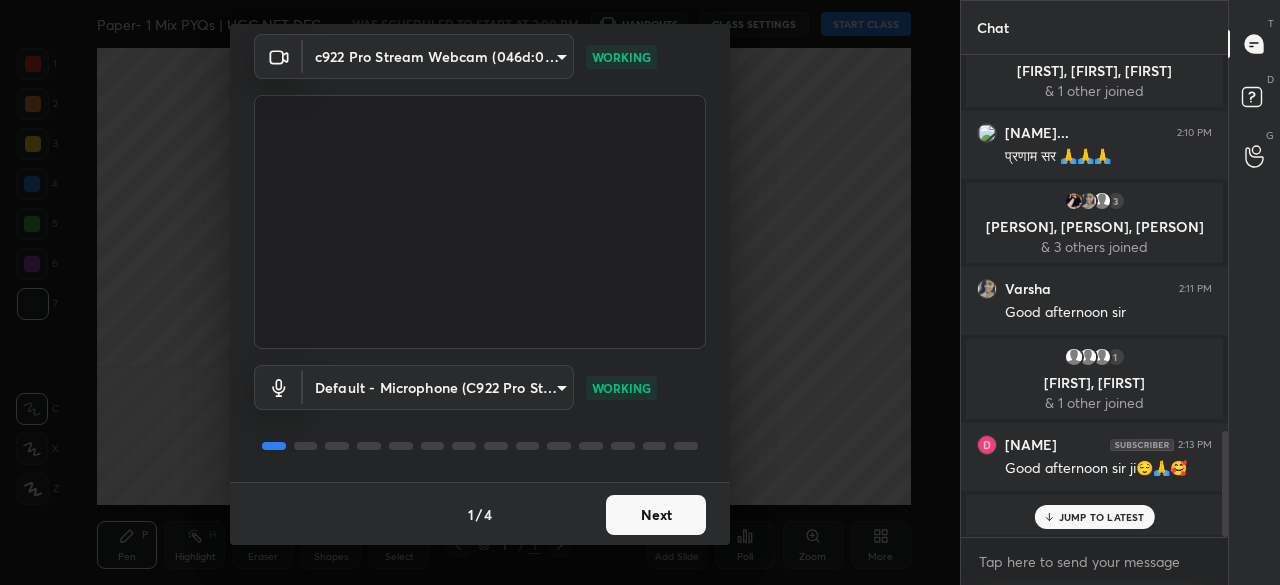 click on "Next" at bounding box center (656, 515) 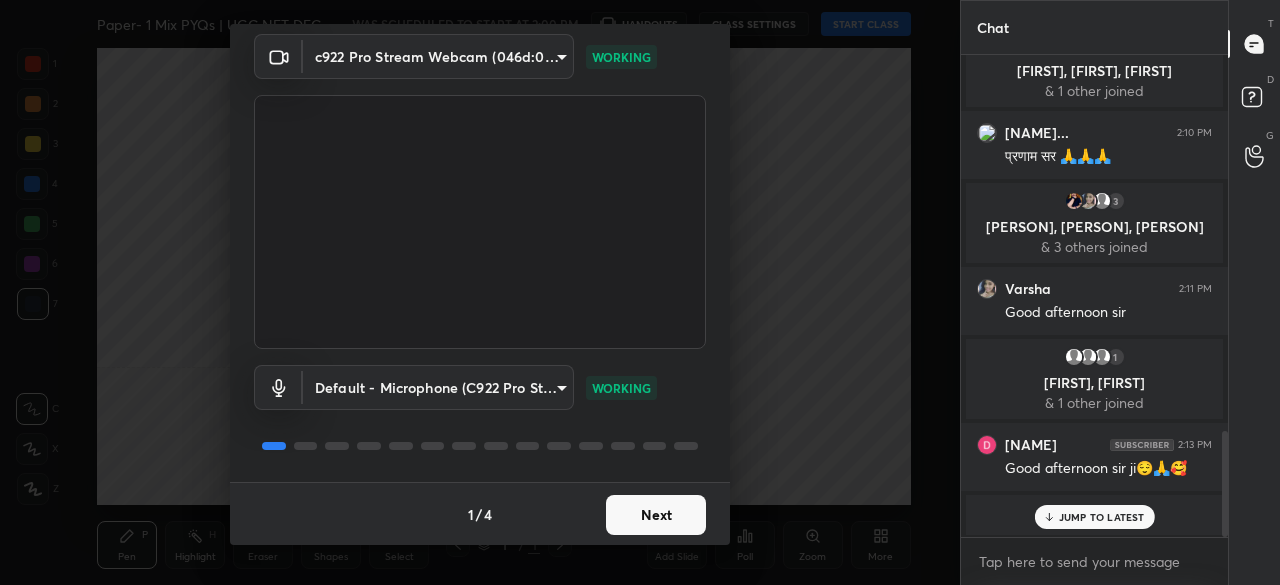scroll, scrollTop: 0, scrollLeft: 0, axis: both 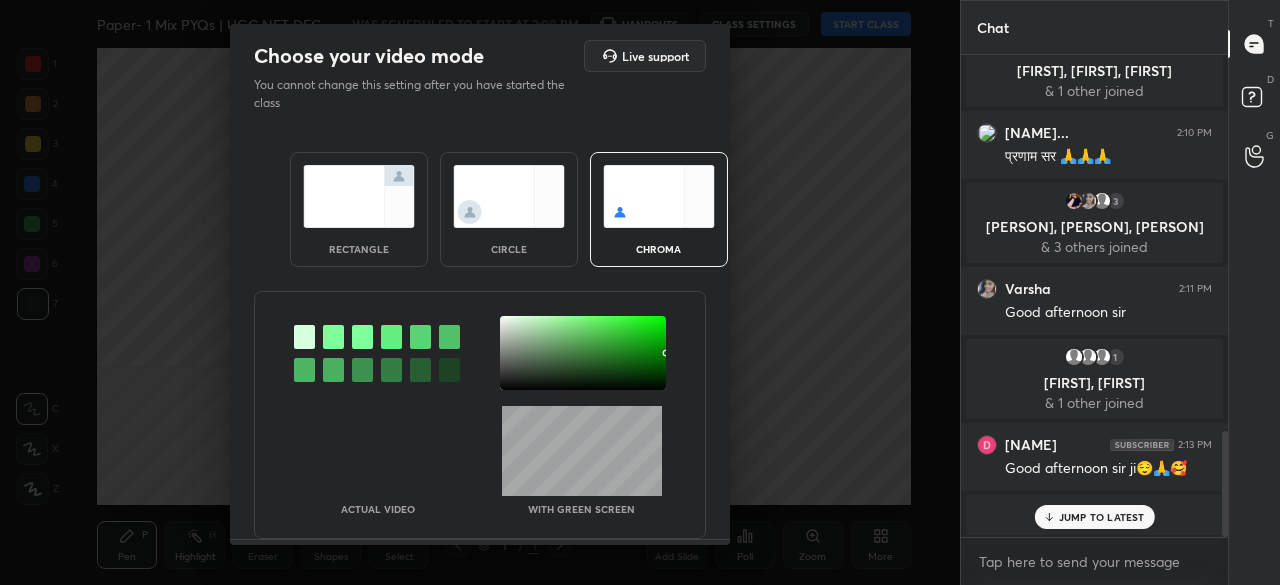 click at bounding box center [583, 353] 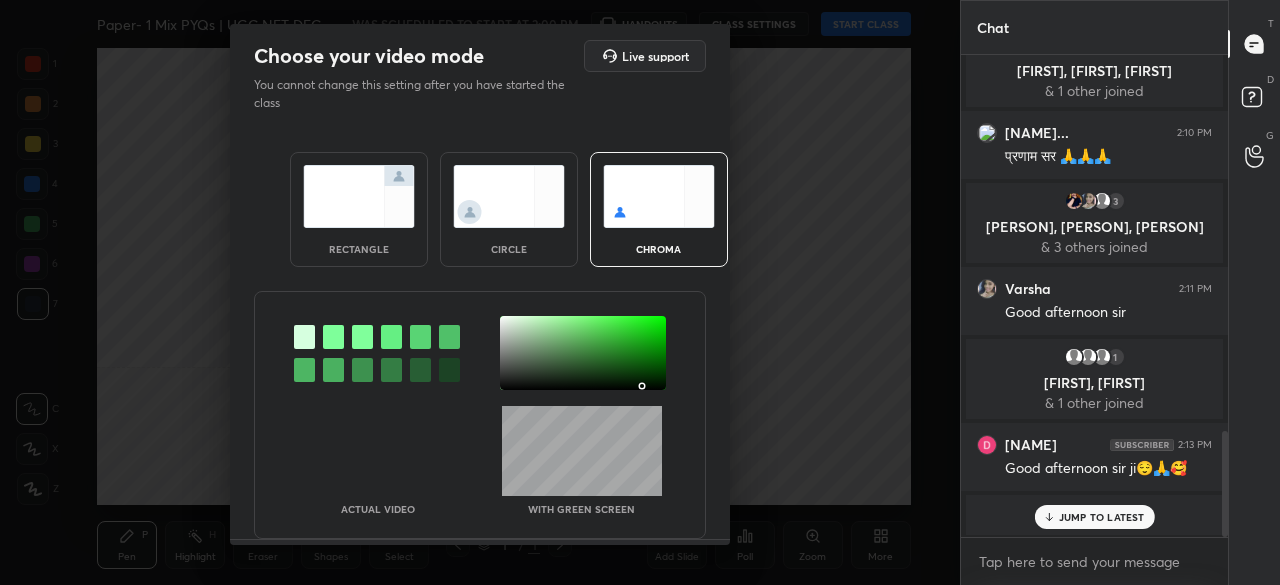 click at bounding box center (642, 386) 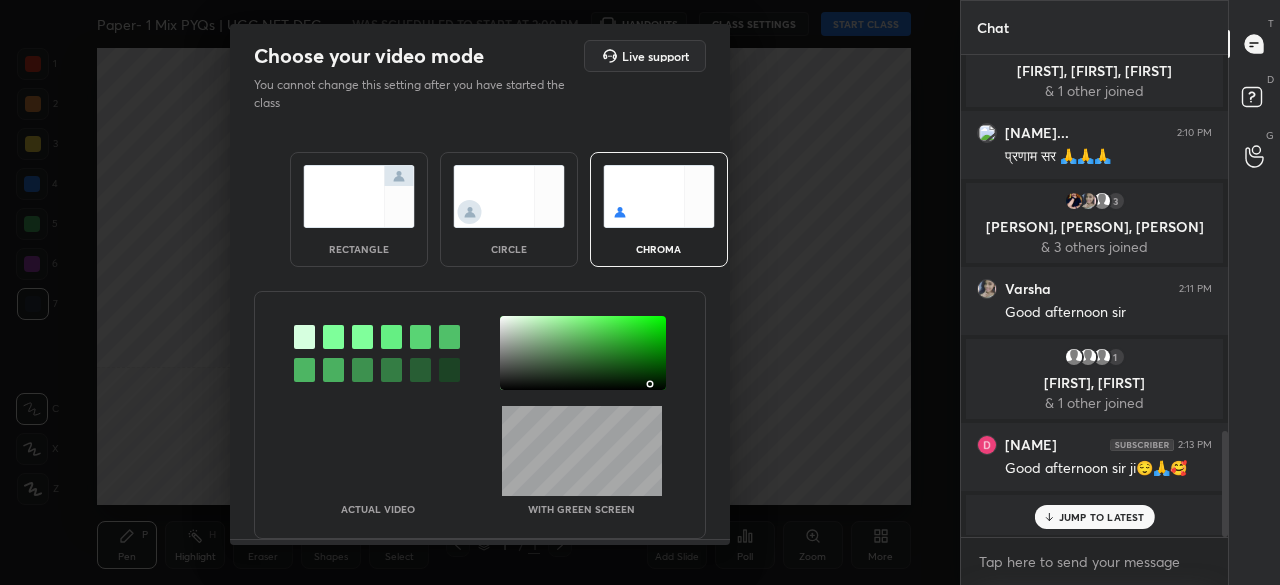 click at bounding box center (650, 384) 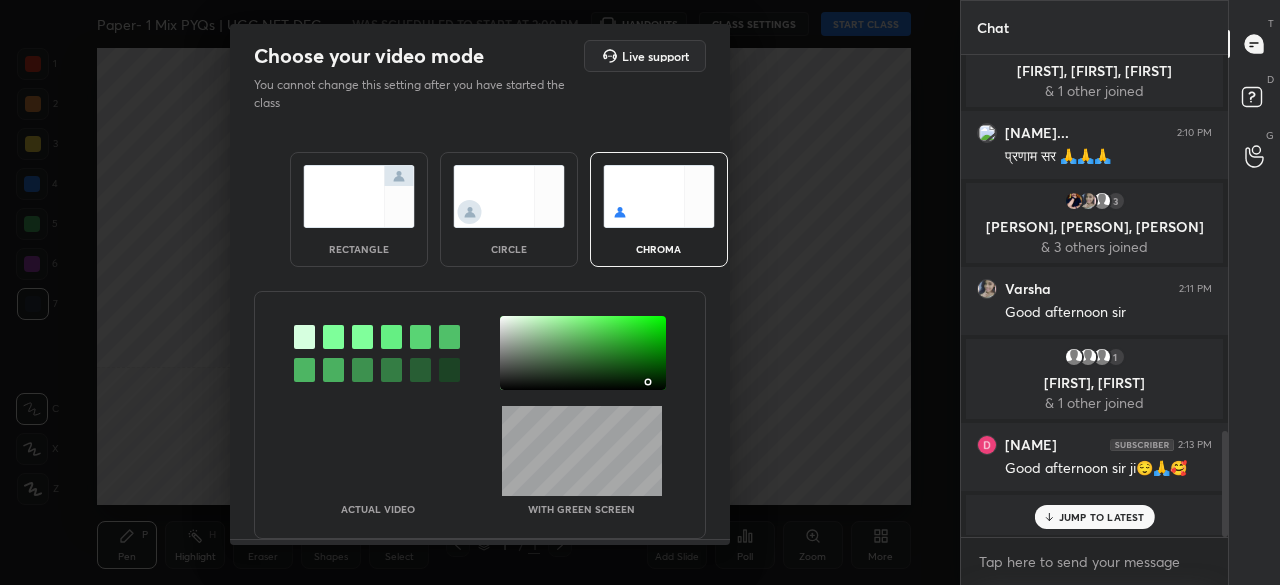 click at bounding box center [648, 382] 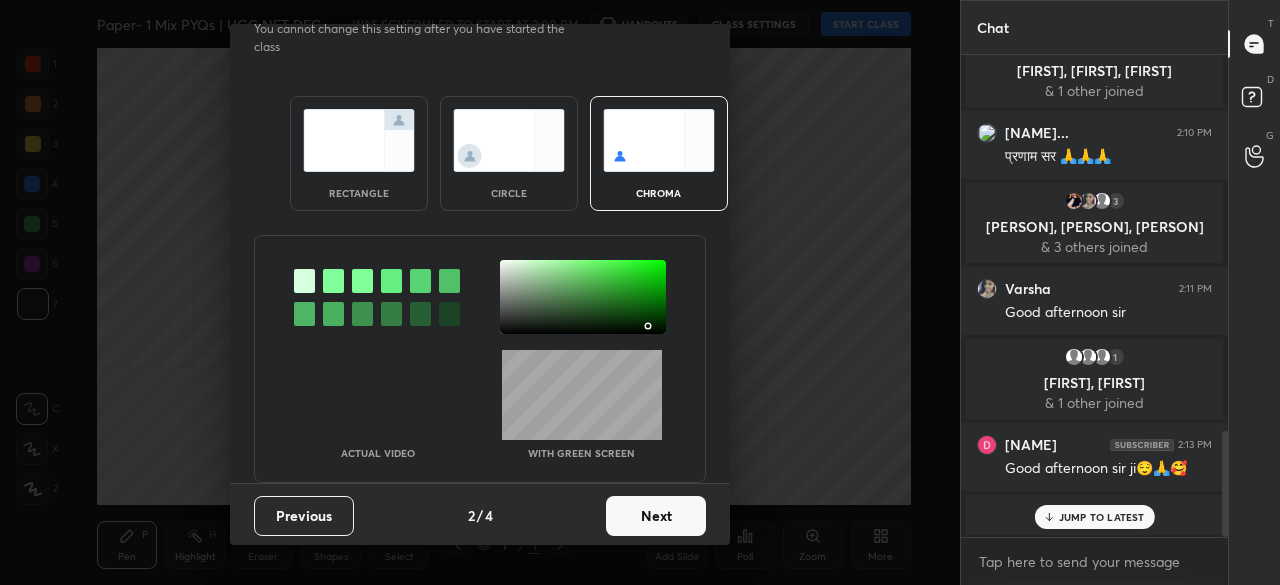 click on "Next" at bounding box center [656, 516] 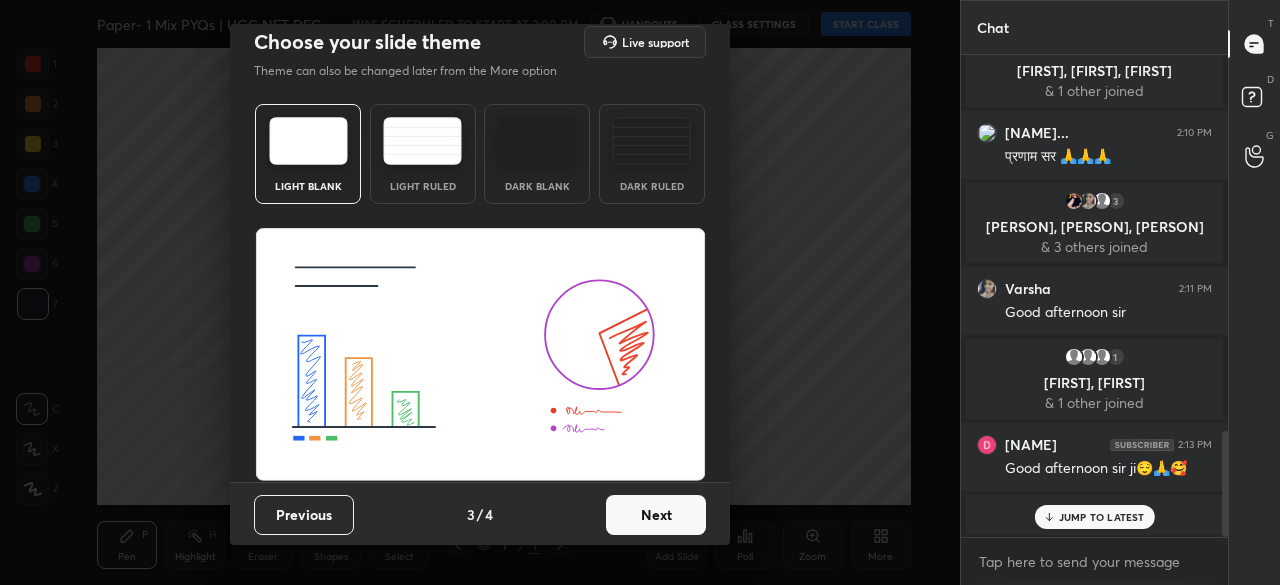 click on "Next" at bounding box center (656, 515) 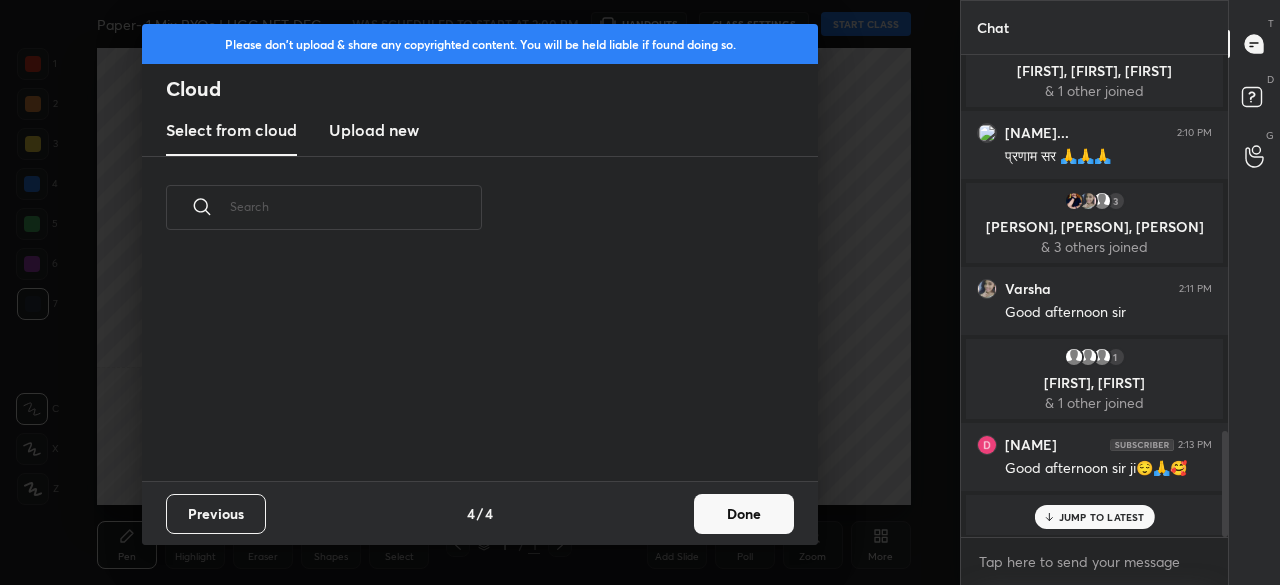 drag, startPoint x: 723, startPoint y: 507, endPoint x: 734, endPoint y: 490, distance: 20.248457 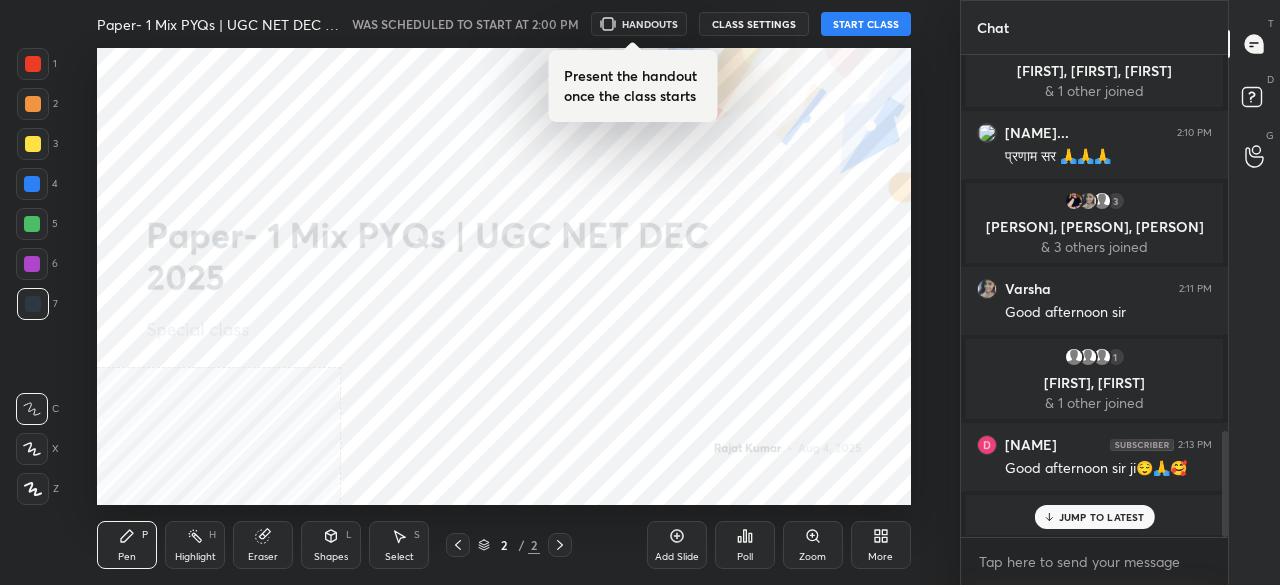 click on "START CLASS" at bounding box center (866, 24) 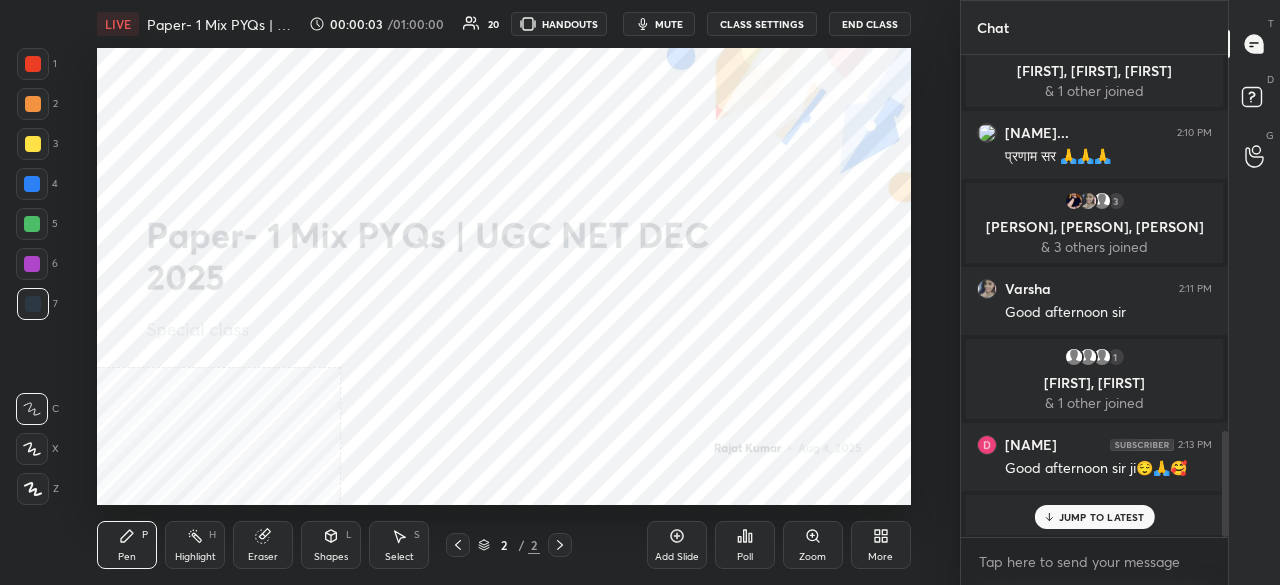 click on "JUMP TO LATEST" at bounding box center [1102, 517] 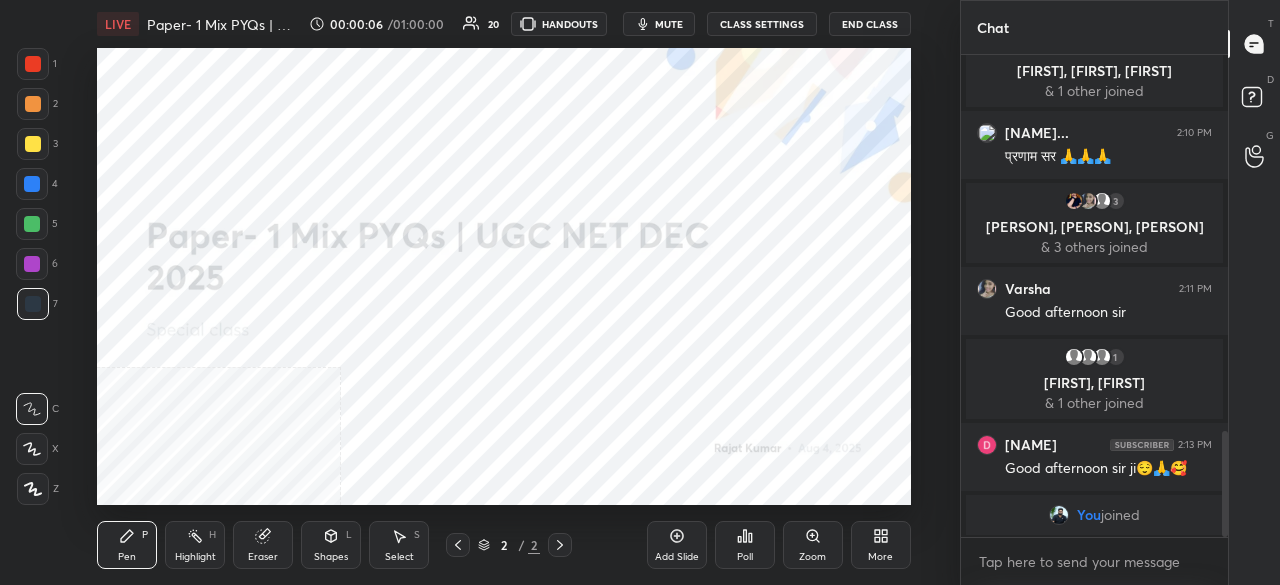 click on "More" at bounding box center [881, 545] 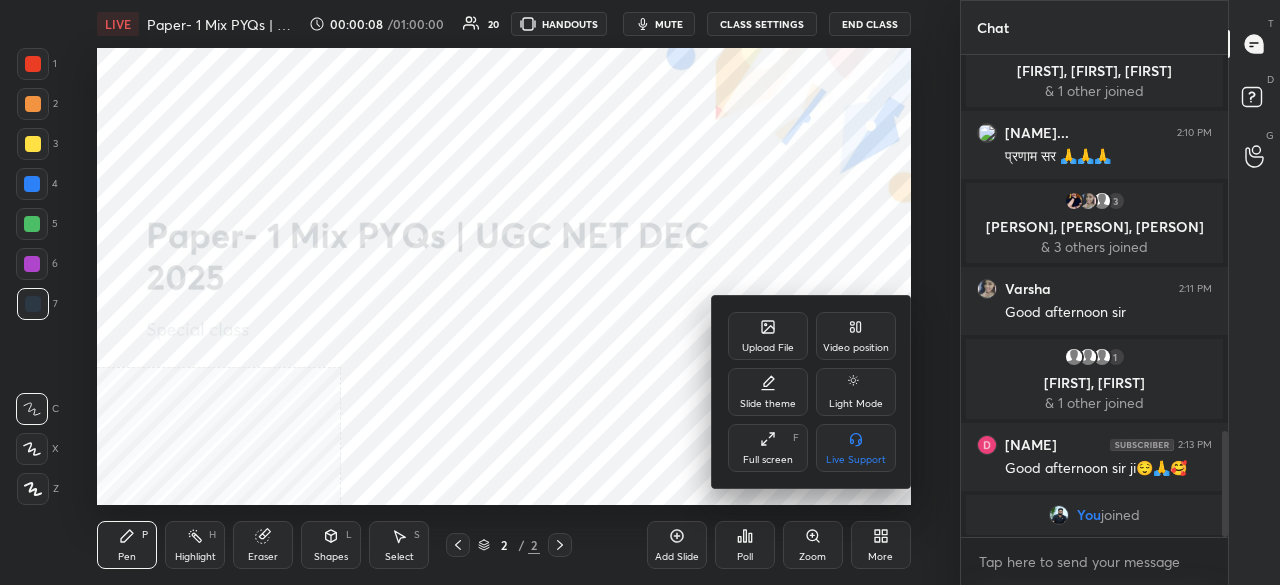 click 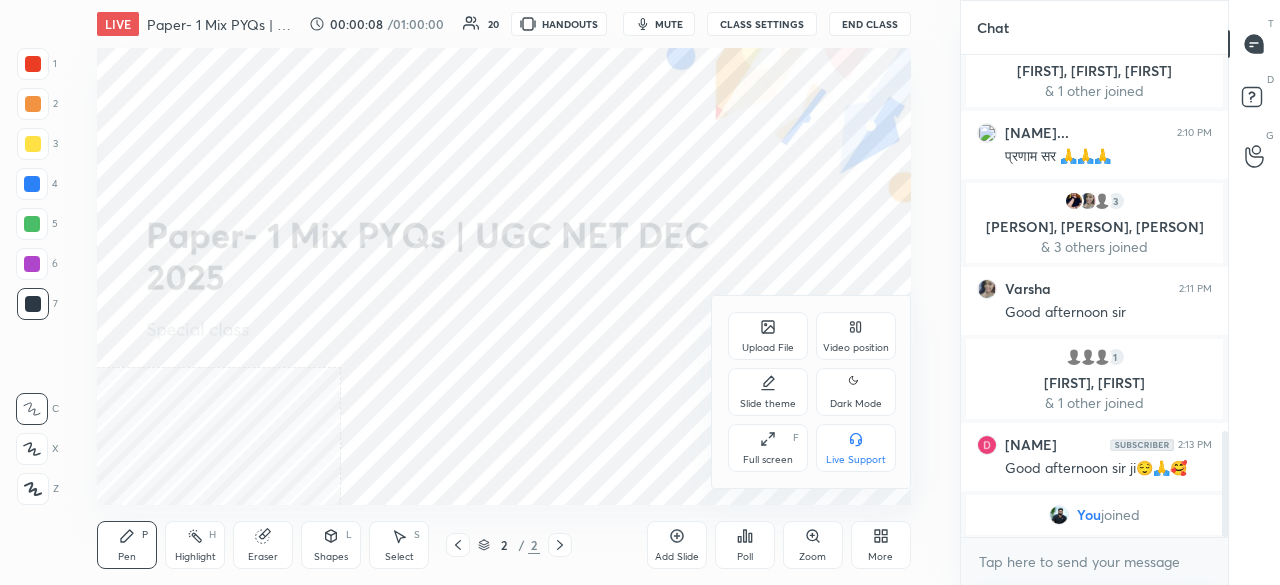 click 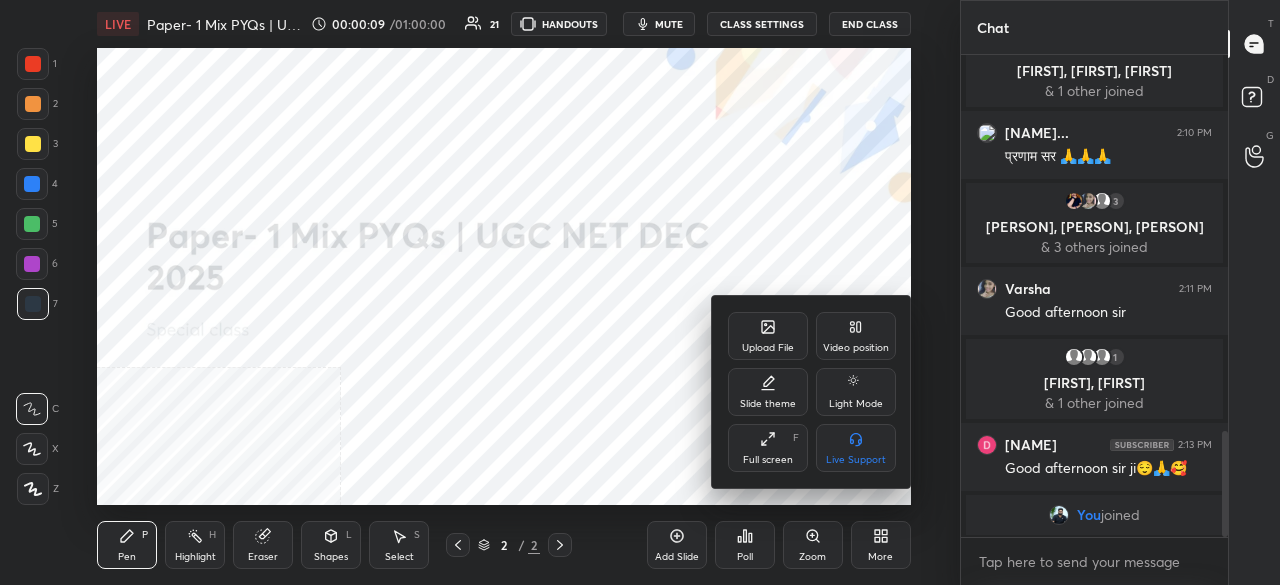 click on "Slide theme" at bounding box center (768, 392) 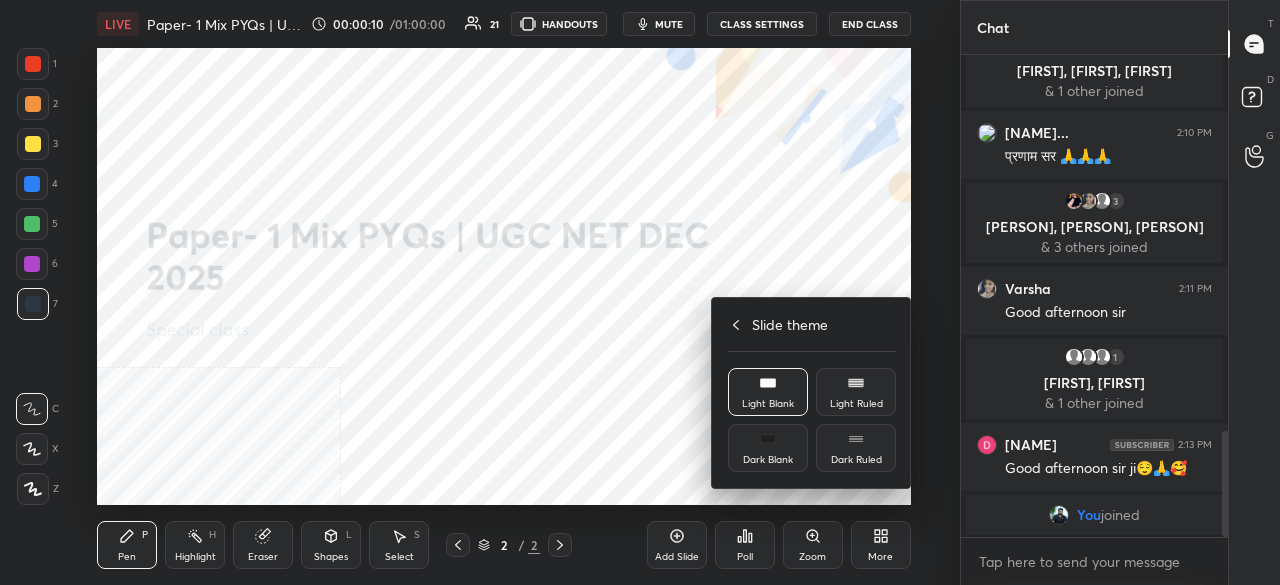 click on "Dark Blank" at bounding box center (768, 448) 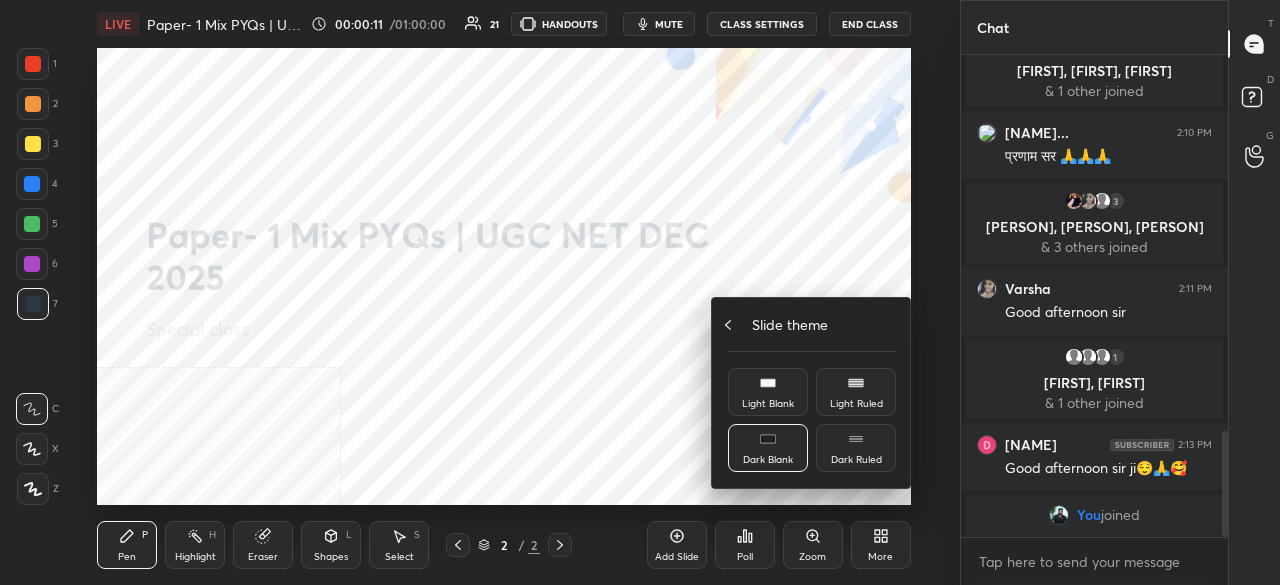 click 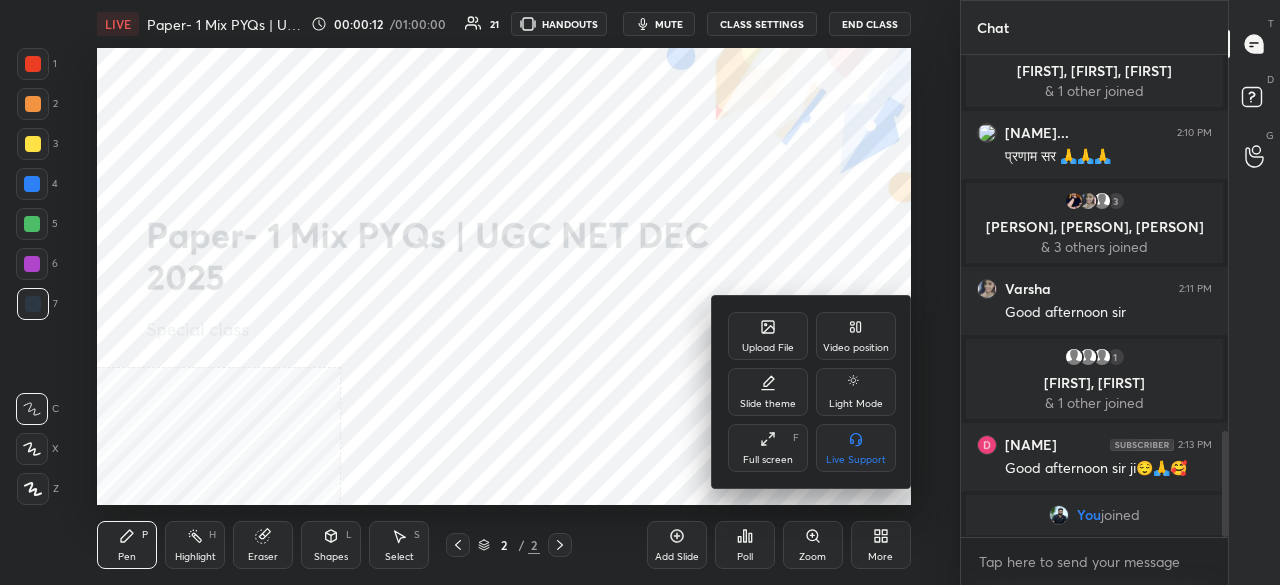 click at bounding box center [640, 292] 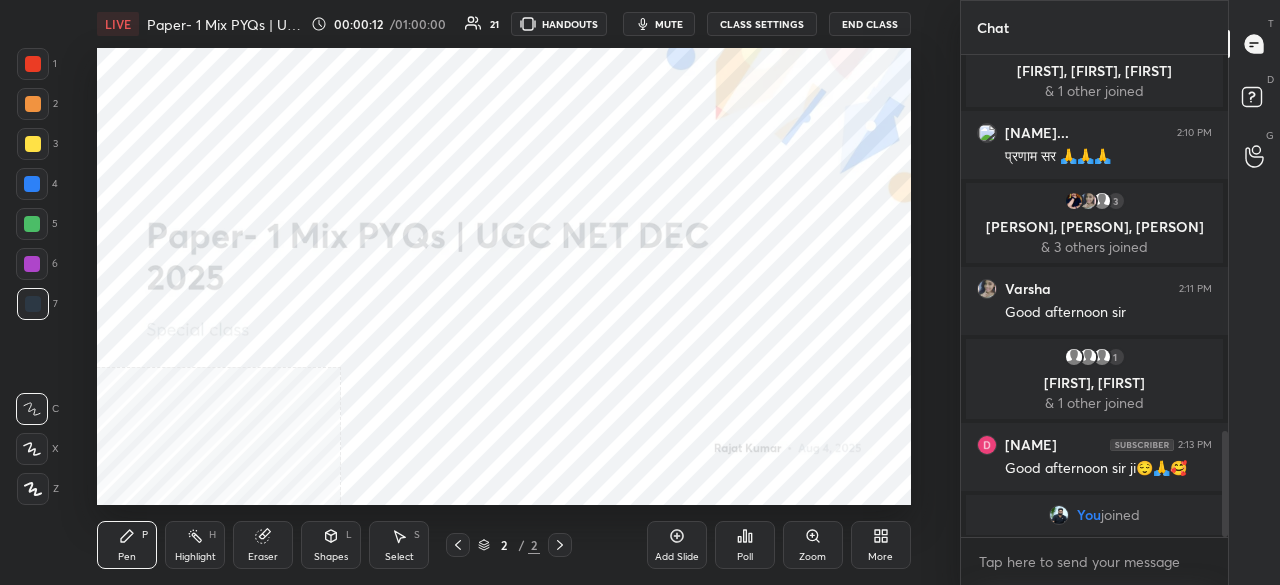 scroll, scrollTop: 1786, scrollLeft: 0, axis: vertical 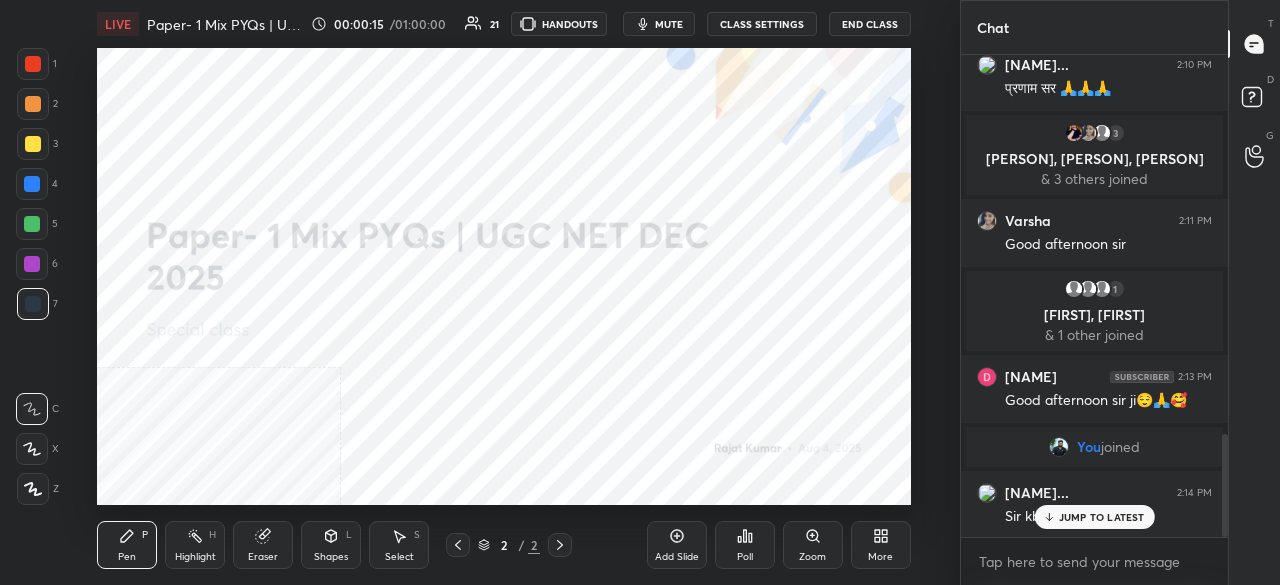 click 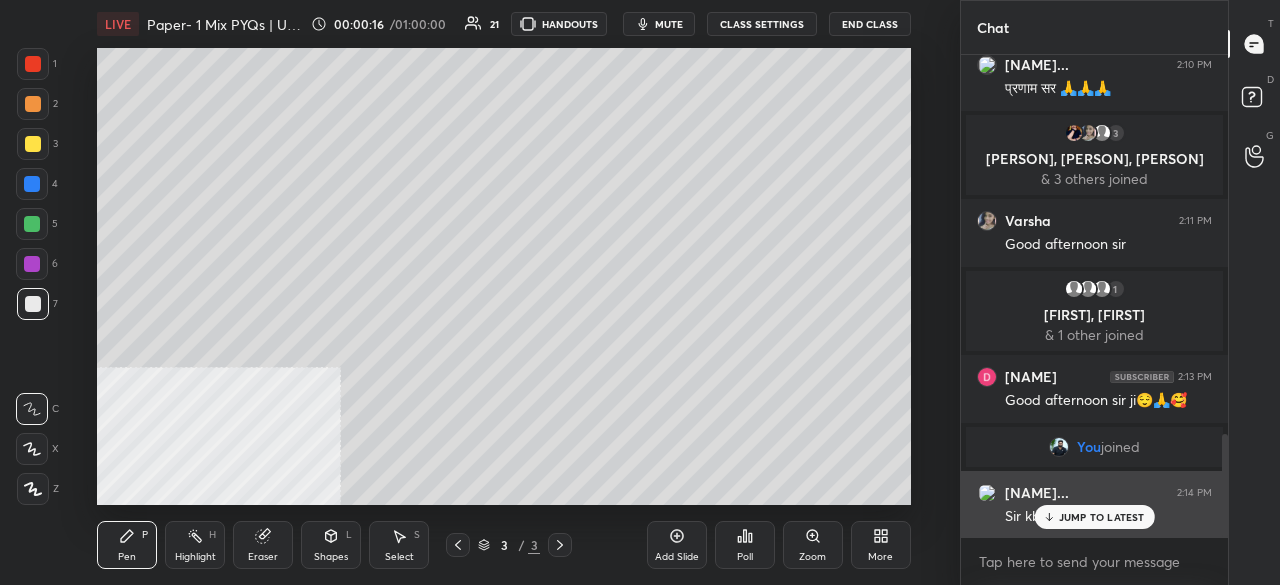 click on "JUMP TO LATEST" at bounding box center [1102, 517] 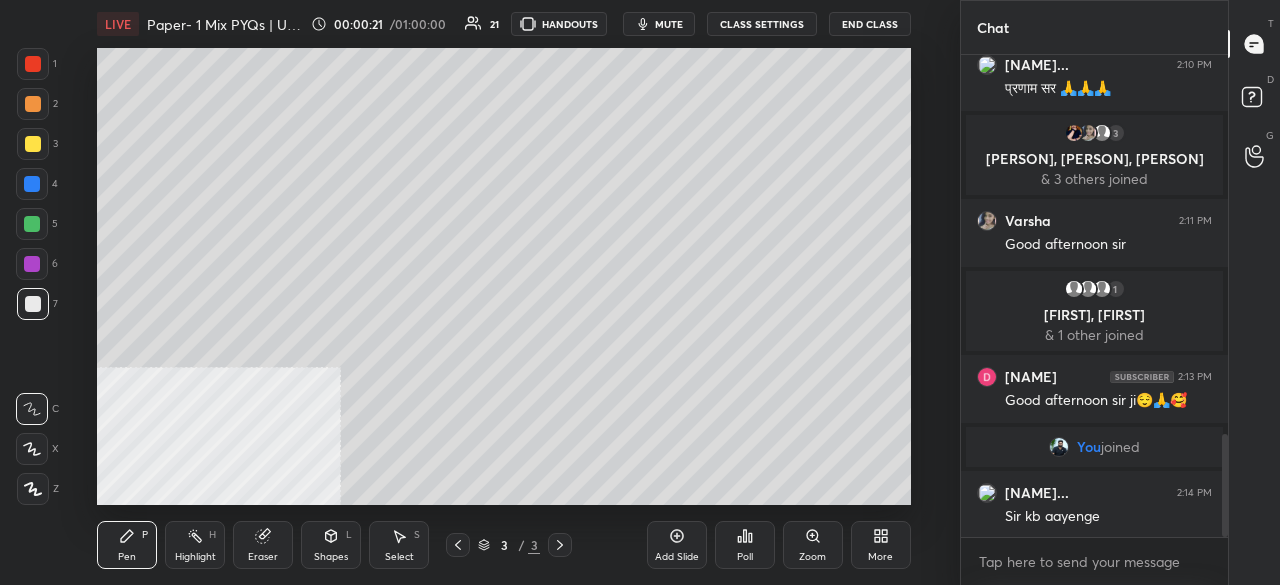 click 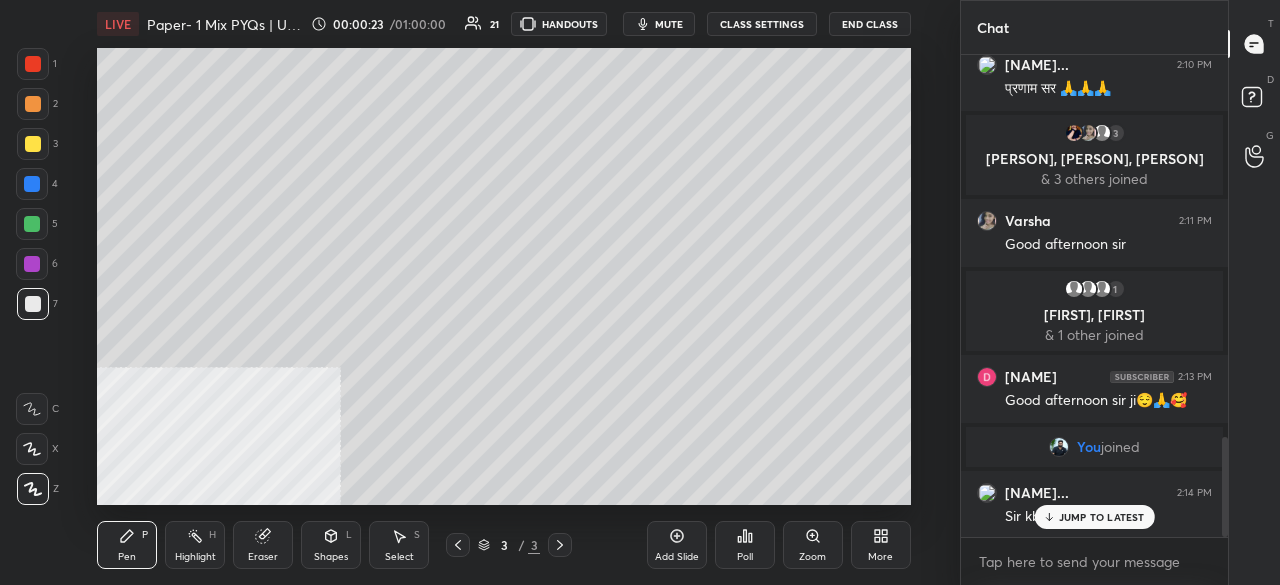 scroll, scrollTop: 1854, scrollLeft: 0, axis: vertical 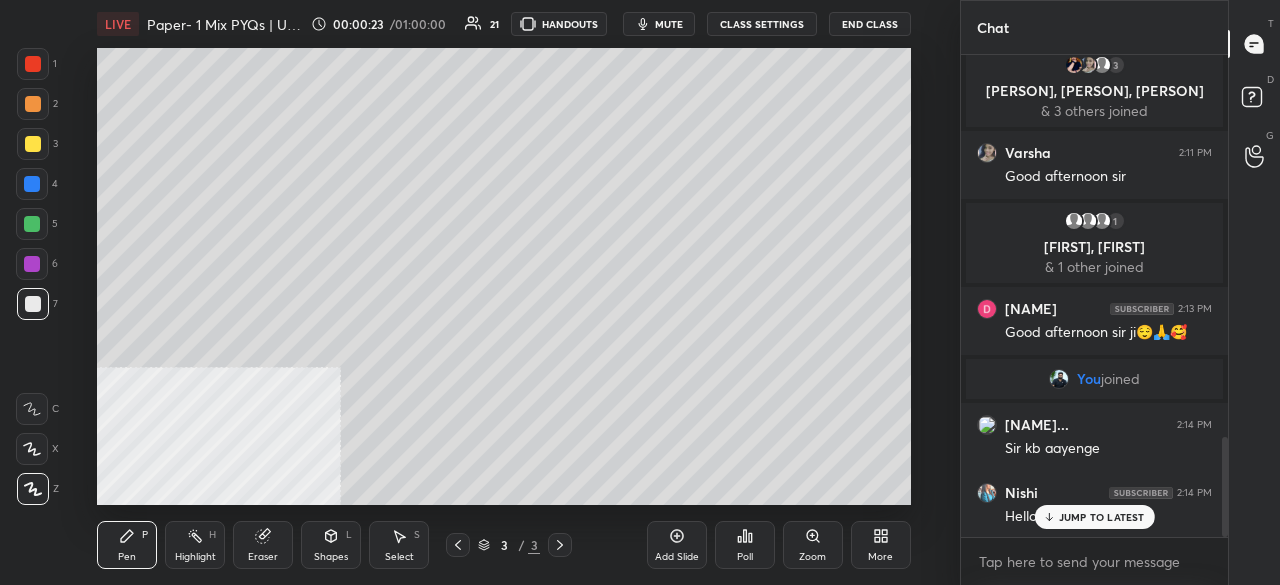 click on "JUMP TO LATEST" at bounding box center [1102, 517] 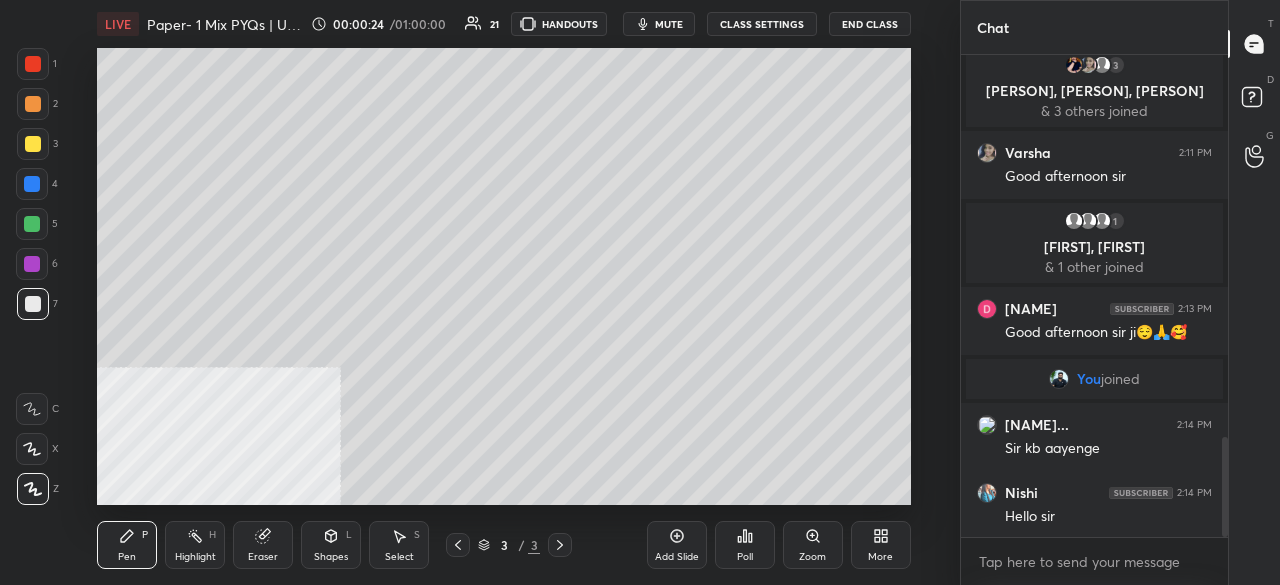 click on "More" at bounding box center [881, 545] 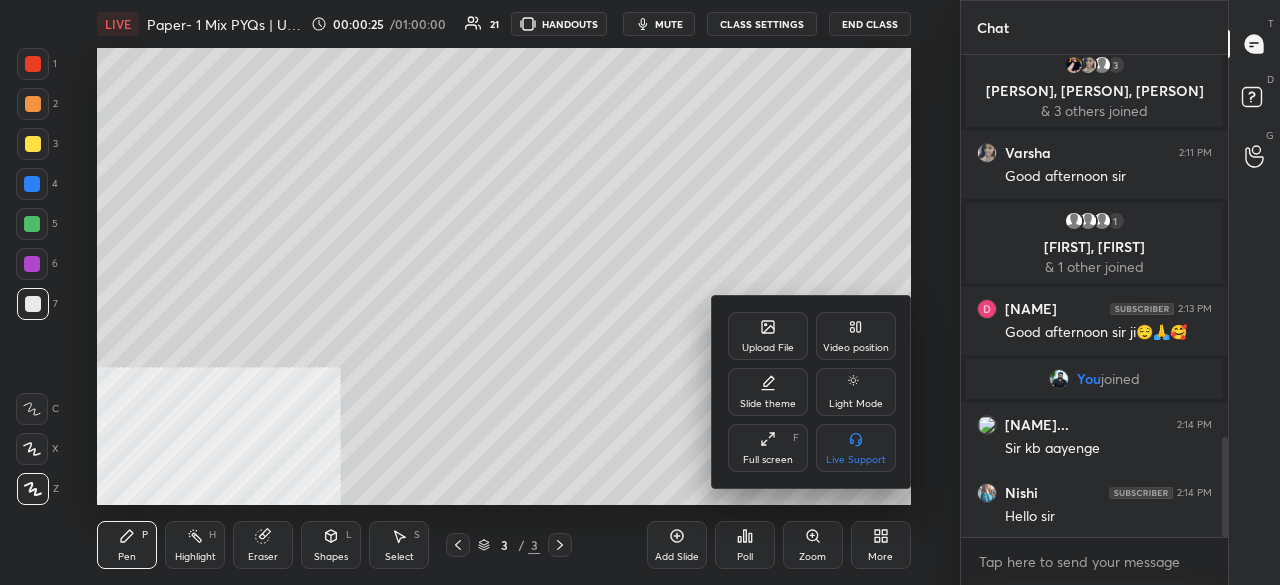 click on "Video position" at bounding box center [856, 336] 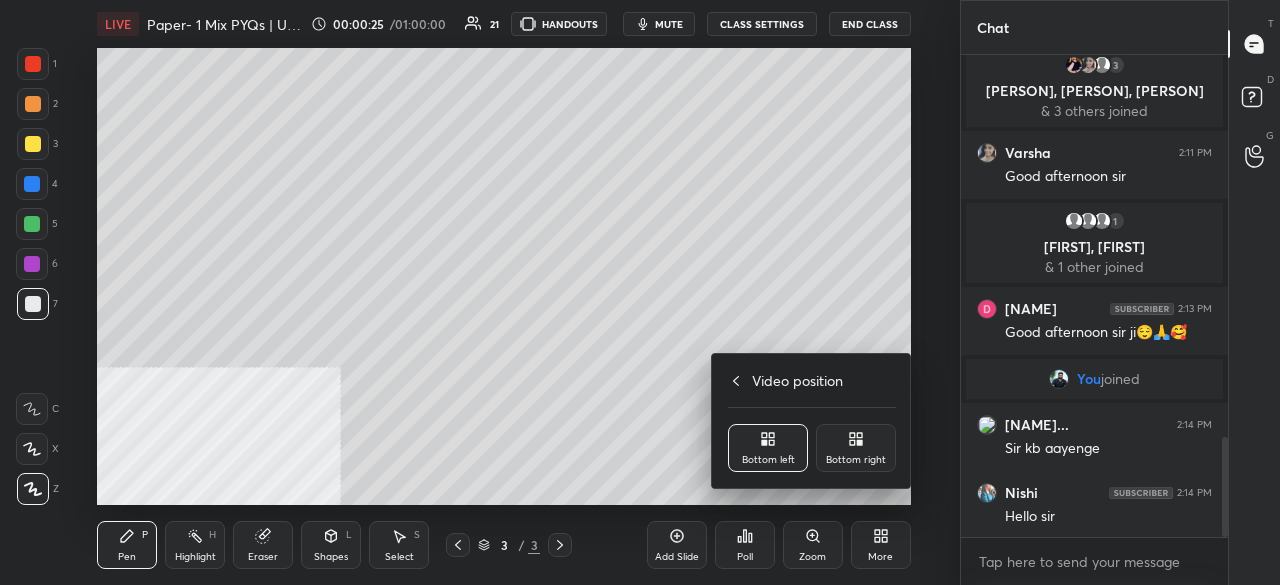 click on "Bottom right" at bounding box center [856, 448] 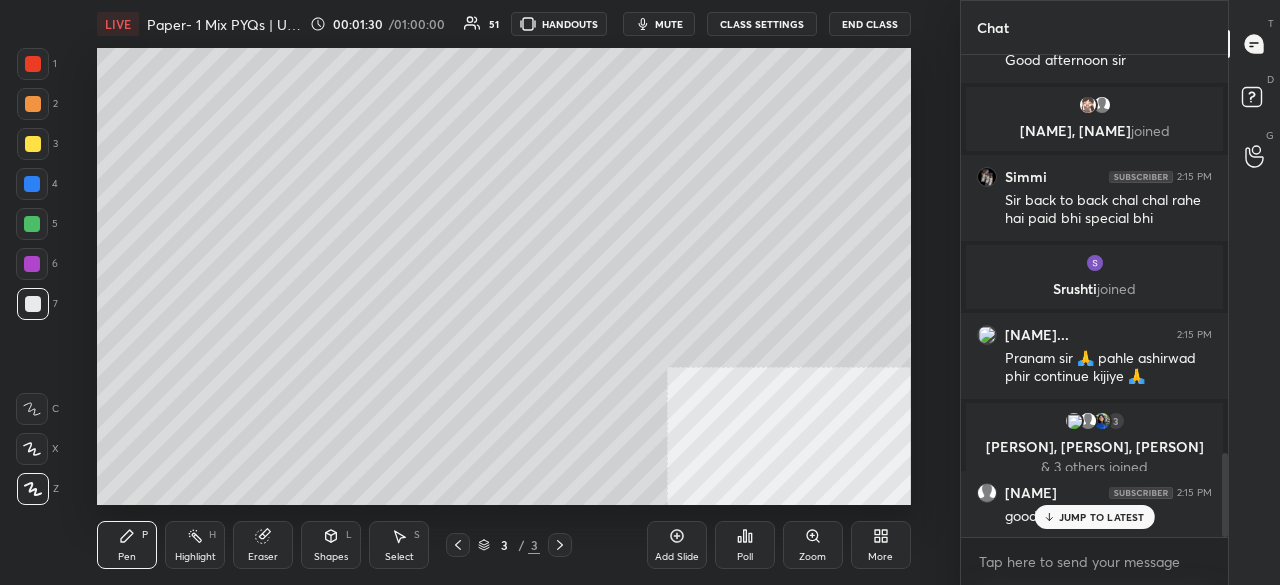scroll, scrollTop: 2356, scrollLeft: 0, axis: vertical 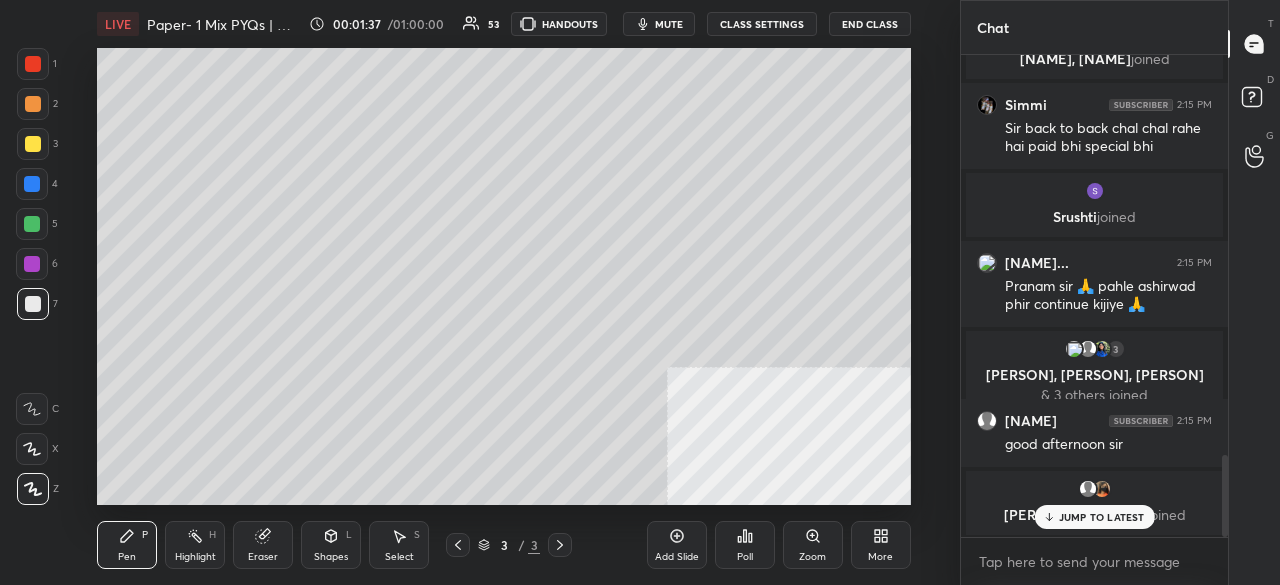 click on "JUMP TO LATEST" at bounding box center [1102, 517] 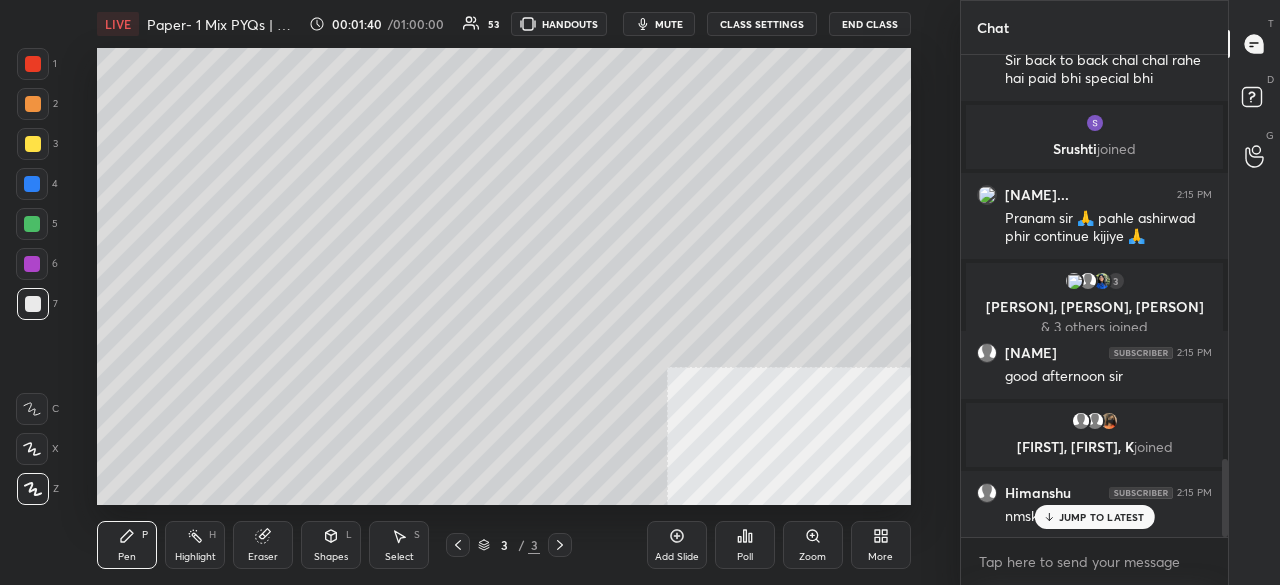scroll, scrollTop: 2492, scrollLeft: 0, axis: vertical 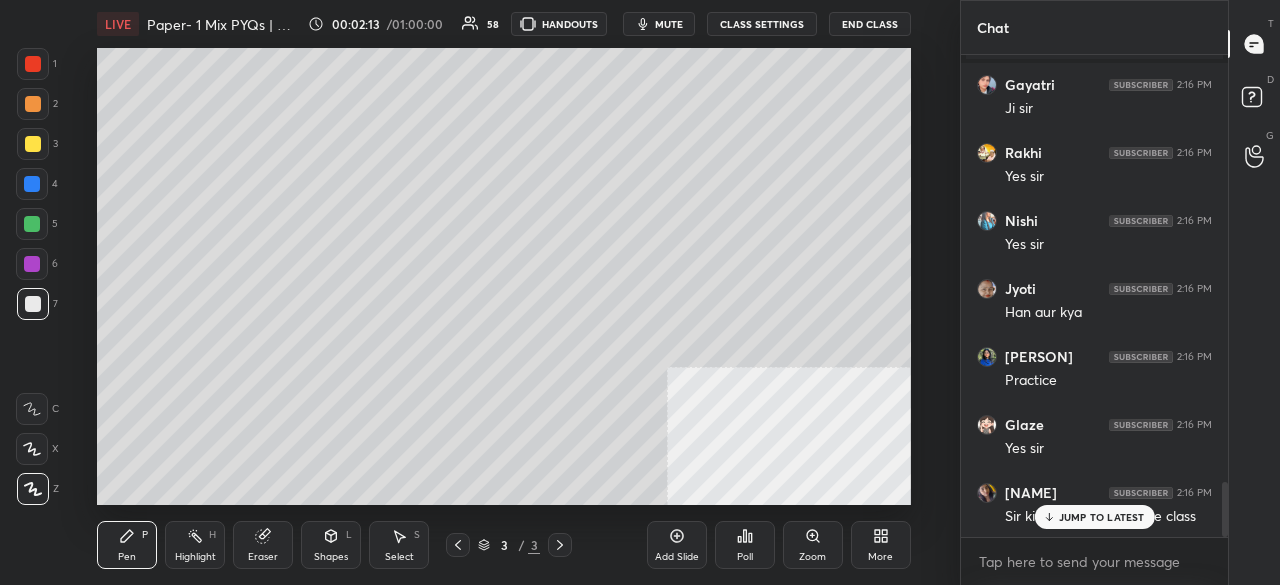 drag, startPoint x: 37, startPoint y: 146, endPoint x: 60, endPoint y: 149, distance: 23.194826 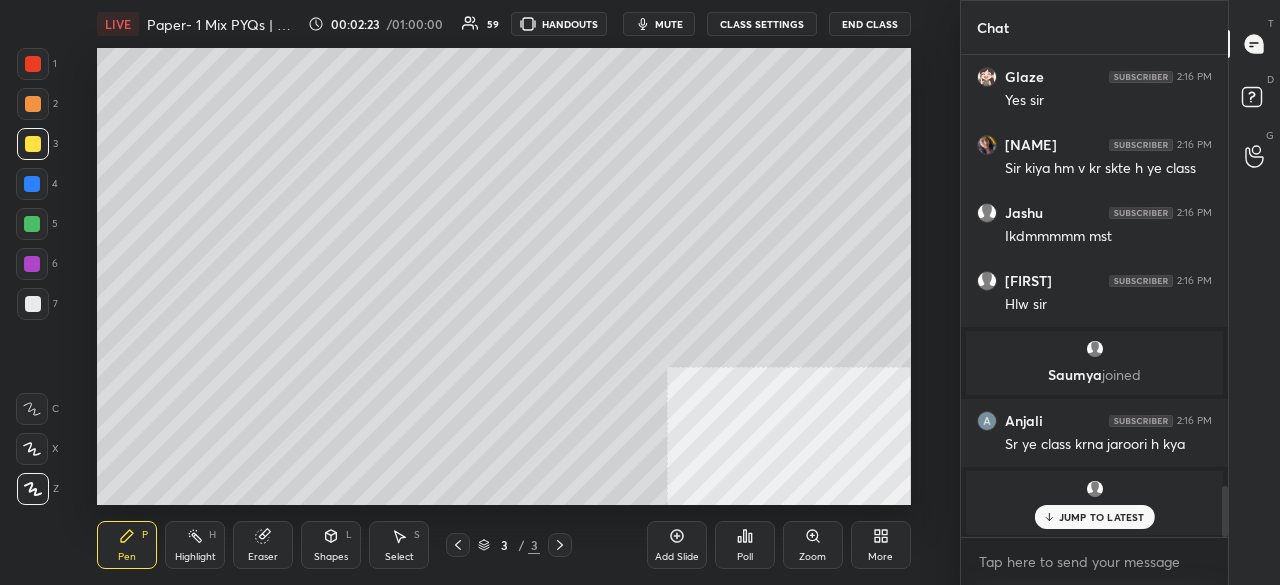 click on "[PERSON] 2:15 PM Ye sirrrr [PERSON] 2:15 PM yes sir [PERSON]  joined [PERSON] 2:15 PM Hi sir [PERSON]  joined [PERSON] 2:16 PM Ji sir [PERSON] 2:16 PM Yes sir [PERSON] 2:16 PM Yes sir [PERSON] 2:16 PM Han aur kya [PERSON] 2:16 PM Practice Glaze 2:16 PM Yes sir [PERSON] 2:16 PM Sir kiya hm v kr skte h ye class [PERSON] 2:16 PM Ikdmmmmm mst [PERSON] 2:16 PM Hlw sir [PERSON]  joined [PERSON] 2:16 PM Sr ye class krna jaroori h kya [PERSON]  joined JUMP TO LATEST" at bounding box center (1094, 296) 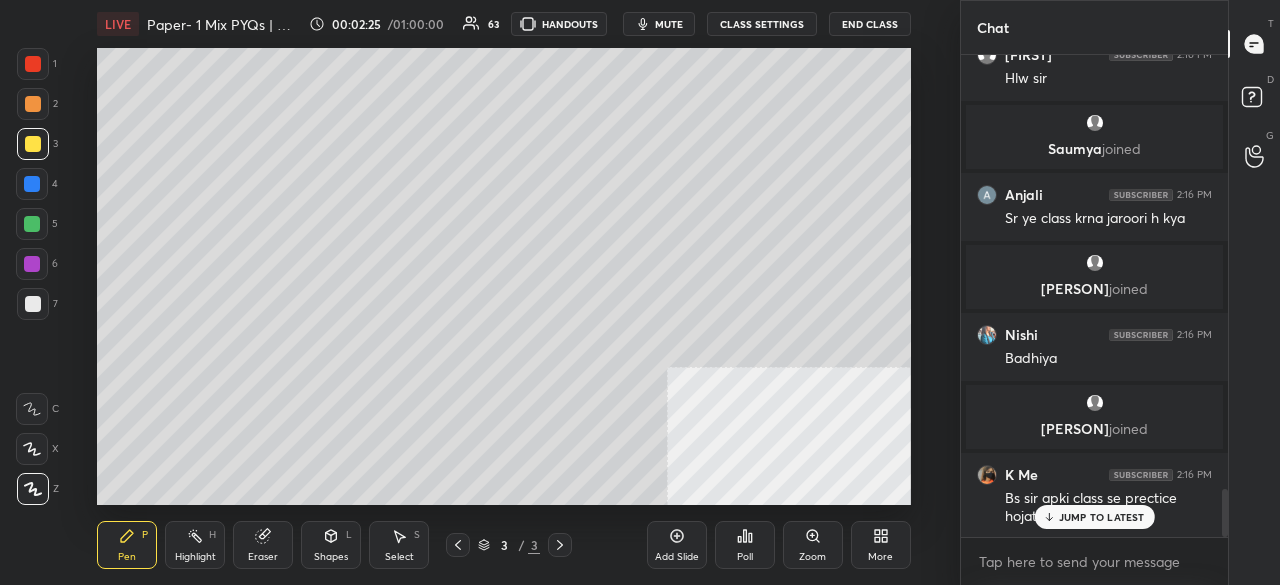 click at bounding box center (33, 64) 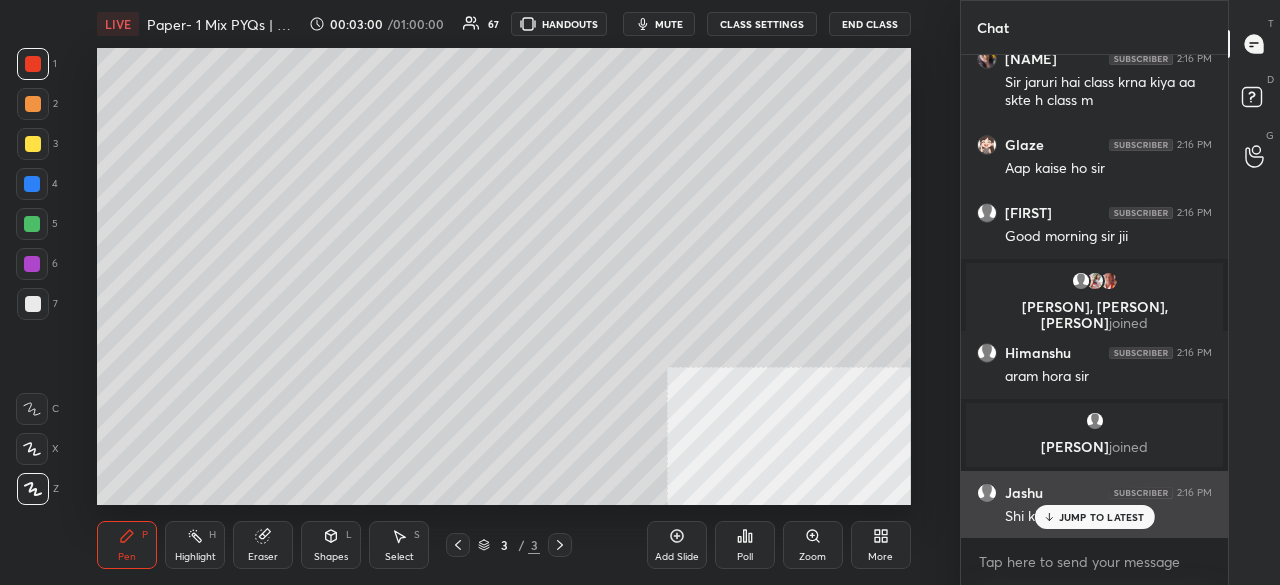 click on "JUMP TO LATEST" at bounding box center [1102, 517] 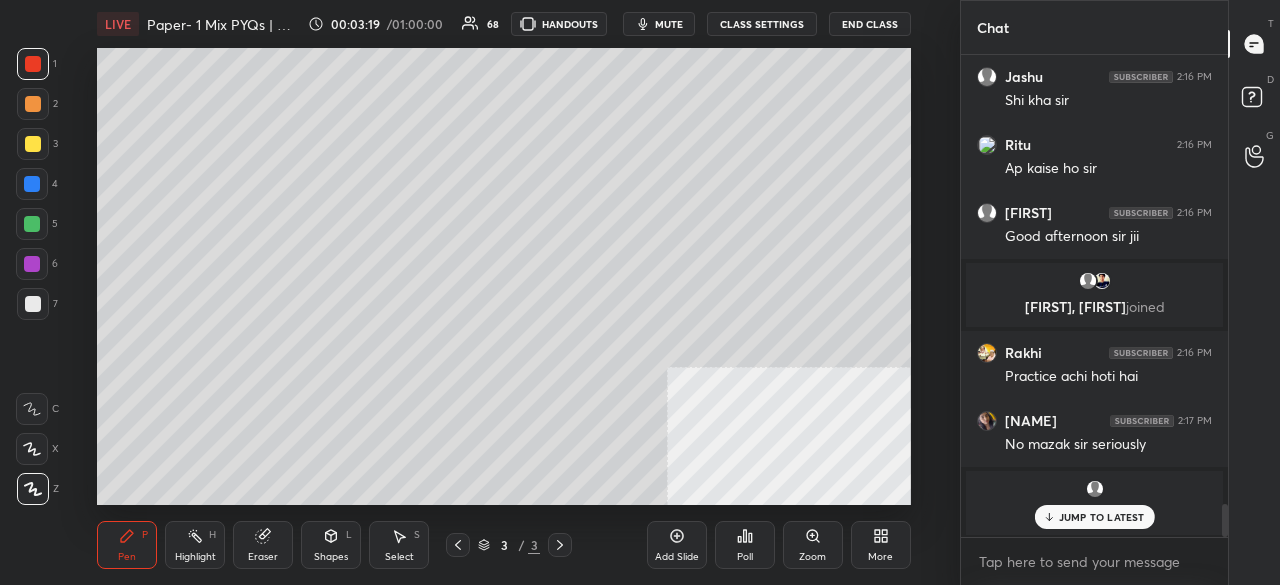 scroll, scrollTop: 6520, scrollLeft: 0, axis: vertical 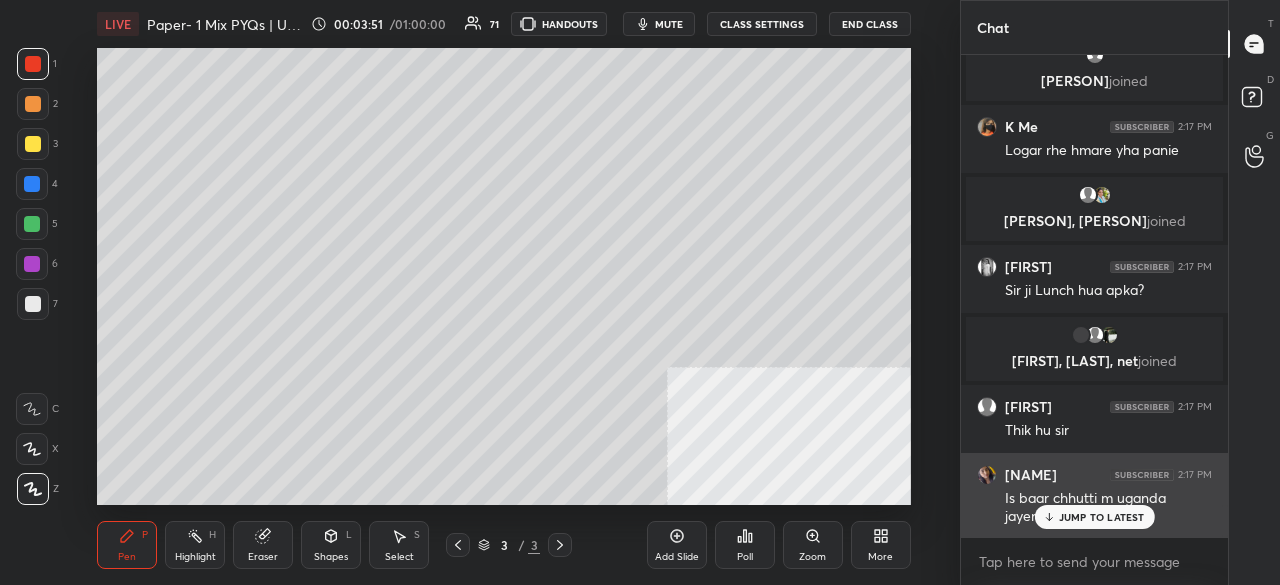 click on "JUMP TO LATEST" at bounding box center (1102, 517) 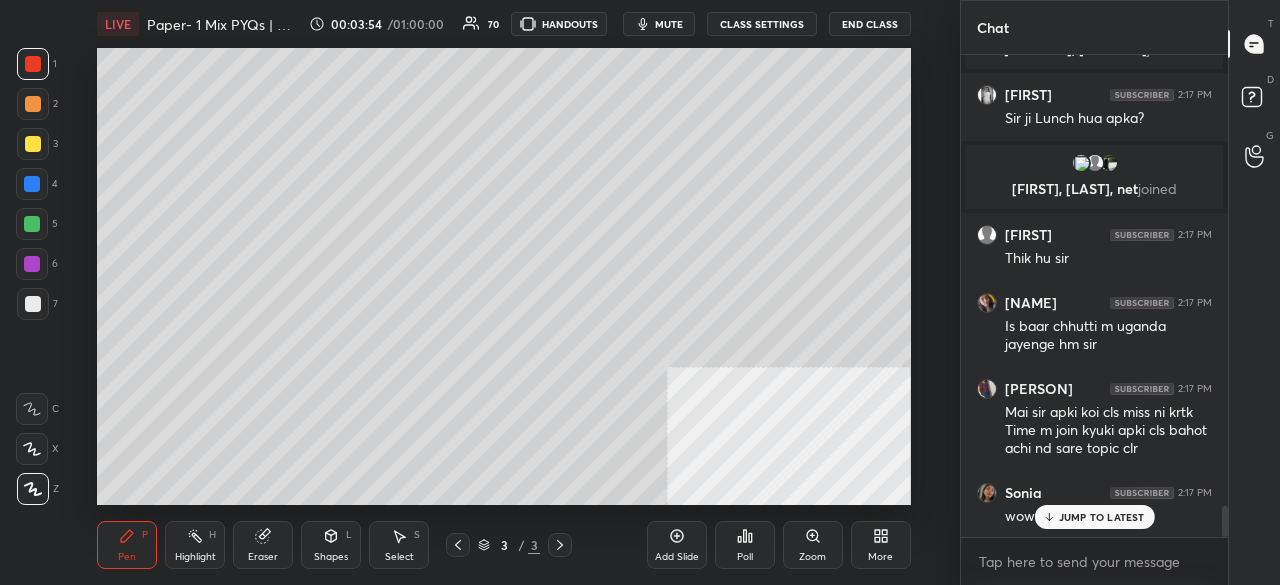 scroll, scrollTop: 7126, scrollLeft: 0, axis: vertical 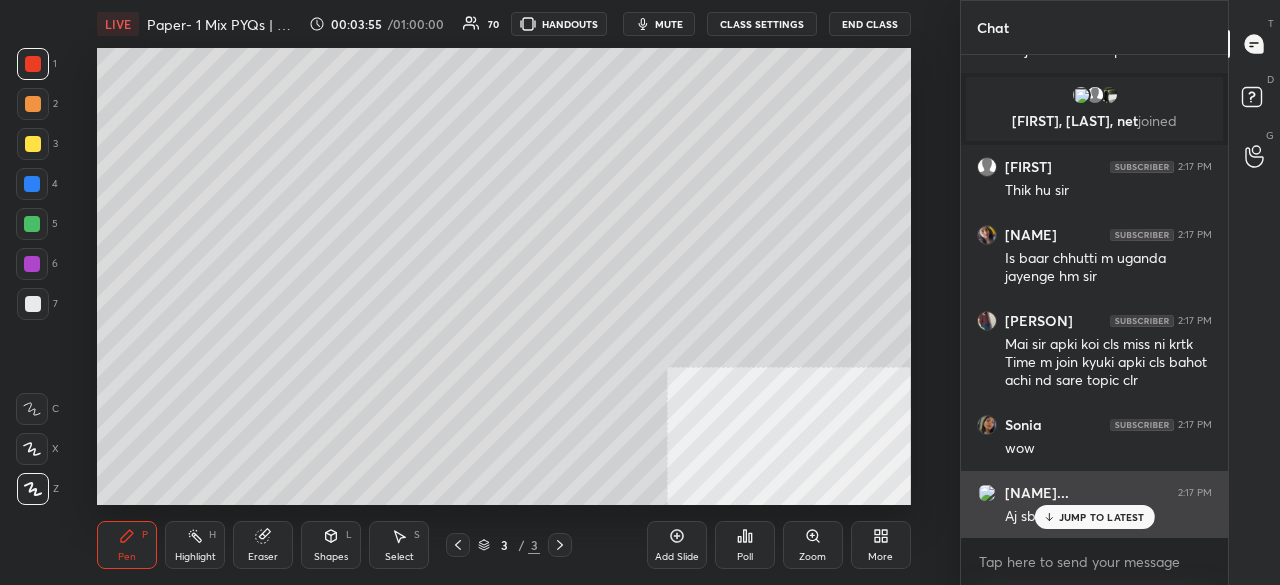 click on "JUMP TO LATEST" at bounding box center [1094, 517] 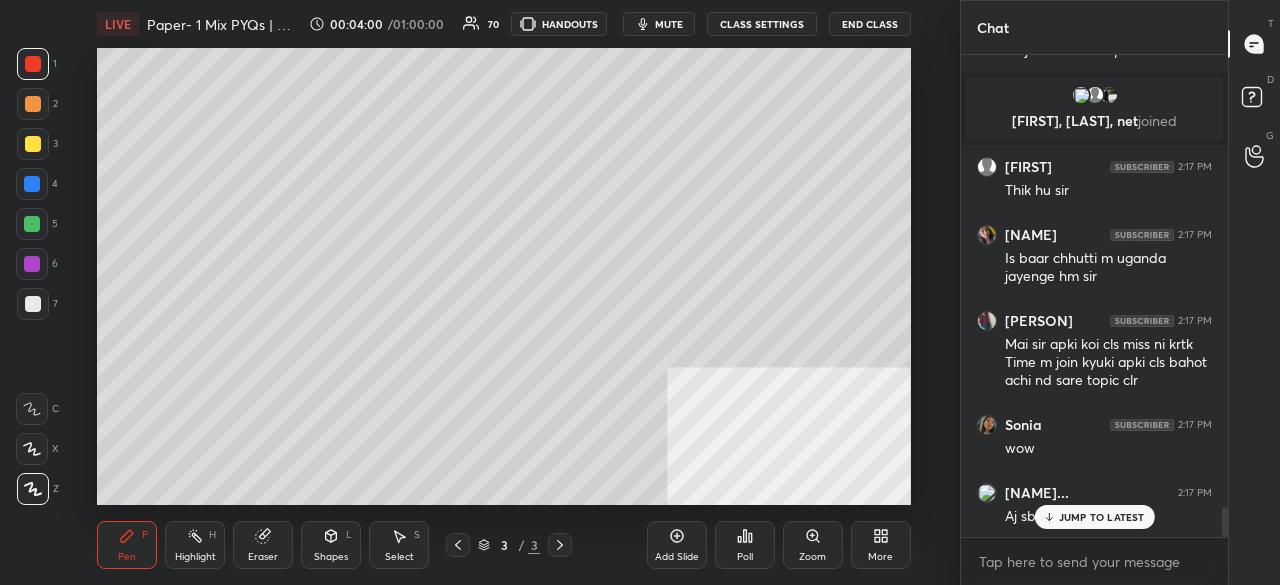 scroll, scrollTop: 7194, scrollLeft: 0, axis: vertical 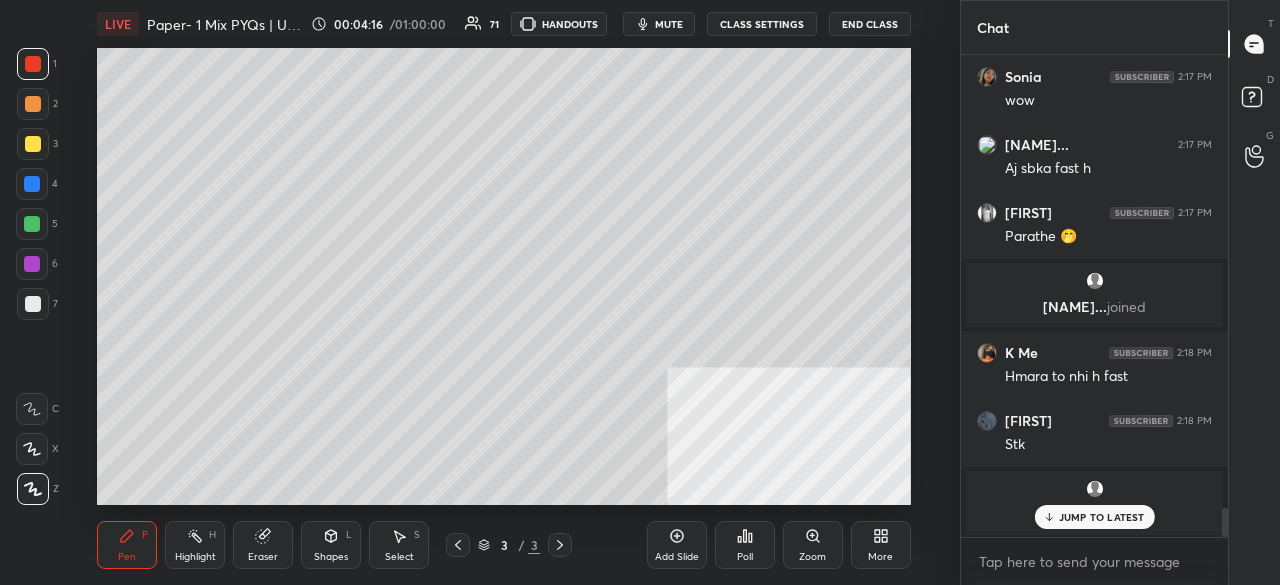 click 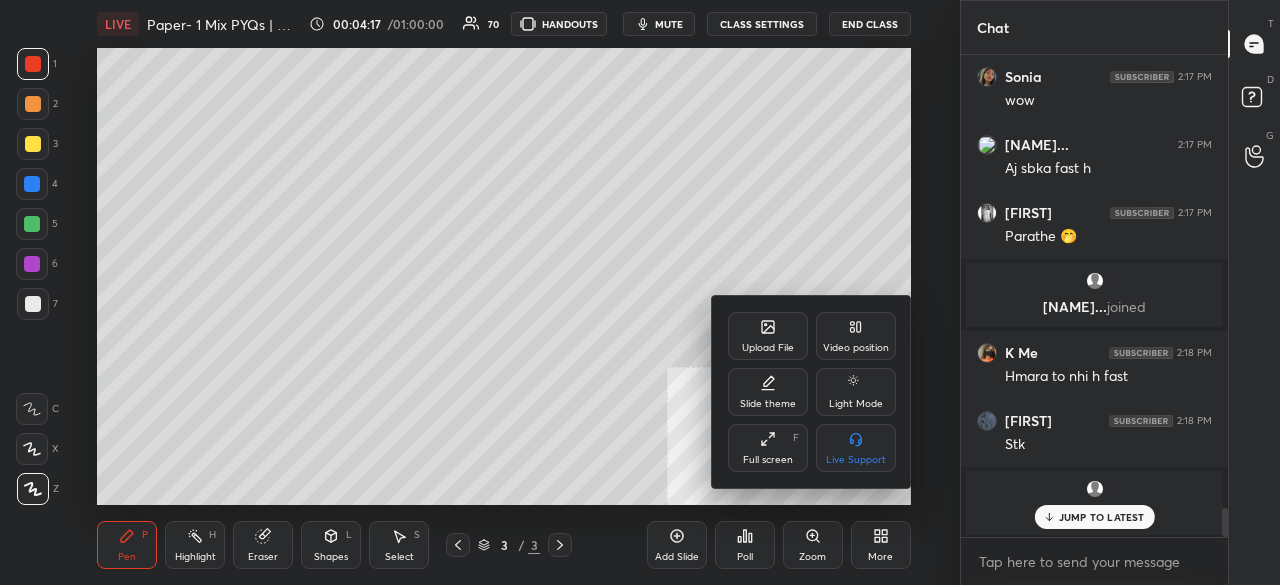 click on "Upload File" at bounding box center (768, 348) 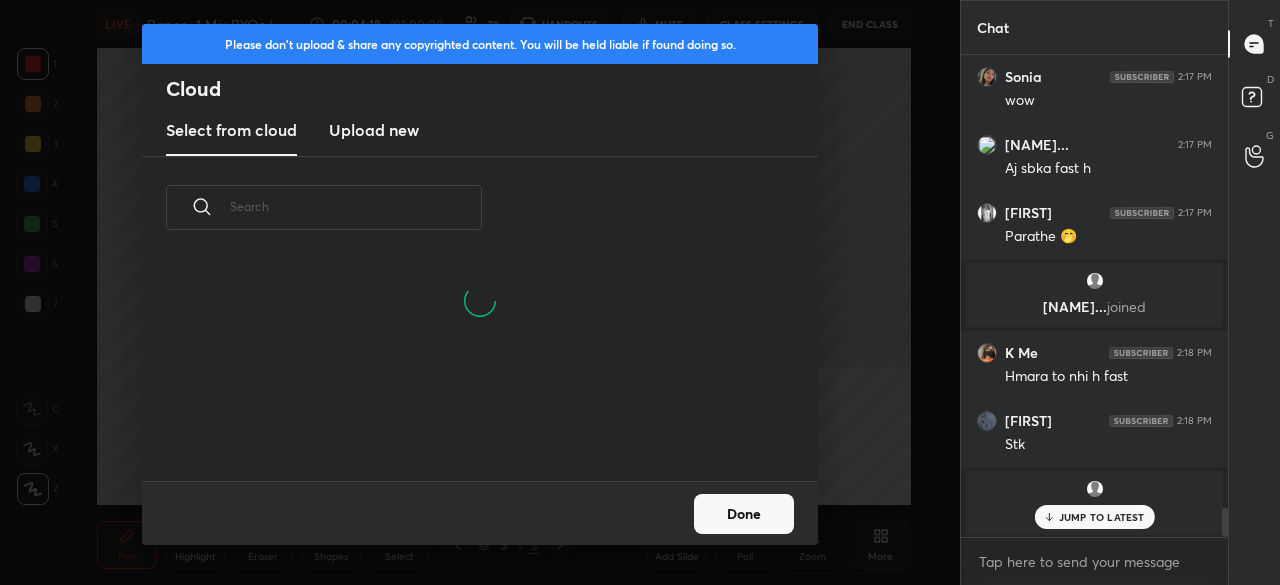 click on "Upload new" at bounding box center (374, 130) 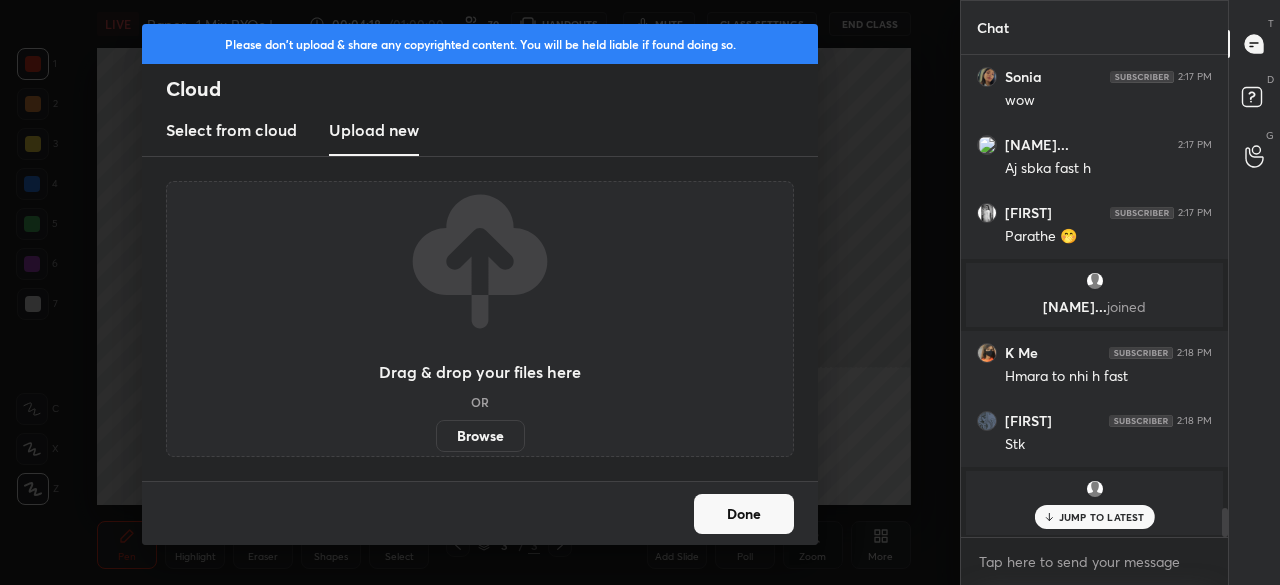 click on "Browse" at bounding box center [480, 436] 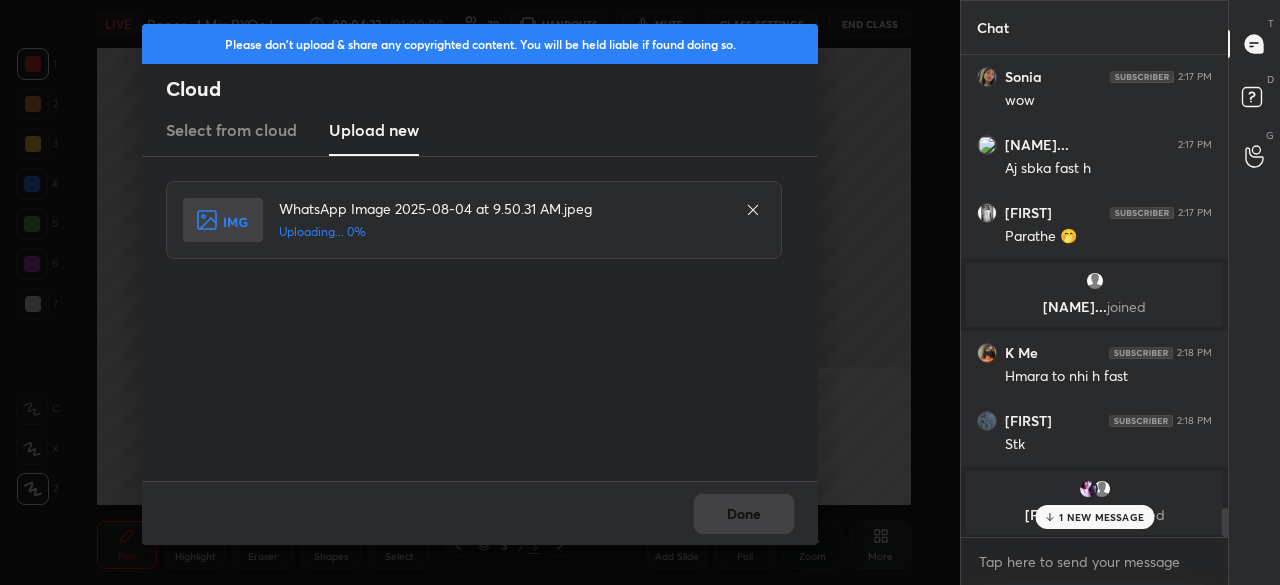 click on "1 NEW MESSAGE" at bounding box center (1094, 517) 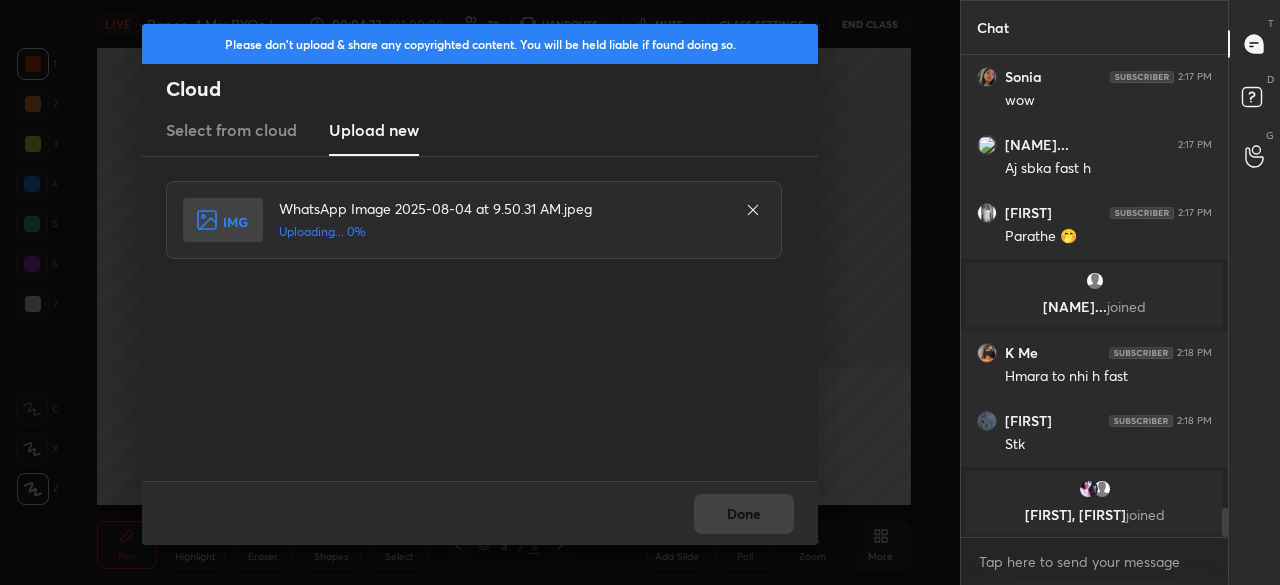 click on "Done" at bounding box center [480, 513] 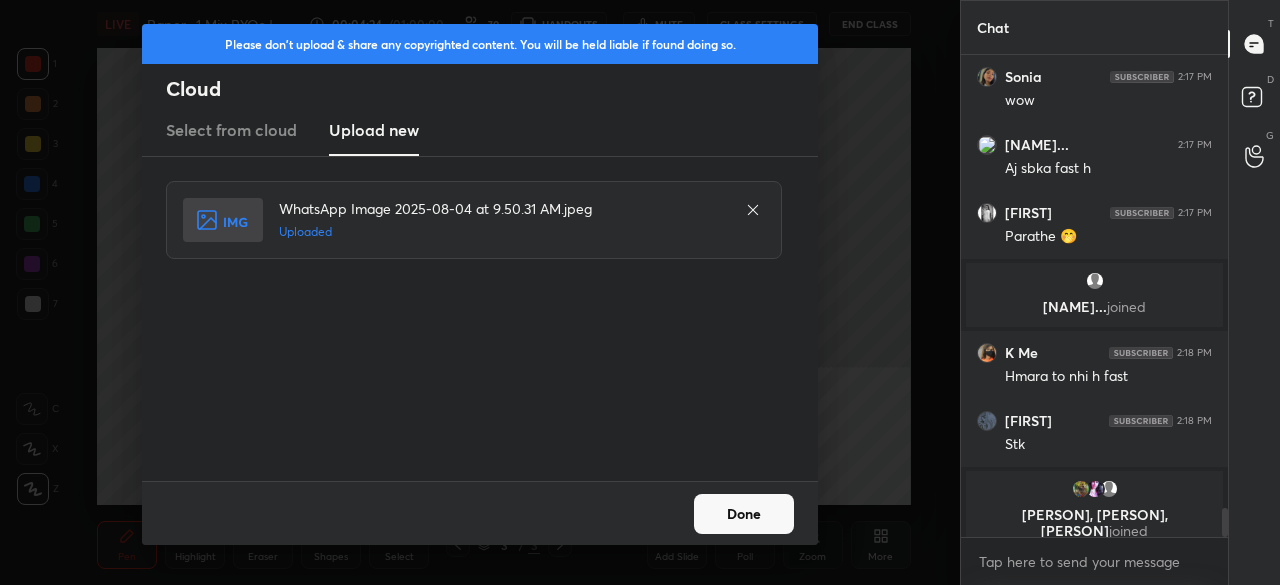 click on "Done" at bounding box center [744, 514] 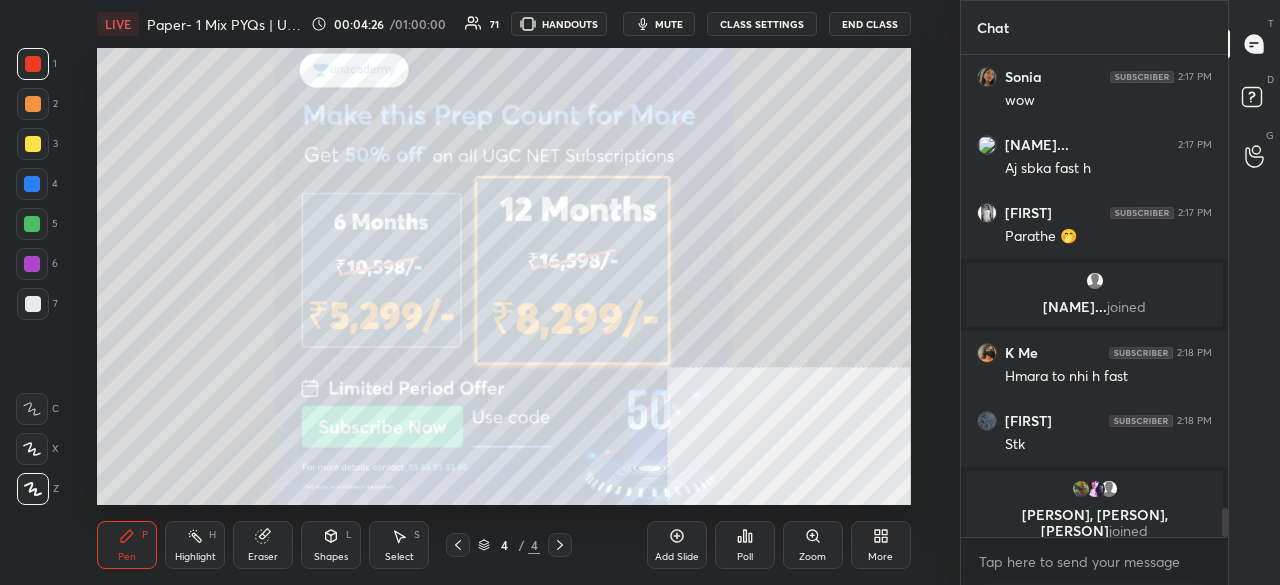 click on "More" at bounding box center [881, 545] 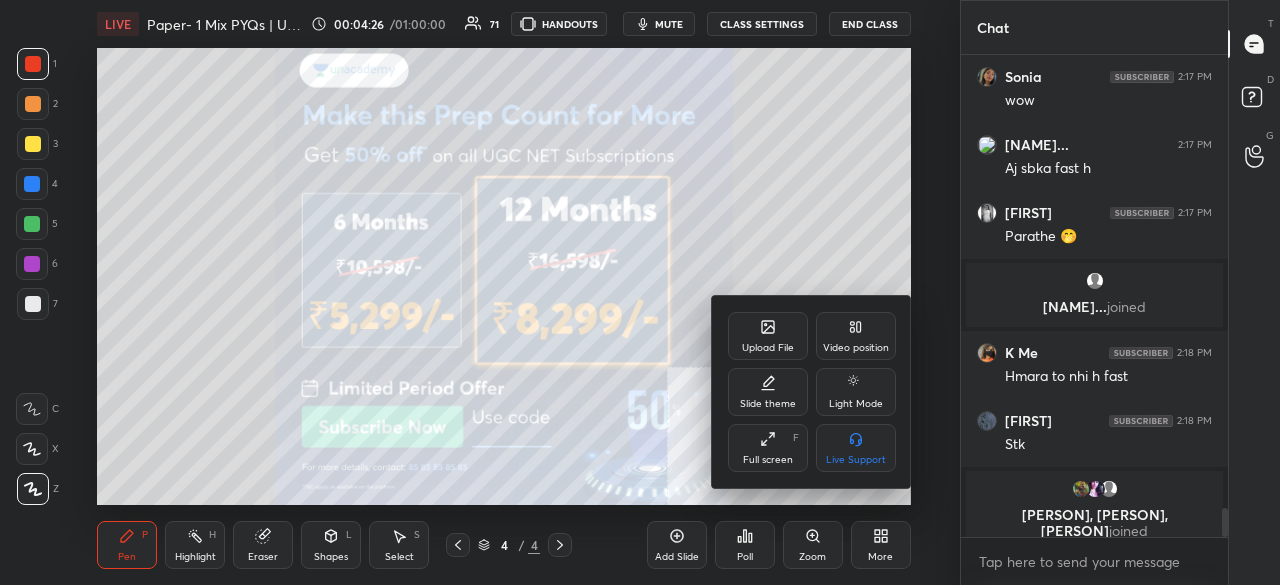 click on "Full screen F" at bounding box center (768, 448) 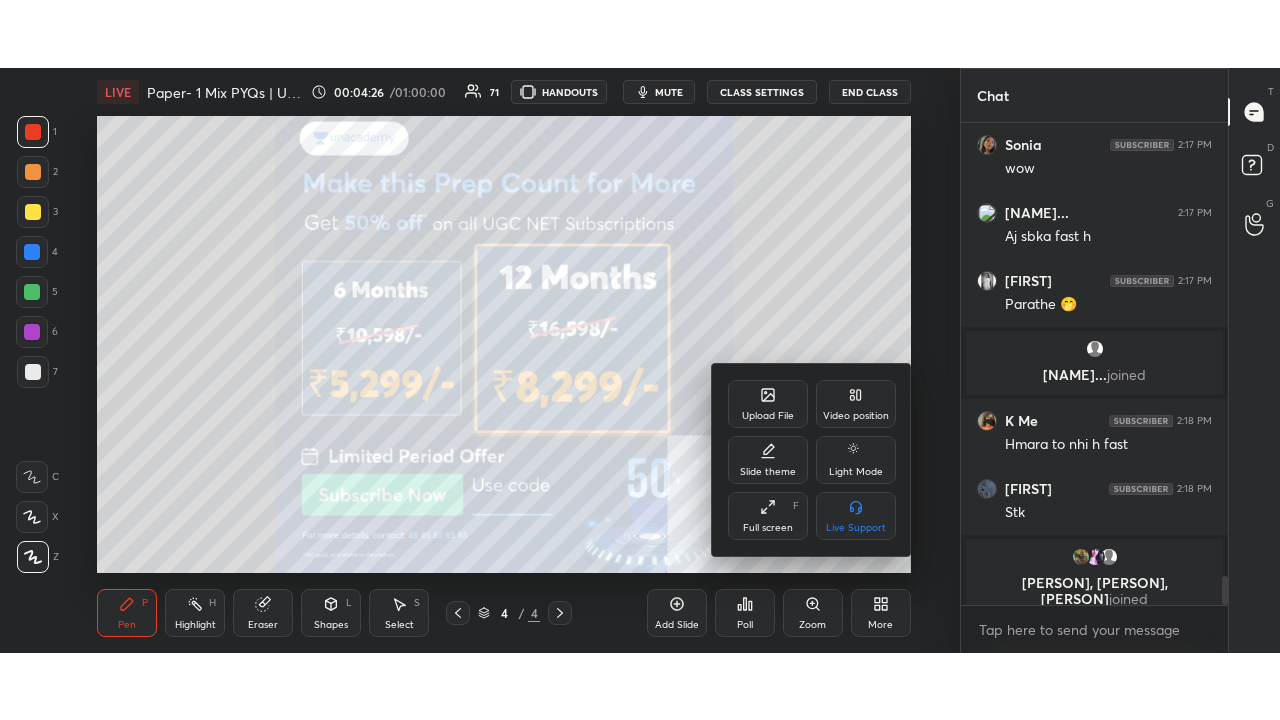 scroll, scrollTop: 99408, scrollLeft: 99120, axis: both 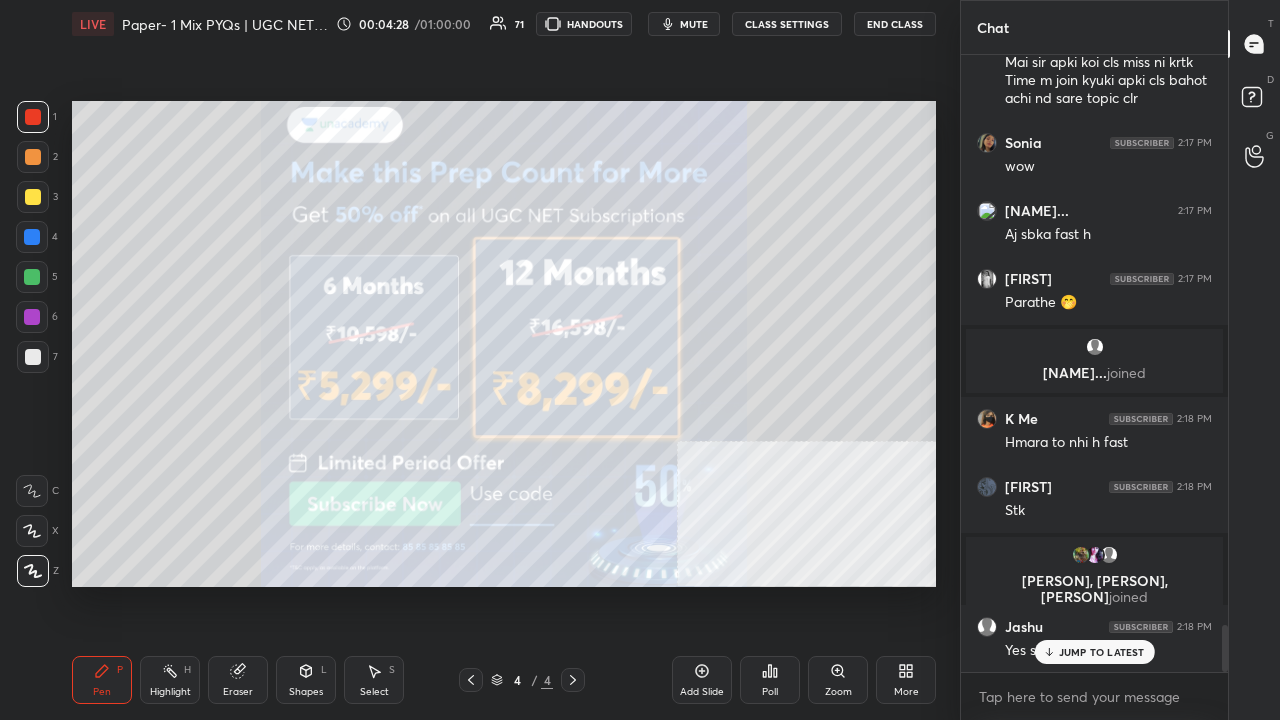 click at bounding box center (33, 197) 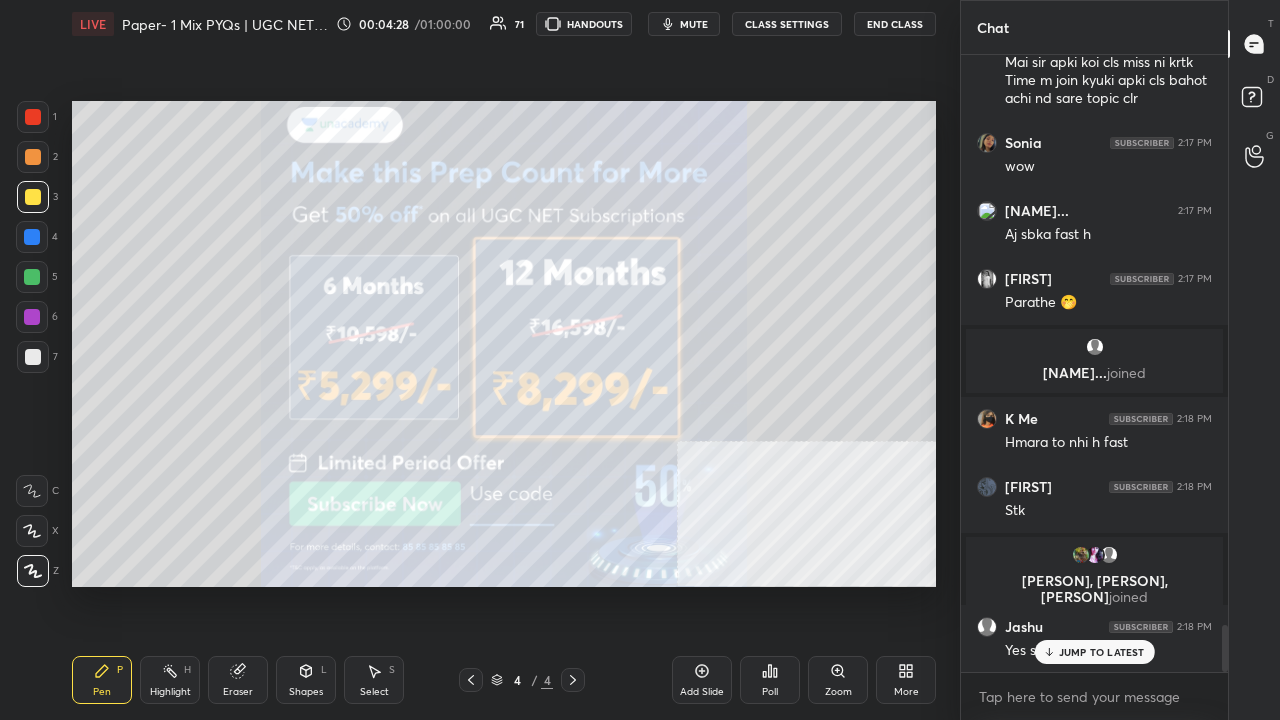 drag, startPoint x: 34, startPoint y: 195, endPoint x: 66, endPoint y: 189, distance: 32.55764 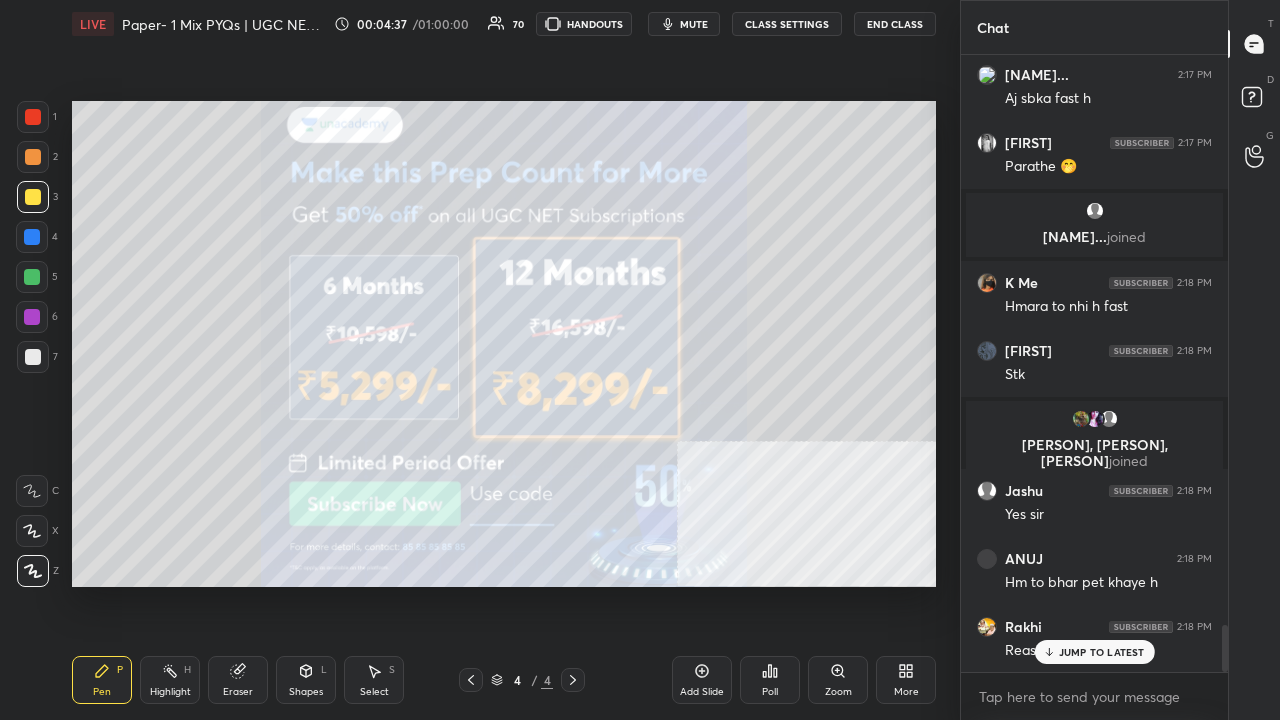 scroll, scrollTop: 7616, scrollLeft: 0, axis: vertical 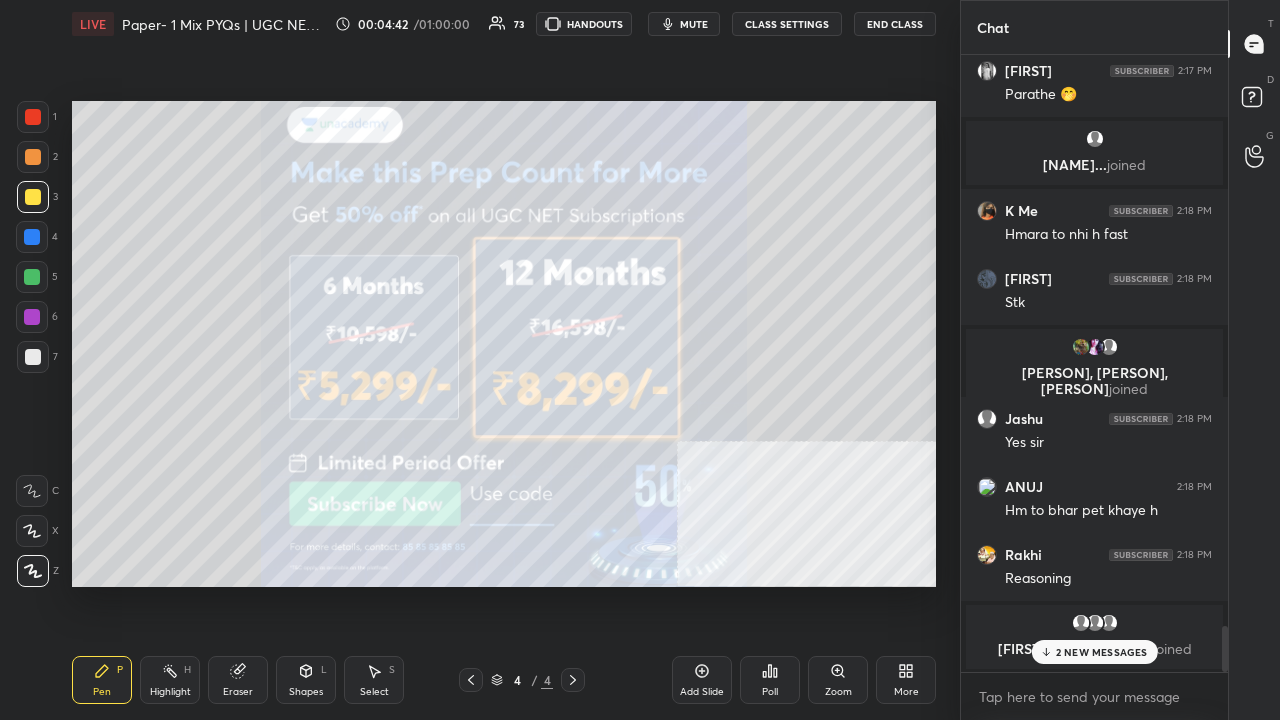 drag, startPoint x: 1130, startPoint y: 655, endPoint x: 1119, endPoint y: 650, distance: 12.083046 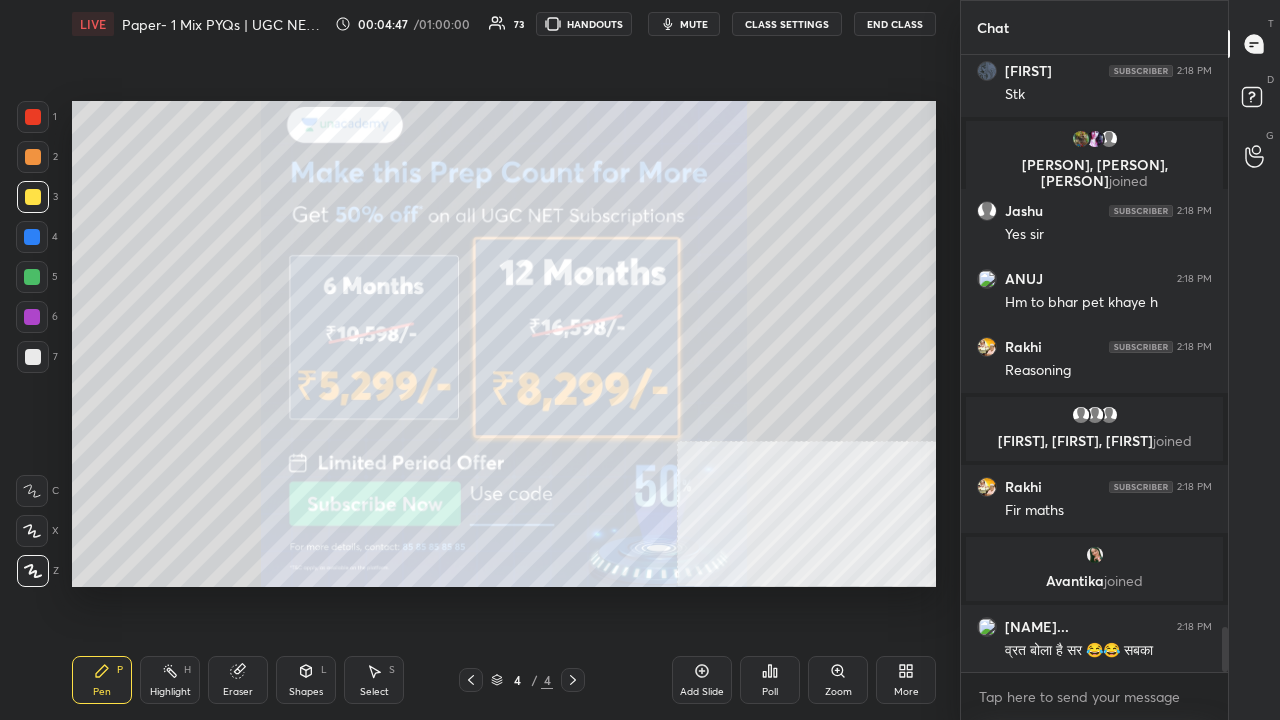 scroll, scrollTop: 7896, scrollLeft: 0, axis: vertical 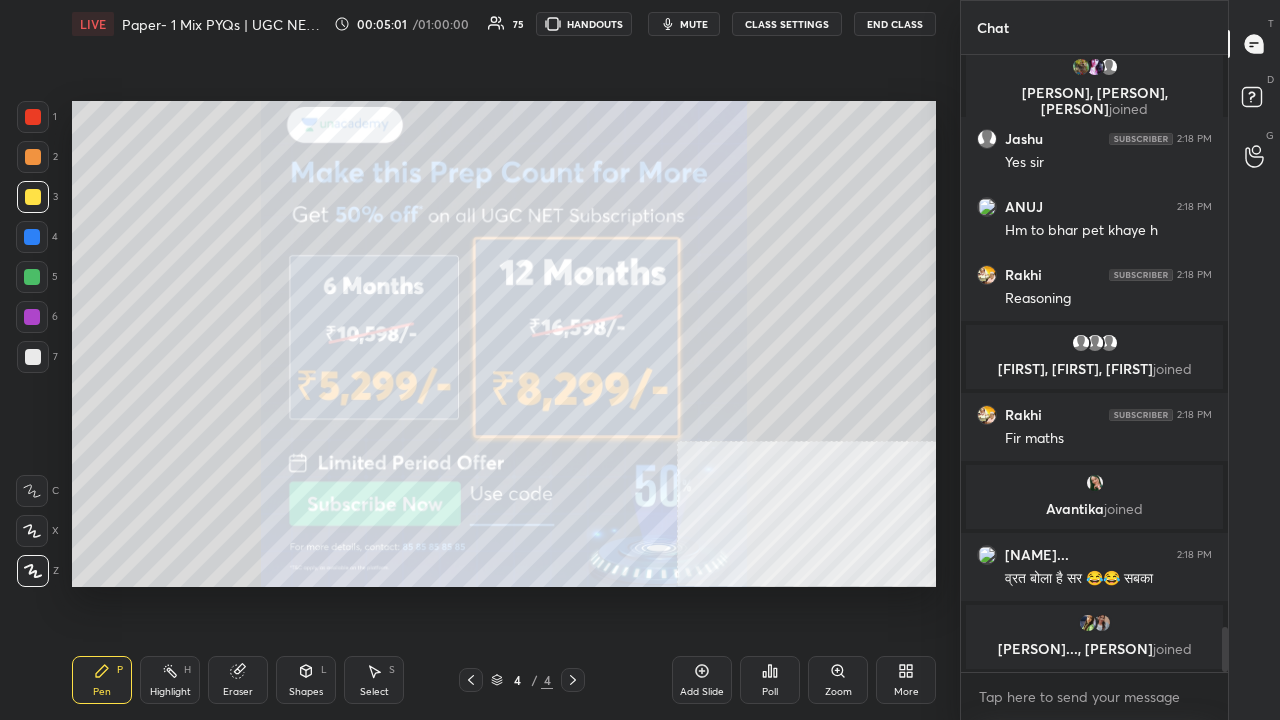 click at bounding box center (33, 117) 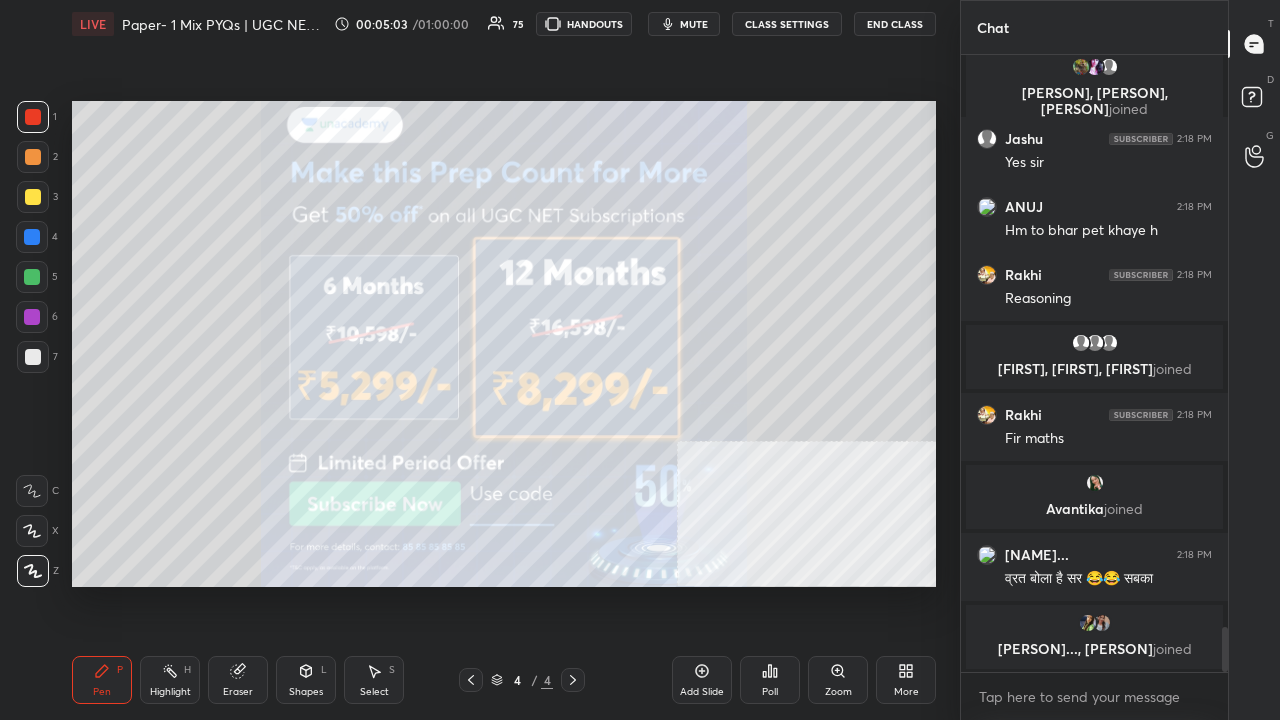 click 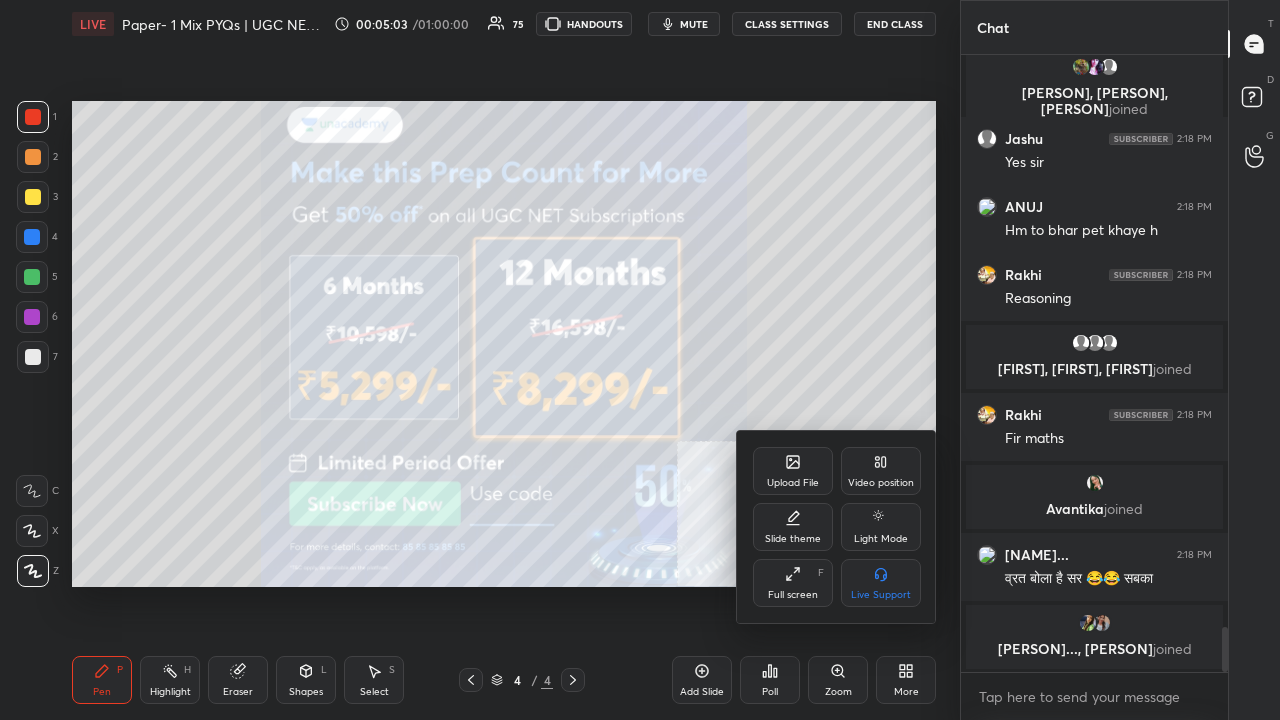 click on "Upload File" at bounding box center (793, 471) 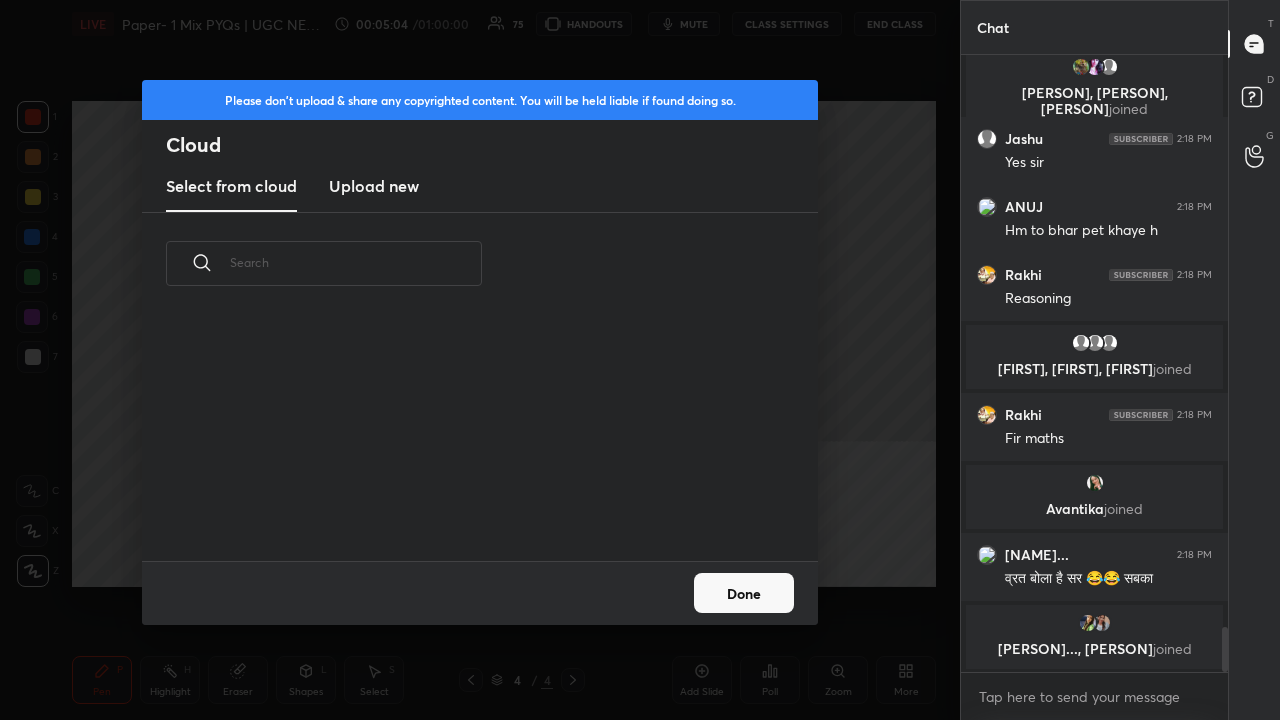 scroll, scrollTop: 7, scrollLeft: 11, axis: both 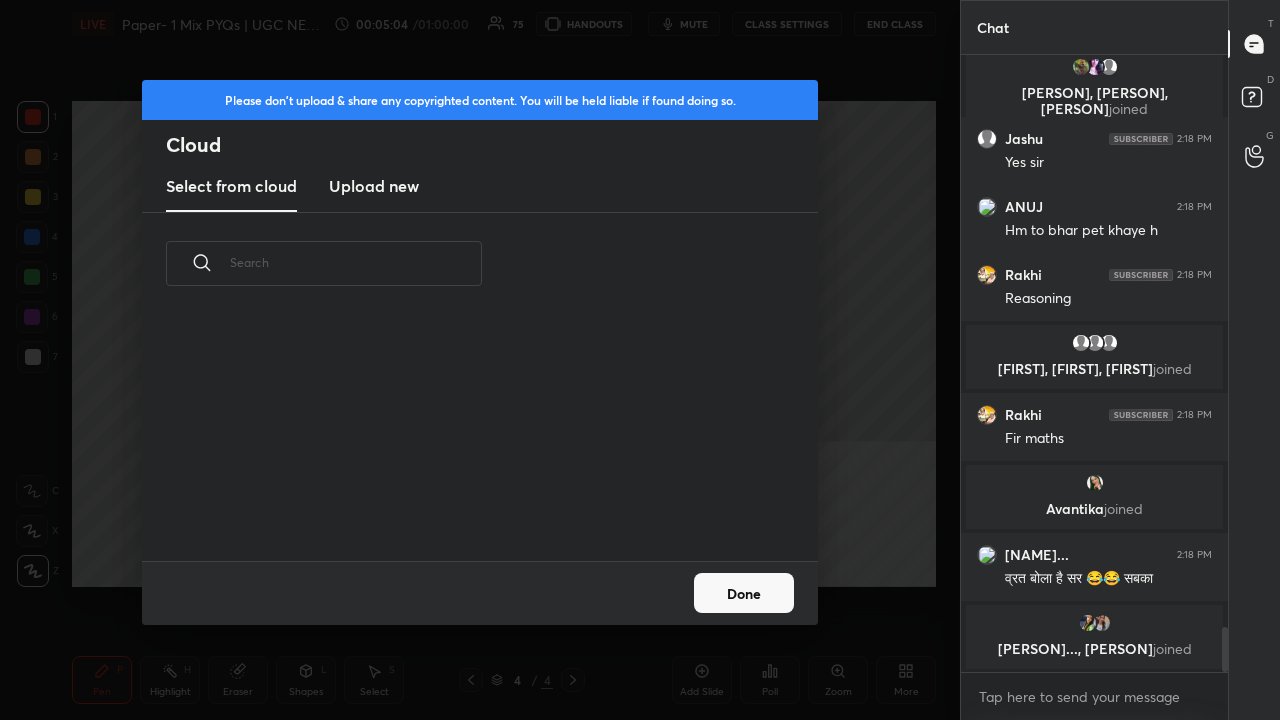 drag, startPoint x: 370, startPoint y: 177, endPoint x: 392, endPoint y: 208, distance: 38.013157 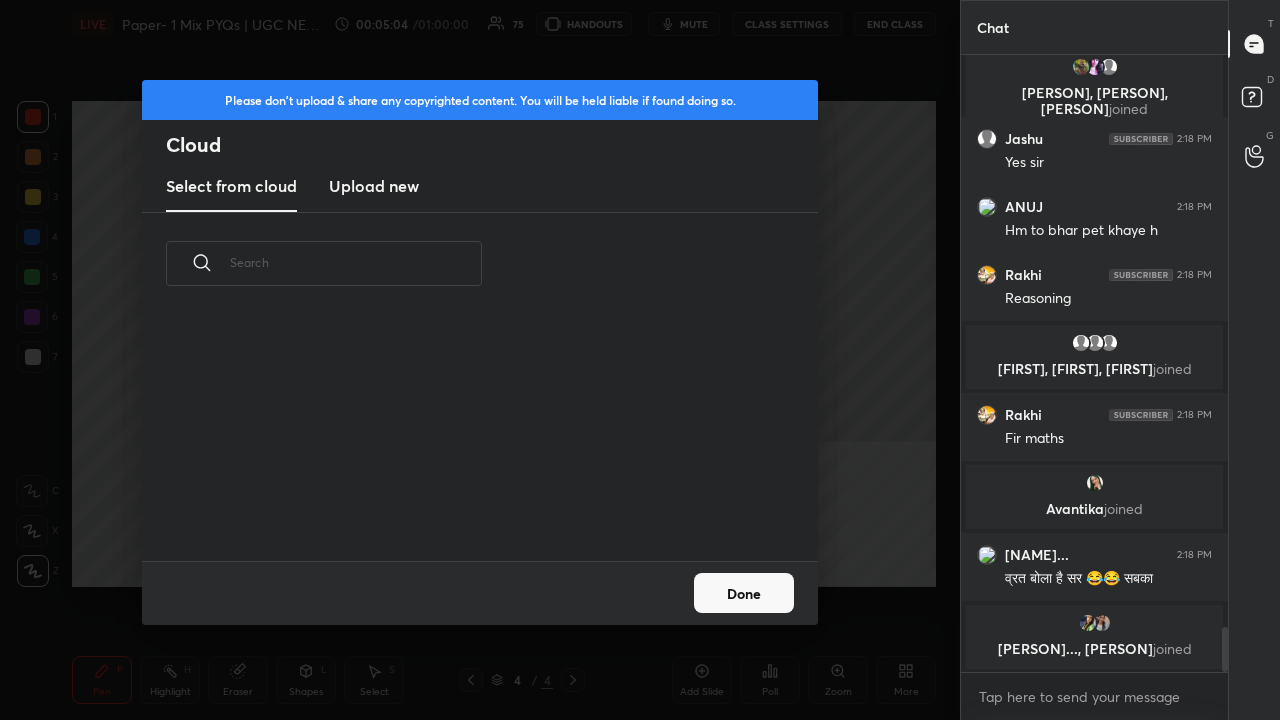 click on "Upload new" at bounding box center [374, 186] 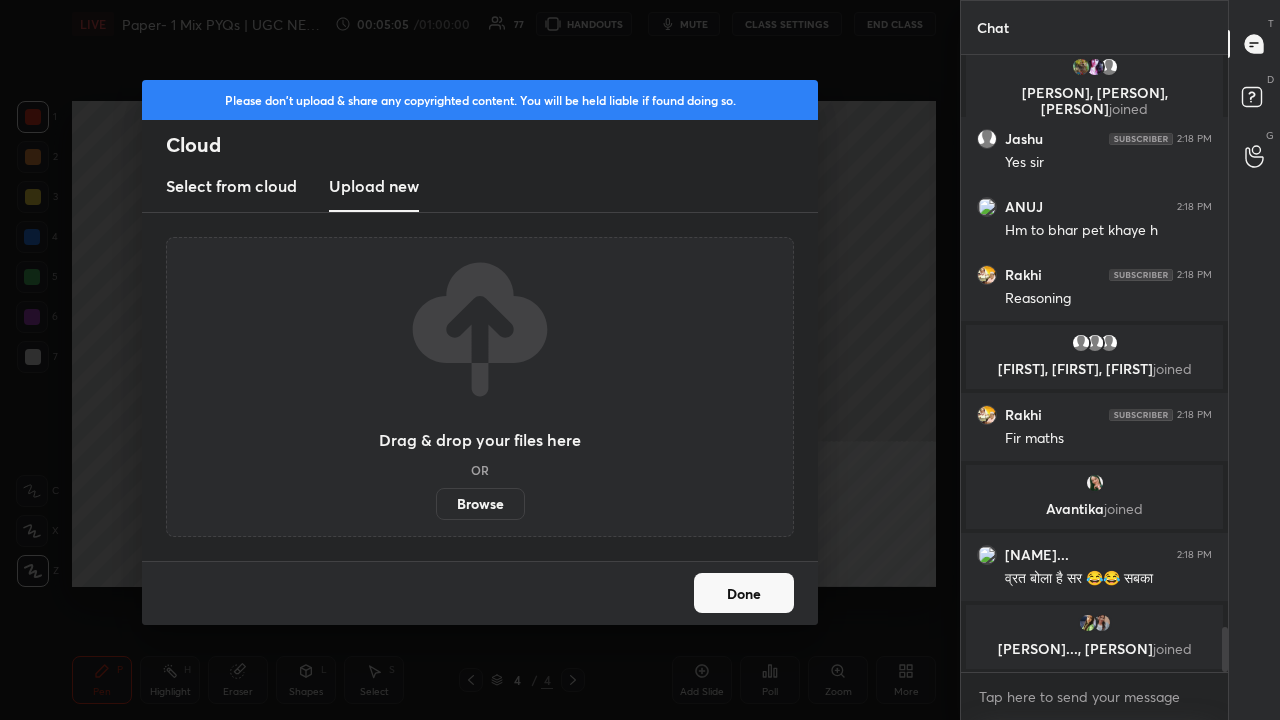 drag, startPoint x: 491, startPoint y: 510, endPoint x: 490, endPoint y: 419, distance: 91.00549 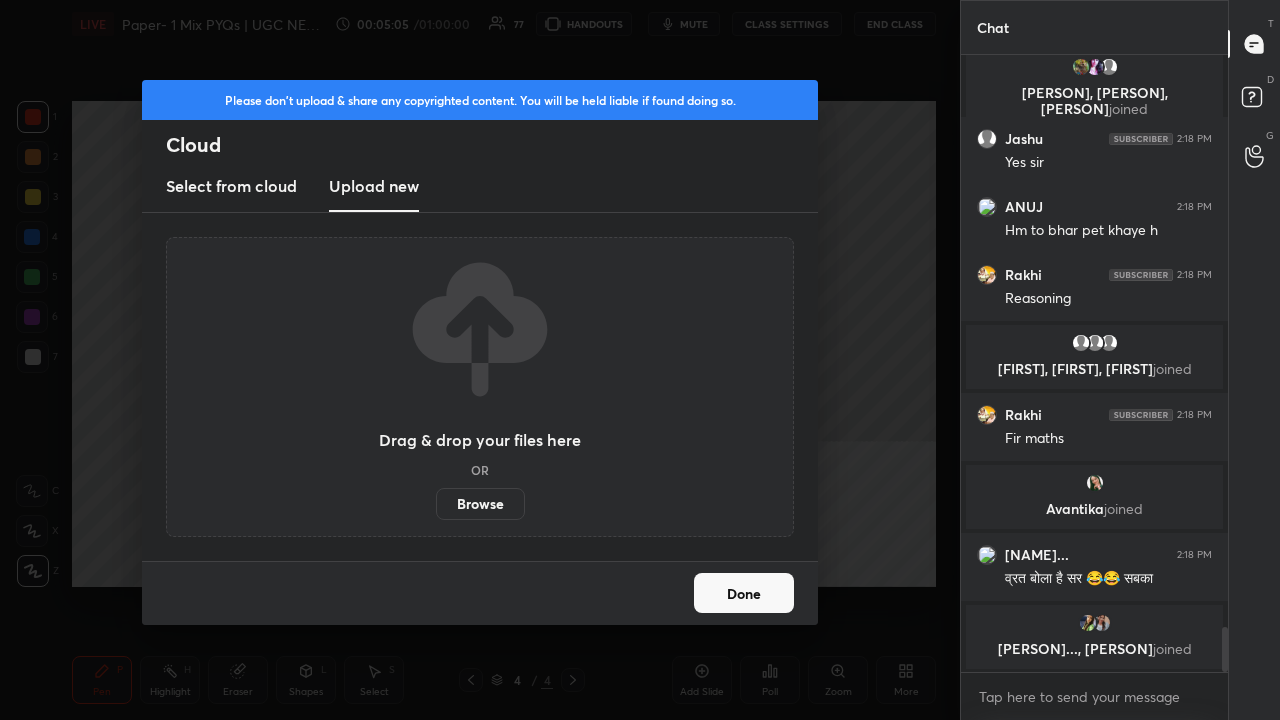 click on "Browse" at bounding box center [480, 504] 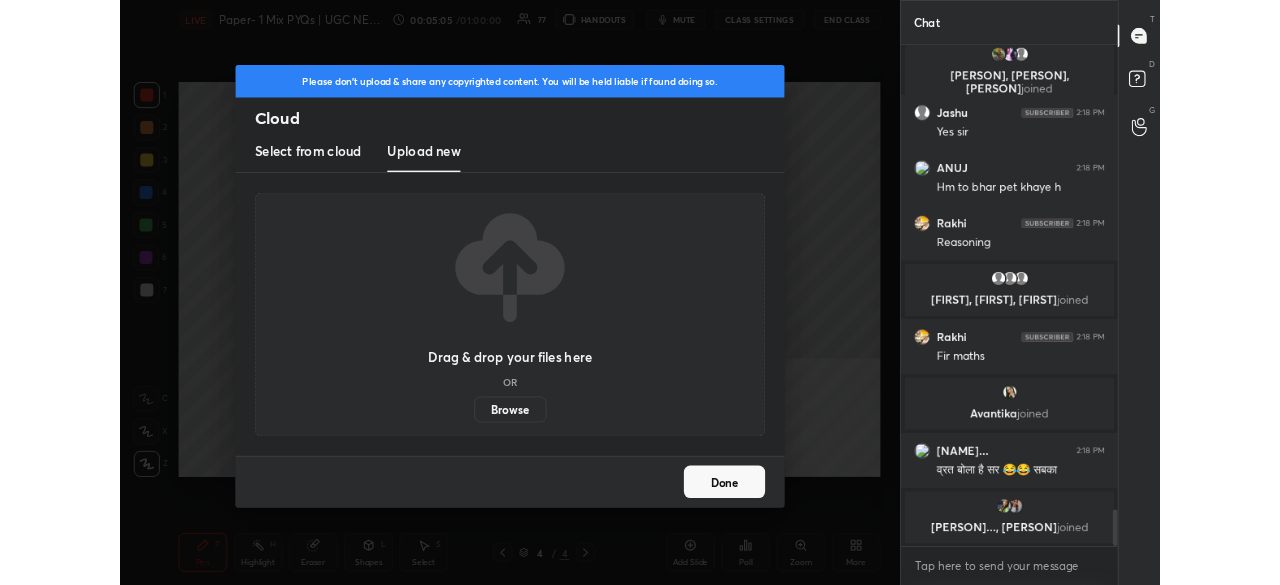 scroll, scrollTop: 457, scrollLeft: 880, axis: both 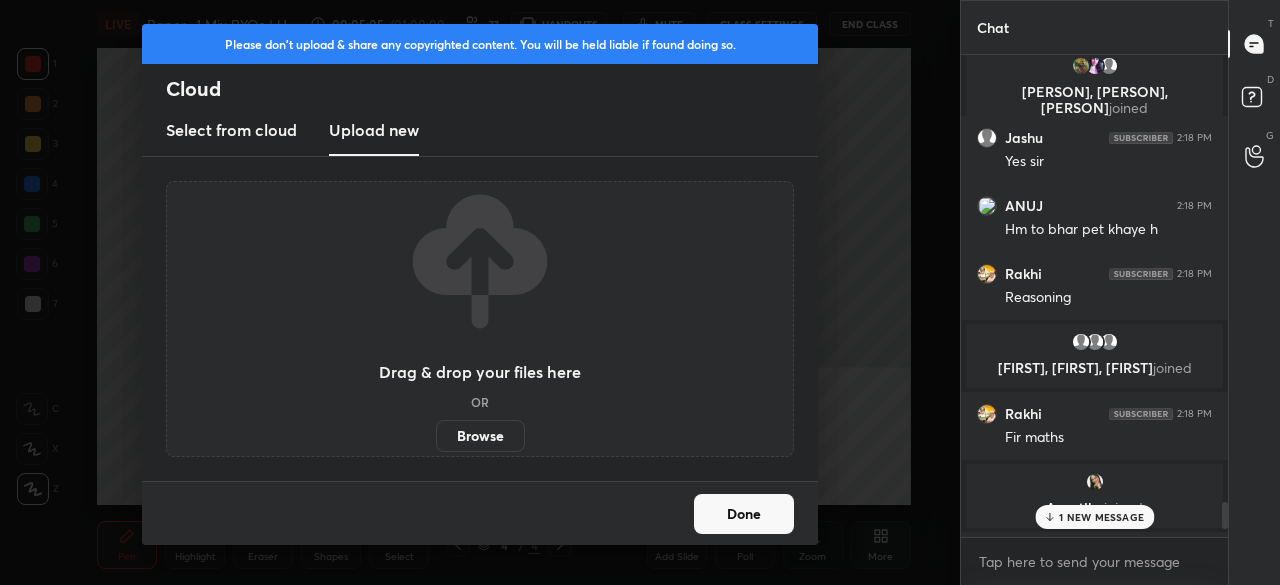 type on "x" 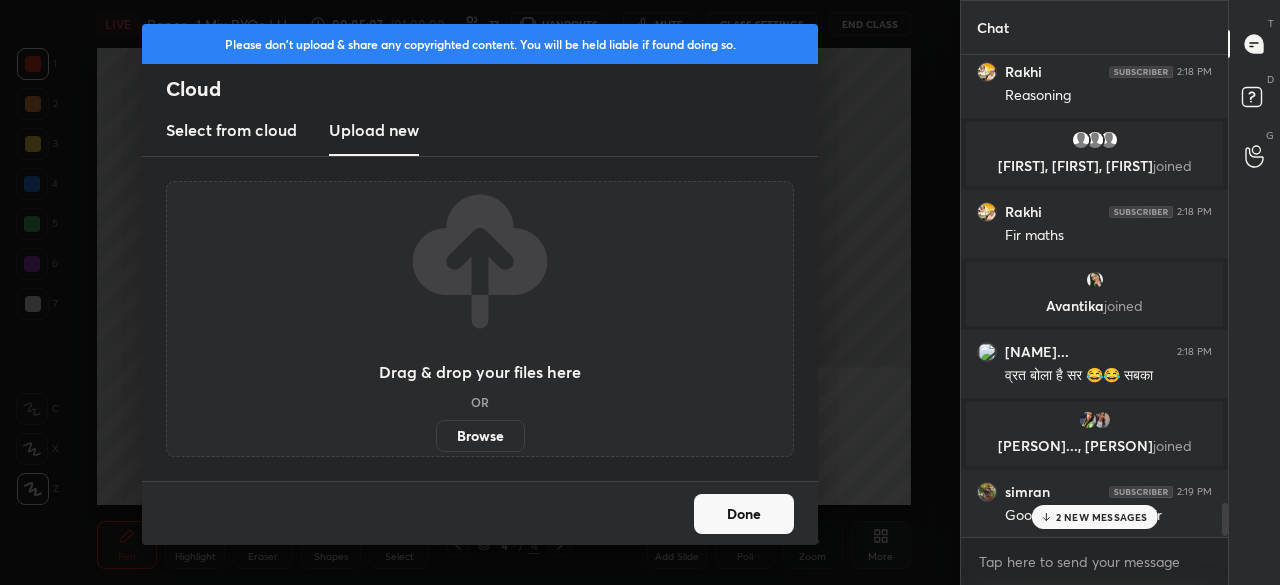 scroll, scrollTop: 6536, scrollLeft: 0, axis: vertical 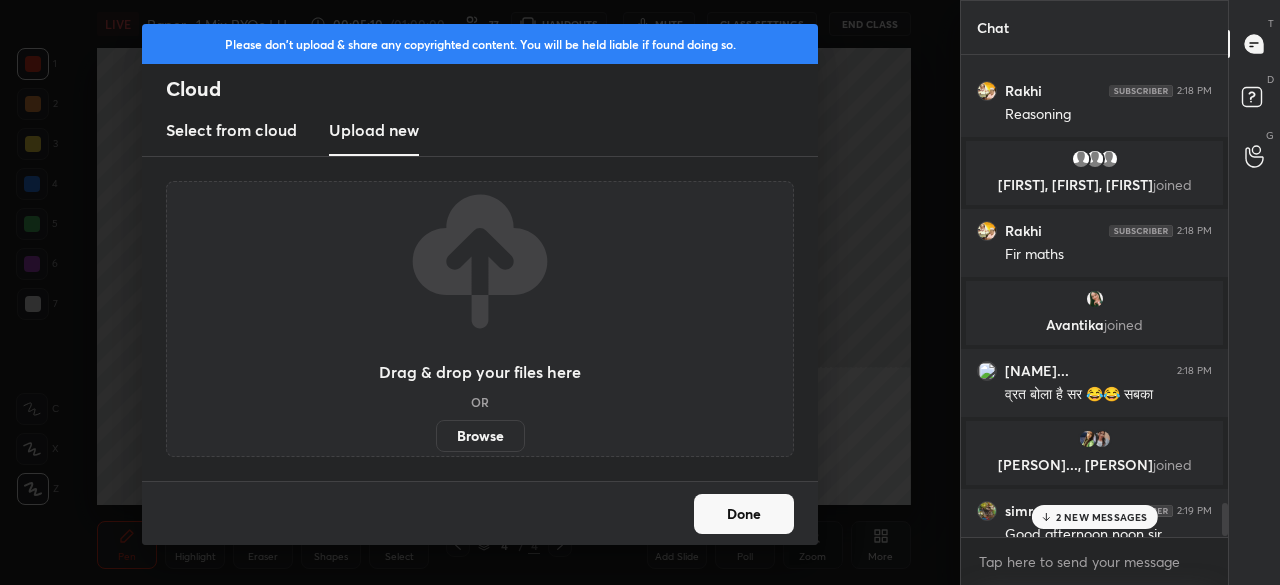 click on "Done" at bounding box center (744, 514) 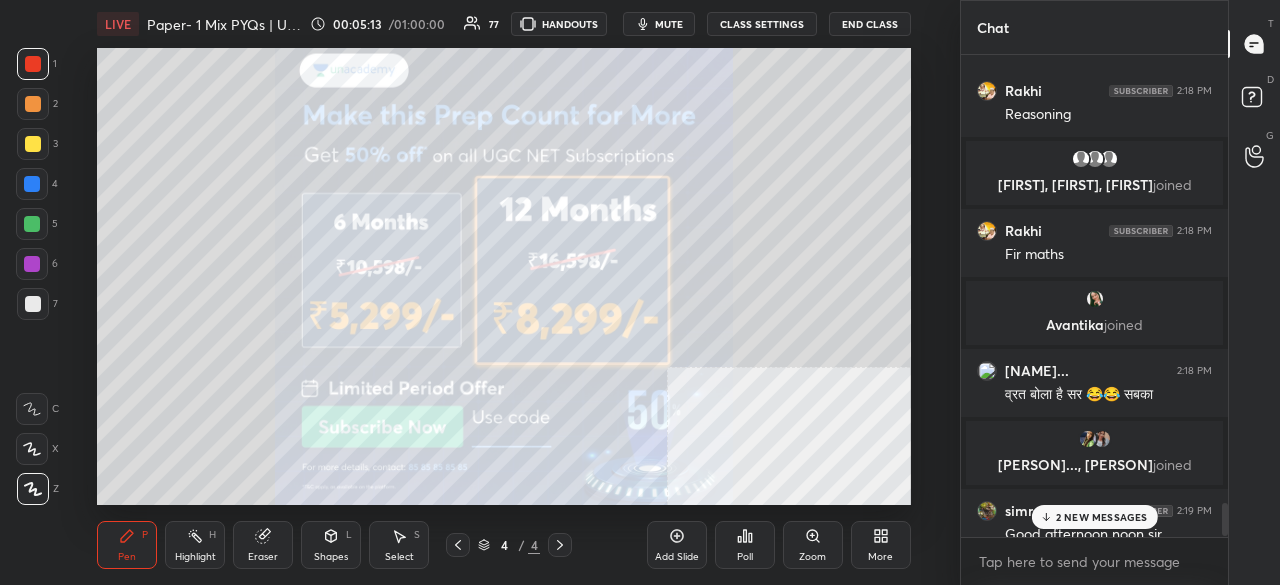 drag, startPoint x: 1089, startPoint y: 515, endPoint x: 996, endPoint y: 427, distance: 128.03516 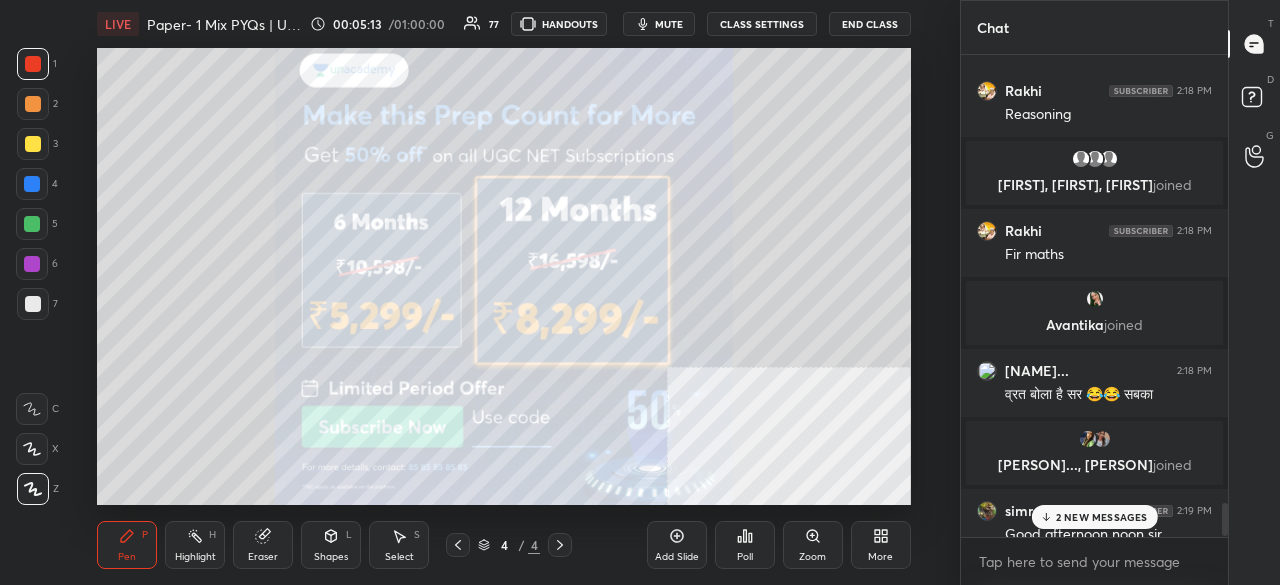 click on "2 NEW MESSAGES" at bounding box center [1102, 517] 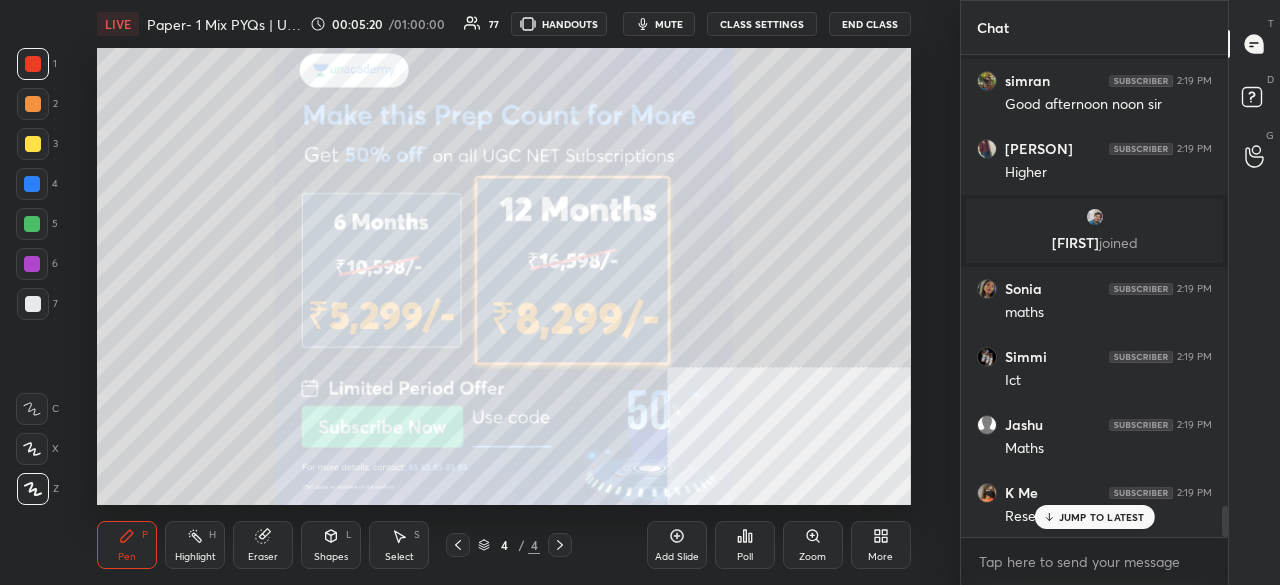 scroll, scrollTop: 7102, scrollLeft: 0, axis: vertical 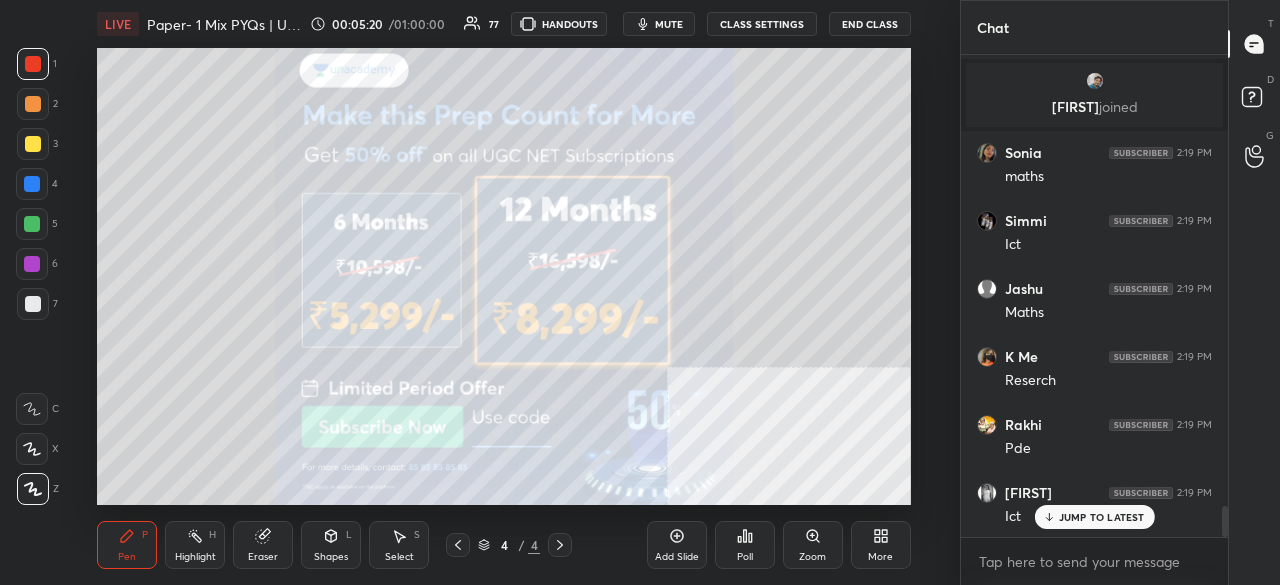 click on "More" at bounding box center [881, 545] 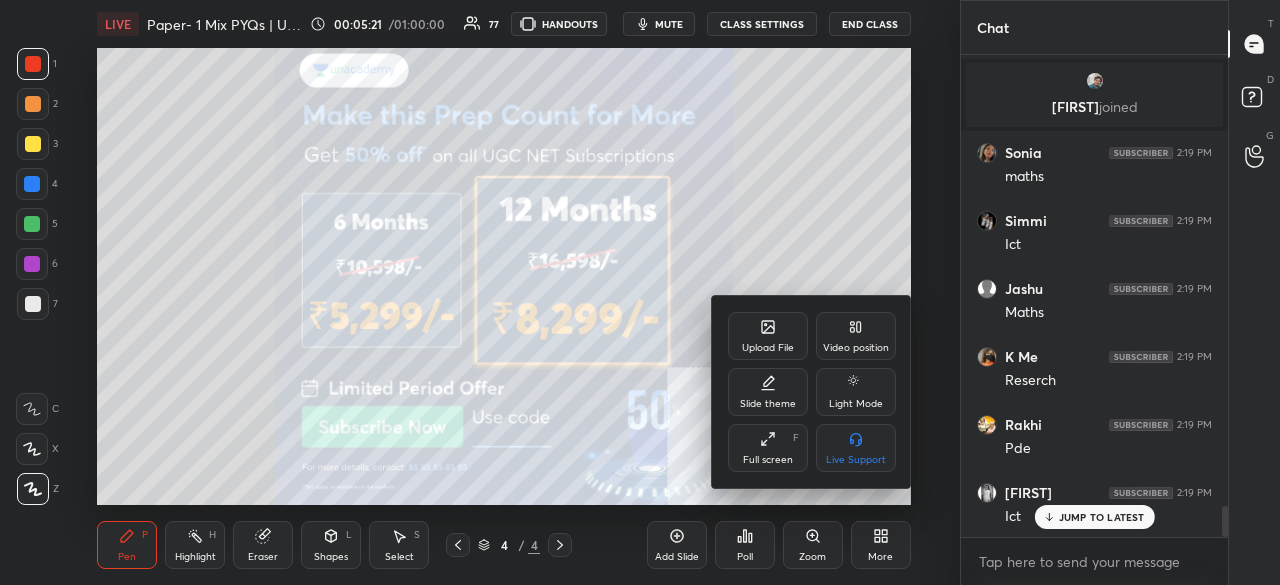 click on "Upload File" at bounding box center [768, 336] 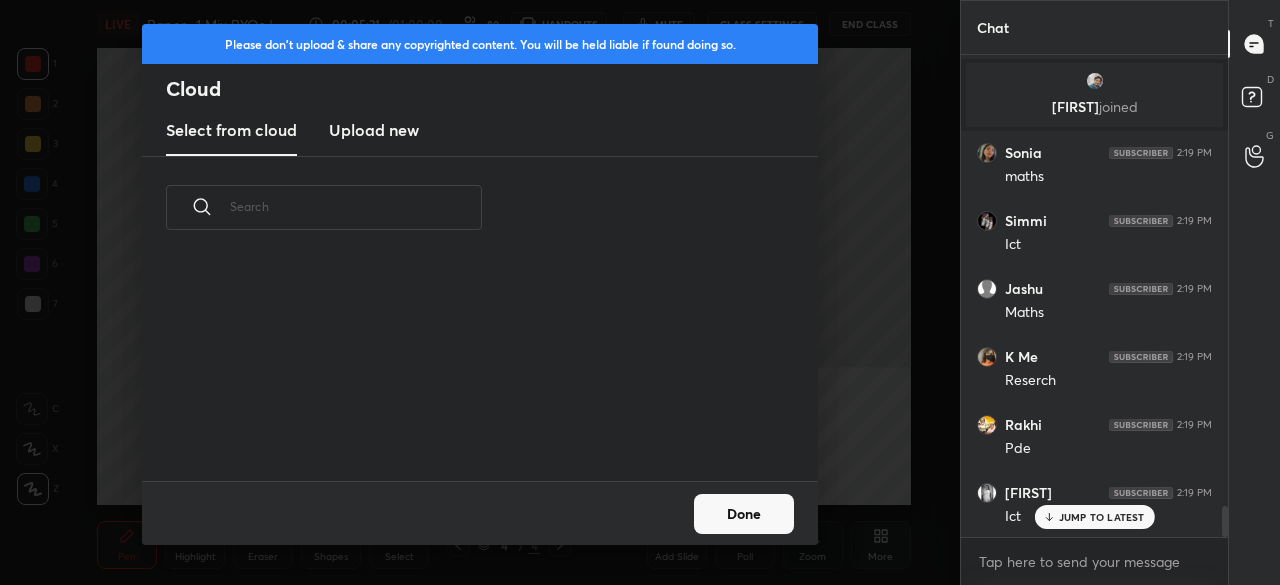 click on "Upload new" at bounding box center (374, 130) 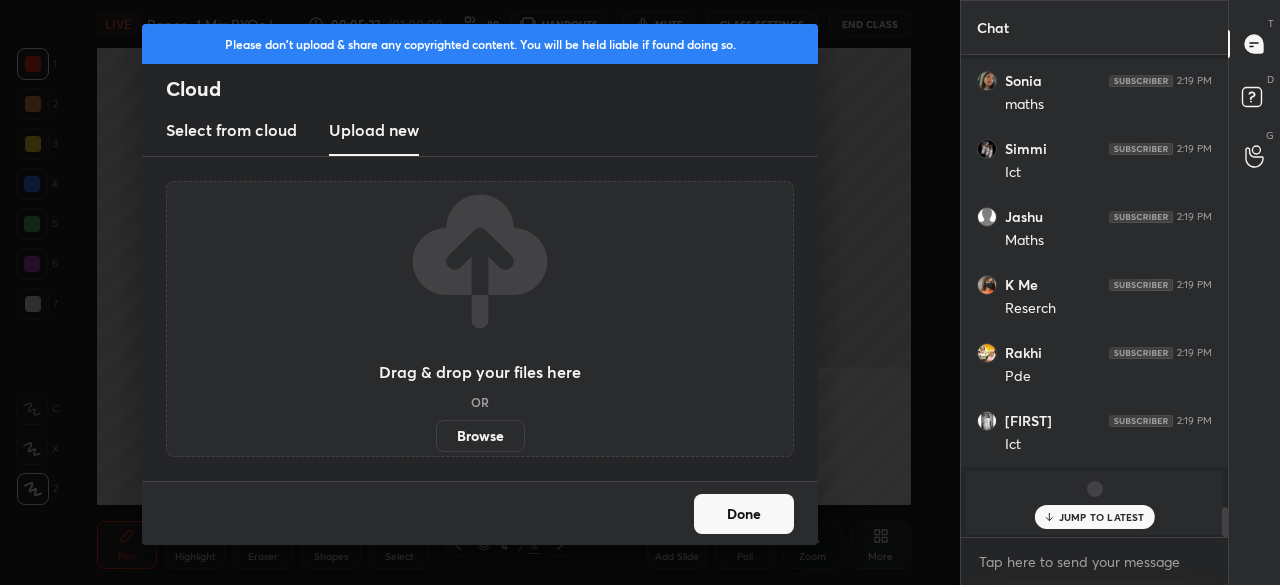 click on "Browse" at bounding box center (480, 436) 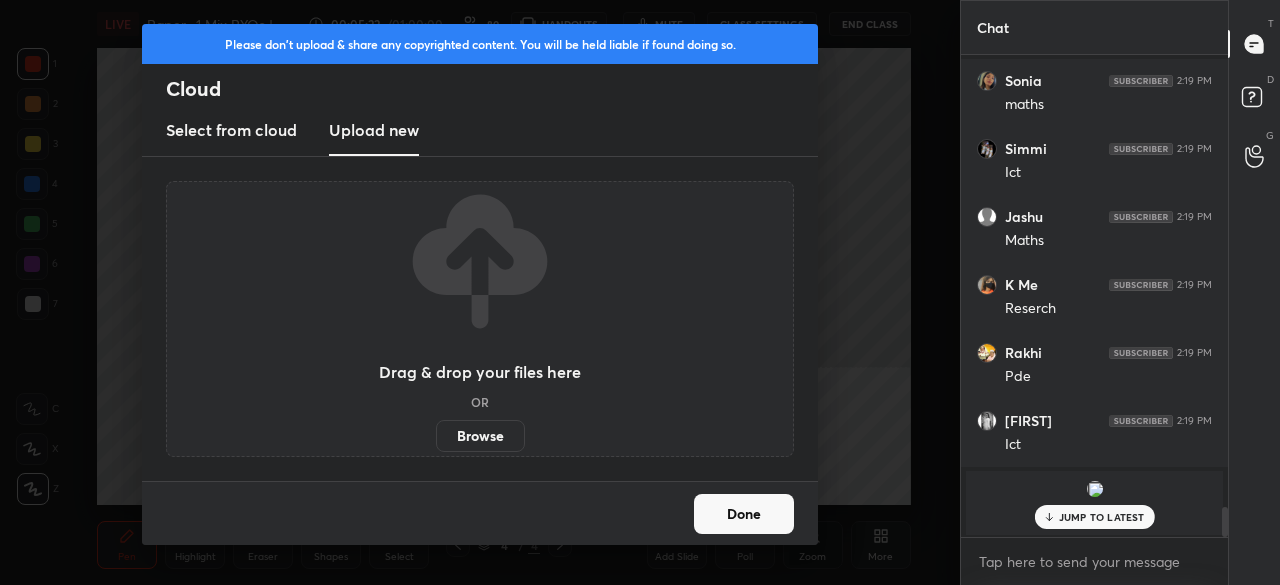 click on "Browse" at bounding box center [436, 436] 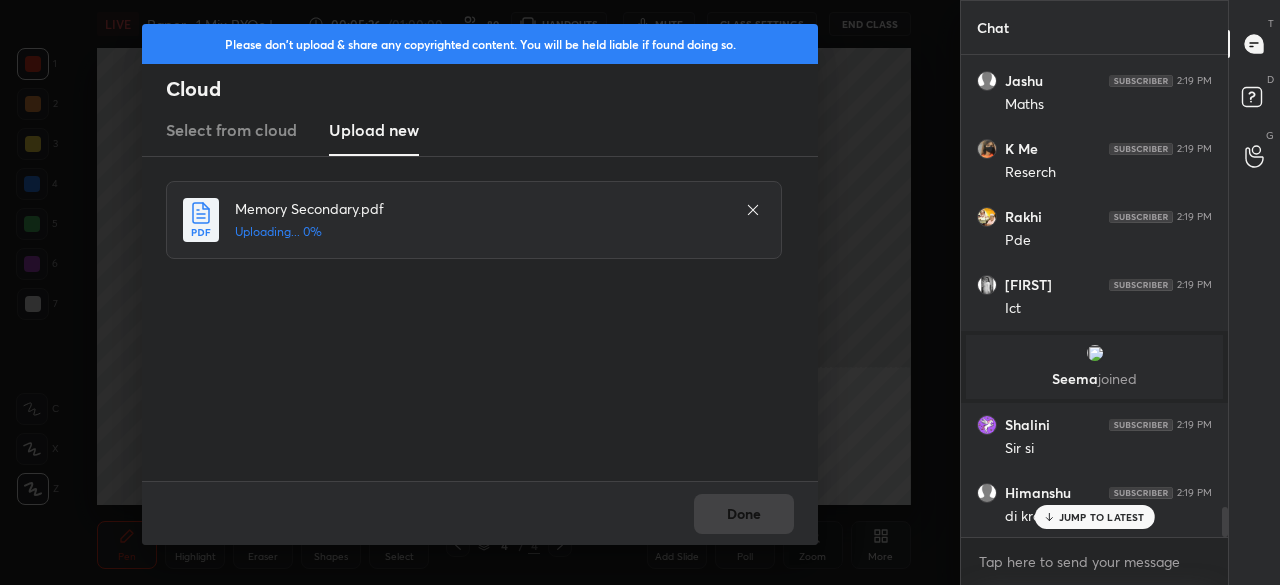 click on "JUMP TO LATEST" at bounding box center [1102, 517] 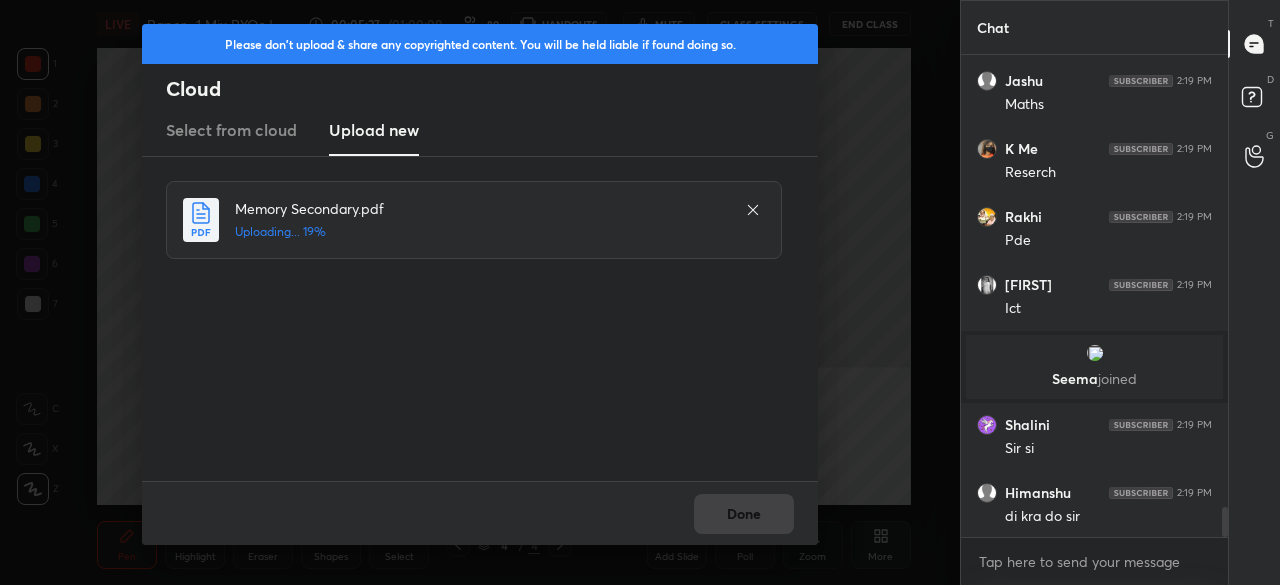 scroll, scrollTop: 7378, scrollLeft: 0, axis: vertical 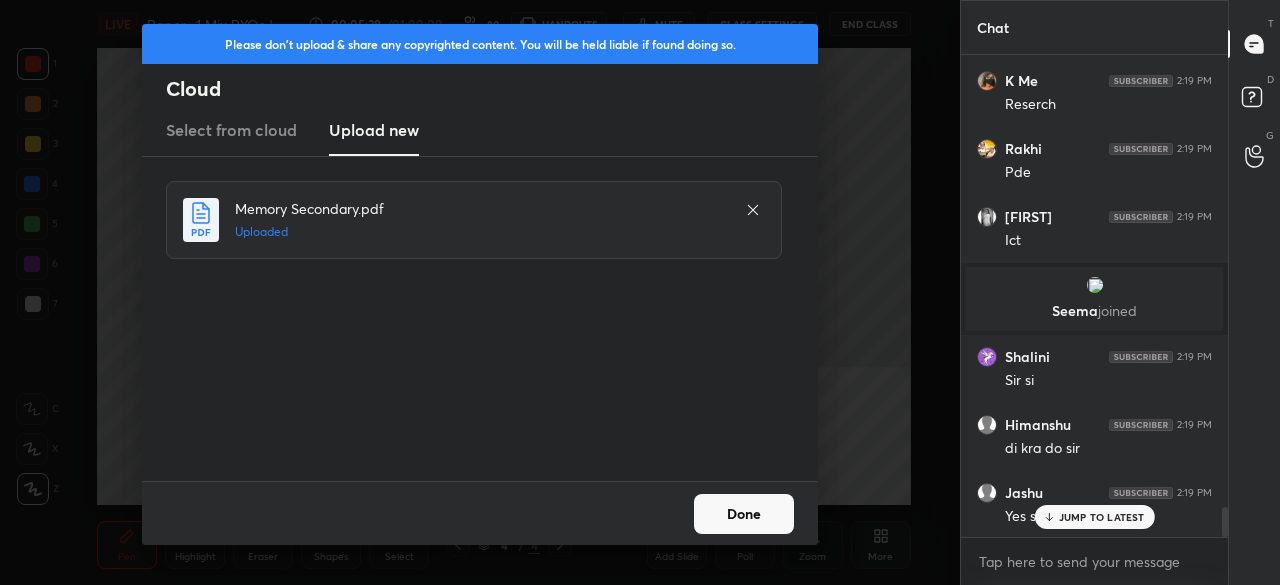 drag, startPoint x: 749, startPoint y: 520, endPoint x: 792, endPoint y: 515, distance: 43.289722 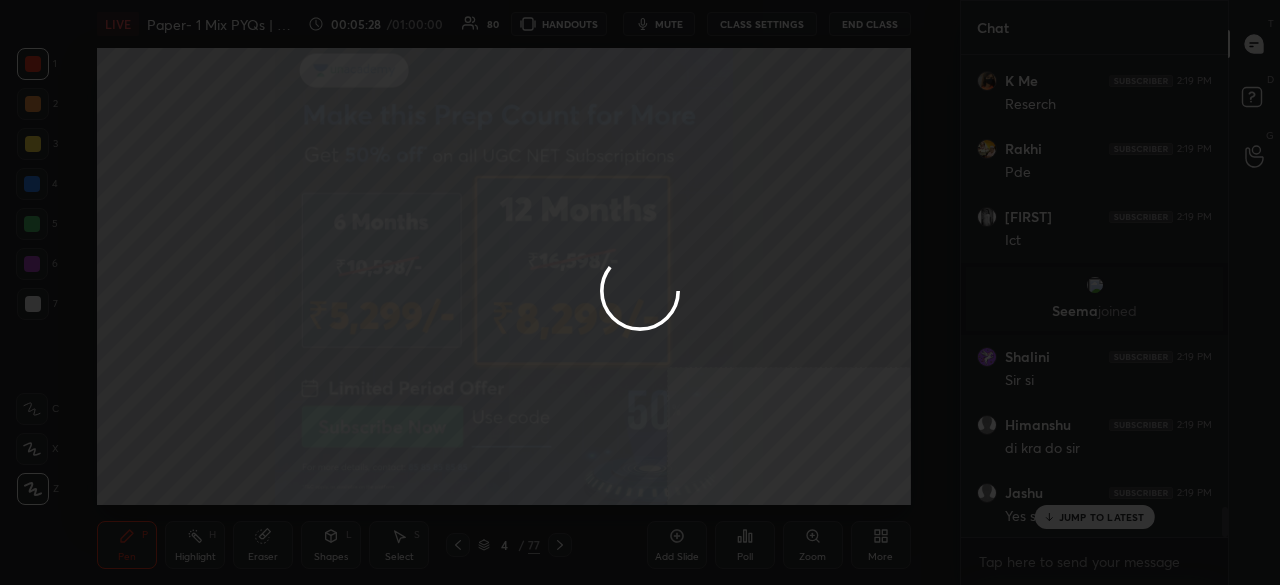 scroll, scrollTop: 7446, scrollLeft: 0, axis: vertical 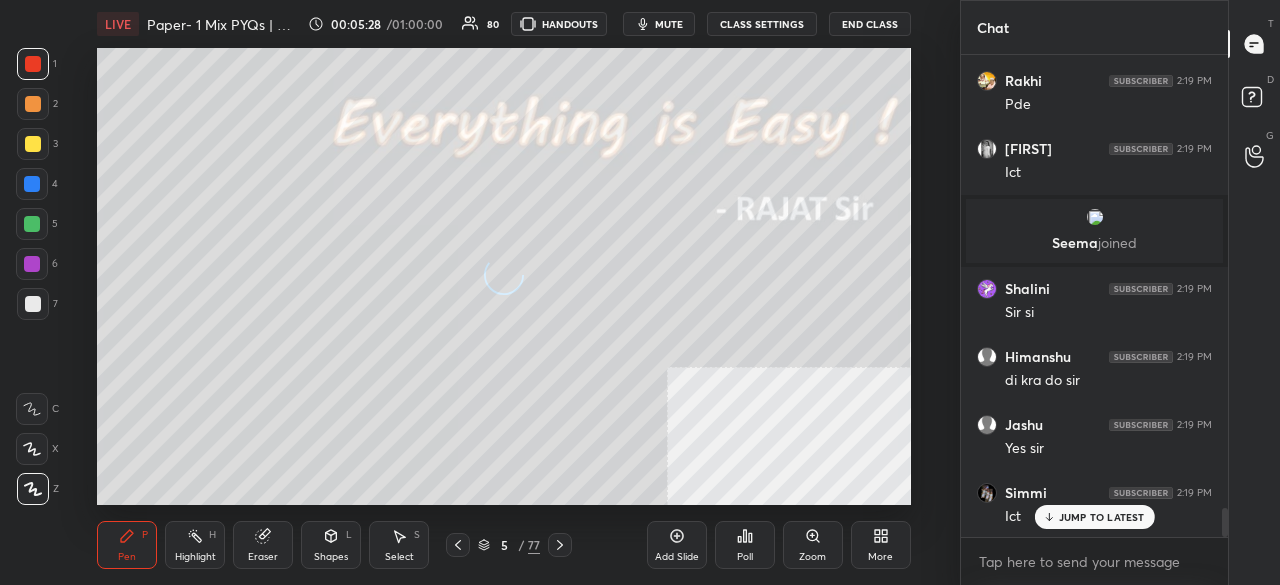 click 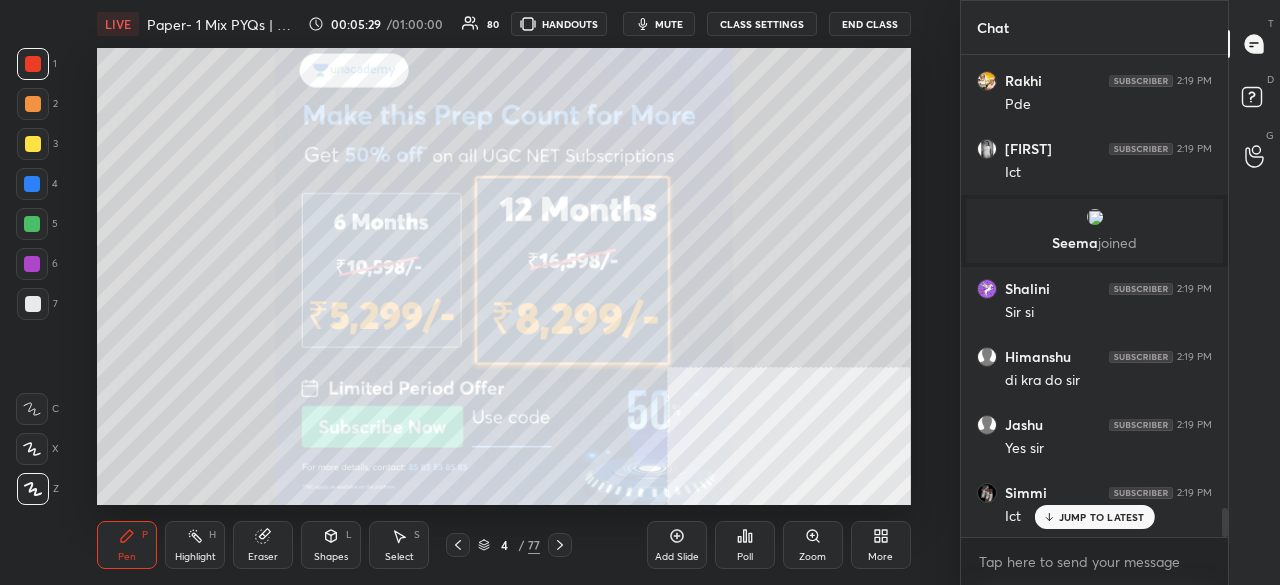 click on "/" at bounding box center (521, 545) 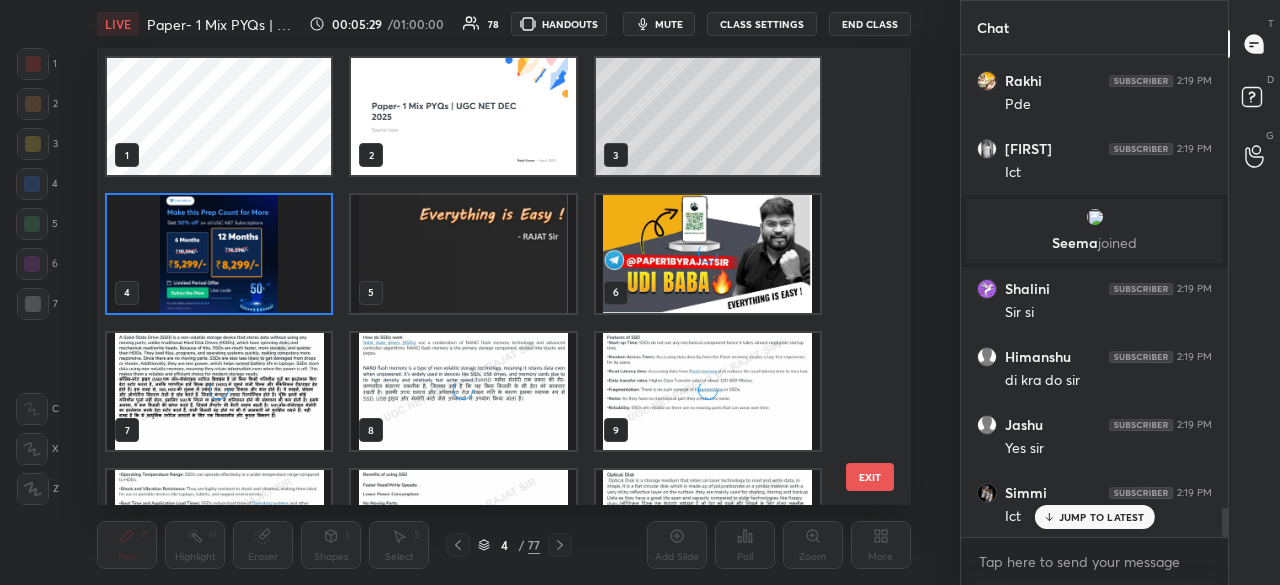 scroll, scrollTop: 6, scrollLeft: 10, axis: both 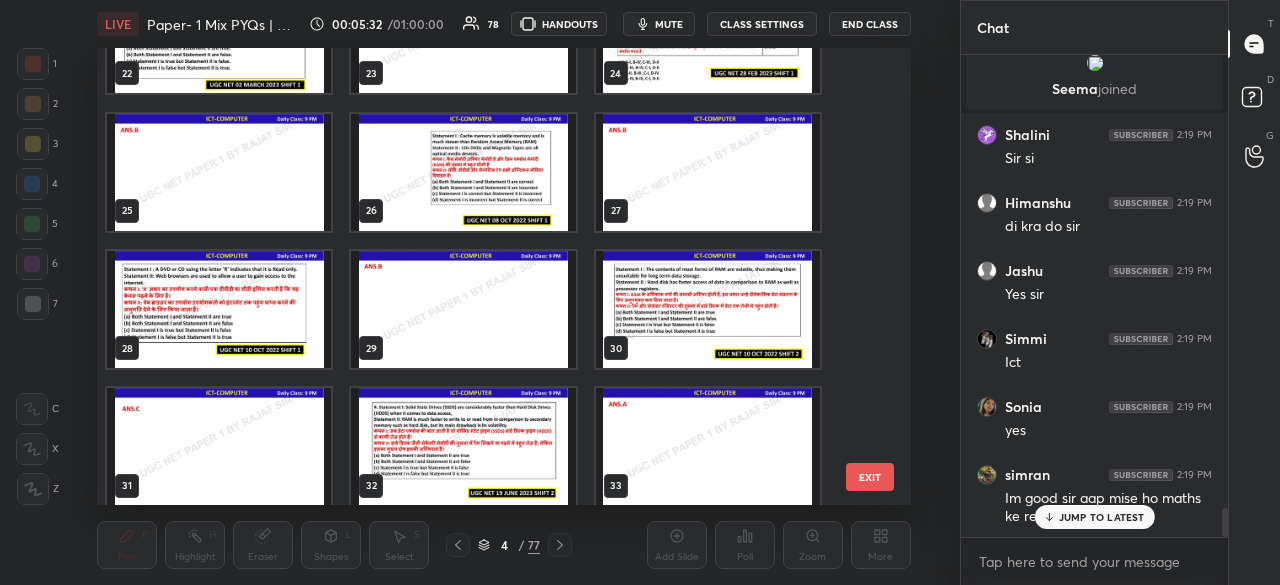 click at bounding box center [219, 309] 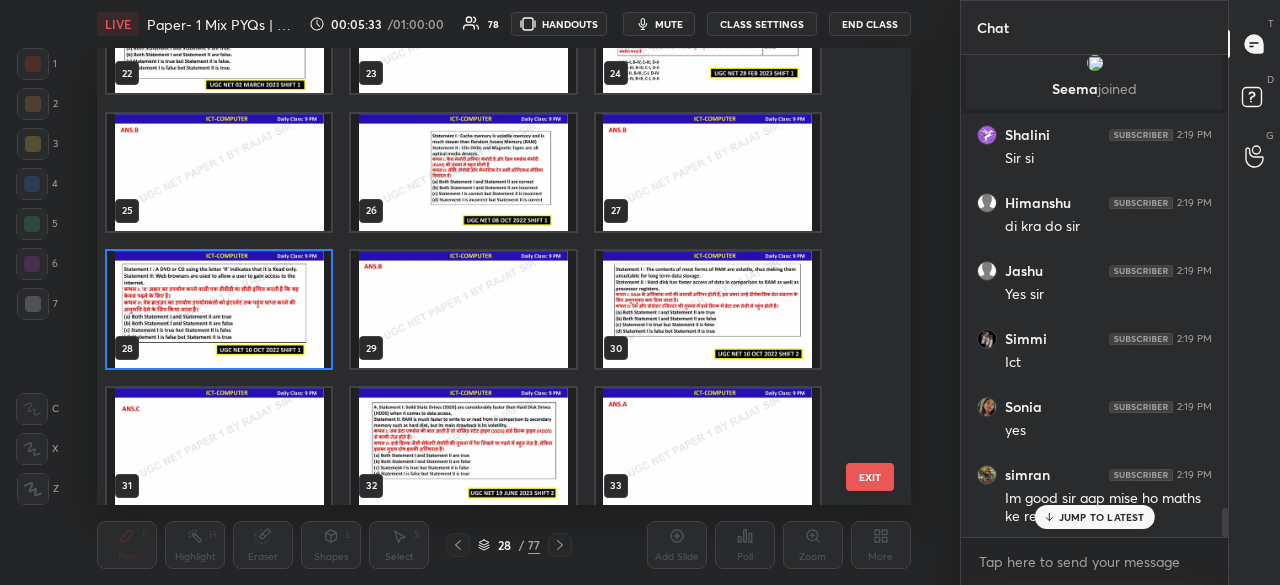 click at bounding box center (219, 309) 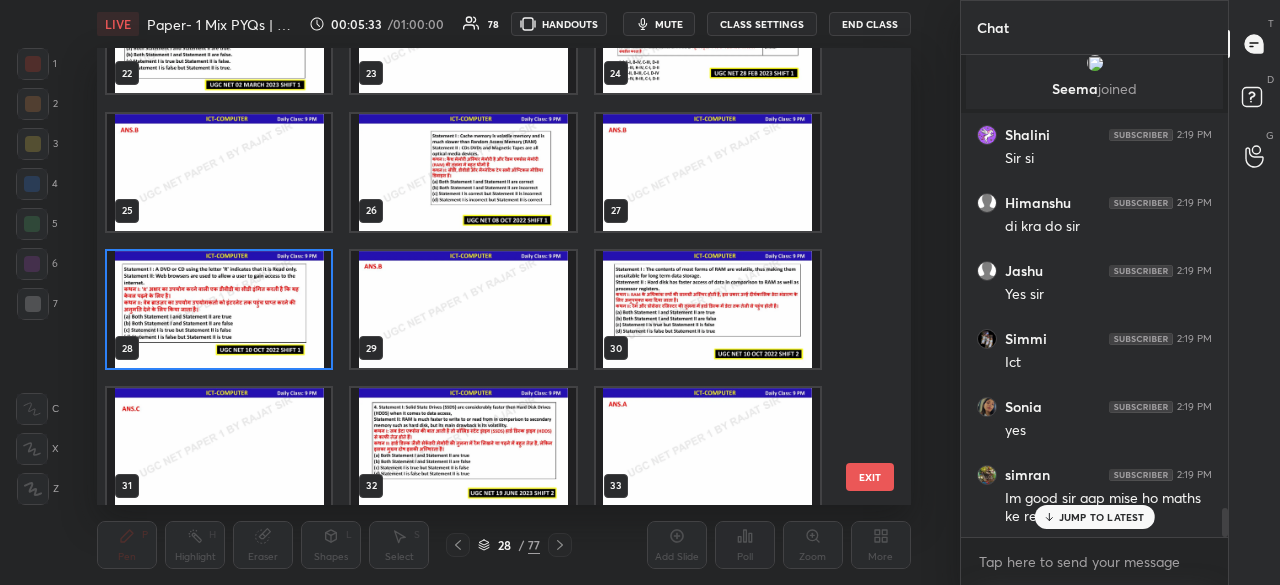 click at bounding box center [219, 309] 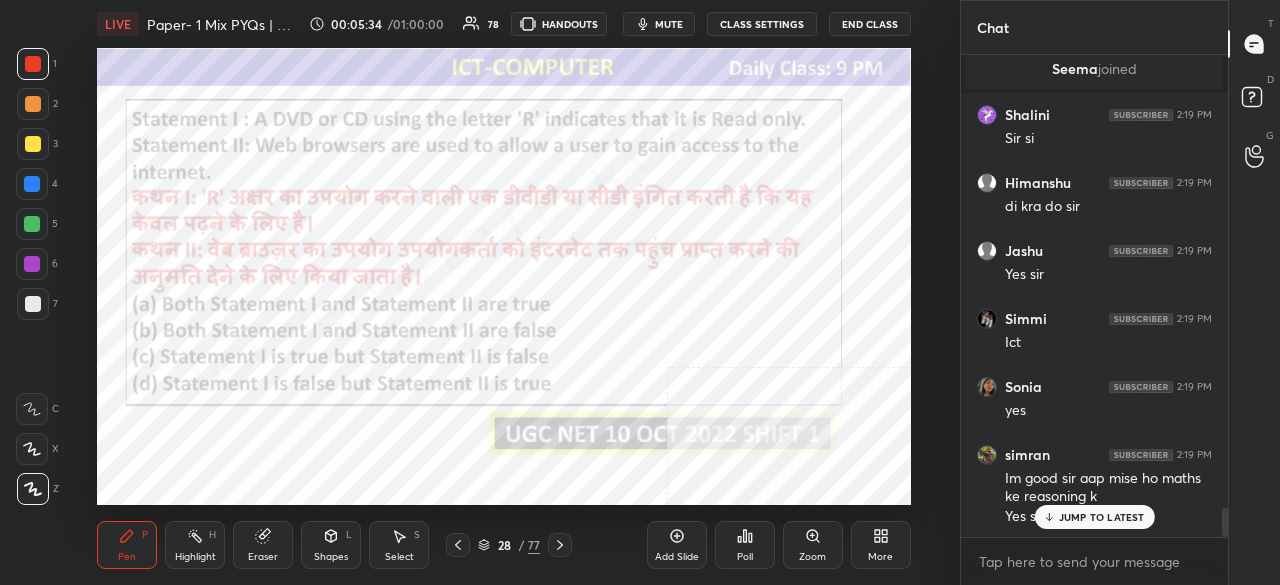 drag, startPoint x: 514, startPoint y: 541, endPoint x: 520, endPoint y: 527, distance: 15.231546 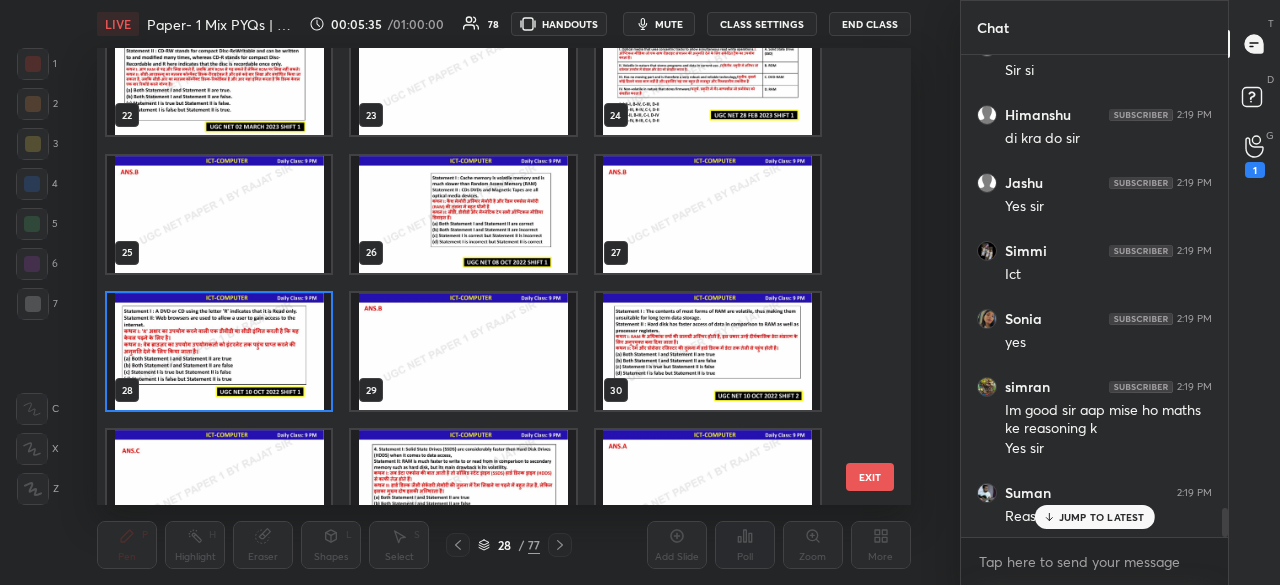 click at bounding box center (219, 351) 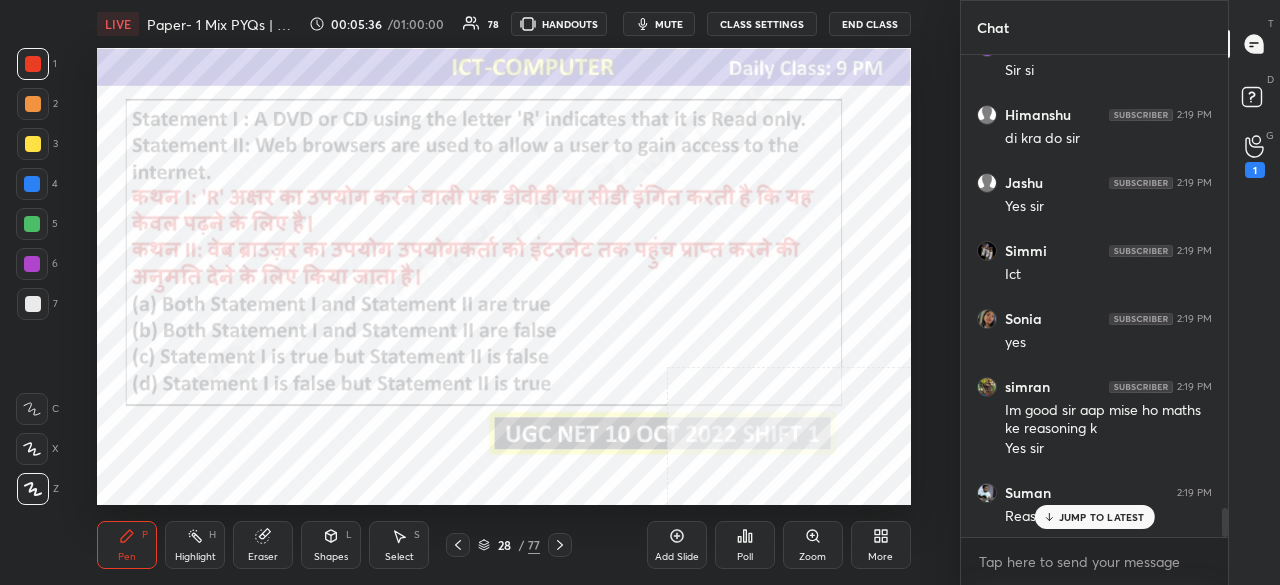 click on "Poll" at bounding box center (745, 545) 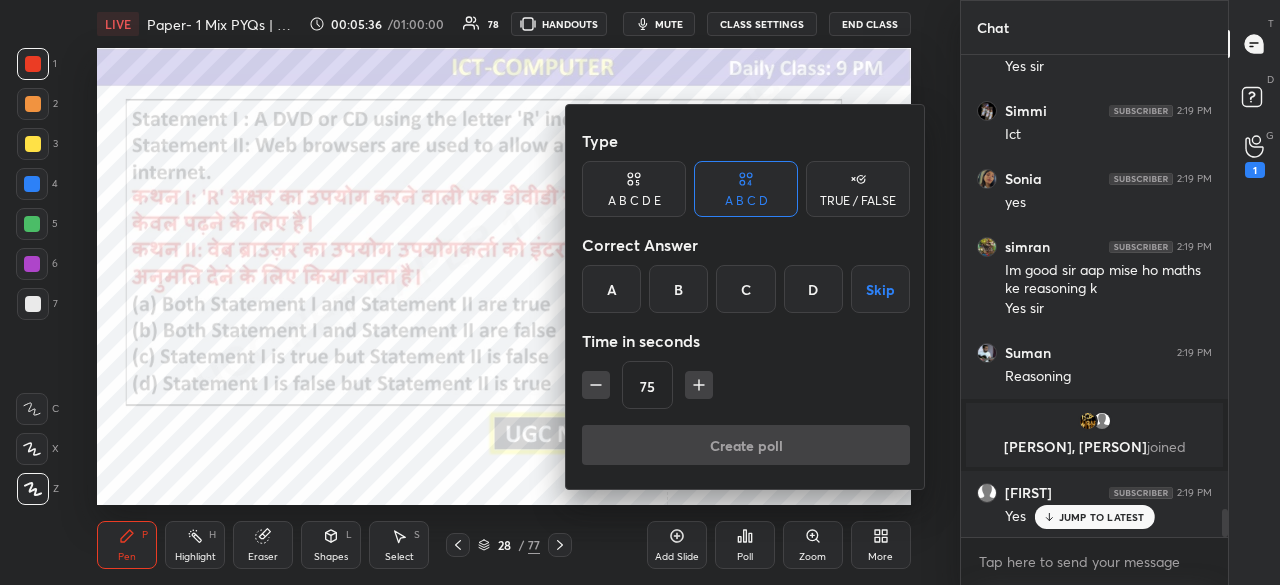 click on "B" at bounding box center [678, 289] 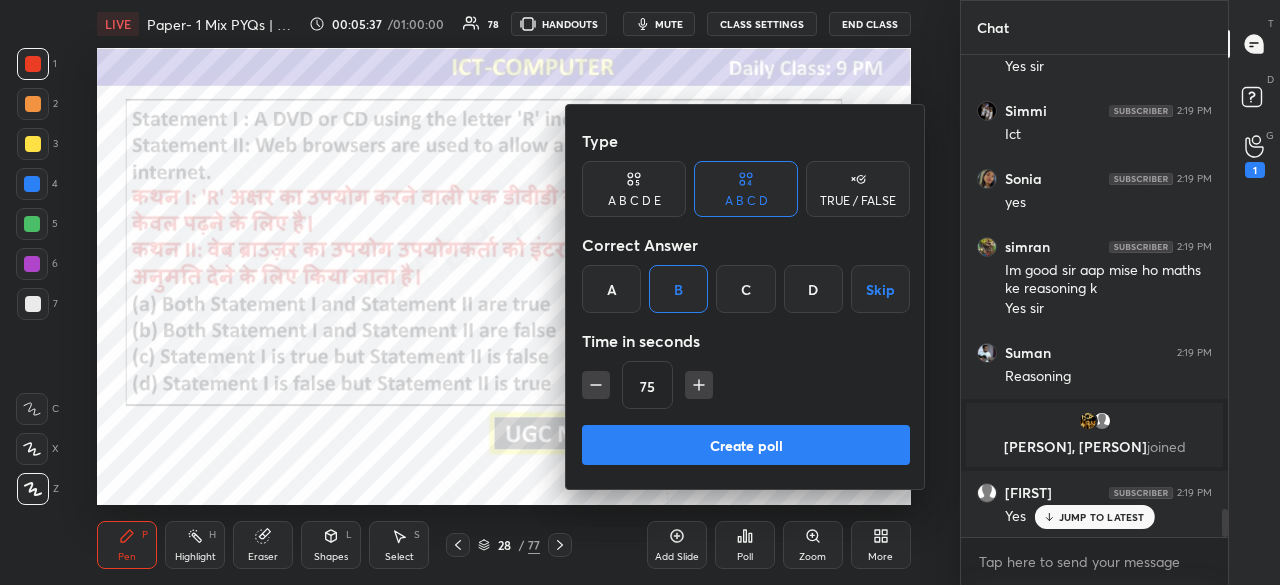 click at bounding box center [596, 385] 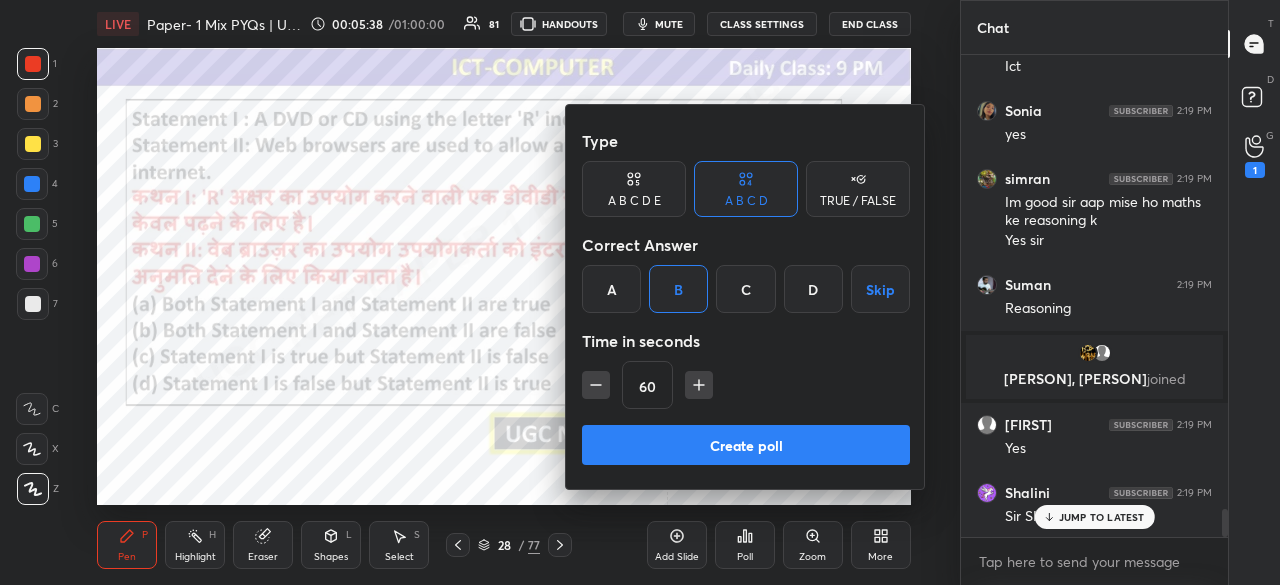click 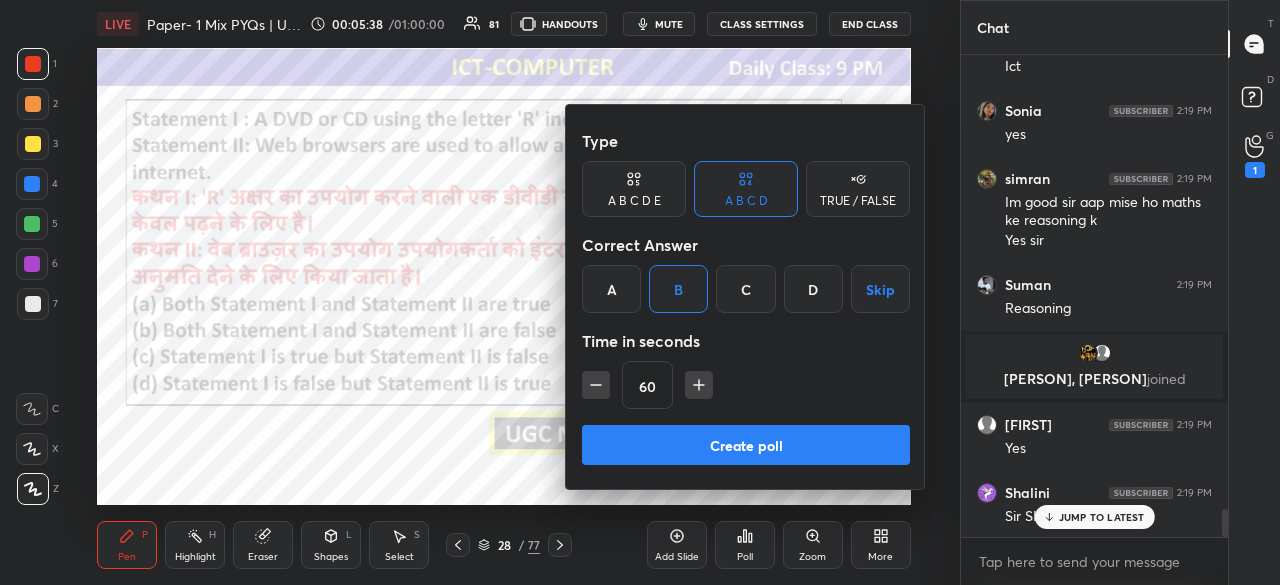 type on "45" 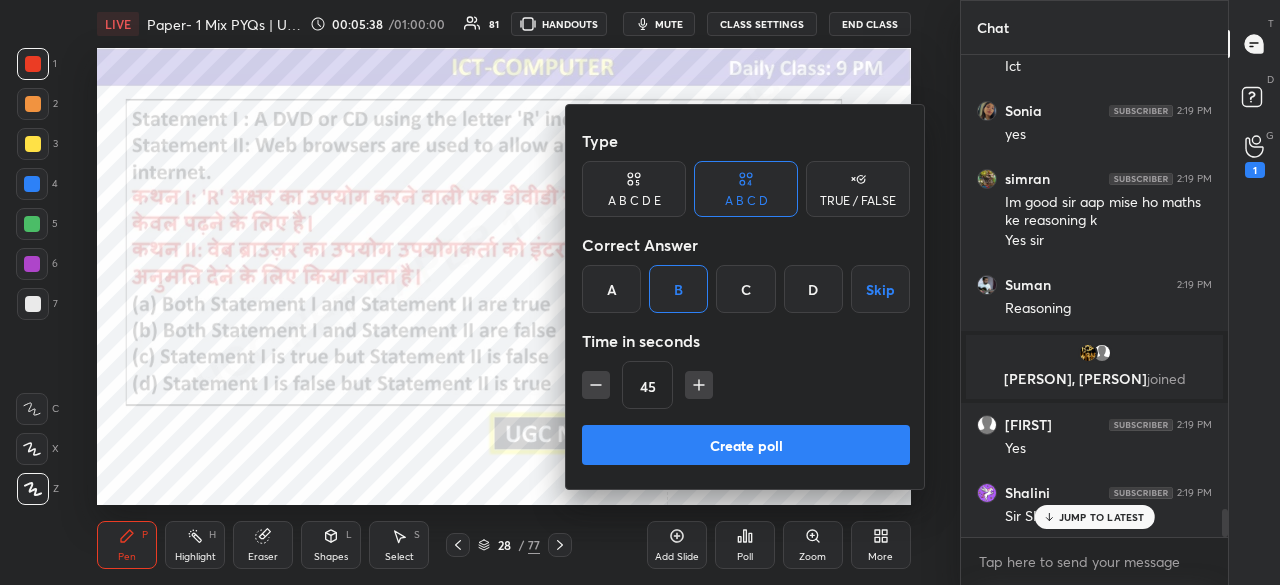 click on "Create poll" at bounding box center [746, 445] 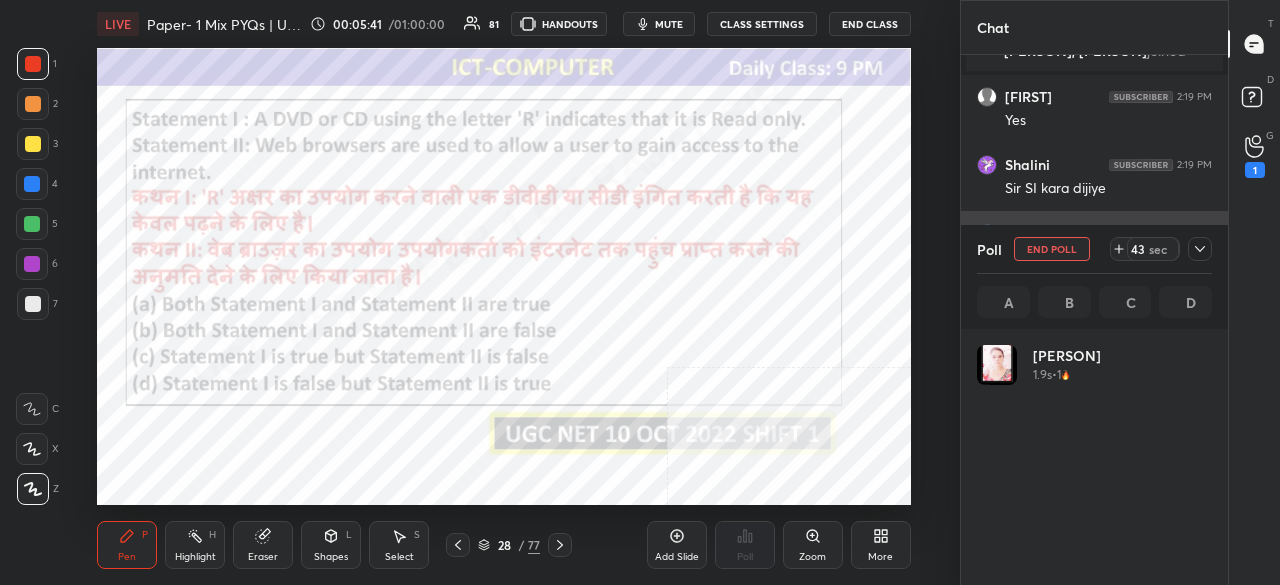 click at bounding box center (1200, 249) 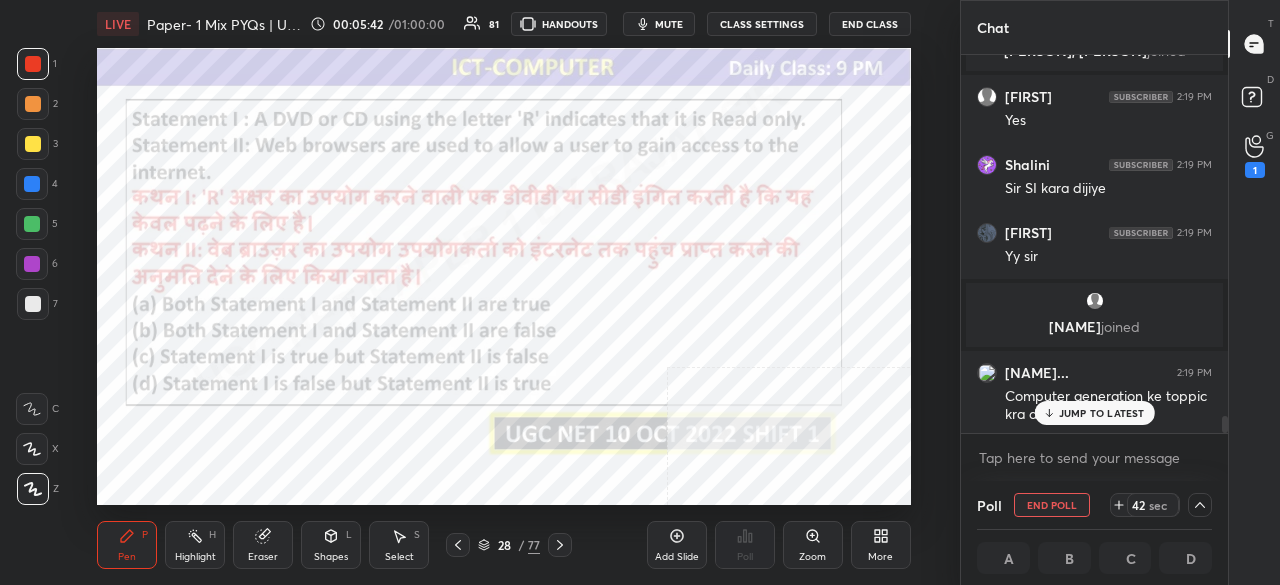 drag, startPoint x: 1082, startPoint y: 413, endPoint x: 1006, endPoint y: 442, distance: 81.34495 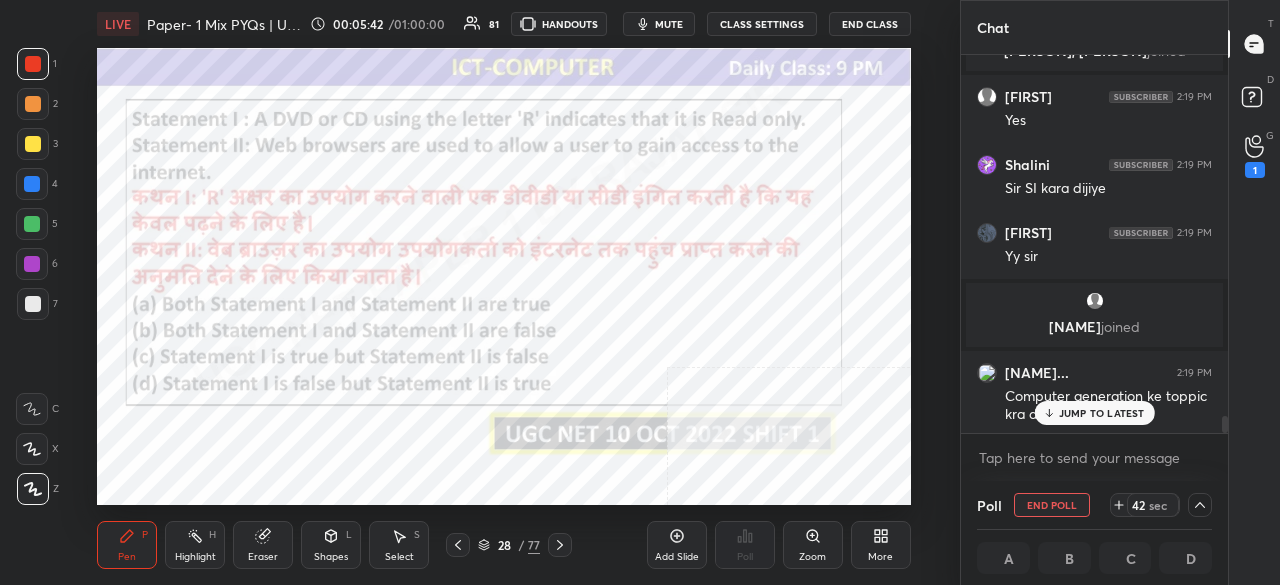 click on "JUMP TO LATEST" at bounding box center [1102, 413] 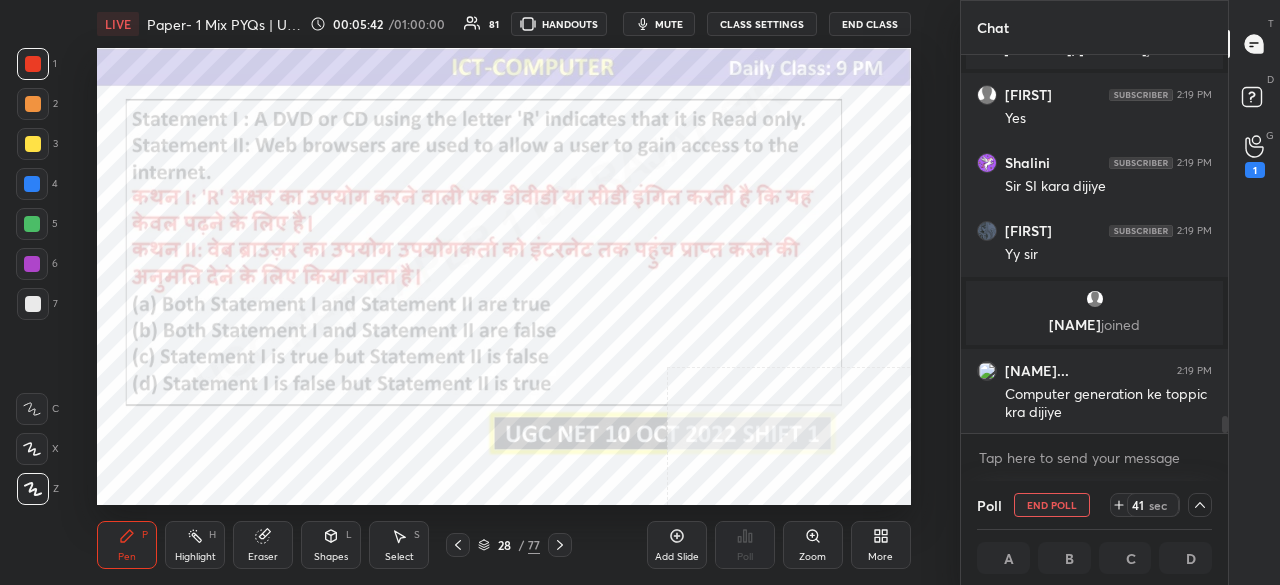 click on "More" at bounding box center [881, 545] 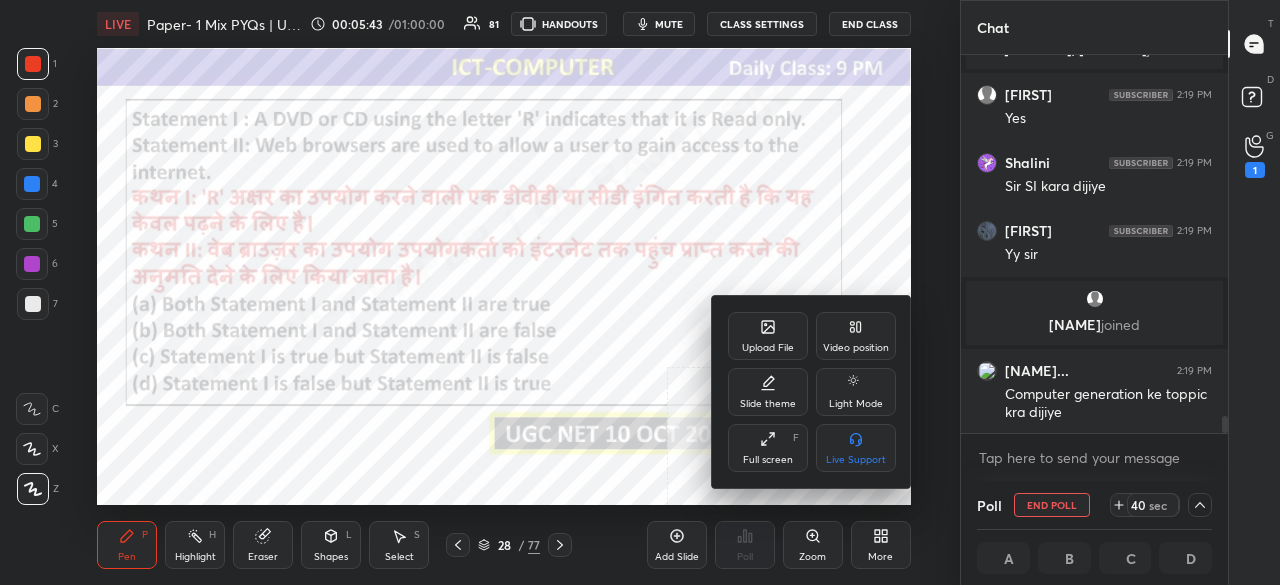 drag, startPoint x: 778, startPoint y: 454, endPoint x: 782, endPoint y: 530, distance: 76.105194 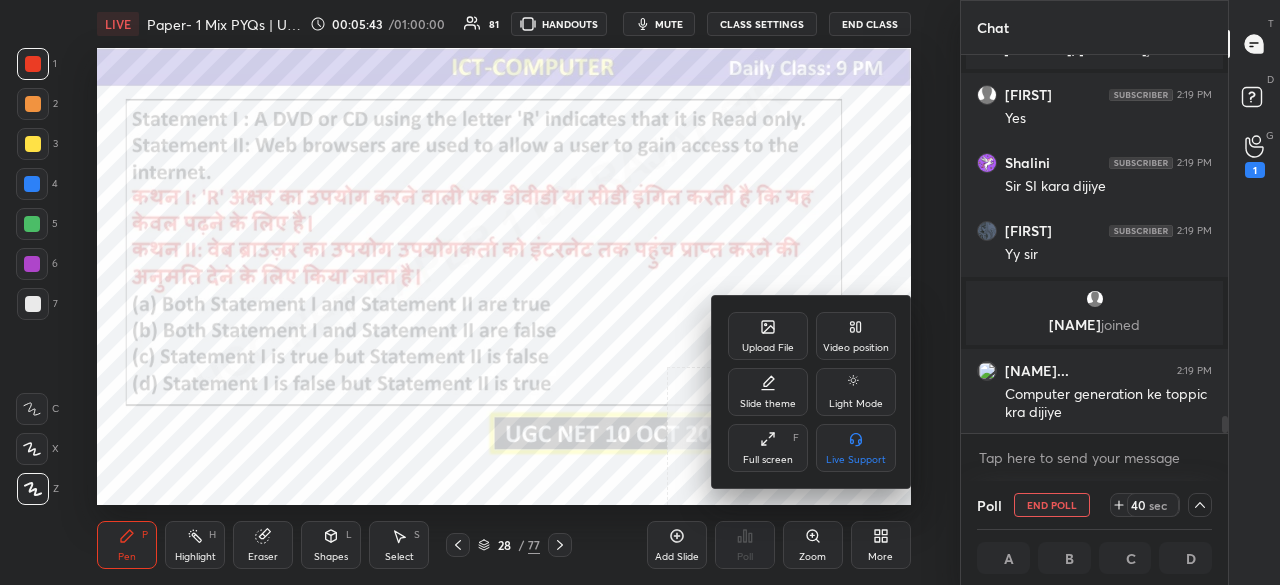 click on "Full screen" at bounding box center (768, 460) 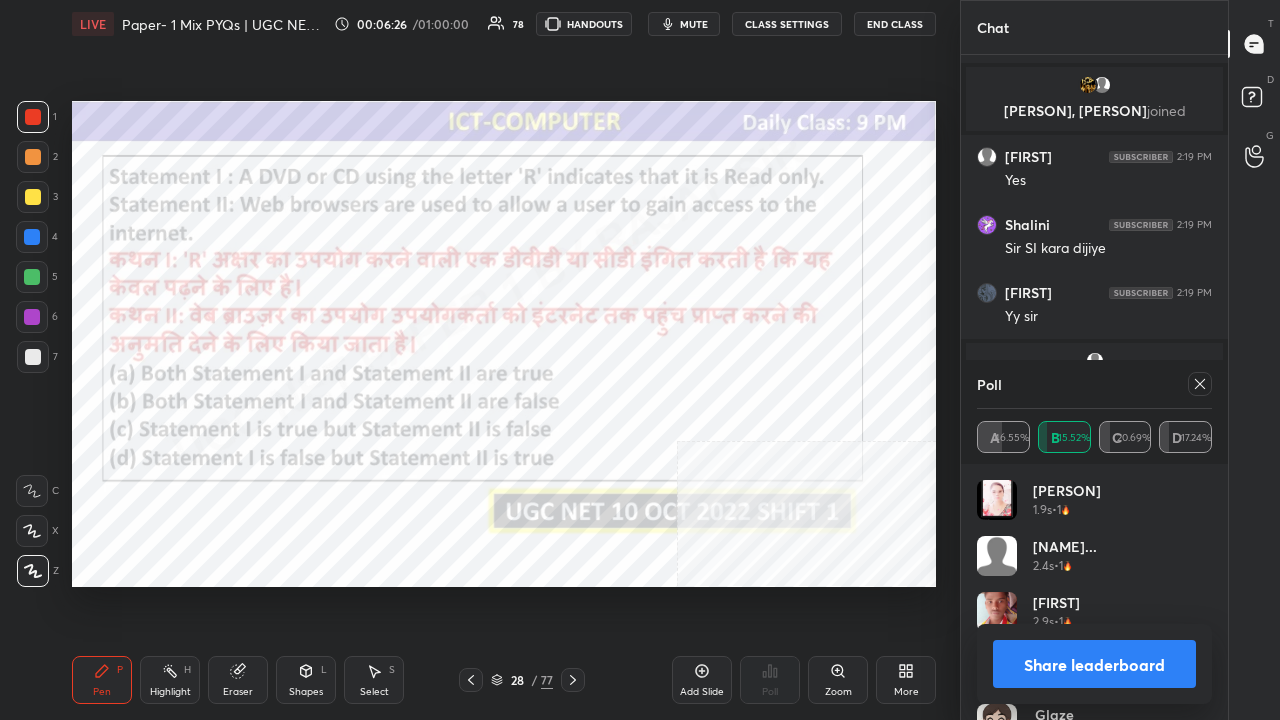 click 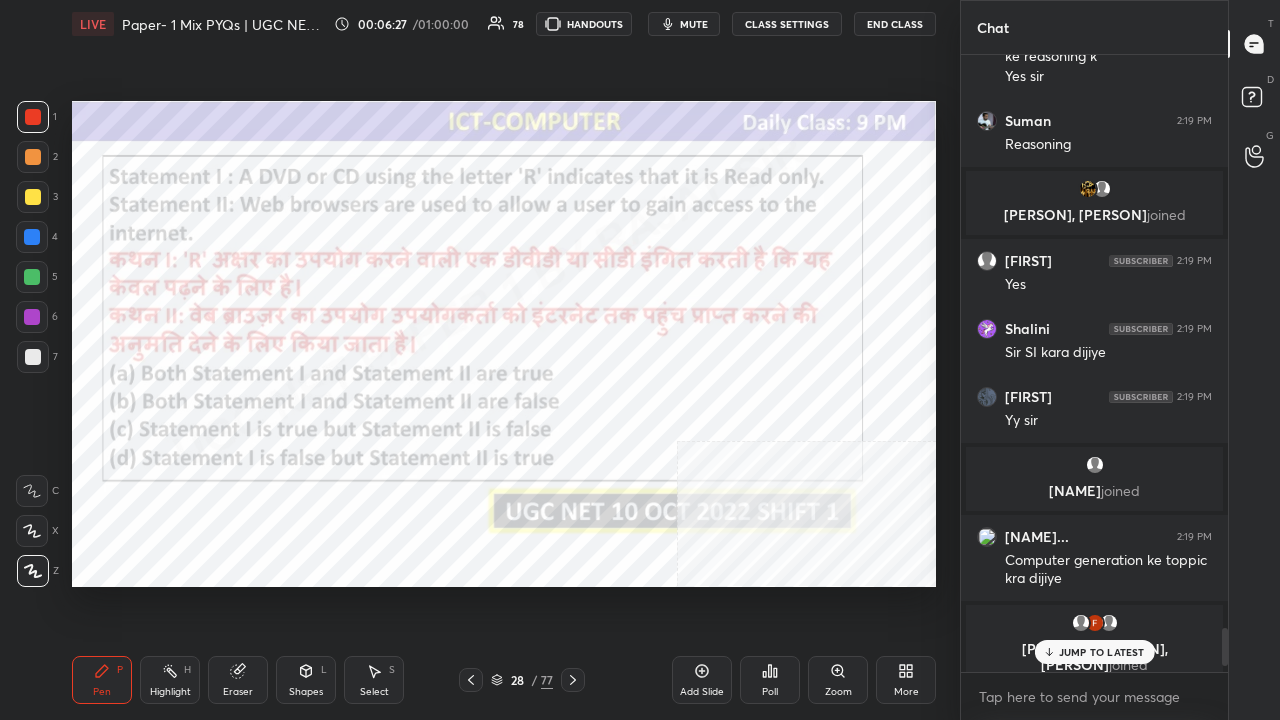 click at bounding box center (32, 317) 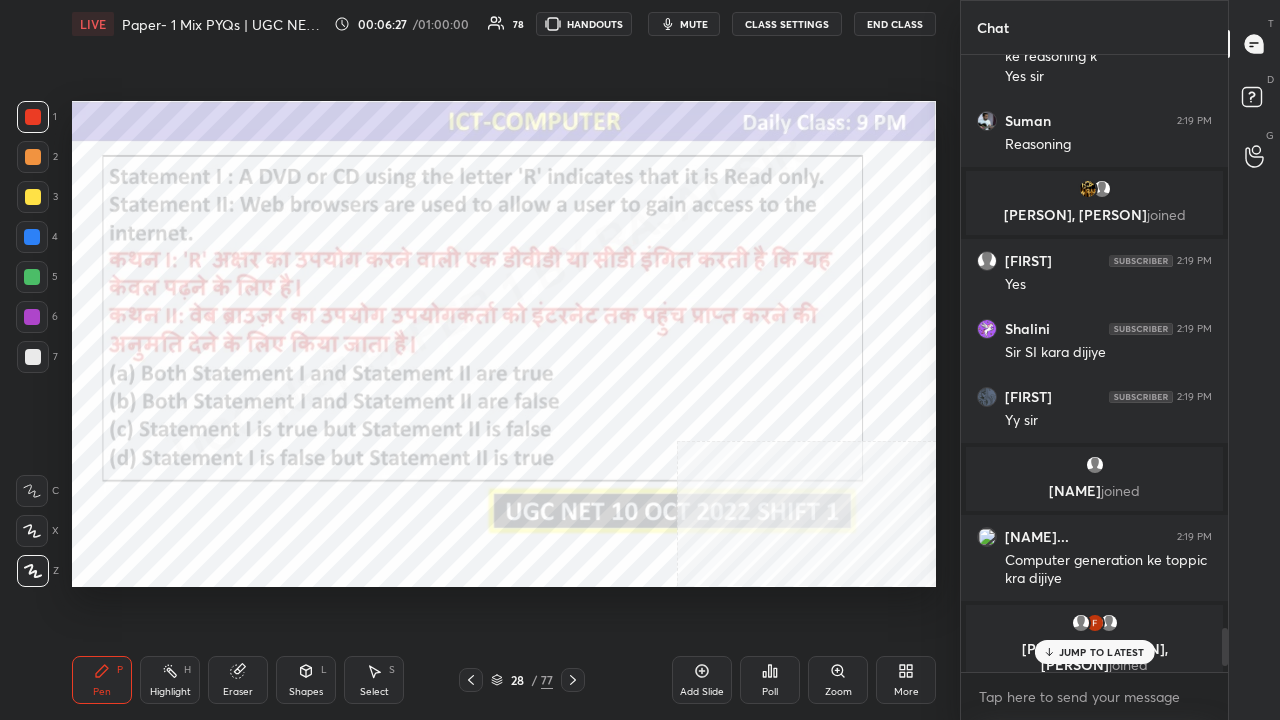 click at bounding box center (32, 317) 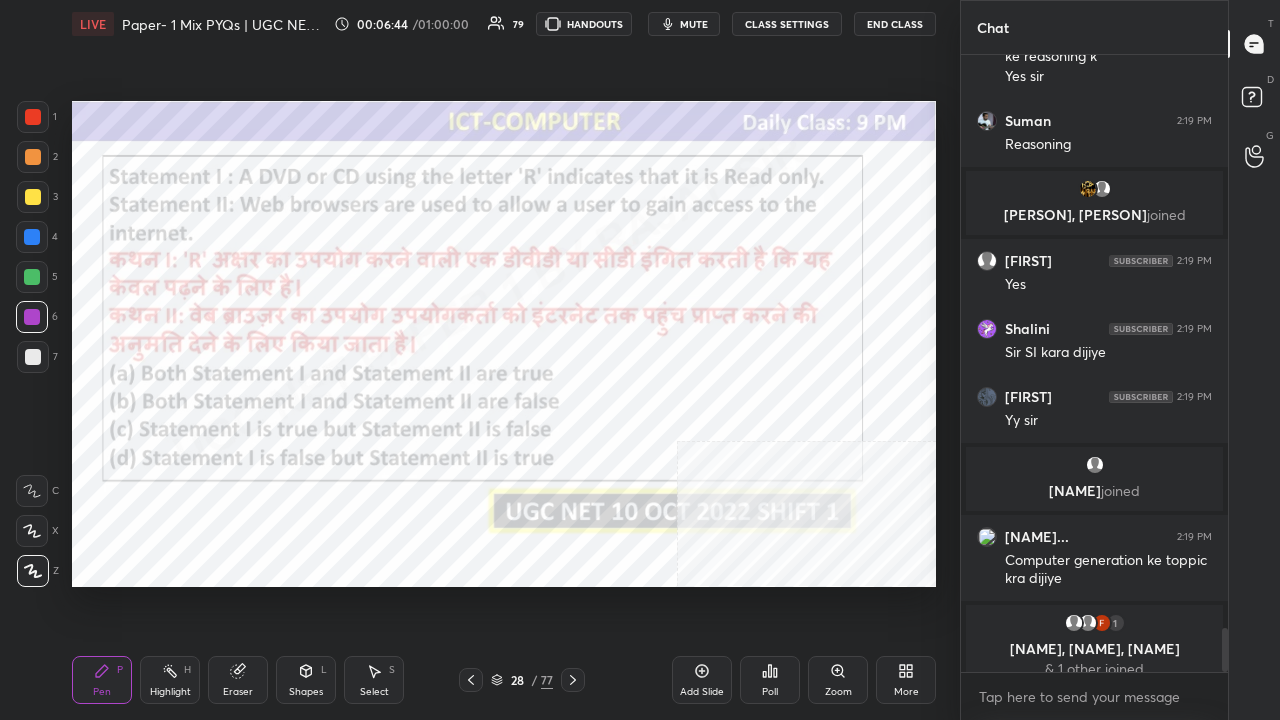 scroll, scrollTop: 8128, scrollLeft: 0, axis: vertical 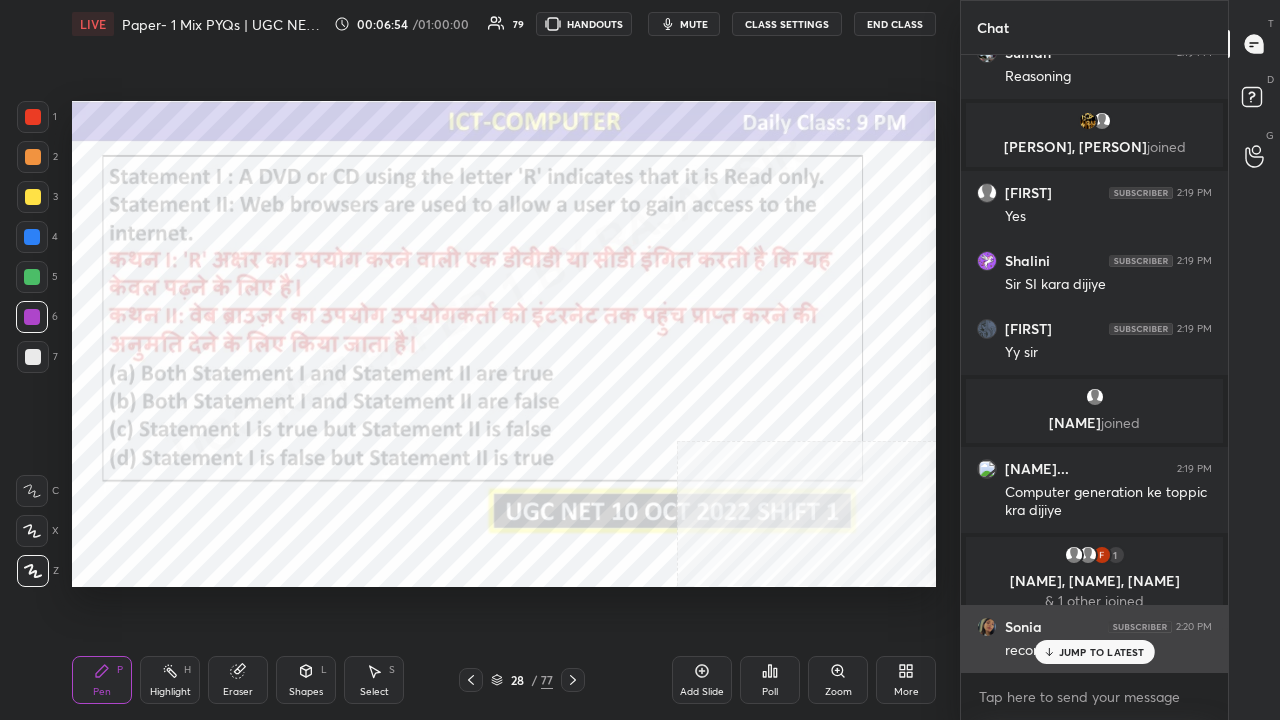 click on "JUMP TO LATEST" at bounding box center [1102, 652] 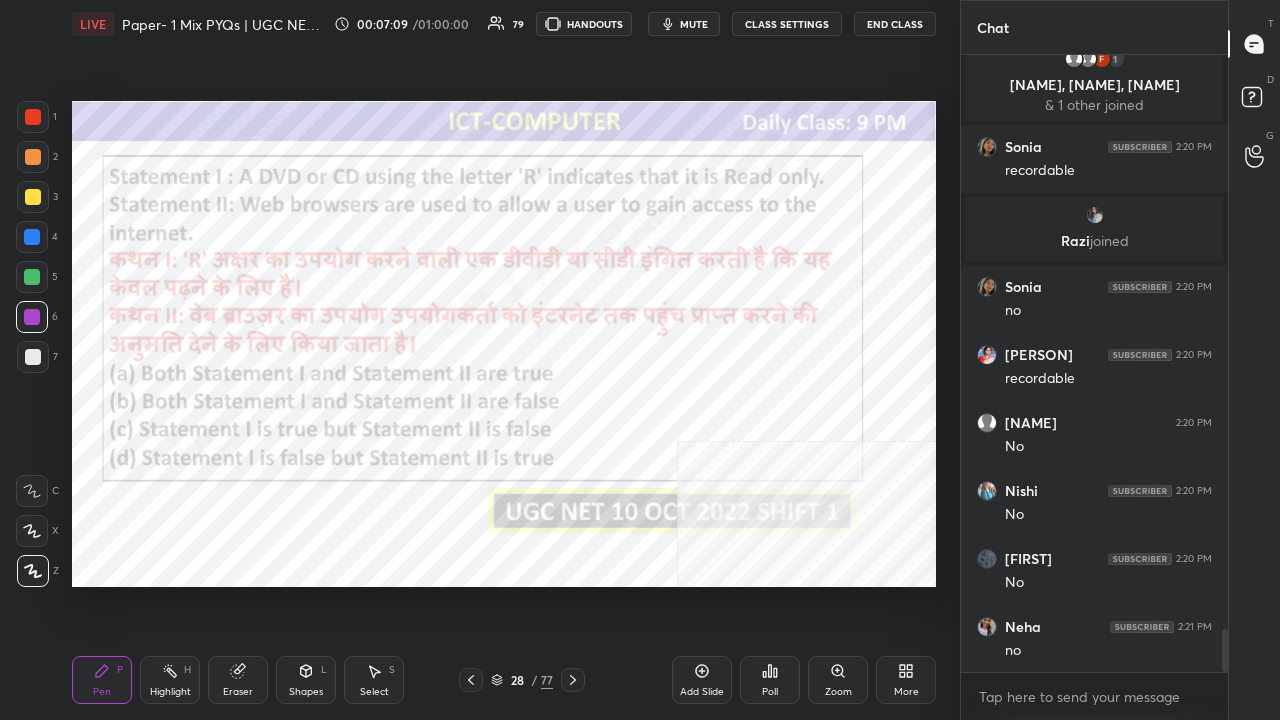 scroll, scrollTop: 8142, scrollLeft: 0, axis: vertical 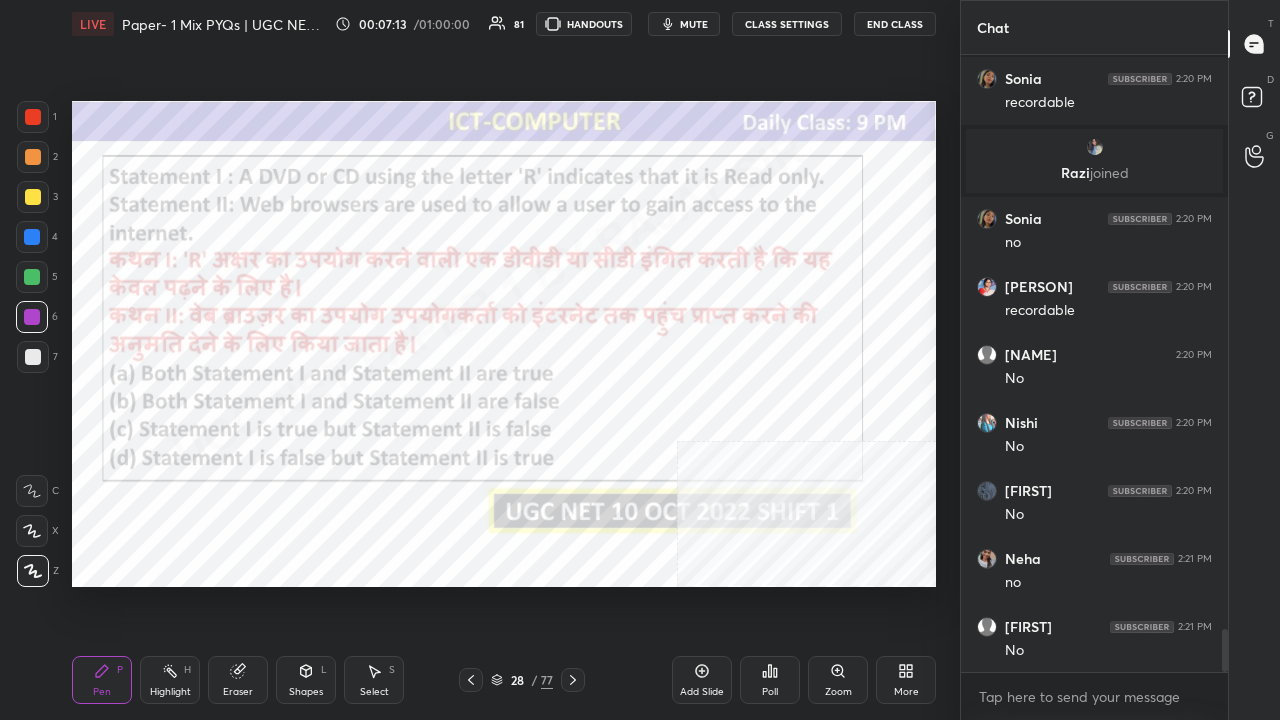 click on "/" at bounding box center [534, 680] 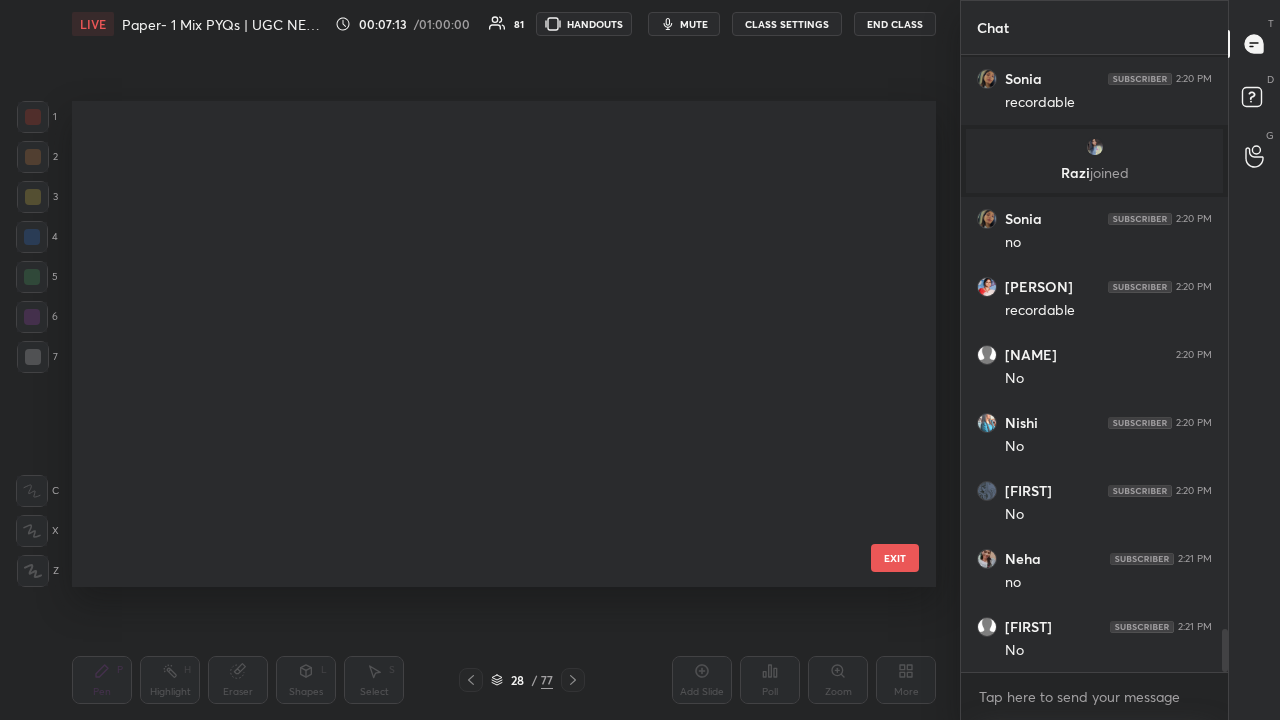scroll, scrollTop: 984, scrollLeft: 0, axis: vertical 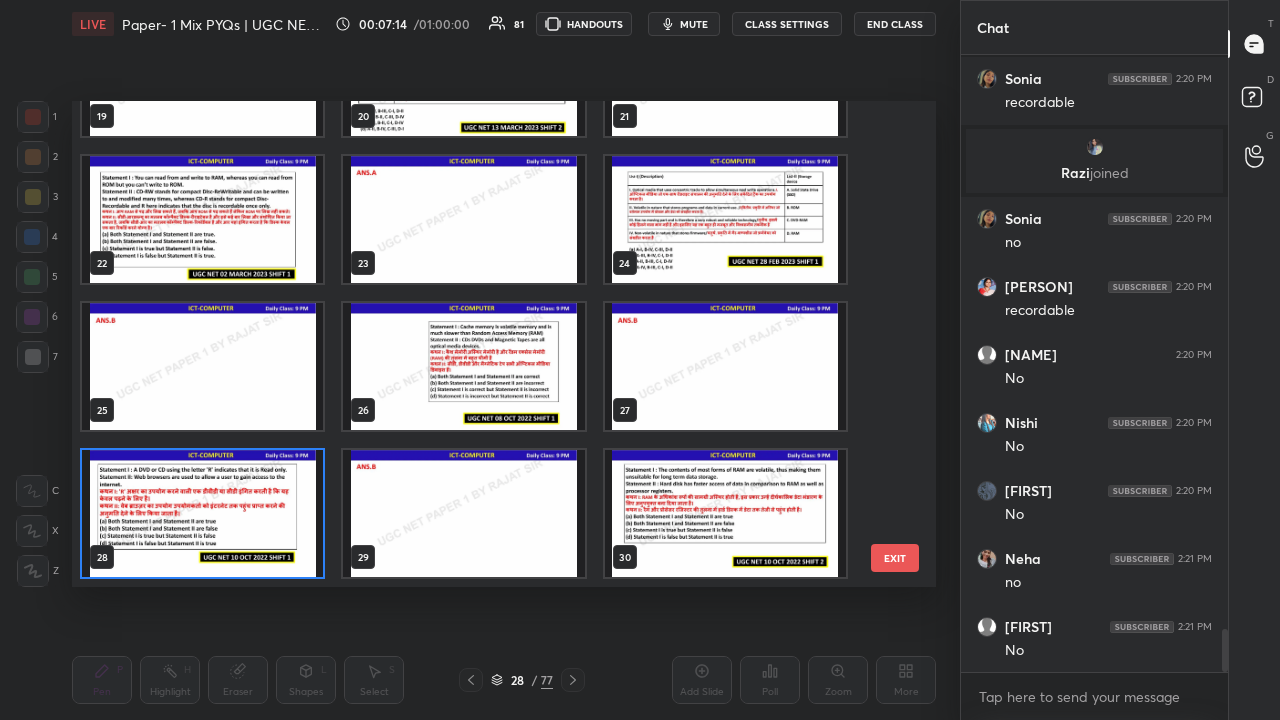 click at bounding box center [202, 513] 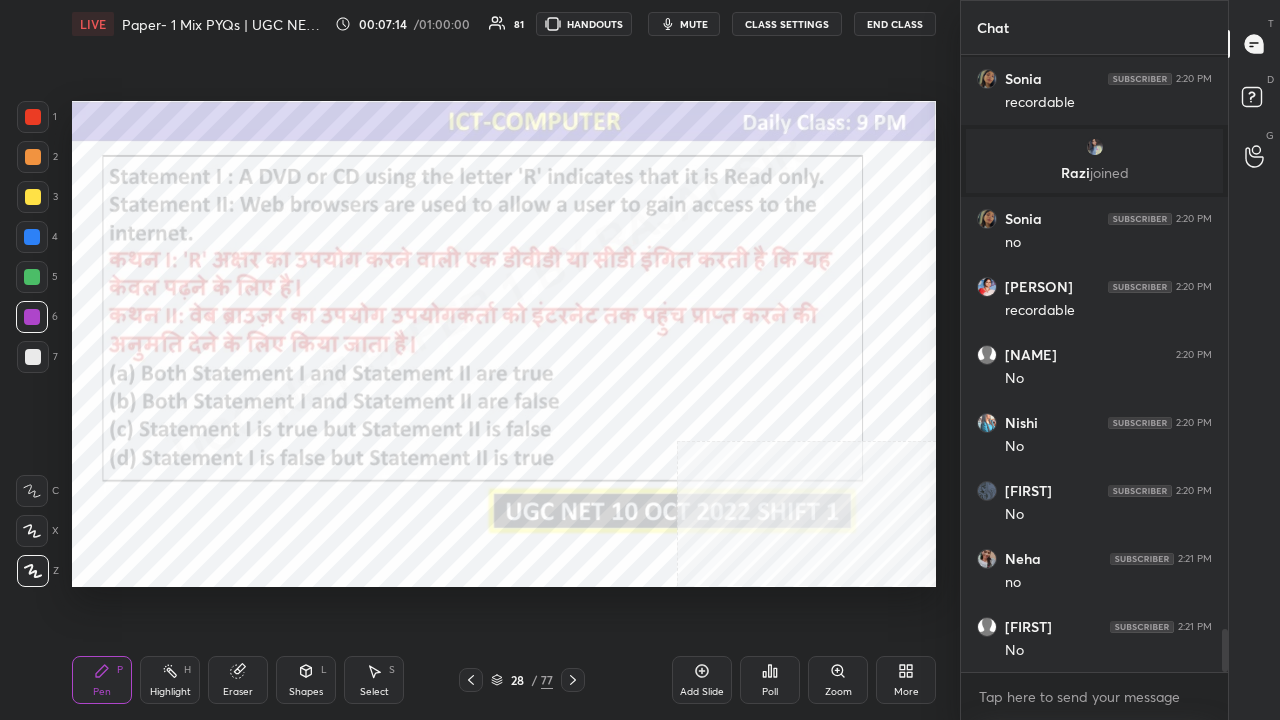 click at bounding box center [202, 513] 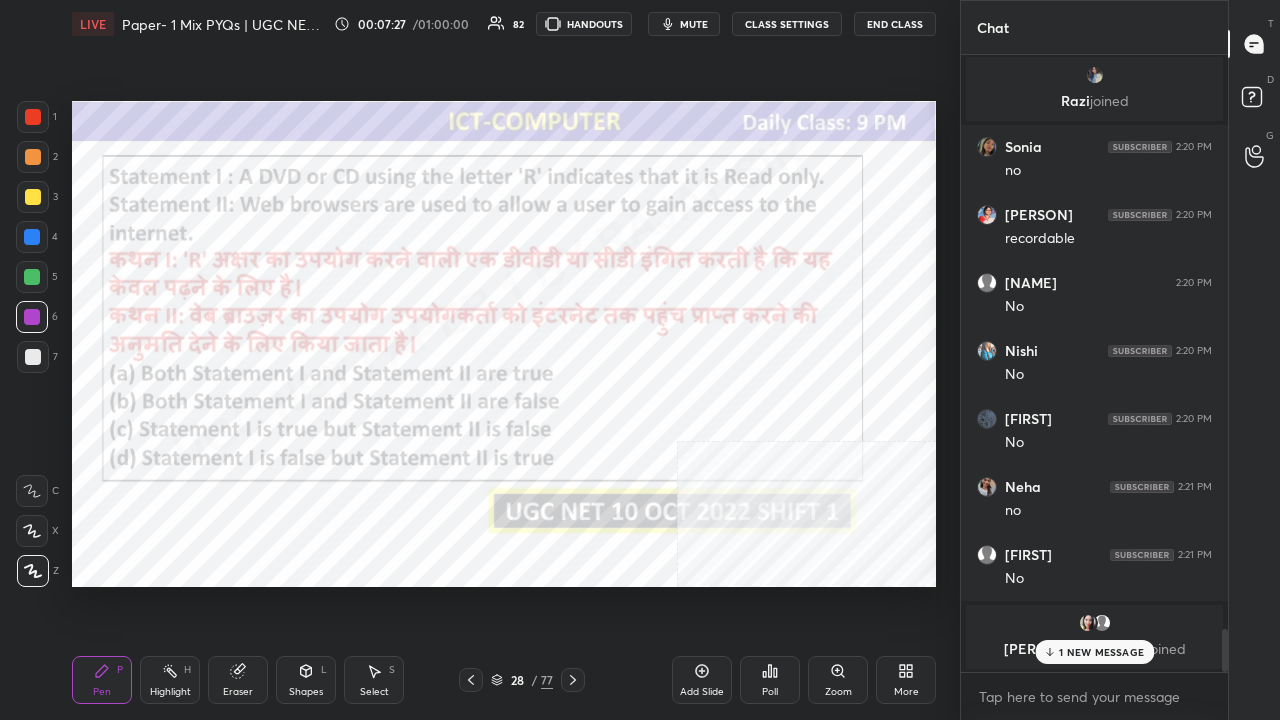 scroll, scrollTop: 8134, scrollLeft: 0, axis: vertical 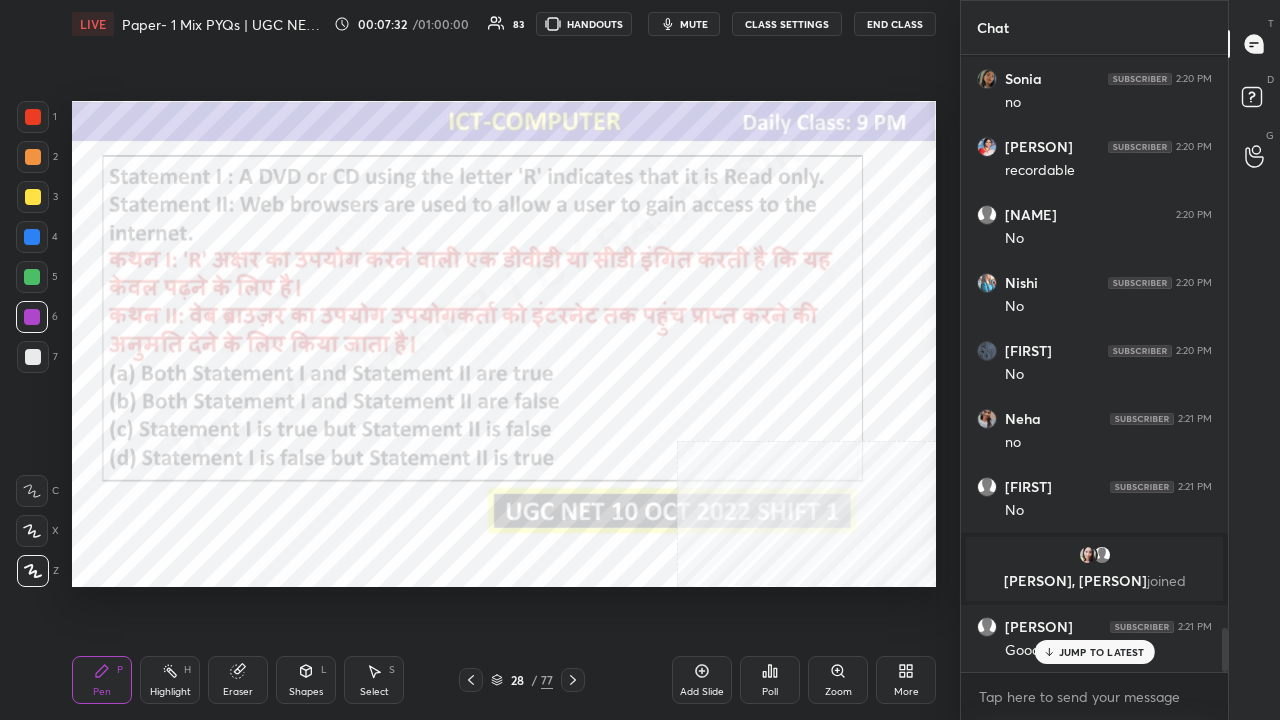 drag, startPoint x: 528, startPoint y: 682, endPoint x: 526, endPoint y: 658, distance: 24.083189 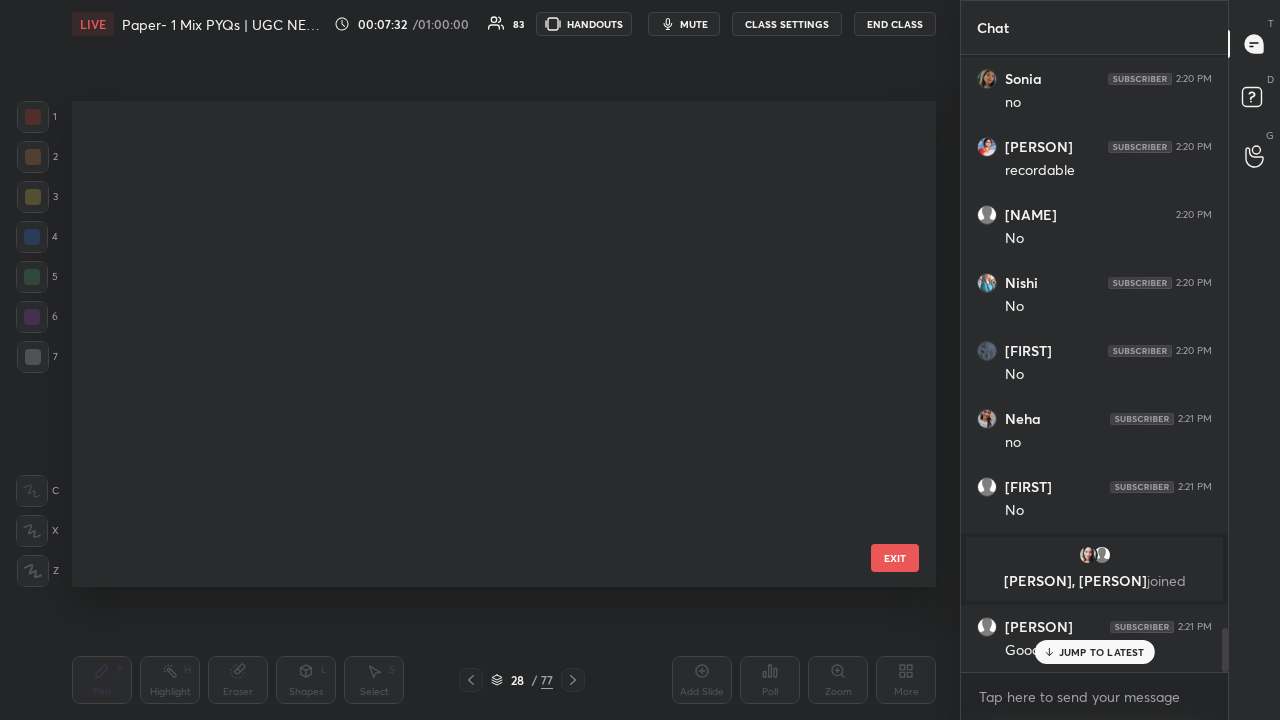 scroll, scrollTop: 984, scrollLeft: 0, axis: vertical 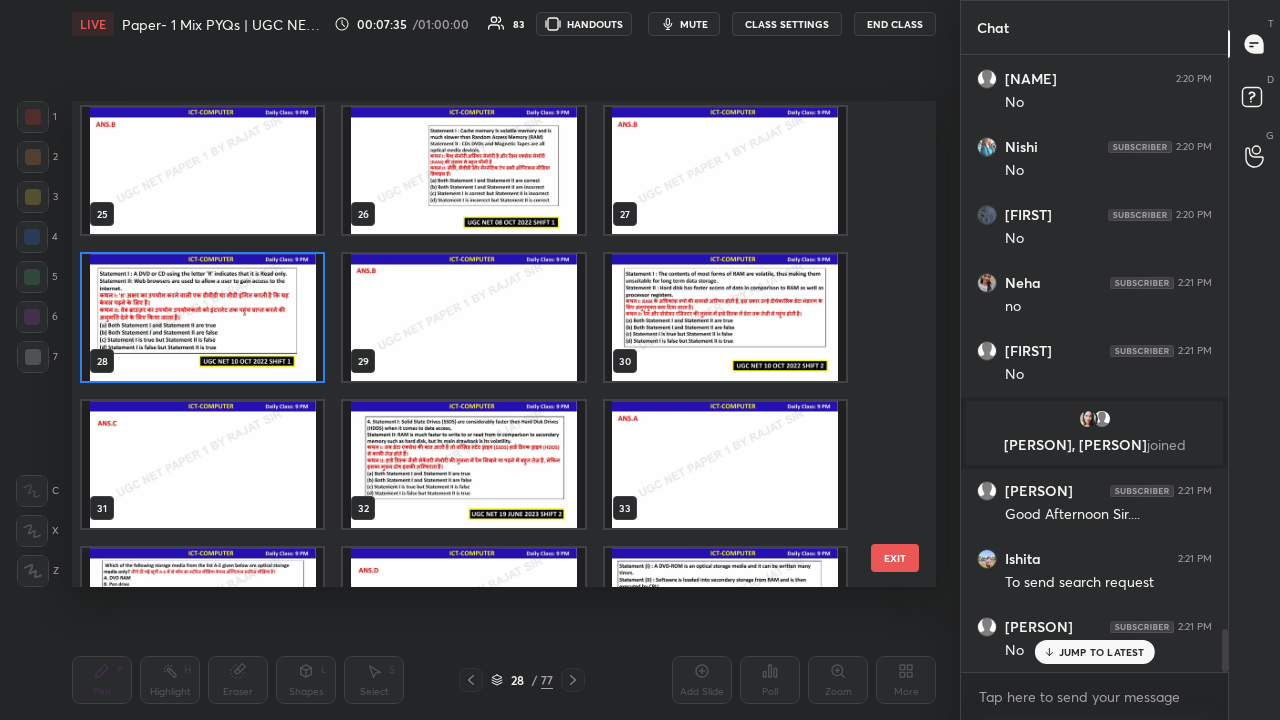 click at bounding box center [725, 317] 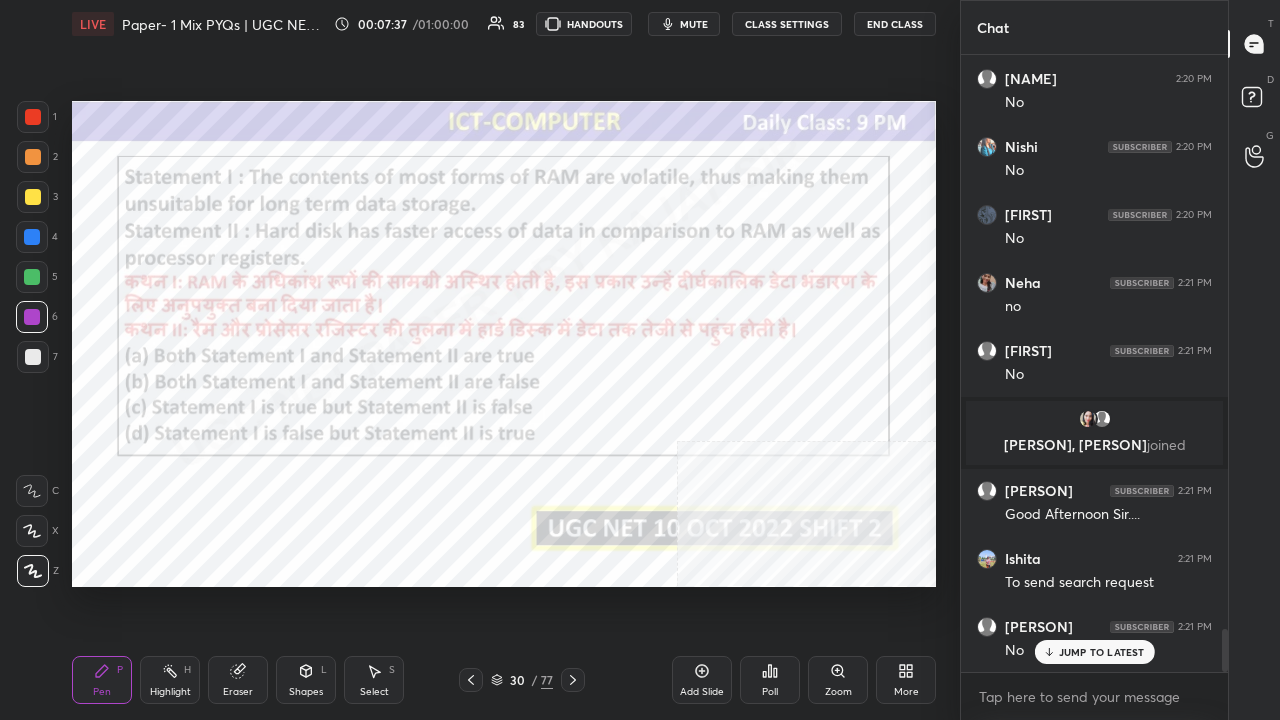 click 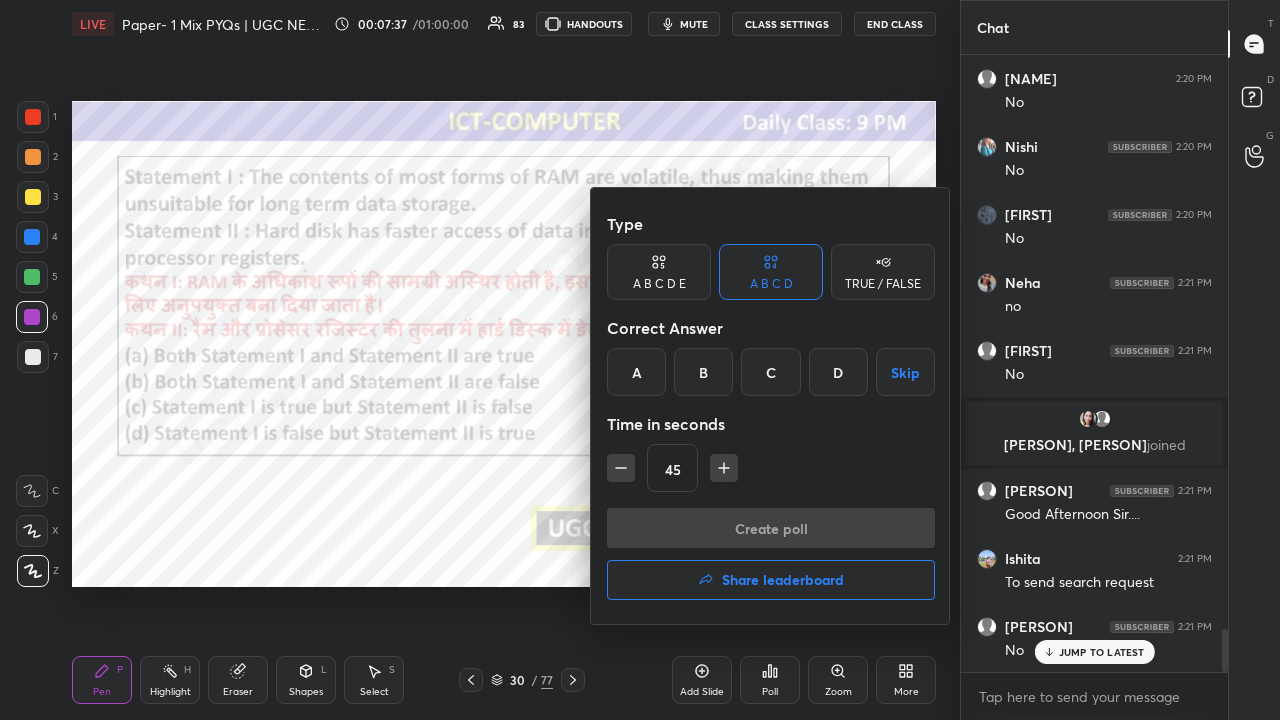 click on "C" at bounding box center (770, 372) 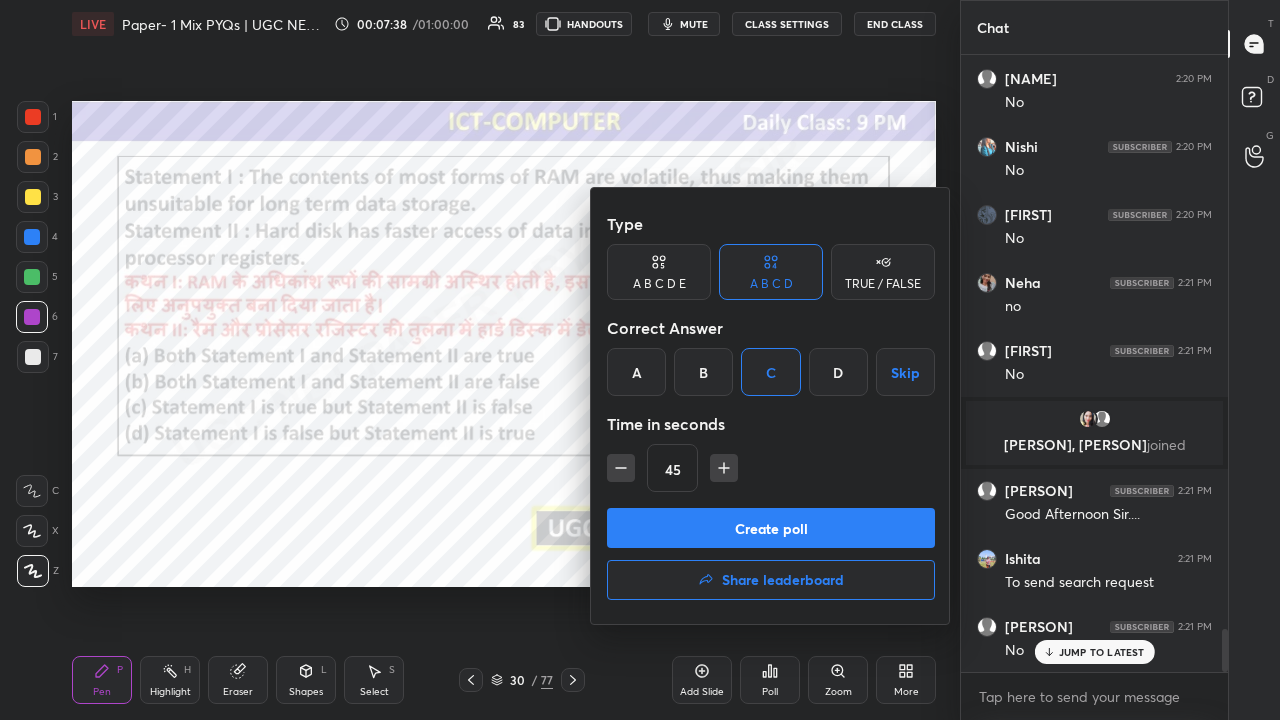 click on "Create poll" at bounding box center [771, 528] 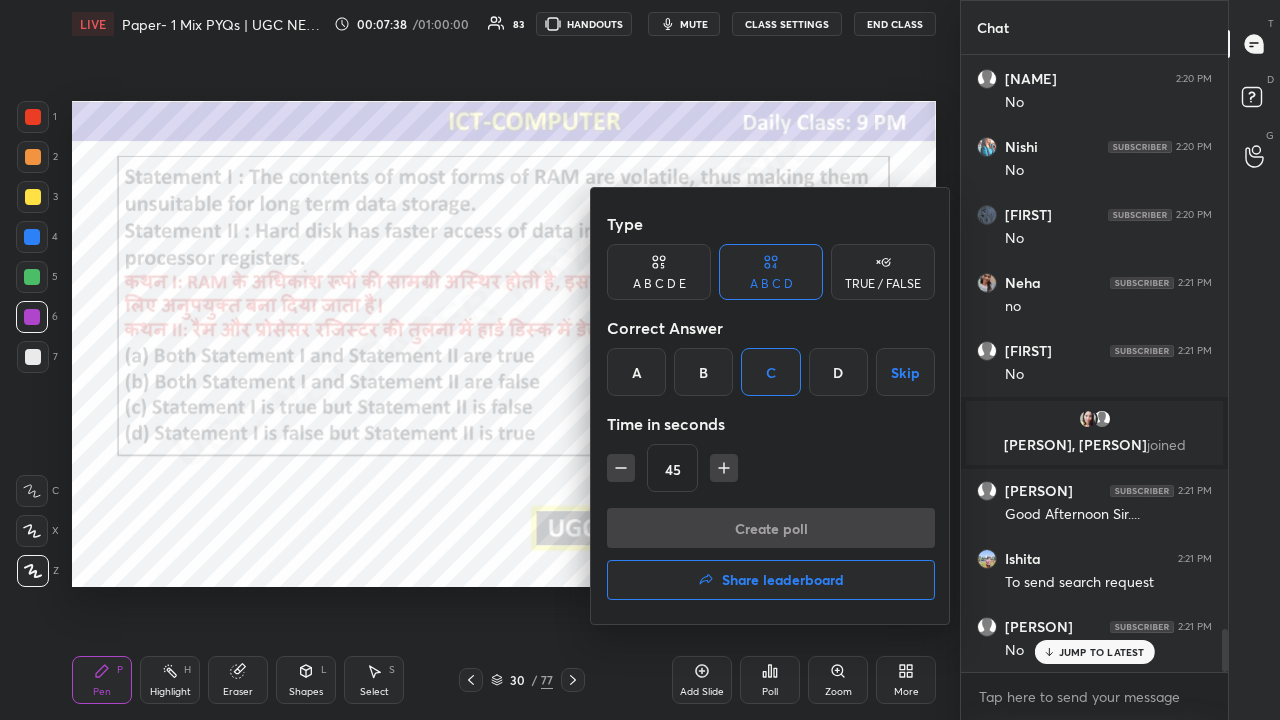 scroll, scrollTop: 569, scrollLeft: 261, axis: both 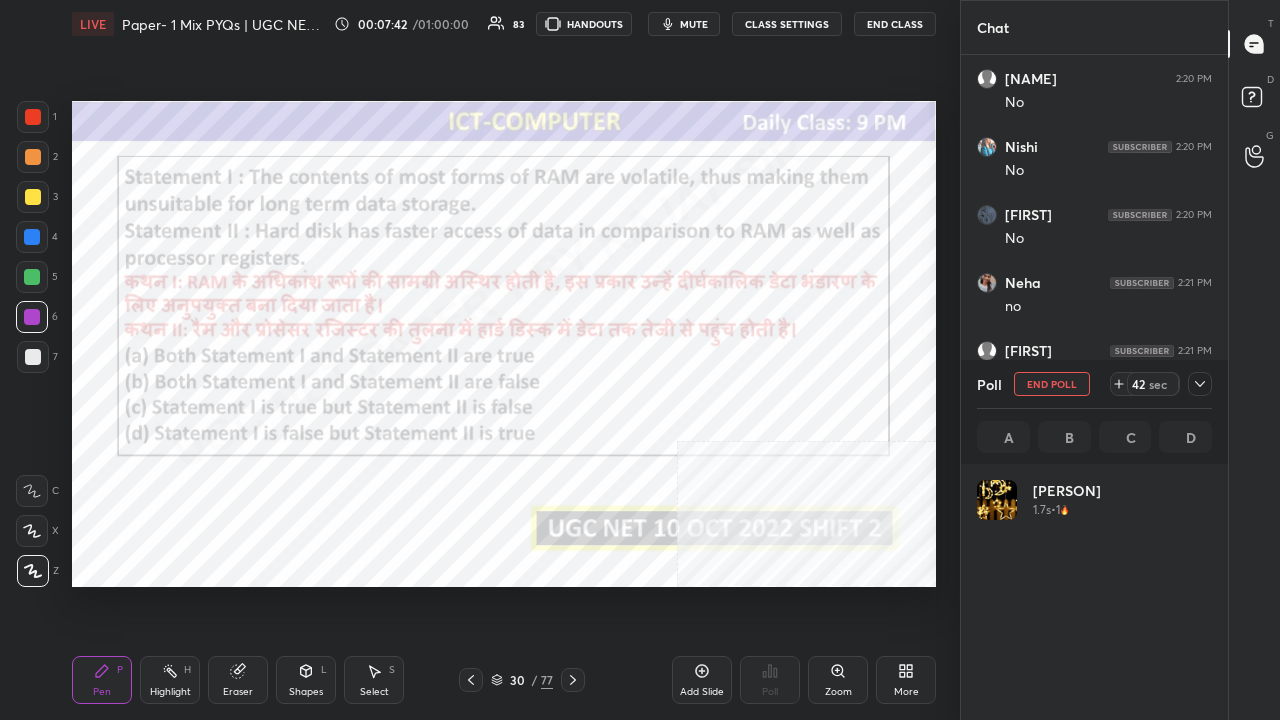 click 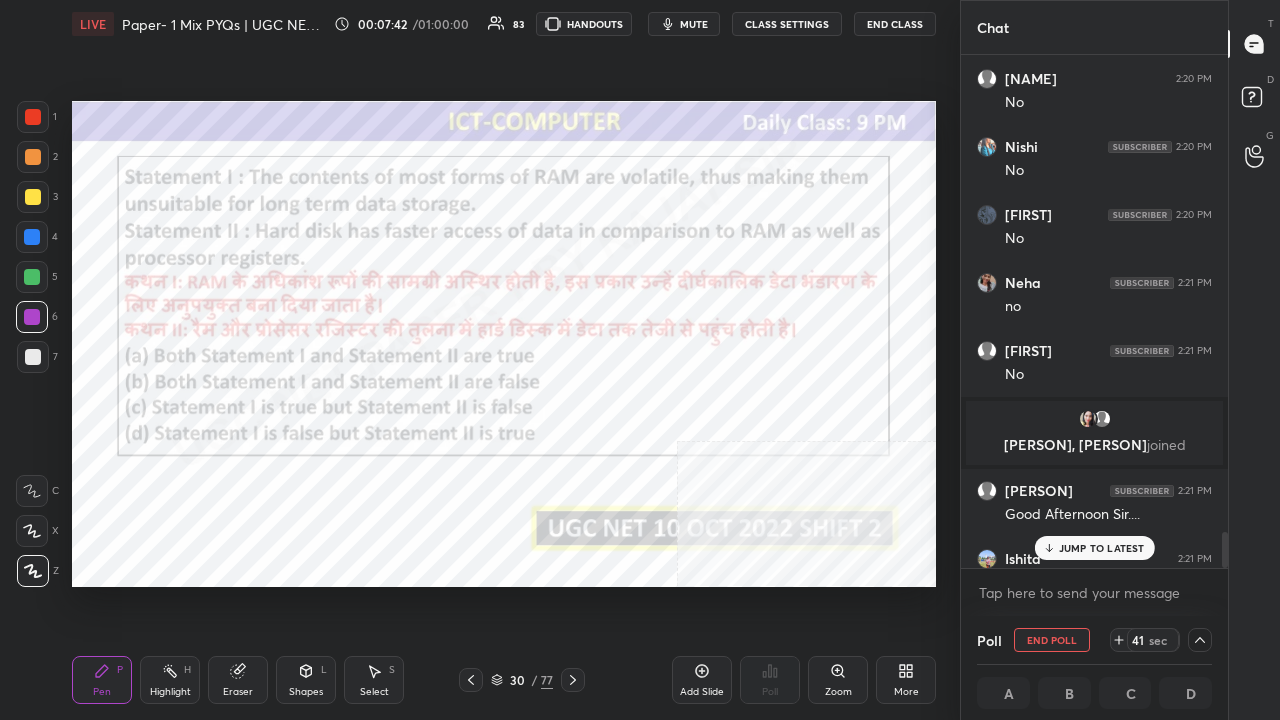 click on "JUMP TO LATEST" at bounding box center (1094, 548) 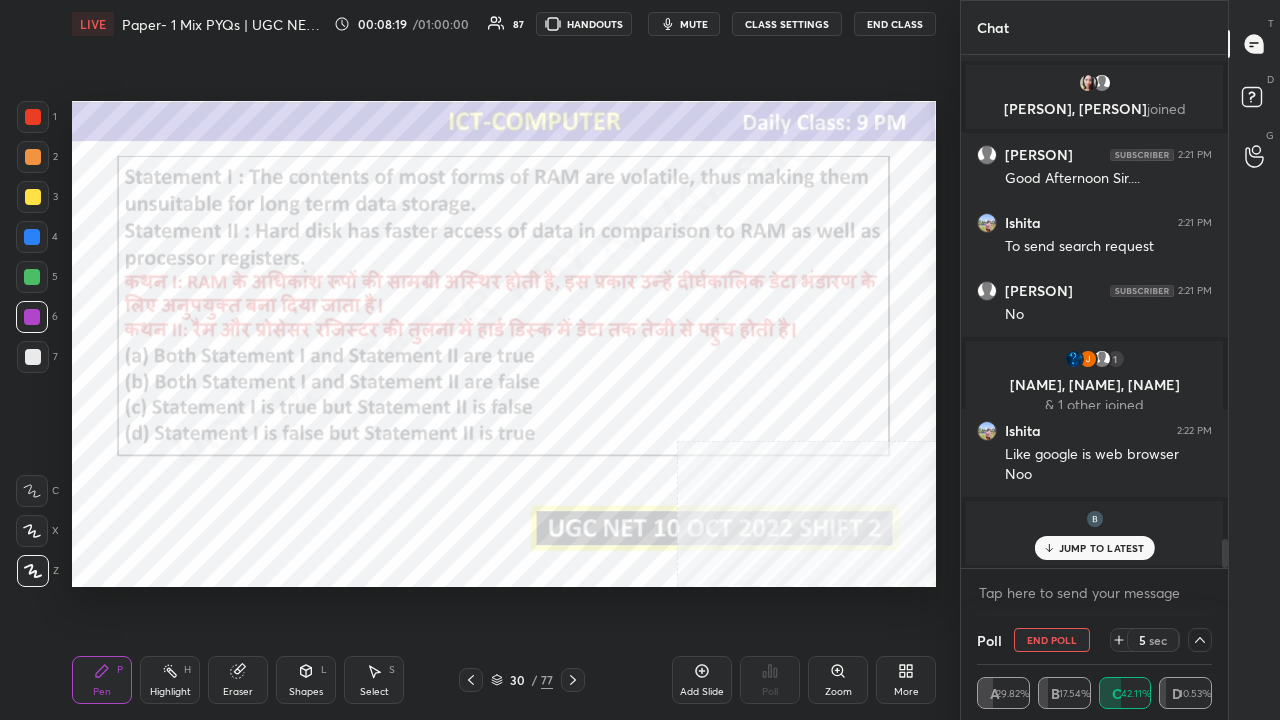 click on "JUMP TO LATEST" at bounding box center [1102, 548] 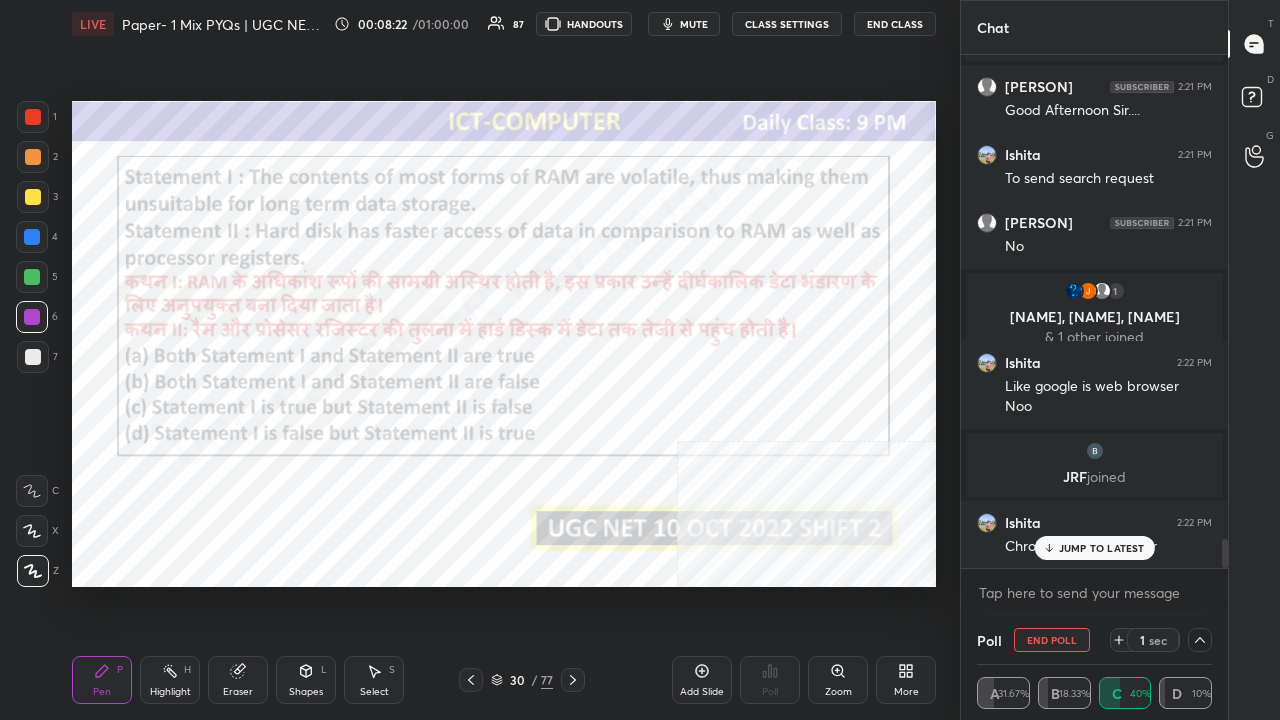 drag, startPoint x: 1101, startPoint y: 546, endPoint x: 981, endPoint y: 534, distance: 120.59851 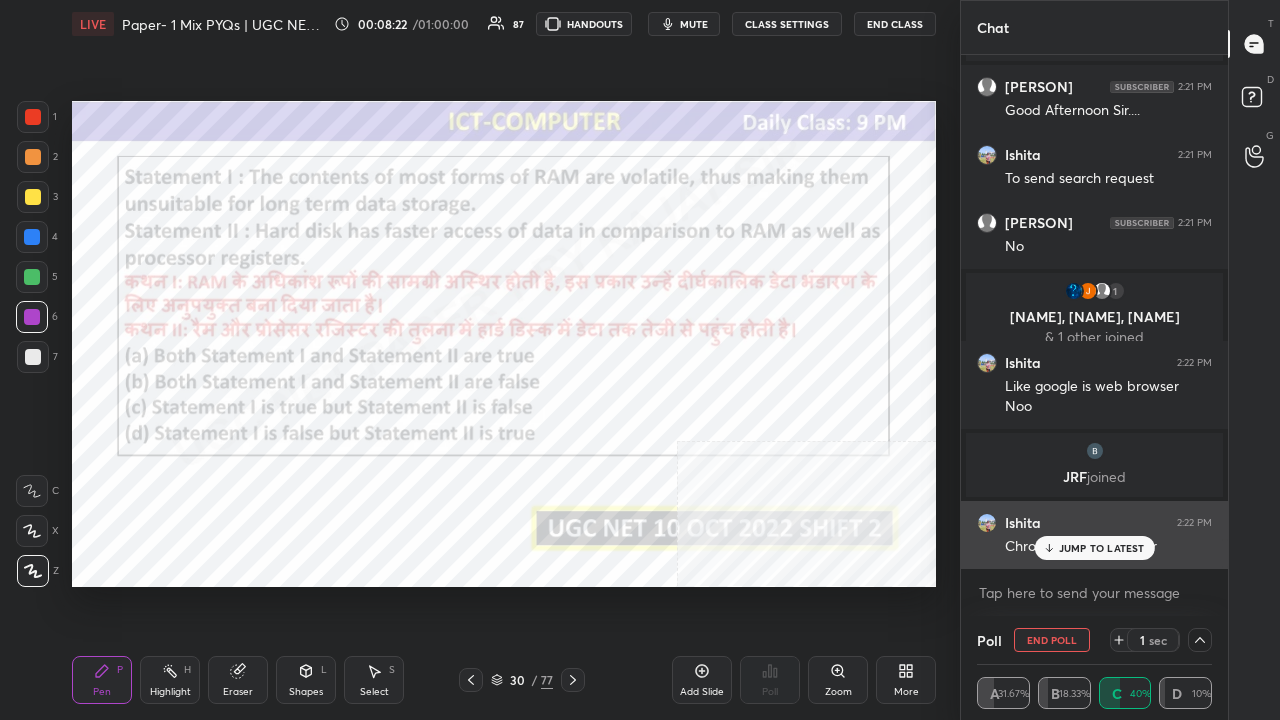 click on "JUMP TO LATEST" at bounding box center [1102, 548] 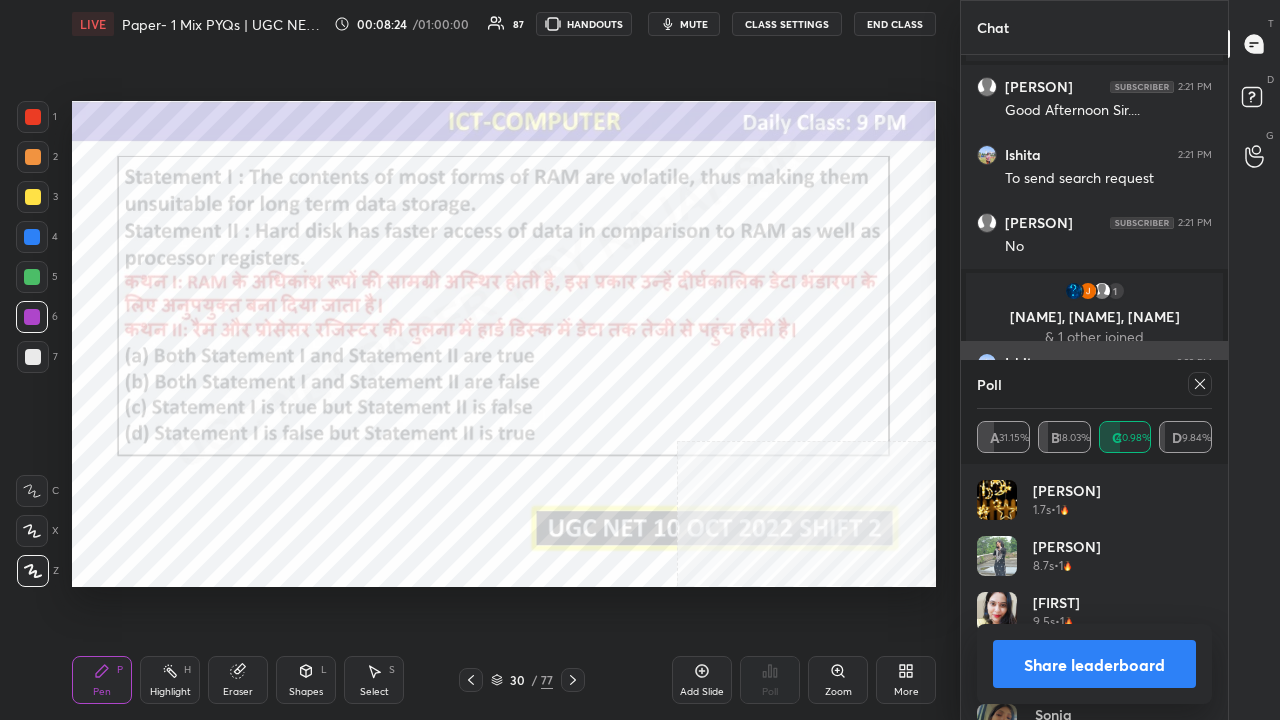 drag, startPoint x: 1203, startPoint y: 382, endPoint x: 1060, endPoint y: 369, distance: 143.58969 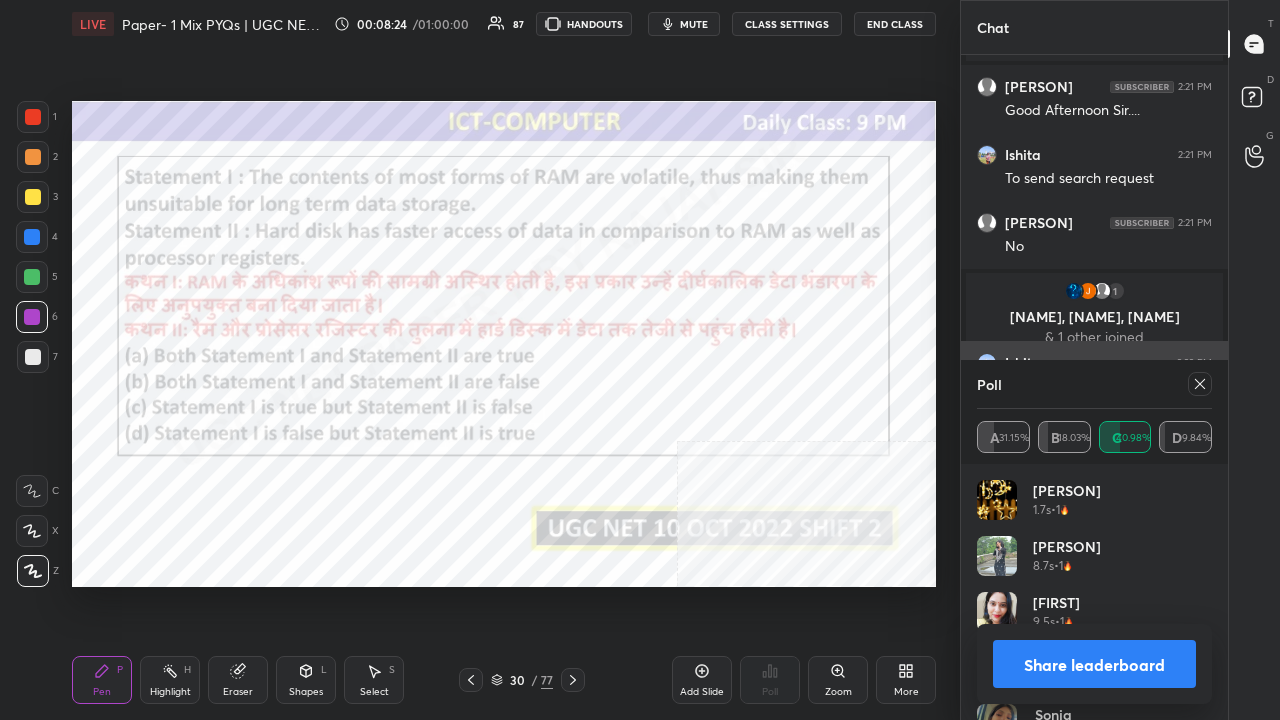 click 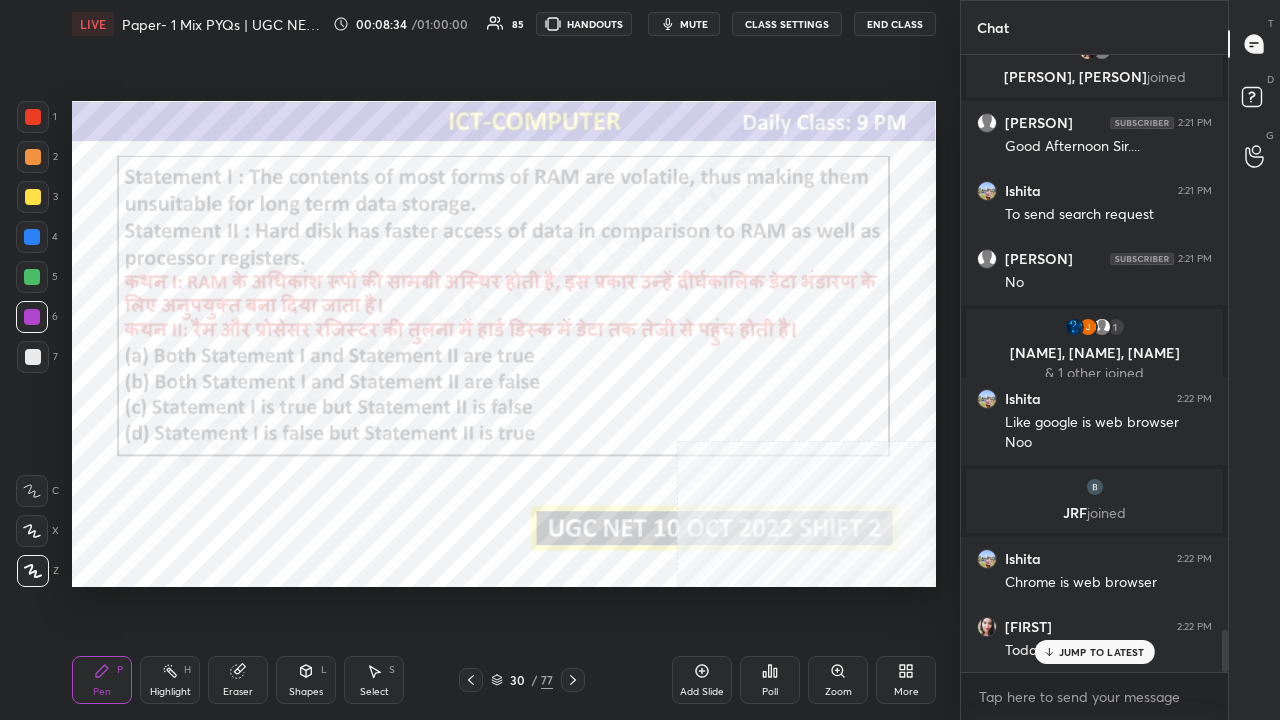 drag, startPoint x: 519, startPoint y: 690, endPoint x: 524, endPoint y: 673, distance: 17.720045 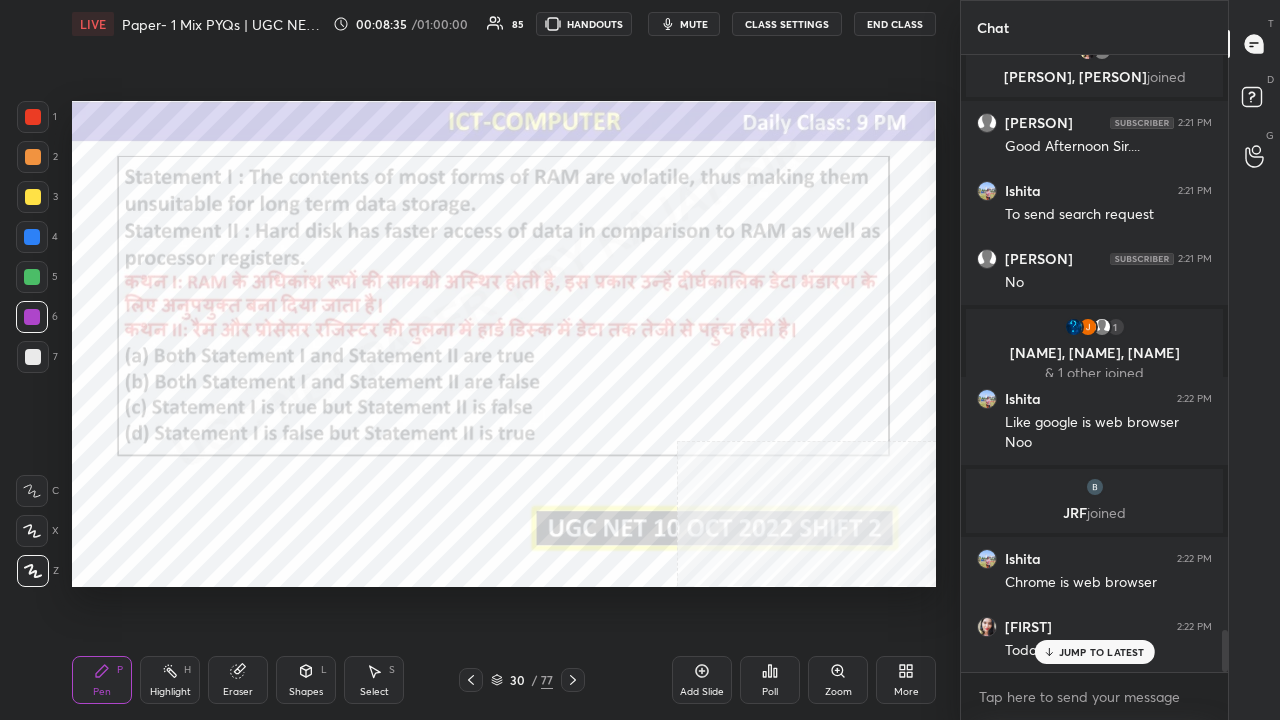 click on "30" at bounding box center (517, 680) 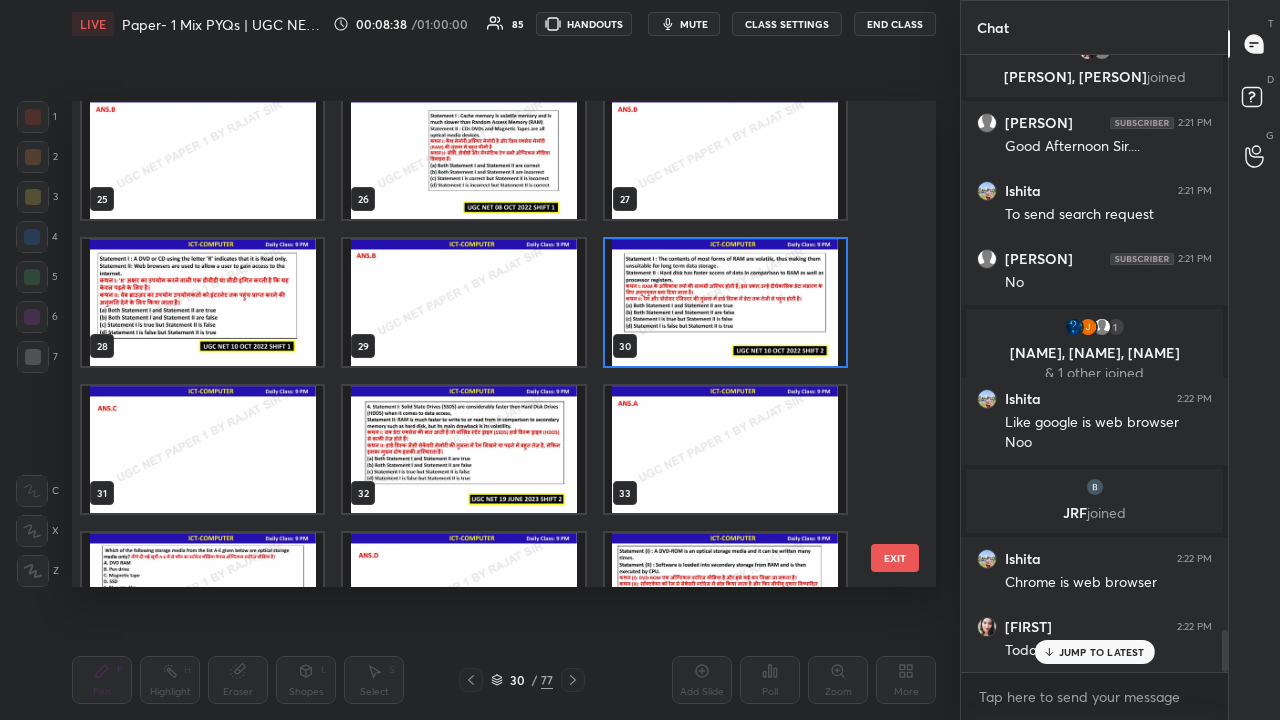 click at bounding box center (725, 302) 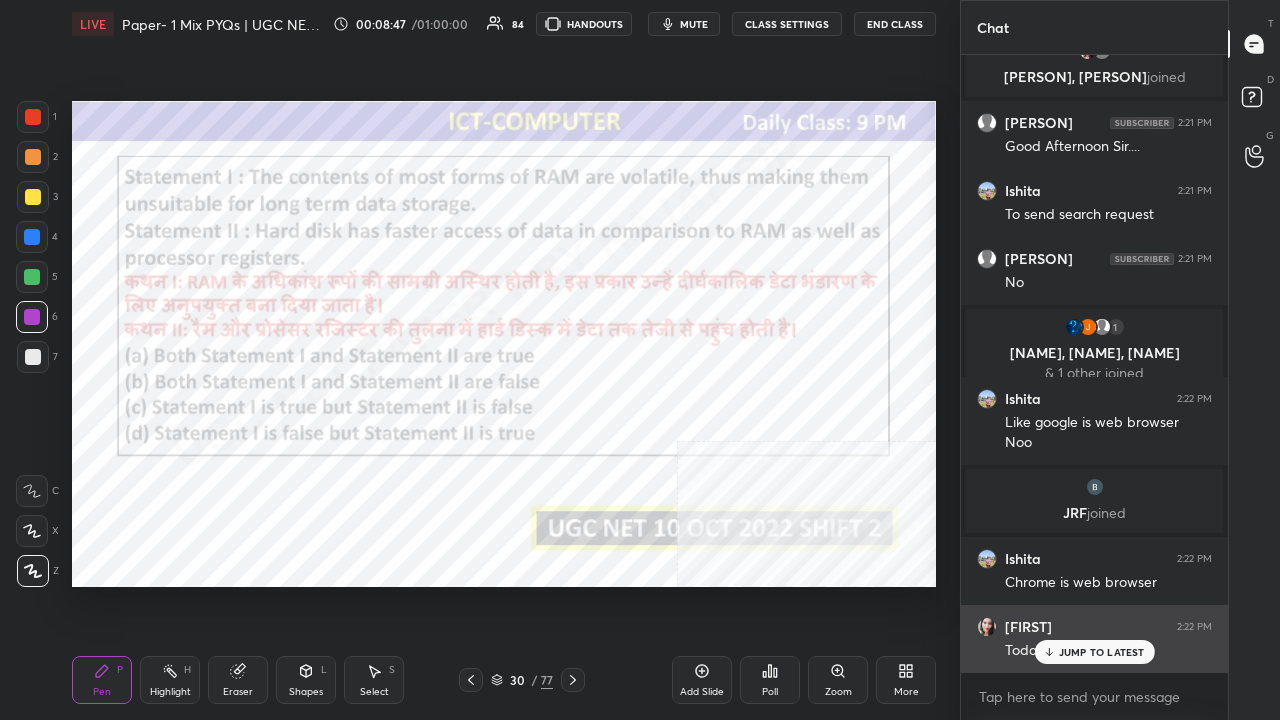 drag, startPoint x: 1064, startPoint y: 652, endPoint x: 1053, endPoint y: 636, distance: 19.416489 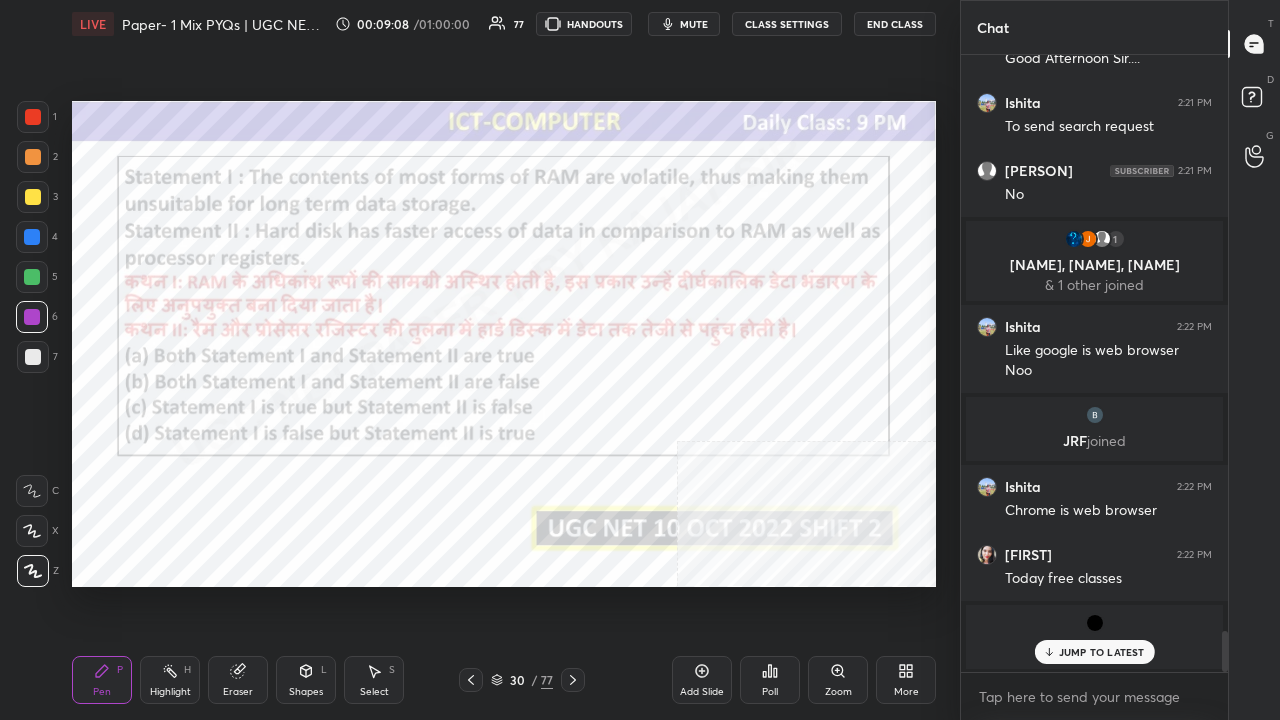click at bounding box center [33, 117] 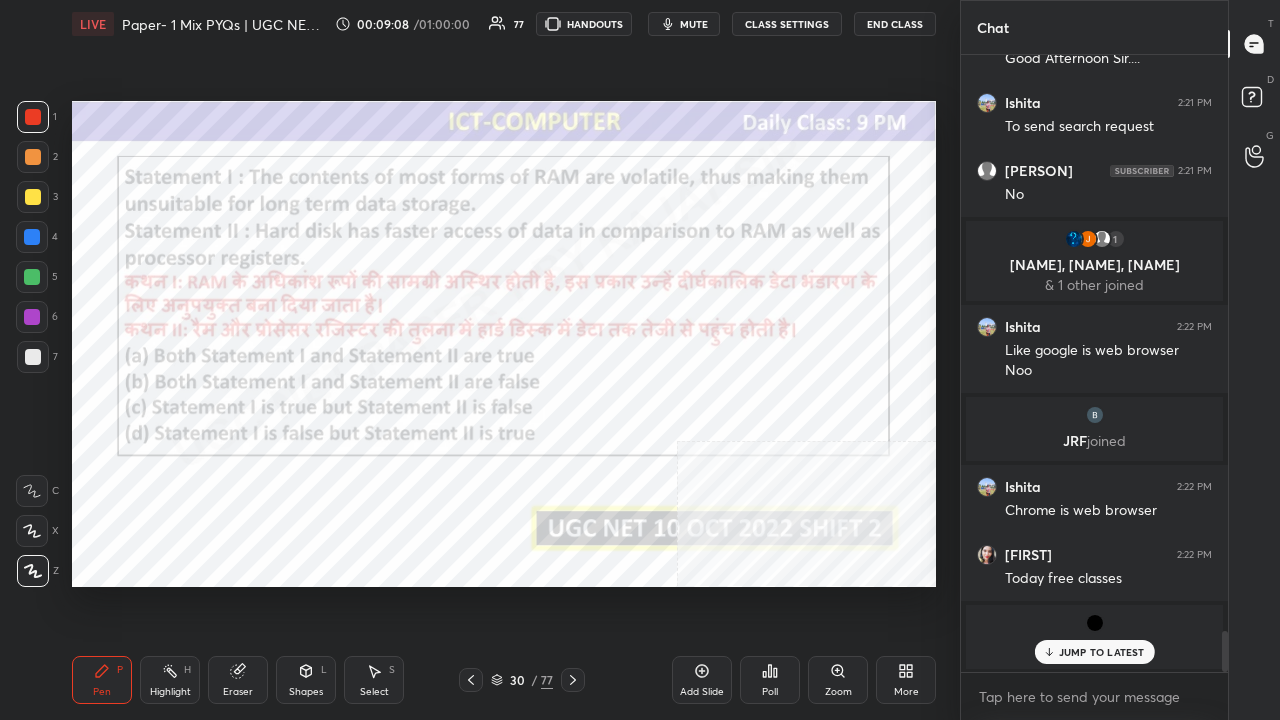 click at bounding box center [33, 117] 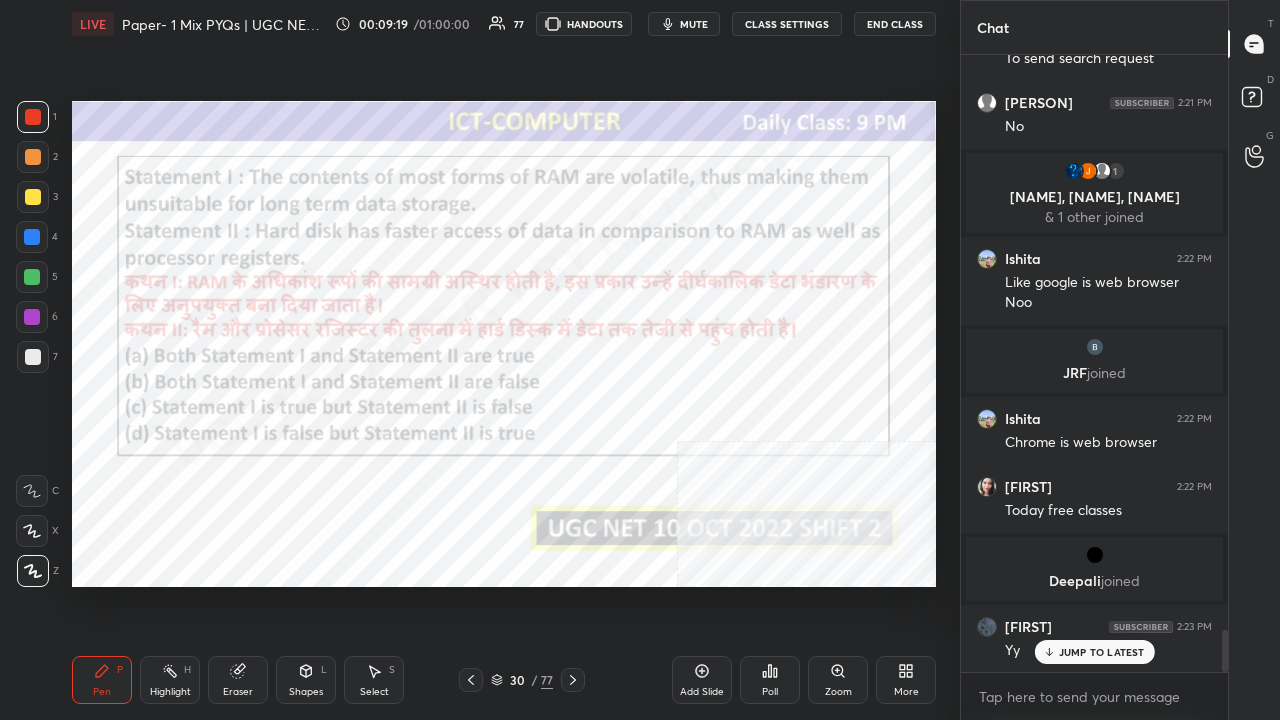 scroll, scrollTop: 8616, scrollLeft: 0, axis: vertical 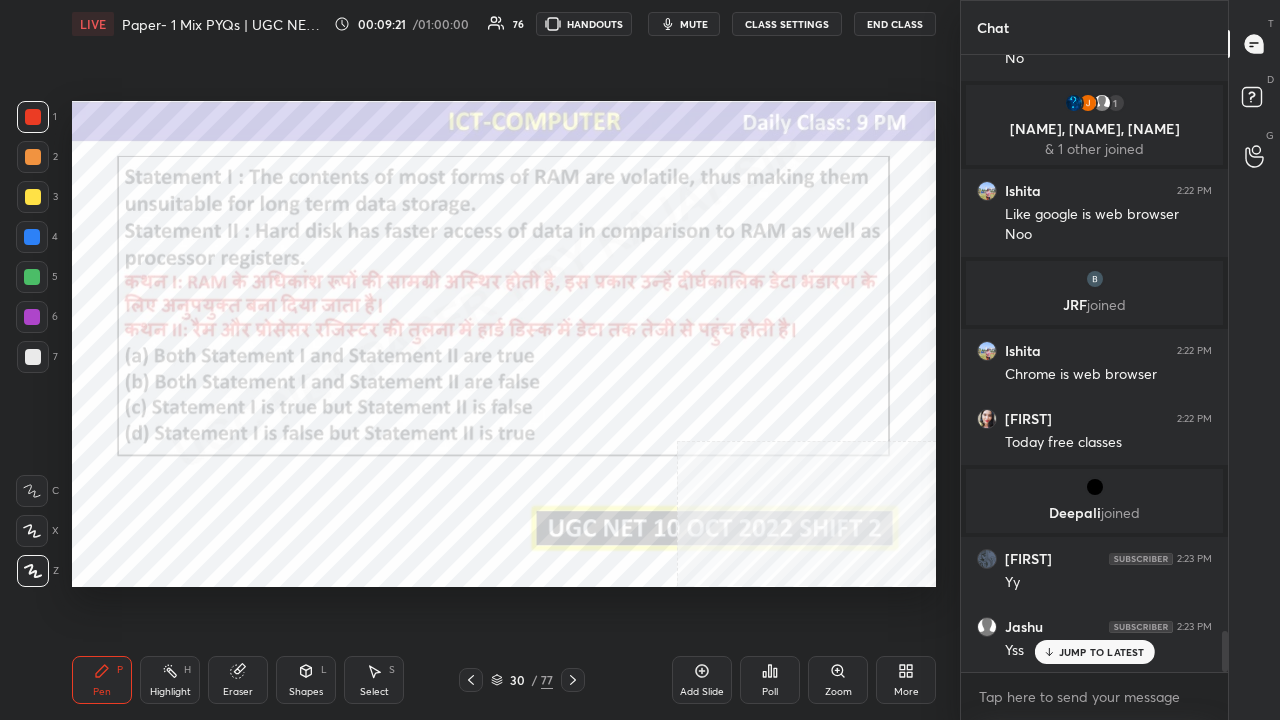 click 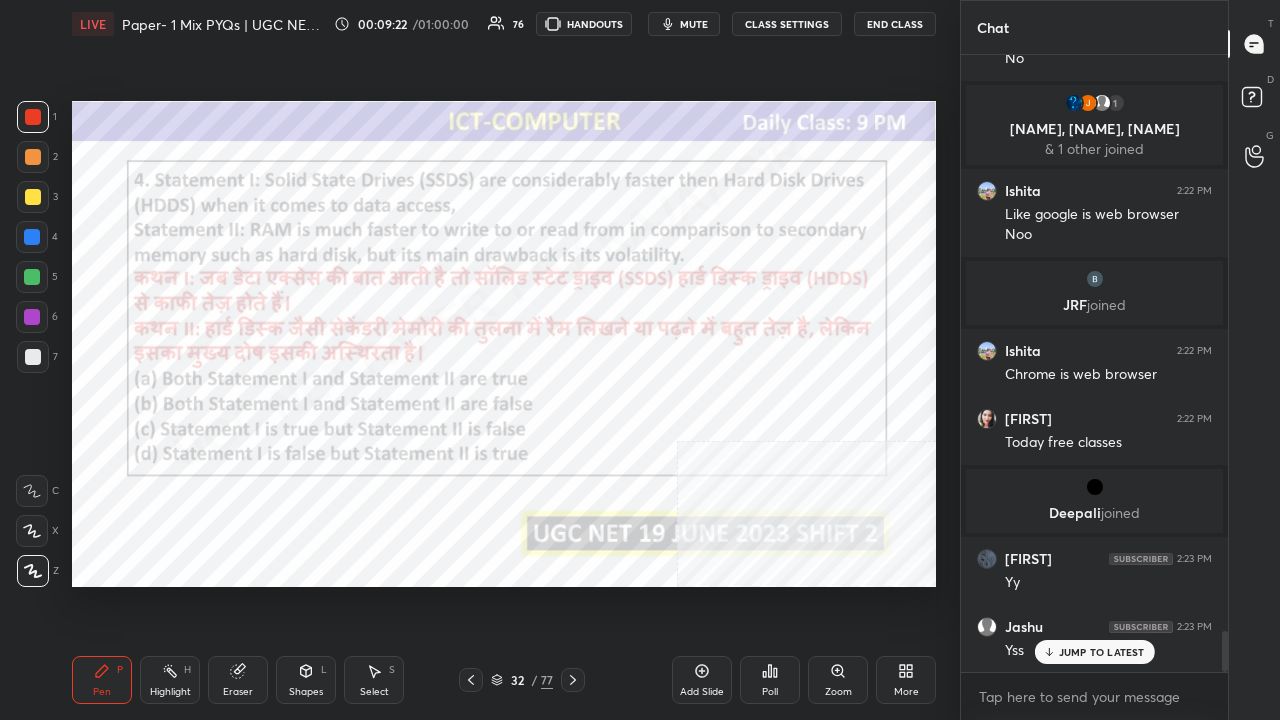 click on "32 / 77" at bounding box center (522, 680) 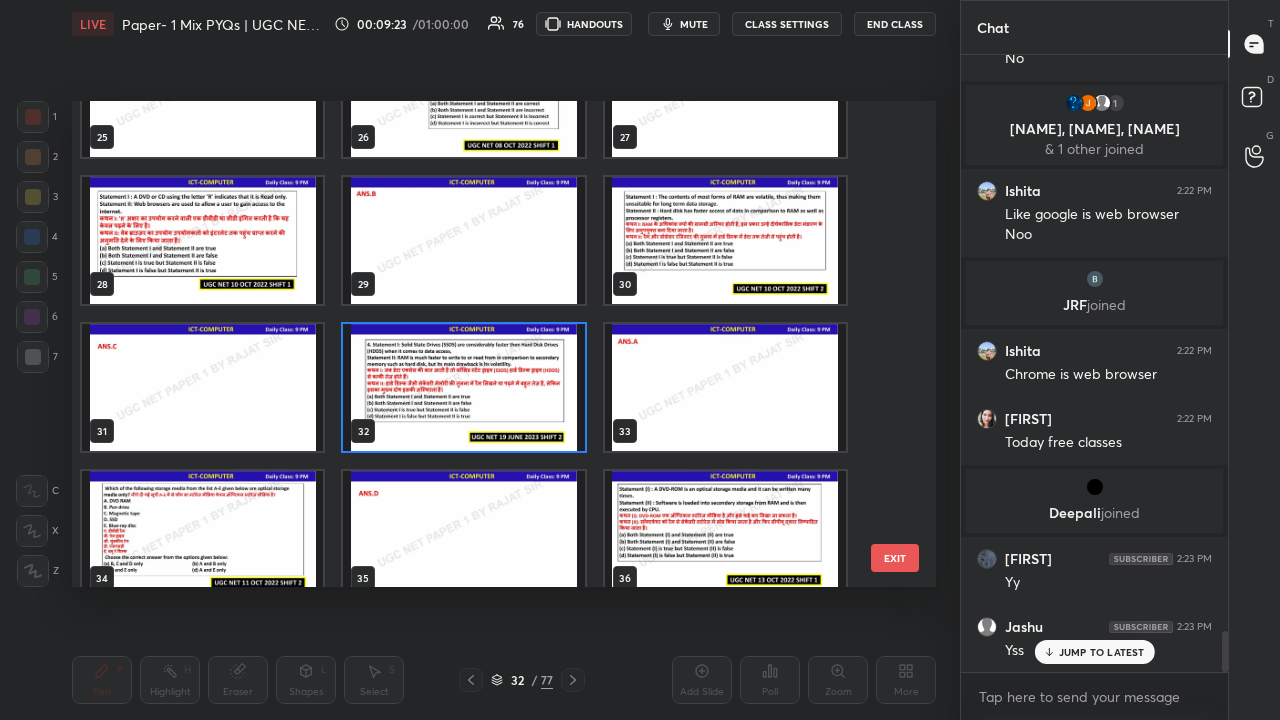 click at bounding box center (463, 387) 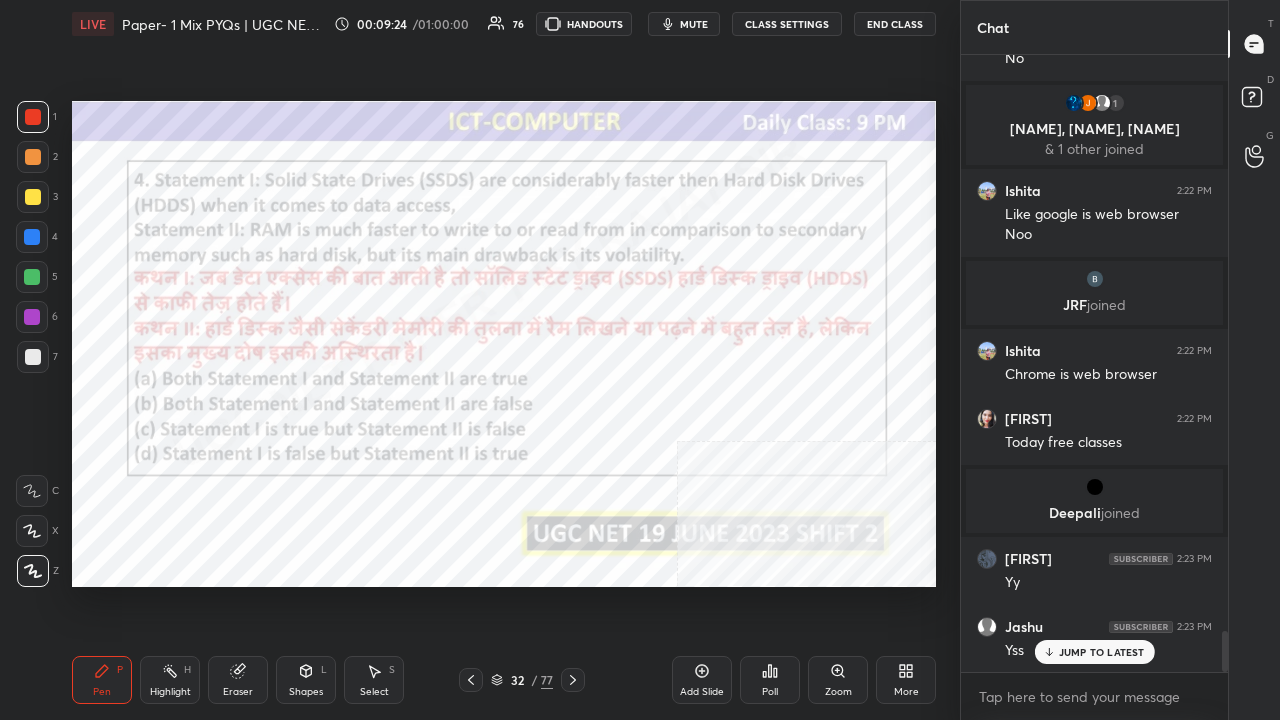 click 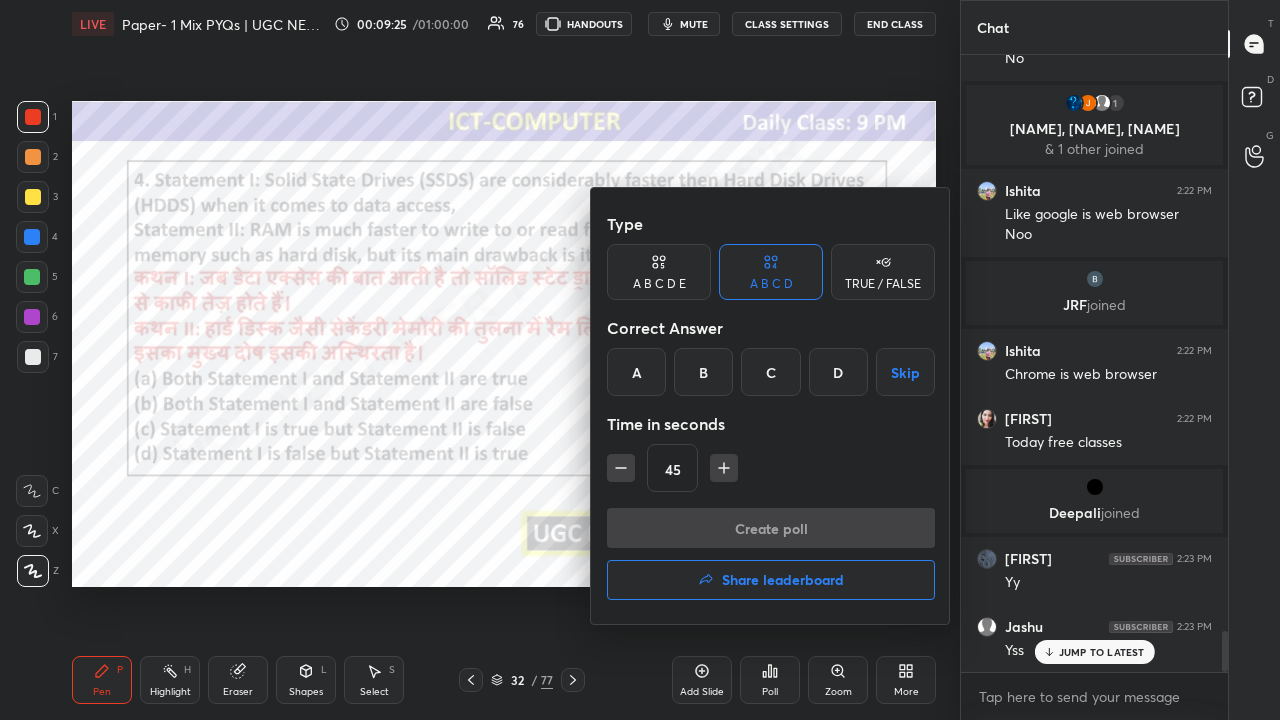 drag, startPoint x: 632, startPoint y: 371, endPoint x: 673, endPoint y: 462, distance: 99.80982 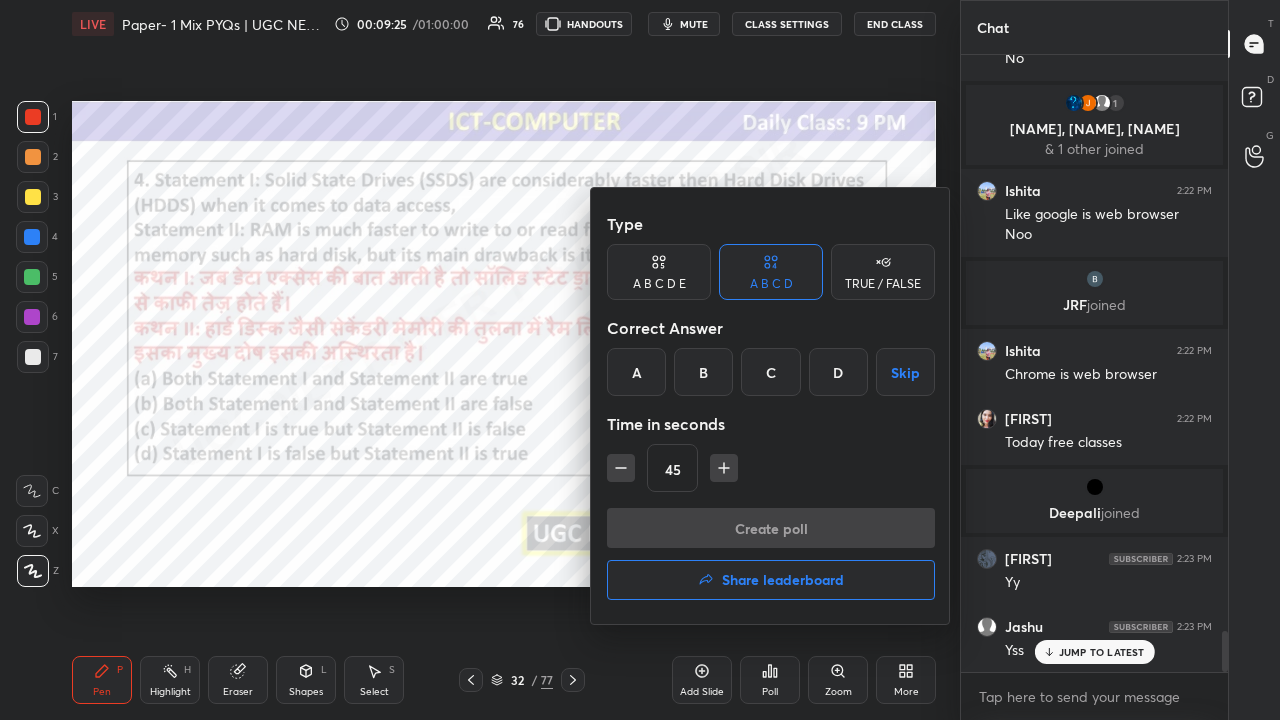 click on "A" at bounding box center [636, 372] 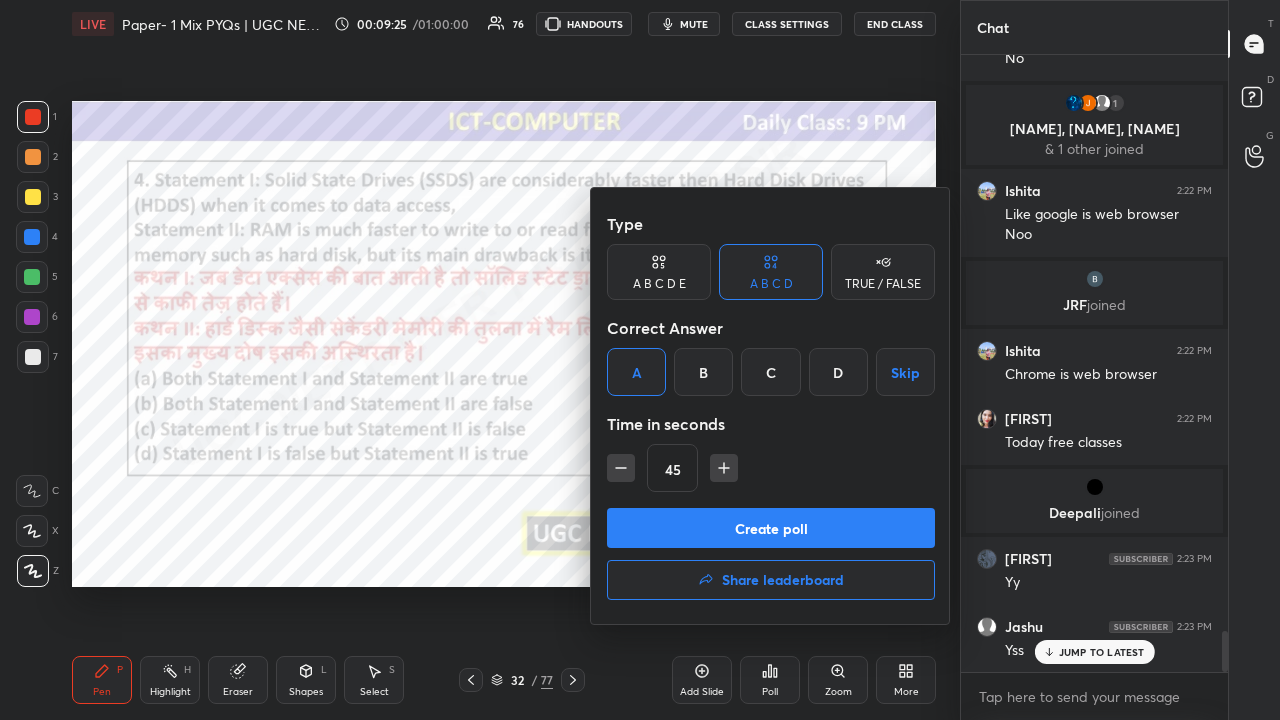 click on "Create poll" at bounding box center [771, 528] 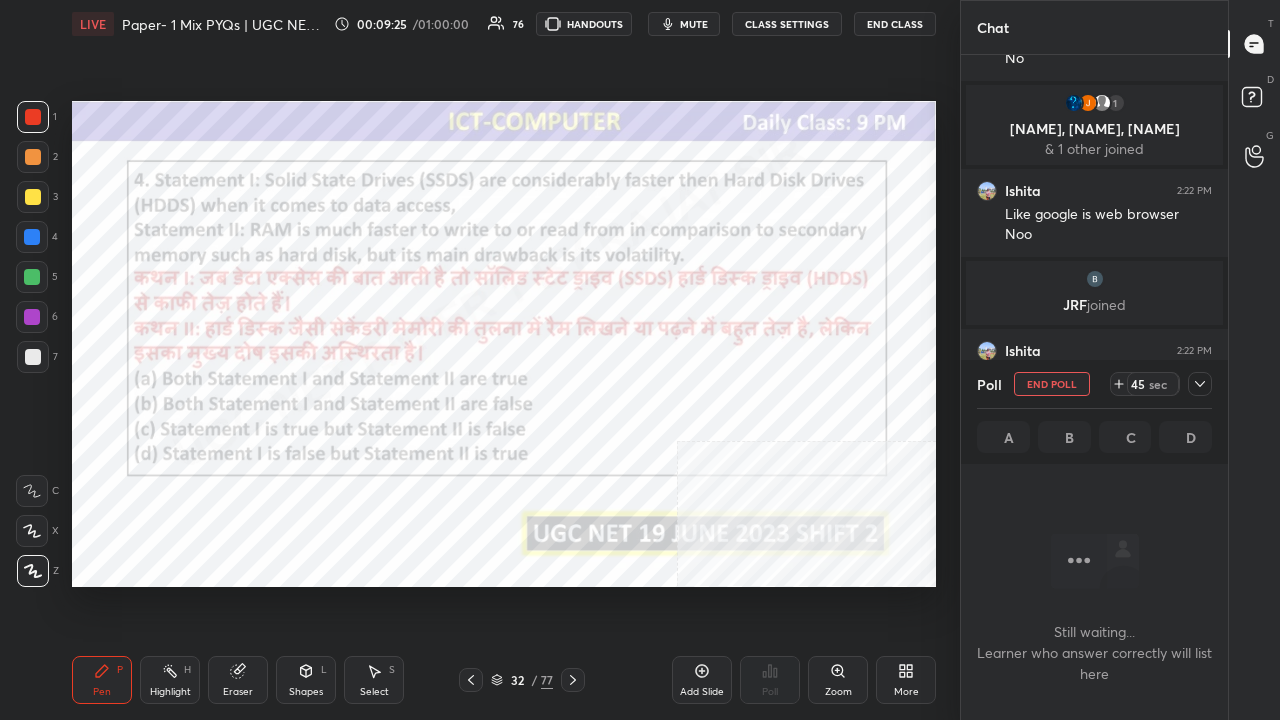 scroll, scrollTop: 512, scrollLeft: 261, axis: both 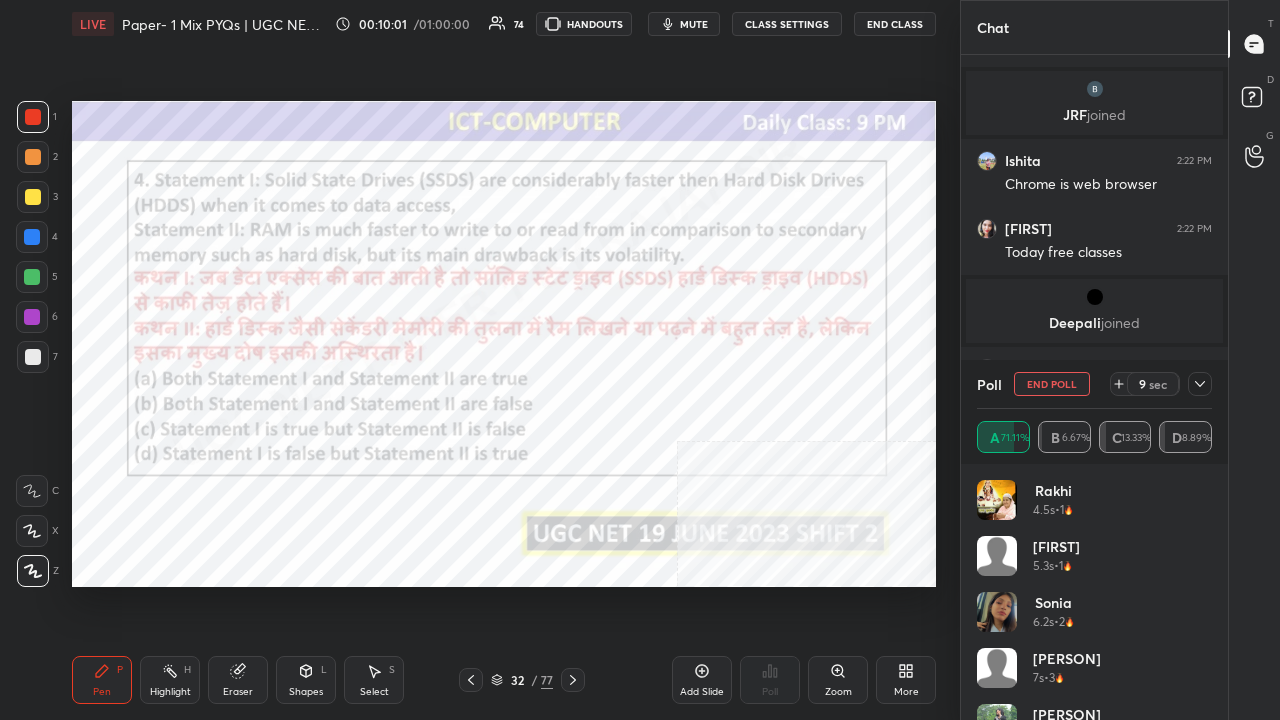 click 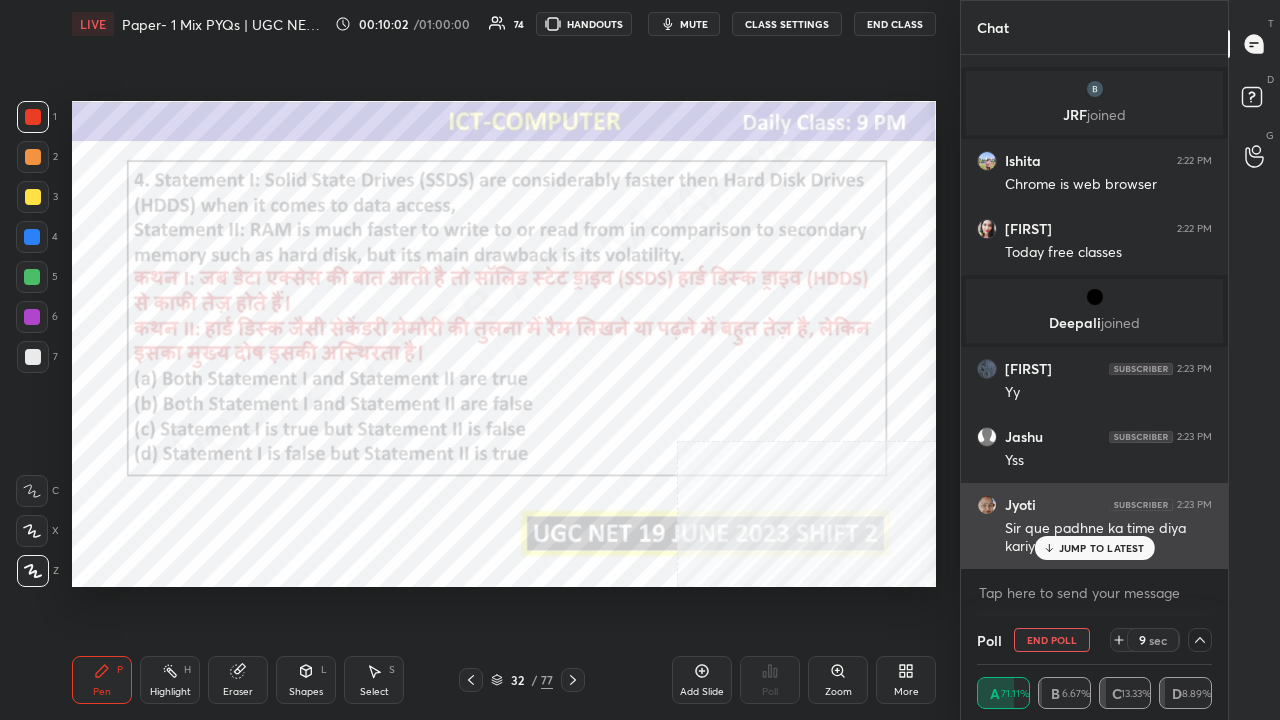scroll, scrollTop: 0, scrollLeft: 0, axis: both 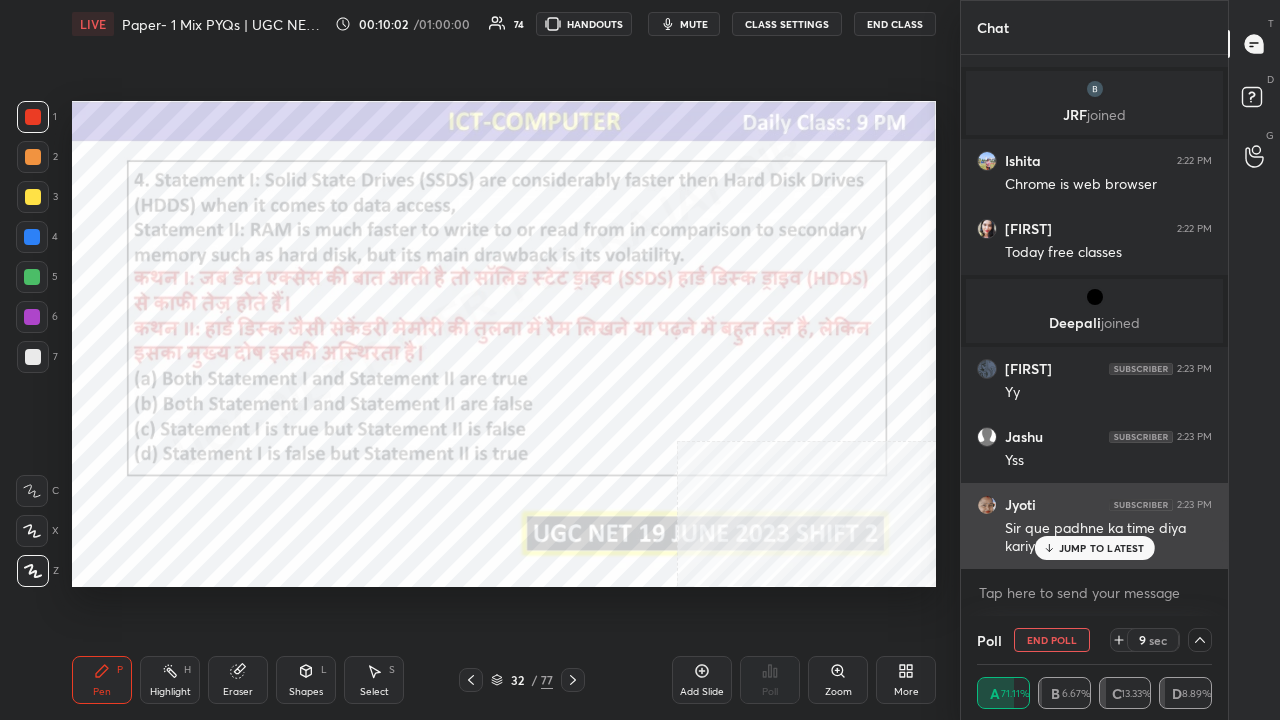click on "JUMP TO LATEST" at bounding box center [1102, 548] 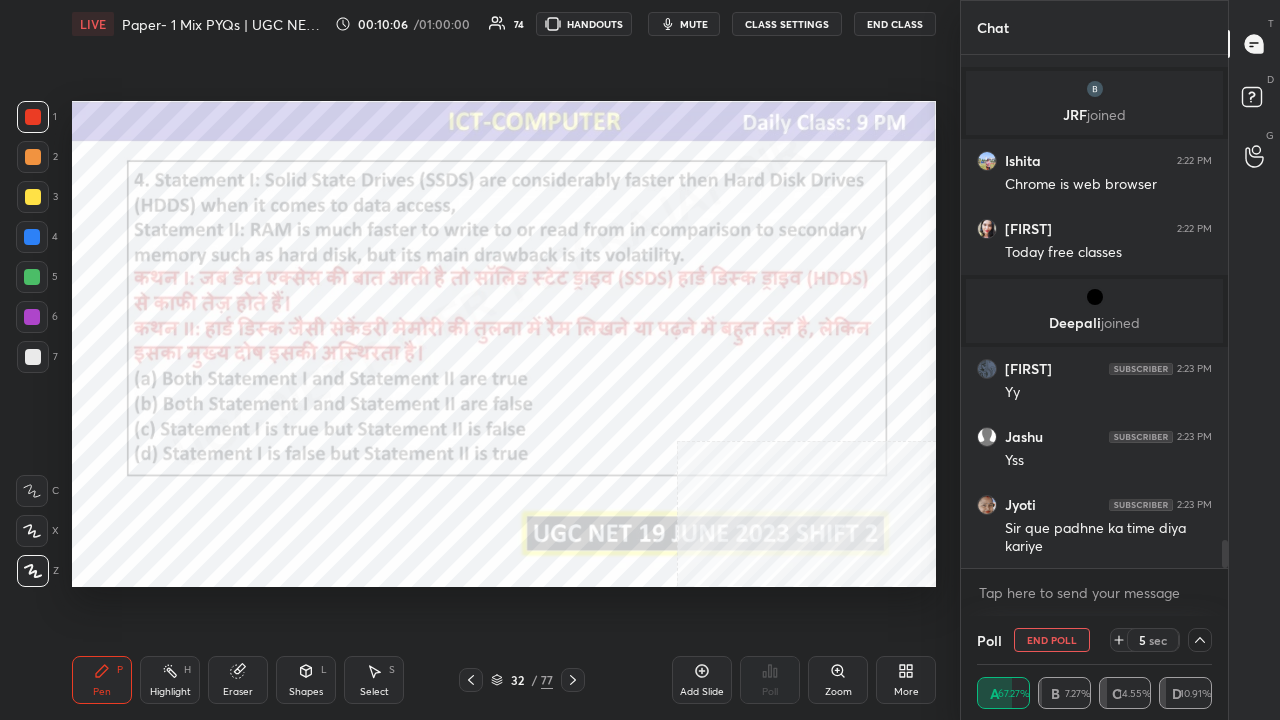scroll, scrollTop: 8878, scrollLeft: 0, axis: vertical 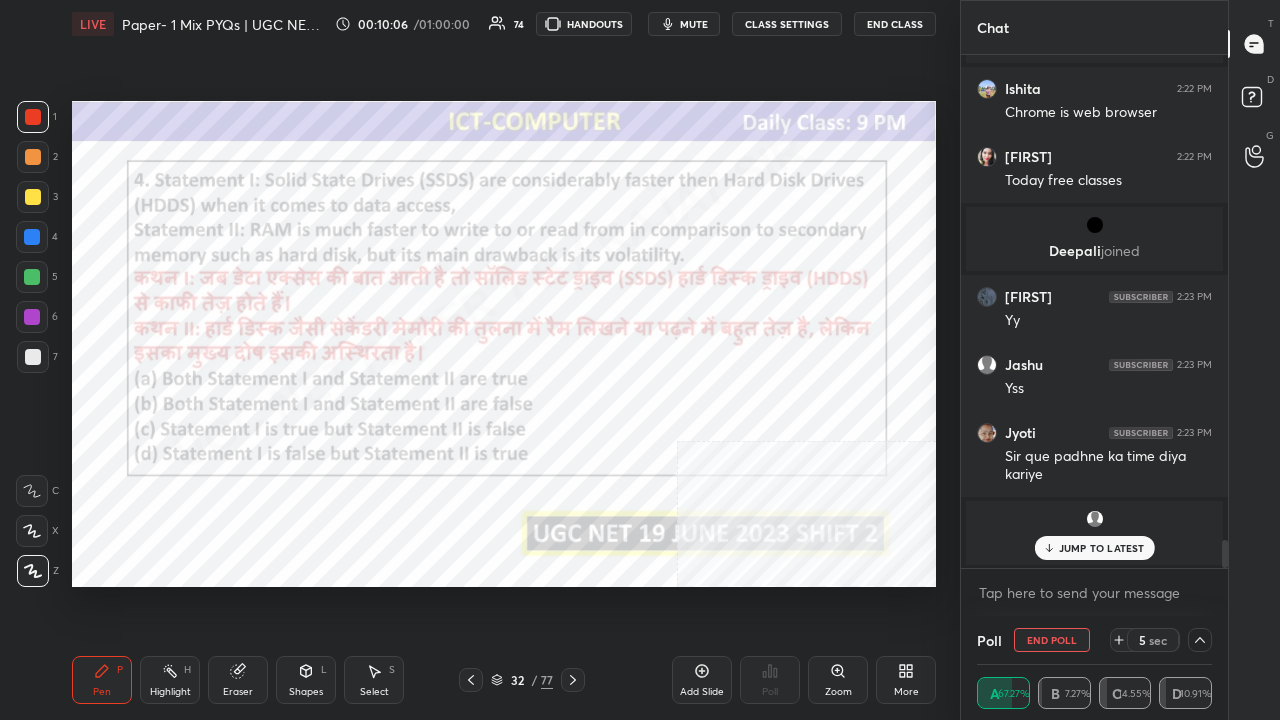 click 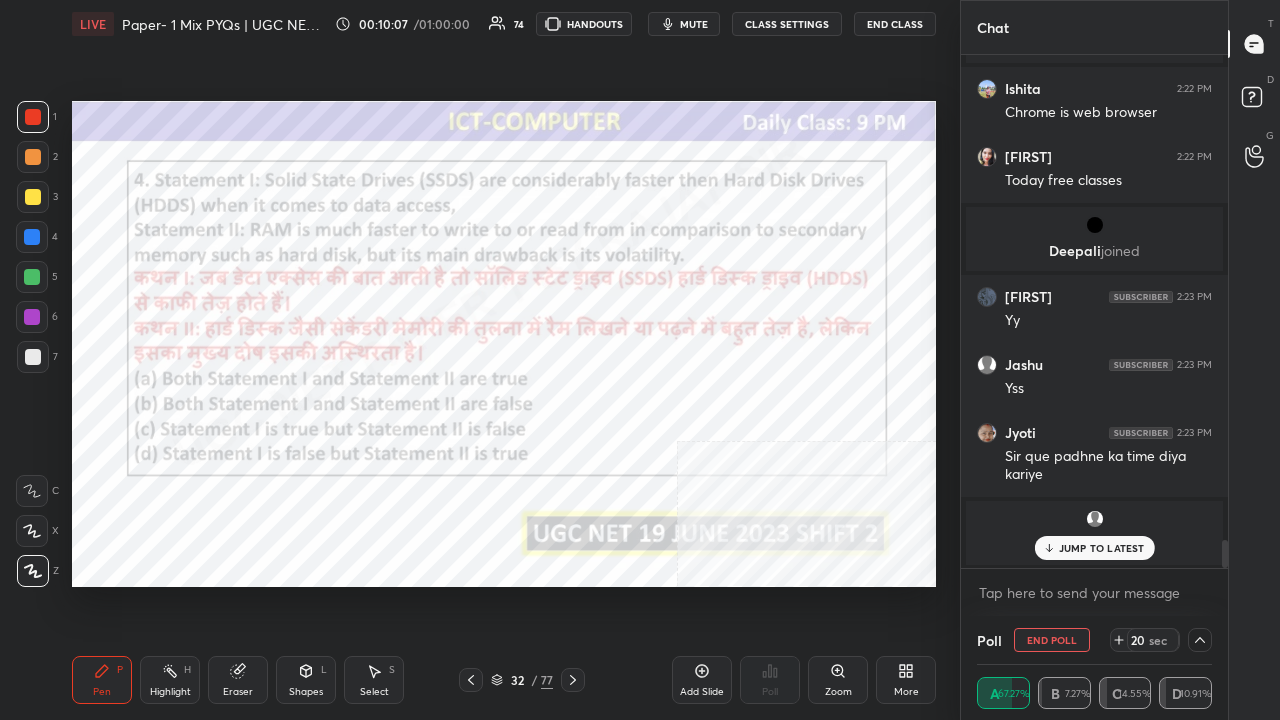 click on "JUMP TO LATEST" at bounding box center (1102, 548) 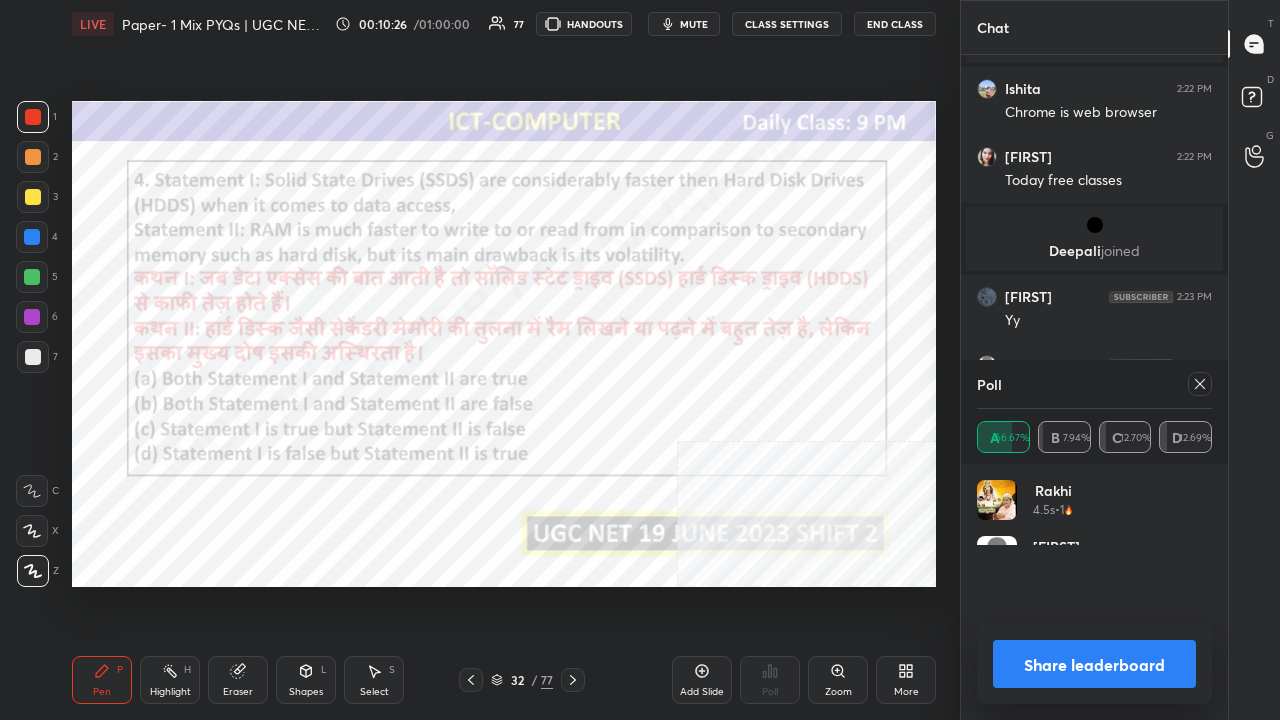 scroll, scrollTop: 6, scrollLeft: 6, axis: both 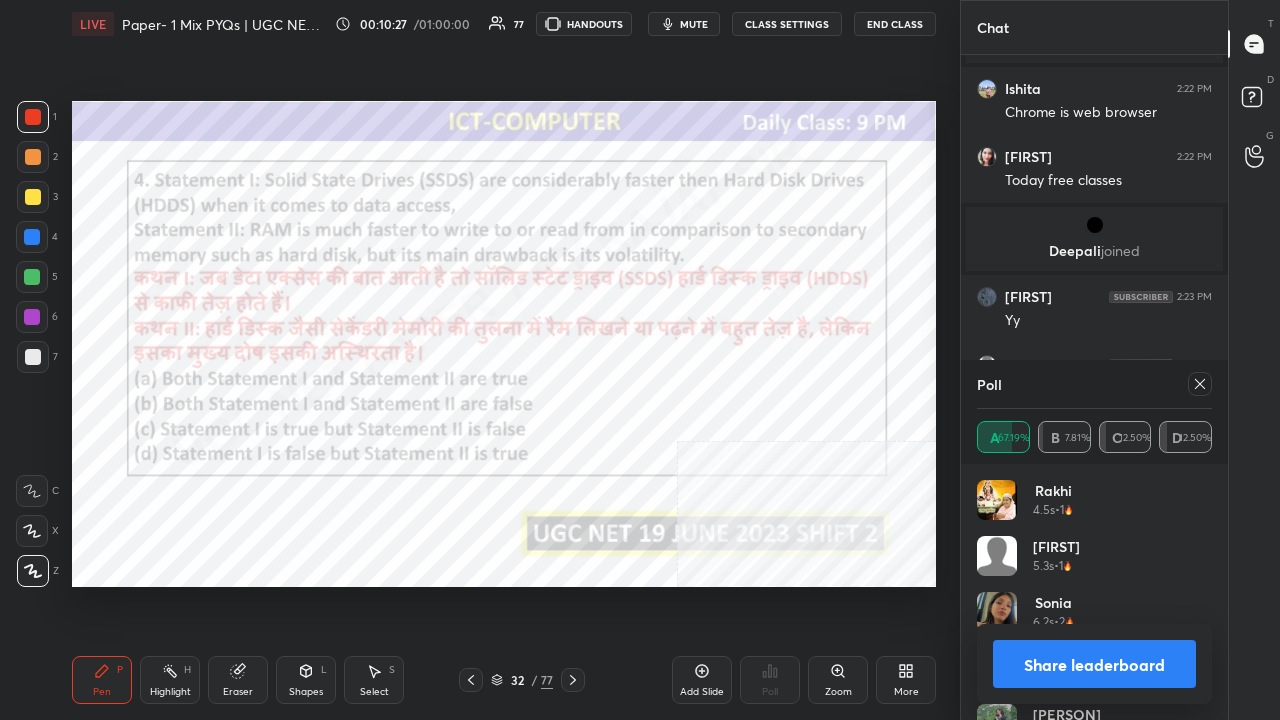click 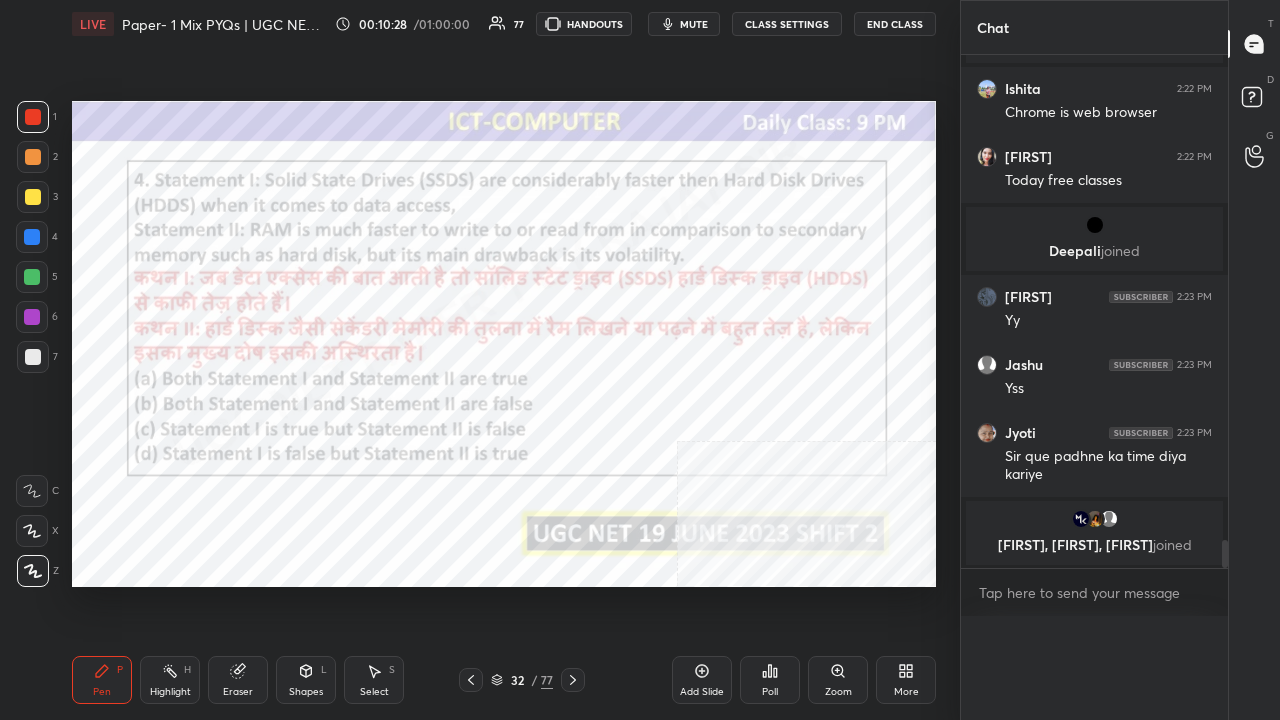 scroll, scrollTop: 0, scrollLeft: 0, axis: both 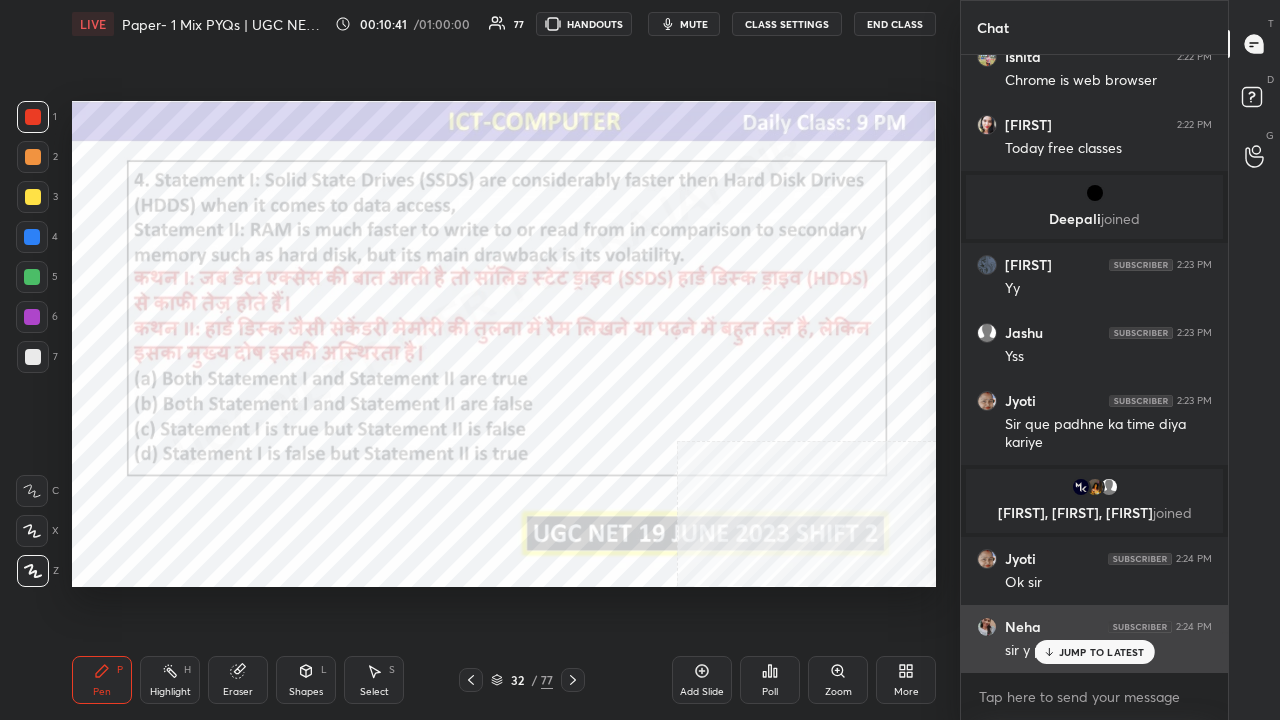 click on "JUMP TO LATEST" at bounding box center (1102, 652) 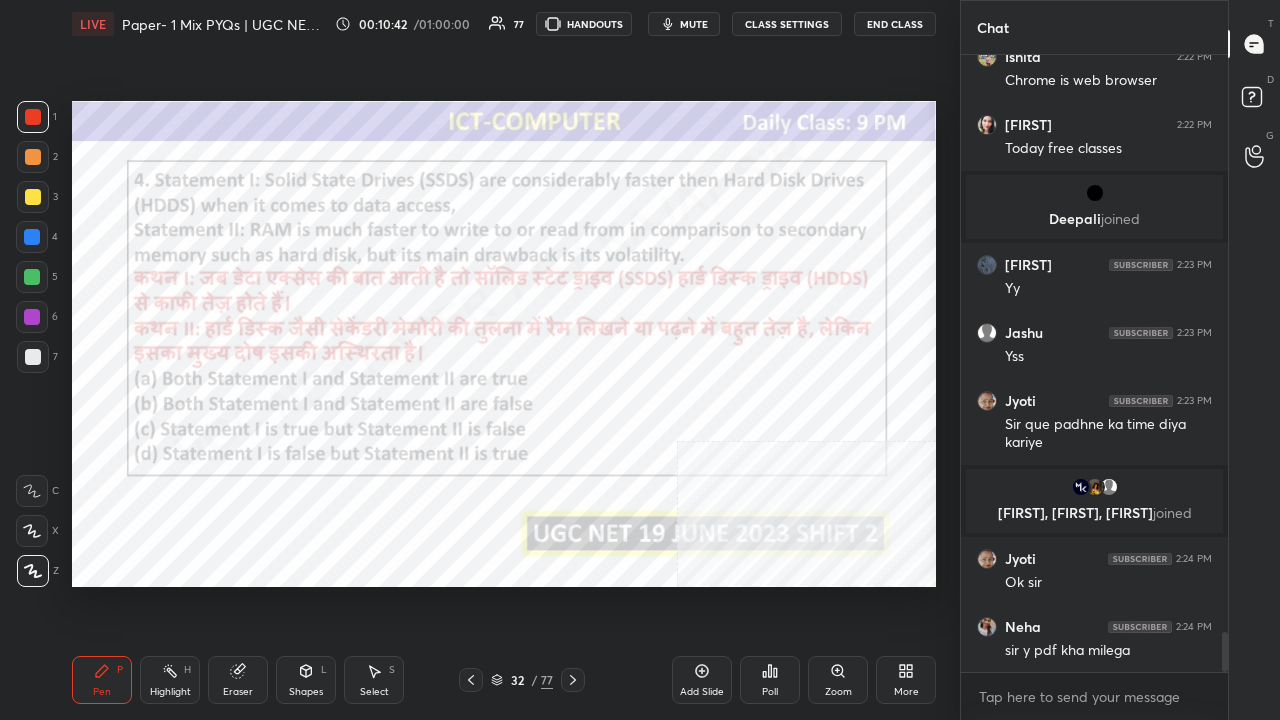 click on "32 / 77" at bounding box center (522, 680) 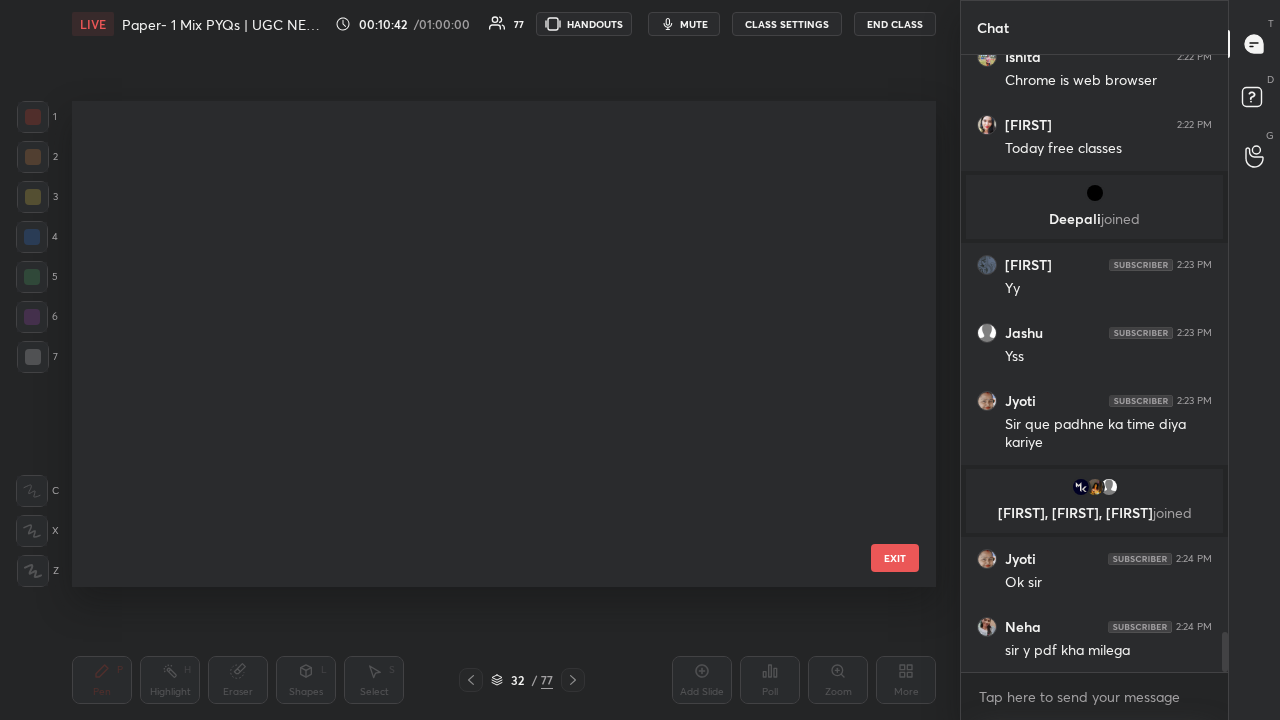 scroll, scrollTop: 1131, scrollLeft: 0, axis: vertical 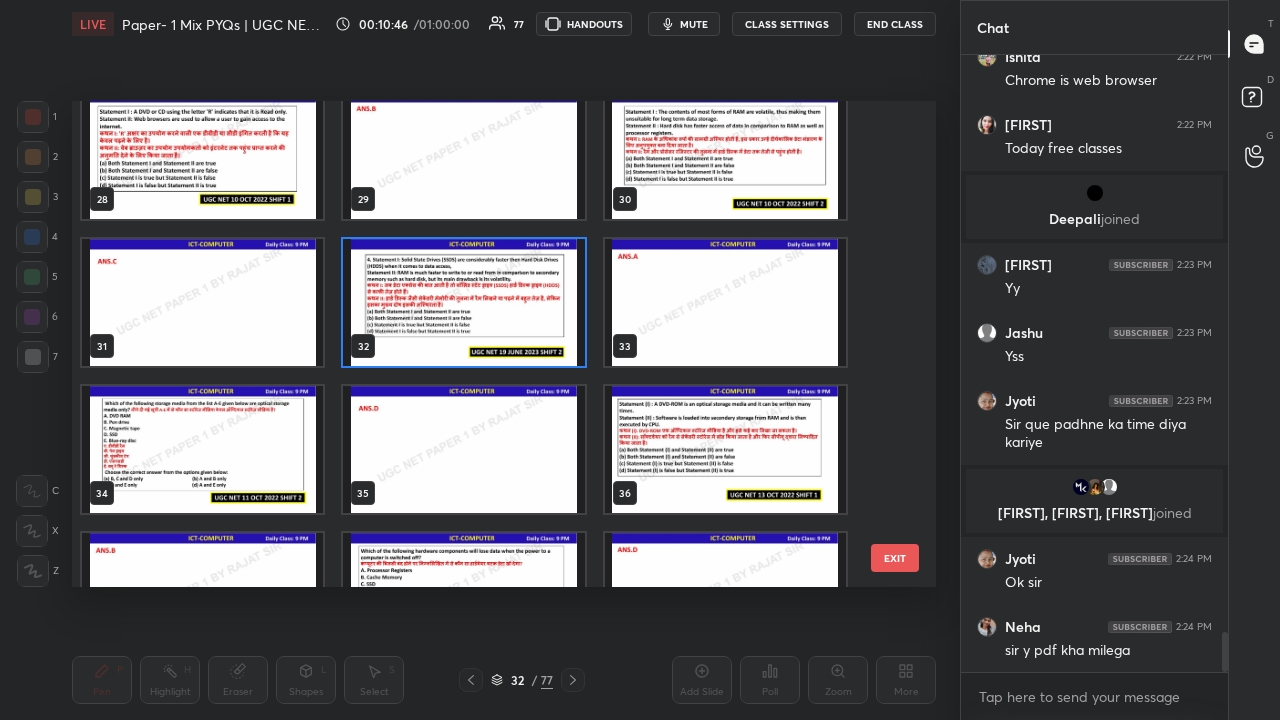 click at bounding box center (463, 302) 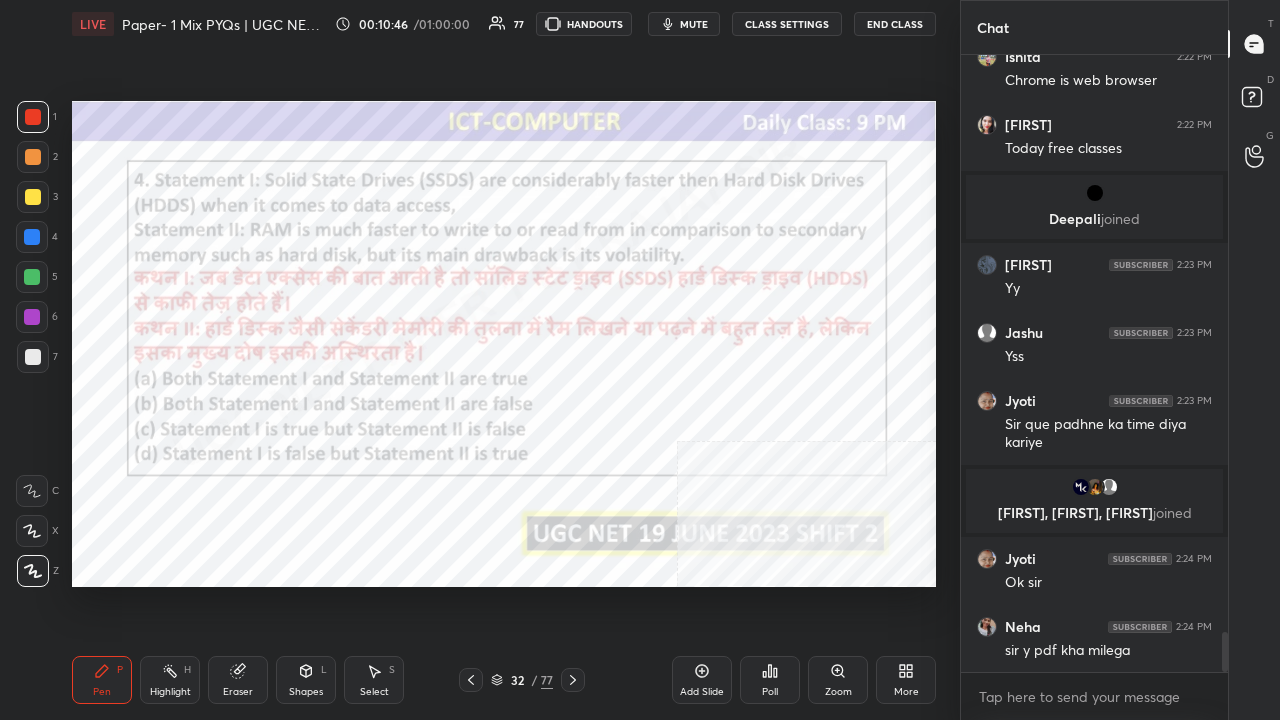 click at bounding box center (463, 302) 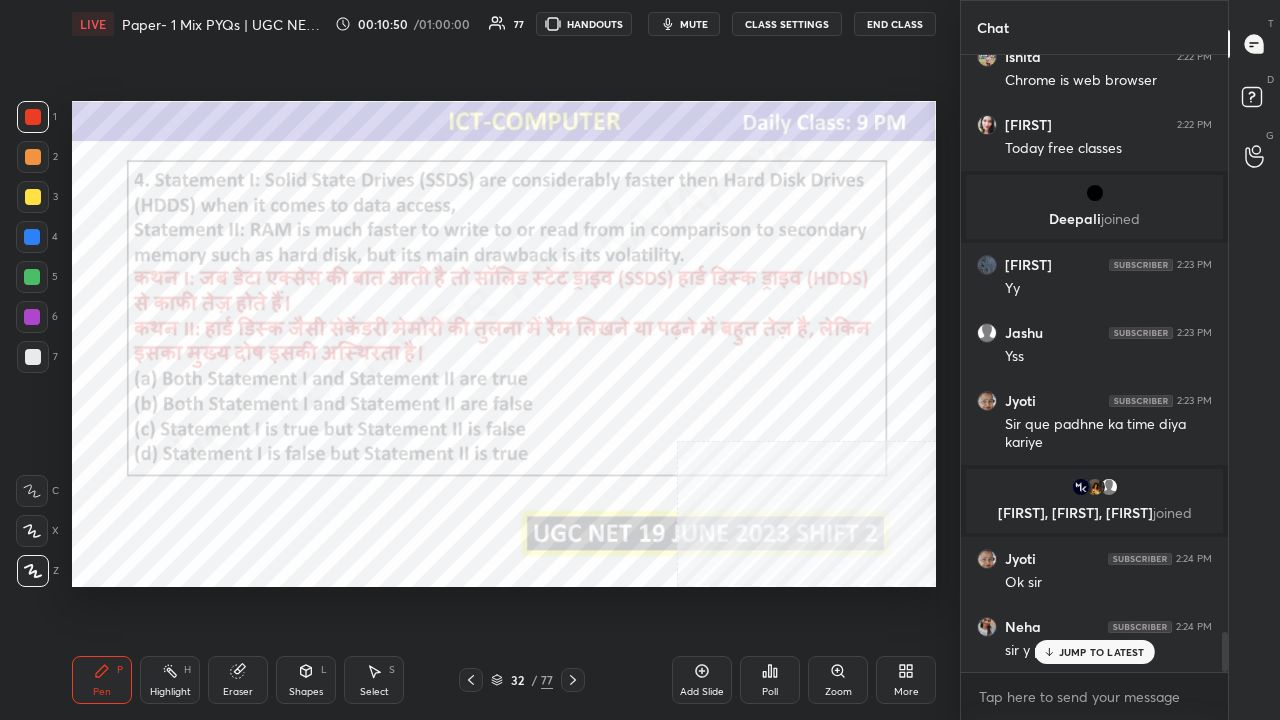 scroll, scrollTop: 8906, scrollLeft: 0, axis: vertical 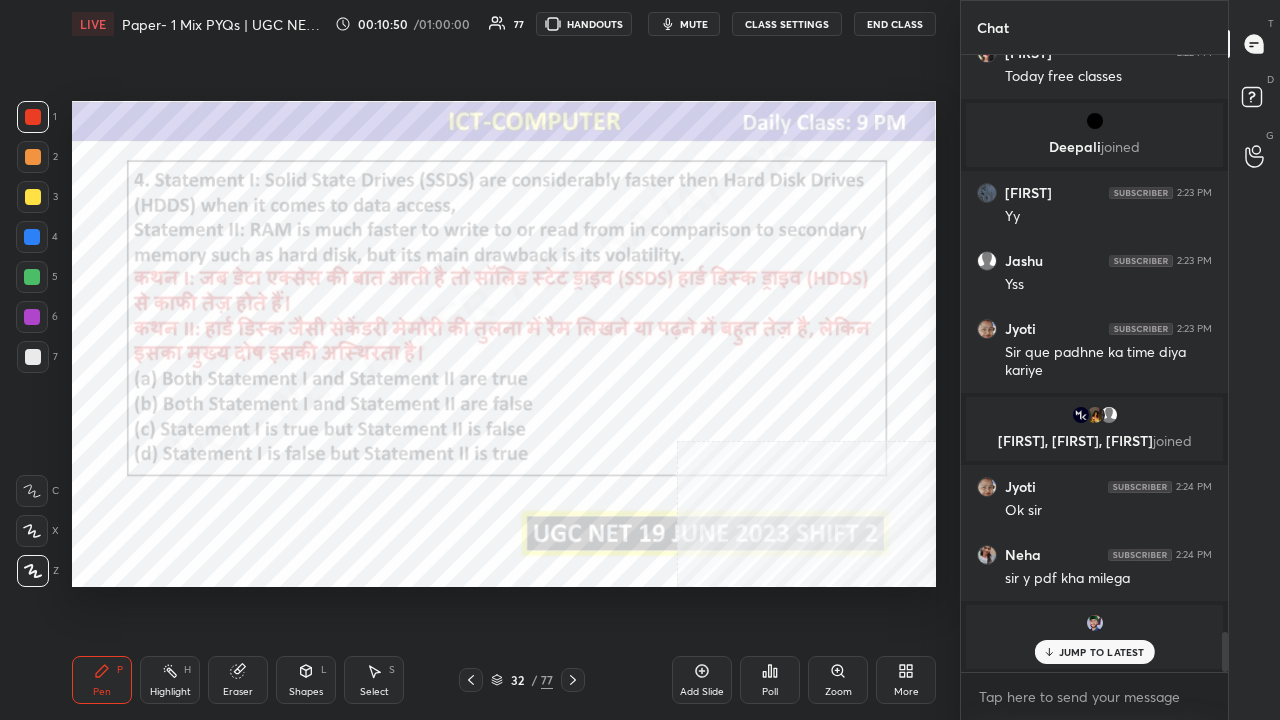 click on "32" at bounding box center [517, 680] 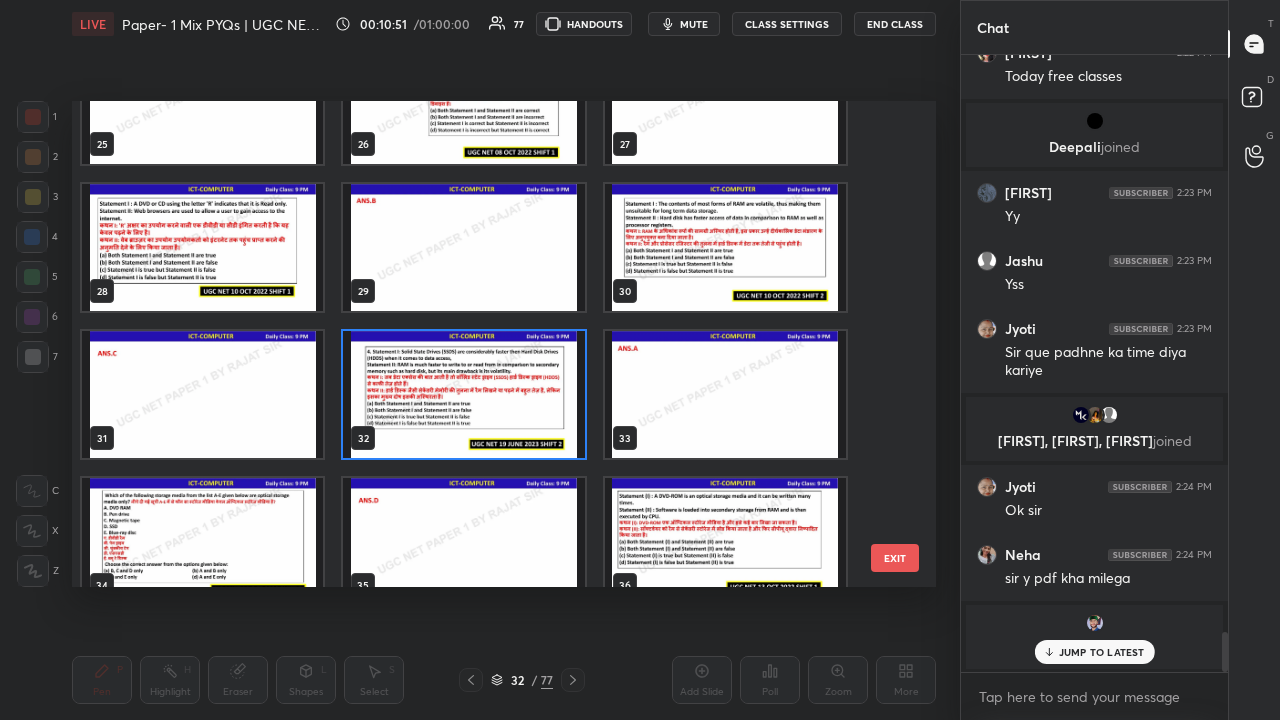 click at bounding box center [202, 541] 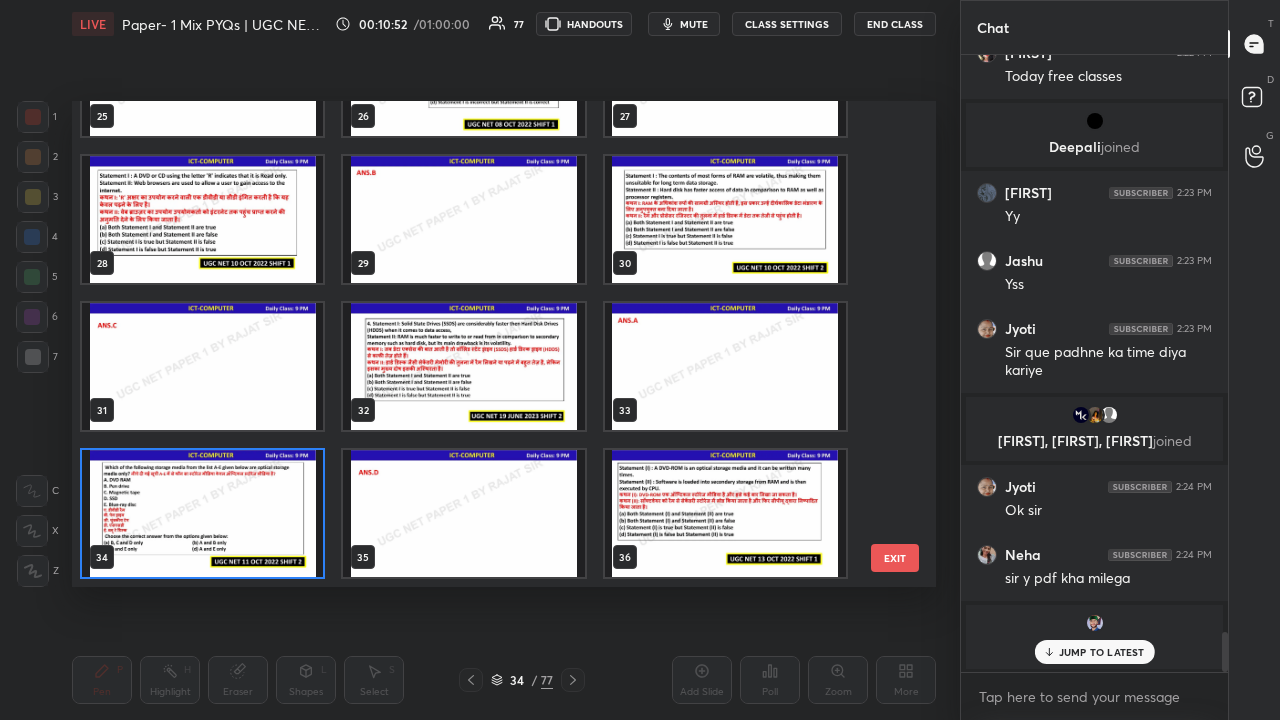 click at bounding box center (202, 513) 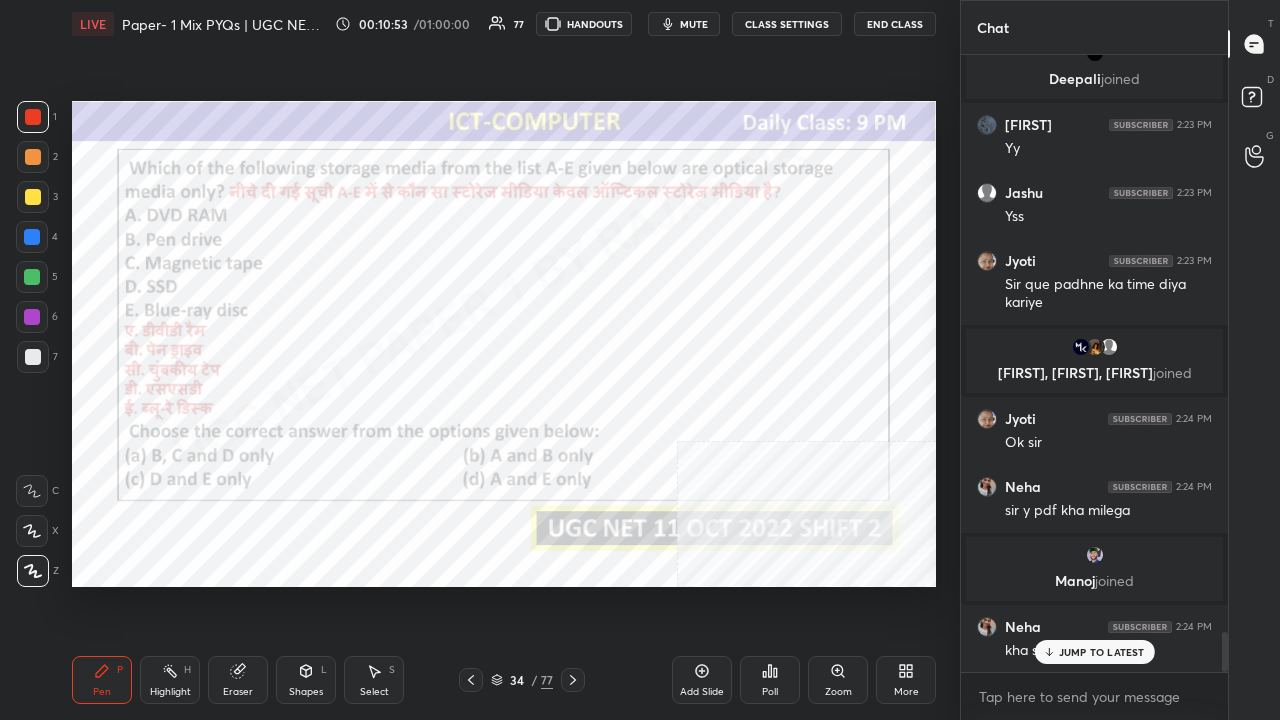 click 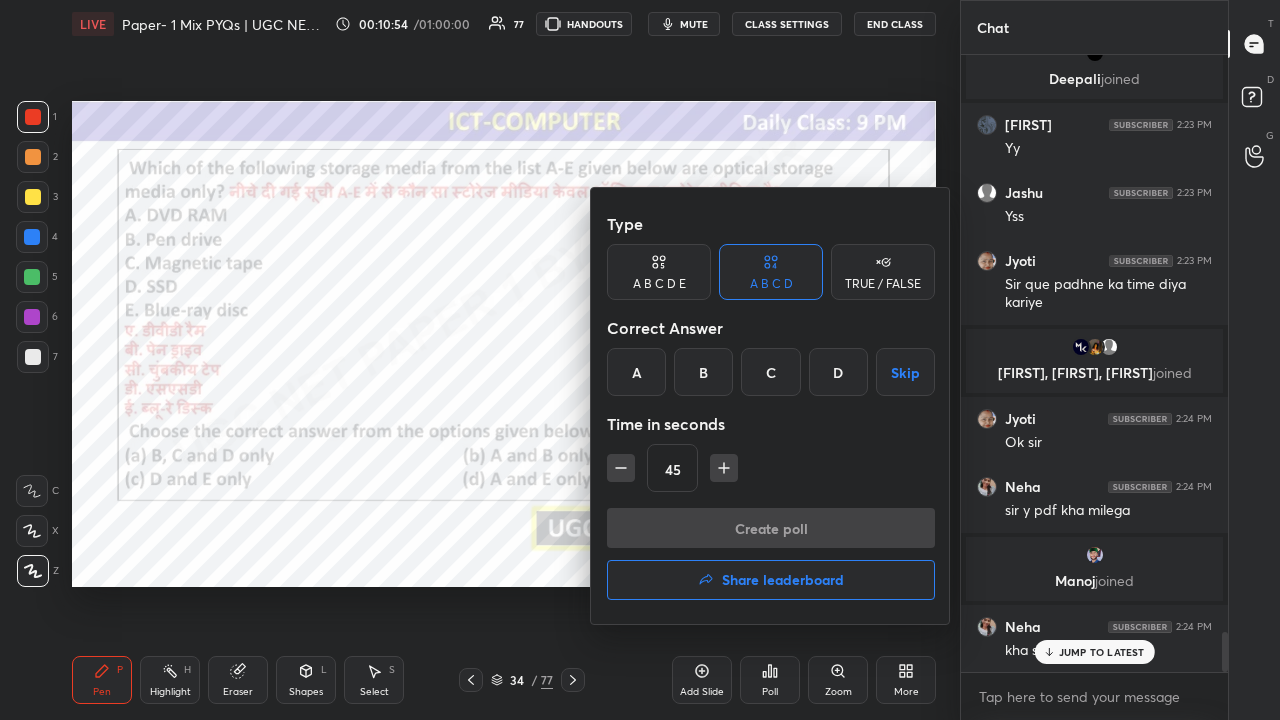 click on "D" at bounding box center (838, 372) 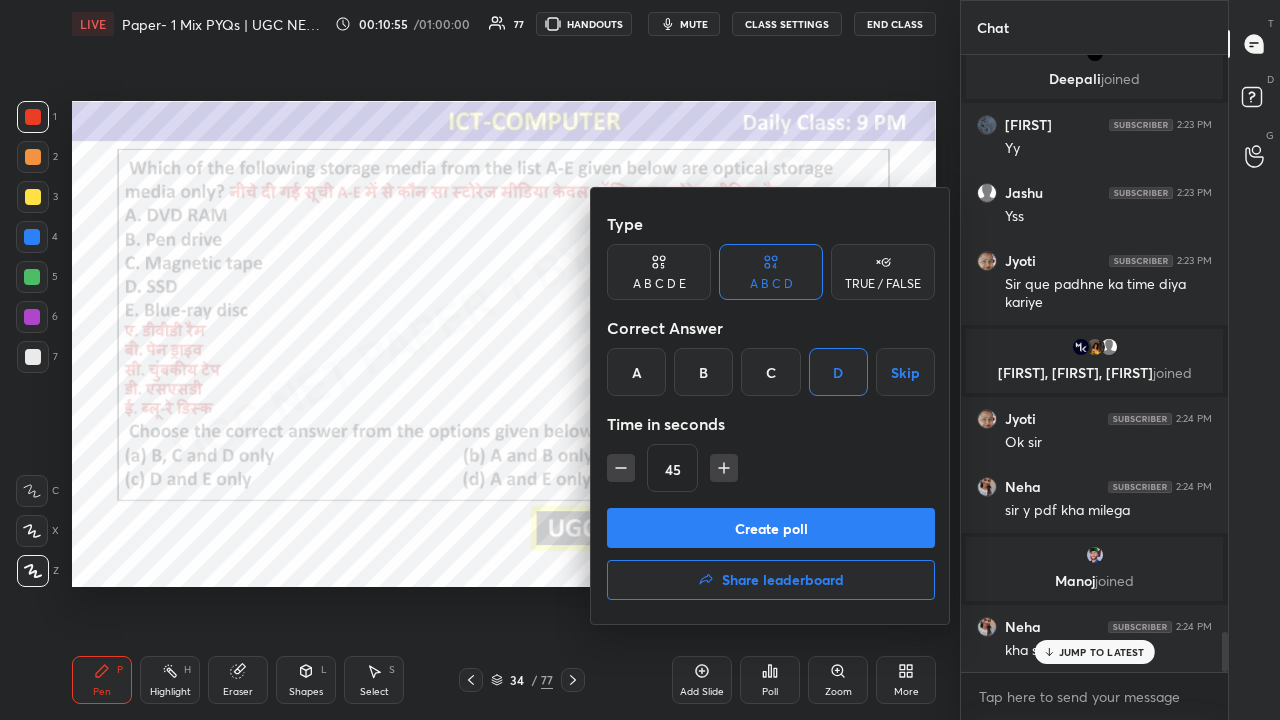 click 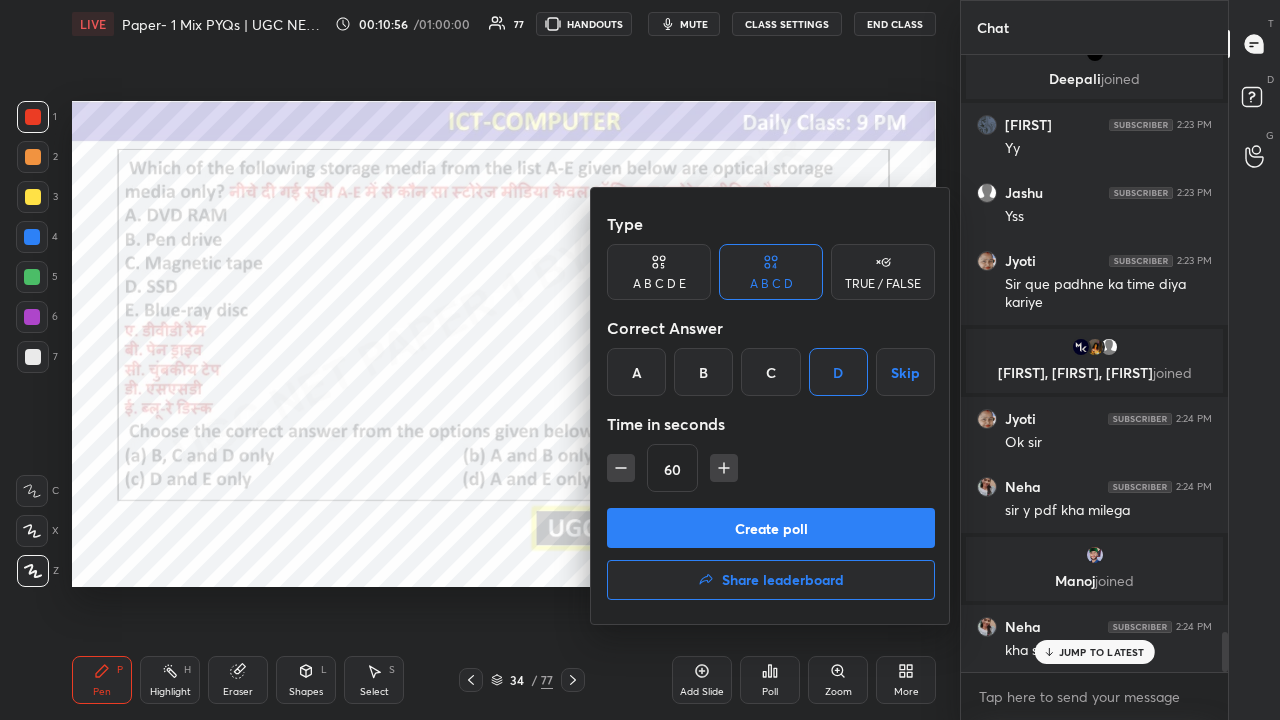 click on "Create poll" at bounding box center [771, 528] 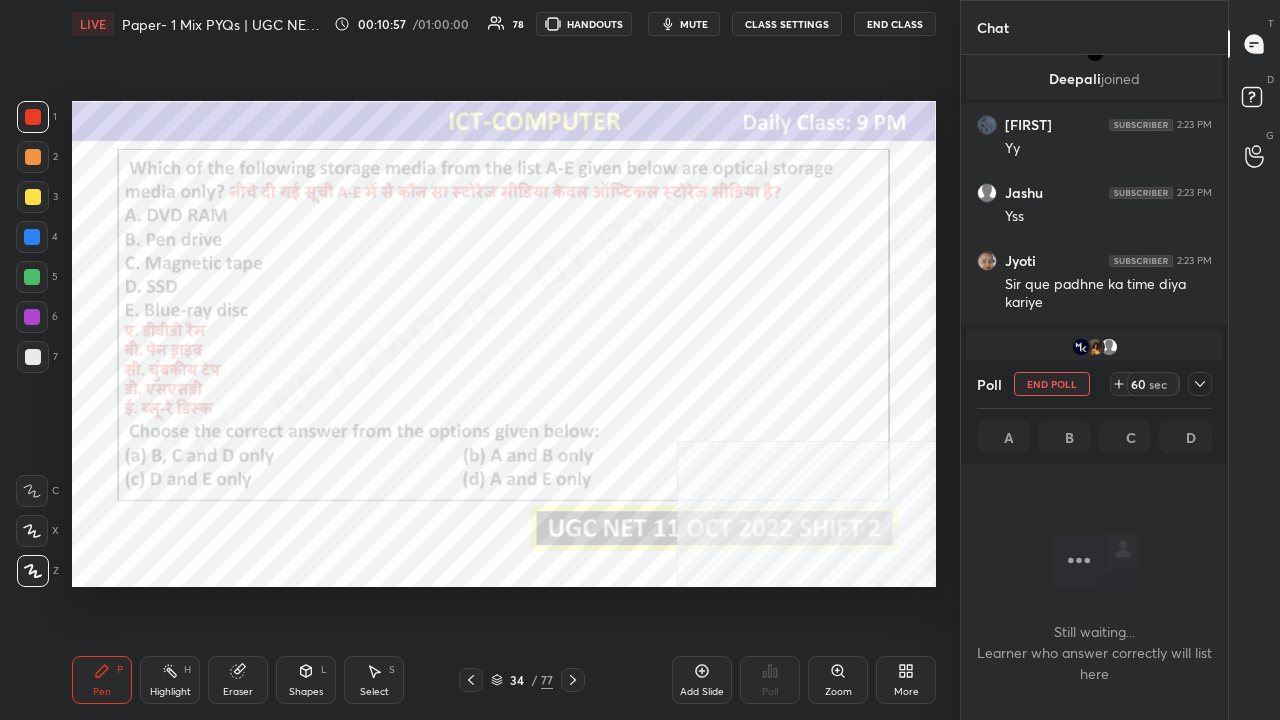 click 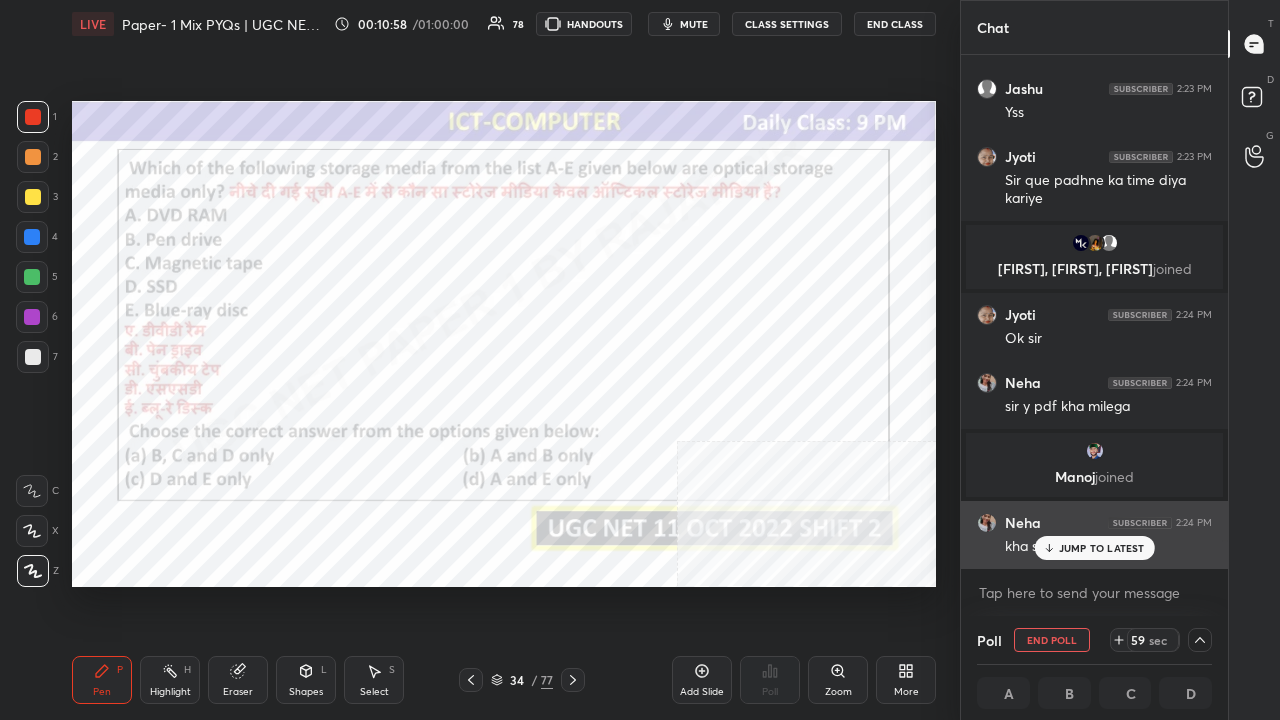 click on "JUMP TO LATEST" at bounding box center [1102, 548] 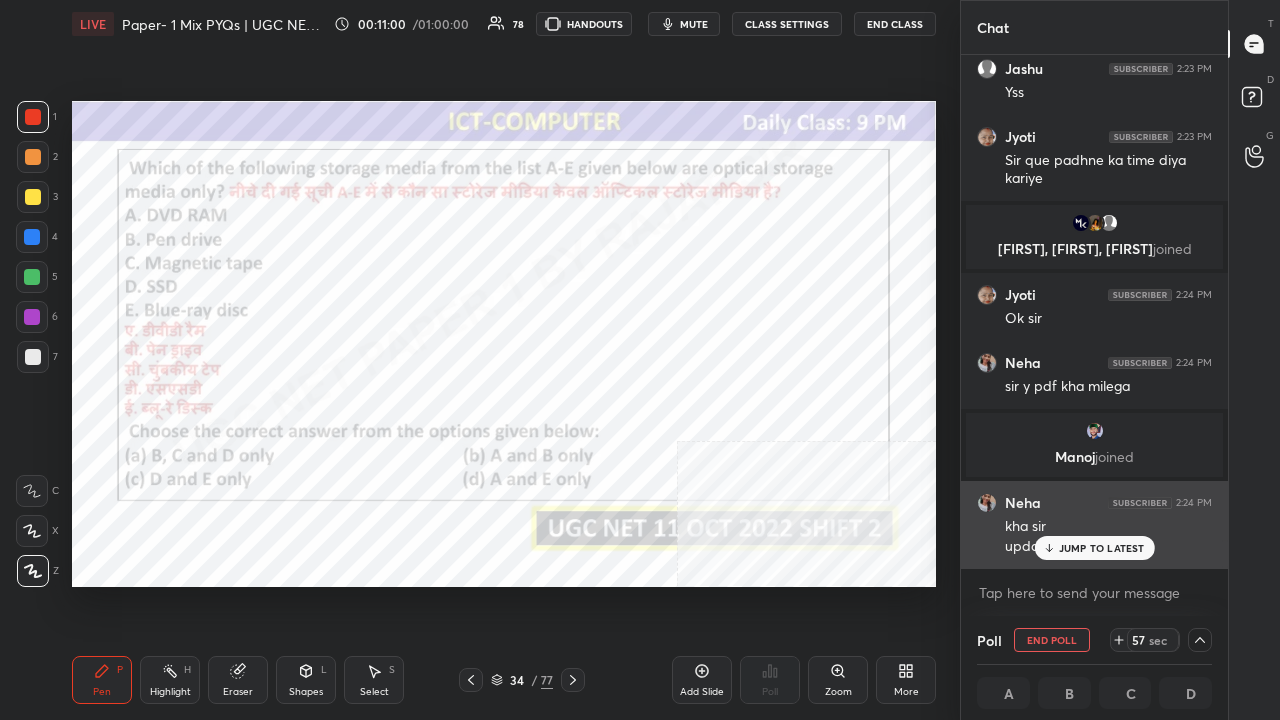 click on "JUMP TO LATEST" at bounding box center (1102, 548) 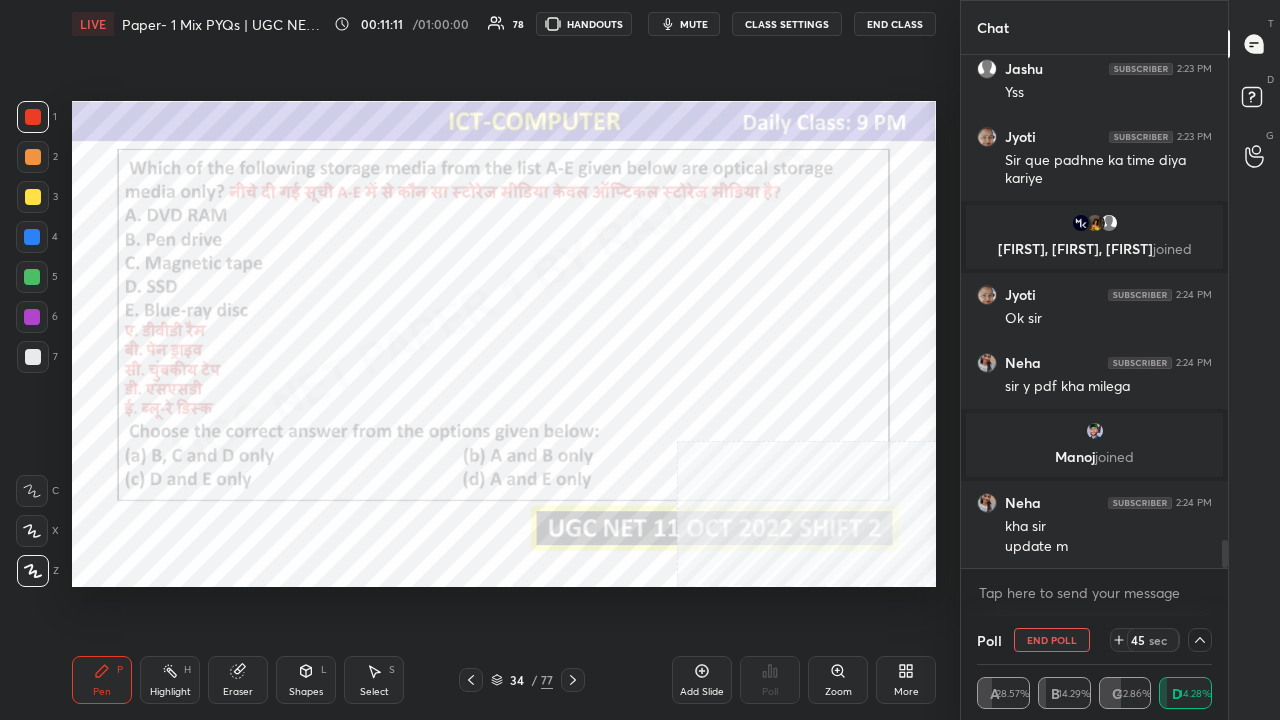 click at bounding box center [32, 317] 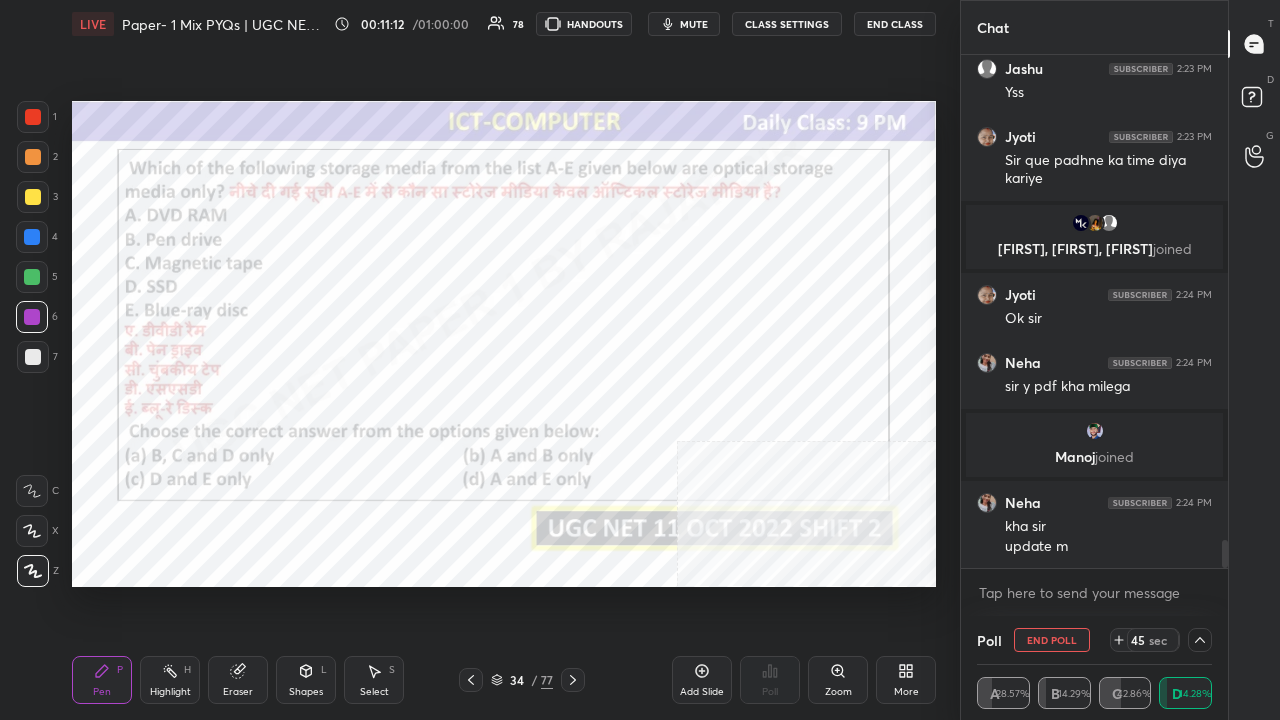 click at bounding box center (32, 317) 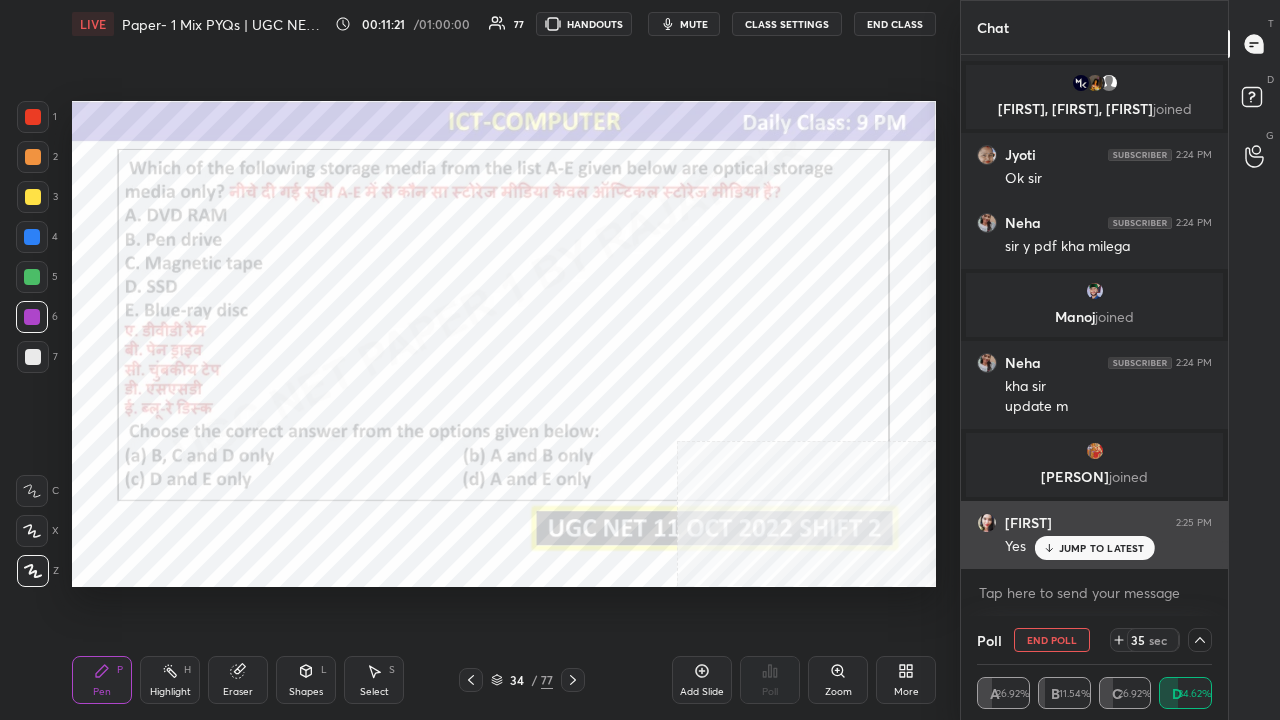 click on "JUMP TO LATEST" at bounding box center [1102, 548] 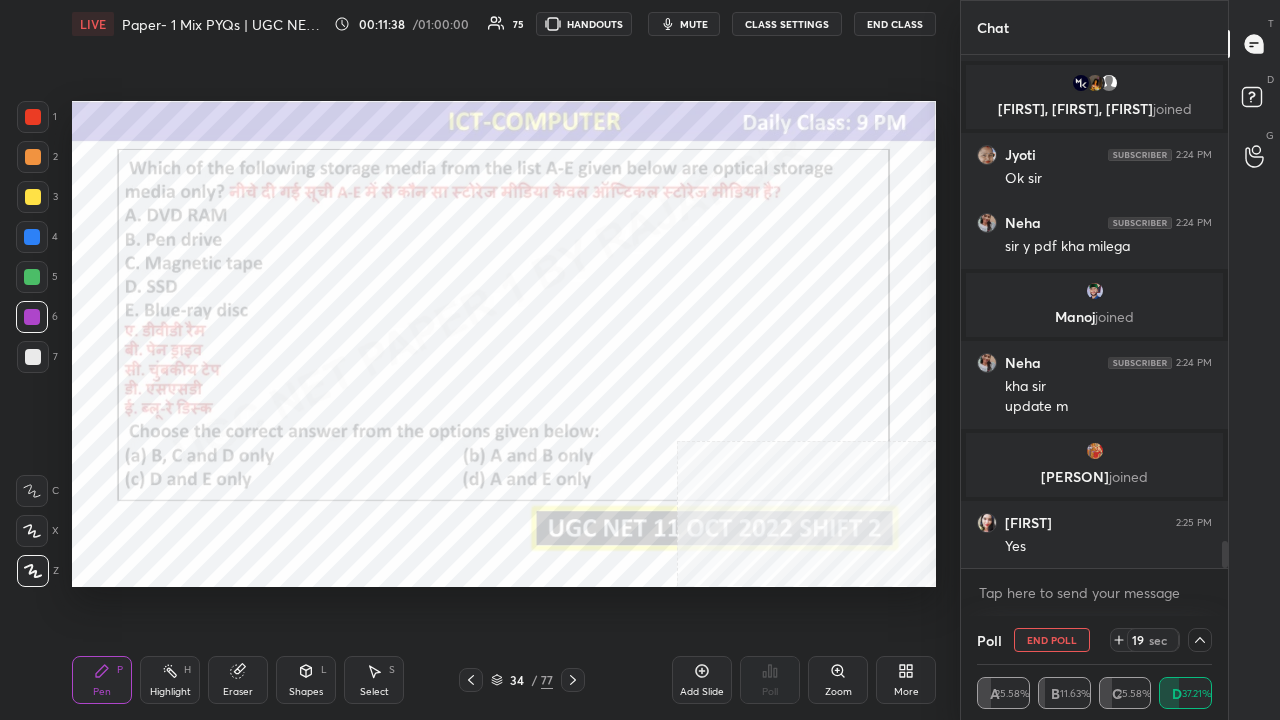 scroll, scrollTop: 9180, scrollLeft: 0, axis: vertical 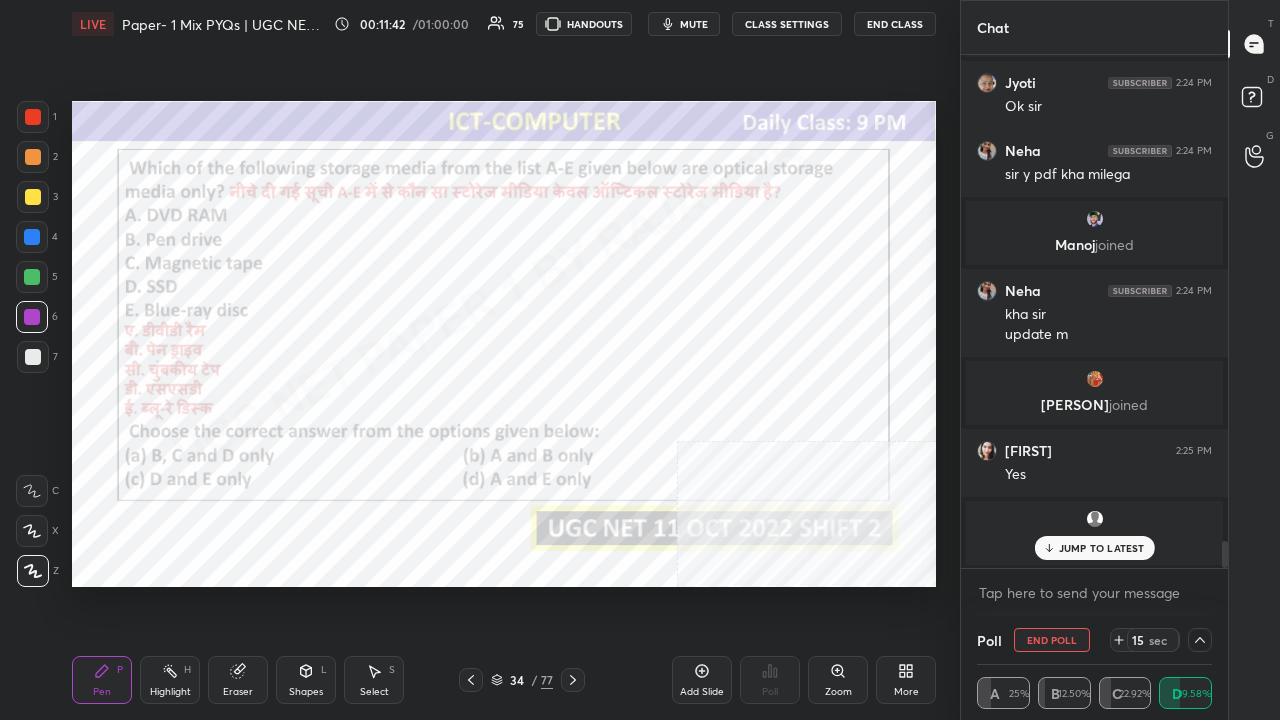 click on "JUMP TO LATEST" at bounding box center (1102, 548) 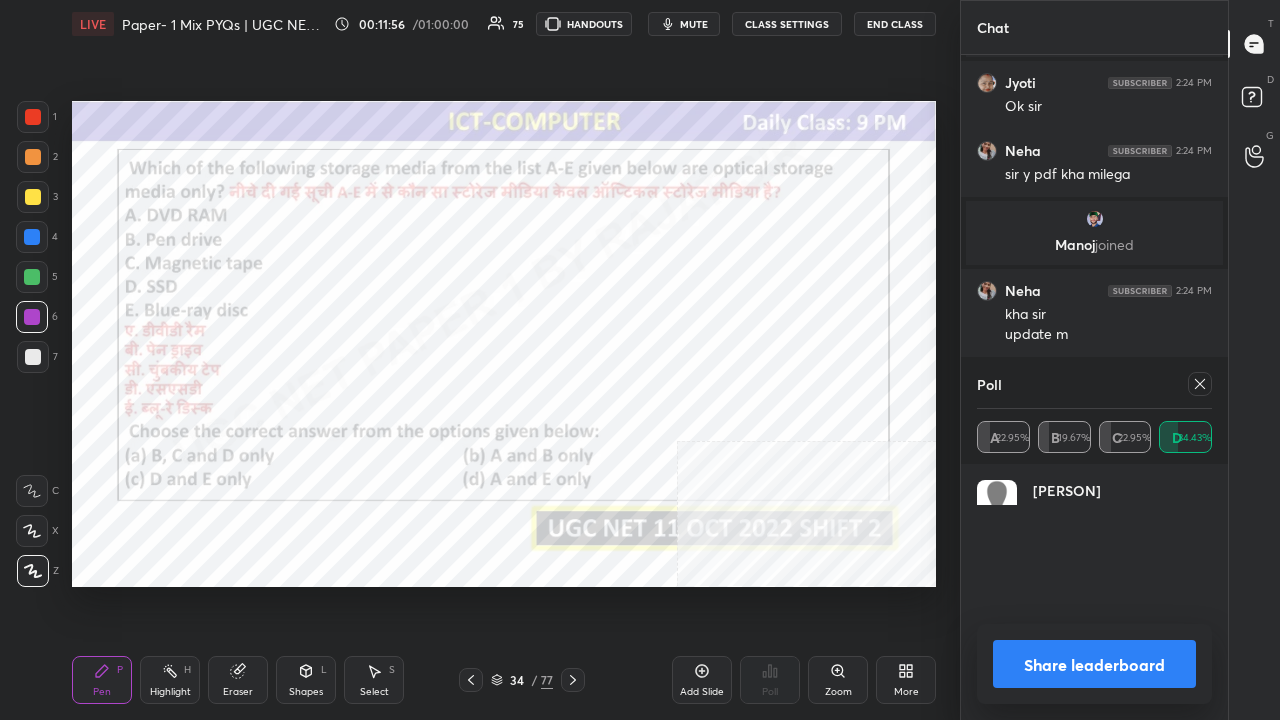 scroll, scrollTop: 7, scrollLeft: 6, axis: both 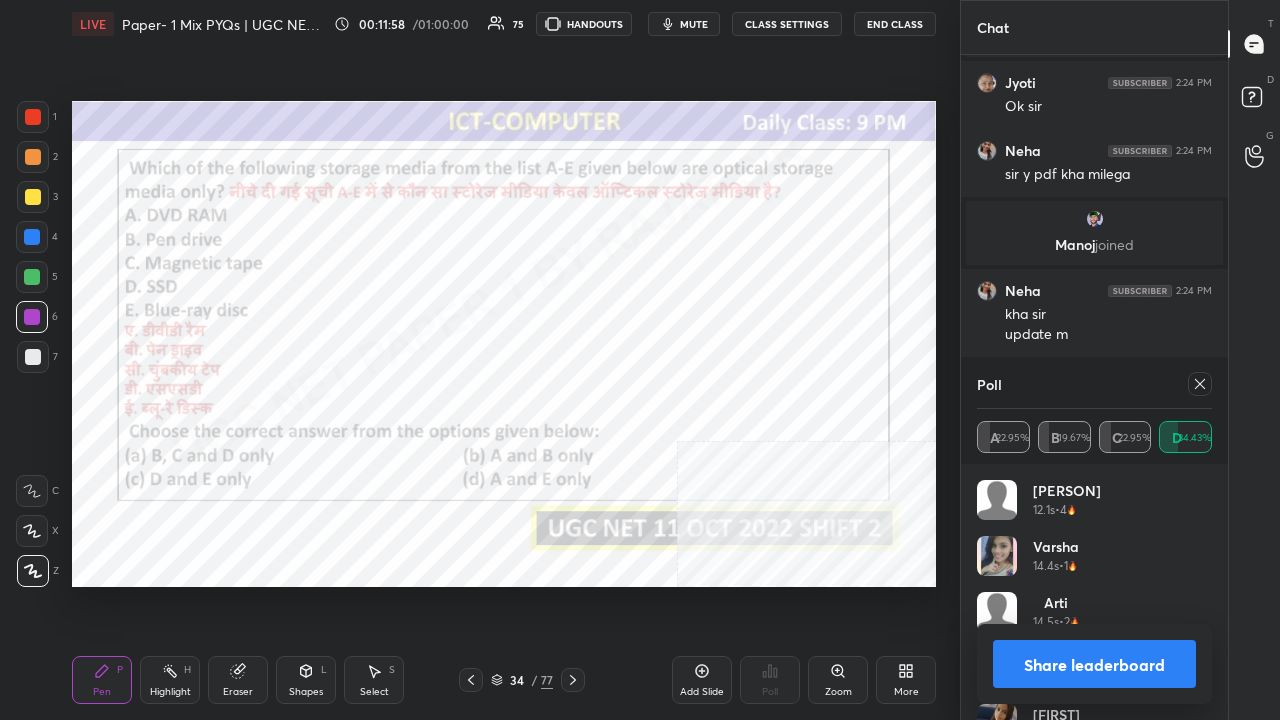 click 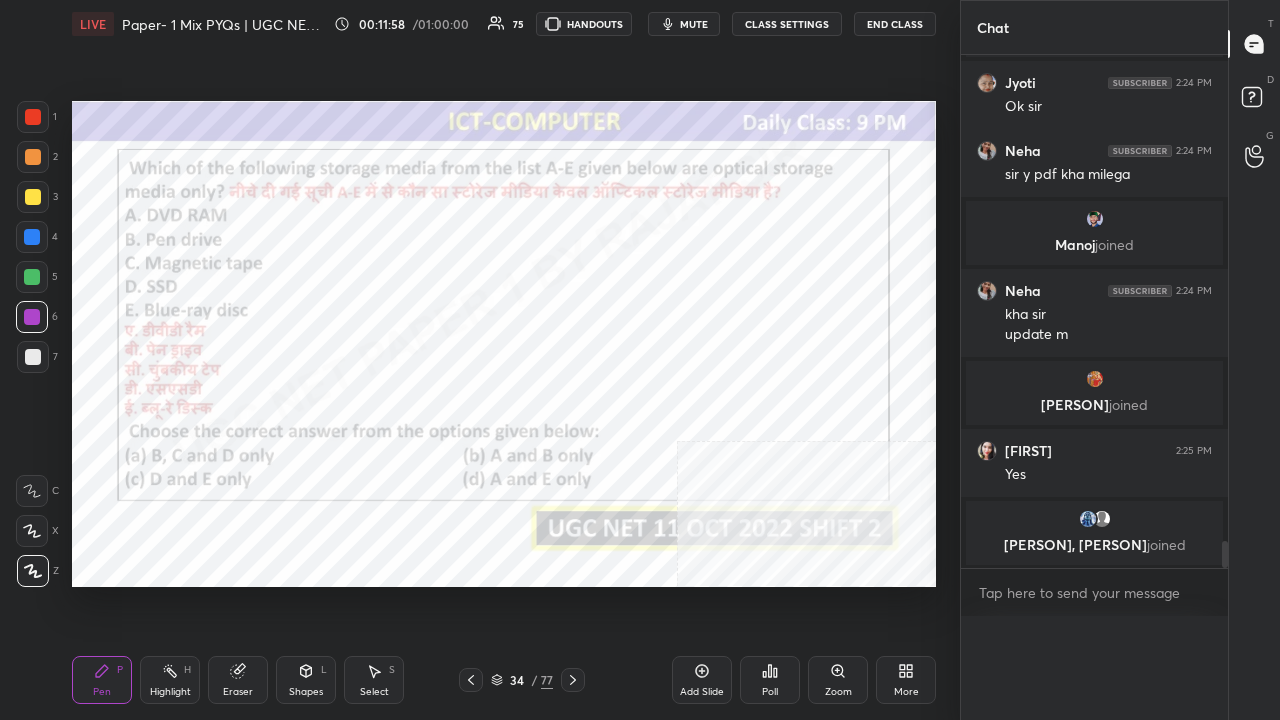 scroll, scrollTop: 88, scrollLeft: 229, axis: both 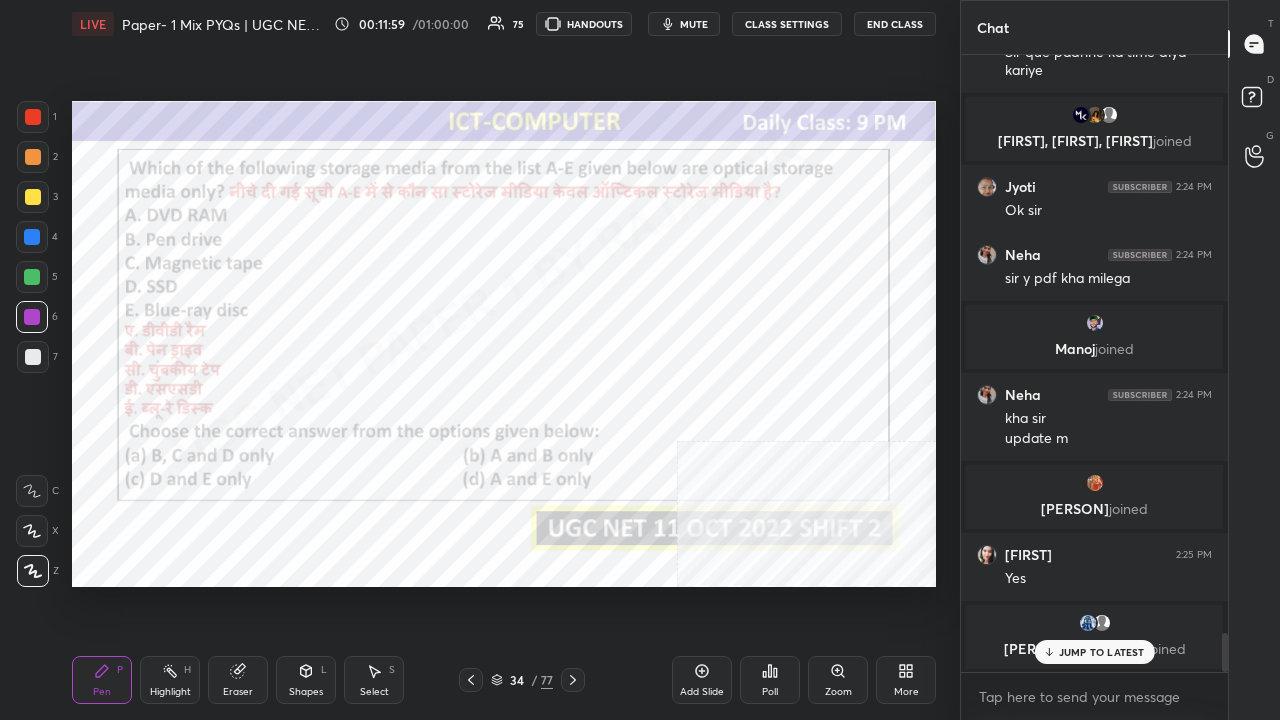 click on "Pen P Highlight H Eraser Shapes L Select S" at bounding box center [222, 680] 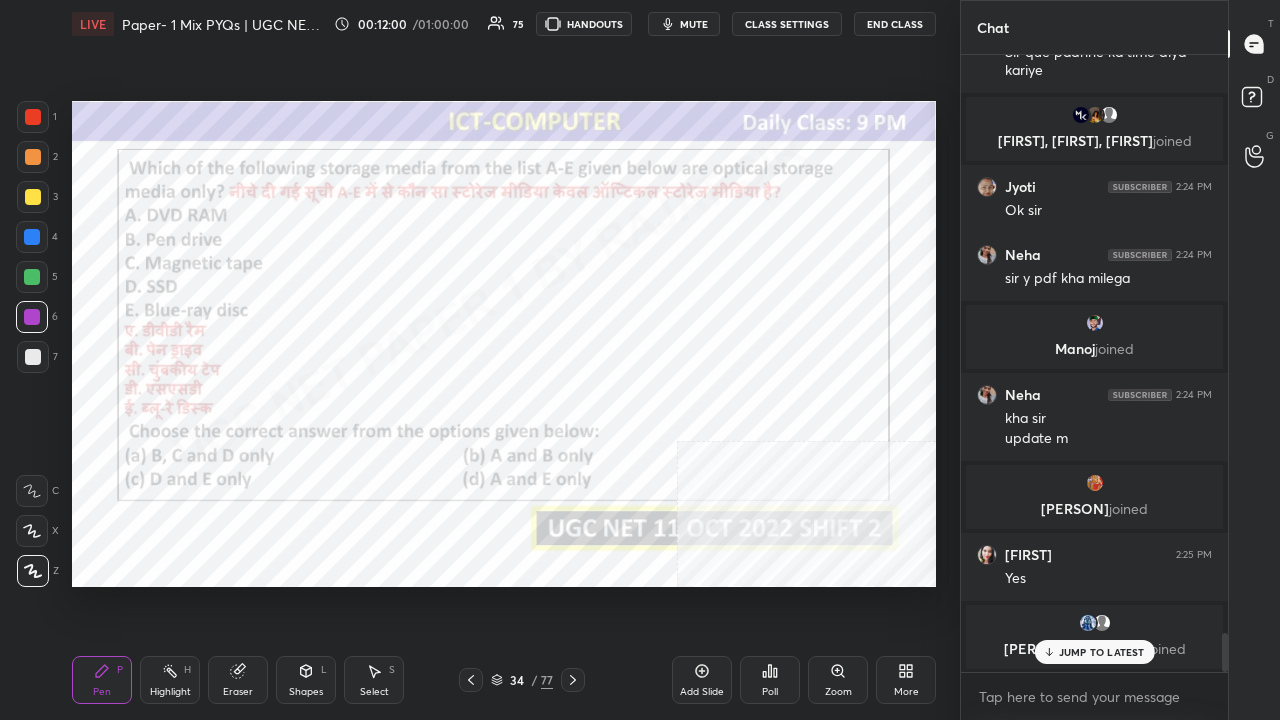 drag, startPoint x: 209, startPoint y: 671, endPoint x: 219, endPoint y: 670, distance: 10.049875 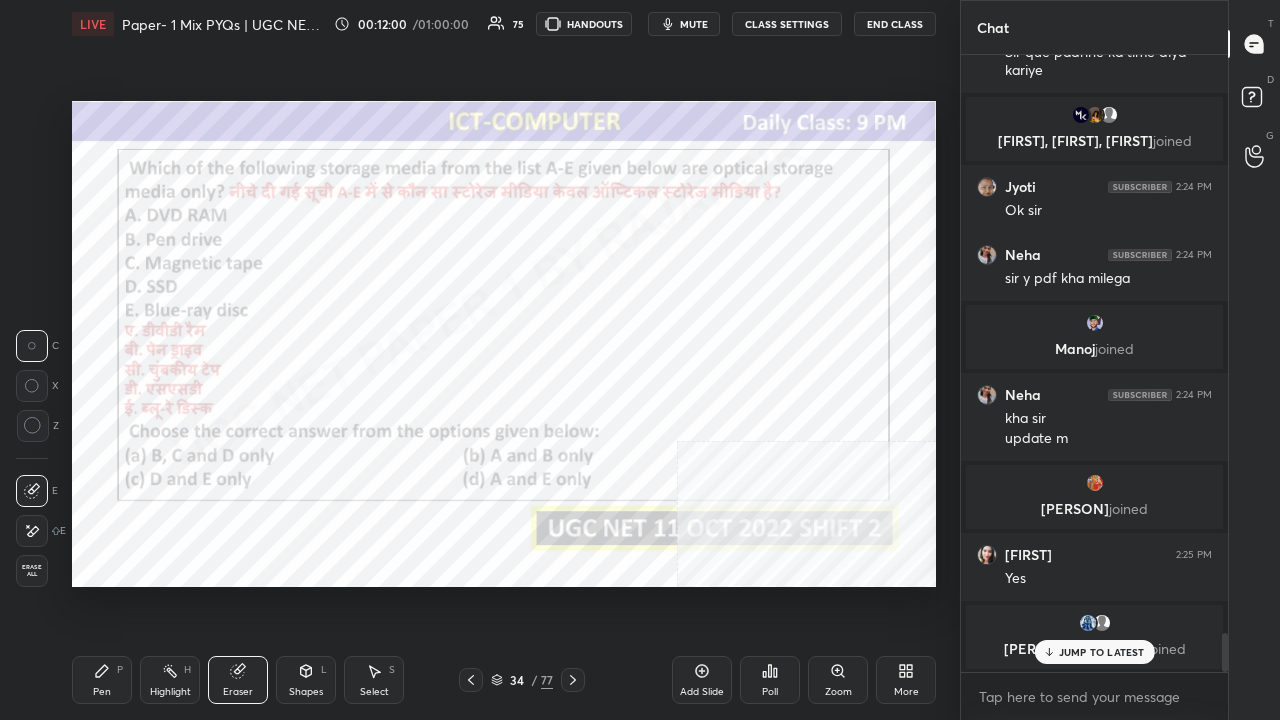 click on "Erase all" at bounding box center (32, 571) 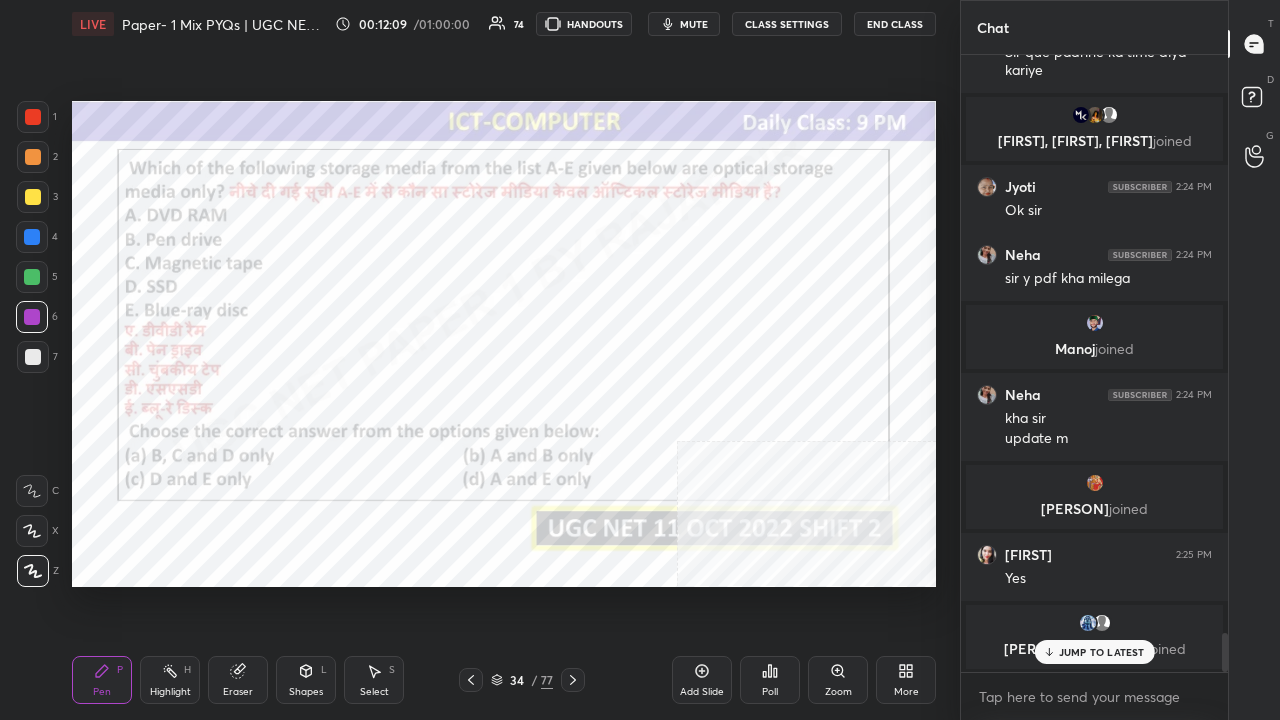 scroll, scrollTop: 9144, scrollLeft: 0, axis: vertical 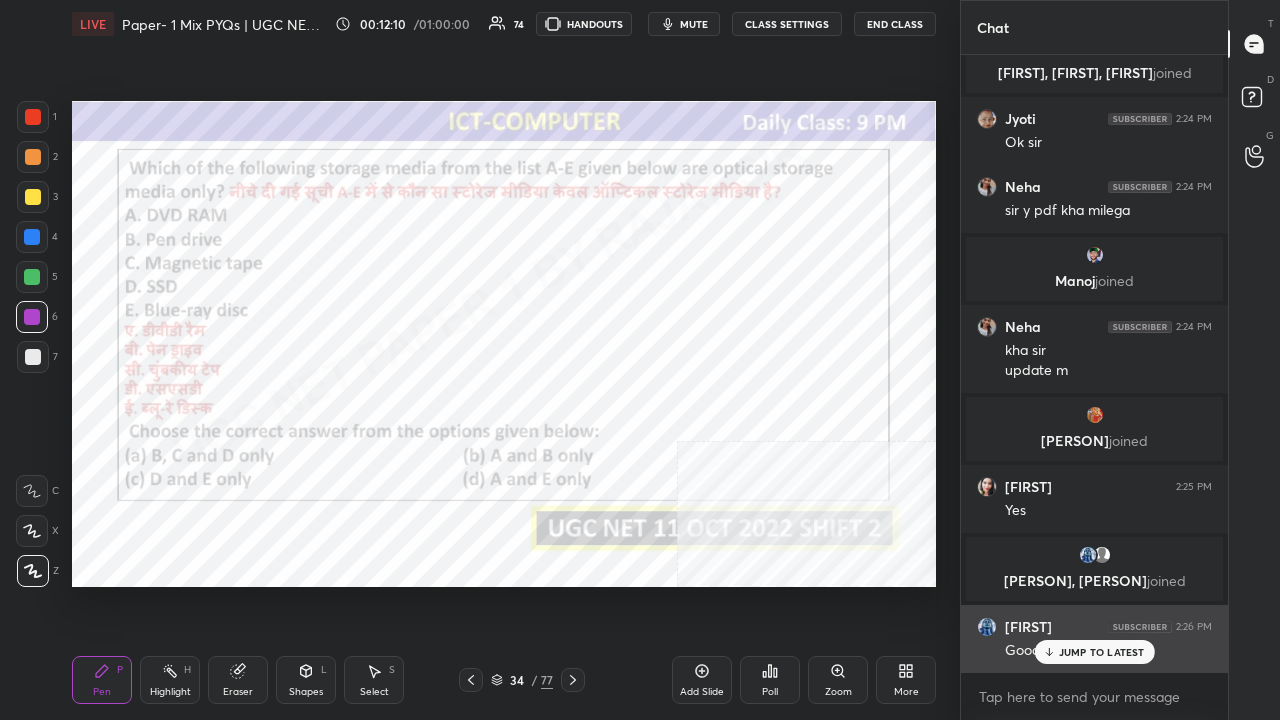 click on "JUMP TO LATEST" at bounding box center (1094, 652) 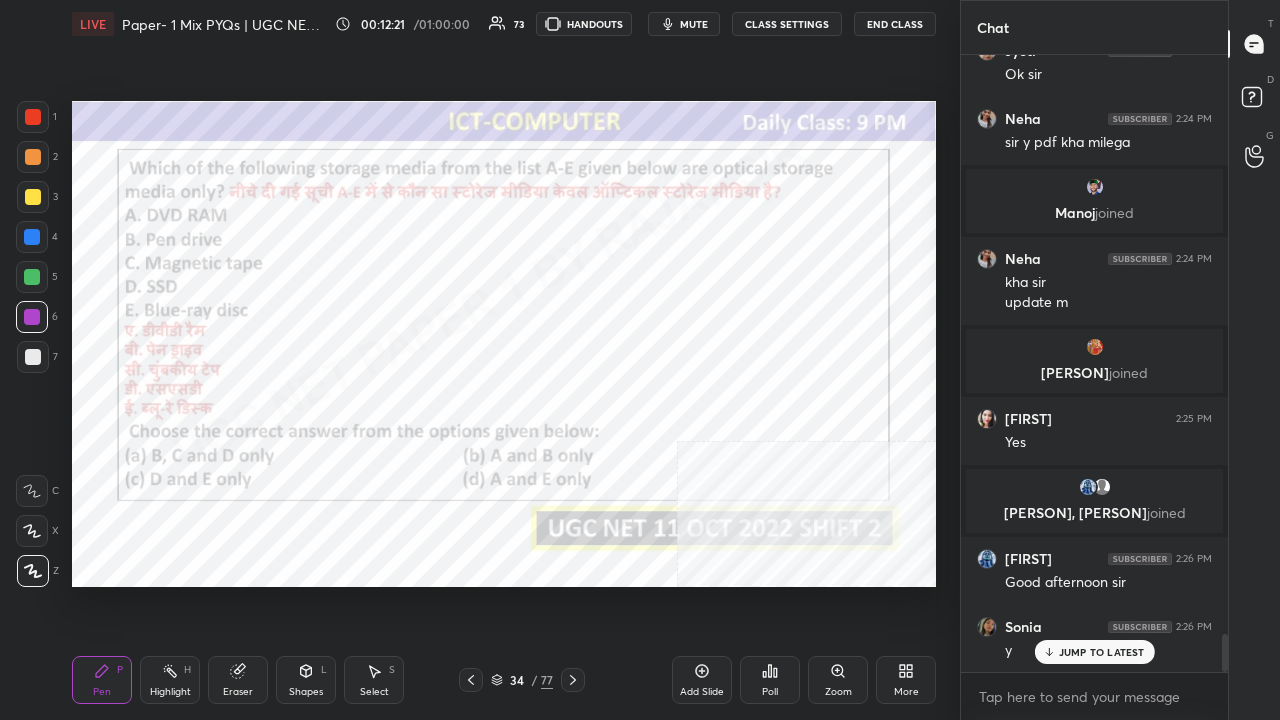 scroll, scrollTop: 9284, scrollLeft: 0, axis: vertical 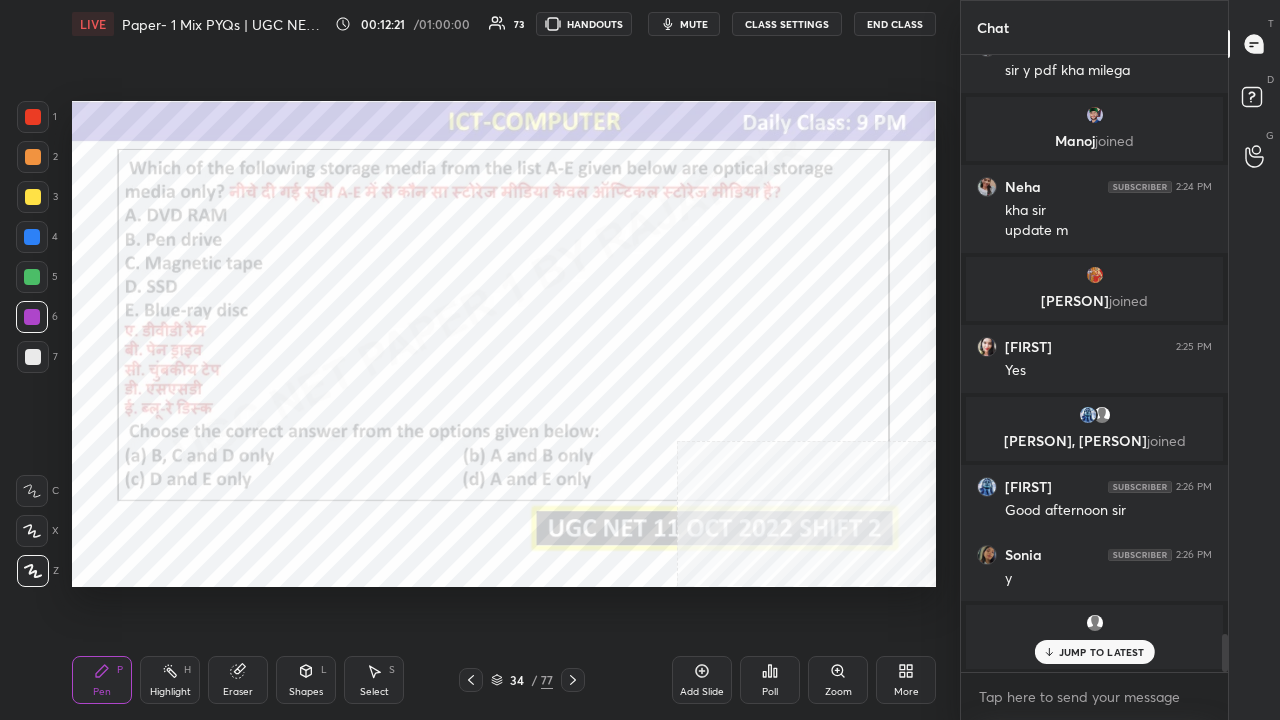 drag, startPoint x: 521, startPoint y: 680, endPoint x: 556, endPoint y: 594, distance: 92.84934 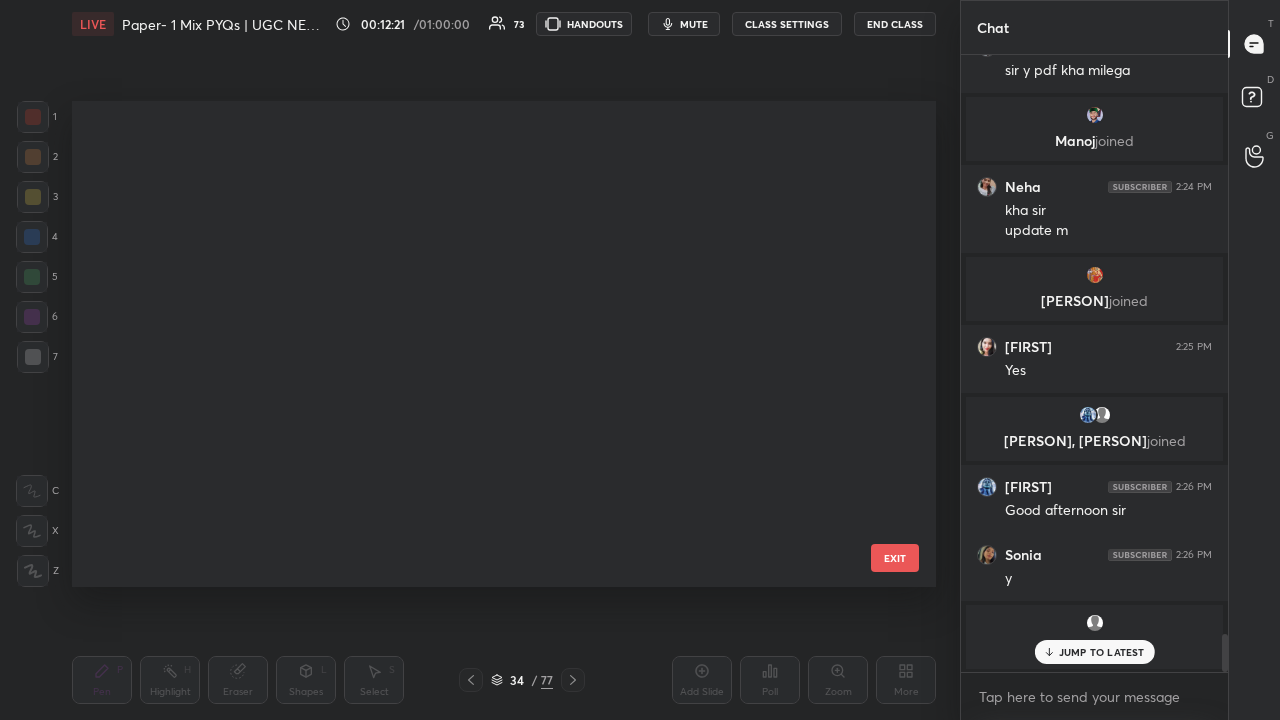 scroll, scrollTop: 1278, scrollLeft: 0, axis: vertical 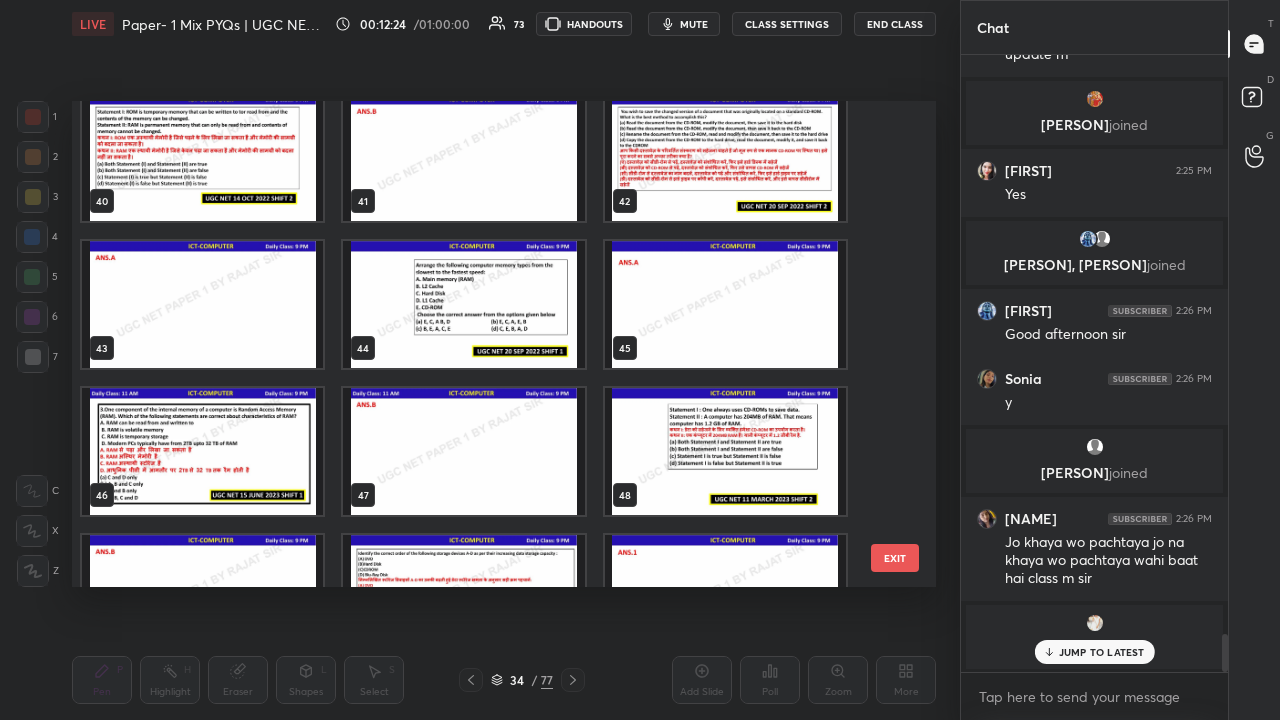 click at bounding box center (463, 304) 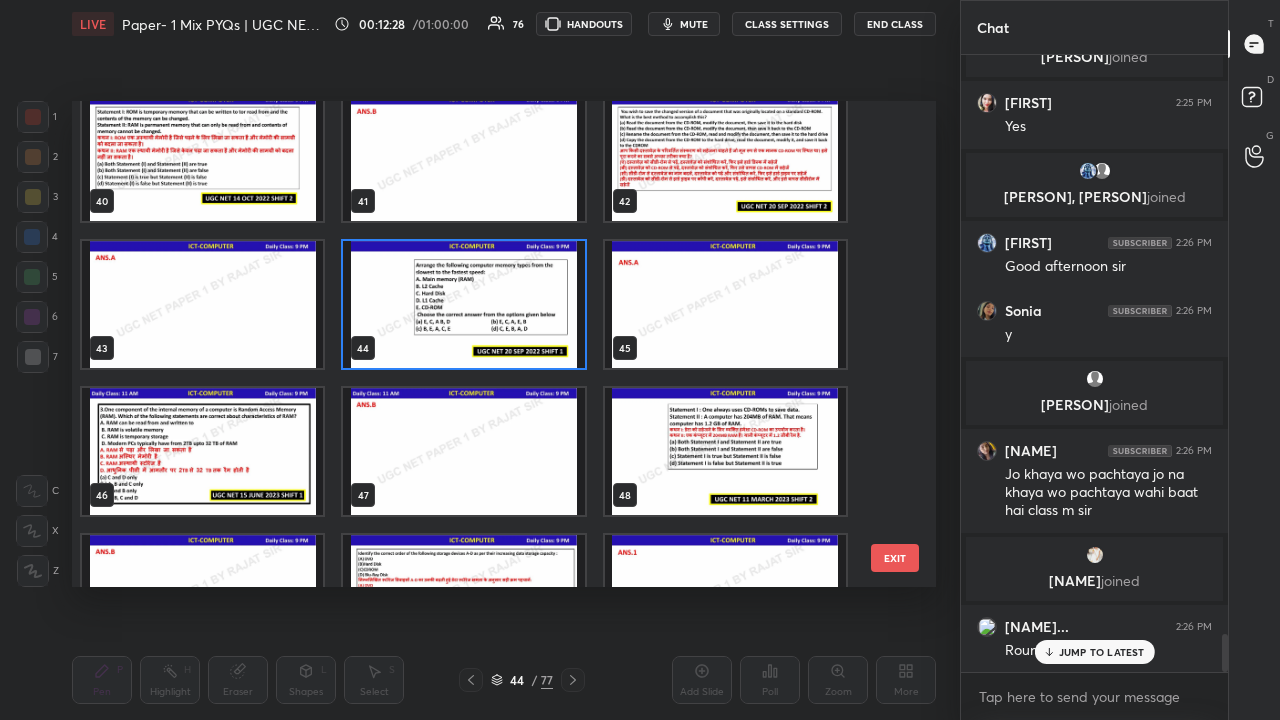 click at bounding box center (463, 304) 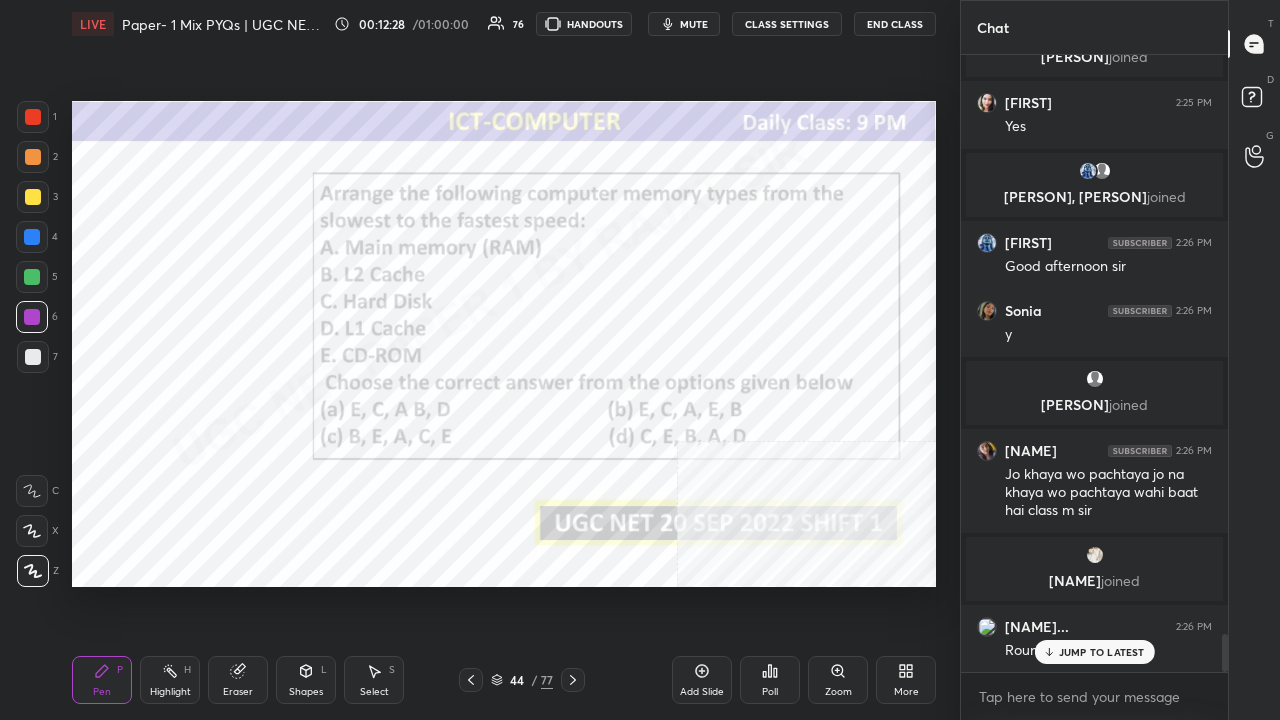 click at bounding box center [463, 304] 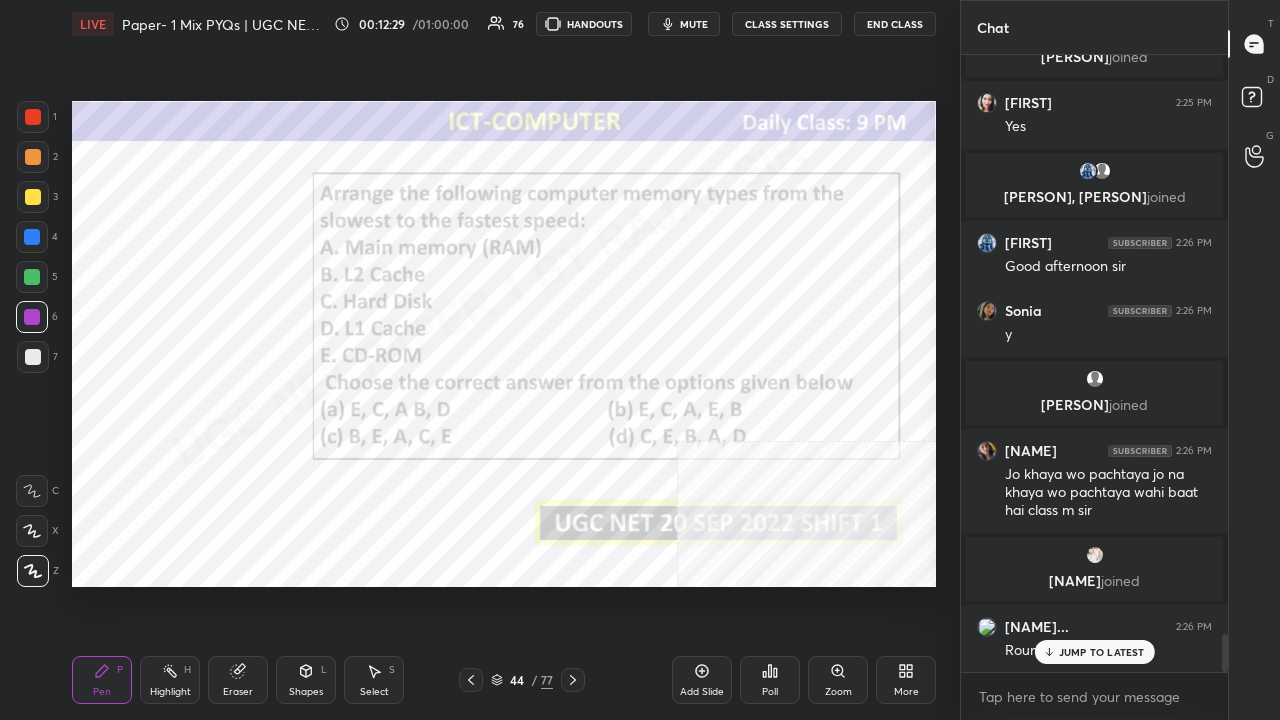 click on "Poll" at bounding box center (770, 680) 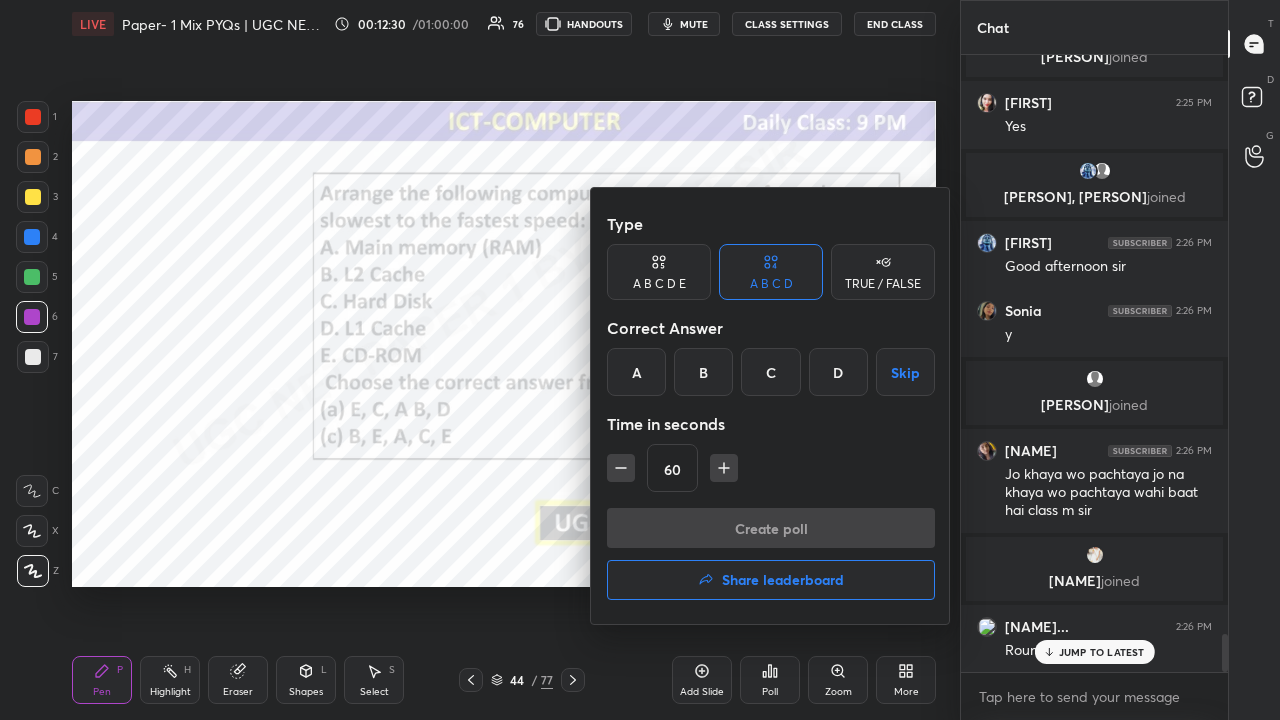 drag, startPoint x: 645, startPoint y: 381, endPoint x: 672, endPoint y: 446, distance: 70.38466 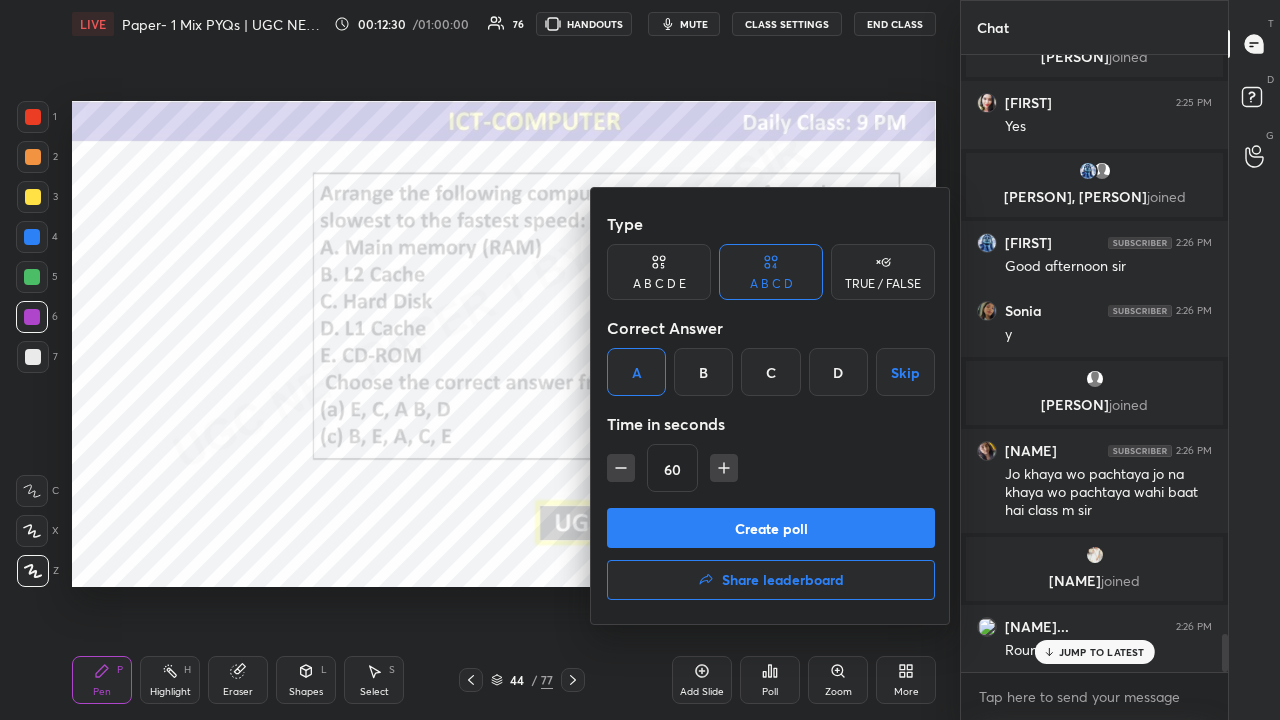 click on "Create poll" at bounding box center (771, 528) 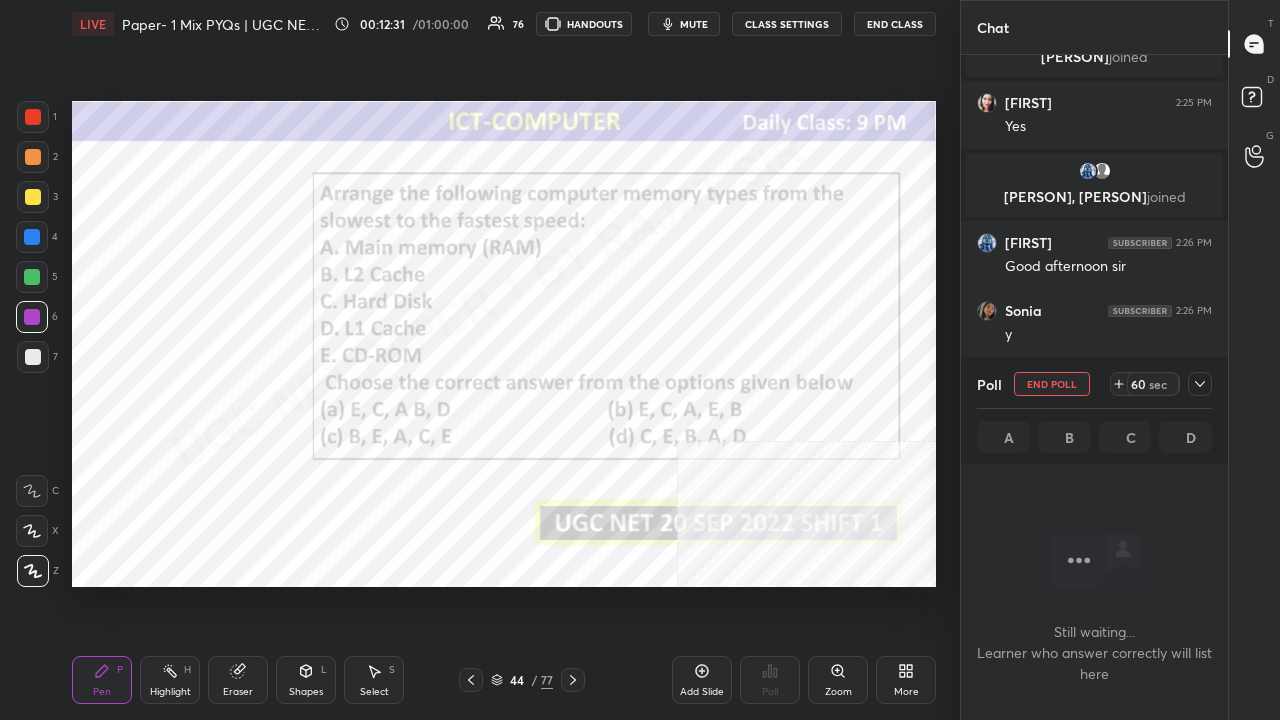 click 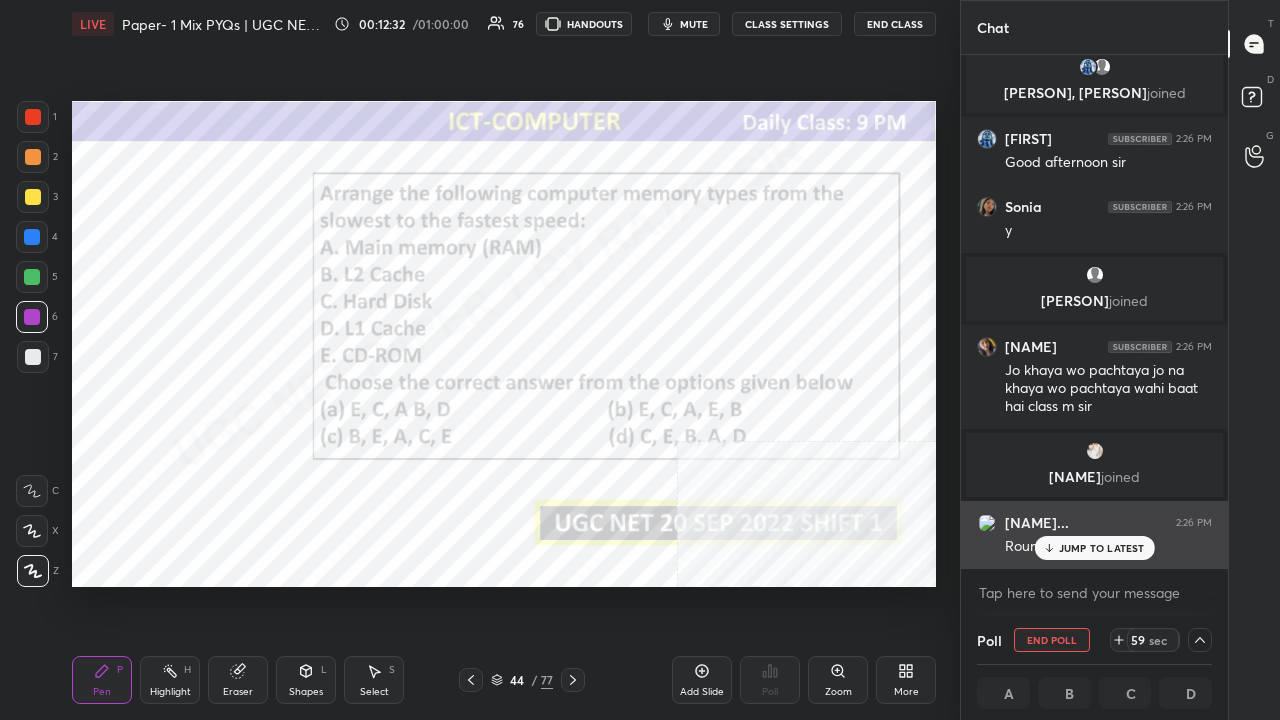 click on "JUMP TO LATEST" at bounding box center [1102, 548] 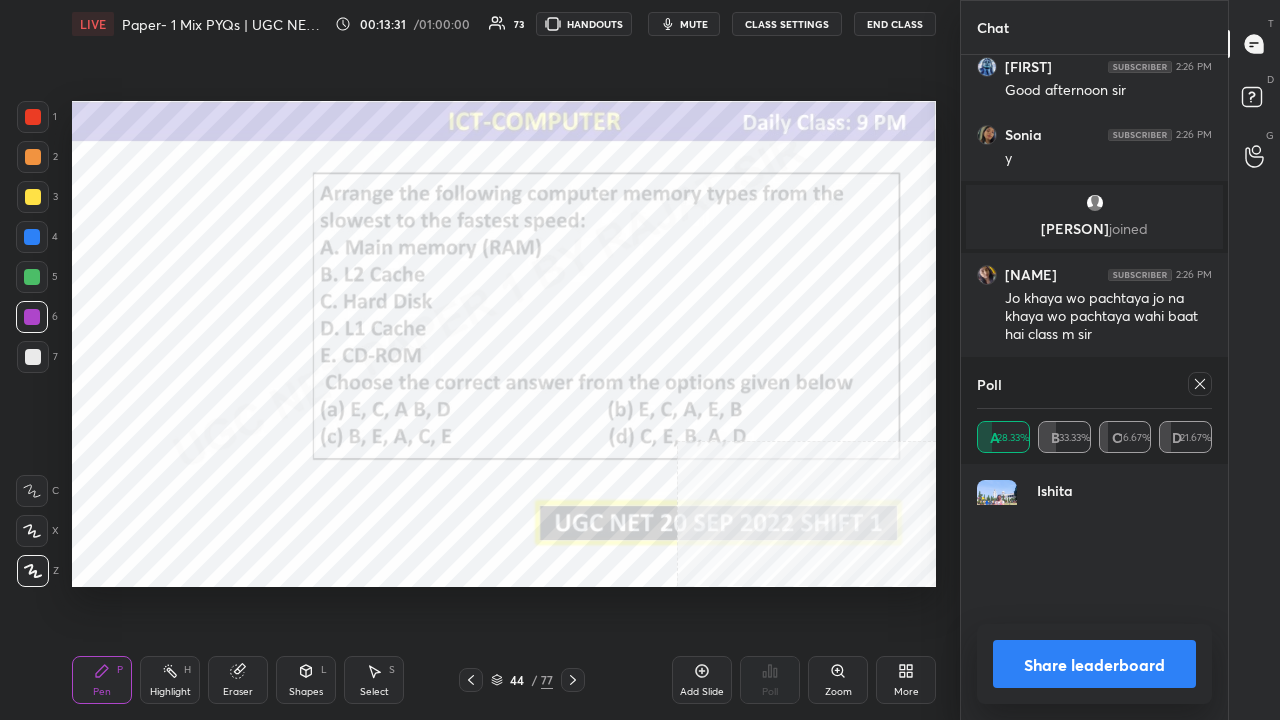 scroll, scrollTop: 6, scrollLeft: 6, axis: both 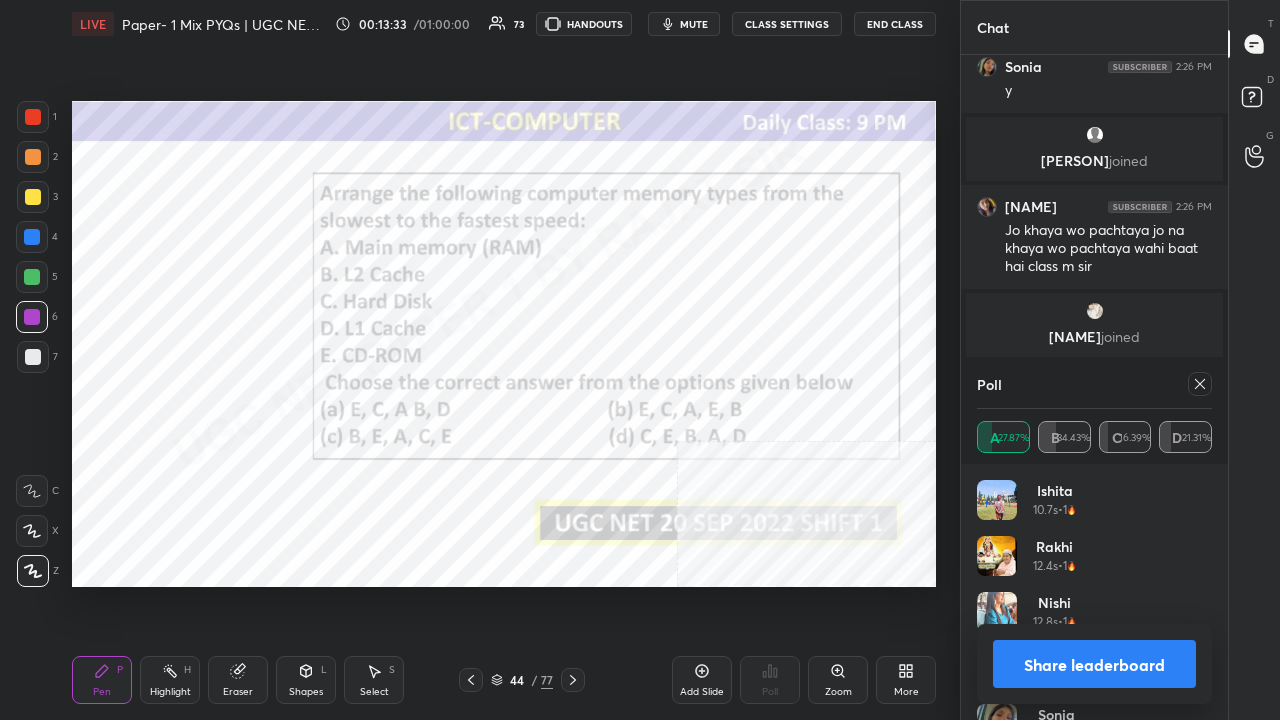 click 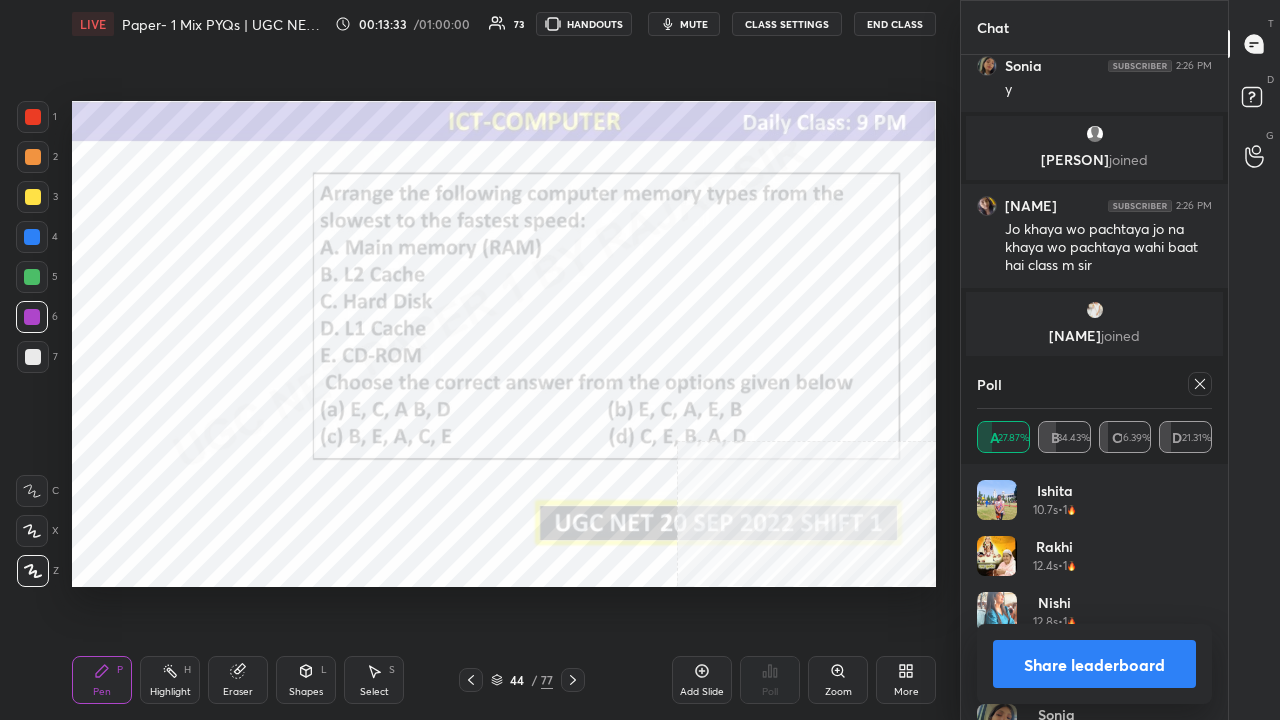 scroll, scrollTop: 88, scrollLeft: 229, axis: both 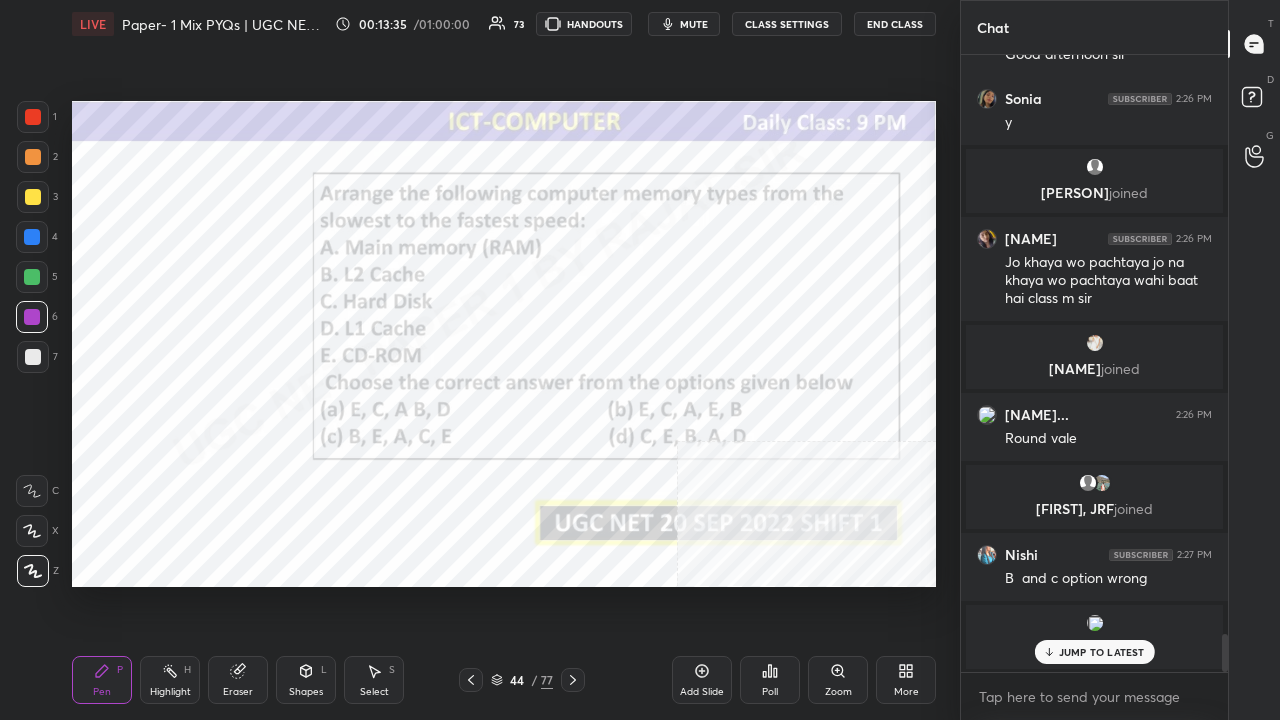 click at bounding box center (33, 117) 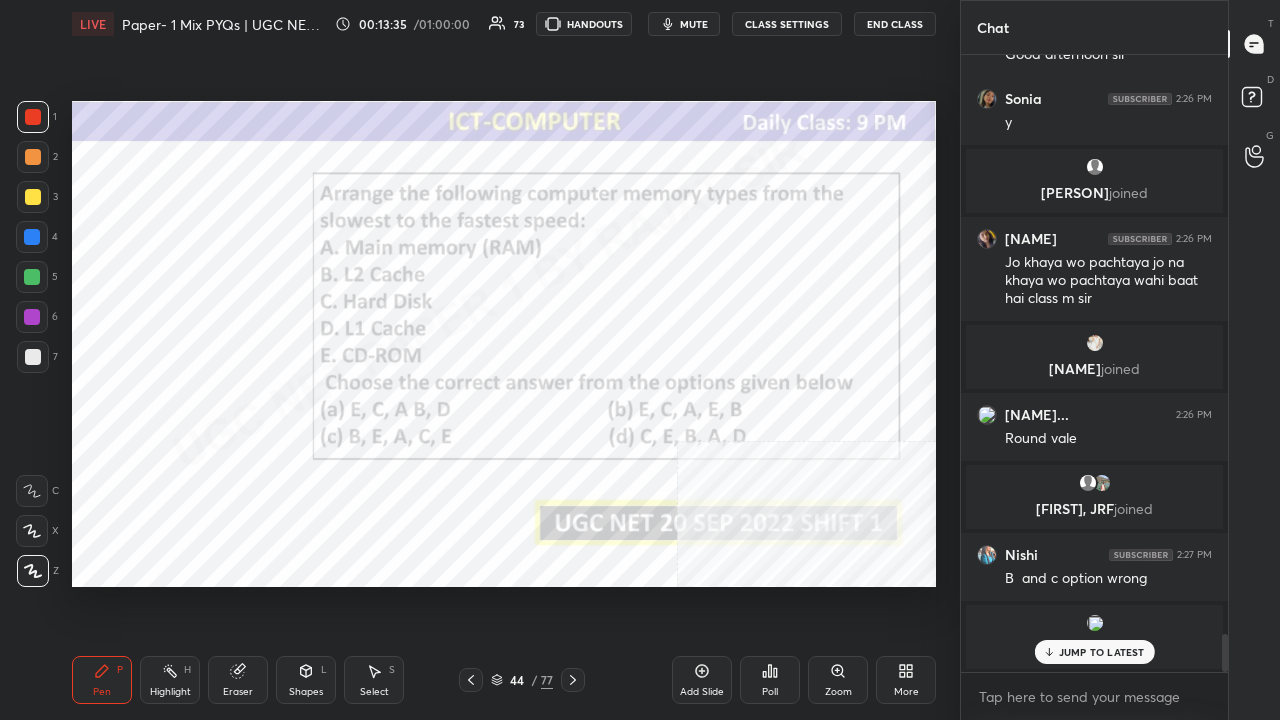click at bounding box center [33, 117] 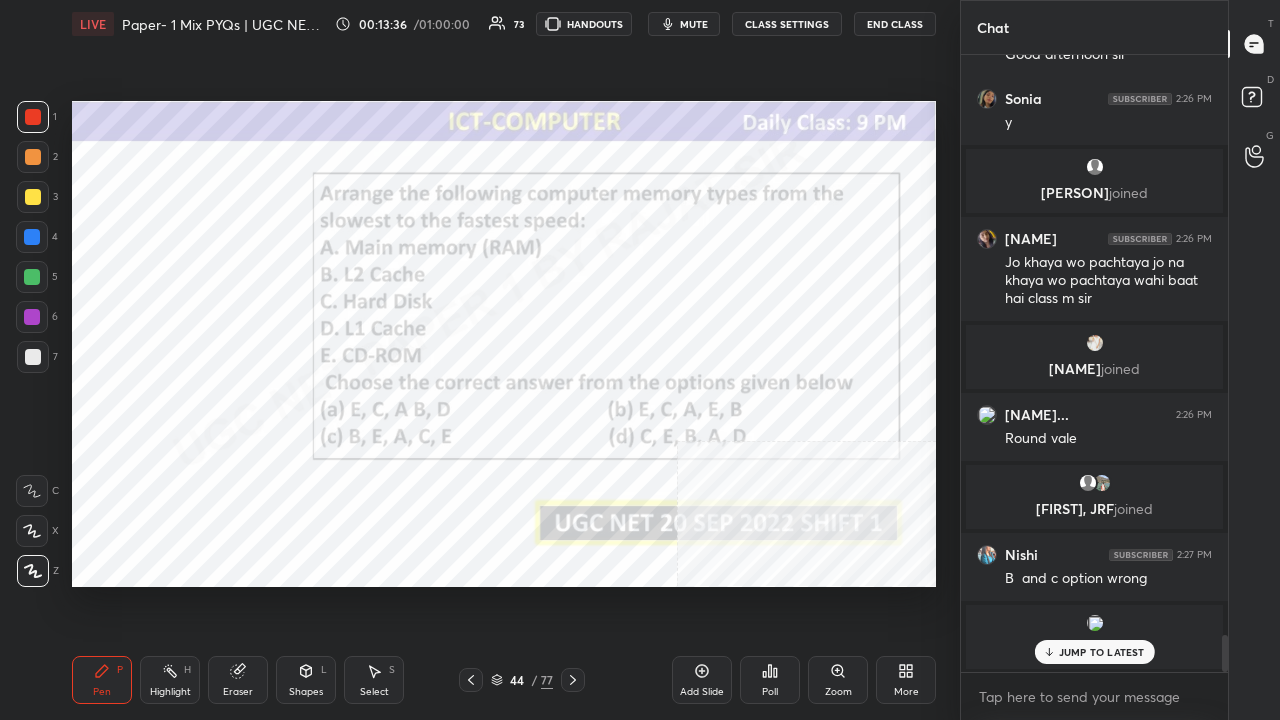 scroll, scrollTop: 9598, scrollLeft: 0, axis: vertical 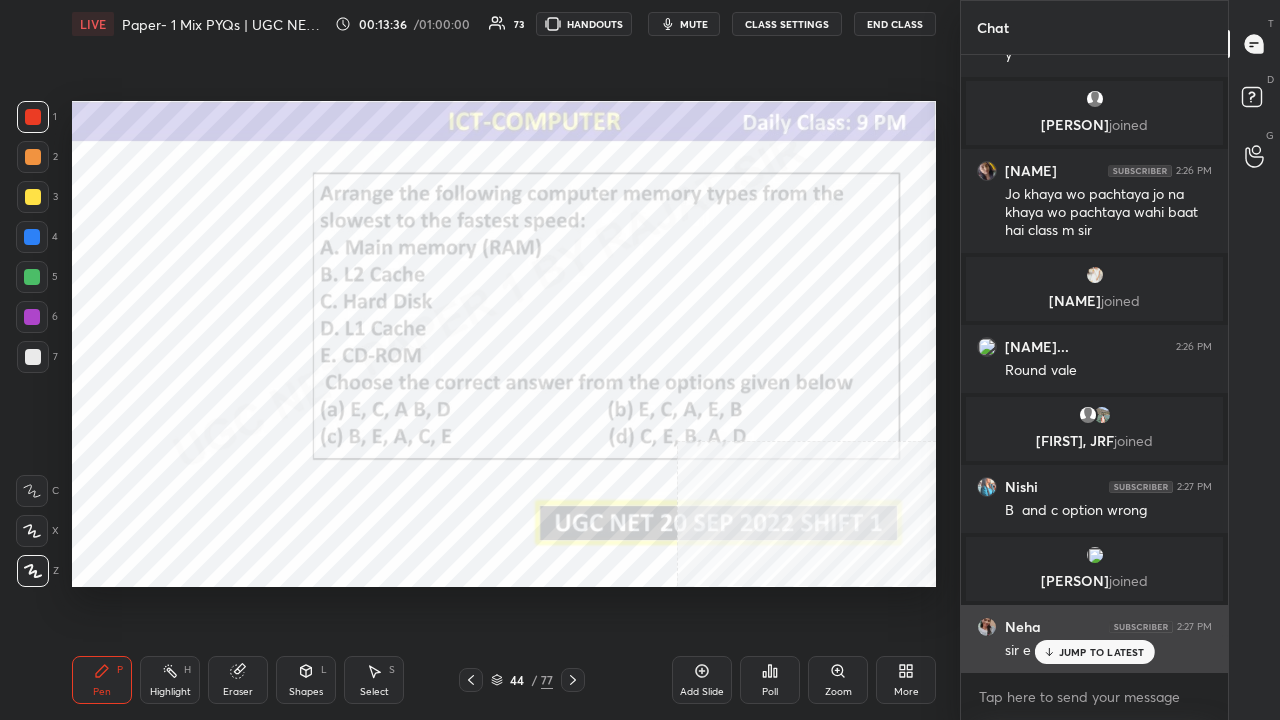 drag, startPoint x: 1078, startPoint y: 656, endPoint x: 1062, endPoint y: 654, distance: 16.124516 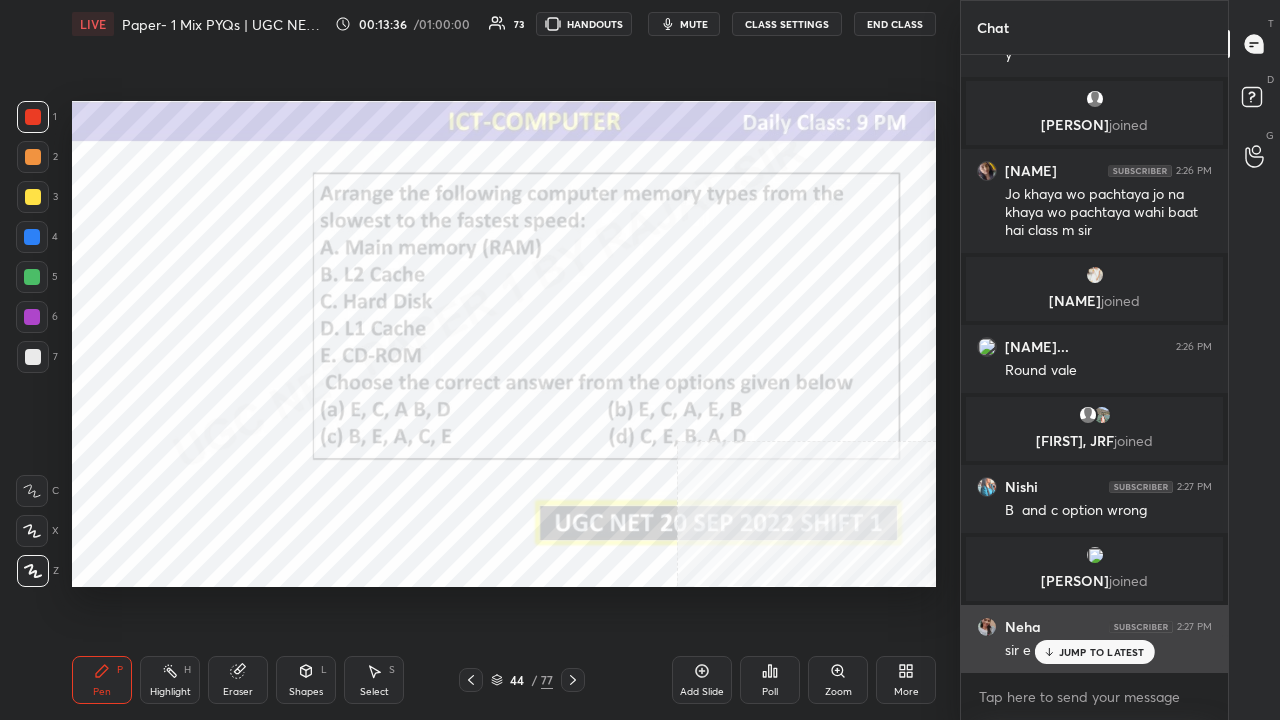 click on "JUMP TO LATEST" at bounding box center [1102, 652] 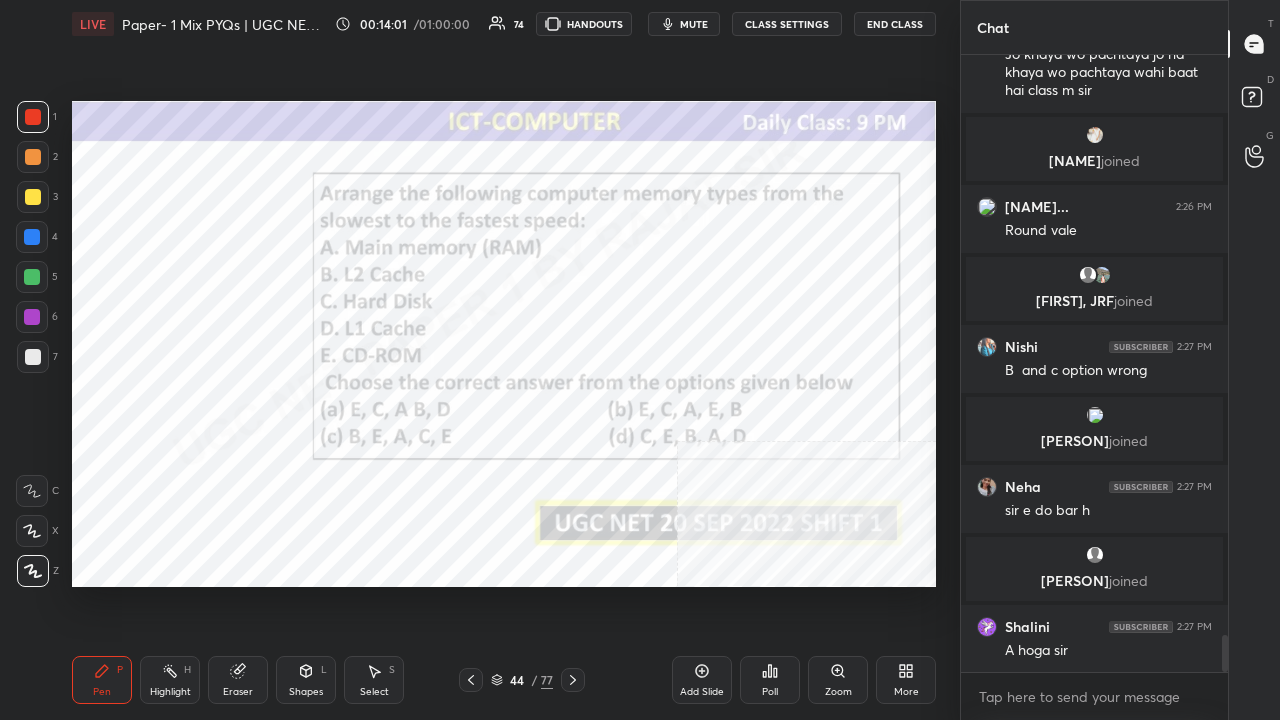 scroll, scrollTop: 9752, scrollLeft: 0, axis: vertical 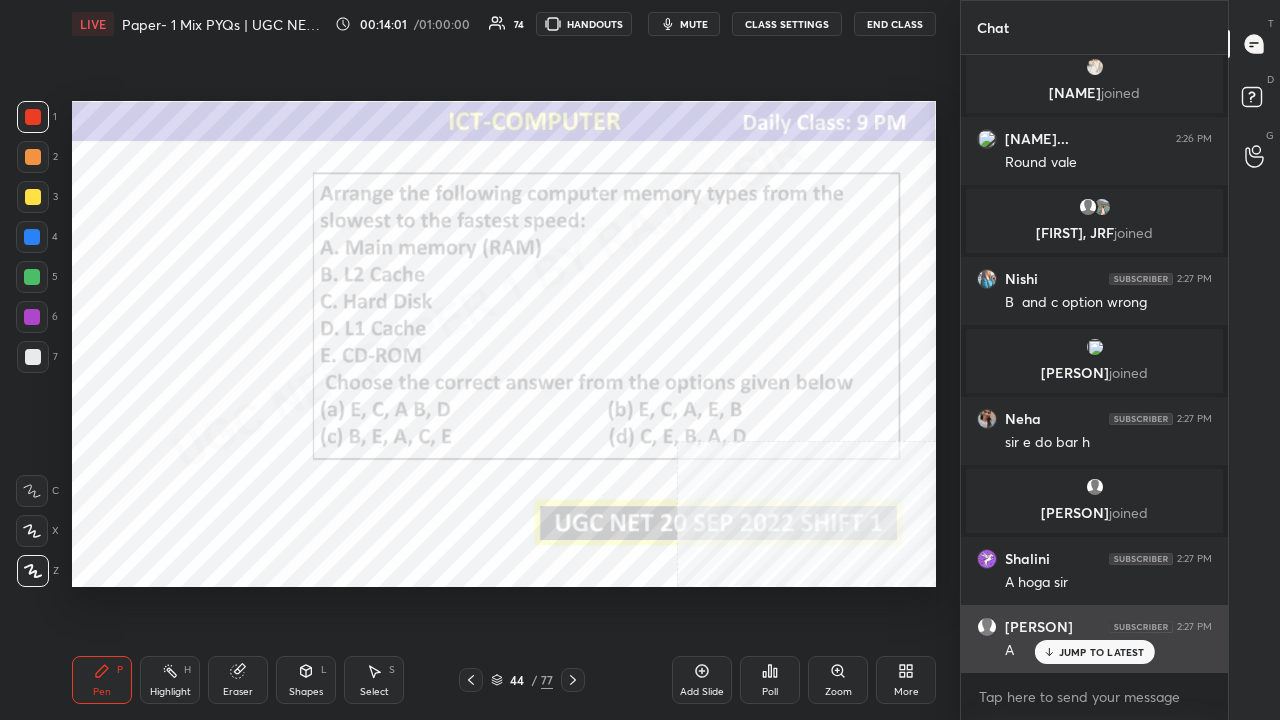 drag, startPoint x: 1082, startPoint y: 652, endPoint x: 1050, endPoint y: 635, distance: 36.23534 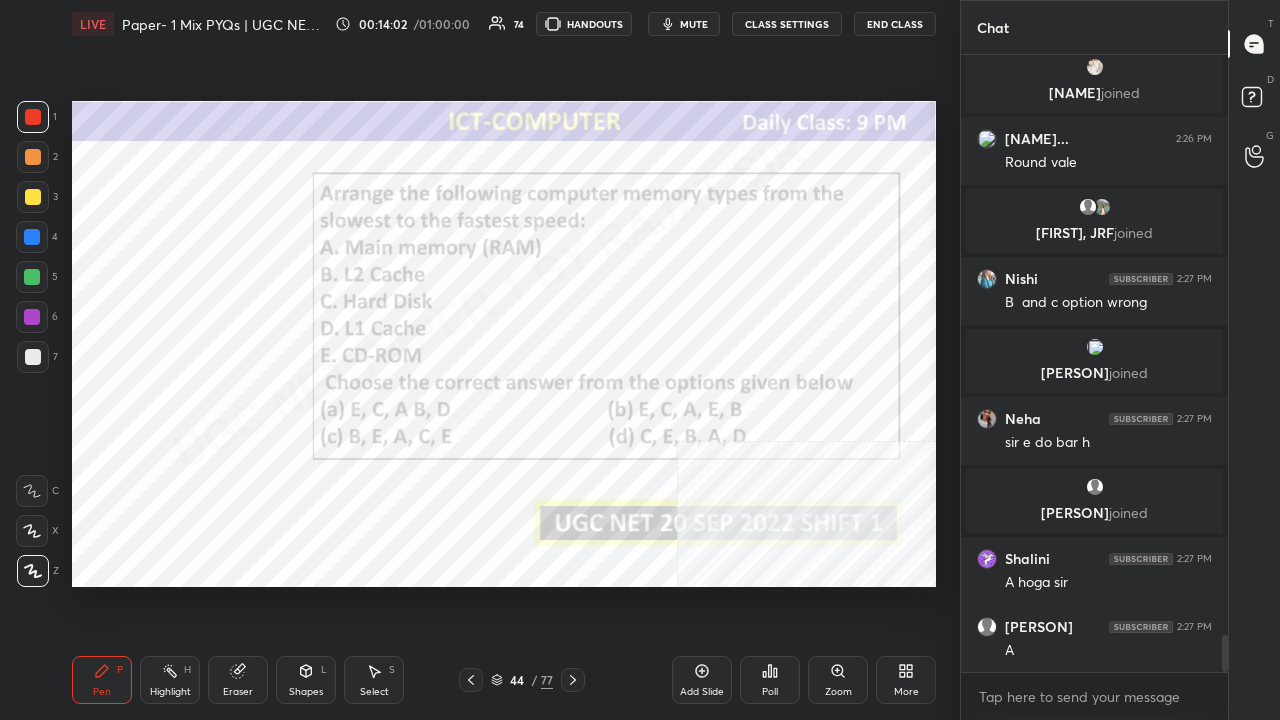 scroll, scrollTop: 9824, scrollLeft: 0, axis: vertical 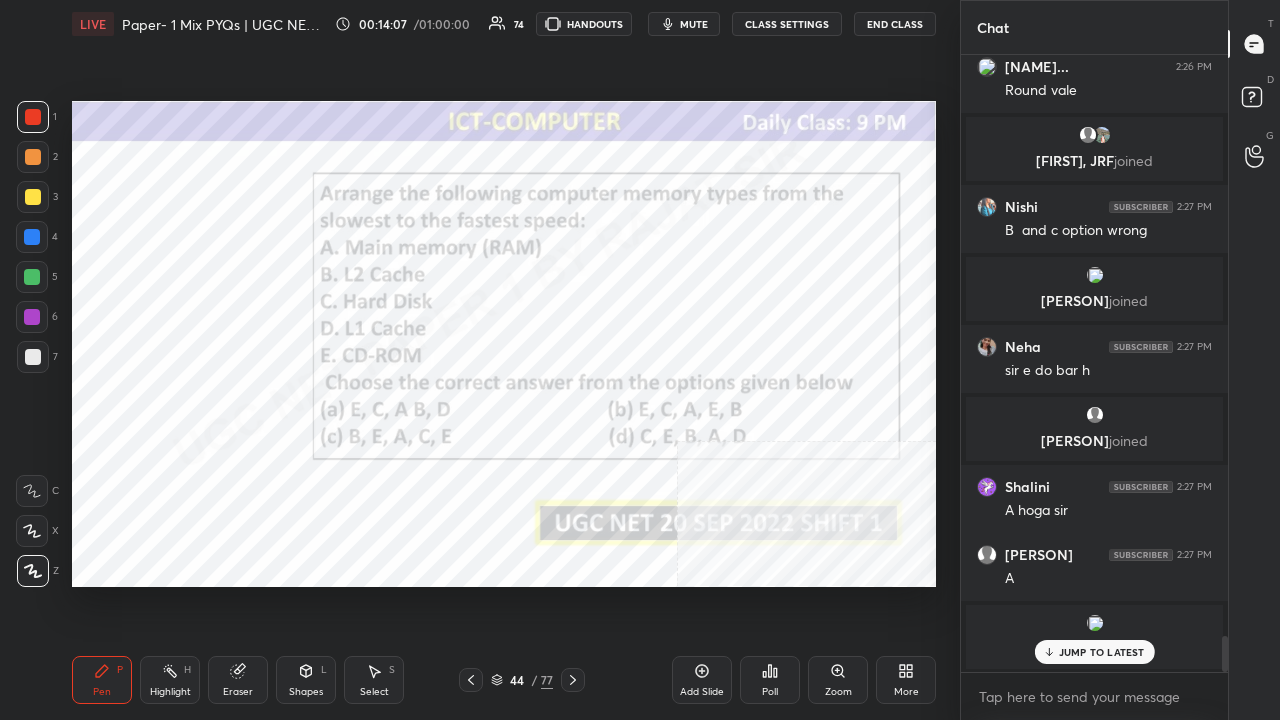 drag, startPoint x: 894, startPoint y: 684, endPoint x: 895, endPoint y: 674, distance: 10.049875 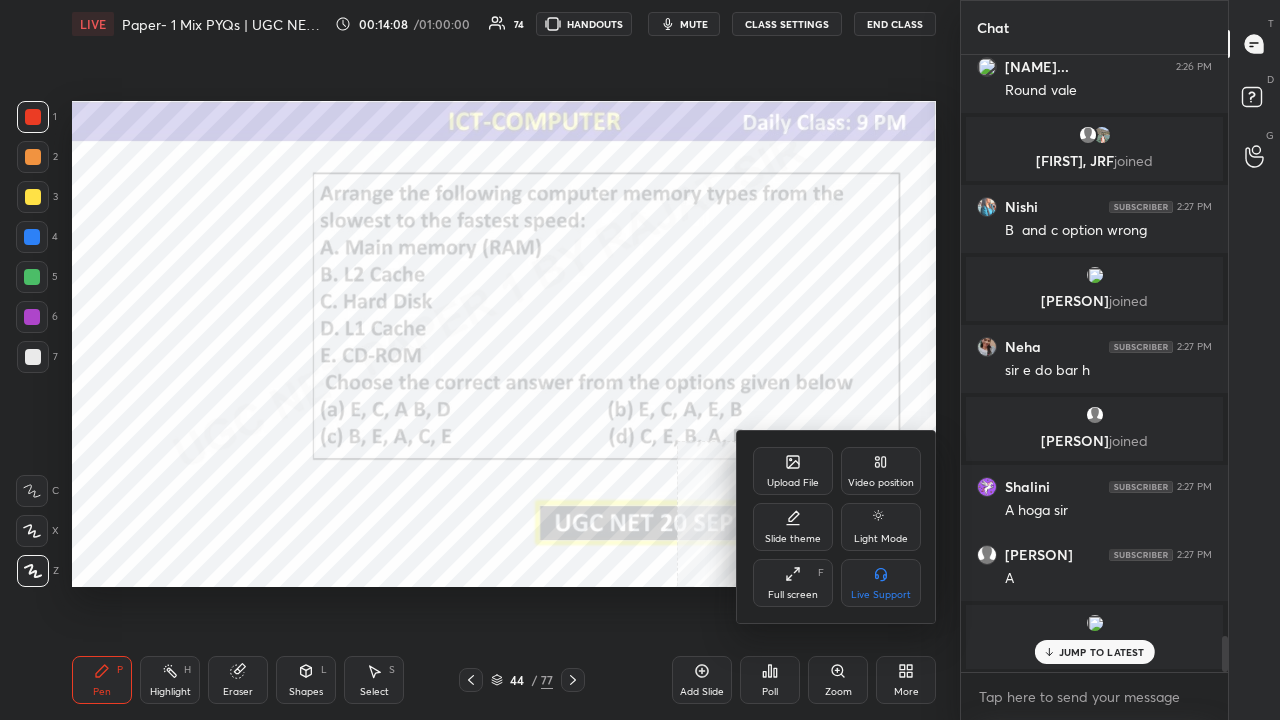 click on "Upload File" at bounding box center (793, 471) 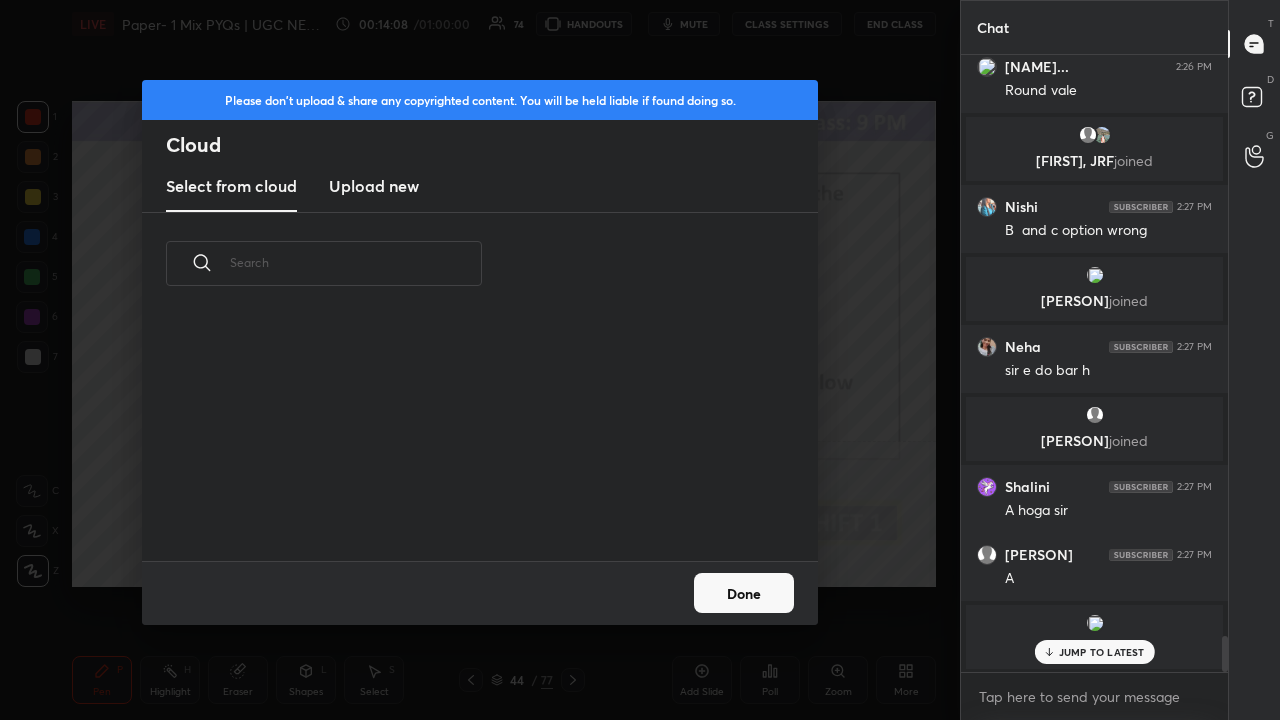 scroll, scrollTop: 7, scrollLeft: 11, axis: both 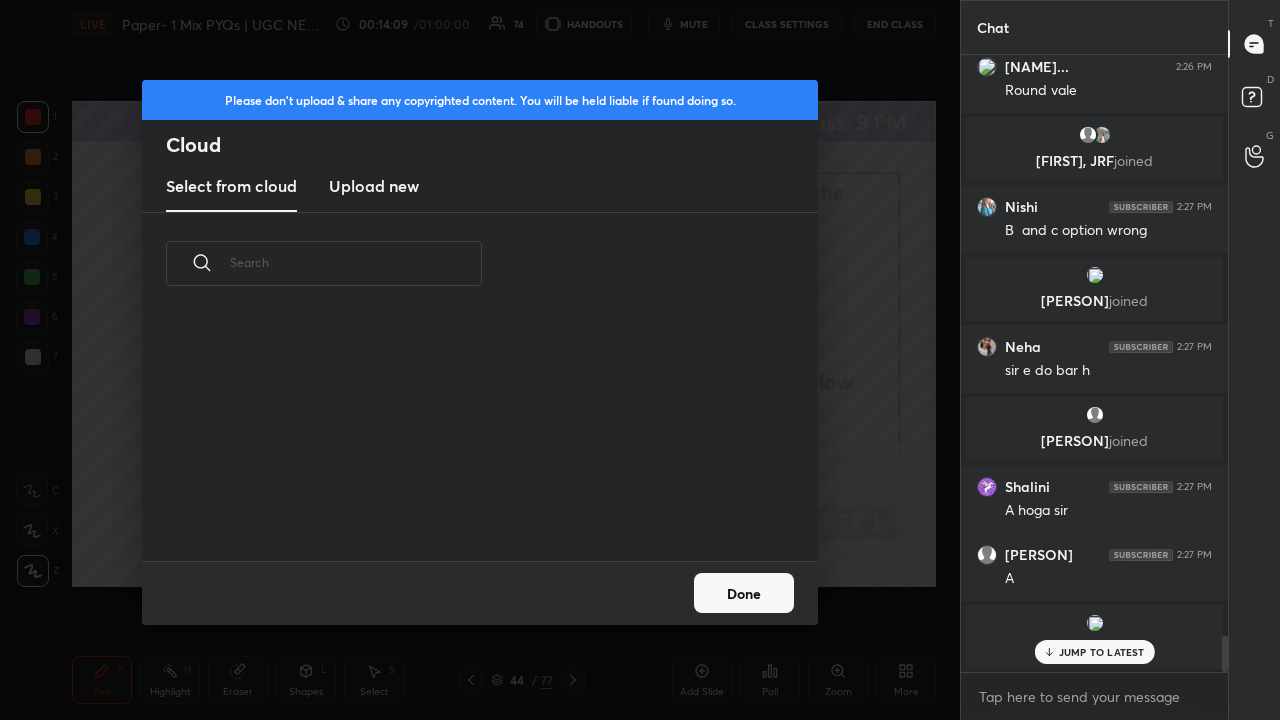 drag, startPoint x: 394, startPoint y: 189, endPoint x: 402, endPoint y: 204, distance: 17 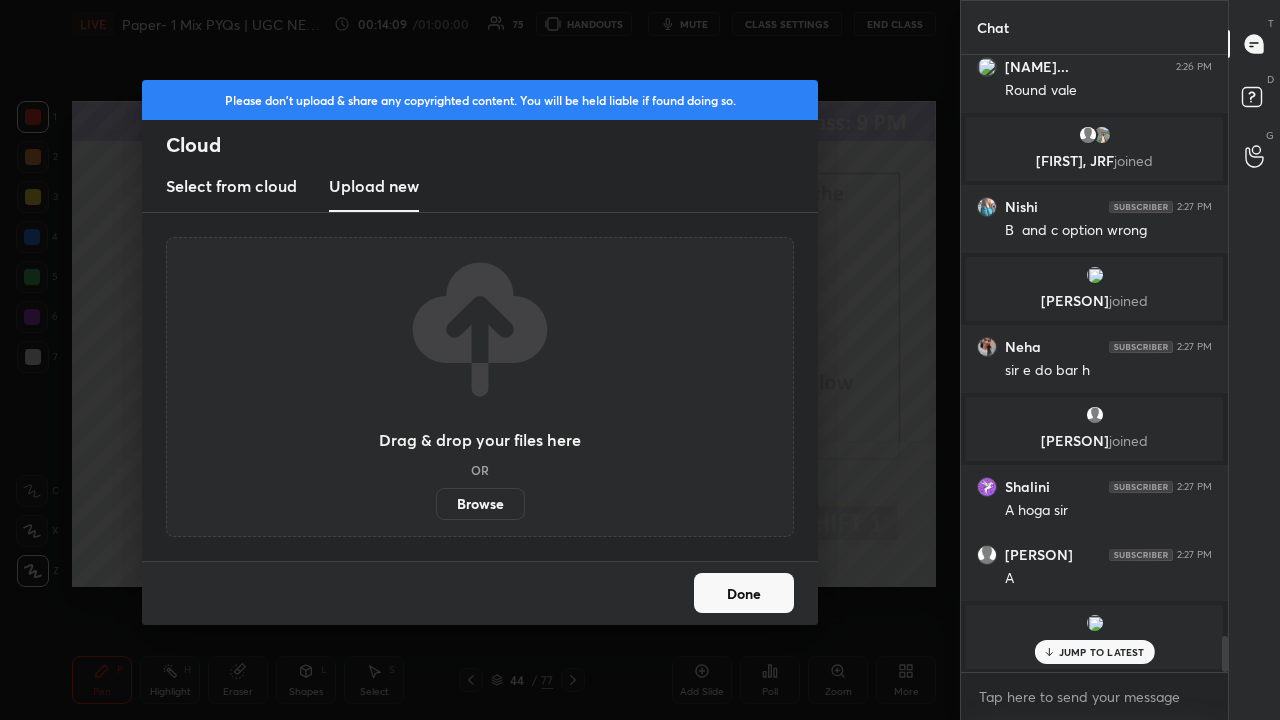 click on "Browse" at bounding box center [480, 504] 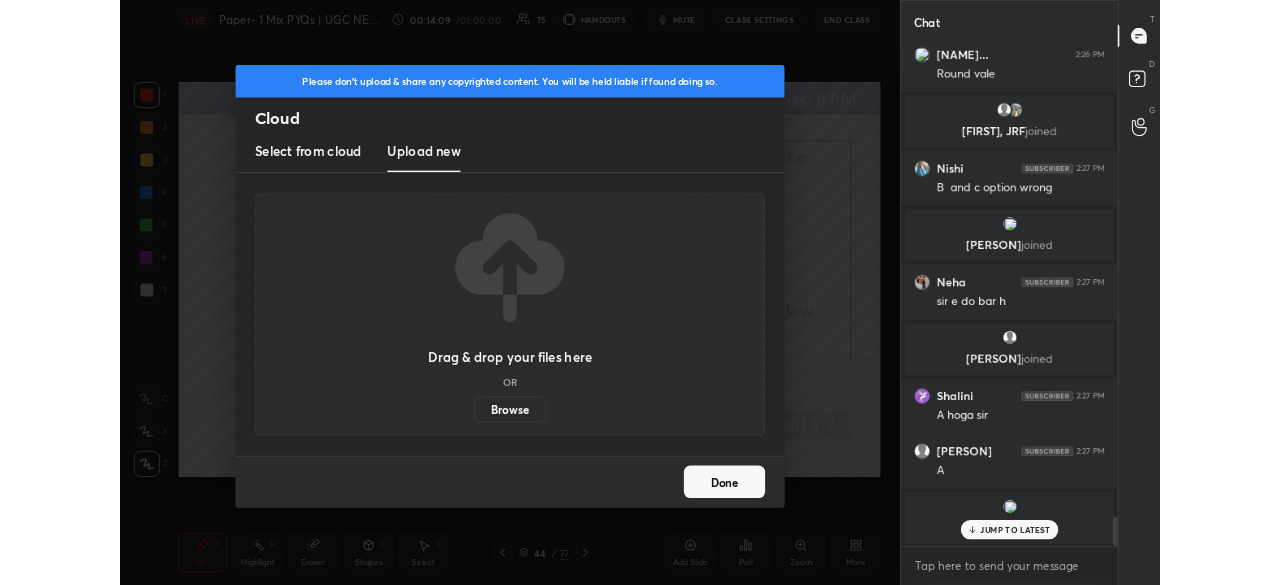 scroll, scrollTop: 457, scrollLeft: 880, axis: both 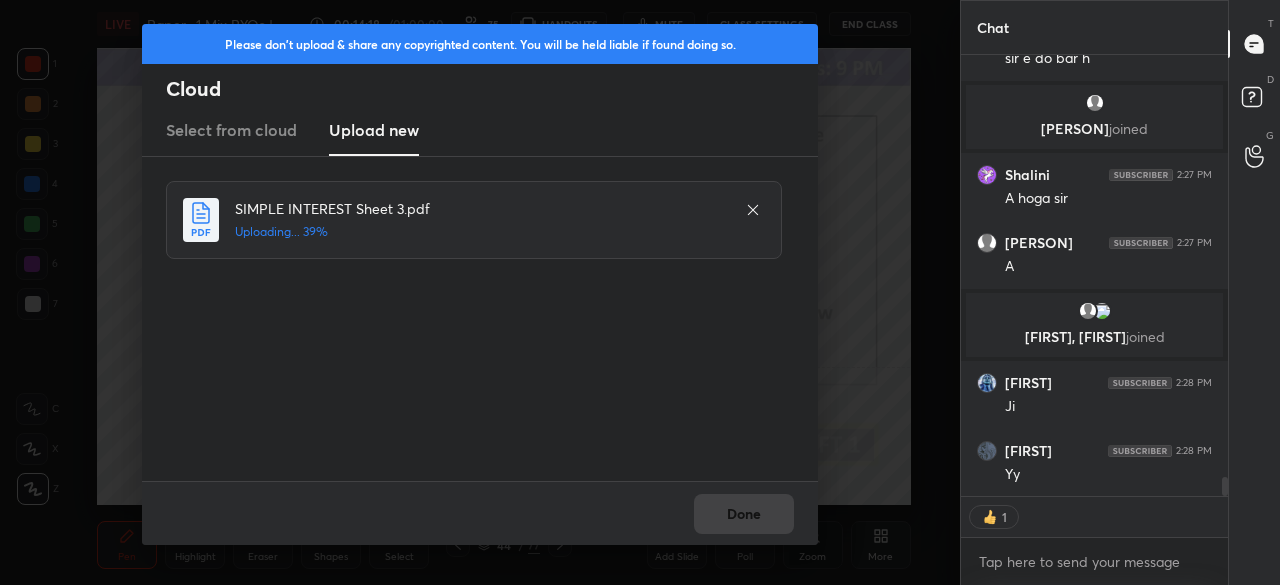 click on "1" at bounding box center [1094, 517] 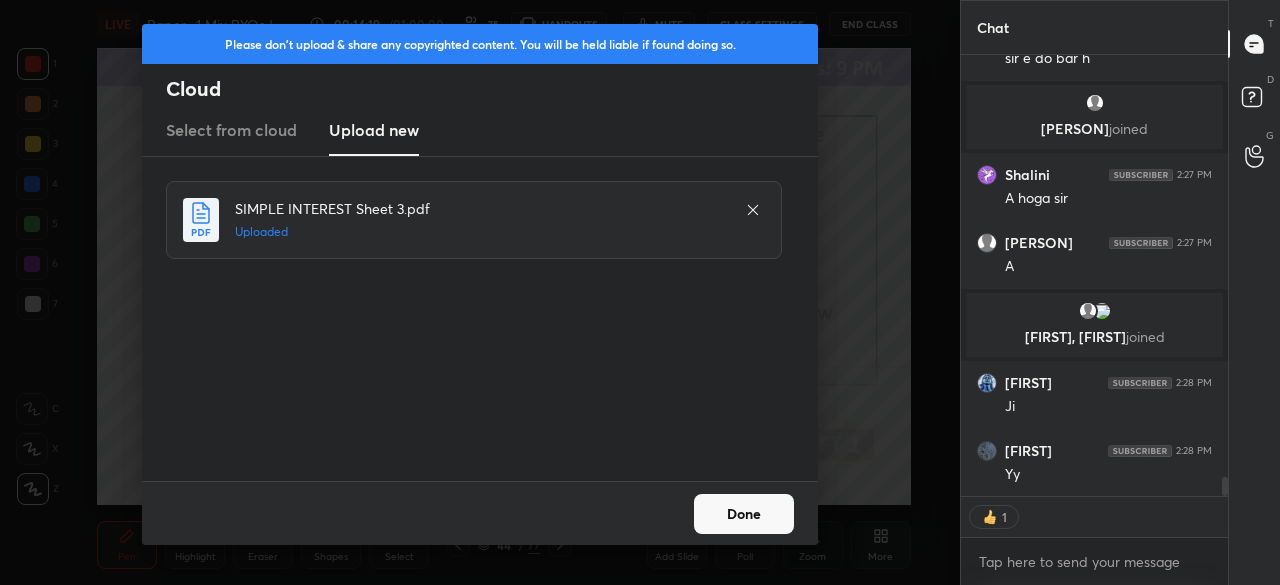 click on "Done" at bounding box center (744, 514) 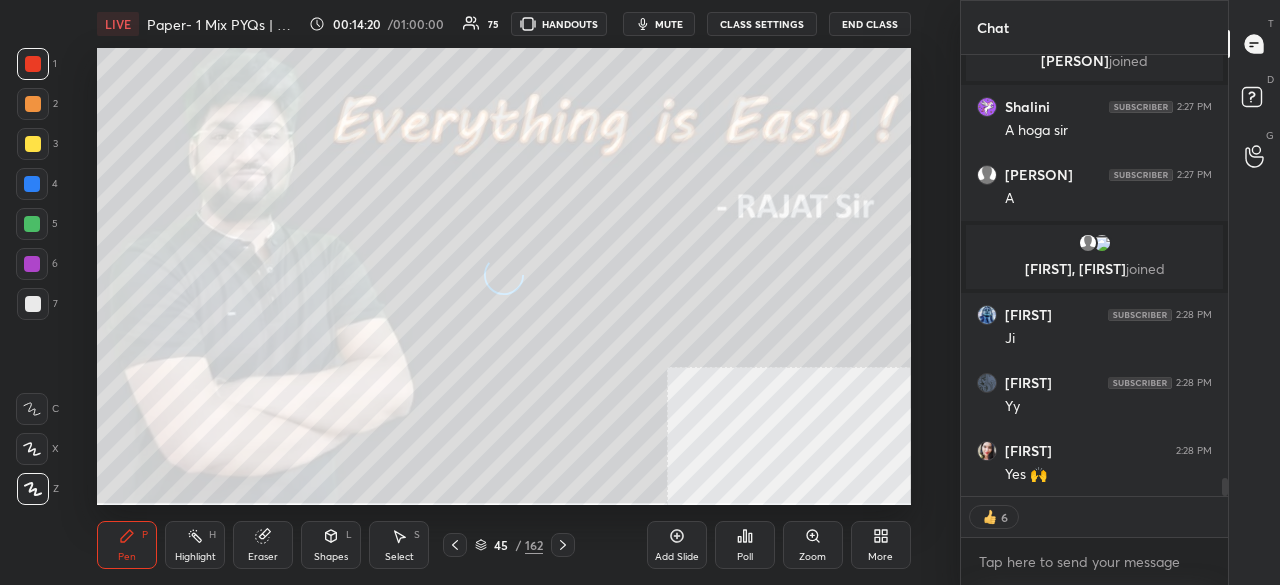 click 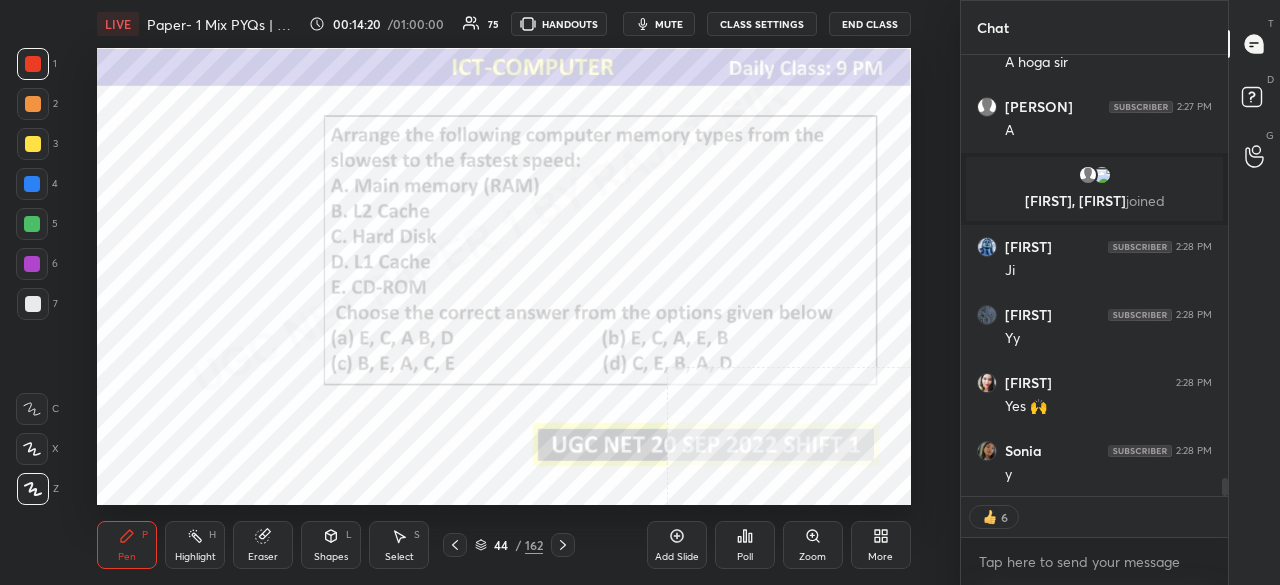 drag, startPoint x: 514, startPoint y: 551, endPoint x: 518, endPoint y: 515, distance: 36.221542 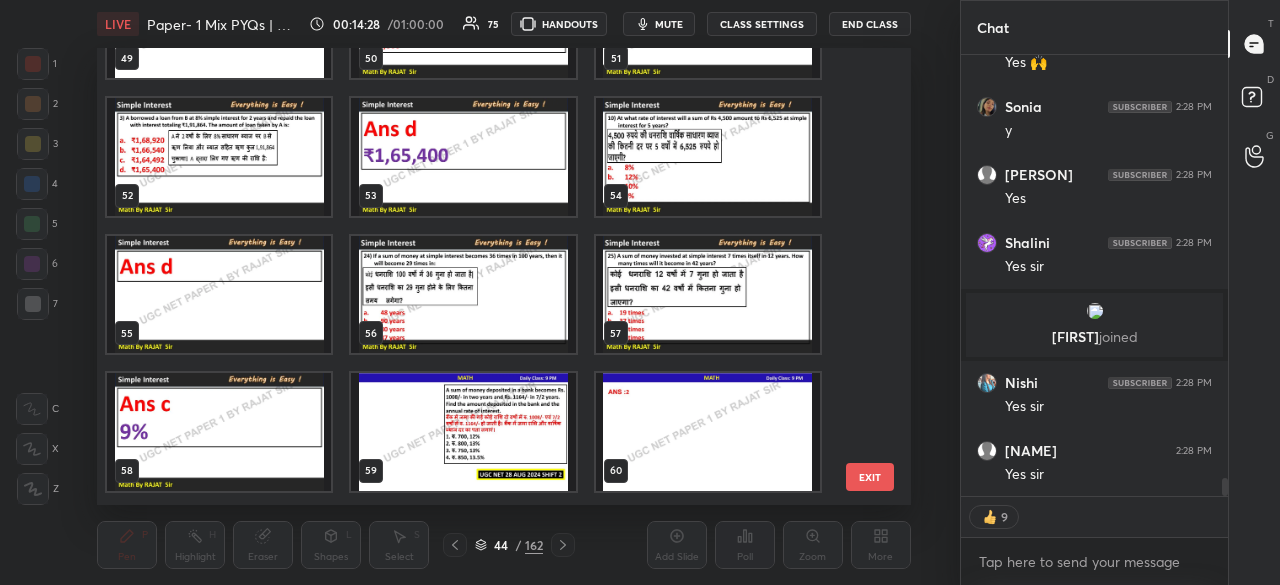 click at bounding box center [708, 156] 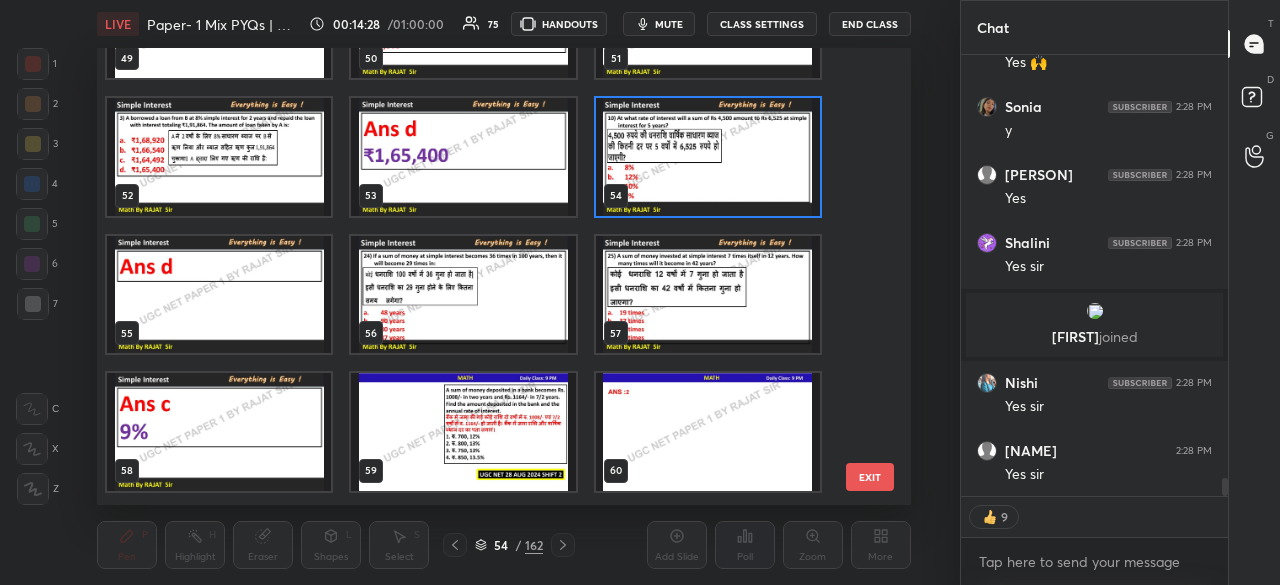 click at bounding box center [708, 156] 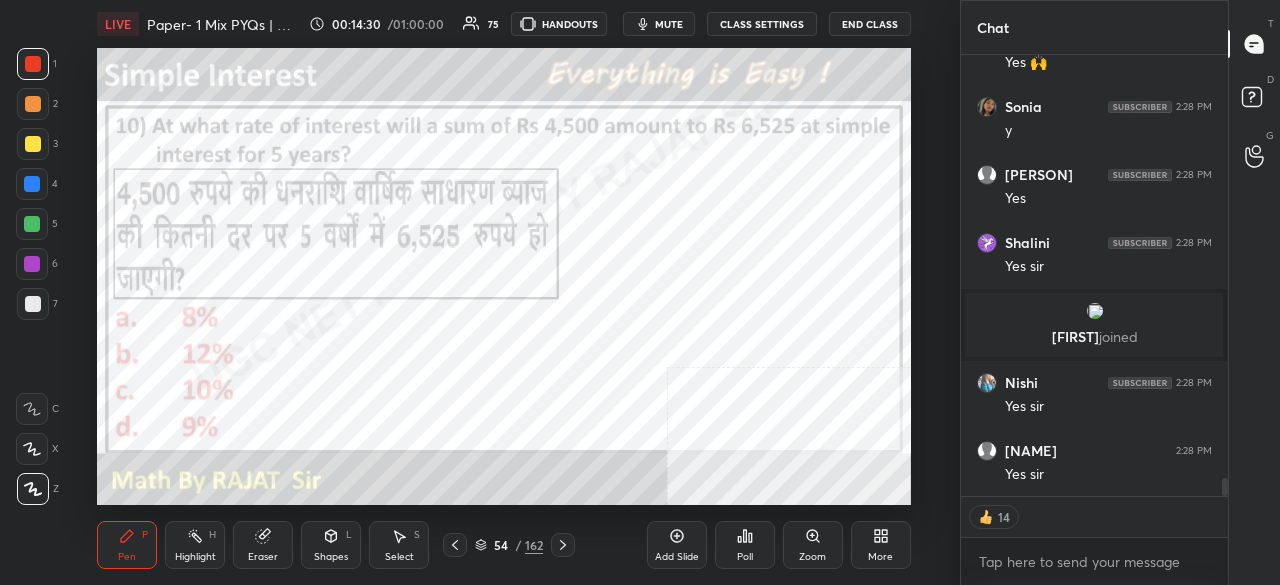 type on "x" 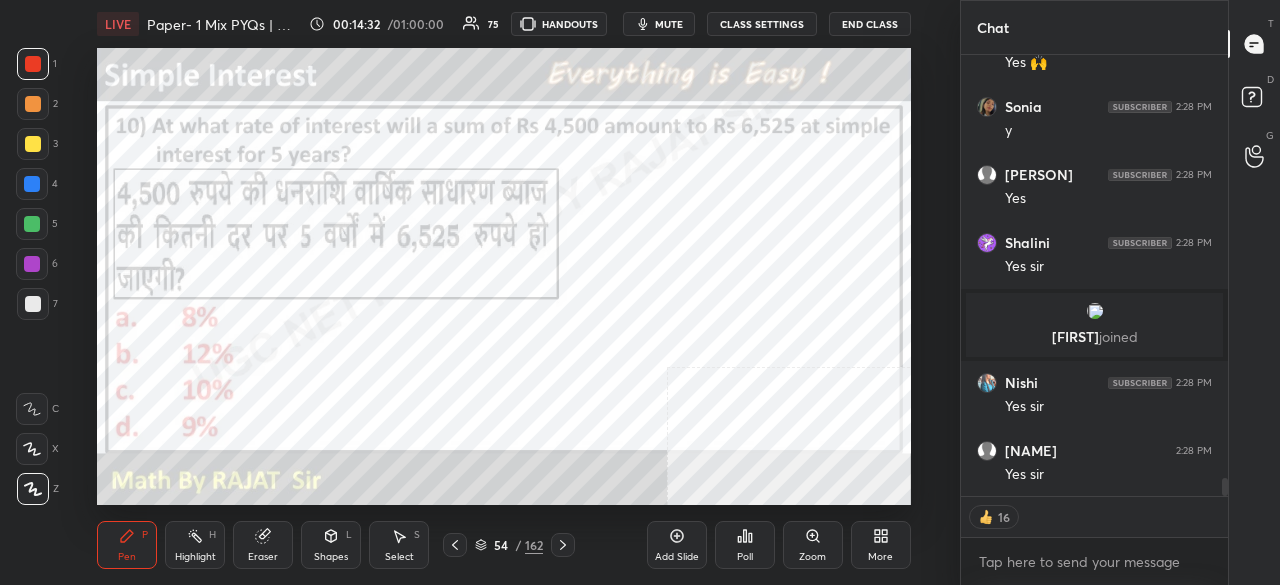 click 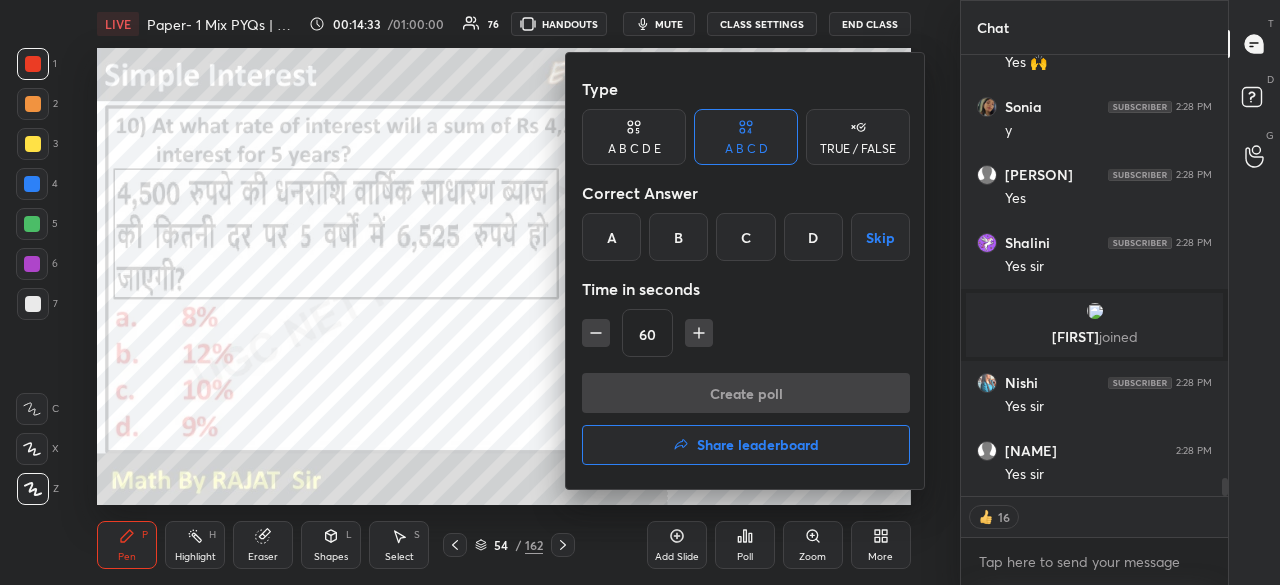click on "D" at bounding box center [813, 237] 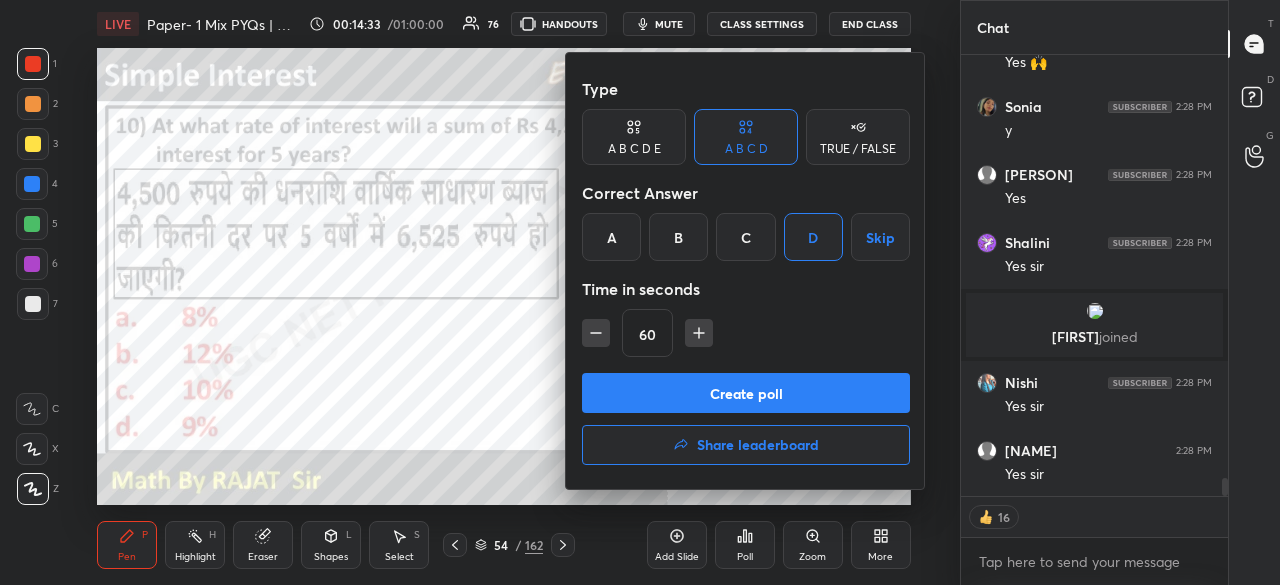 click 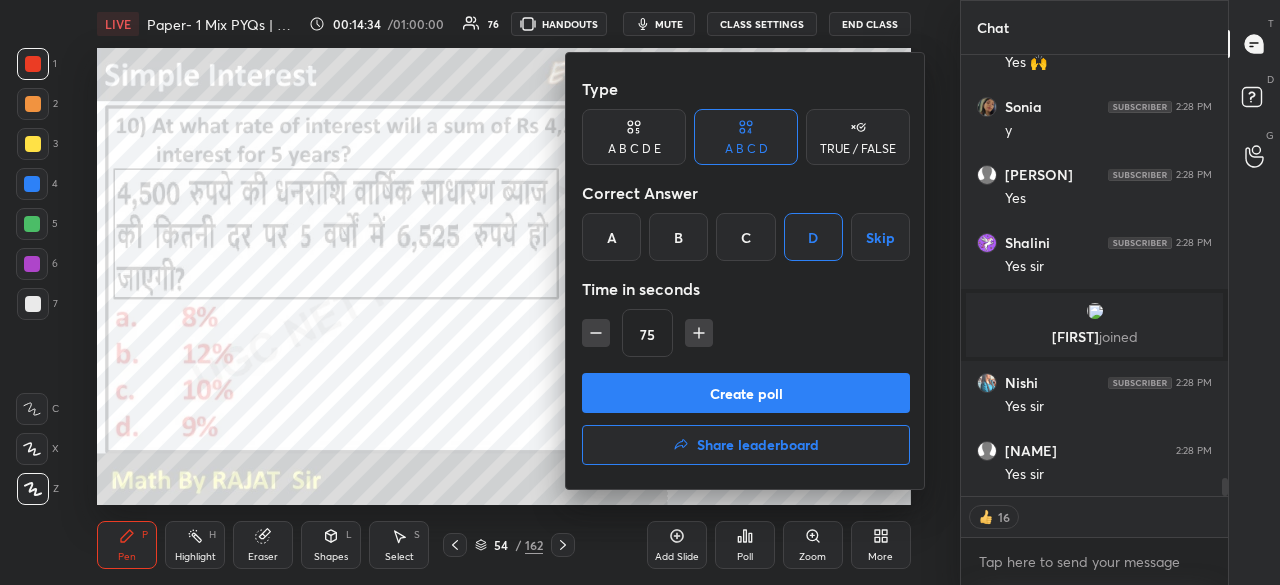 click 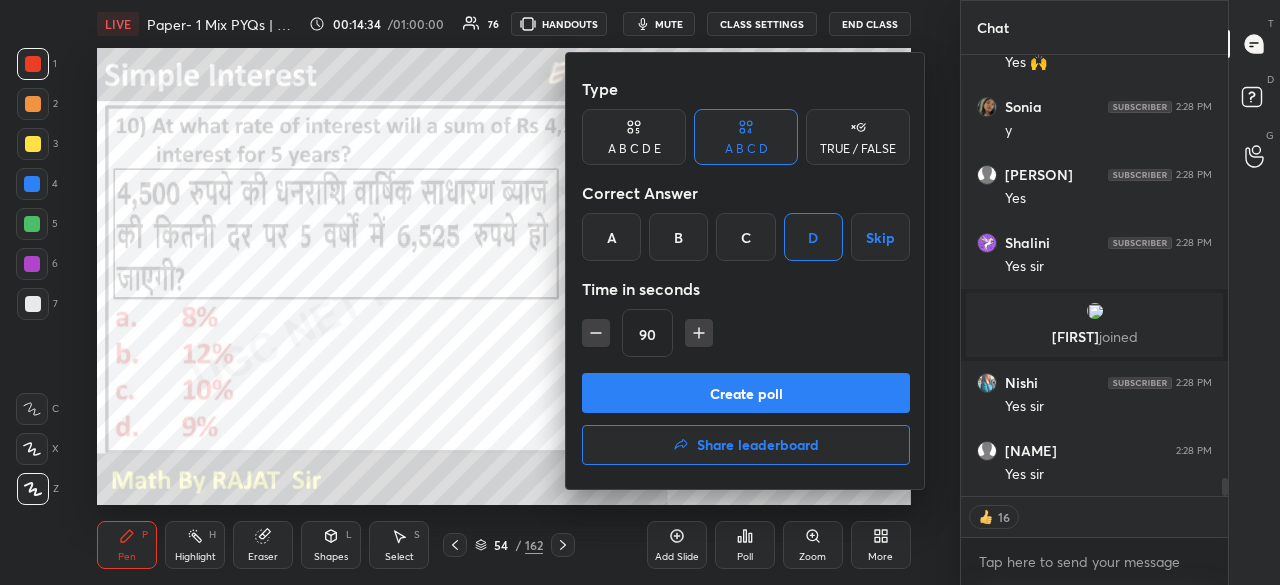 click 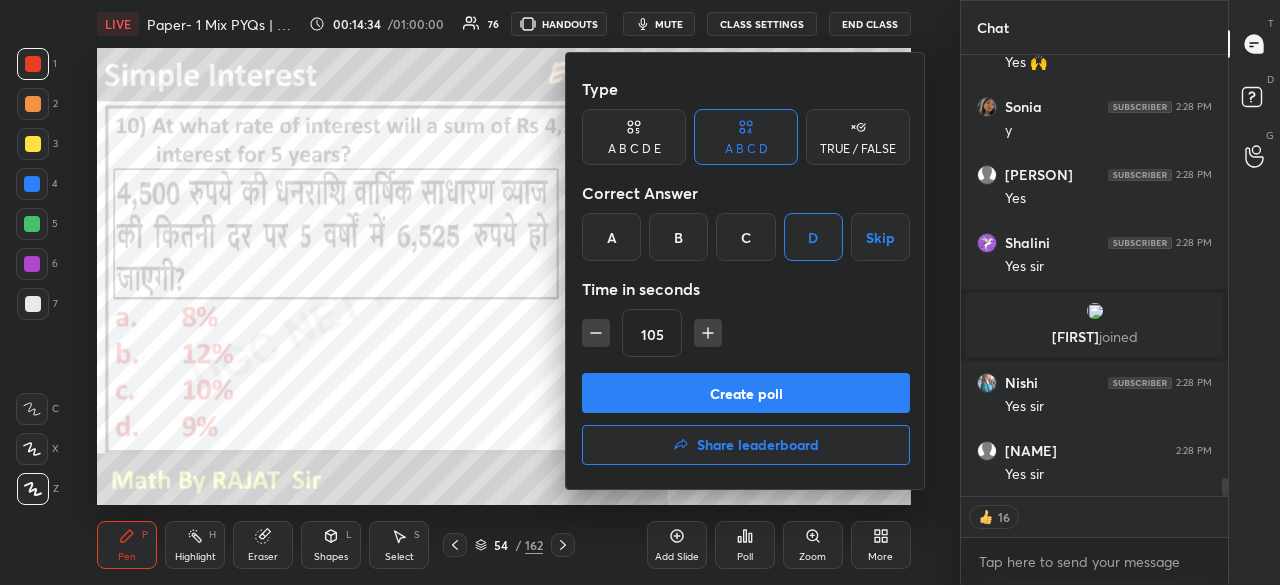 scroll, scrollTop: 10626, scrollLeft: 0, axis: vertical 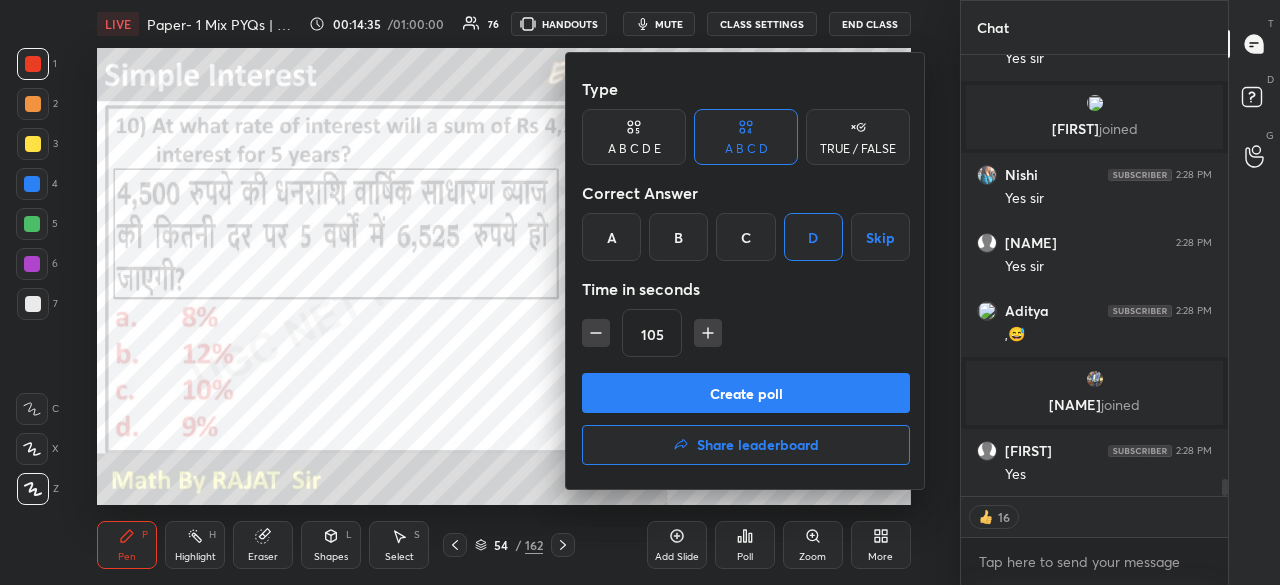 click 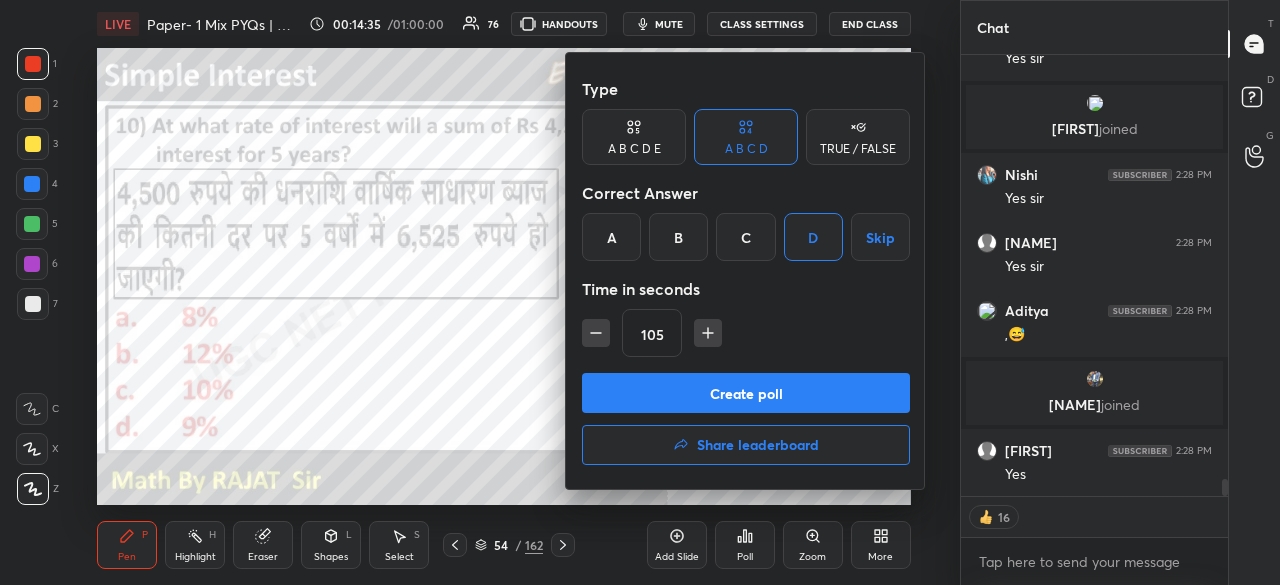 type on "90" 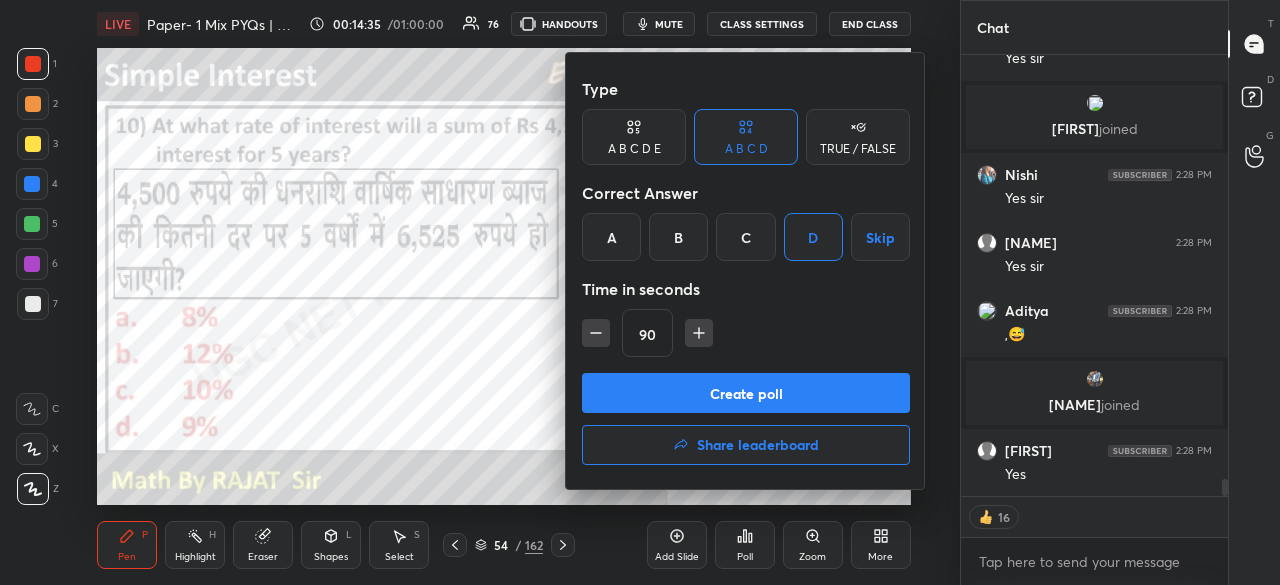 click on "Create poll" at bounding box center [746, 393] 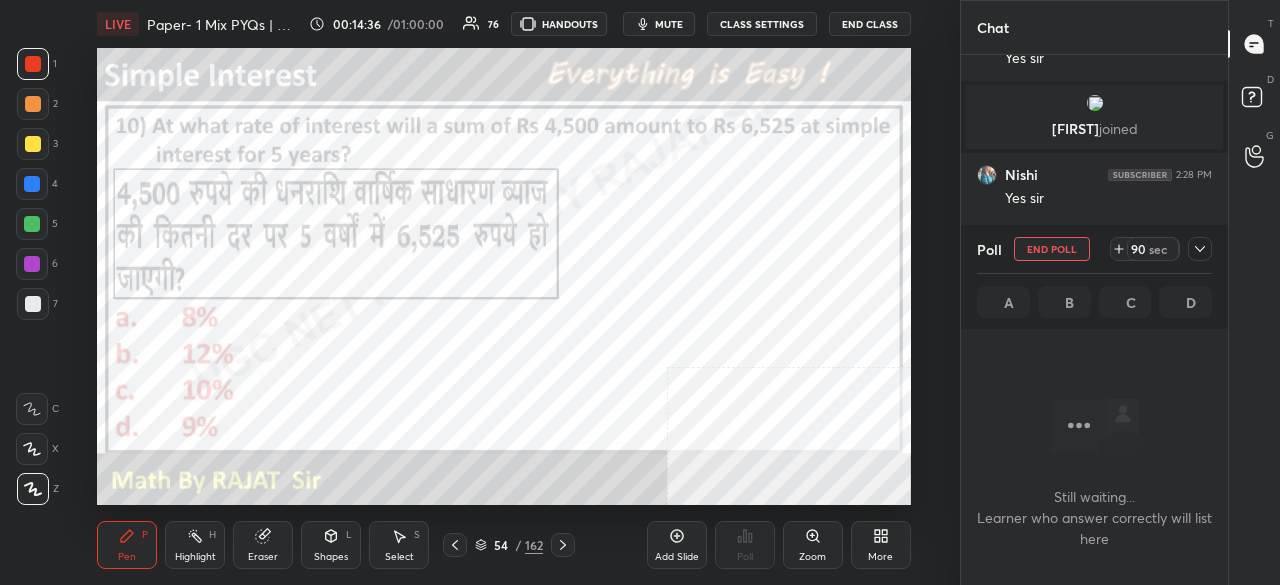 click on "mute" at bounding box center [669, 24] 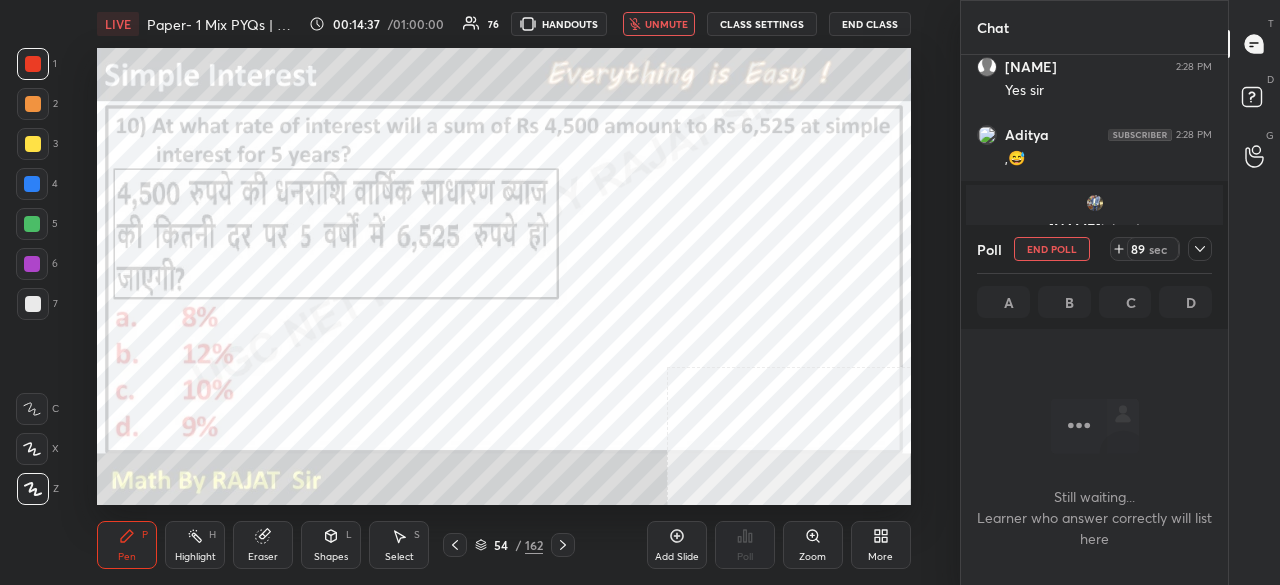 click on "More" at bounding box center (880, 557) 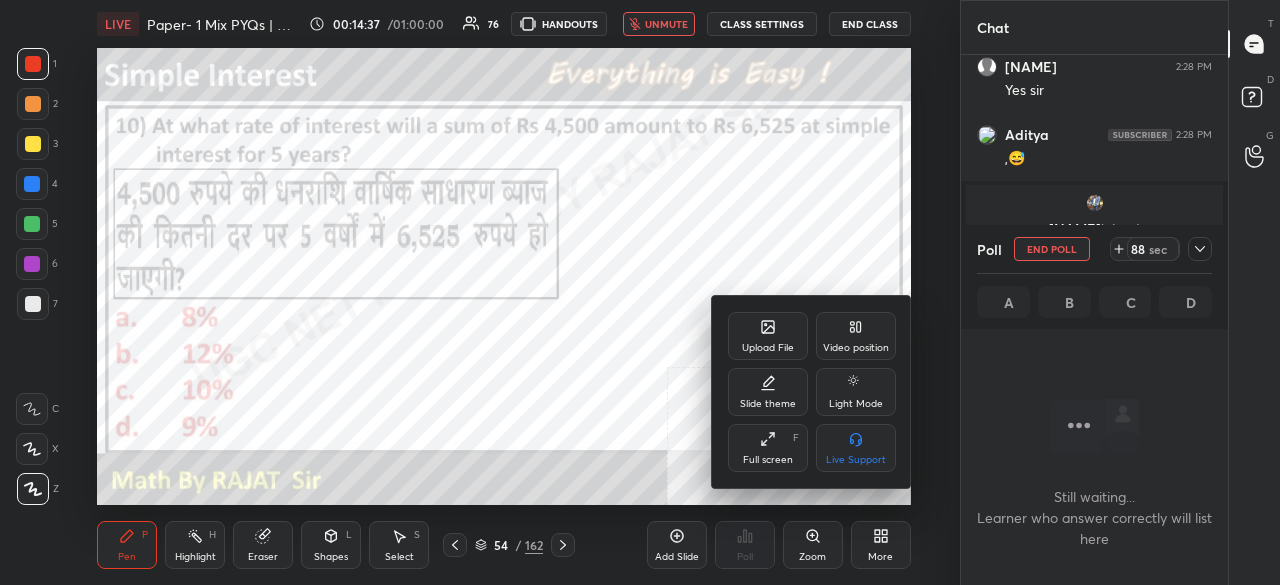 click on "Full screen" at bounding box center [768, 460] 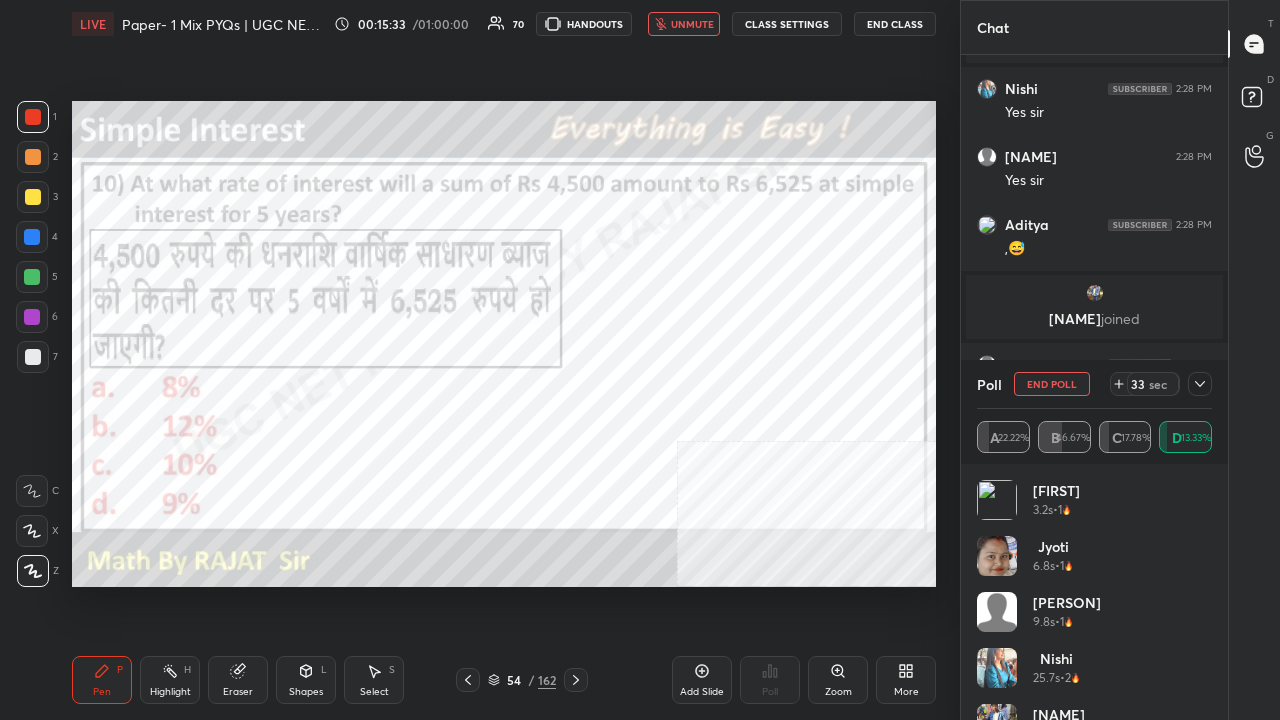 scroll, scrollTop: 10570, scrollLeft: 0, axis: vertical 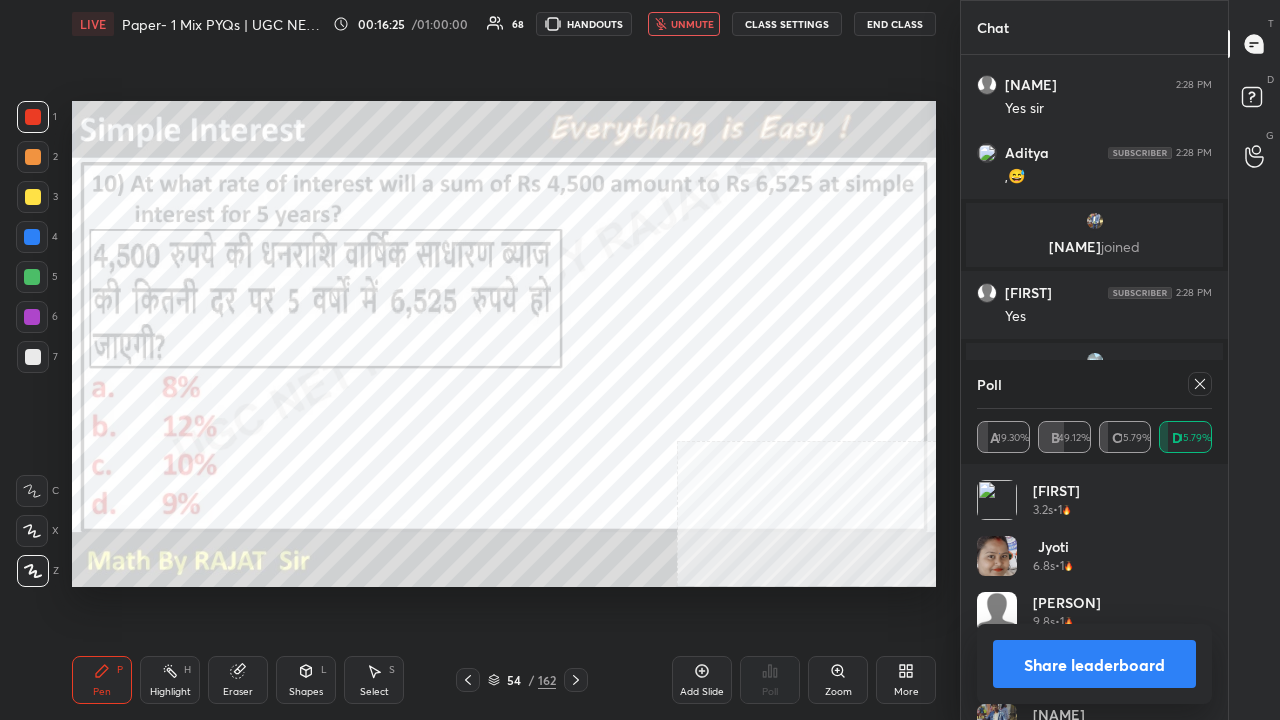 drag, startPoint x: 715, startPoint y: 26, endPoint x: 728, endPoint y: 34, distance: 15.264338 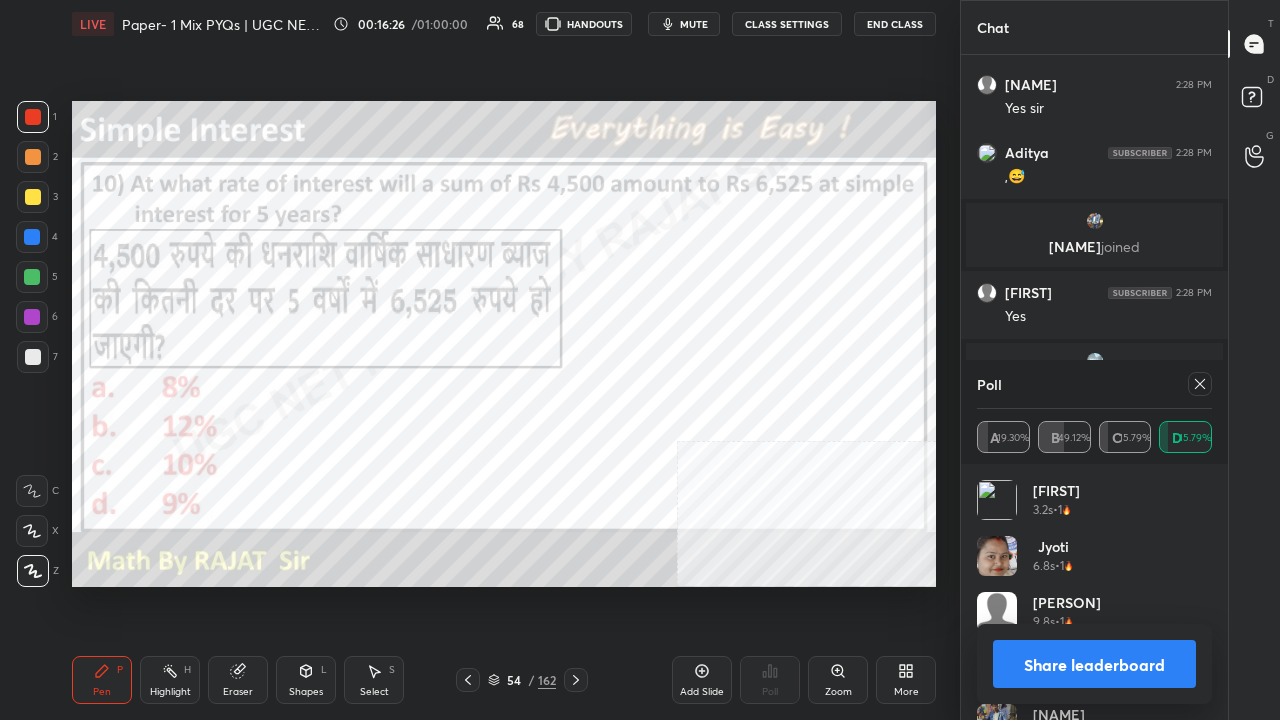 click at bounding box center (1200, 384) 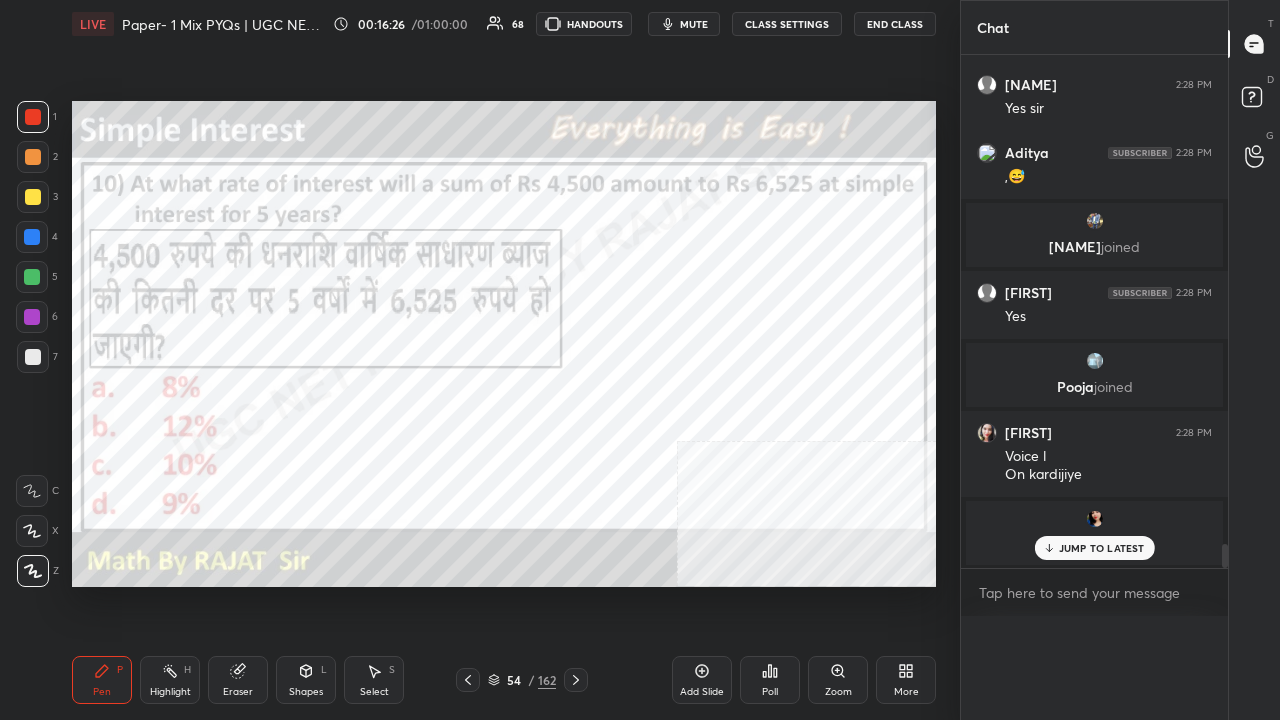 scroll, scrollTop: 151, scrollLeft: 229, axis: both 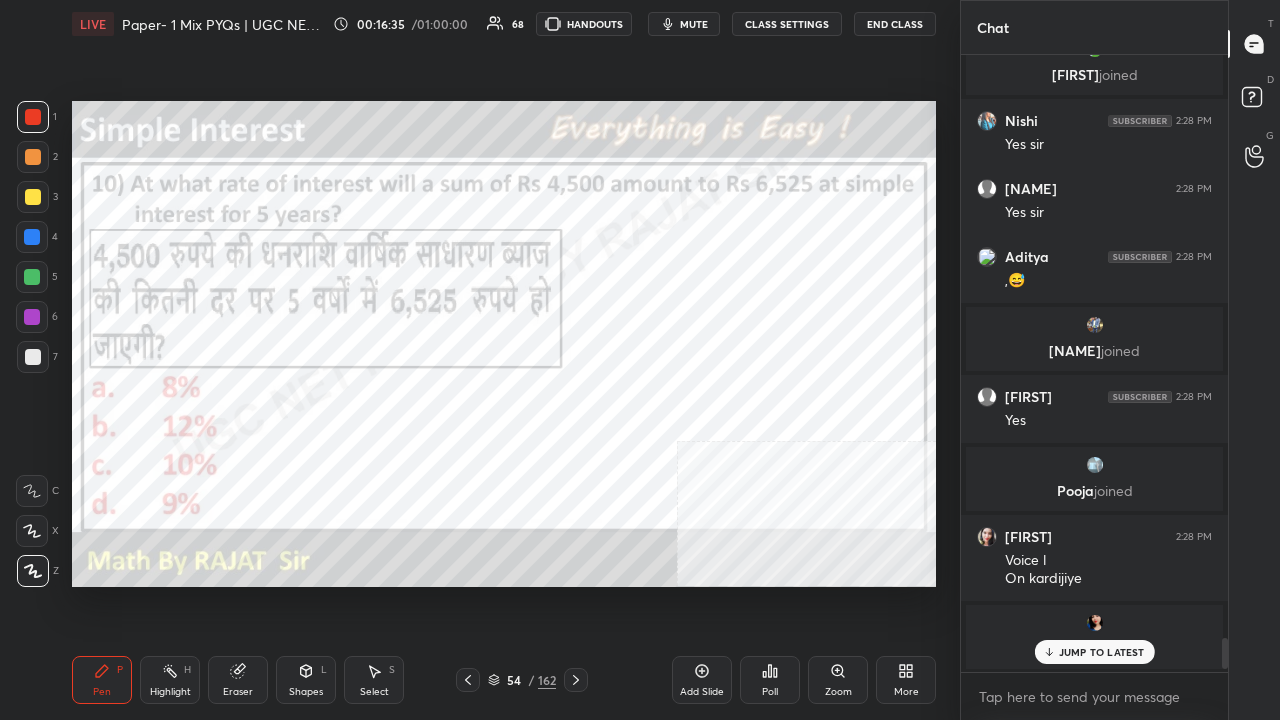 click on "JUMP TO LATEST" at bounding box center (1102, 652) 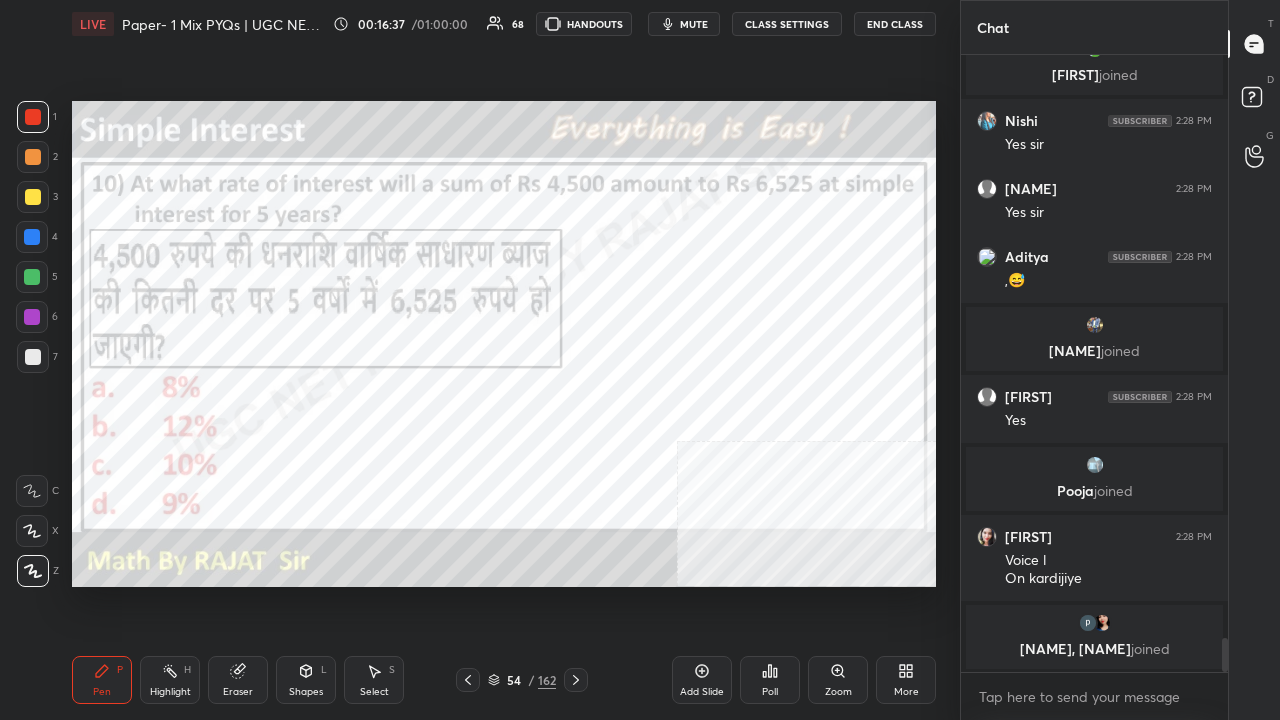 drag, startPoint x: 28, startPoint y: 311, endPoint x: 69, endPoint y: 290, distance: 46.06517 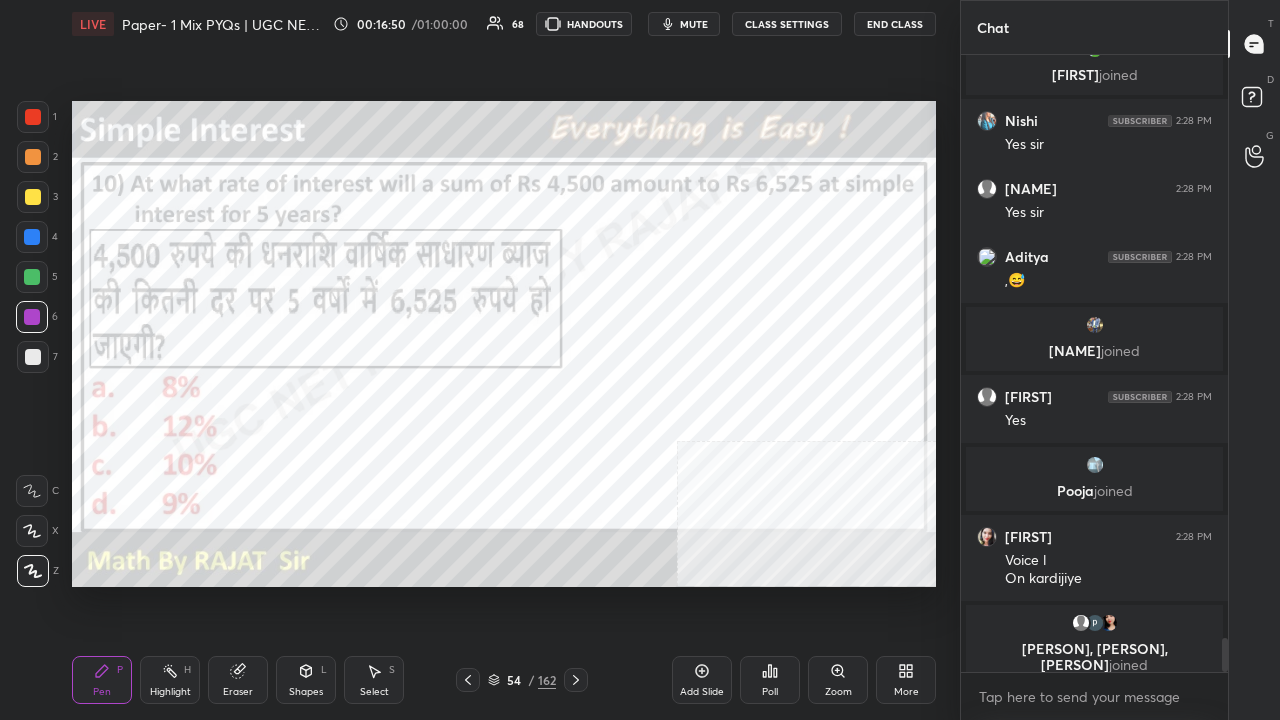 click at bounding box center [33, 117] 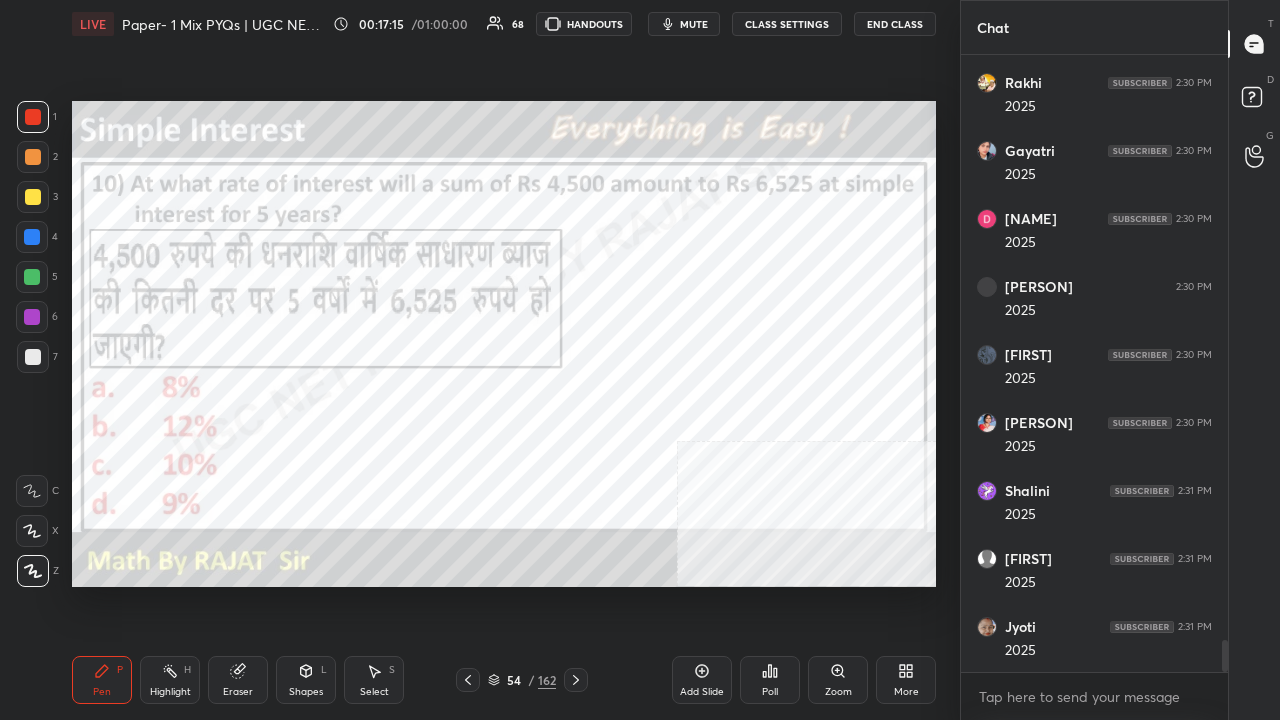 scroll, scrollTop: 11438, scrollLeft: 0, axis: vertical 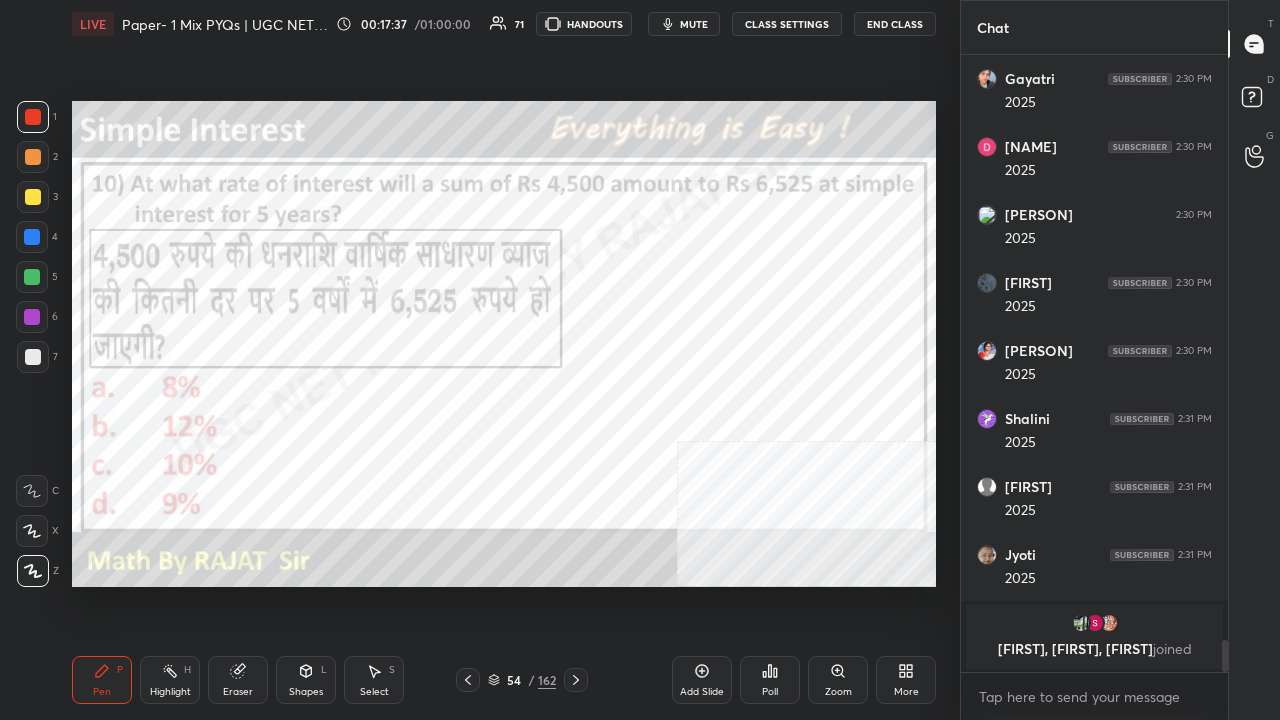 drag, startPoint x: 254, startPoint y: 682, endPoint x: 303, endPoint y: 650, distance: 58.5235 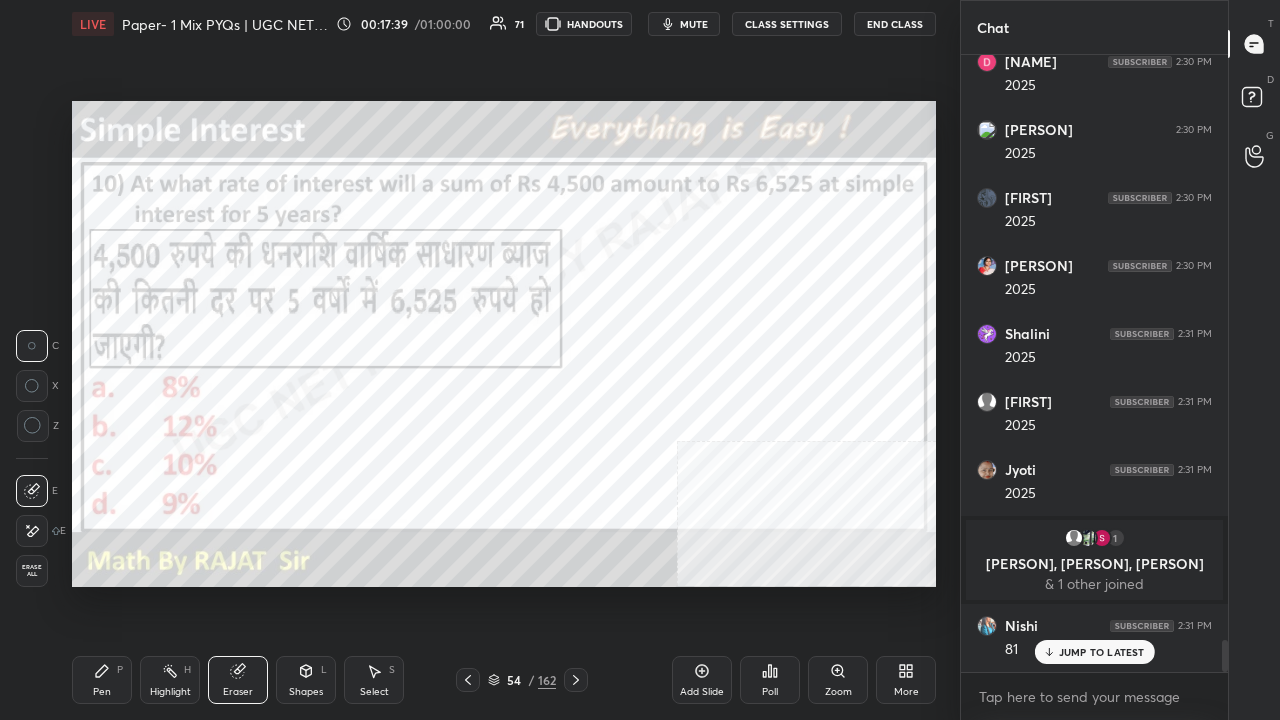 scroll, scrollTop: 11258, scrollLeft: 0, axis: vertical 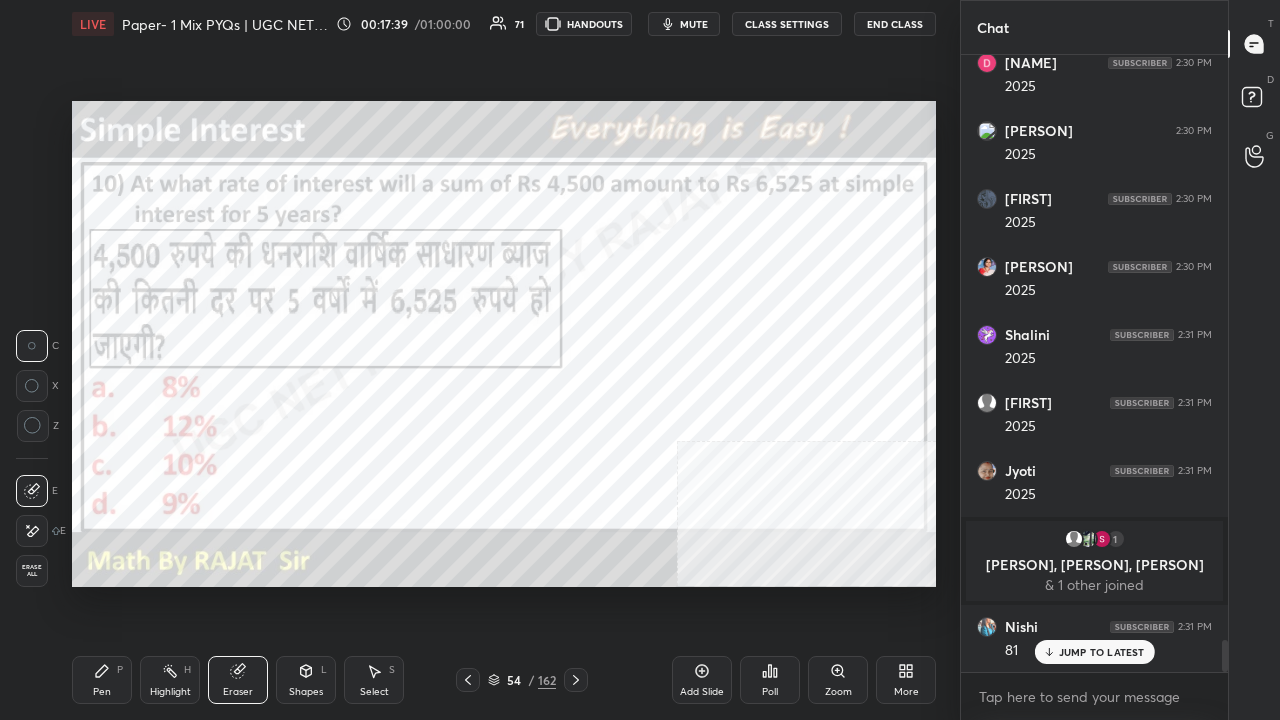 click on "Pen P" at bounding box center (102, 680) 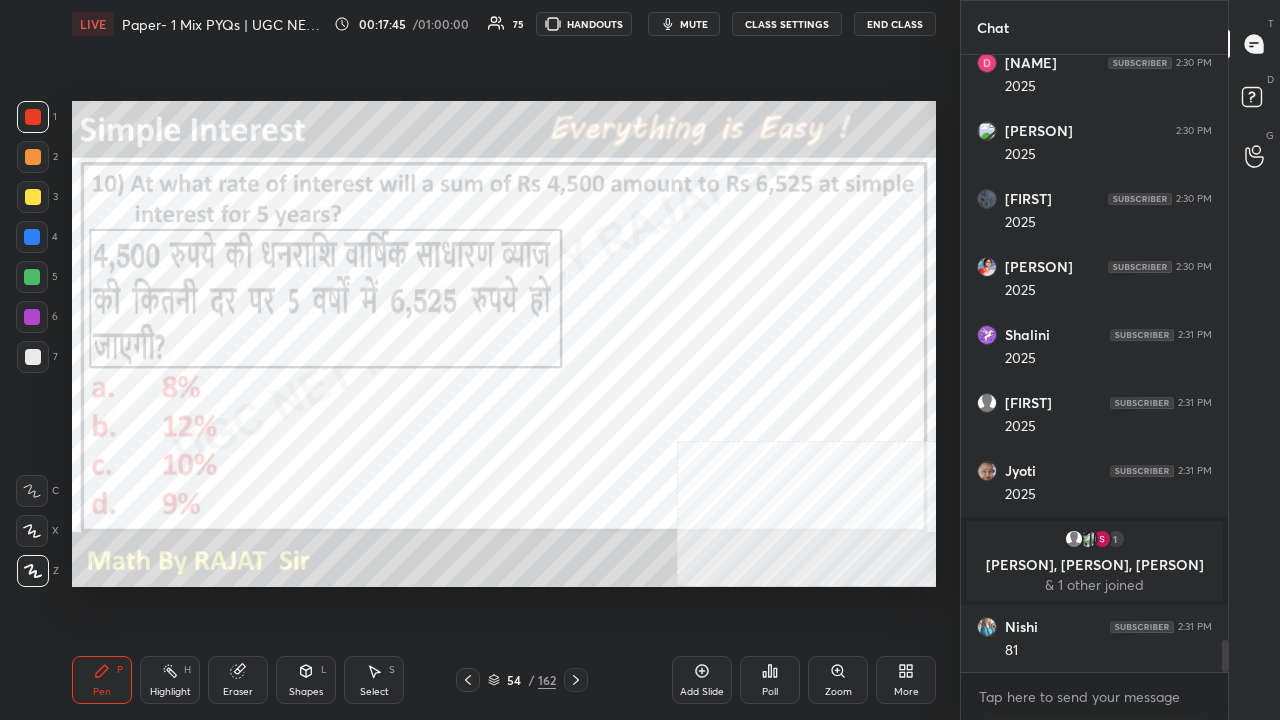 scroll, scrollTop: 11330, scrollLeft: 0, axis: vertical 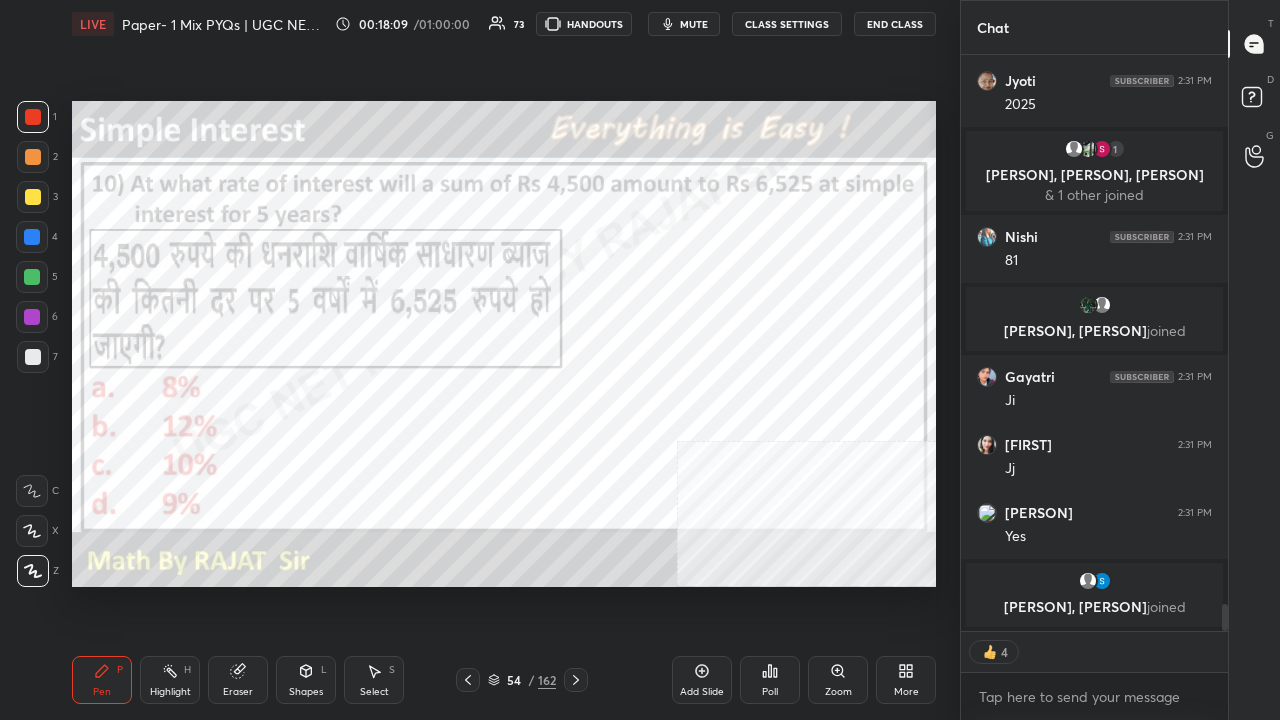 click on "[NUMBER] / [NUMBER]" at bounding box center [522, 680] 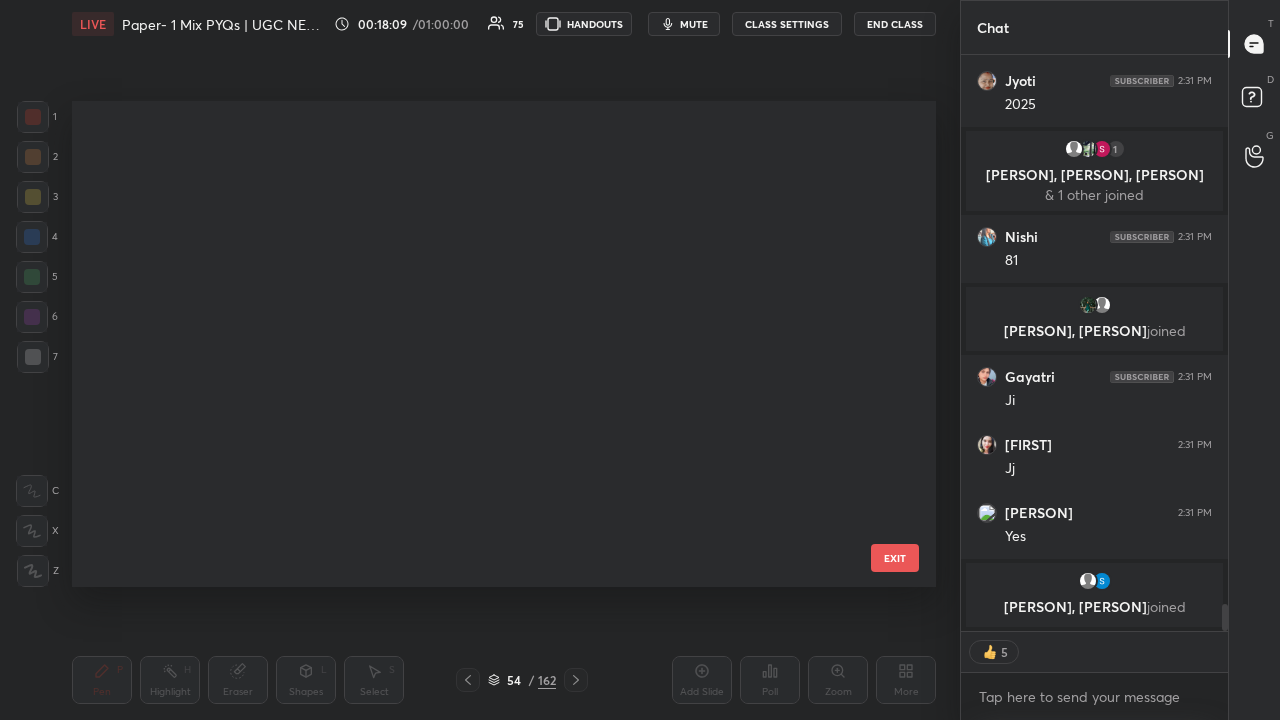 scroll, scrollTop: 2160, scrollLeft: 0, axis: vertical 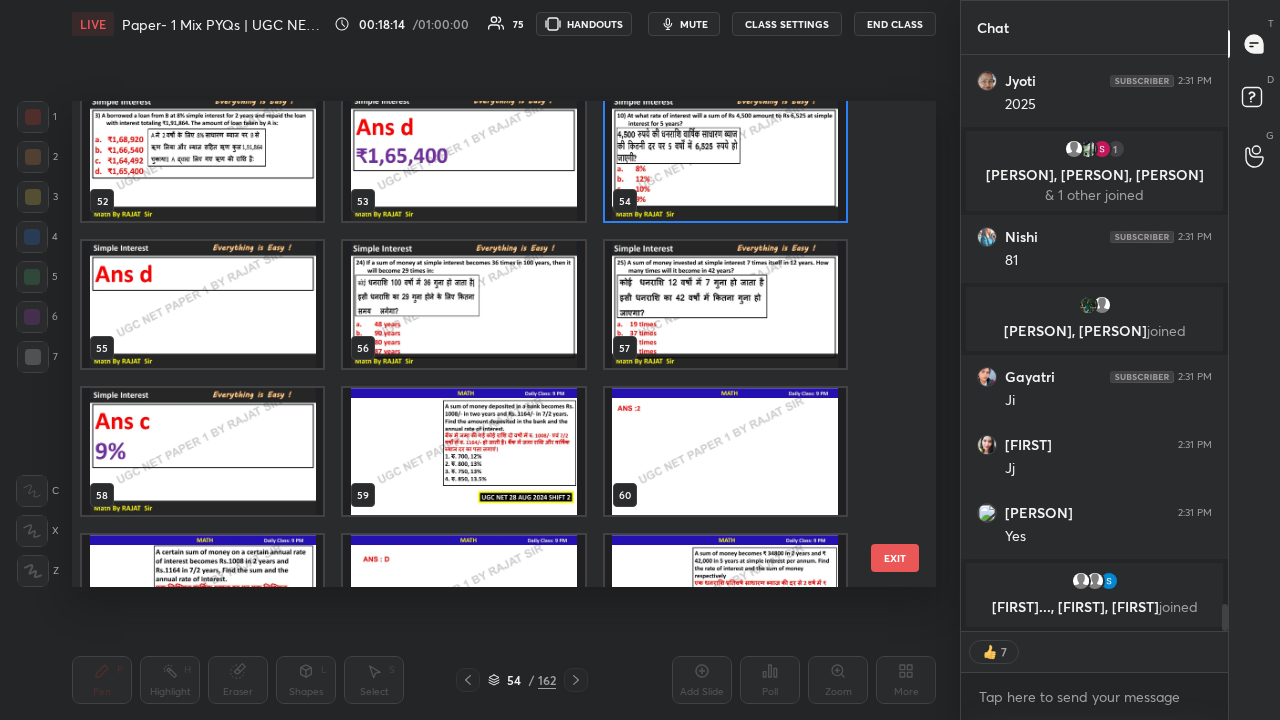 click at bounding box center [725, 304] 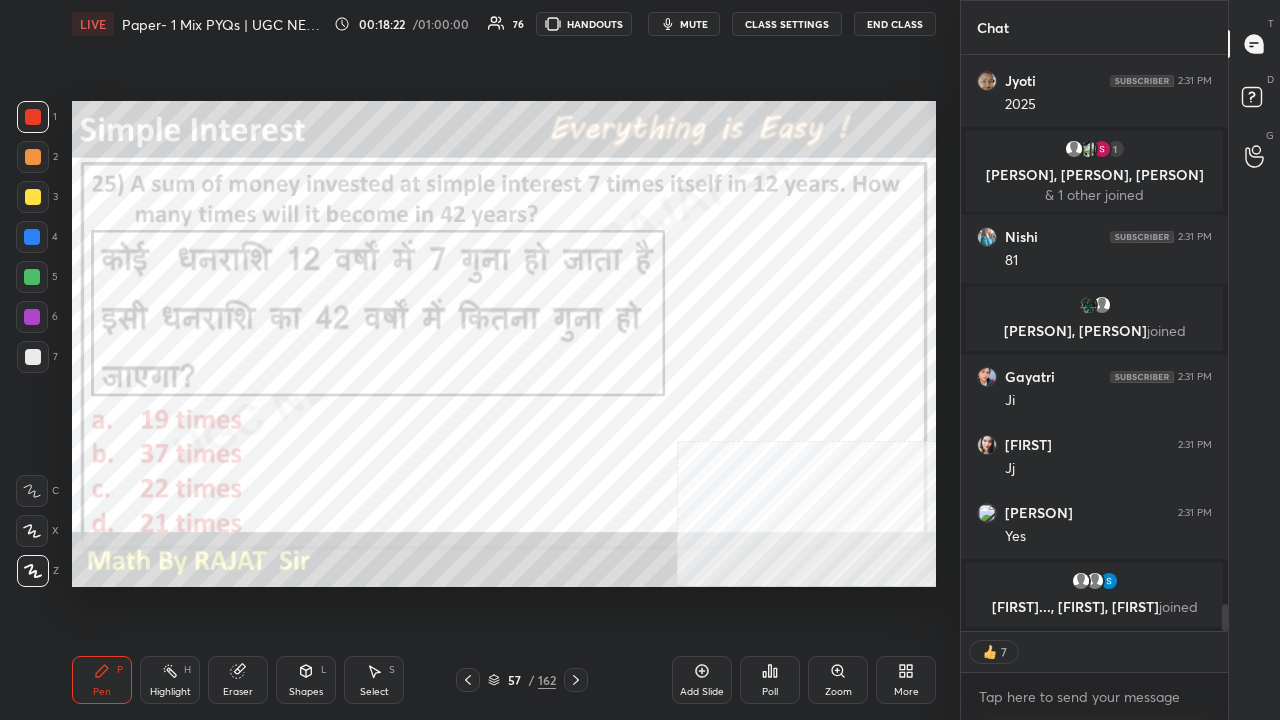 type on "x" 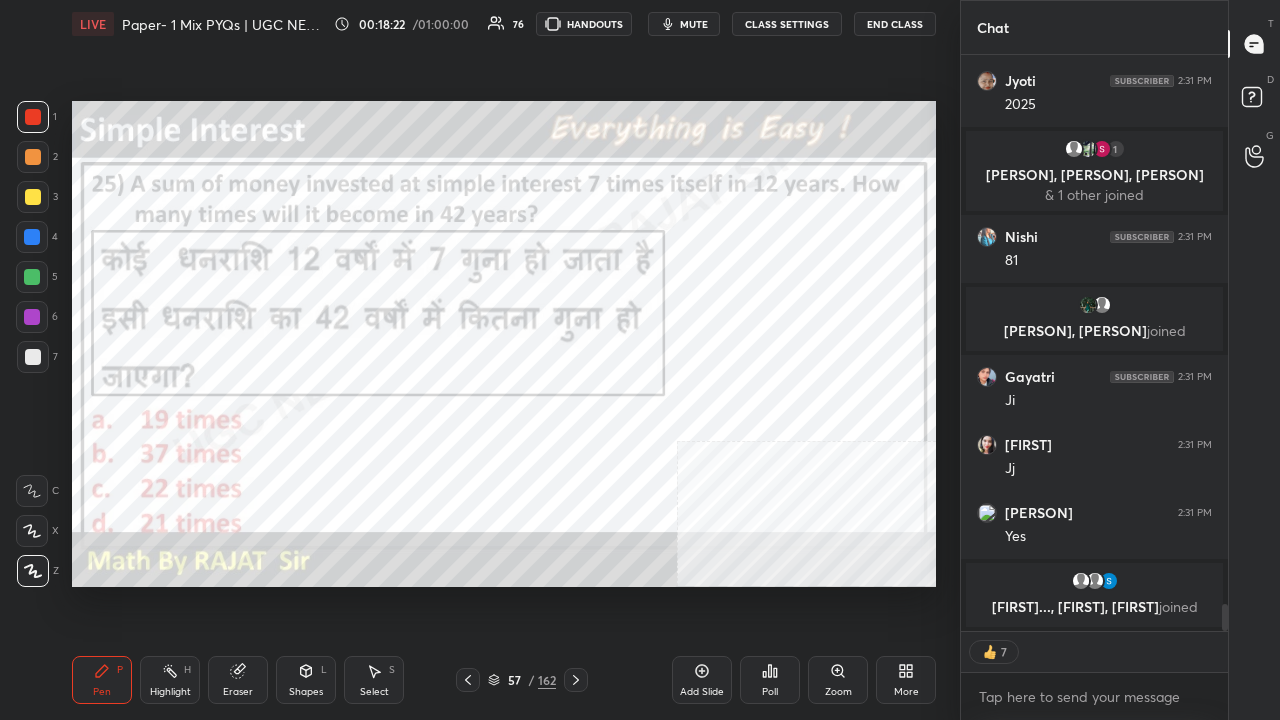 scroll, scrollTop: 6, scrollLeft: 6, axis: both 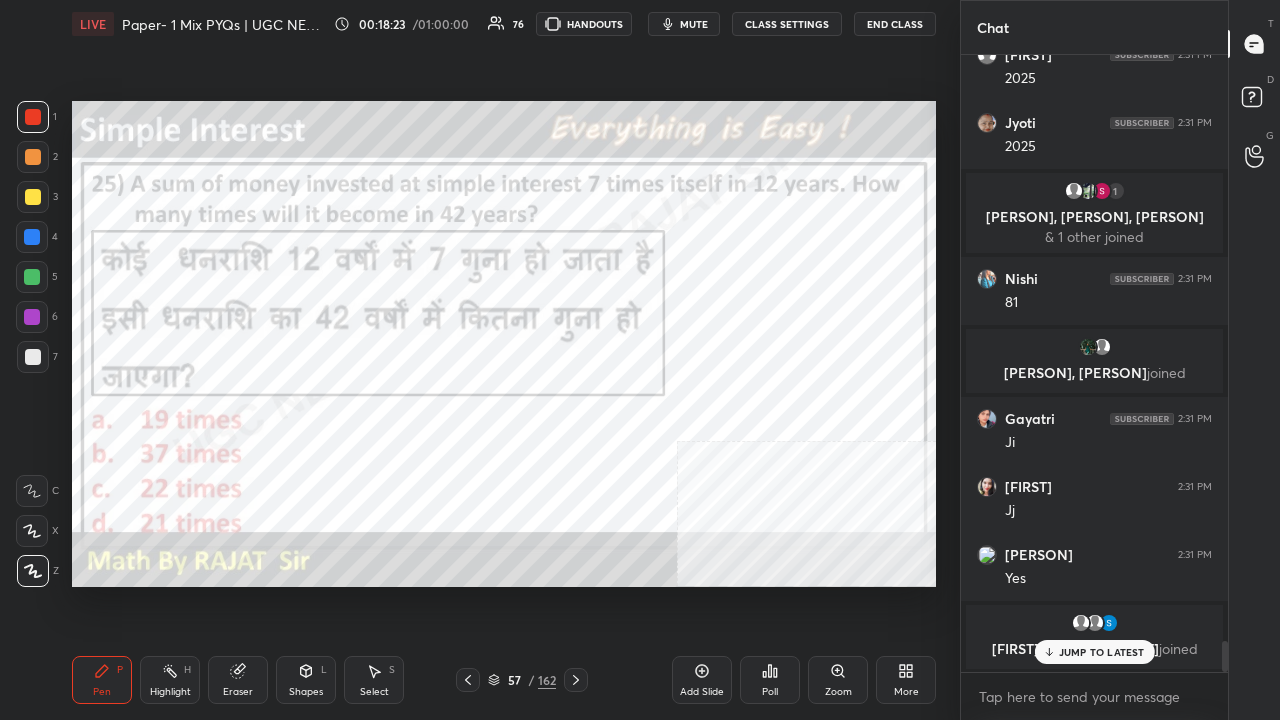 click 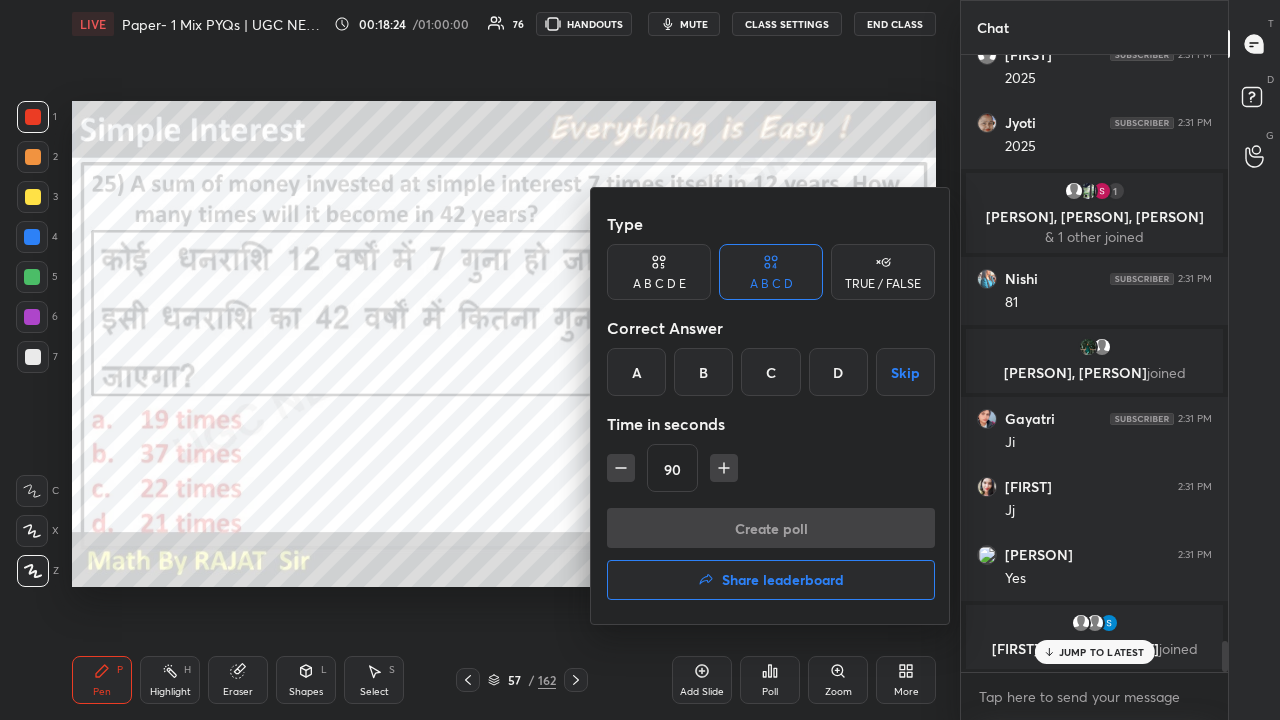 drag, startPoint x: 772, startPoint y: 376, endPoint x: 770, endPoint y: 387, distance: 11.18034 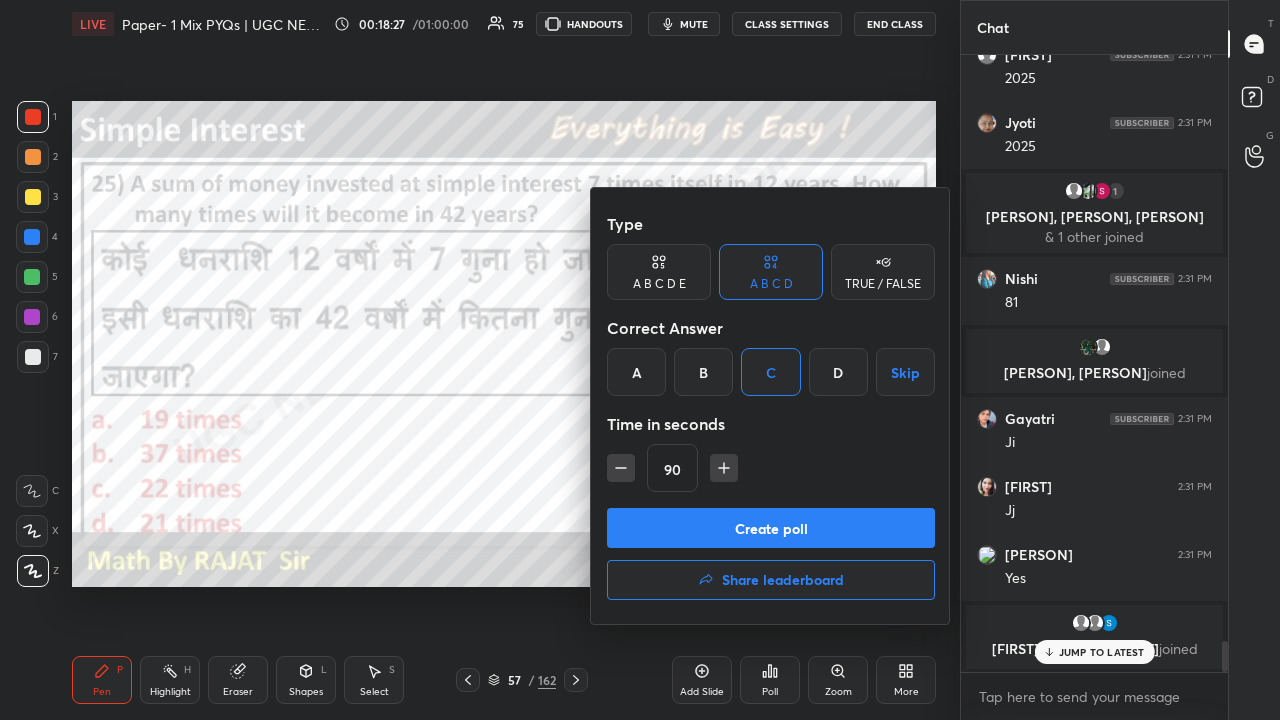 click 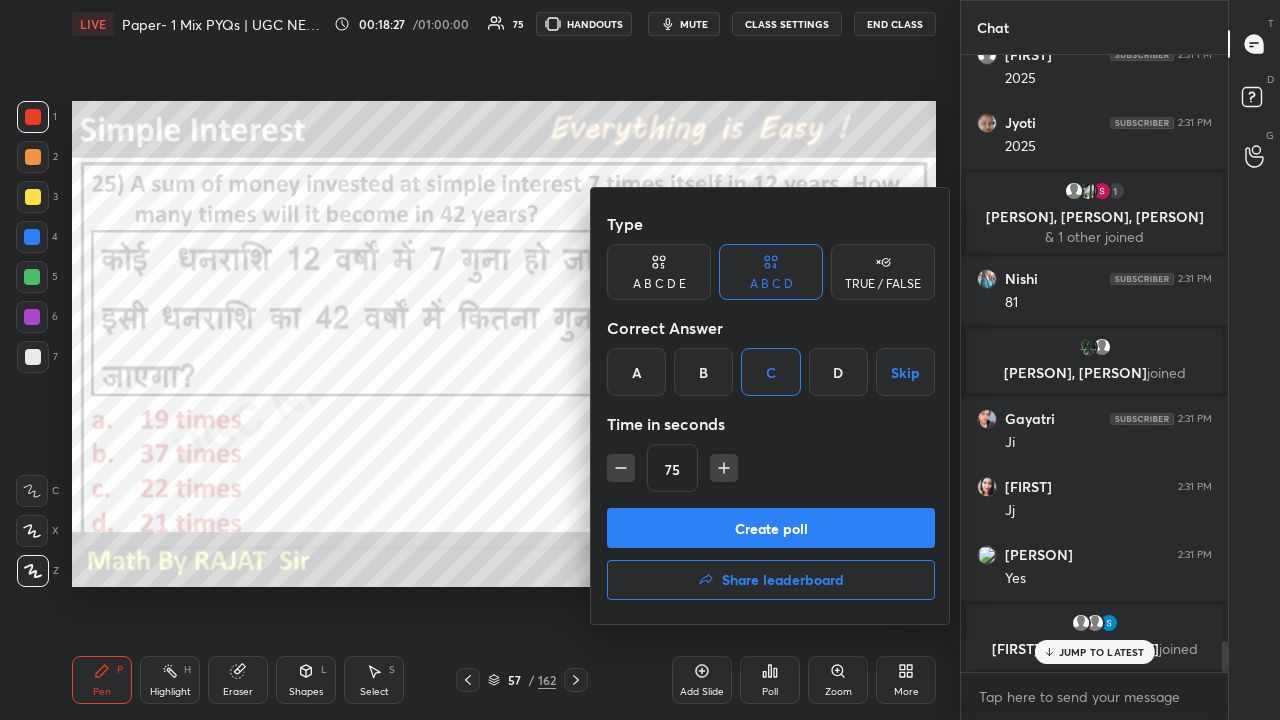 click on "Create poll" at bounding box center (771, 528) 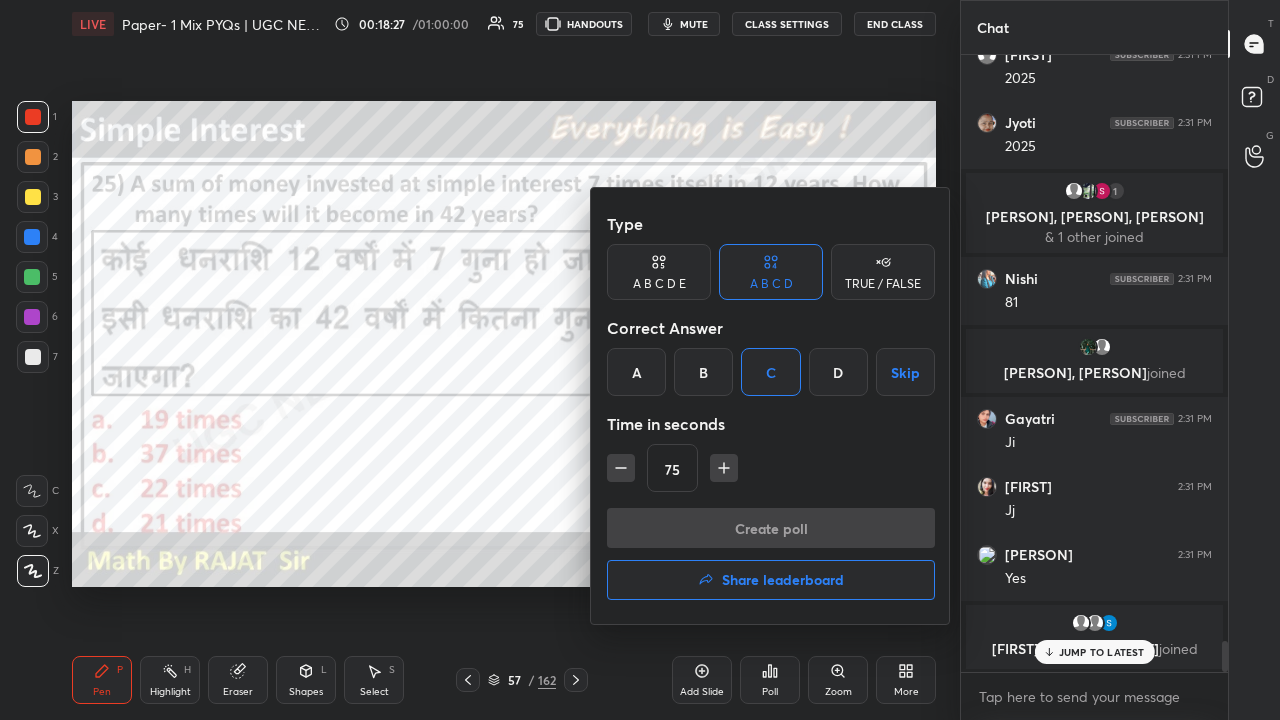 scroll, scrollTop: 569, scrollLeft: 261, axis: both 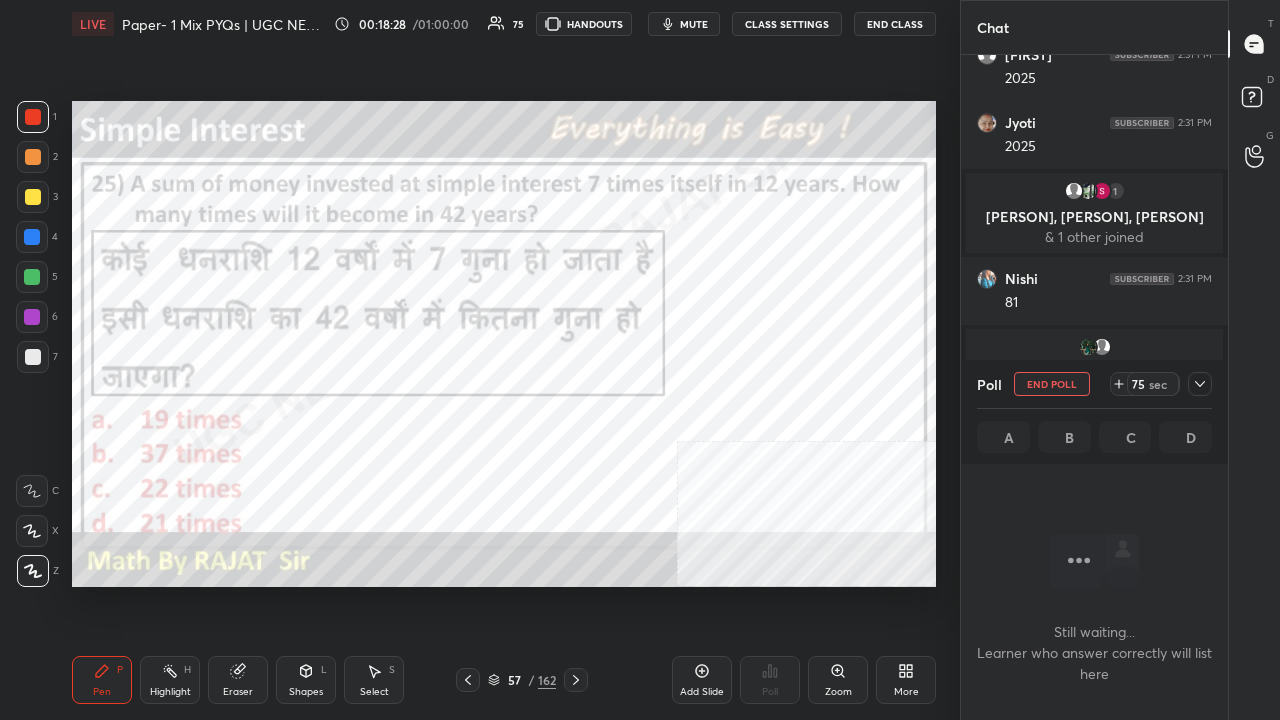 click 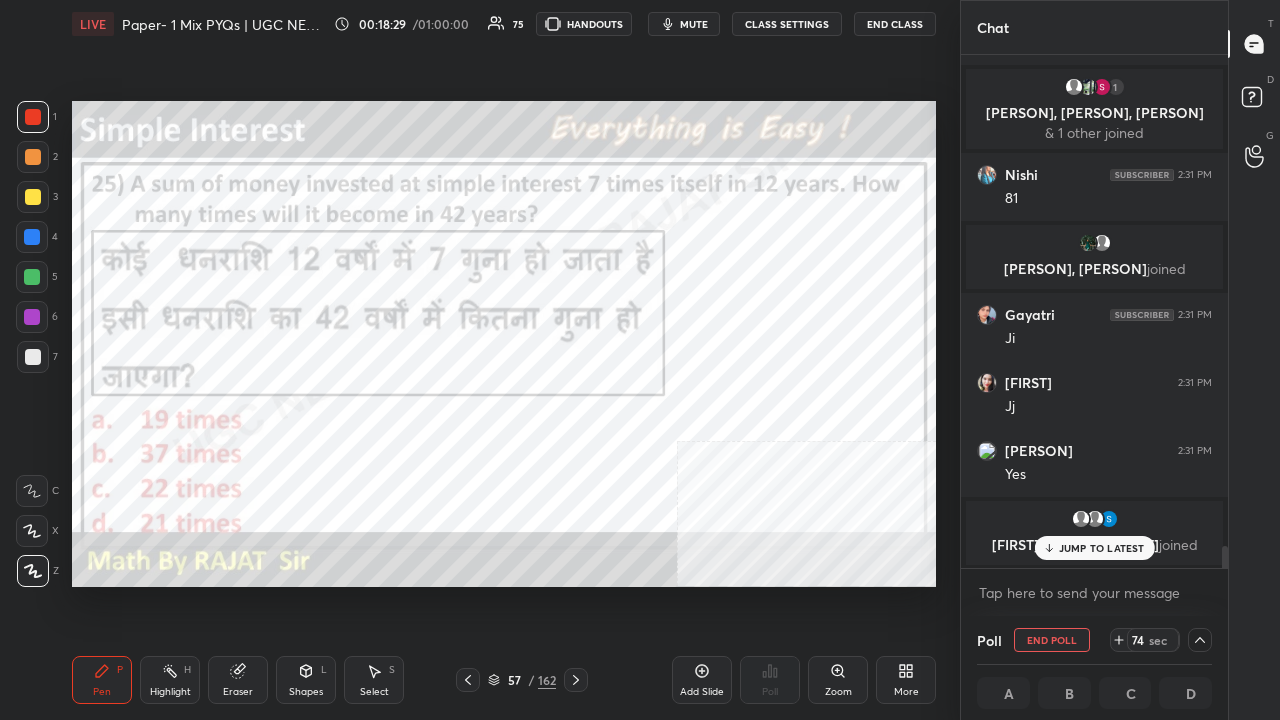 click on "mute" at bounding box center (694, 24) 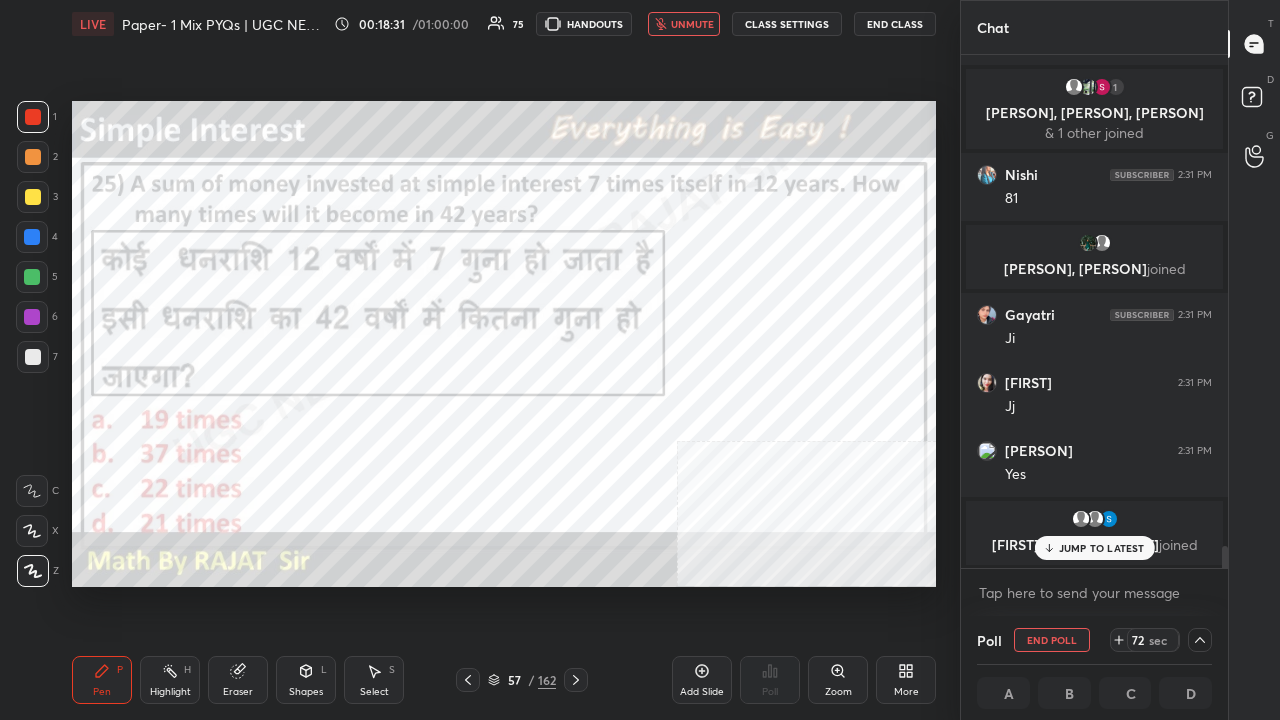 click 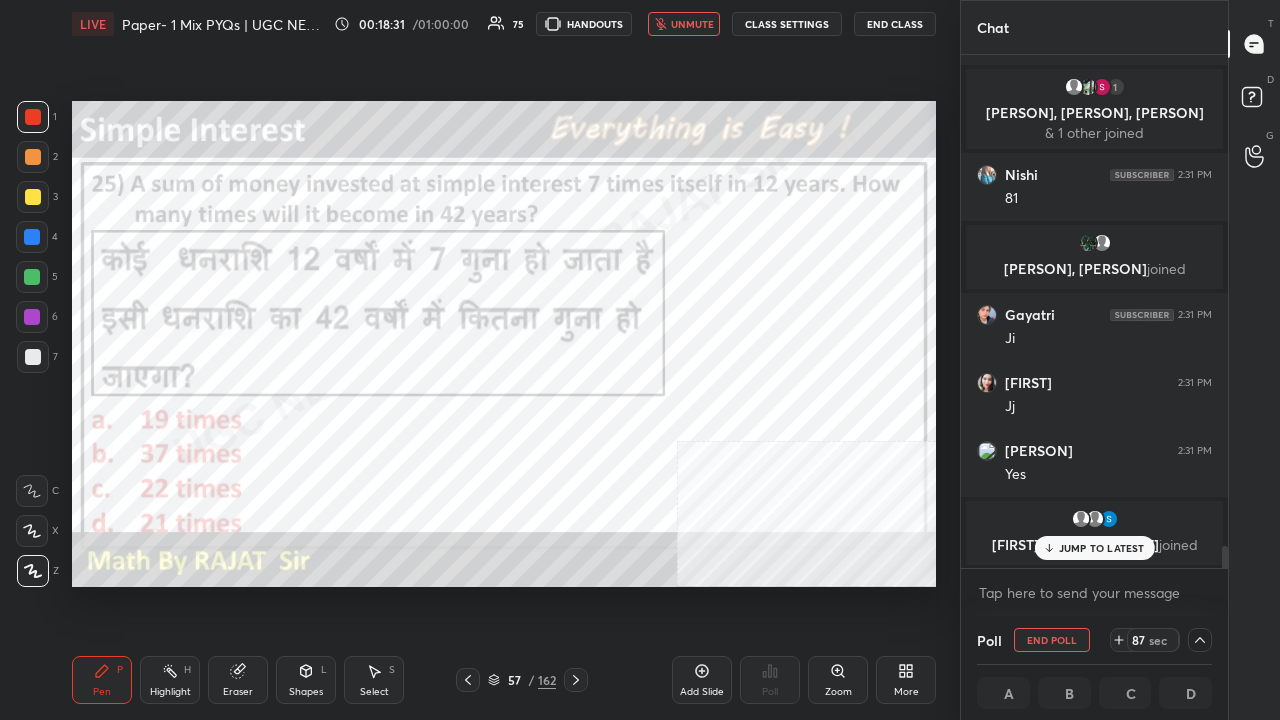 click on "[PERSON]..., [PERSON], [PERSON]  joined" at bounding box center (1094, 533) 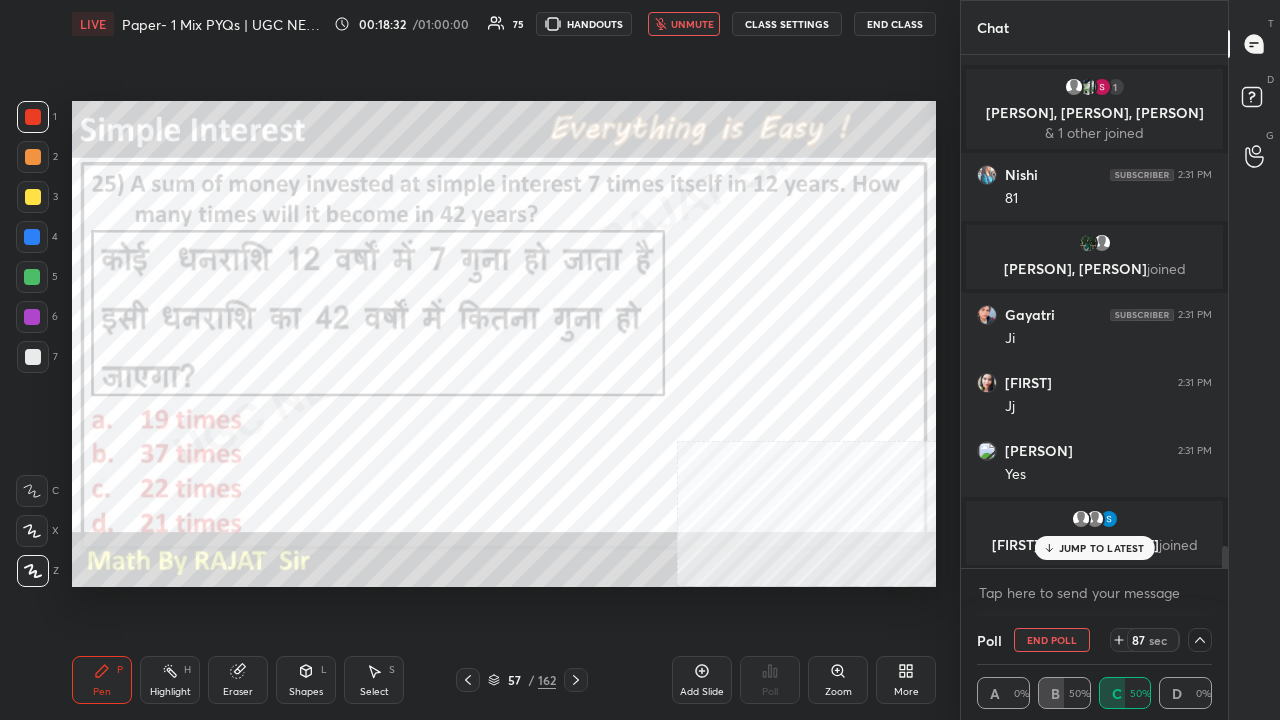 click on "JUMP TO LATEST" at bounding box center [1102, 548] 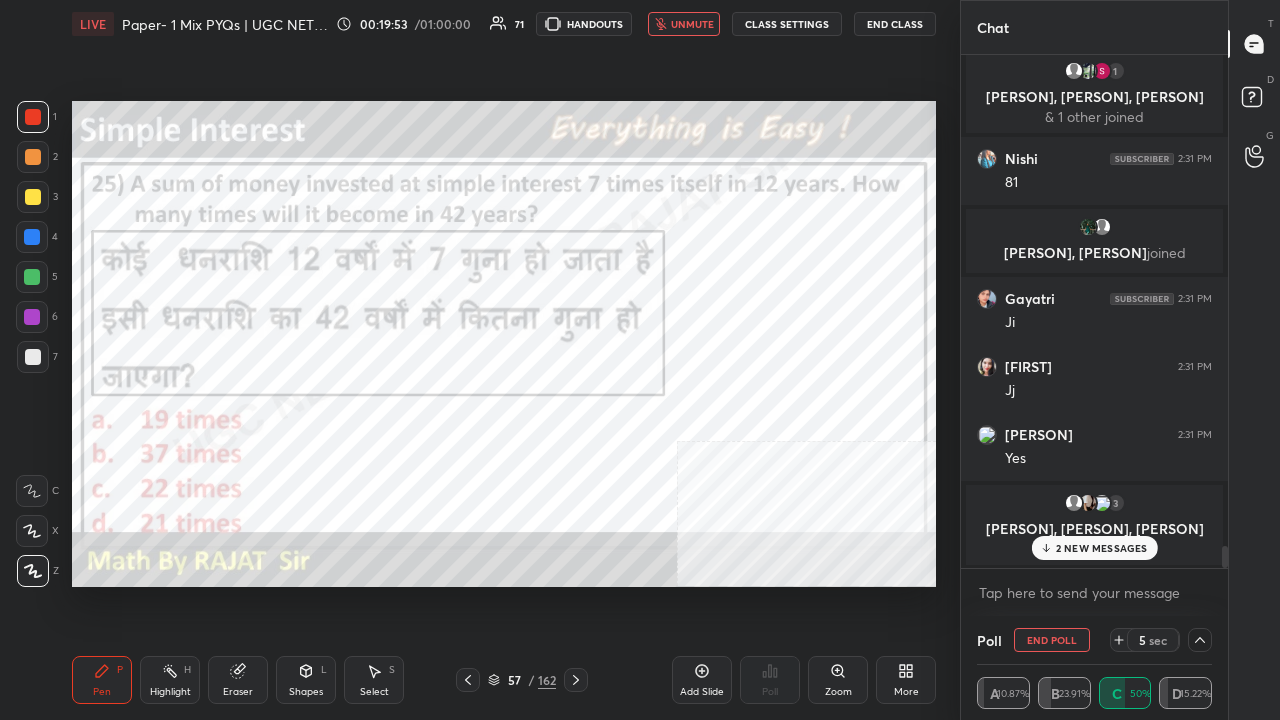 click 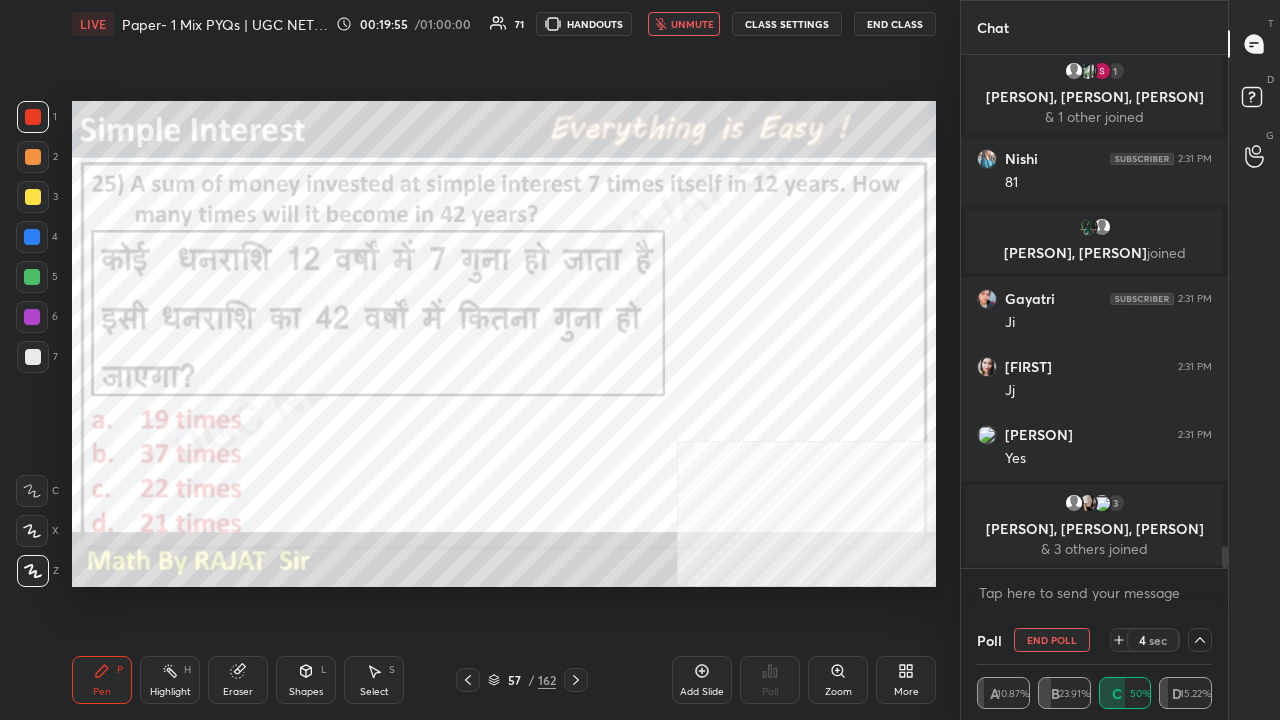 click on "unmute" at bounding box center (684, 24) 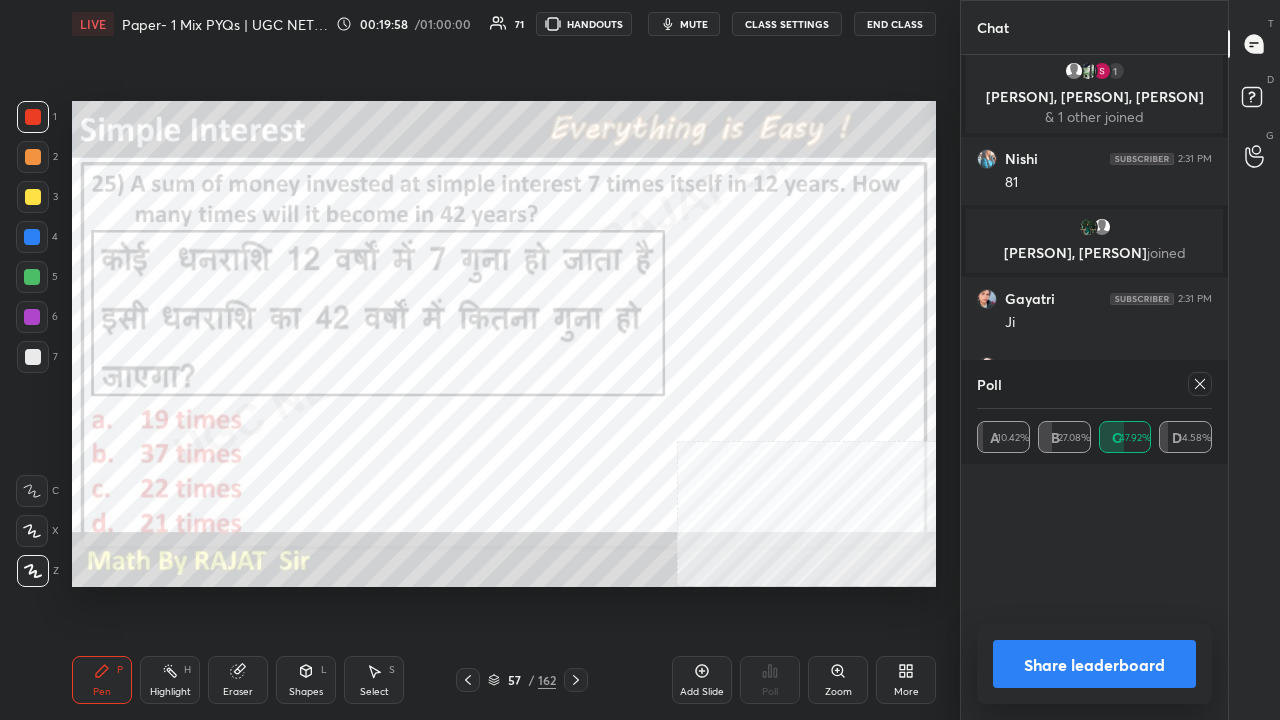 scroll, scrollTop: 8, scrollLeft: 6, axis: both 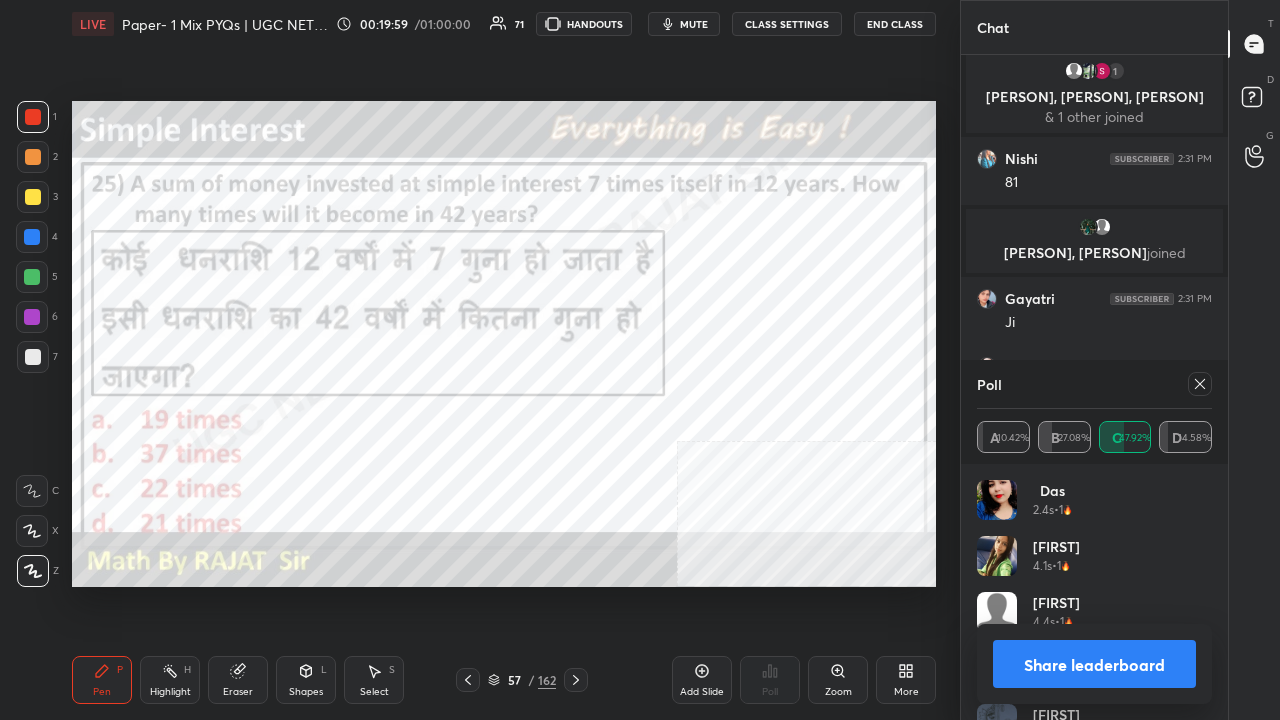 click at bounding box center [33, 117] 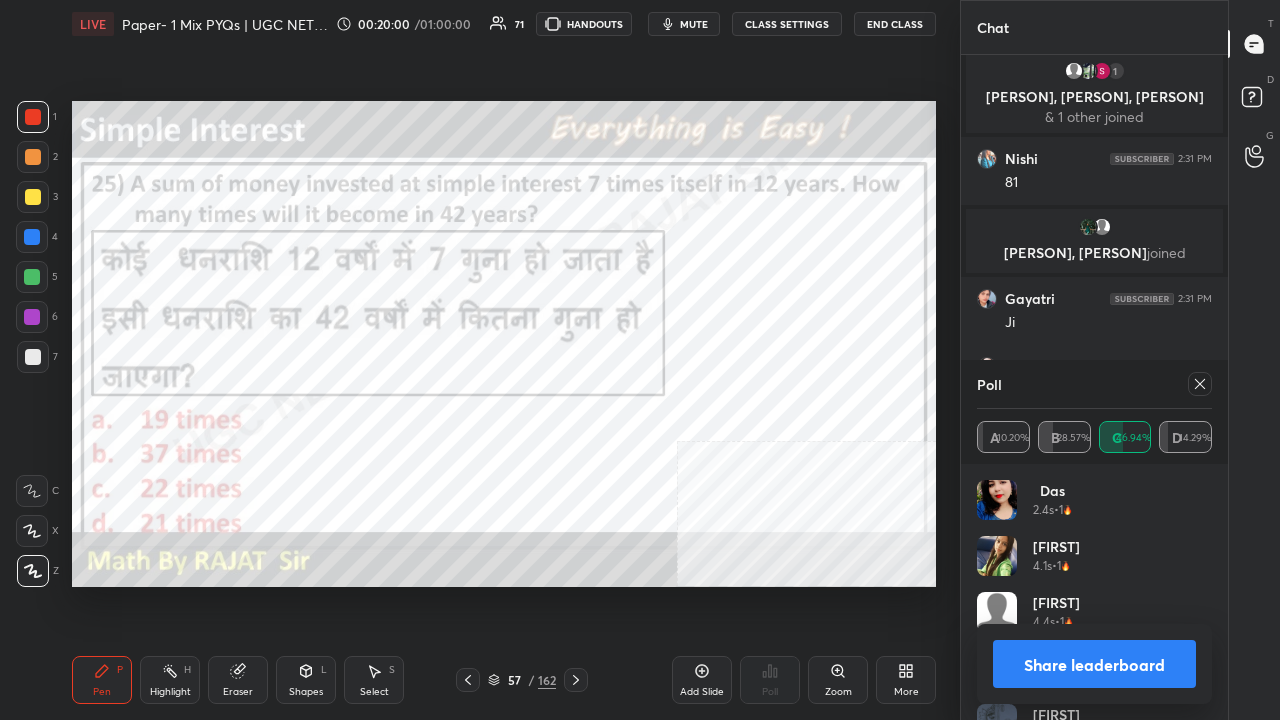 click 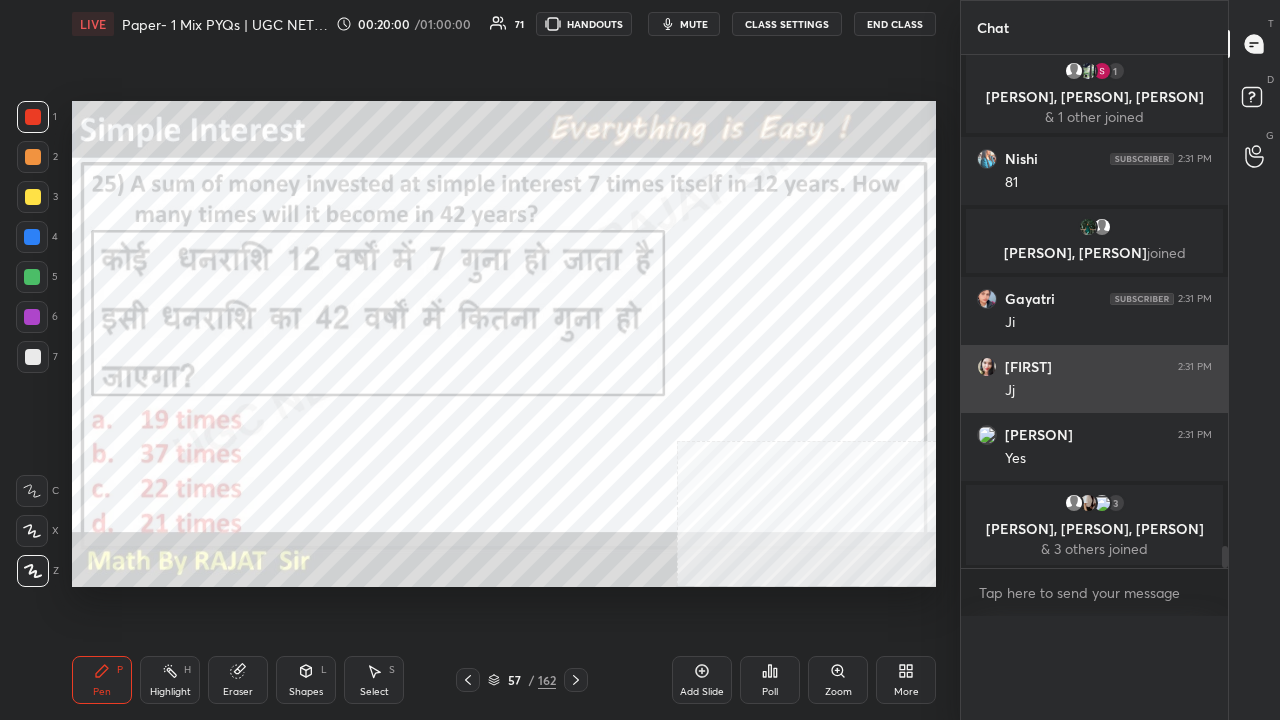 scroll, scrollTop: 0, scrollLeft: 0, axis: both 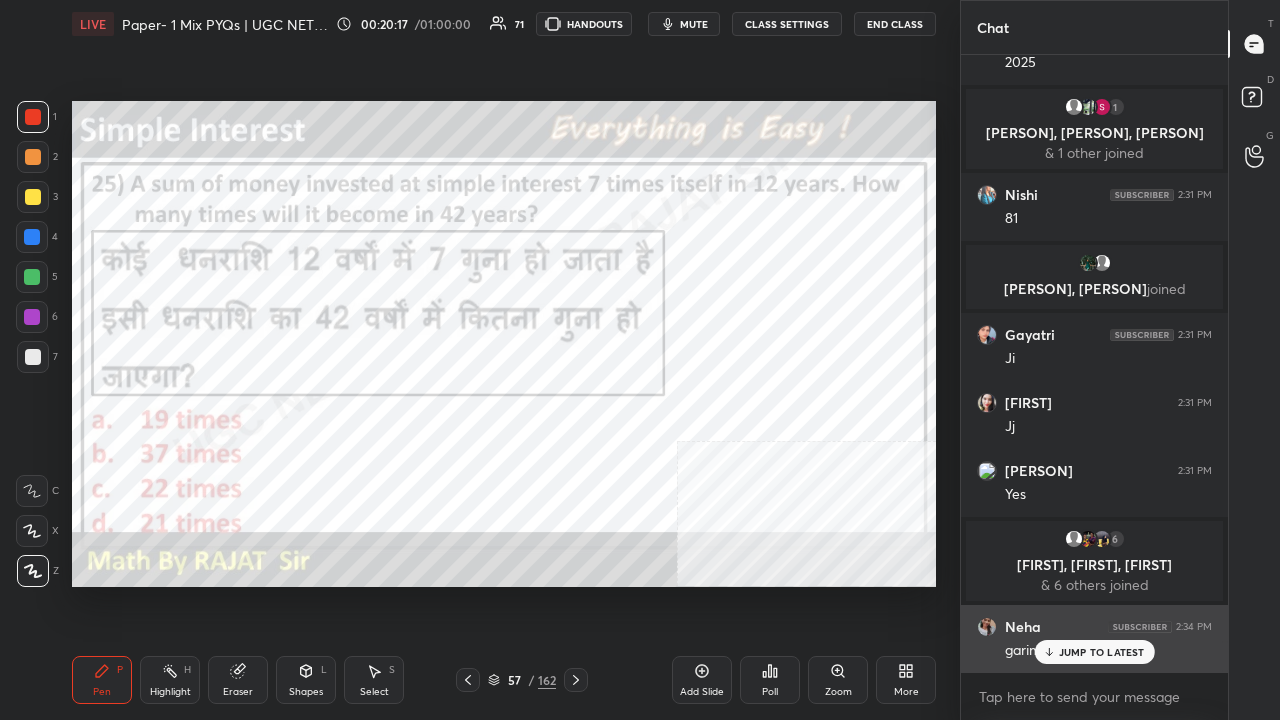click on "JUMP TO LATEST" at bounding box center (1102, 652) 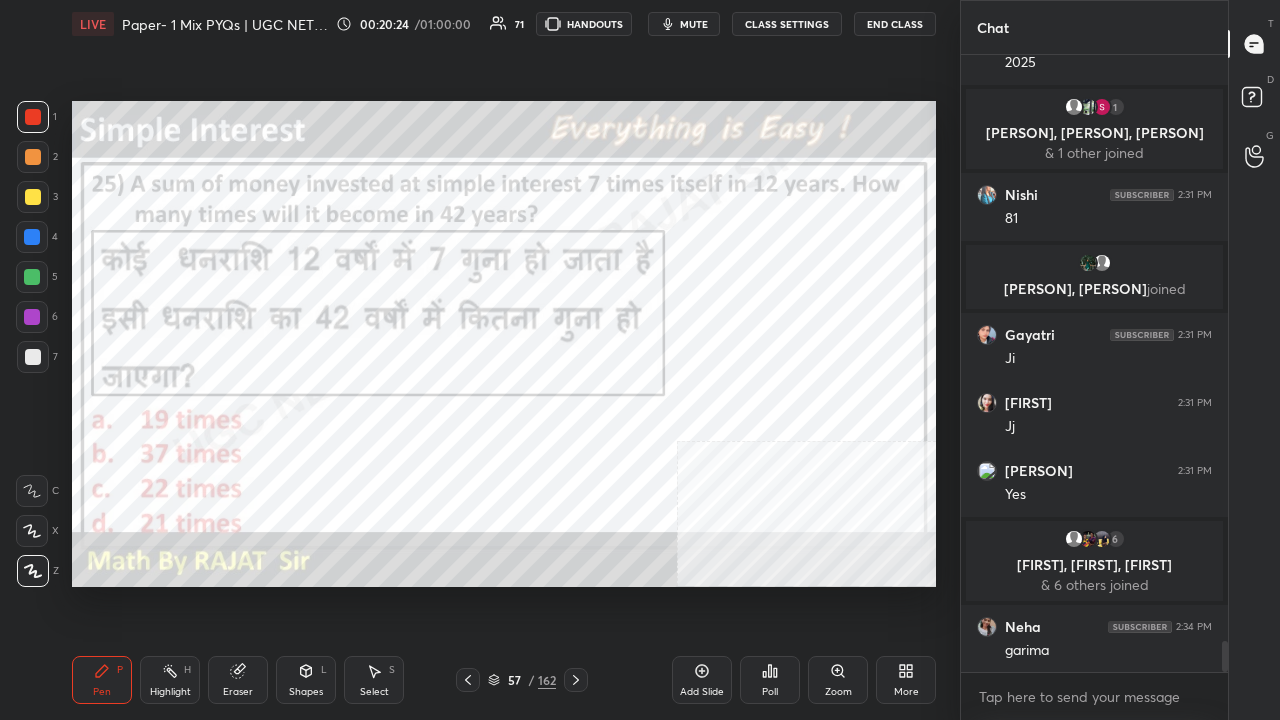 scroll, scrollTop: 11604, scrollLeft: 0, axis: vertical 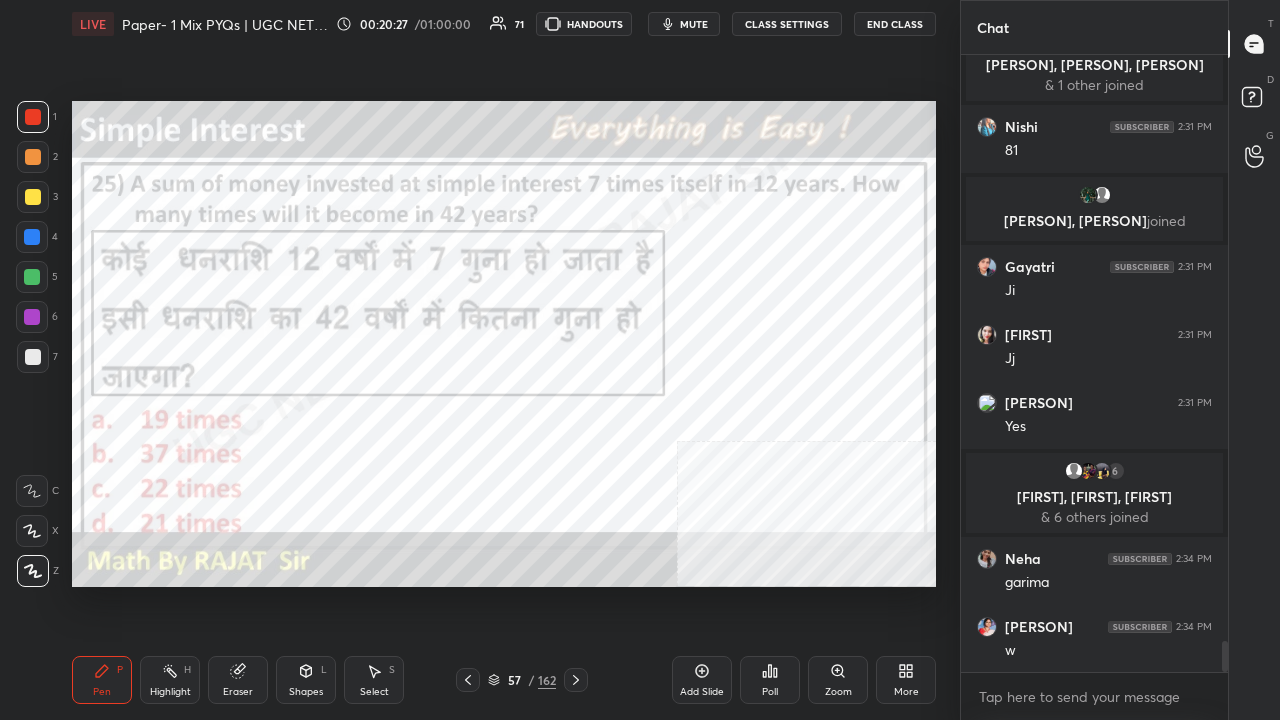 click at bounding box center [32, 237] 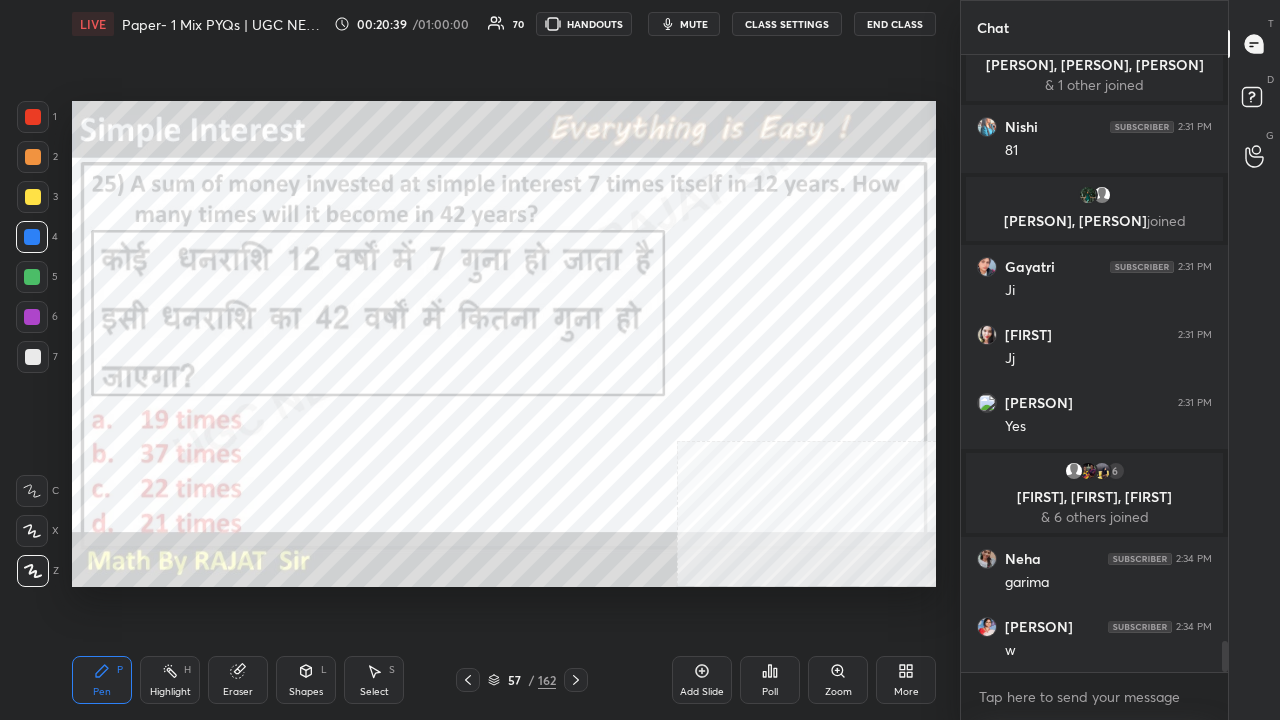 scroll, scrollTop: 11624, scrollLeft: 0, axis: vertical 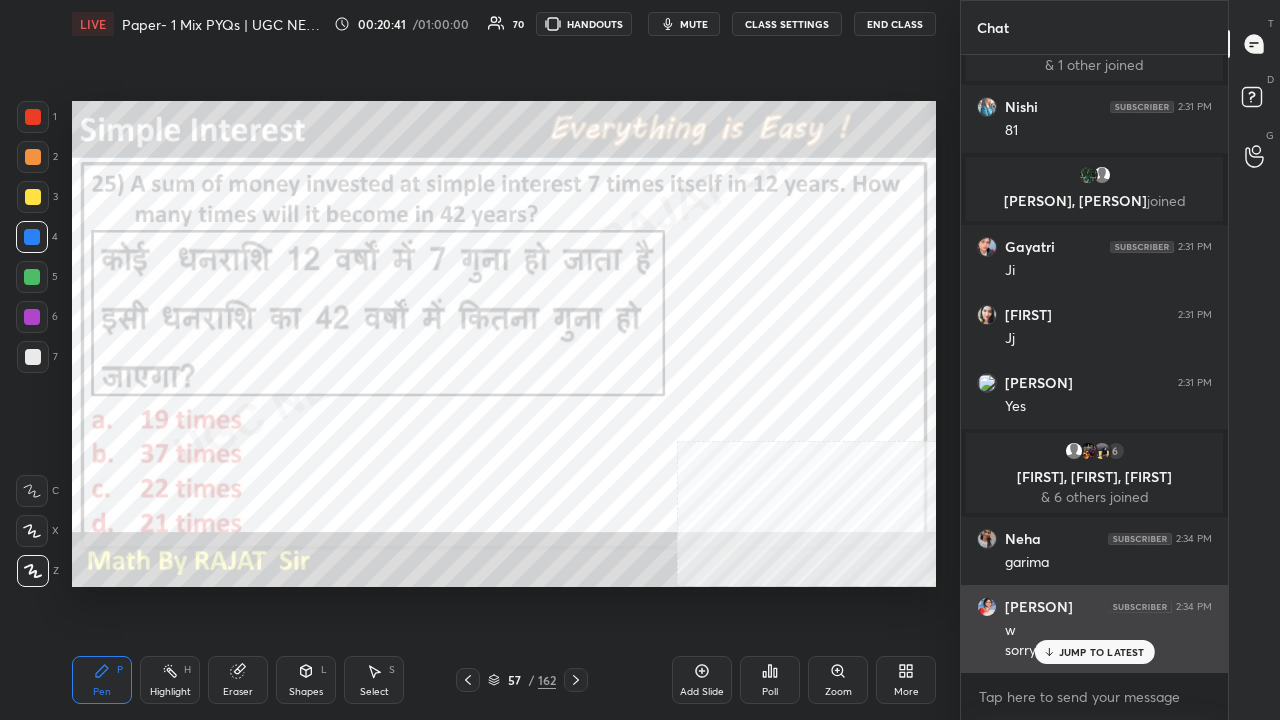 drag, startPoint x: 1087, startPoint y: 652, endPoint x: 1044, endPoint y: 623, distance: 51.86521 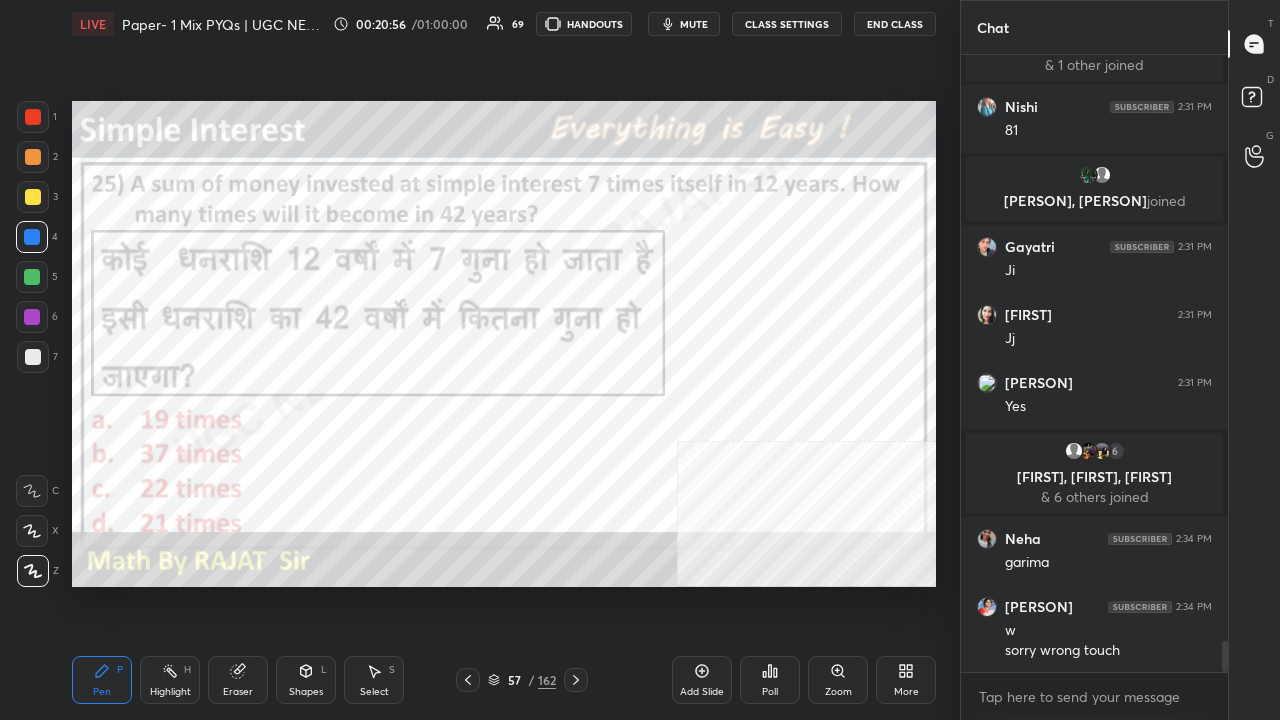 drag, startPoint x: 525, startPoint y: 681, endPoint x: 543, endPoint y: 639, distance: 45.694637 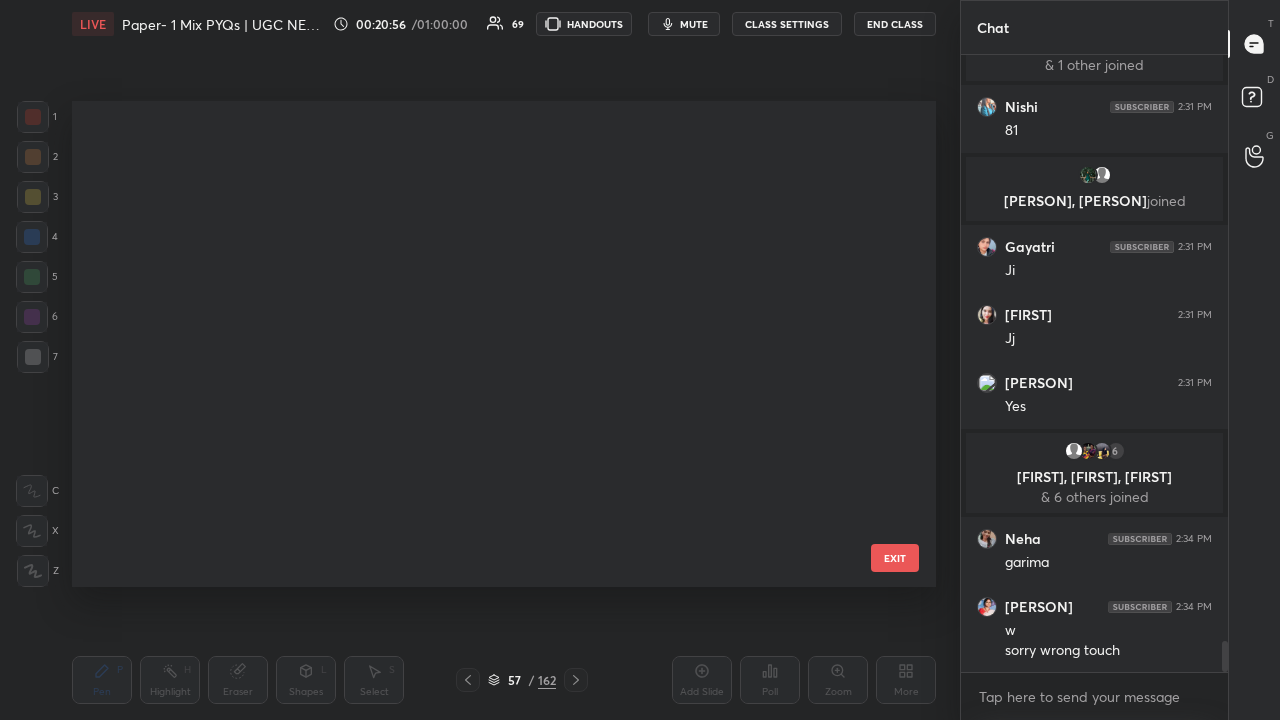 scroll, scrollTop: 2307, scrollLeft: 0, axis: vertical 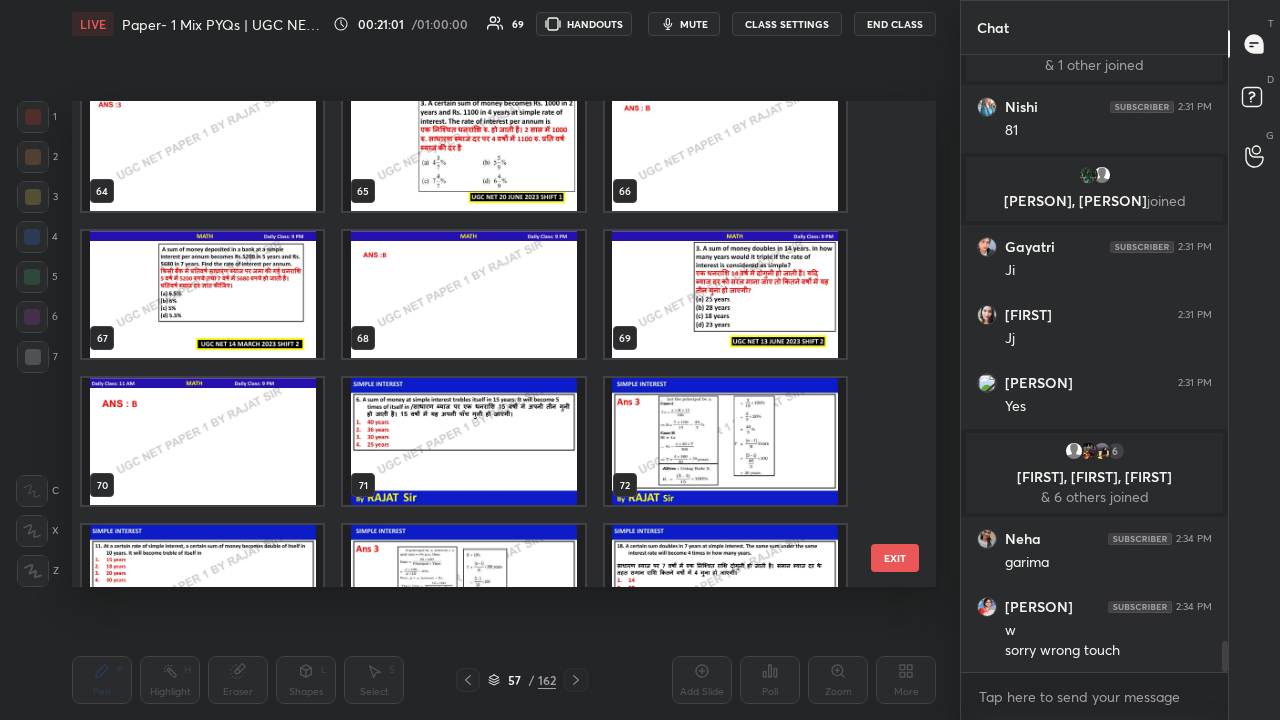 click at bounding box center (725, 294) 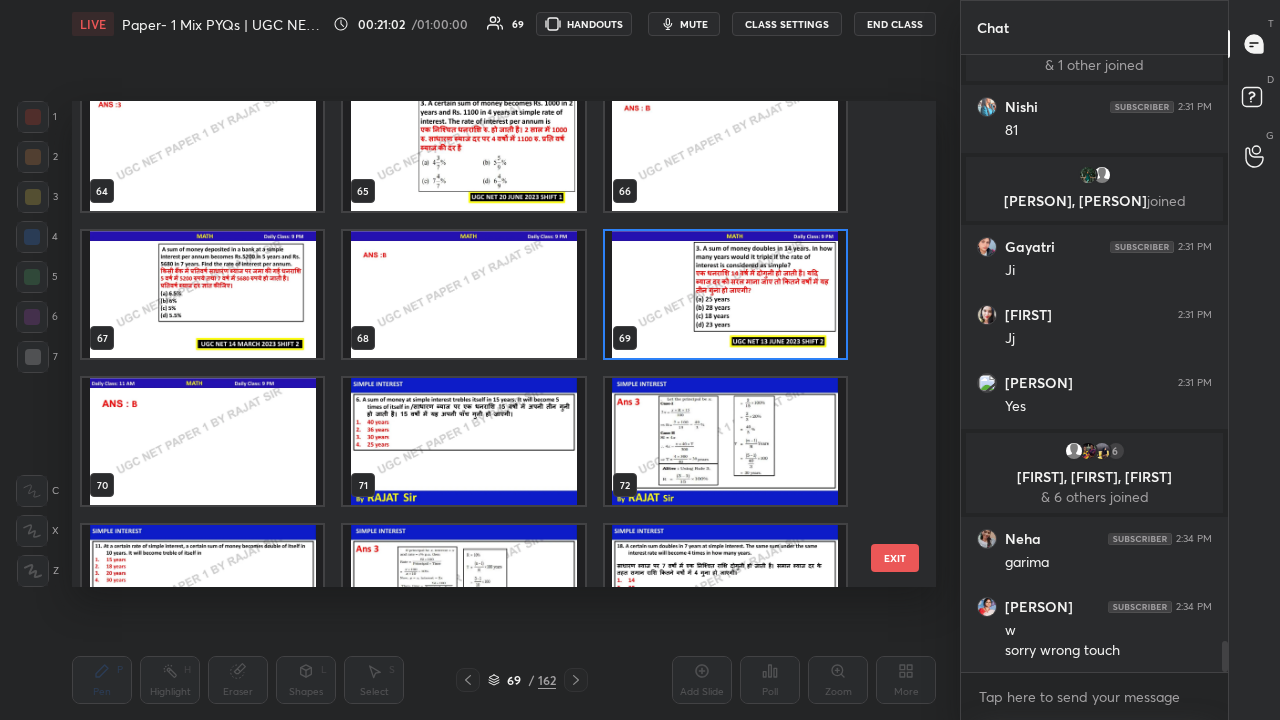 click at bounding box center (725, 294) 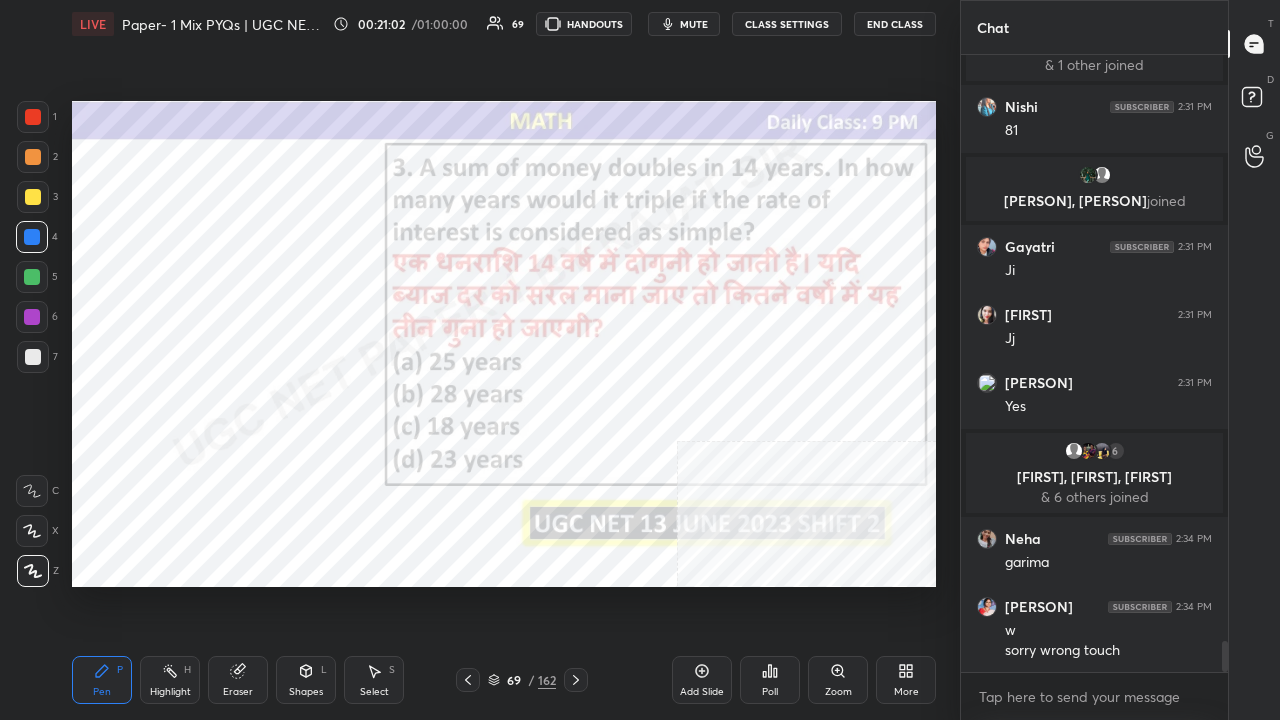 click at bounding box center [725, 294] 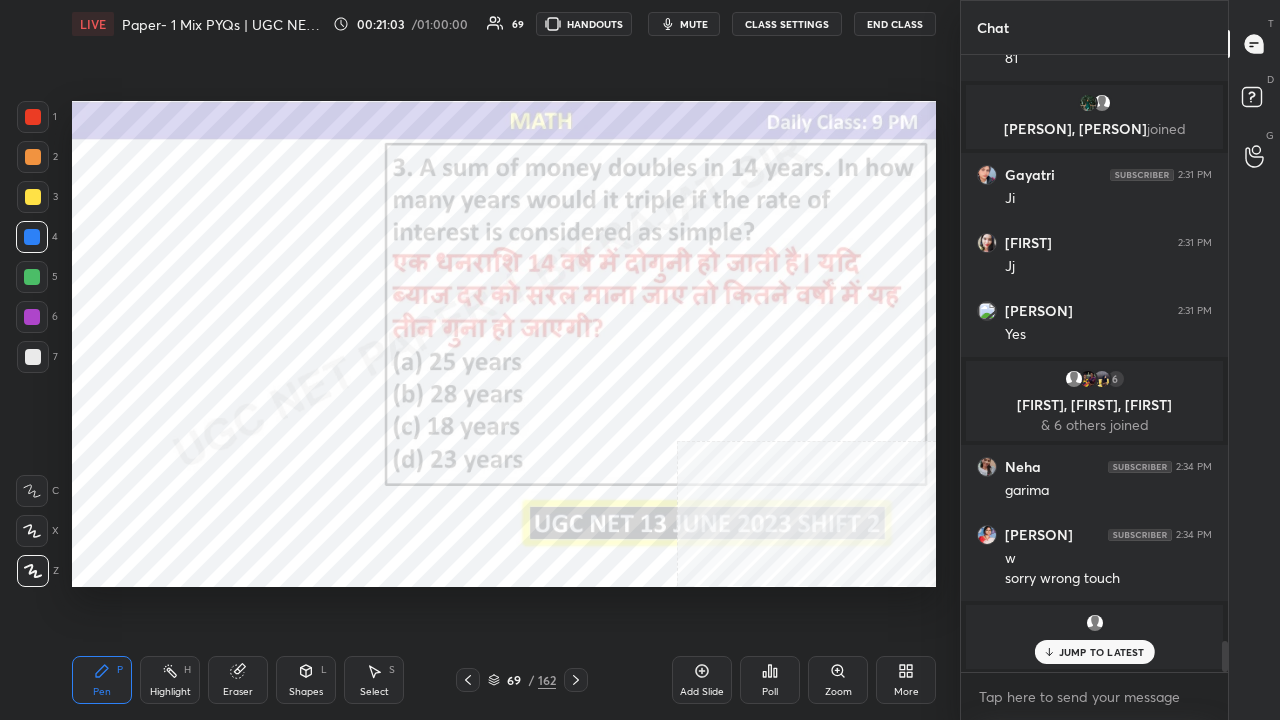 click on "Poll" at bounding box center (770, 680) 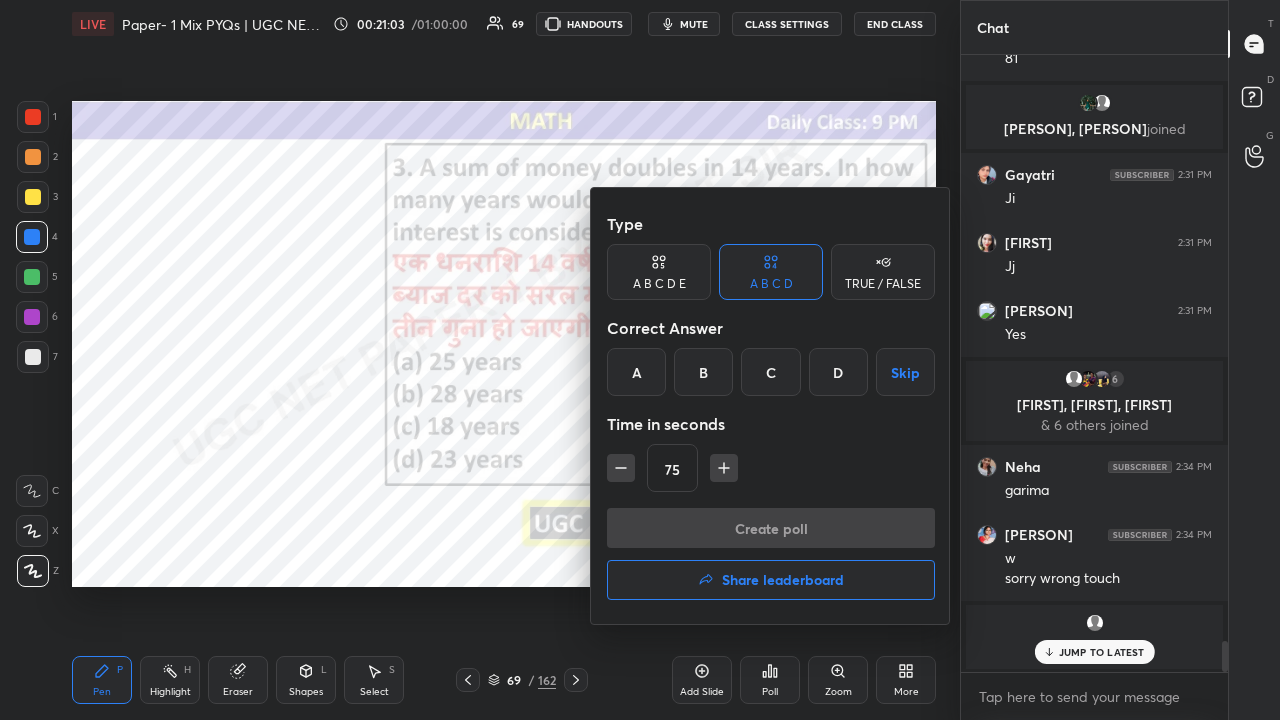 drag, startPoint x: 707, startPoint y: 374, endPoint x: 694, endPoint y: 406, distance: 34.539833 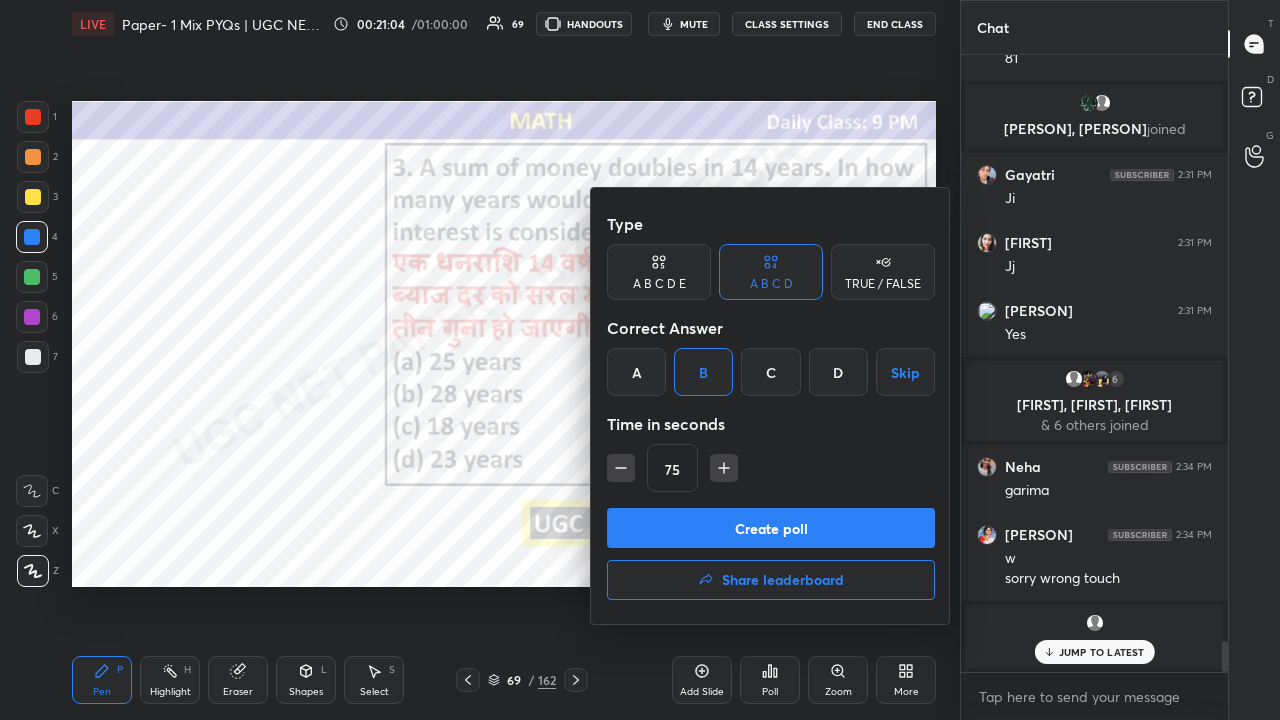 drag, startPoint x: 624, startPoint y: 471, endPoint x: 653, endPoint y: 522, distance: 58.66856 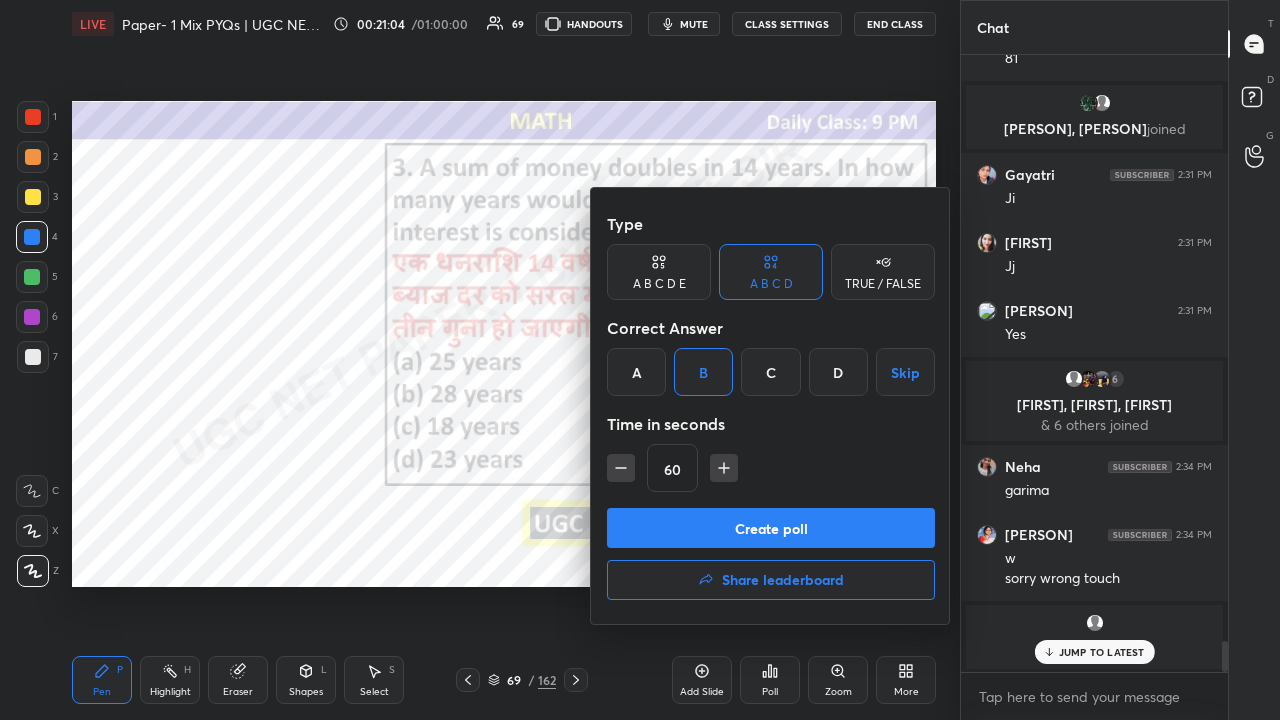 drag, startPoint x: 653, startPoint y: 522, endPoint x: 713, endPoint y: 498, distance: 64.62198 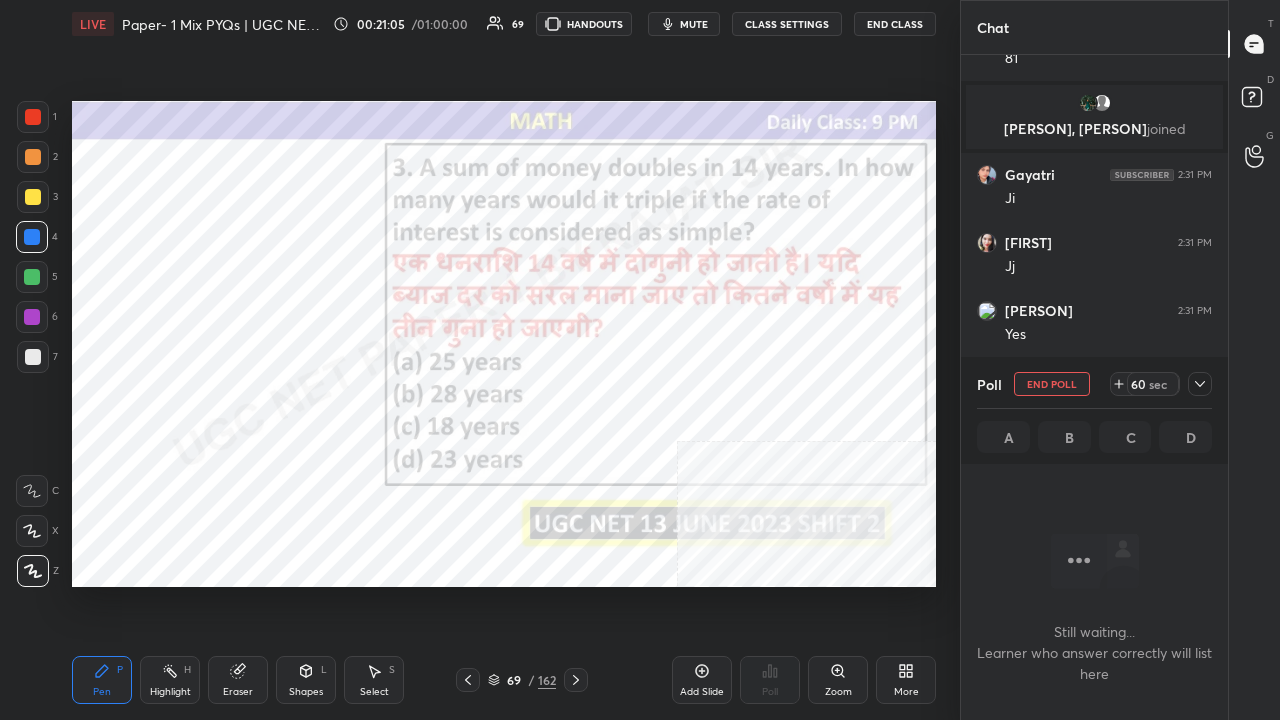 scroll, scrollTop: 569, scrollLeft: 261, axis: both 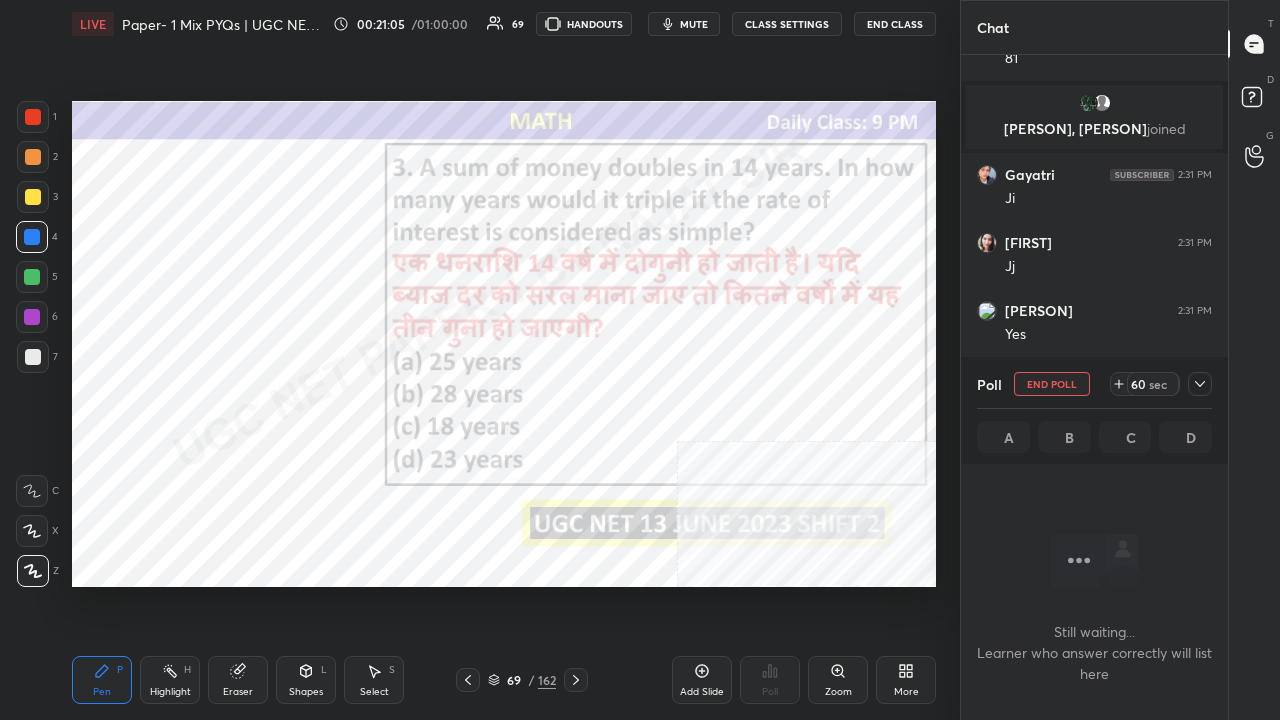 drag, startPoint x: 1197, startPoint y: 380, endPoint x: 1191, endPoint y: 392, distance: 13.416408 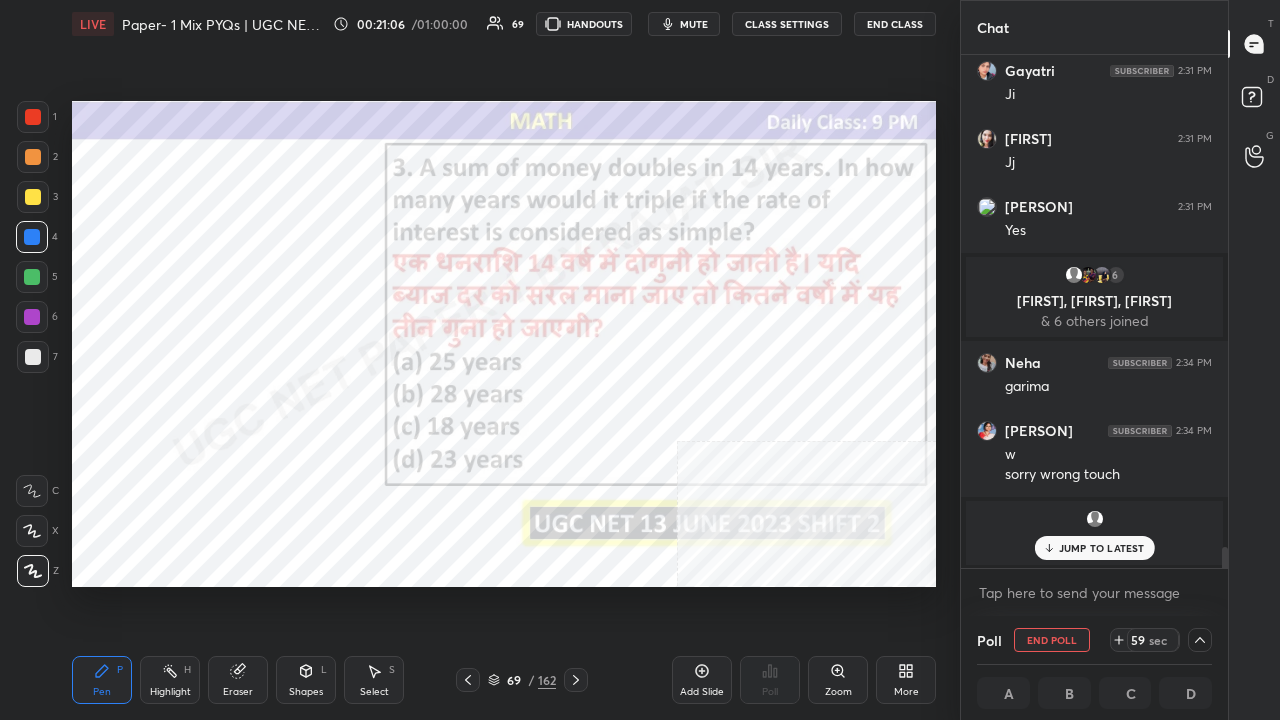 click on "JUMP TO LATEST" at bounding box center (1094, 548) 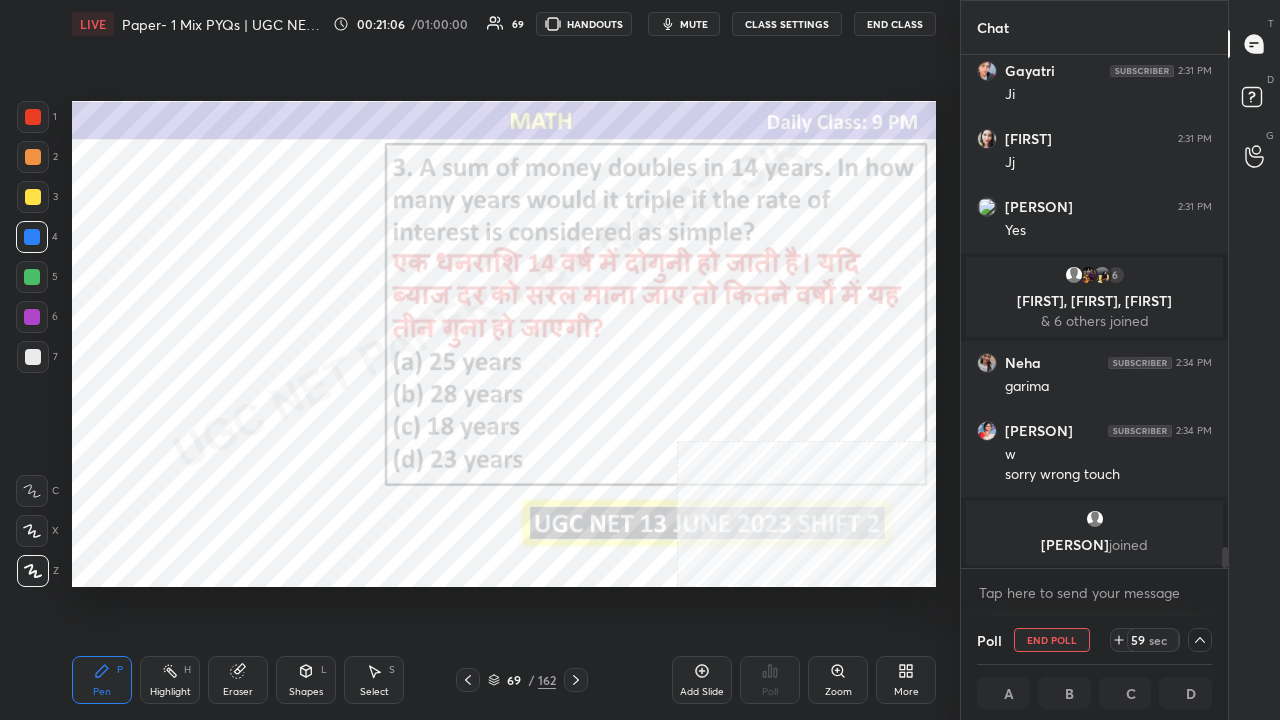click 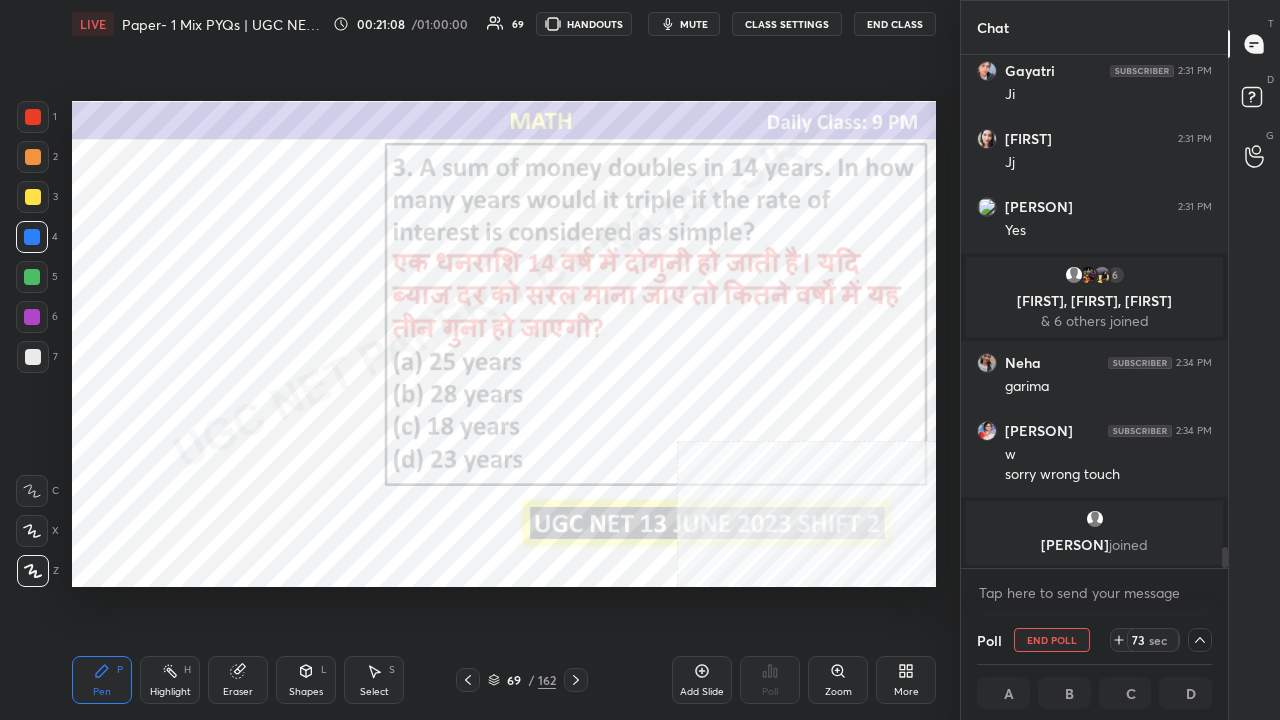 drag, startPoint x: 692, startPoint y: 18, endPoint x: 504, endPoint y: 74, distance: 196.1632 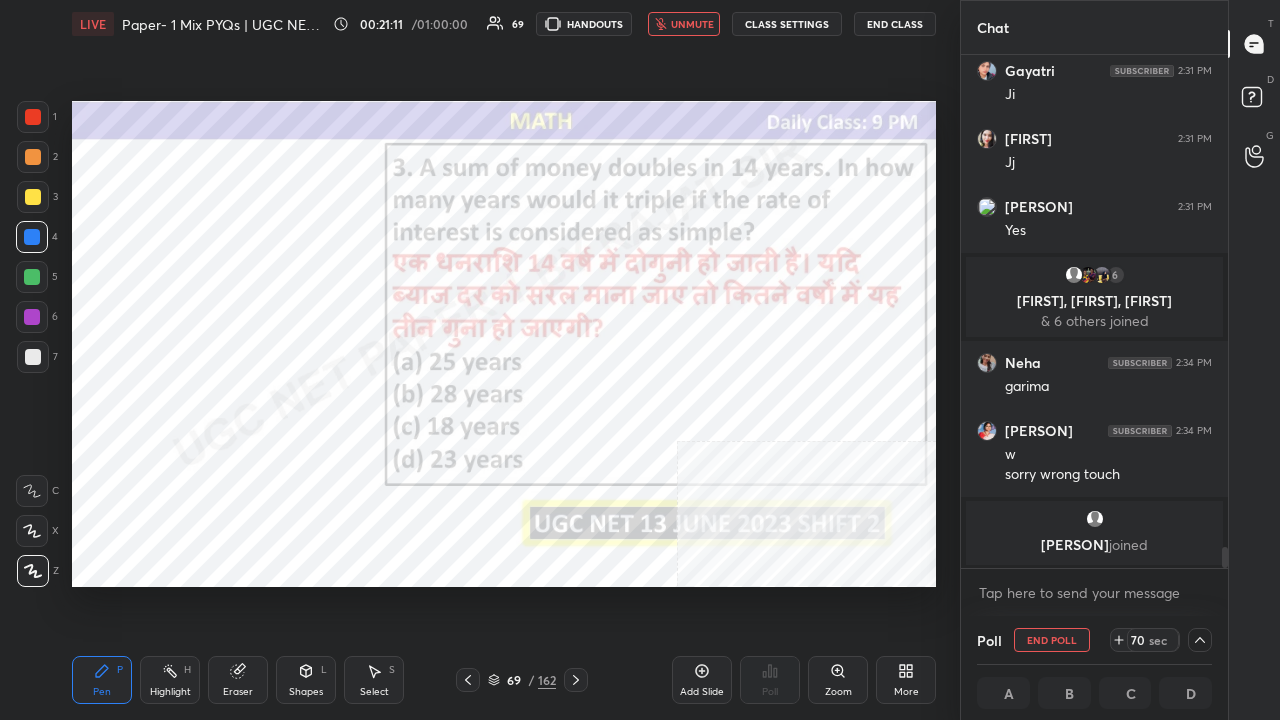 scroll, scrollTop: 1, scrollLeft: 6, axis: both 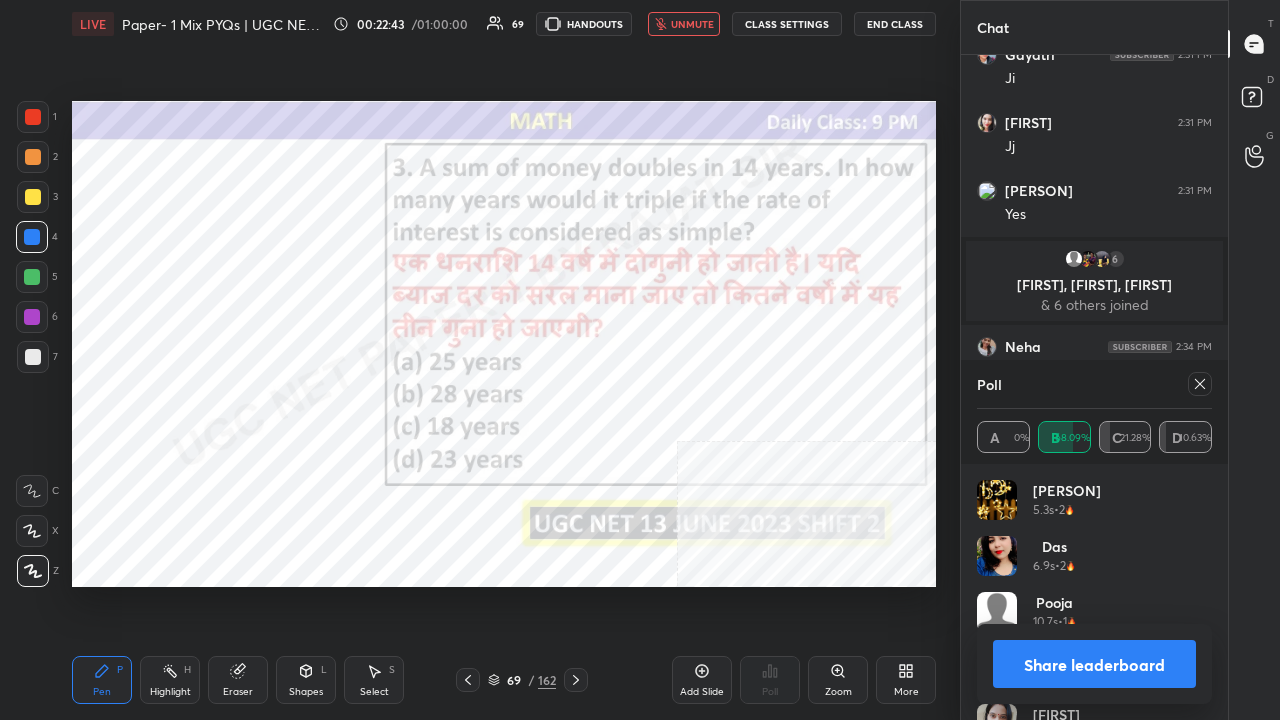 click on "unmute" at bounding box center [692, 24] 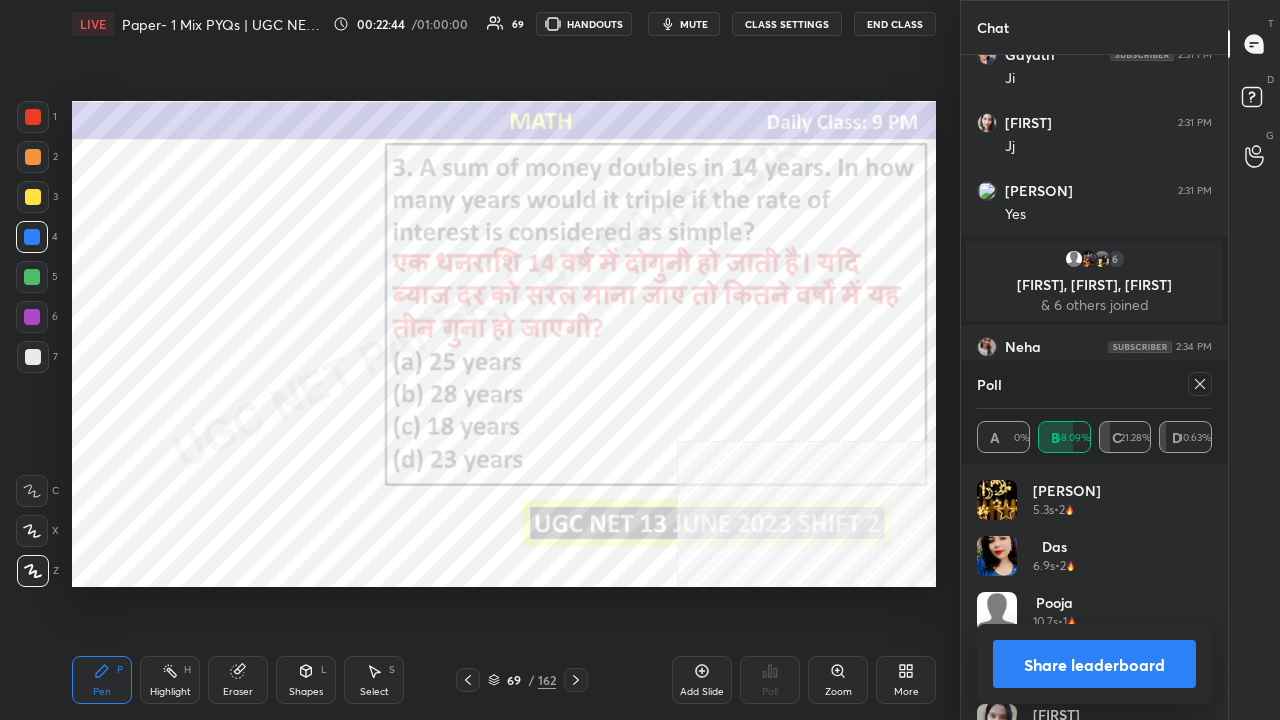 click at bounding box center (1200, 384) 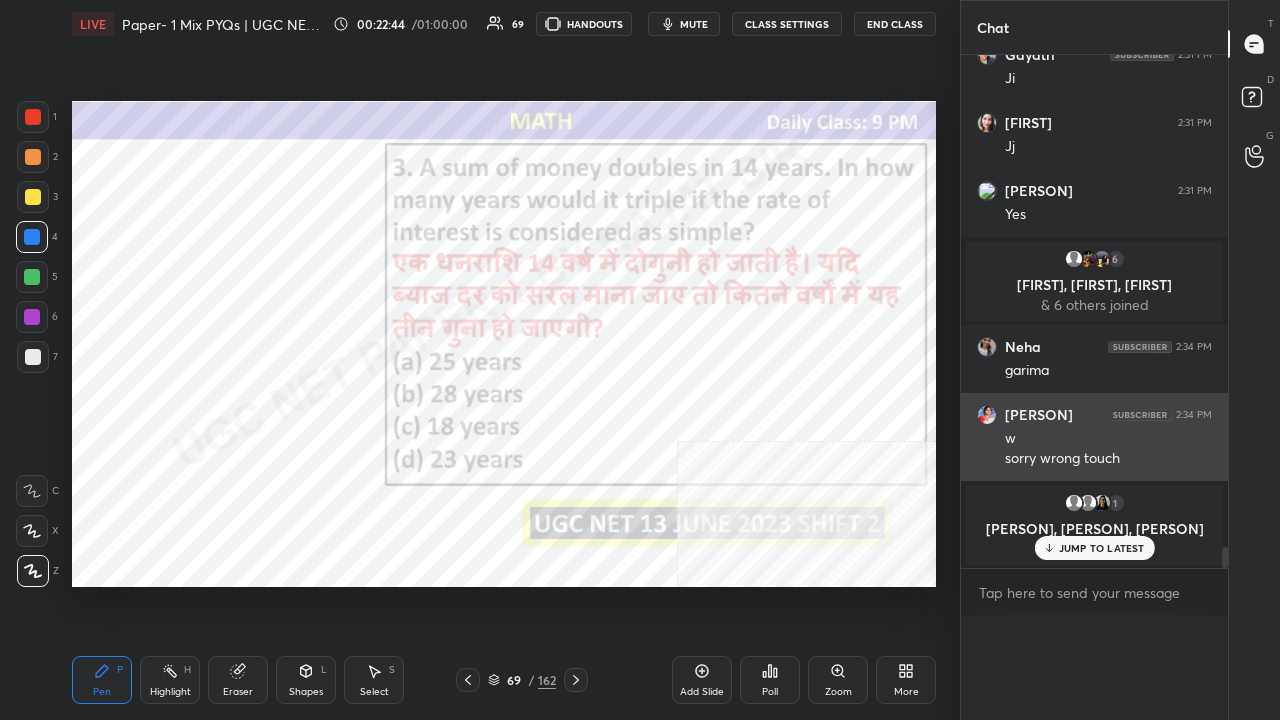 scroll, scrollTop: 88, scrollLeft: 229, axis: both 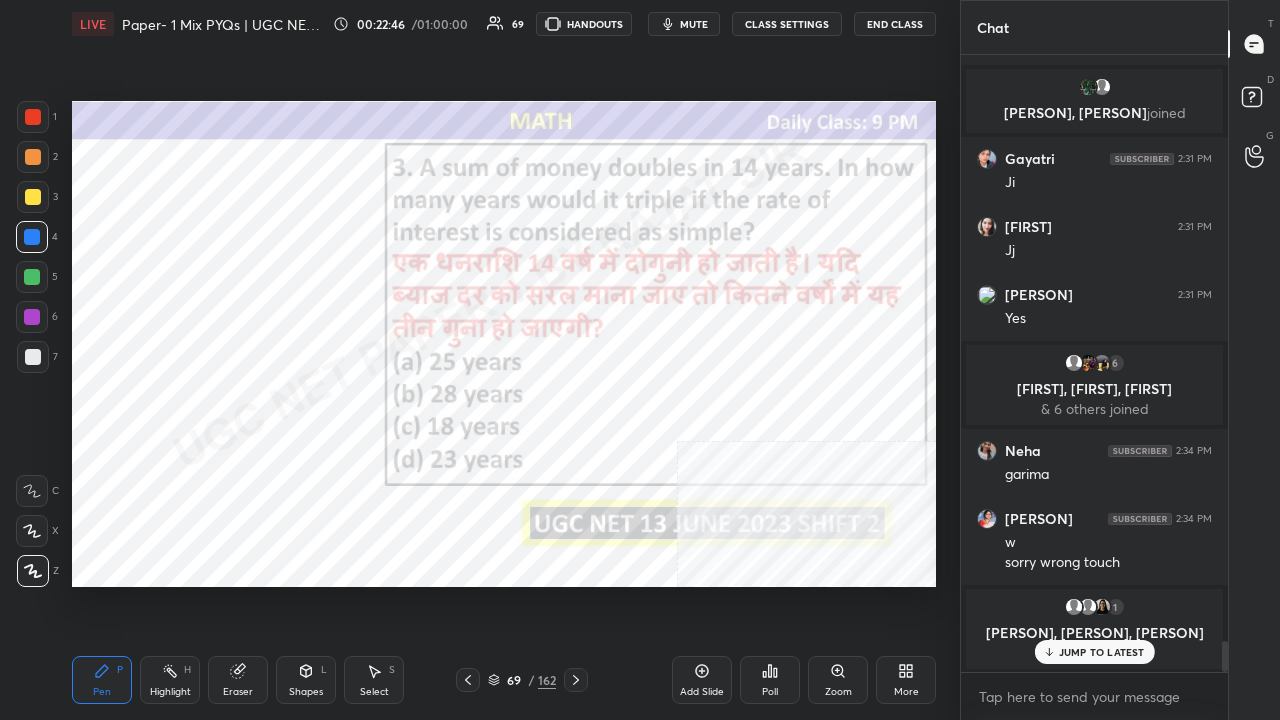 click at bounding box center (32, 317) 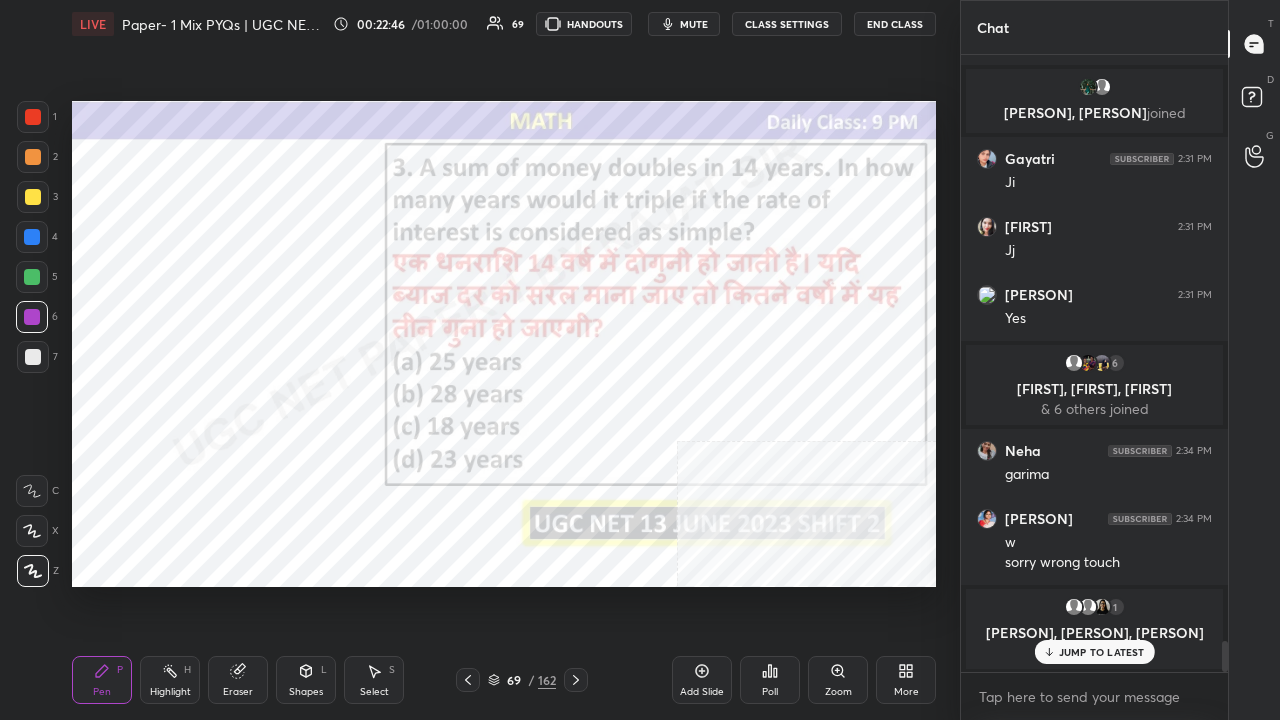 drag, startPoint x: 38, startPoint y: 312, endPoint x: 67, endPoint y: 294, distance: 34.132095 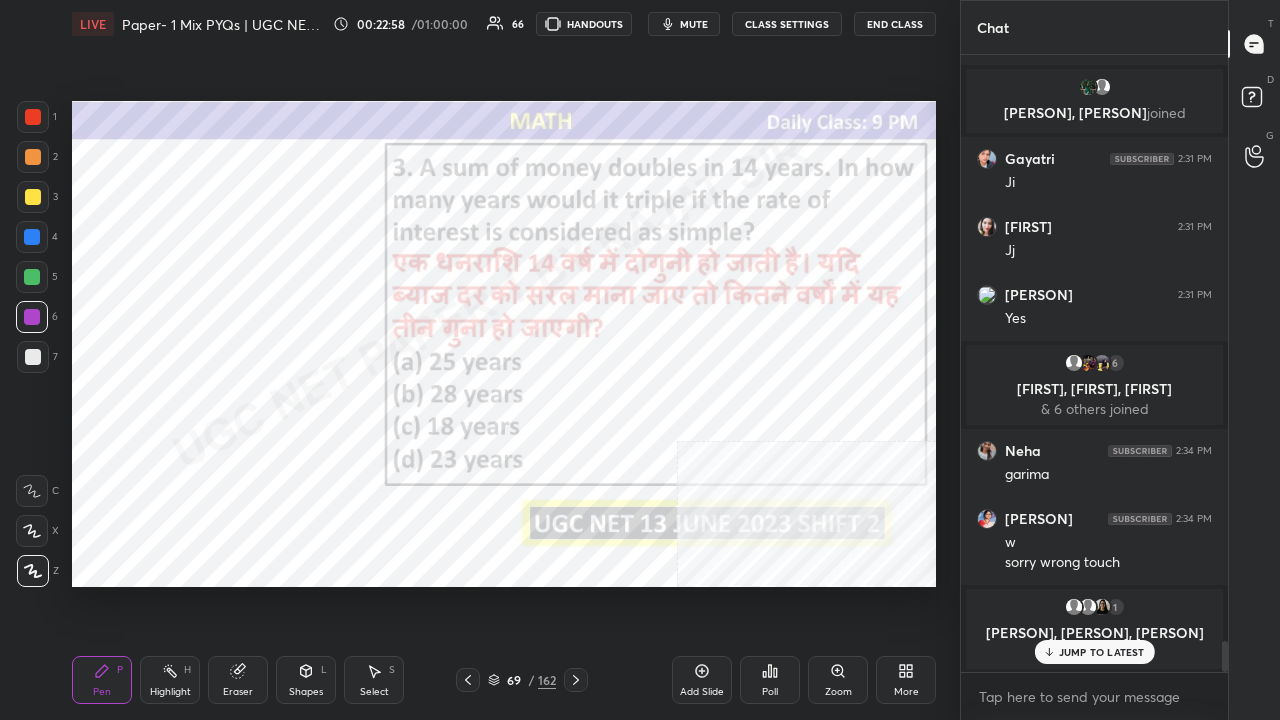 click on "/" at bounding box center (531, 680) 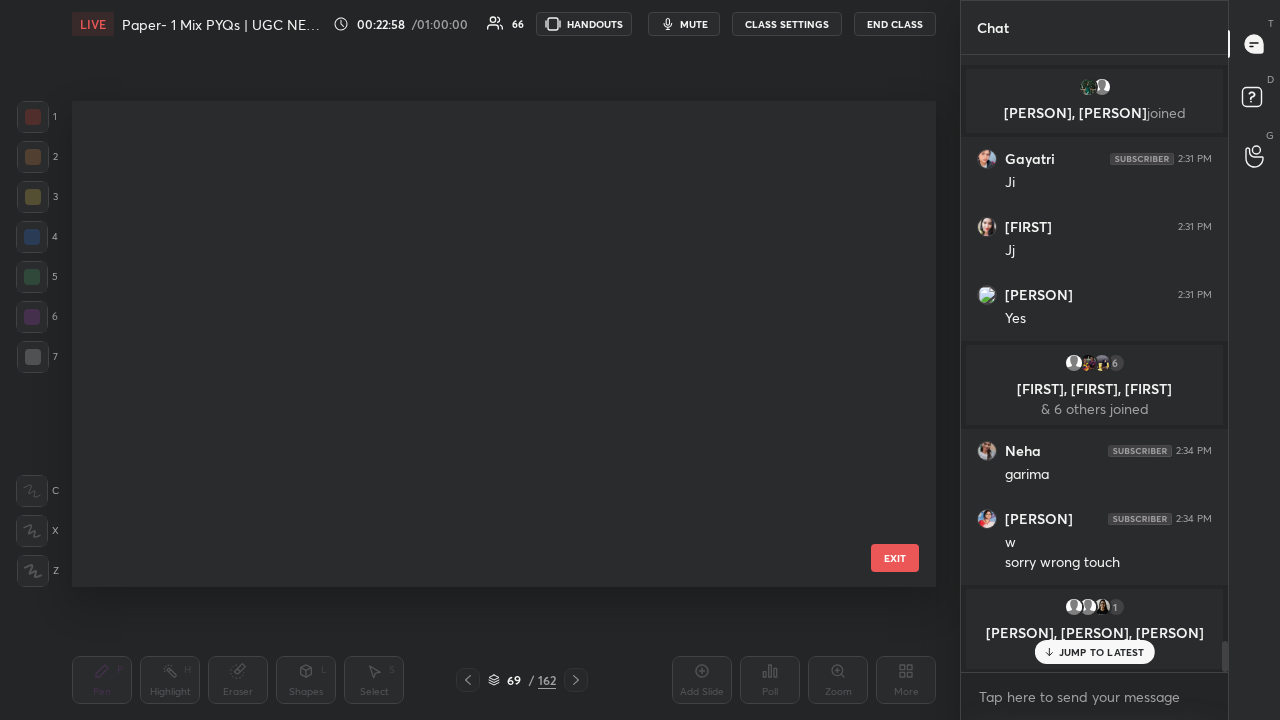scroll, scrollTop: 2895, scrollLeft: 0, axis: vertical 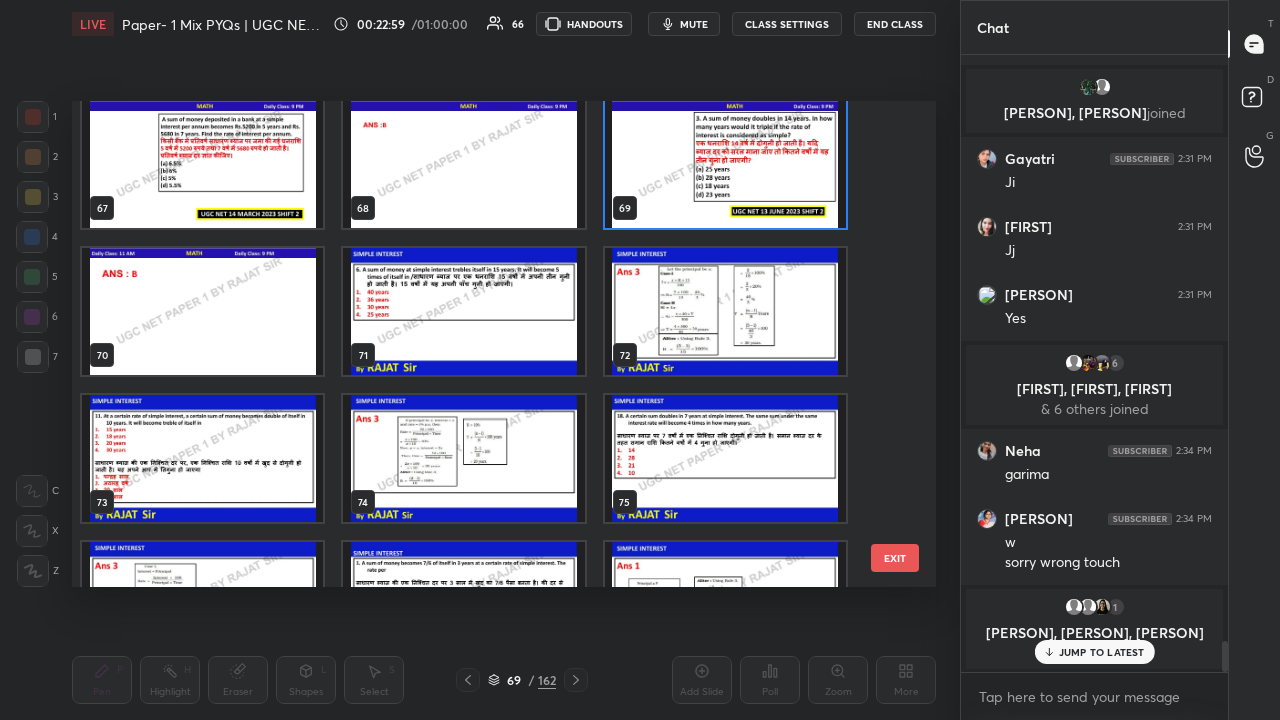 drag, startPoint x: 900, startPoint y: 283, endPoint x: 899, endPoint y: 298, distance: 15.033297 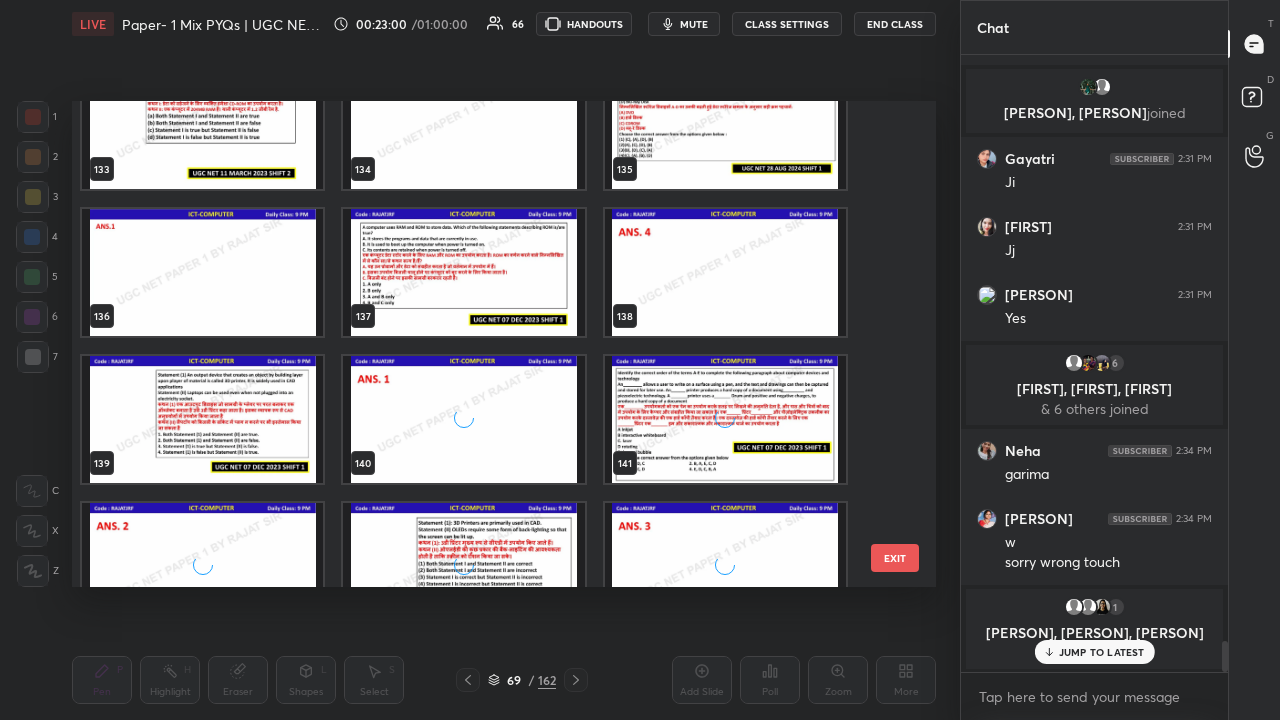 scroll, scrollTop: 6504, scrollLeft: 0, axis: vertical 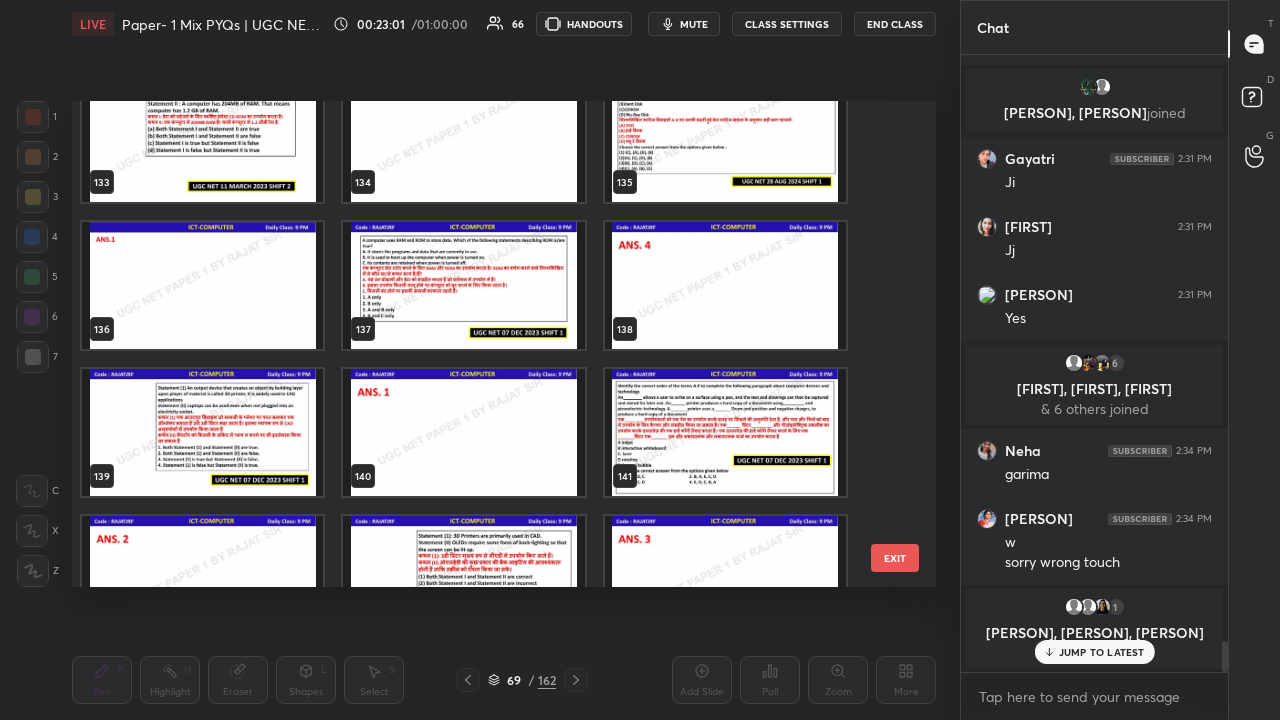 click at bounding box center (463, 285) 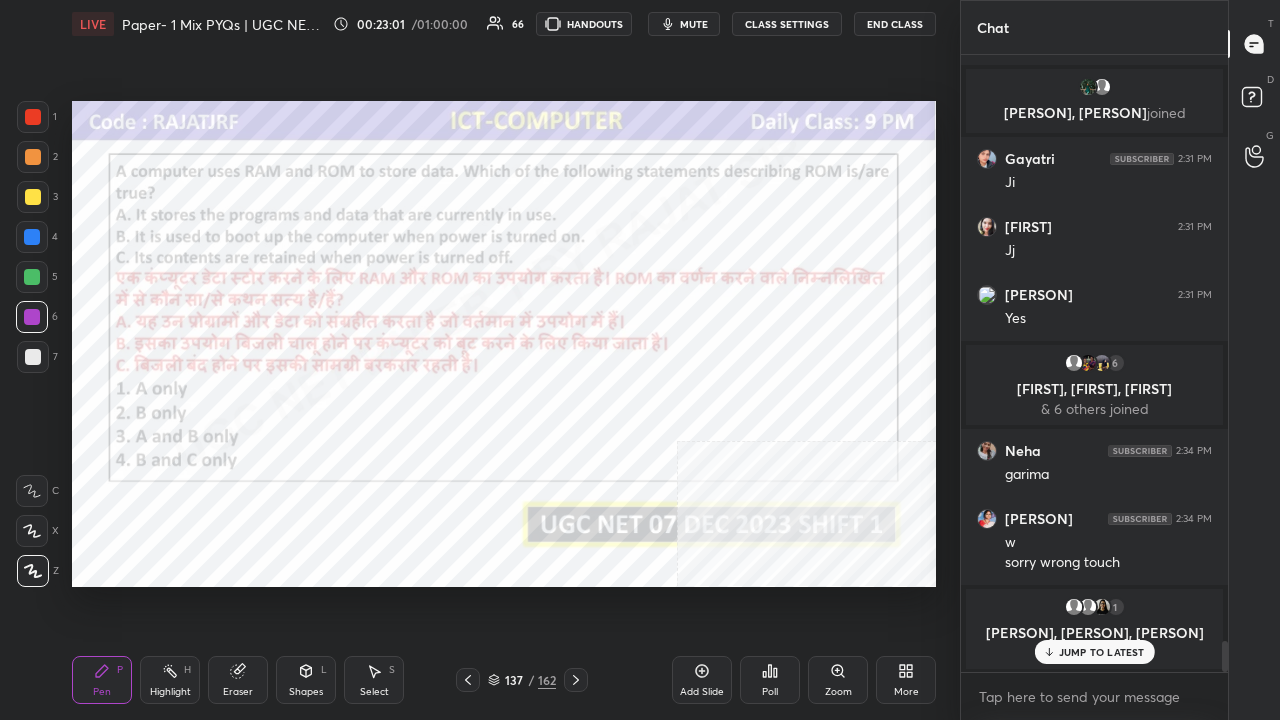 click at bounding box center (463, 285) 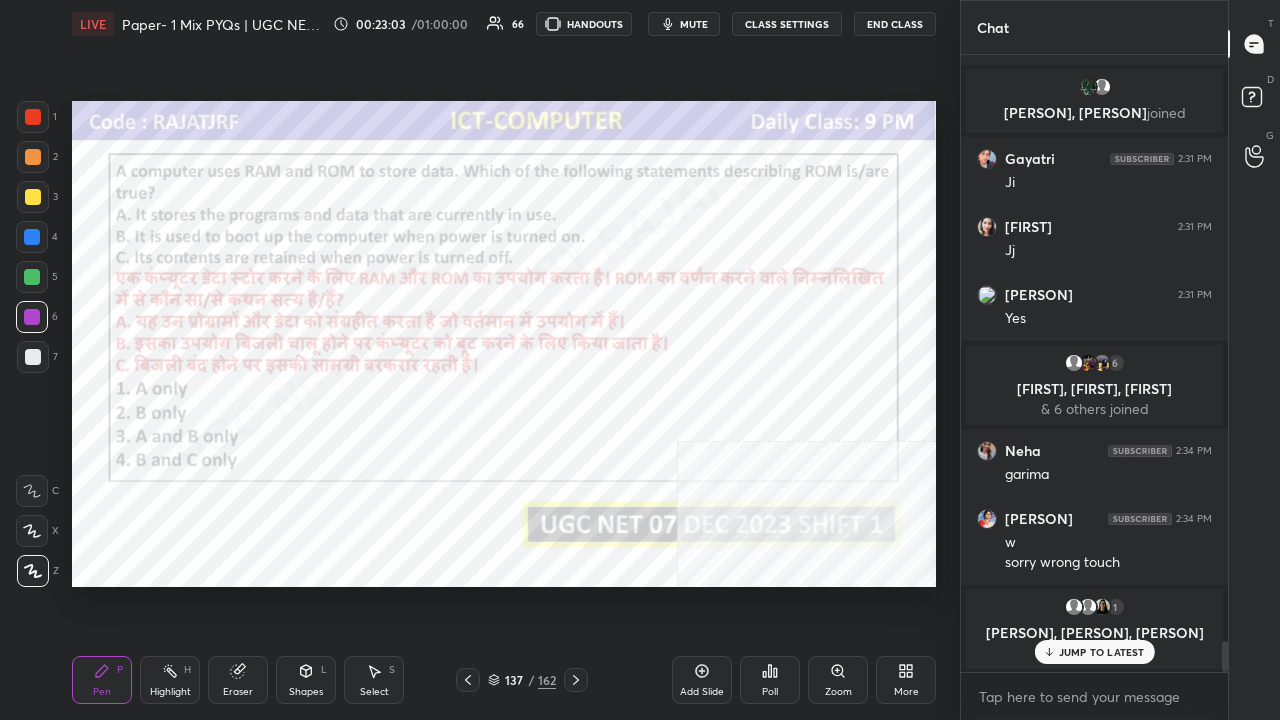 click on "Poll" at bounding box center [770, 680] 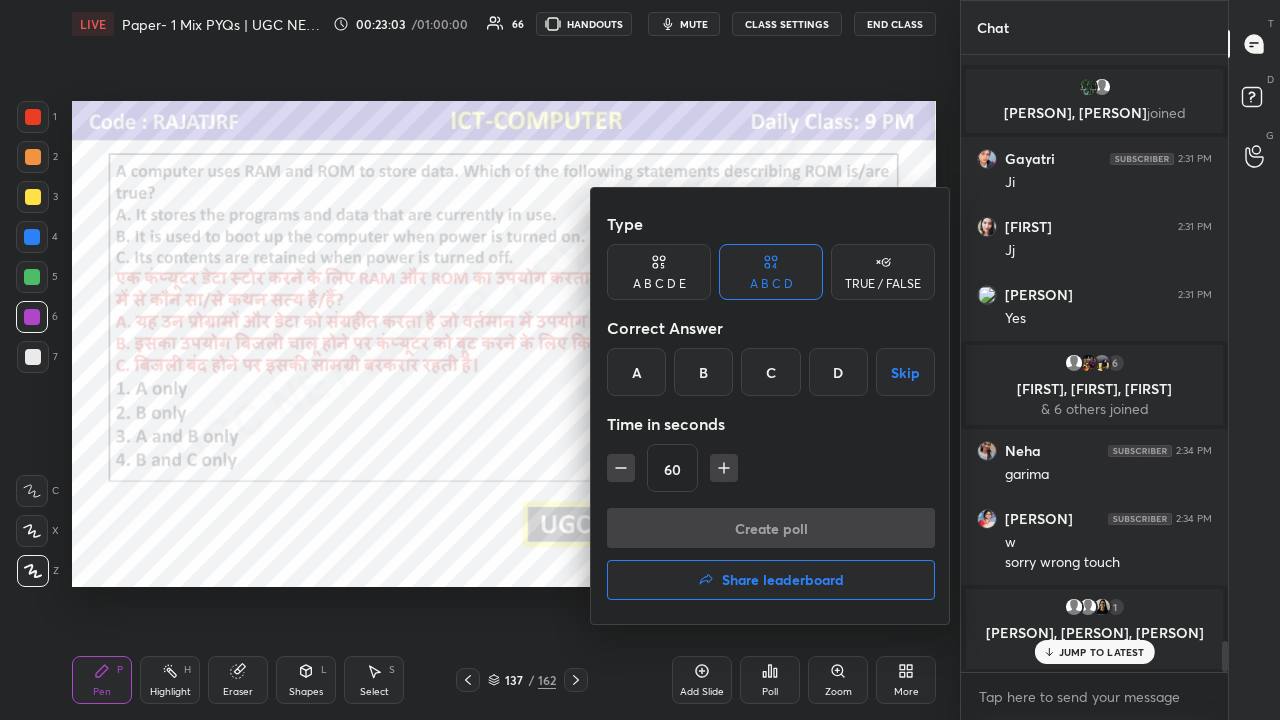 drag, startPoint x: 824, startPoint y: 374, endPoint x: 803, endPoint y: 412, distance: 43.416588 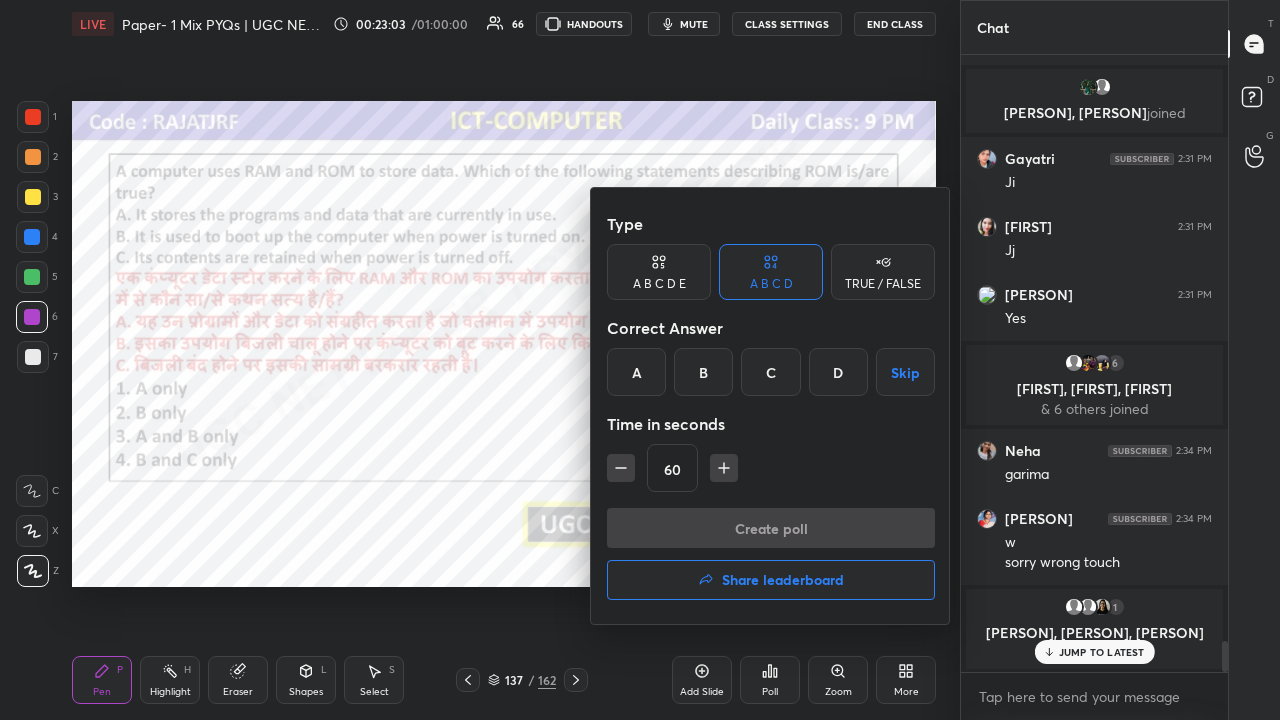 click on "D" at bounding box center (838, 372) 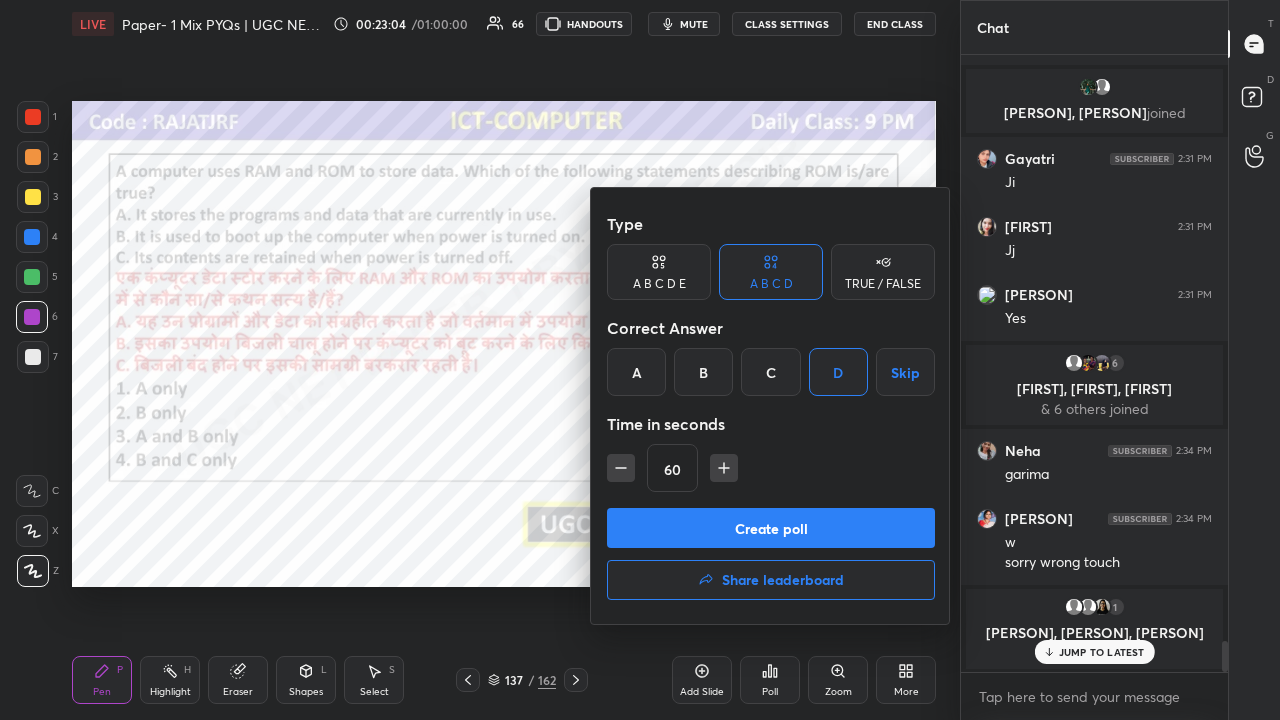 click 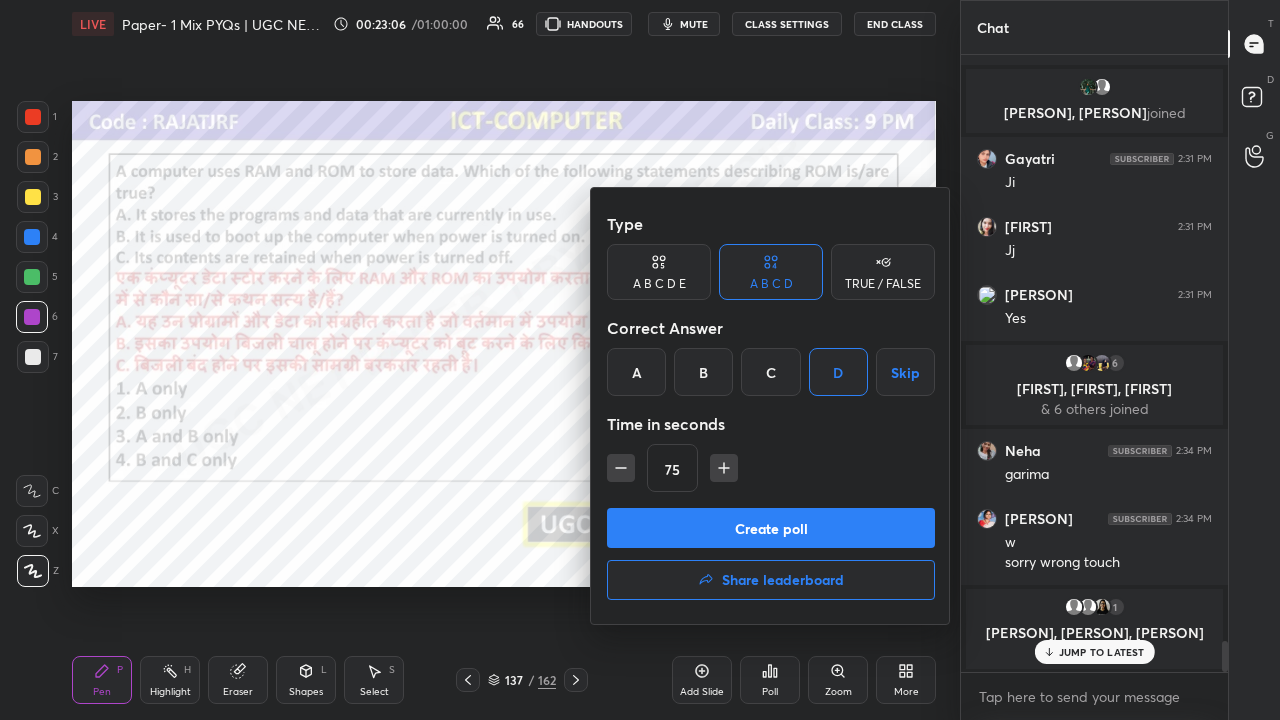 click on "Create poll" at bounding box center [771, 528] 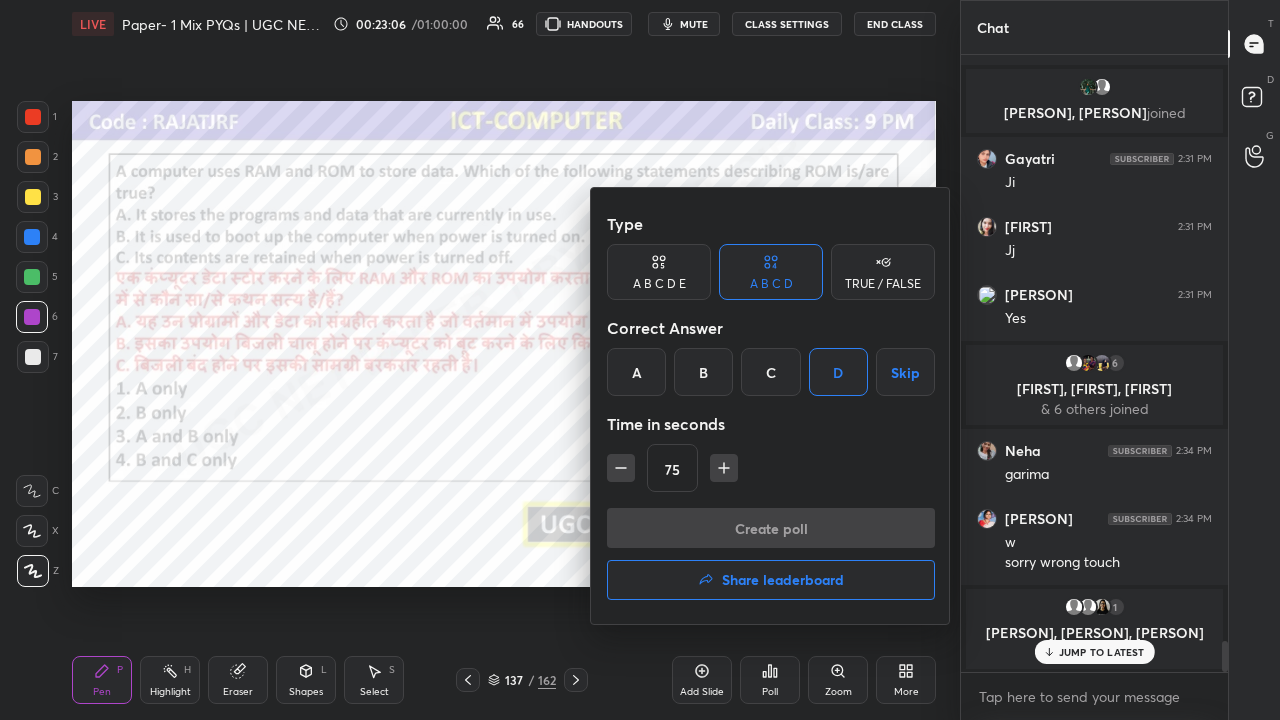 scroll, scrollTop: 568, scrollLeft: 261, axis: both 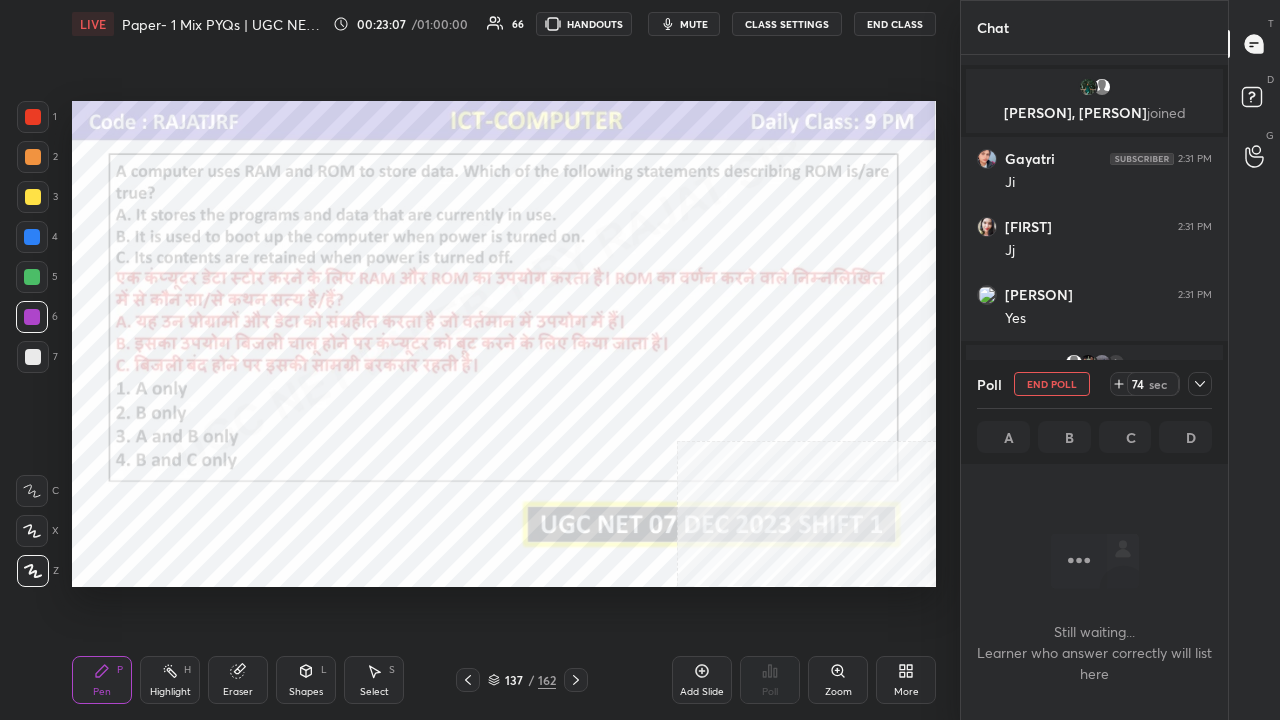 click 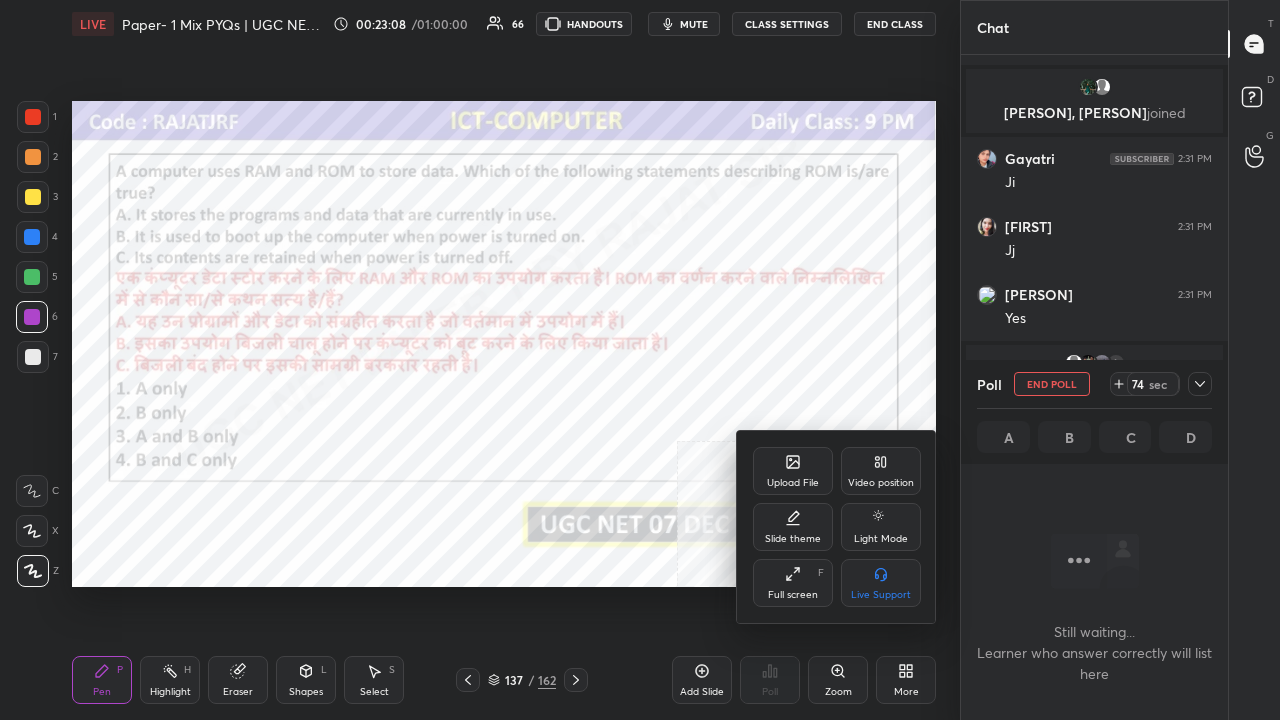 click at bounding box center [640, 360] 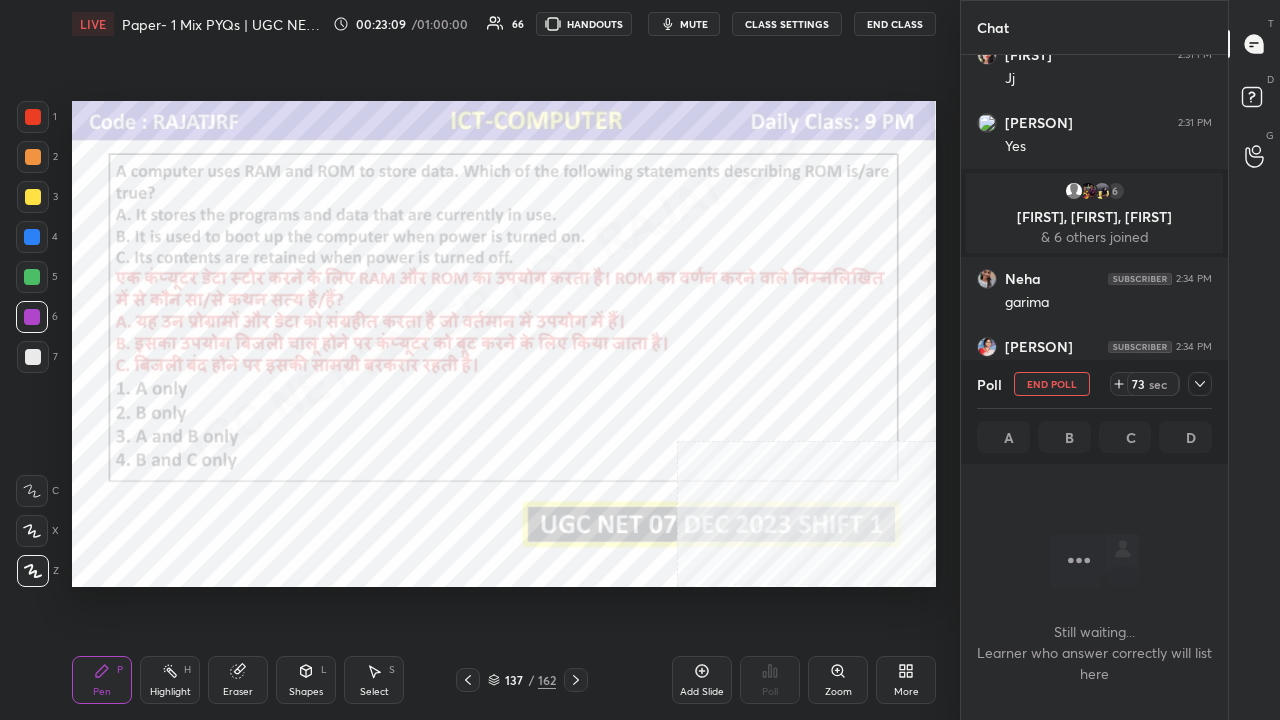 click on "mute" at bounding box center [684, 24] 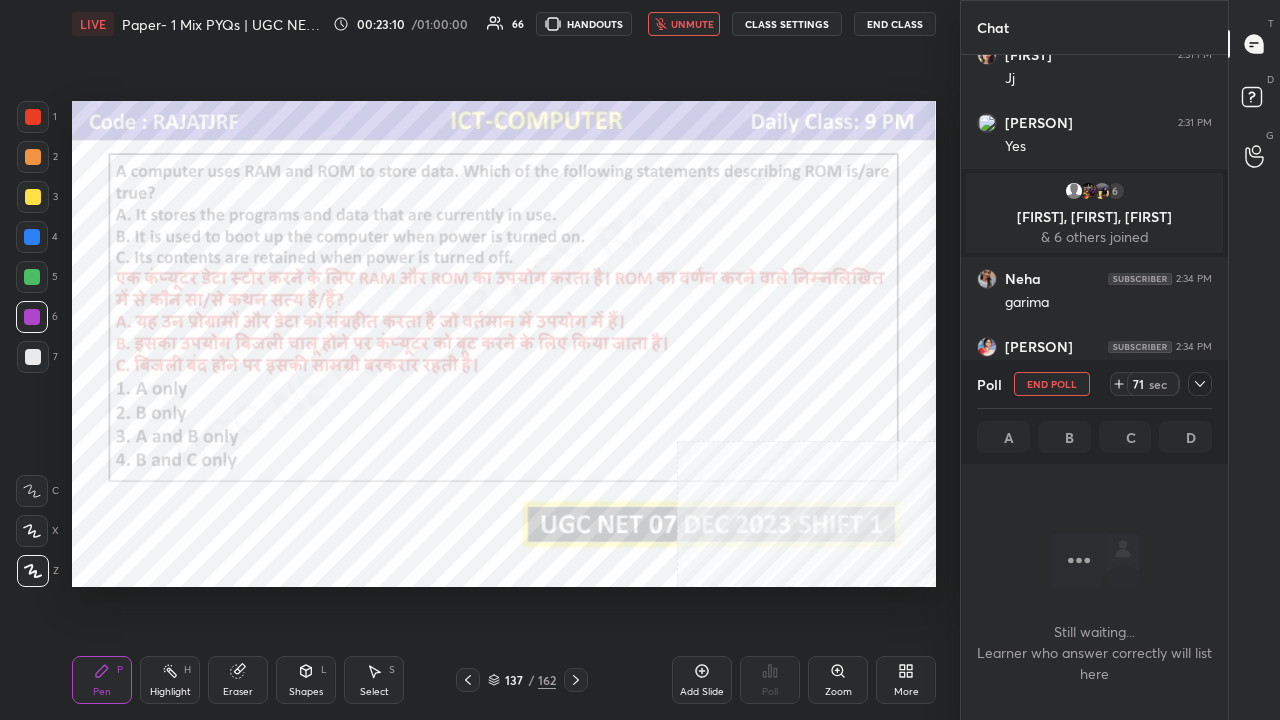 drag, startPoint x: 1204, startPoint y: 384, endPoint x: 1192, endPoint y: 391, distance: 13.892444 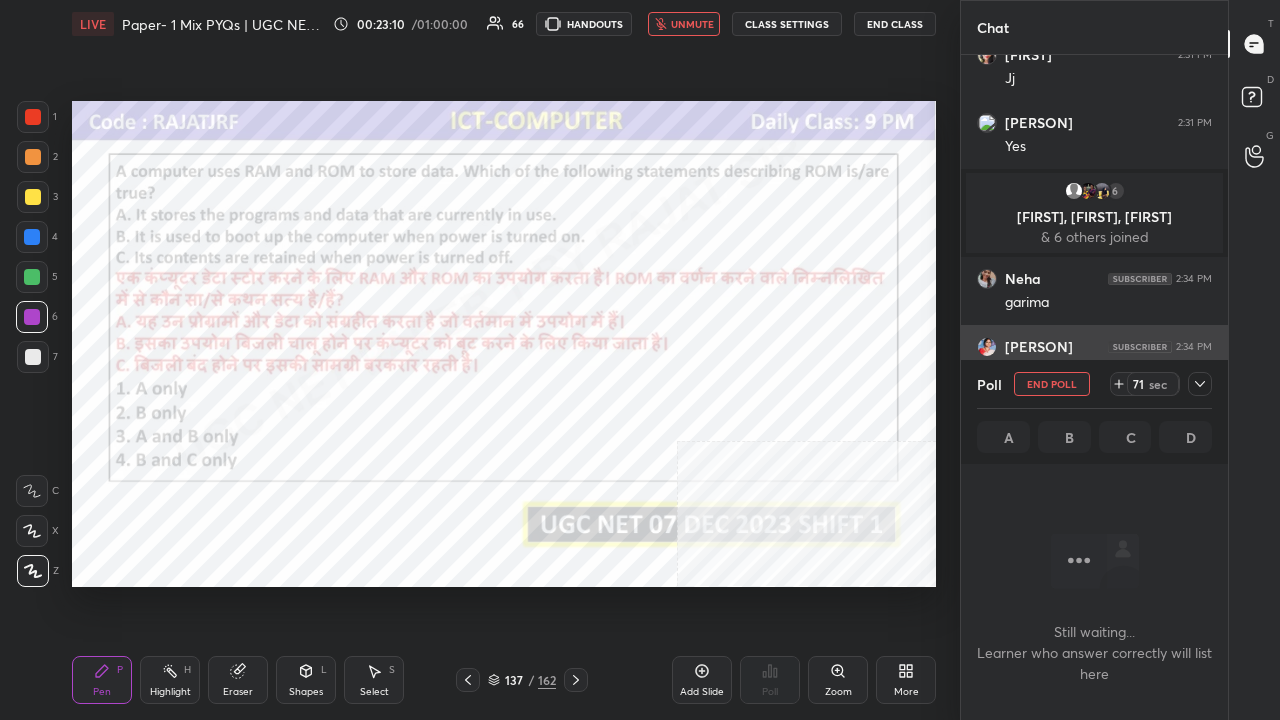 click 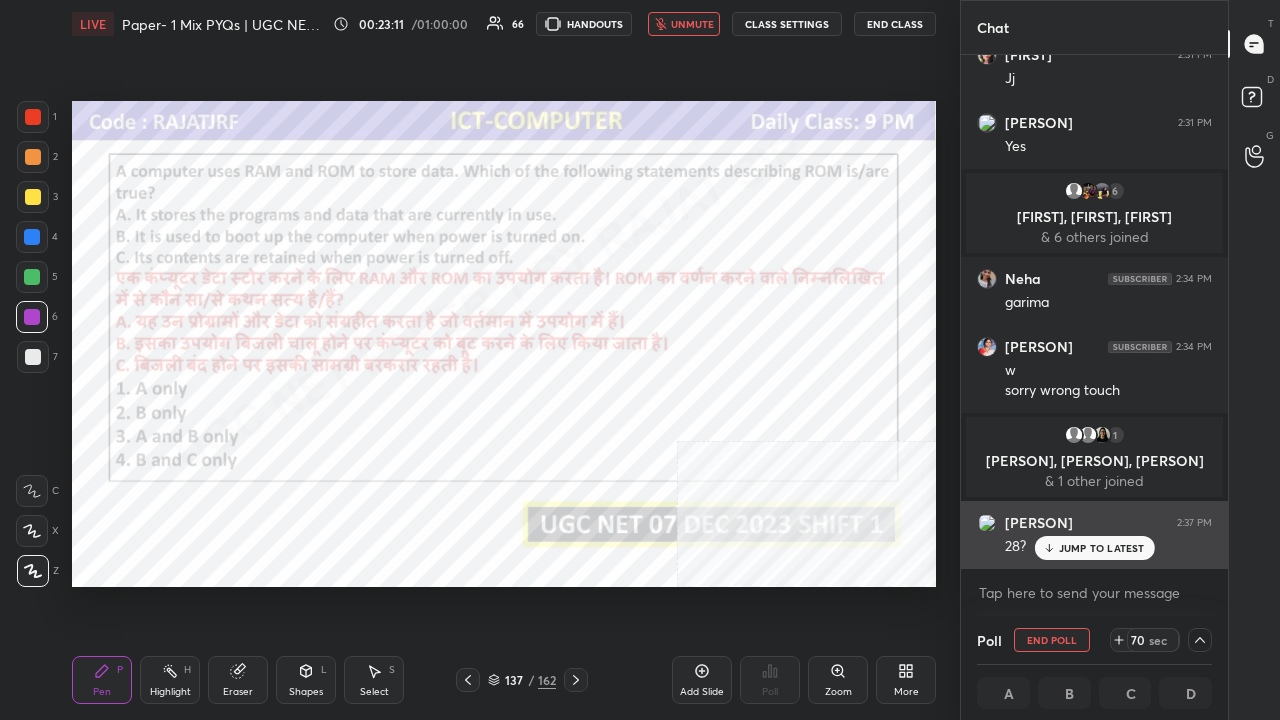 click on "JUMP TO LATEST" at bounding box center (1102, 548) 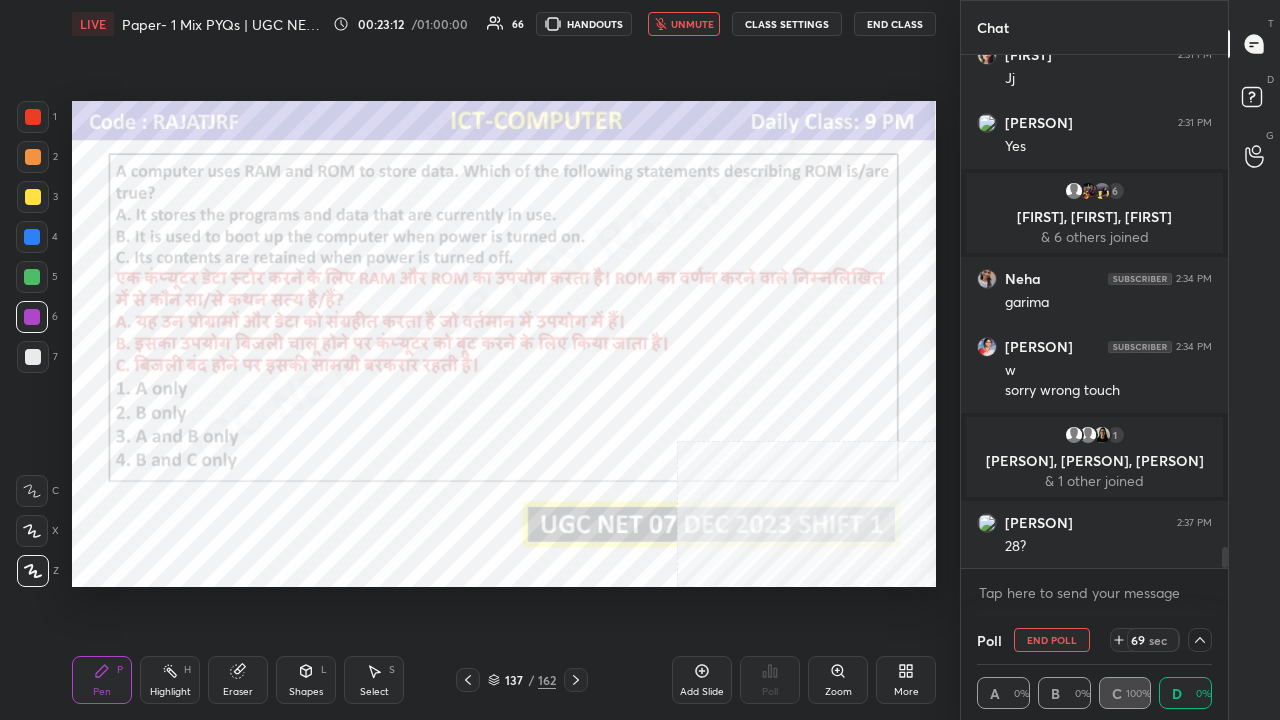 click on "unmute" at bounding box center (692, 24) 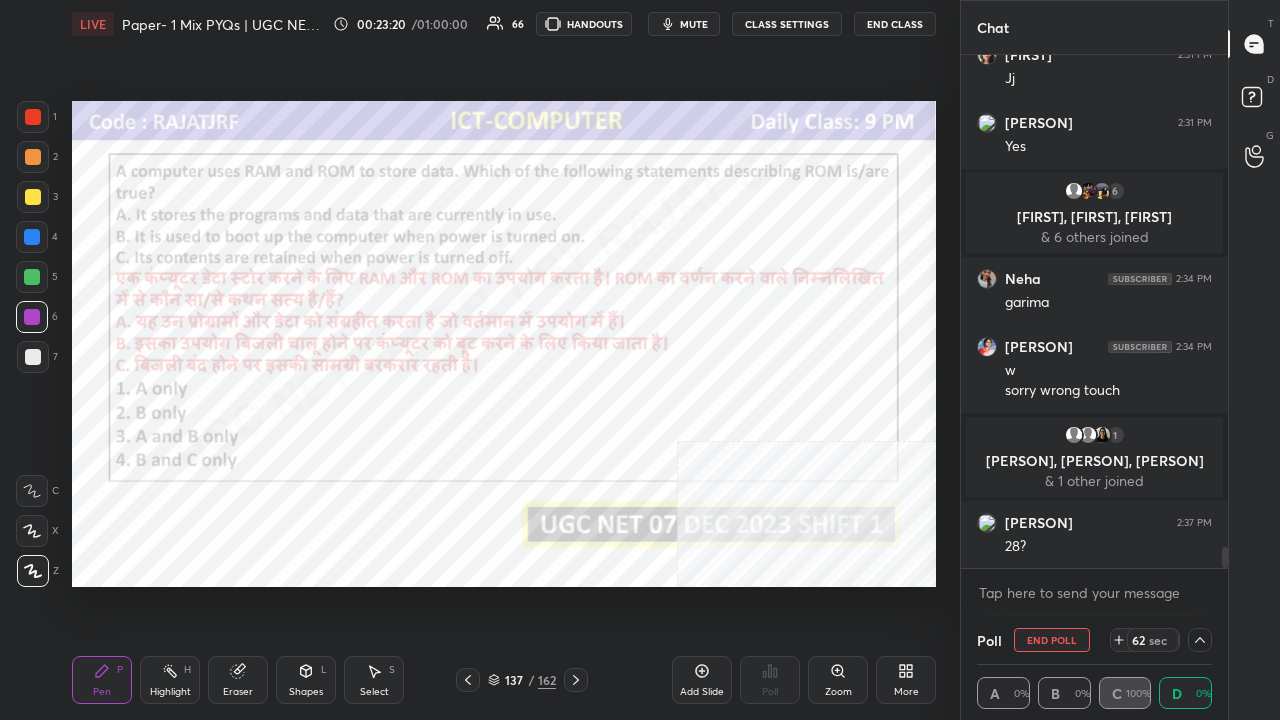 click 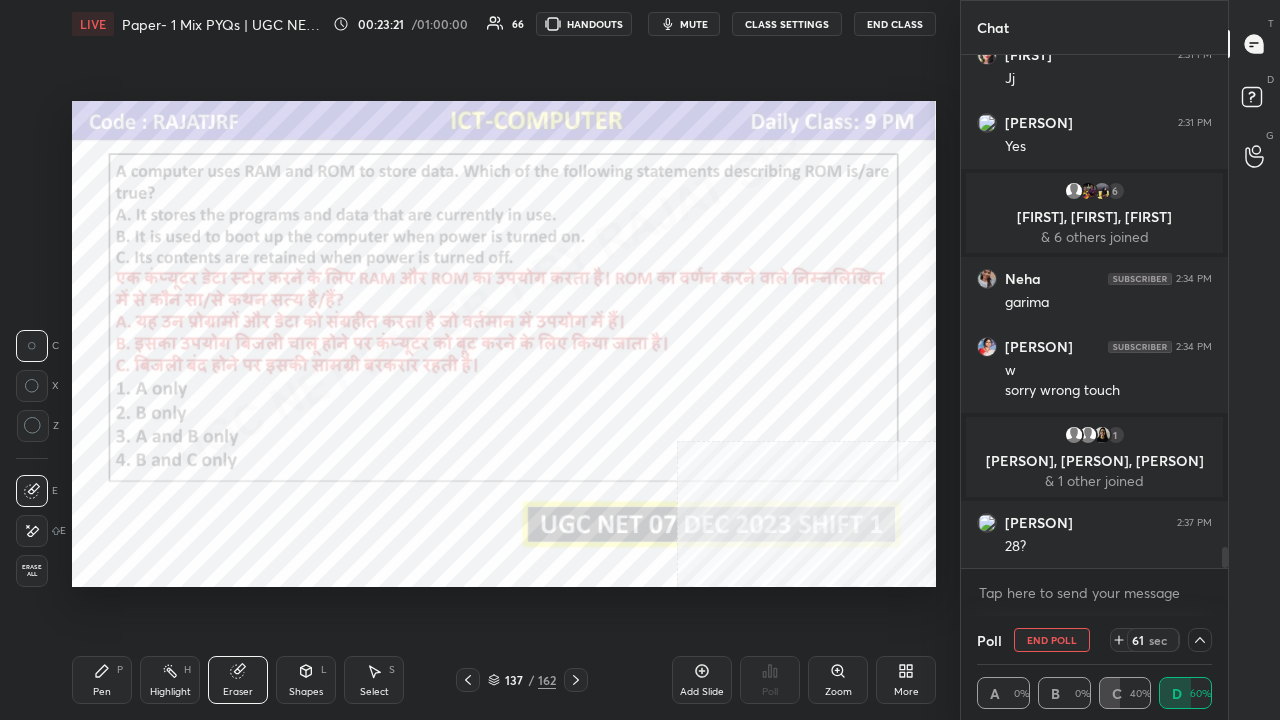 click on "Erase all" at bounding box center [32, 571] 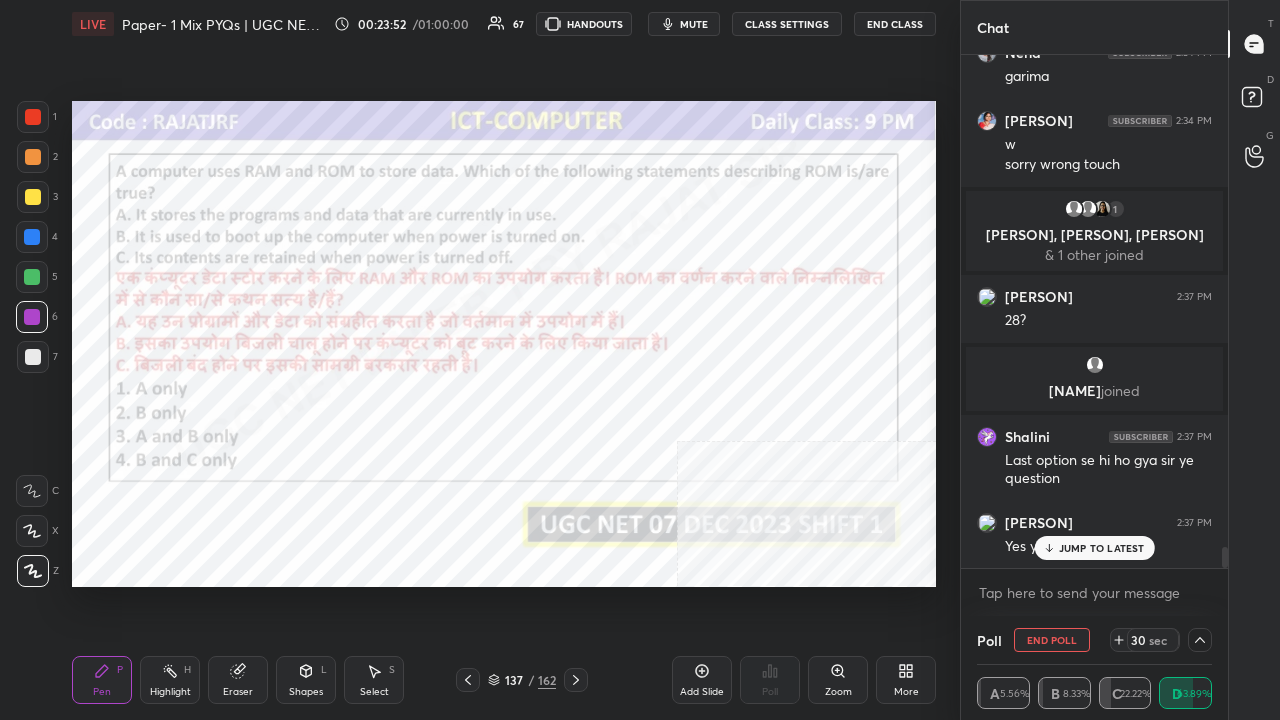 scroll, scrollTop: 12052, scrollLeft: 0, axis: vertical 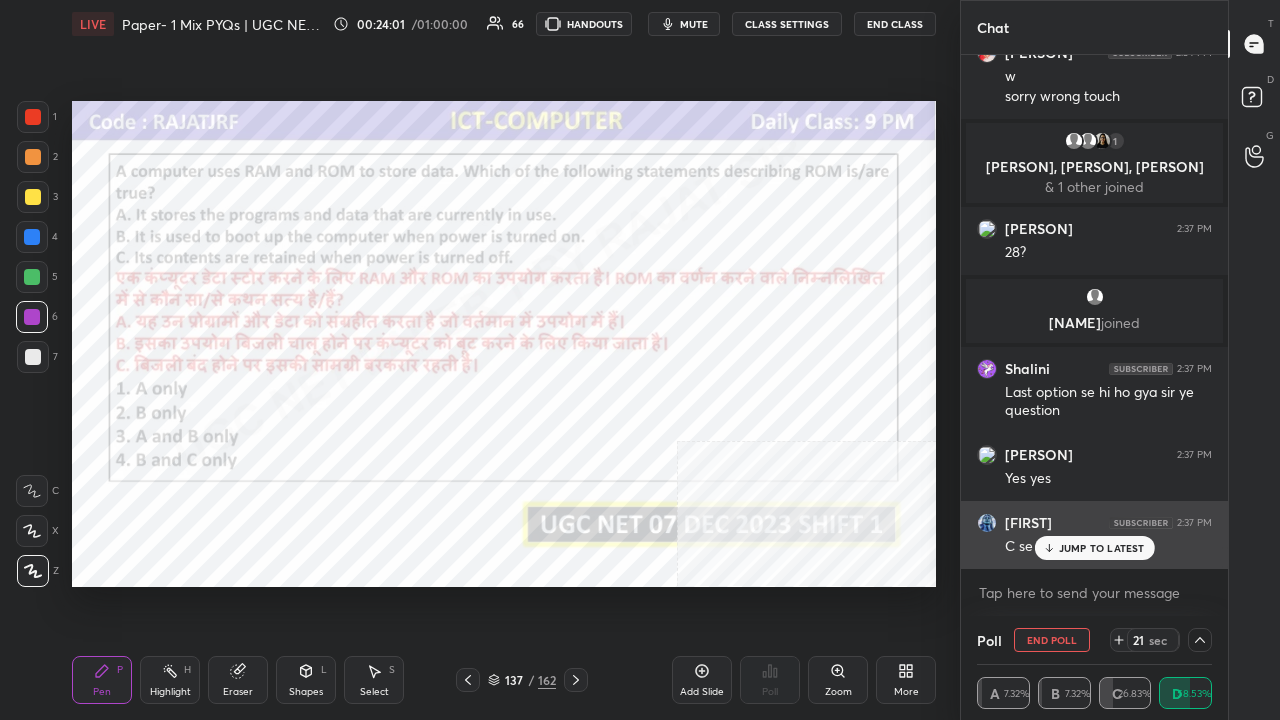 click on "JUMP TO LATEST" at bounding box center (1094, 548) 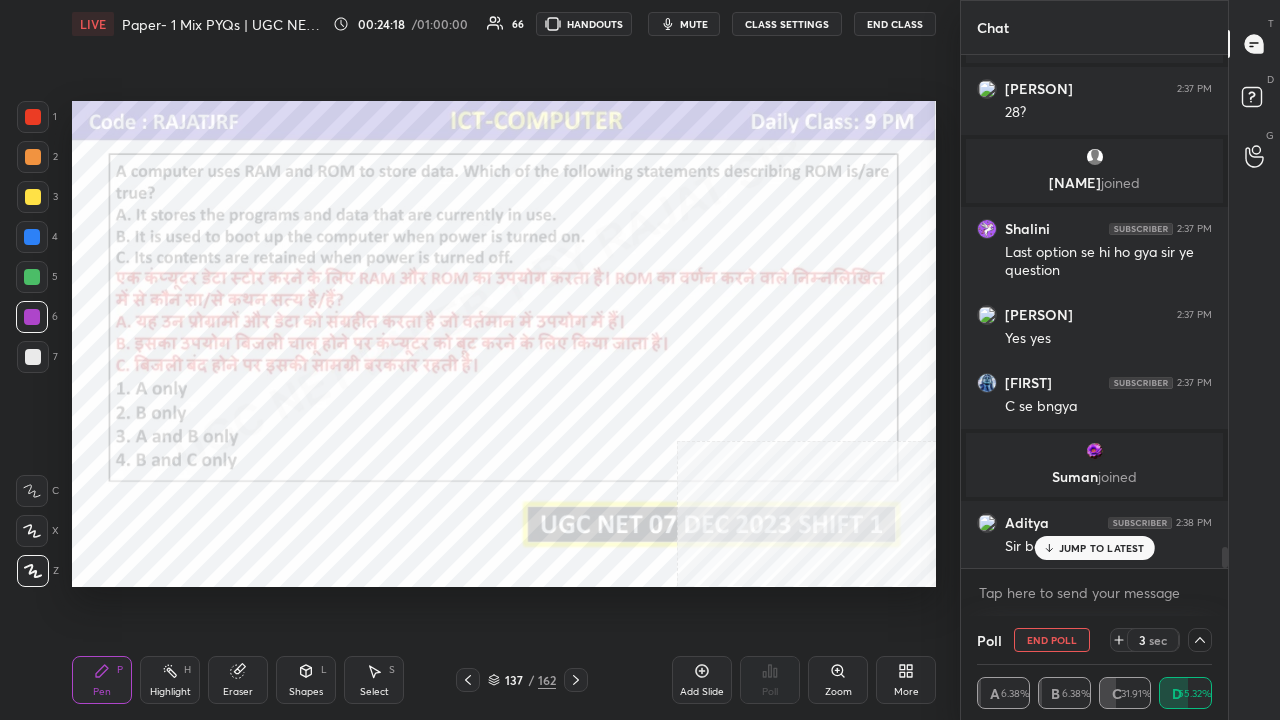 scroll, scrollTop: 12188, scrollLeft: 0, axis: vertical 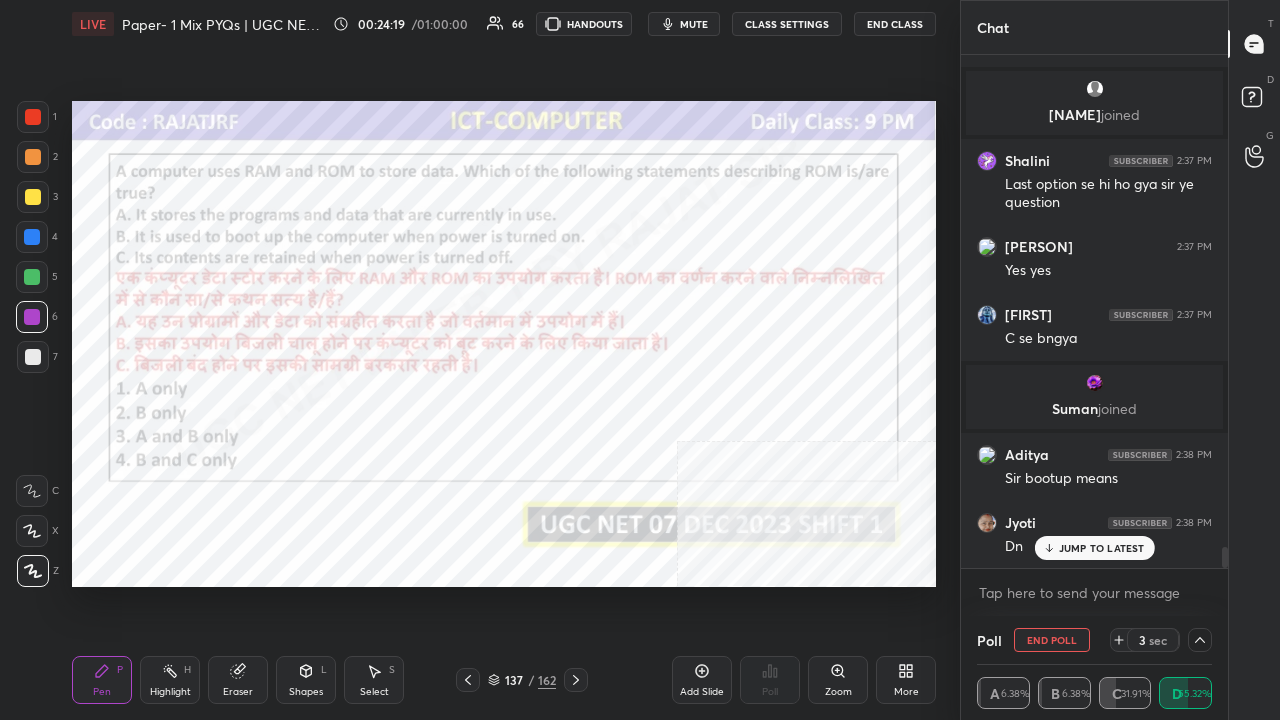 click on "JUMP TO LATEST" at bounding box center (1102, 548) 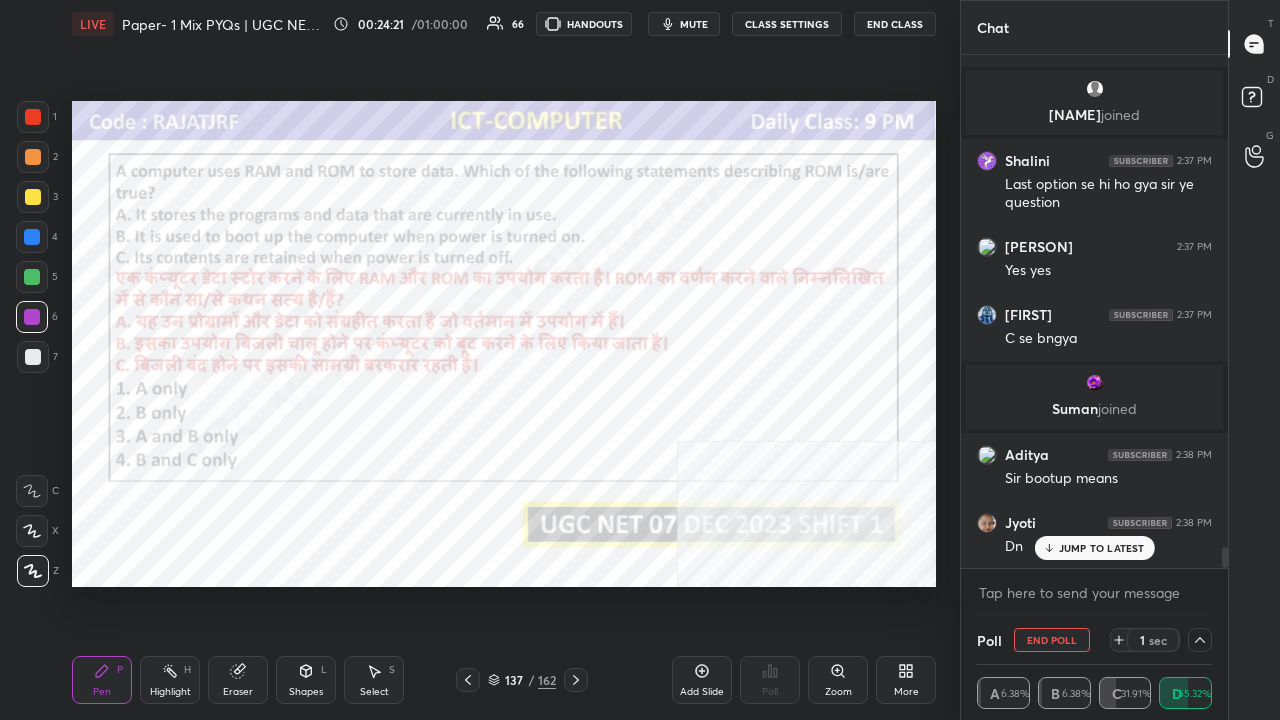 scroll, scrollTop: 12260, scrollLeft: 0, axis: vertical 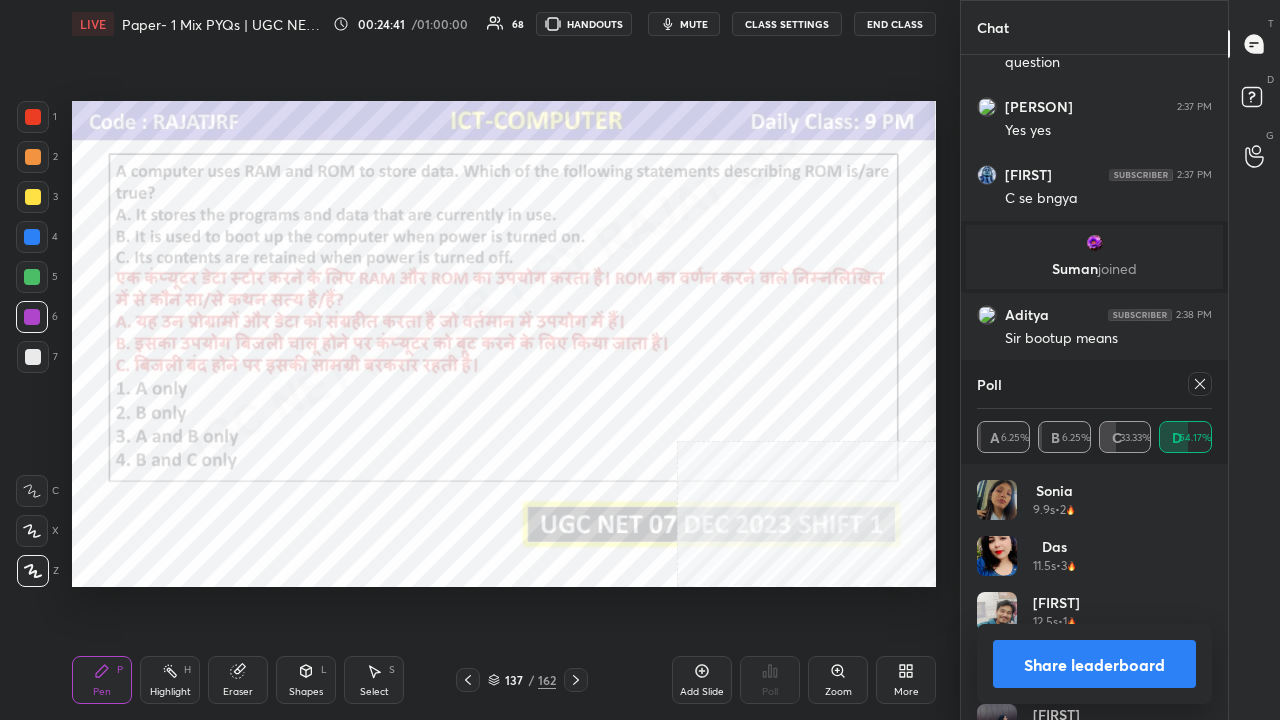 click 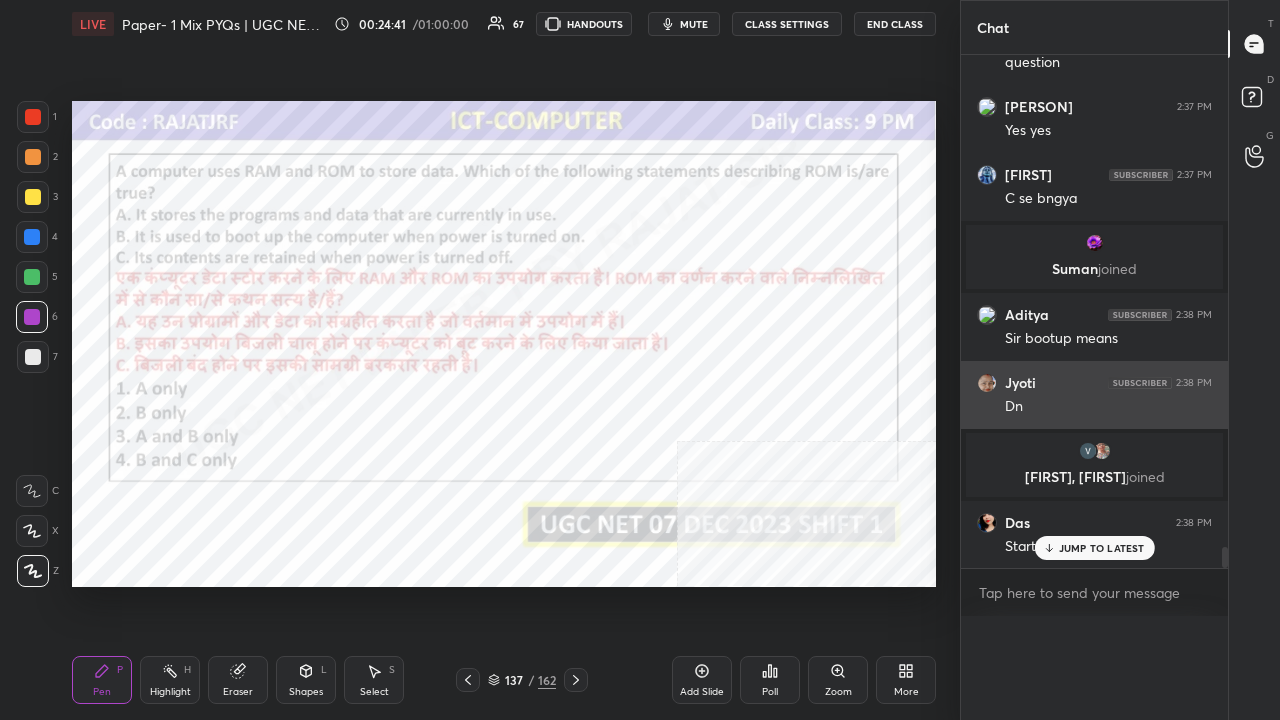 scroll, scrollTop: 88, scrollLeft: 229, axis: both 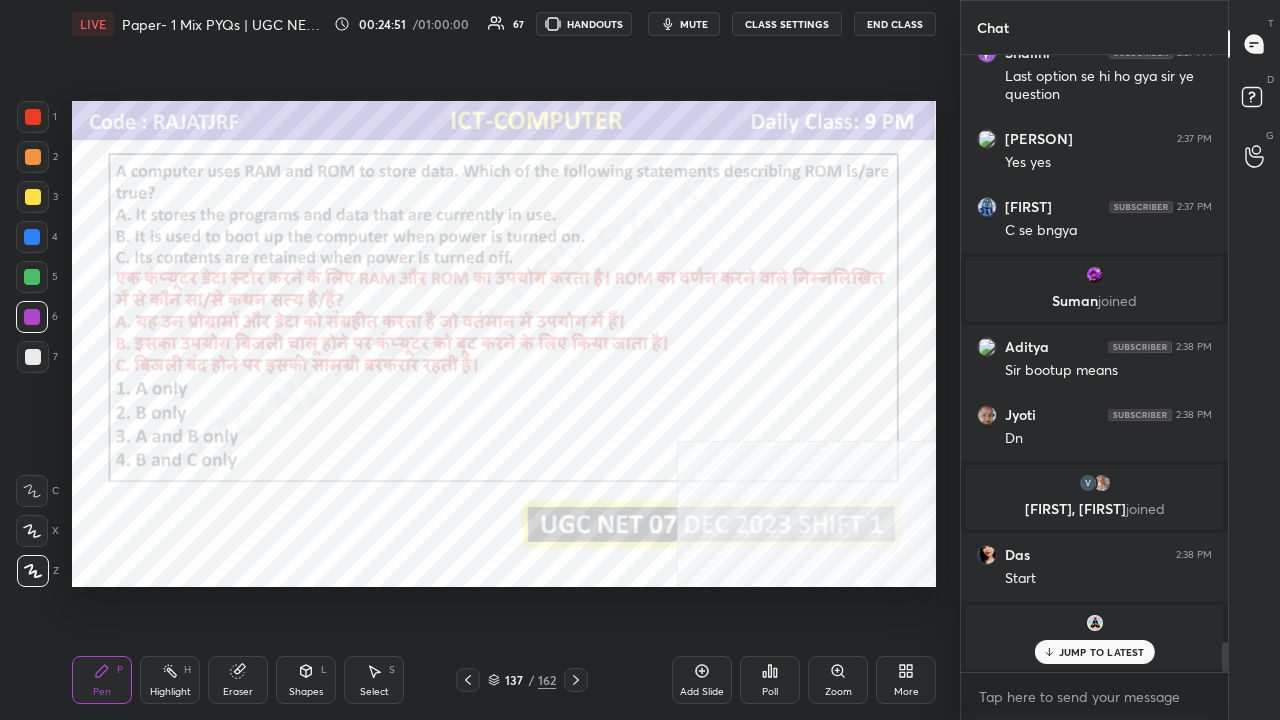 drag, startPoint x: 1097, startPoint y: 643, endPoint x: 1087, endPoint y: 642, distance: 10.049875 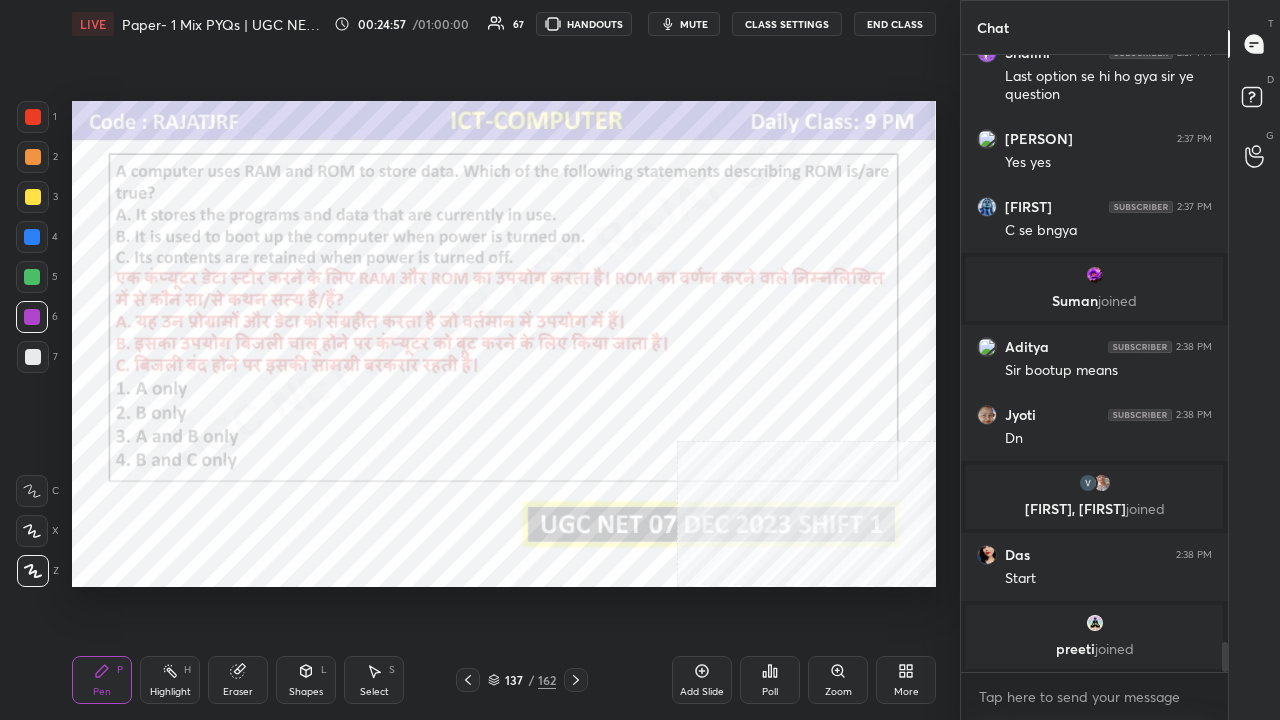 scroll, scrollTop: 12308, scrollLeft: 0, axis: vertical 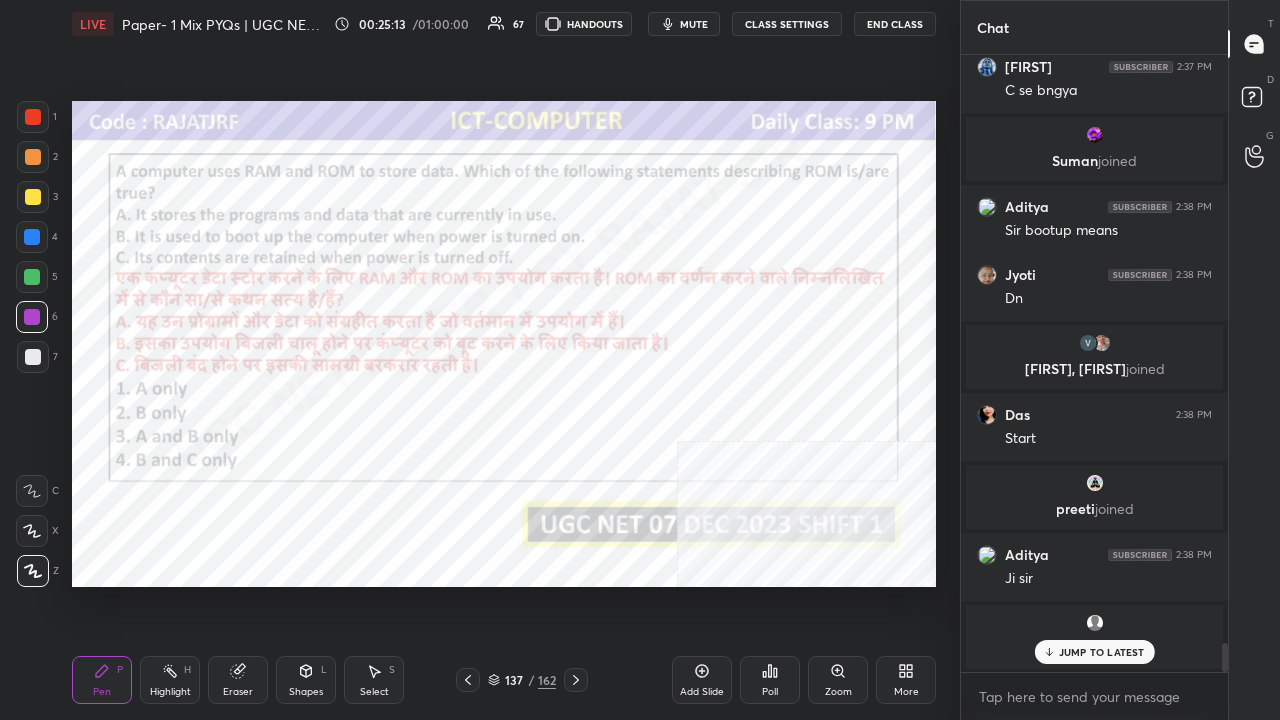 drag, startPoint x: 510, startPoint y: 684, endPoint x: 521, endPoint y: 666, distance: 21.095022 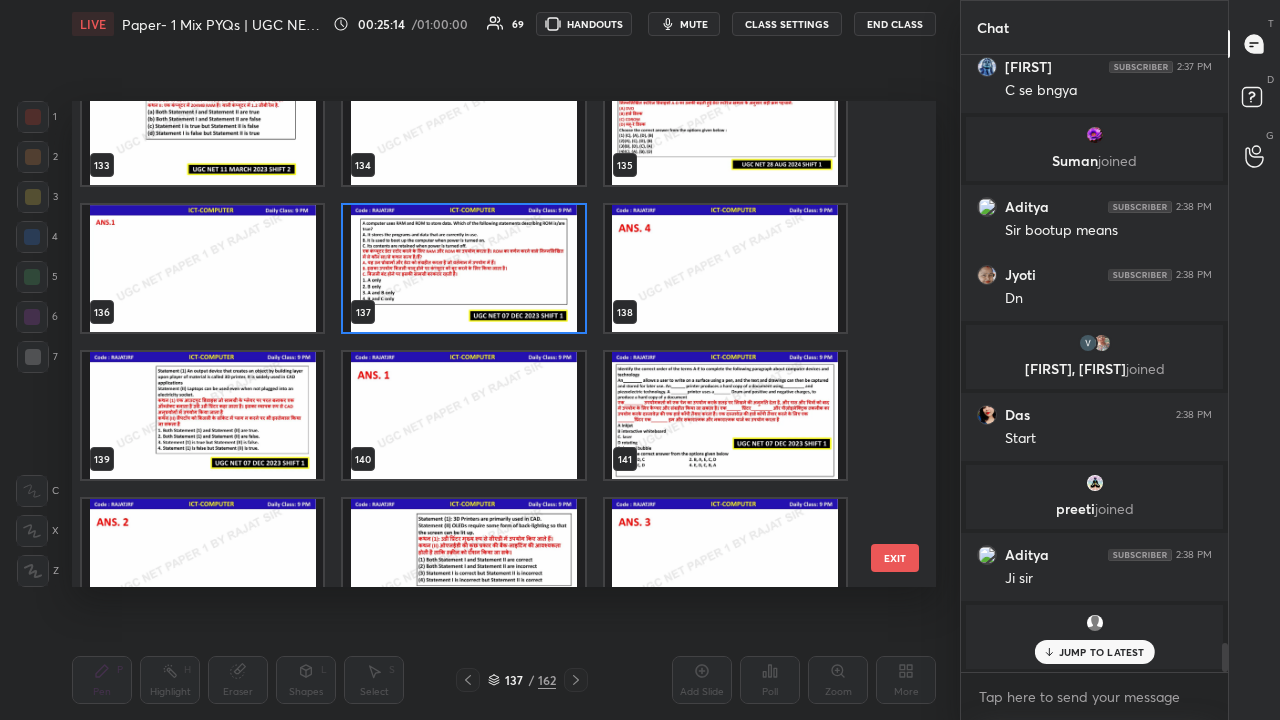 click at bounding box center (202, 415) 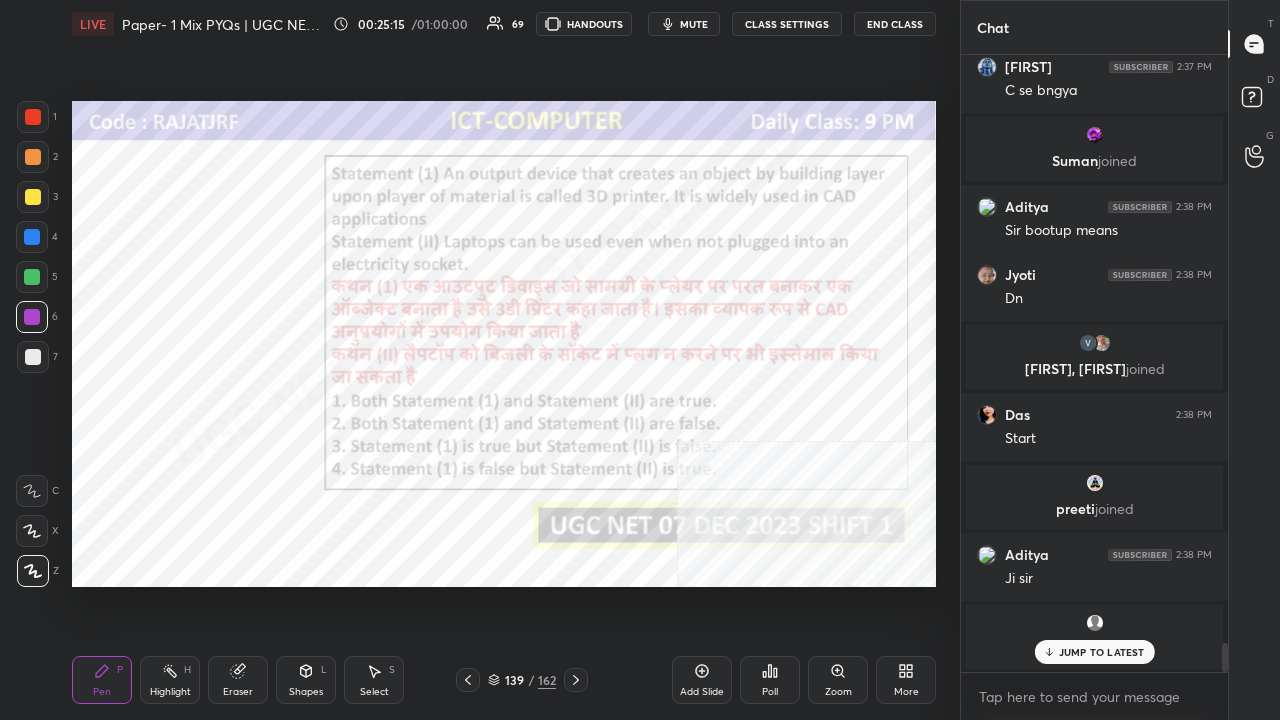 click on "Poll" at bounding box center [770, 680] 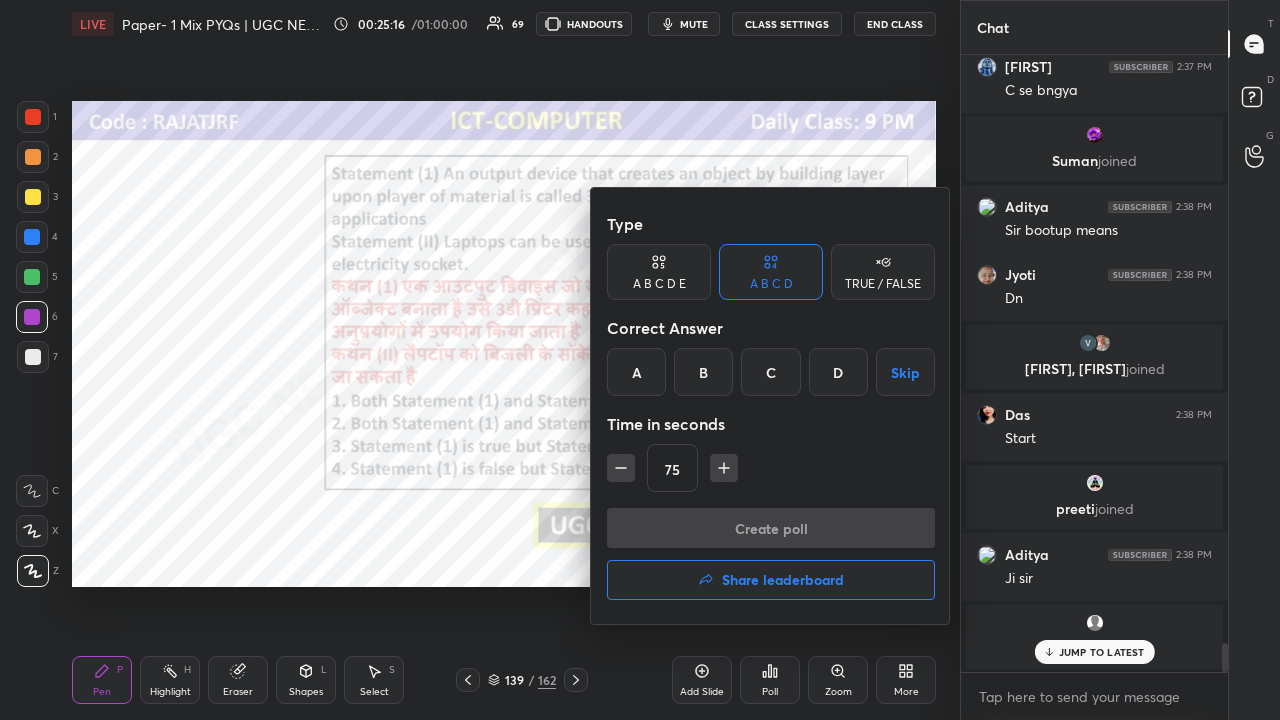 click on "A" at bounding box center (636, 372) 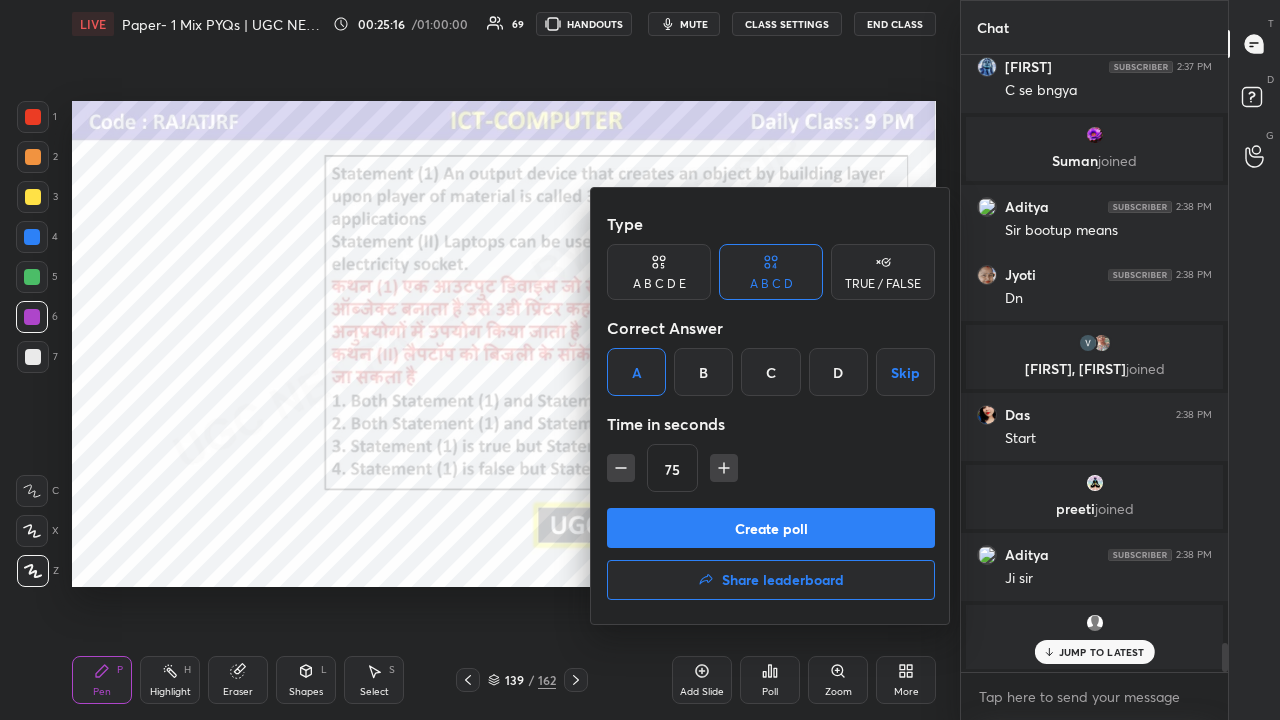 drag, startPoint x: 625, startPoint y: 468, endPoint x: 628, endPoint y: 490, distance: 22.203604 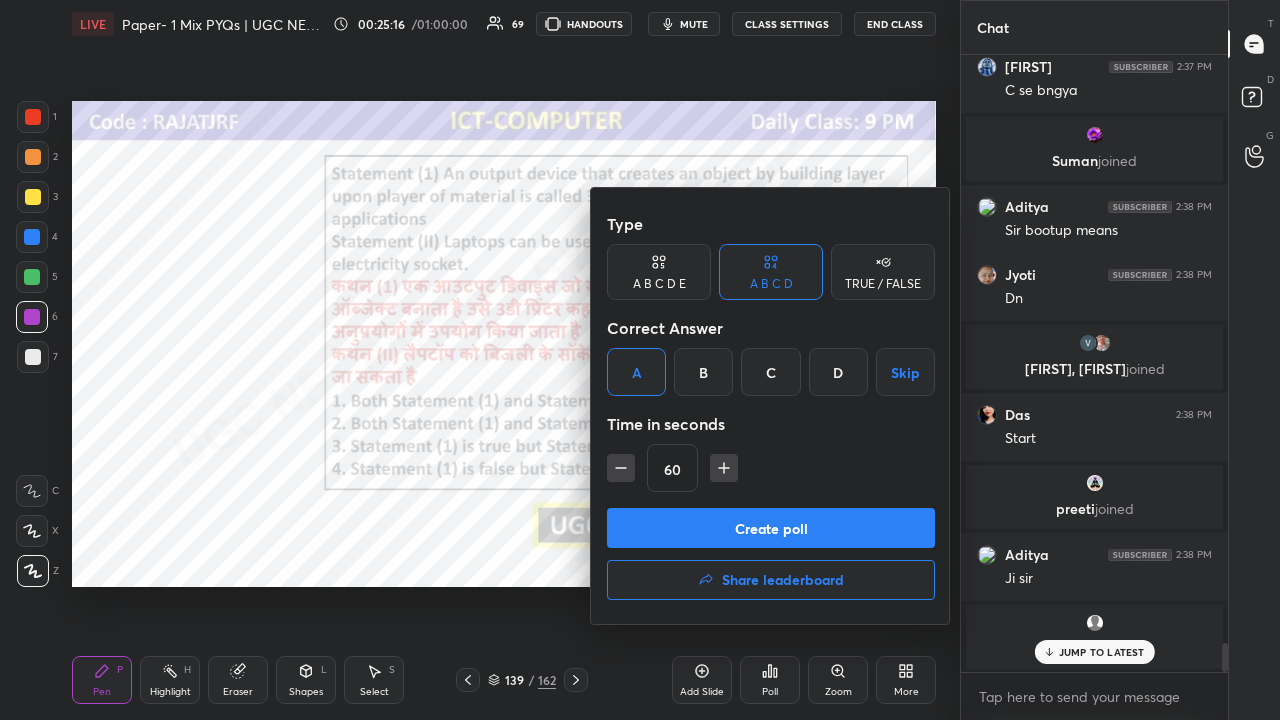 click on "Create poll" at bounding box center [771, 528] 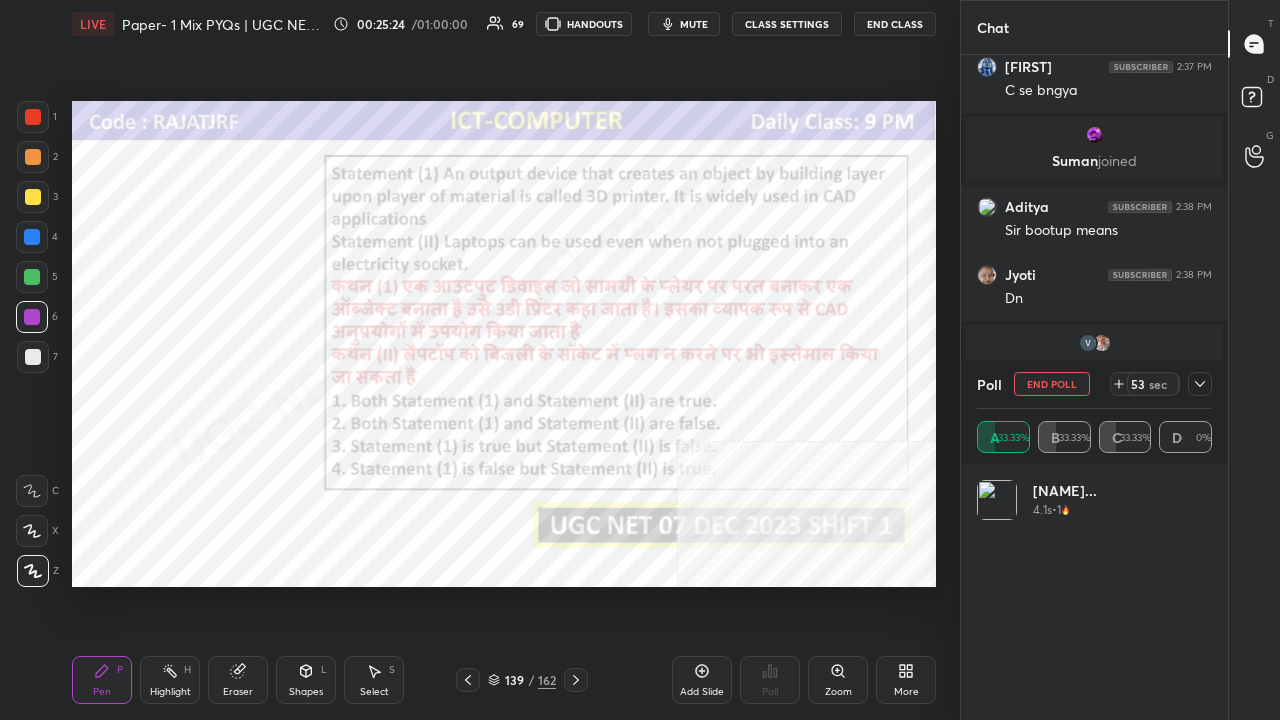 click 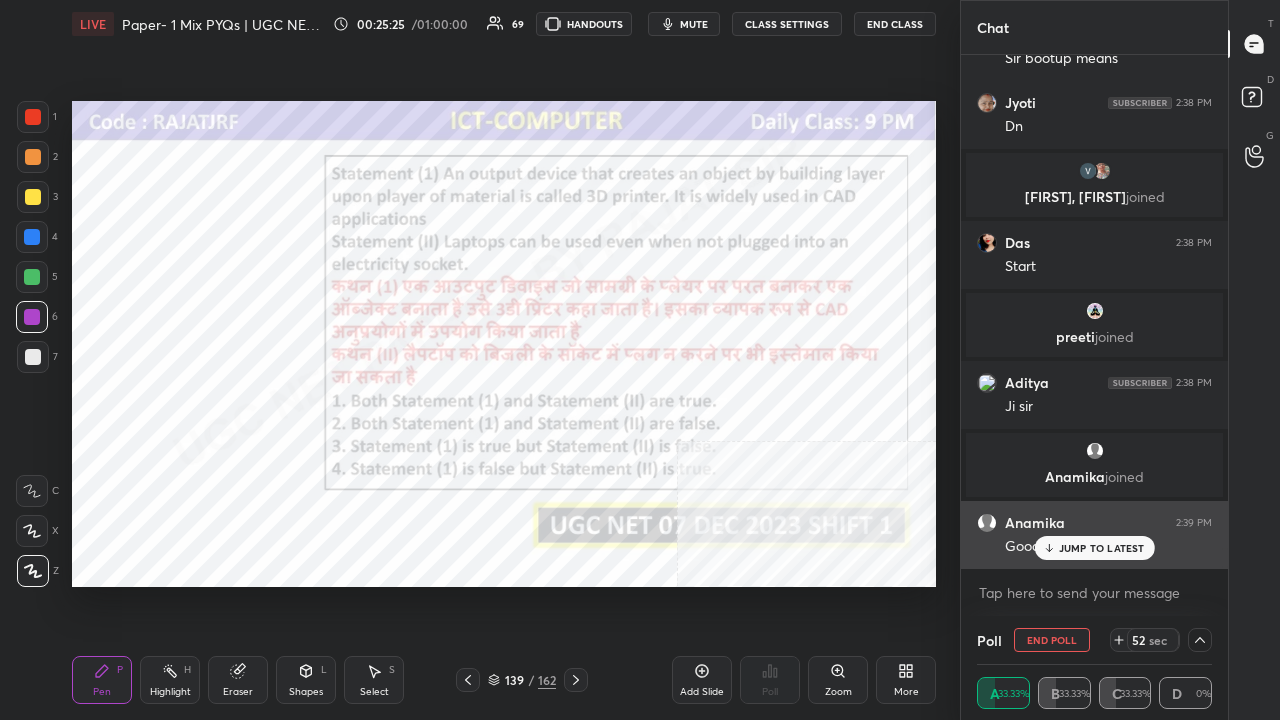 click on "JUMP TO LATEST" at bounding box center (1102, 548) 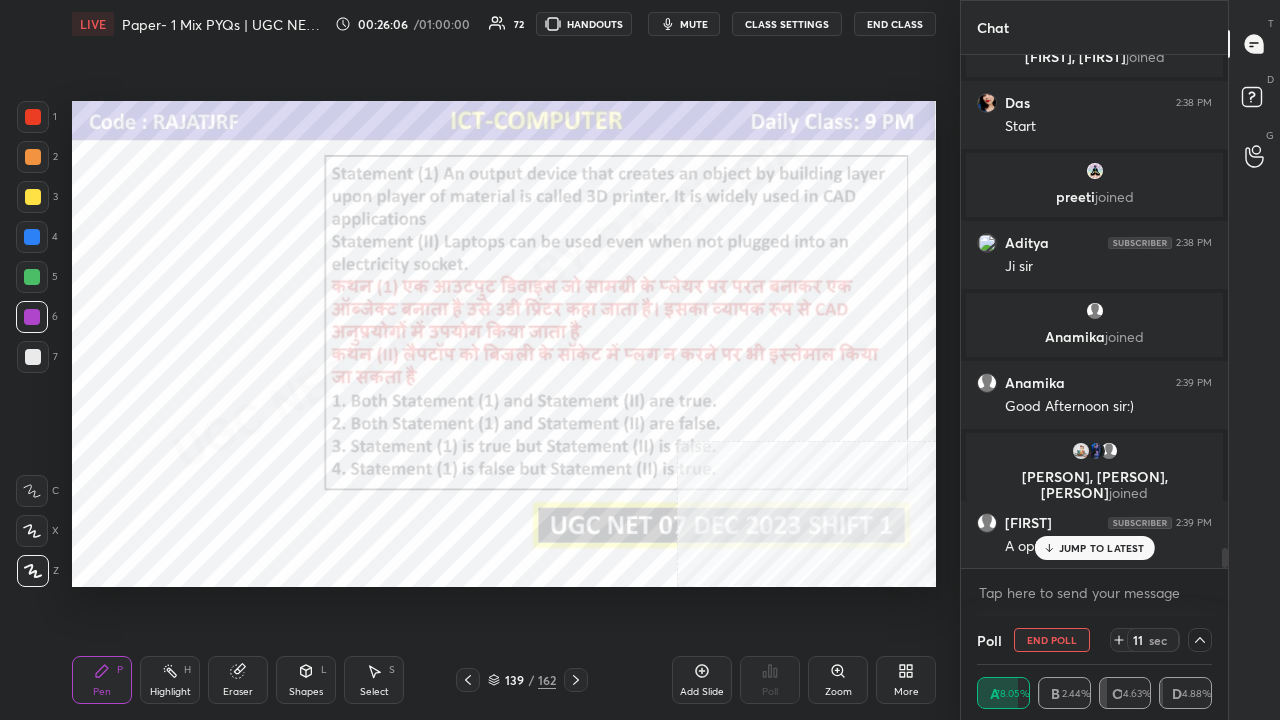 scroll, scrollTop: 12628, scrollLeft: 0, axis: vertical 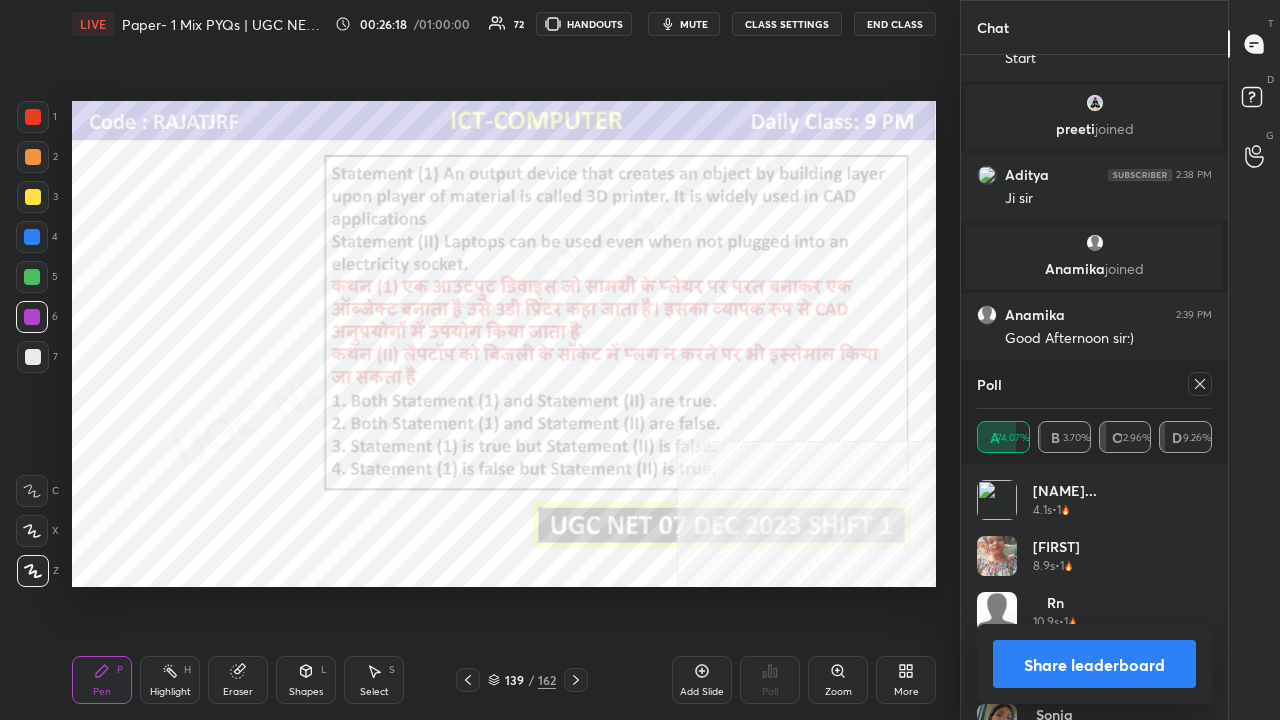 click 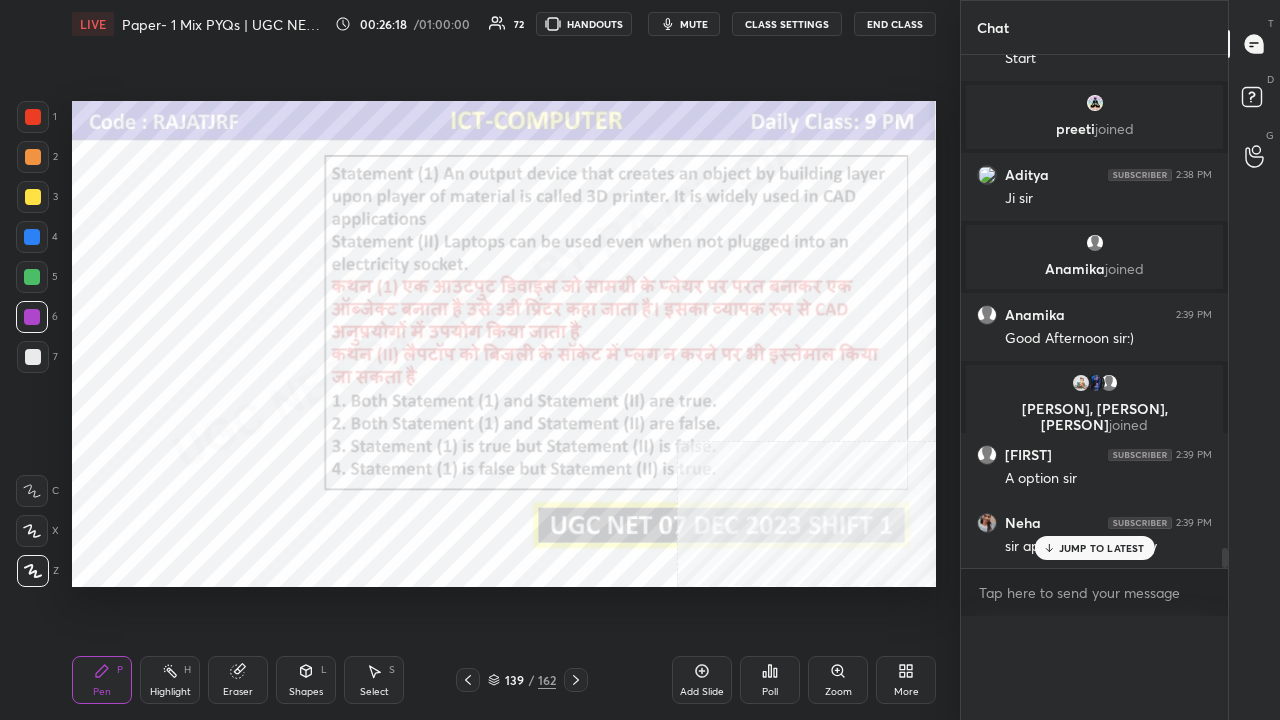scroll, scrollTop: 88, scrollLeft: 229, axis: both 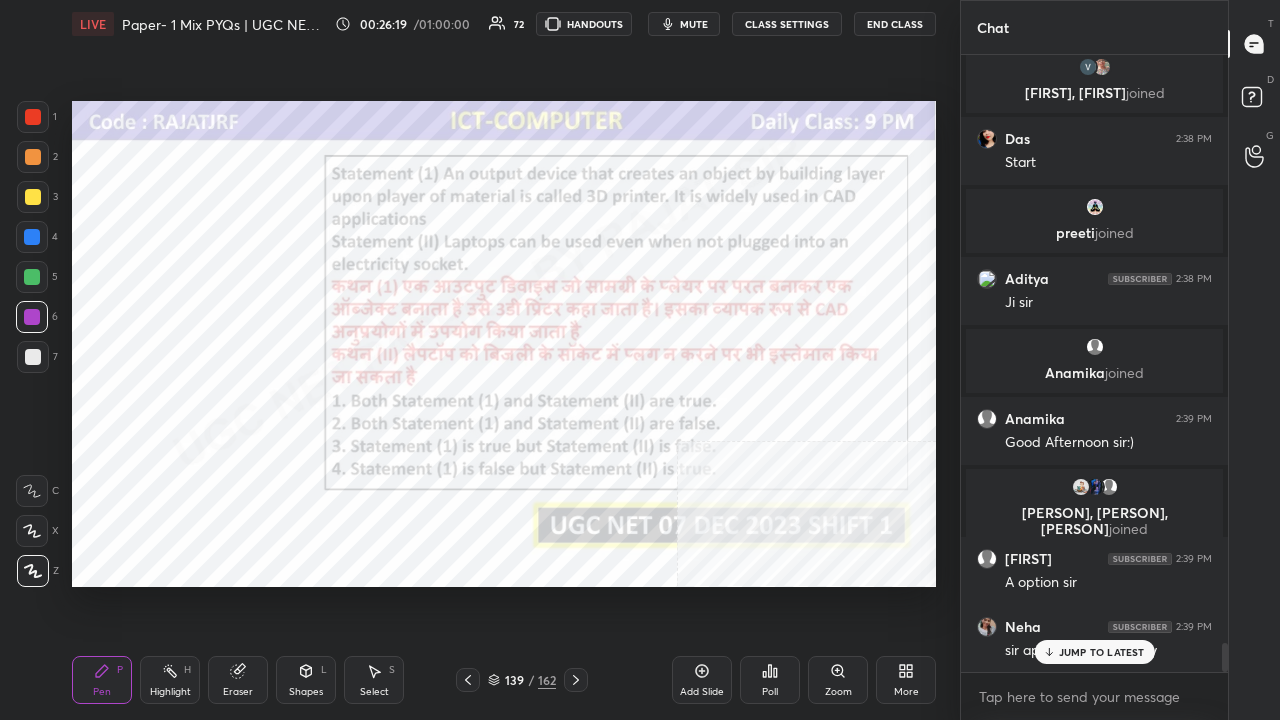 click on "JUMP TO LATEST" at bounding box center (1094, 652) 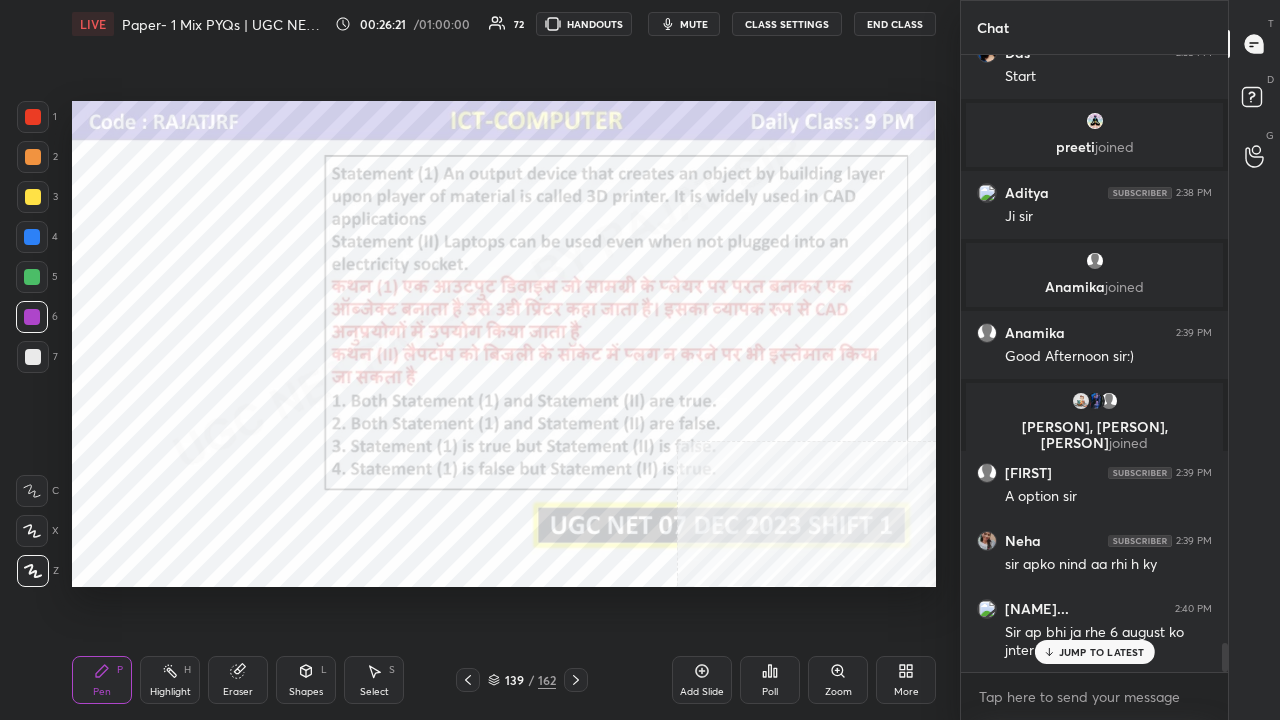 click at bounding box center (33, 117) 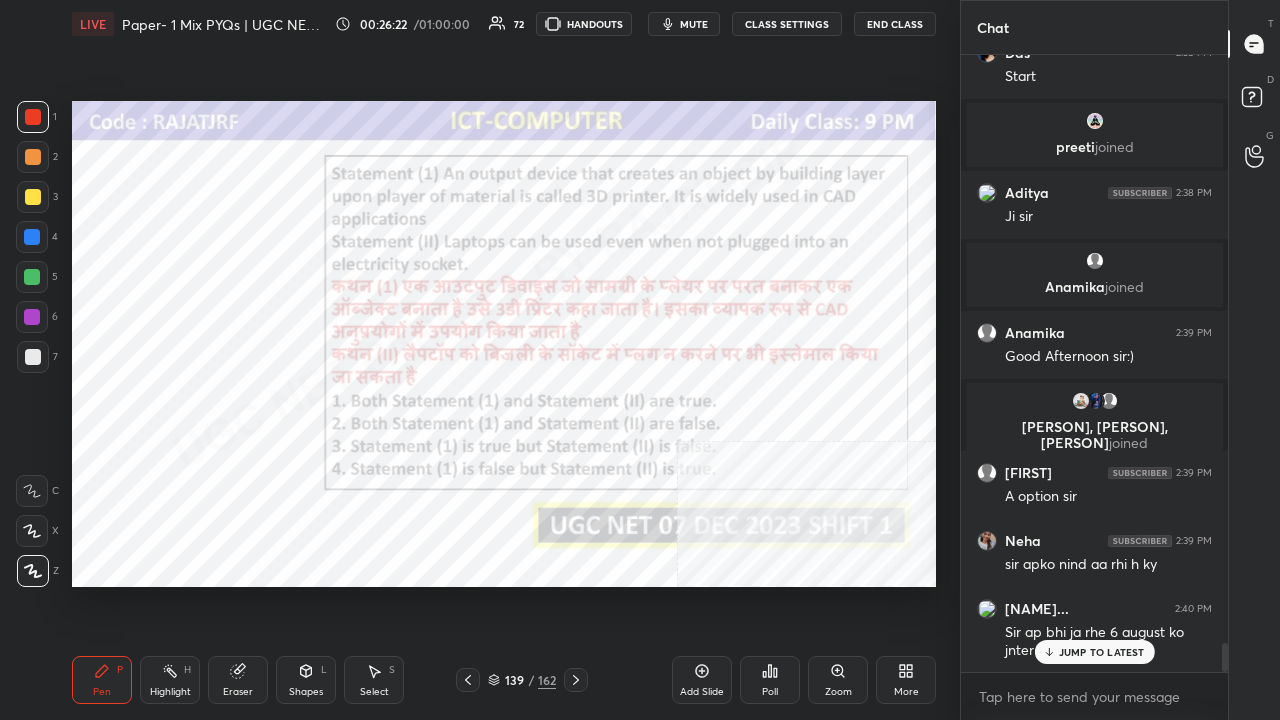 click on "JUMP TO LATEST" at bounding box center [1102, 652] 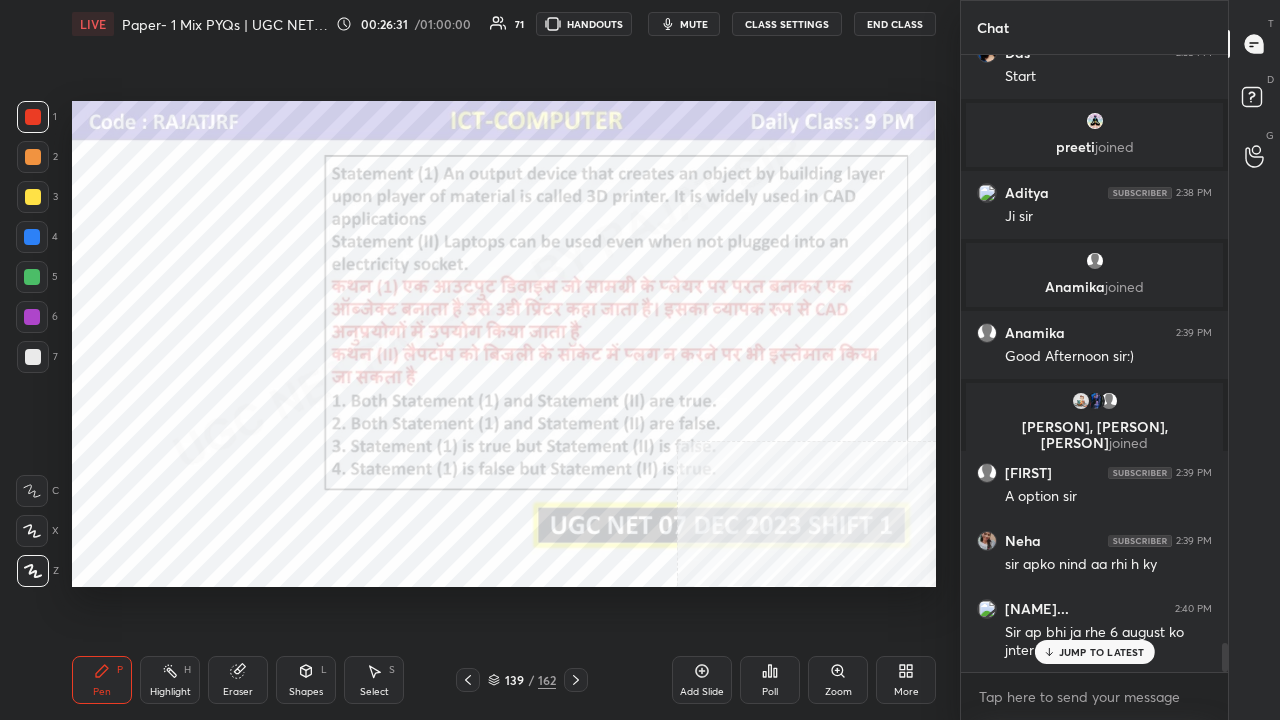 scroll, scrollTop: 12682, scrollLeft: 0, axis: vertical 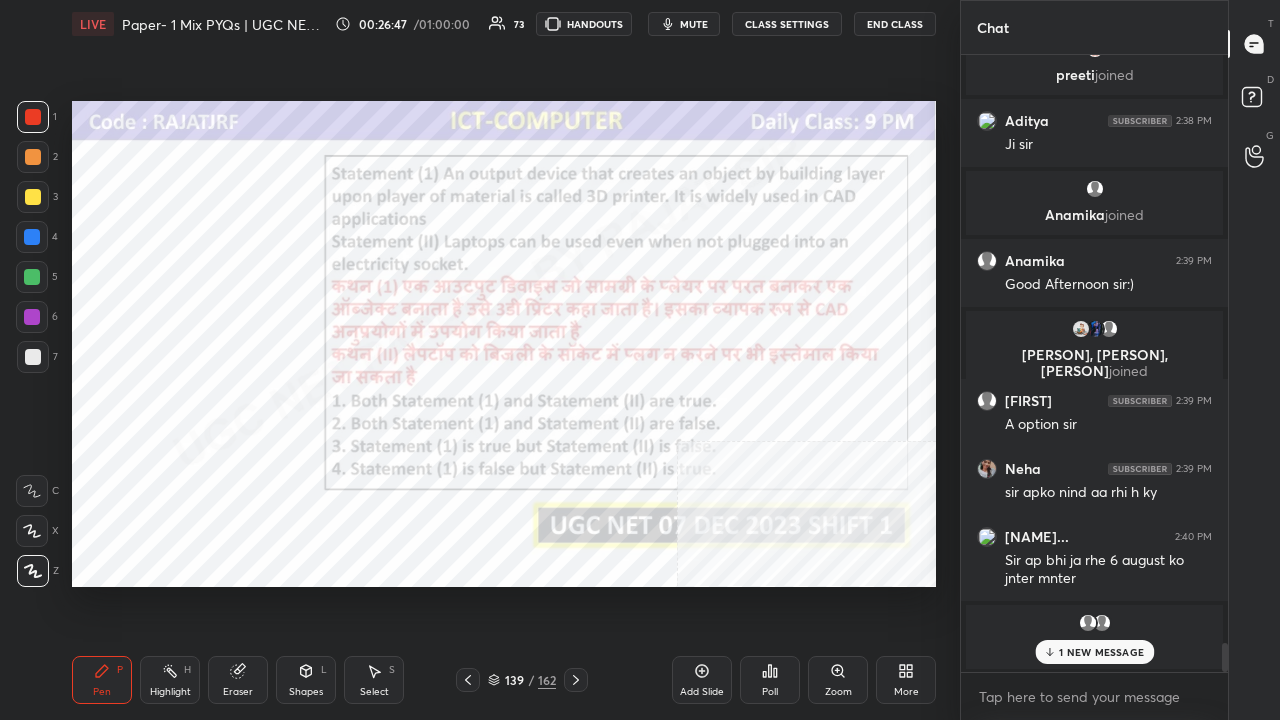 click on "139" at bounding box center [514, 680] 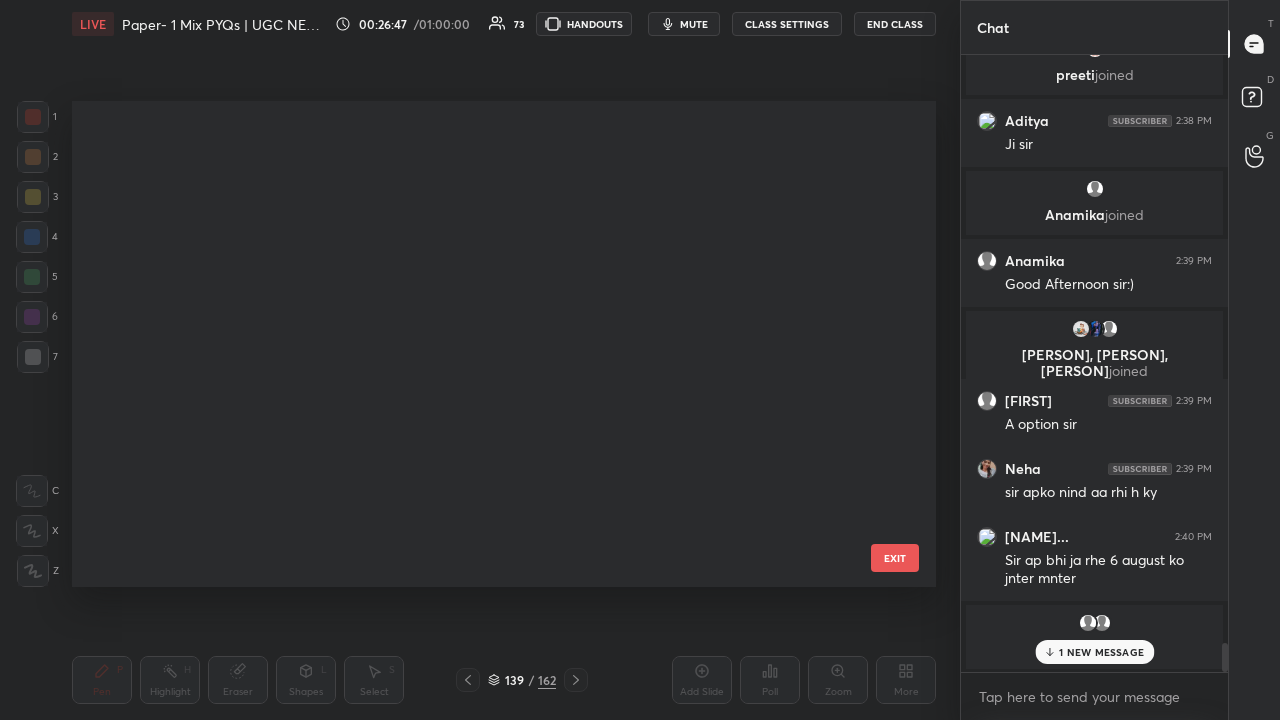 scroll, scrollTop: 6423, scrollLeft: 0, axis: vertical 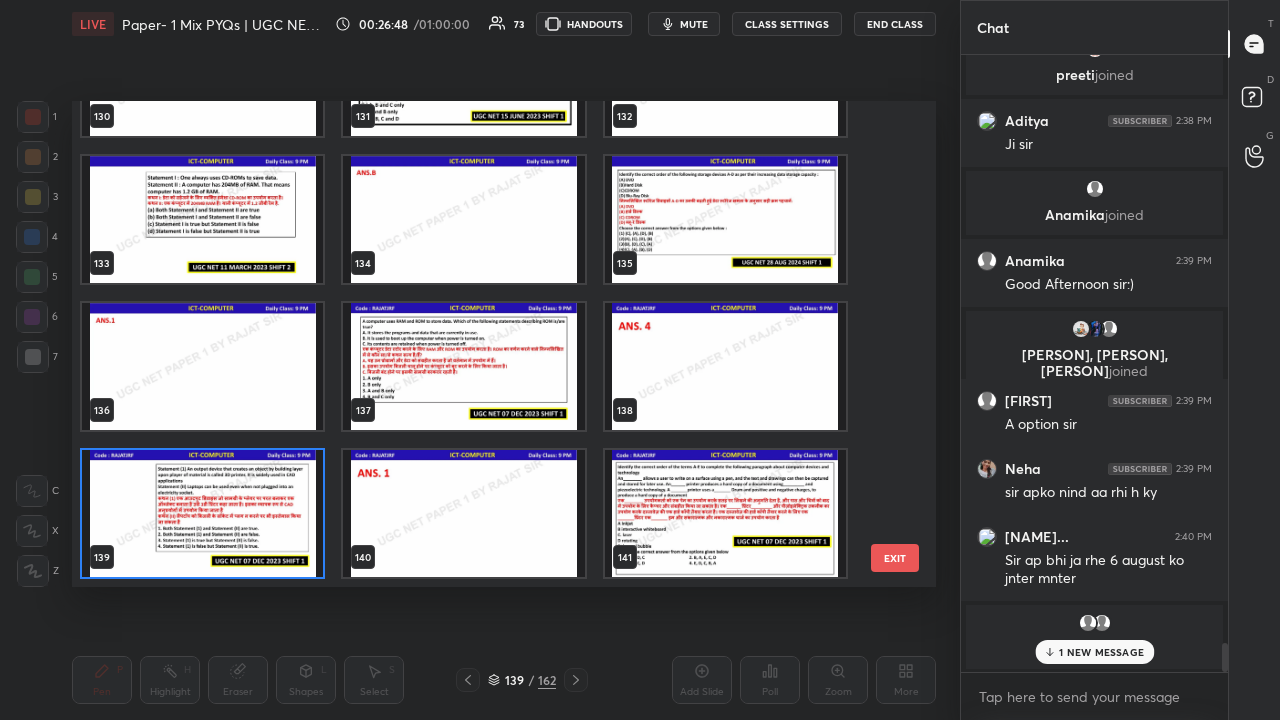 click at bounding box center (202, 513) 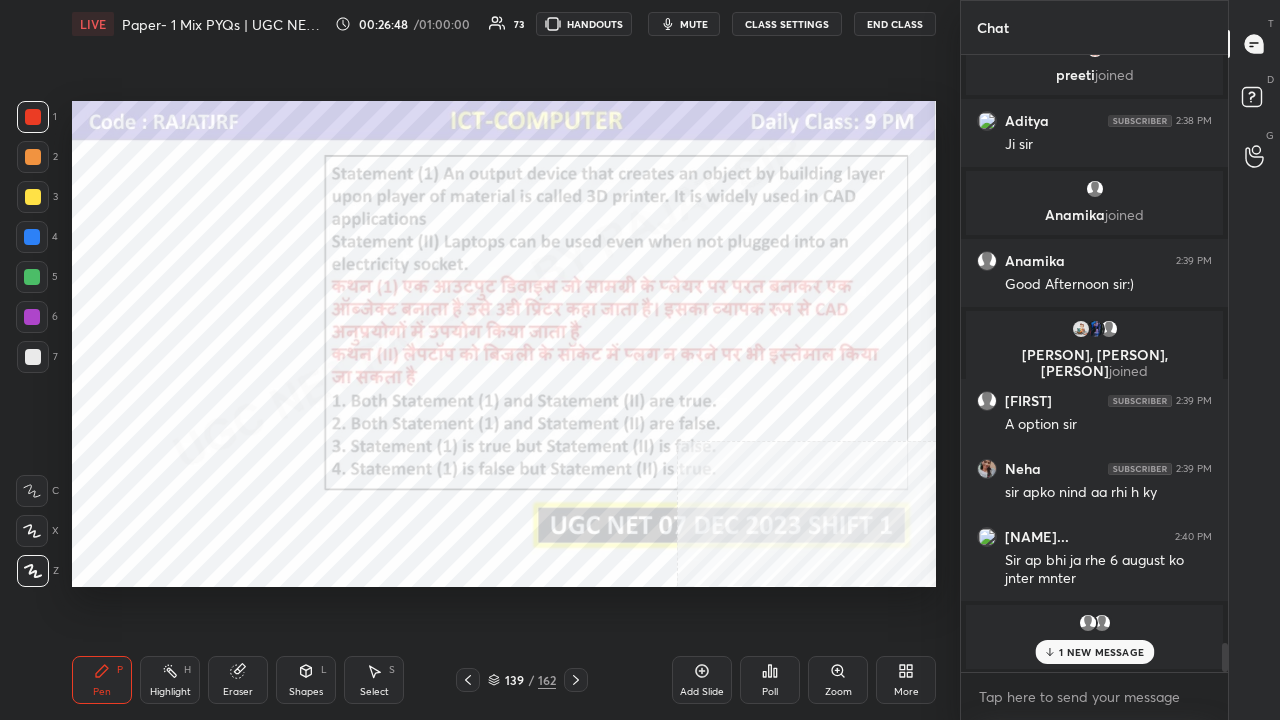click at bounding box center [202, 513] 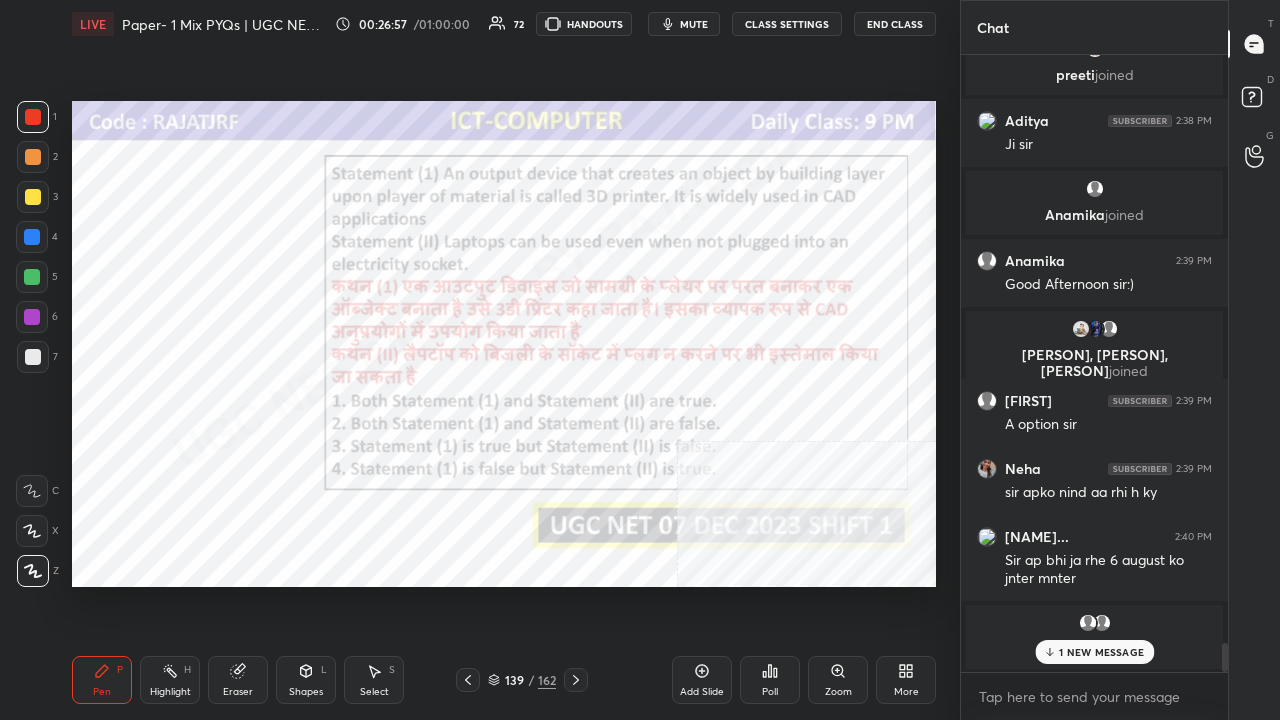 scroll, scrollTop: 12656, scrollLeft: 0, axis: vertical 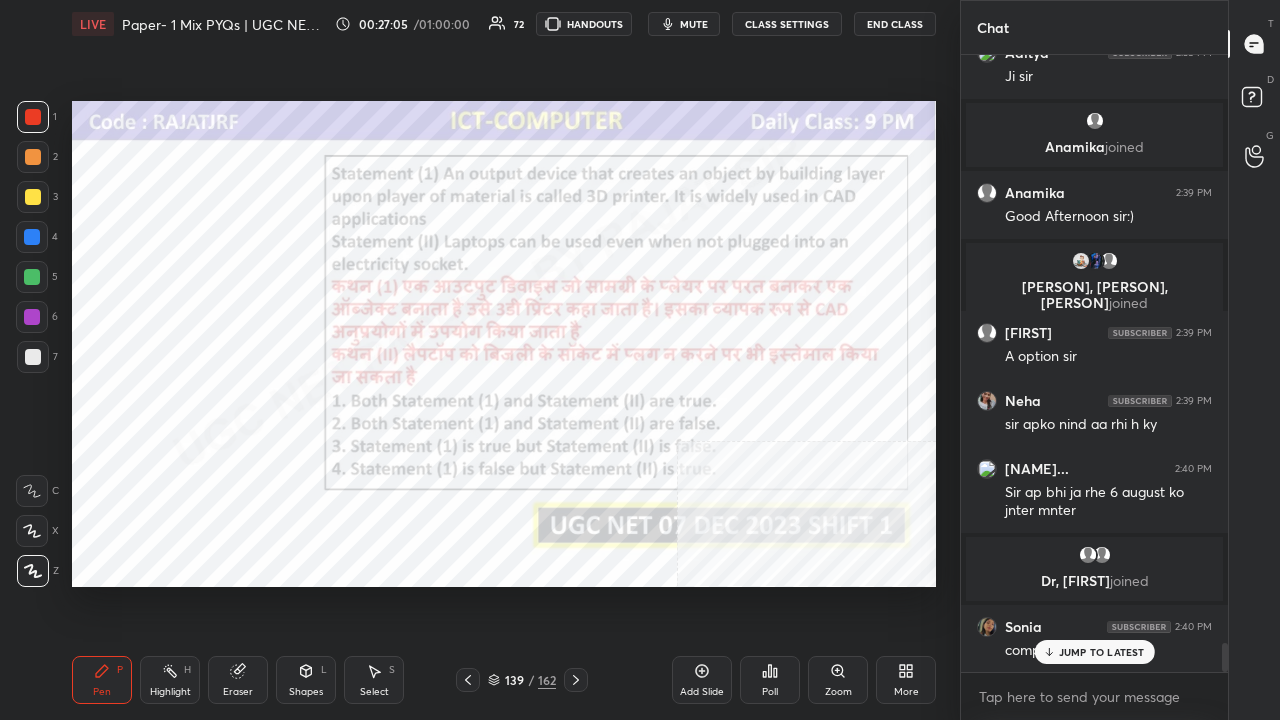drag, startPoint x: 505, startPoint y: 669, endPoint x: 516, endPoint y: 652, distance: 20.248457 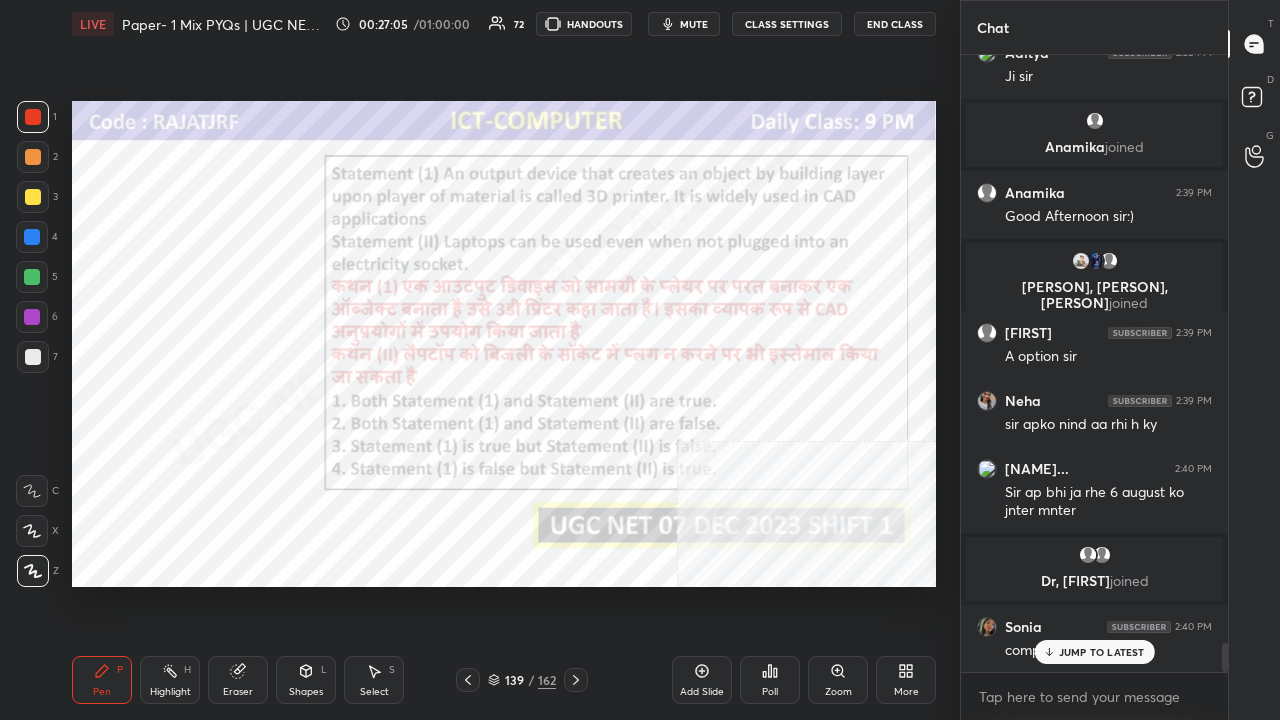 click on "Pen P Highlight H Eraser Shapes L Select S 139 / 162 Add Slide Poll Zoom More" at bounding box center (504, 680) 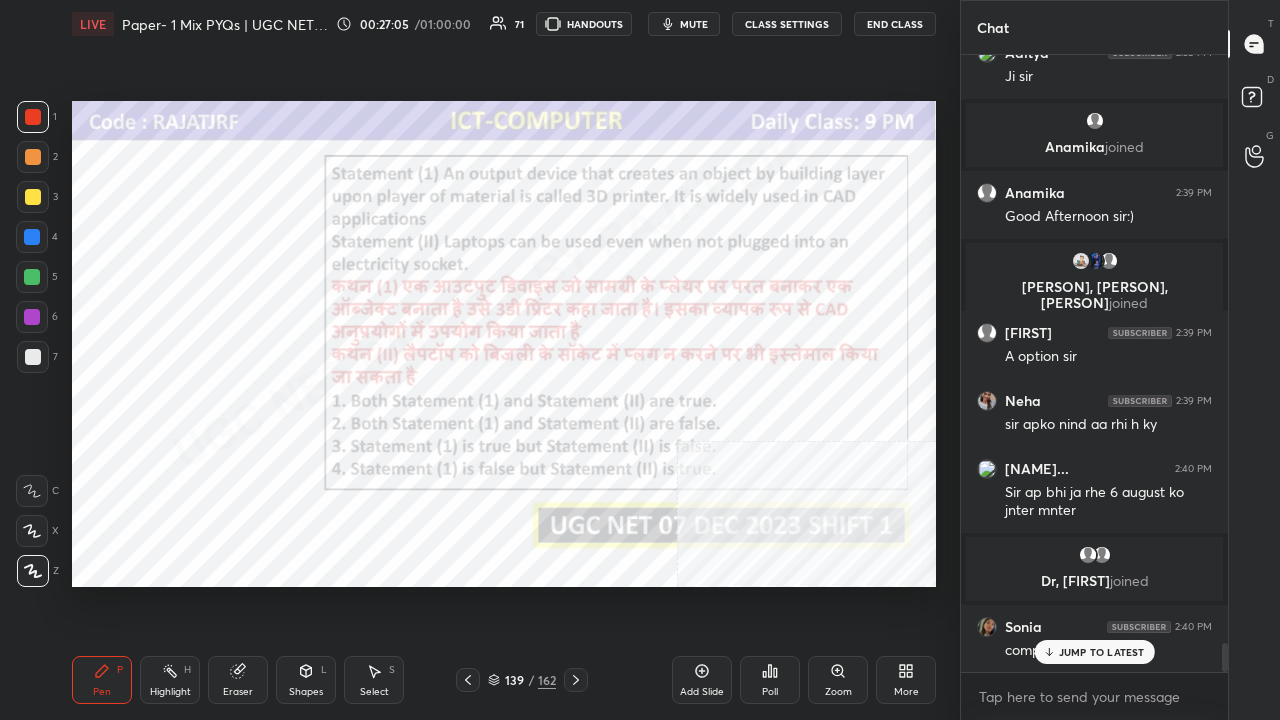 drag, startPoint x: 516, startPoint y: 676, endPoint x: 521, endPoint y: 654, distance: 22.561028 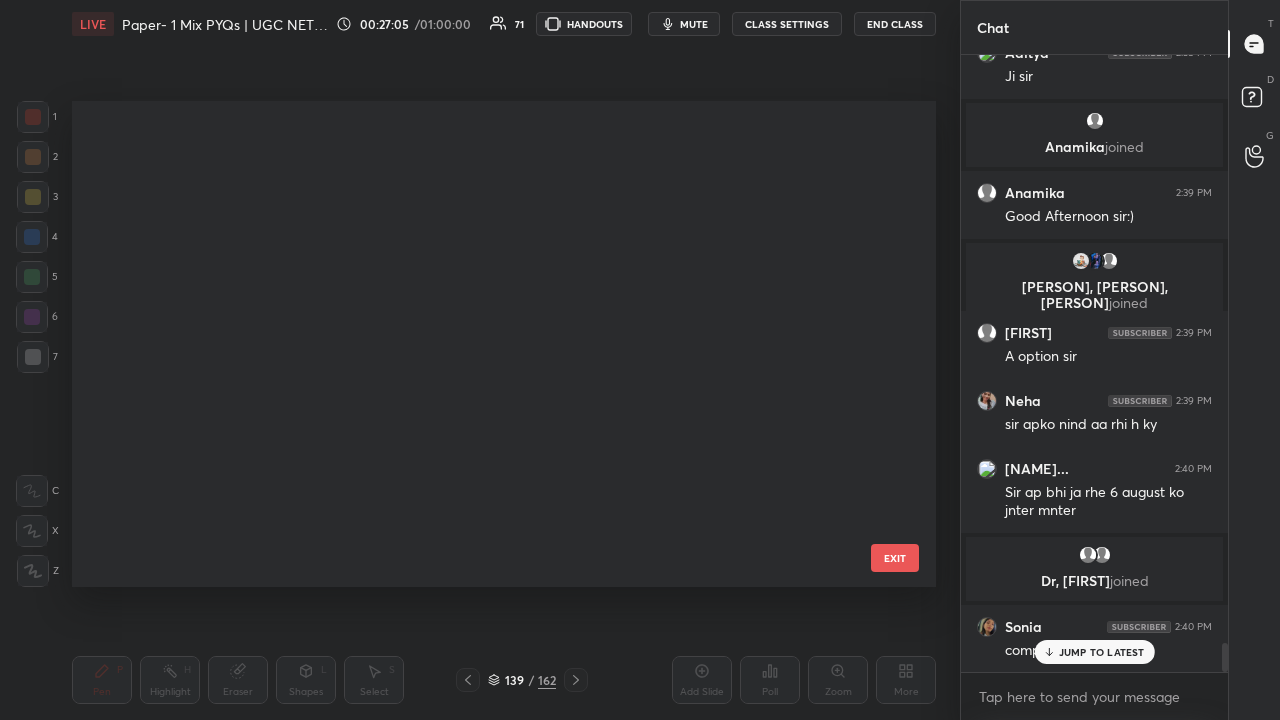 scroll, scrollTop: 6423, scrollLeft: 0, axis: vertical 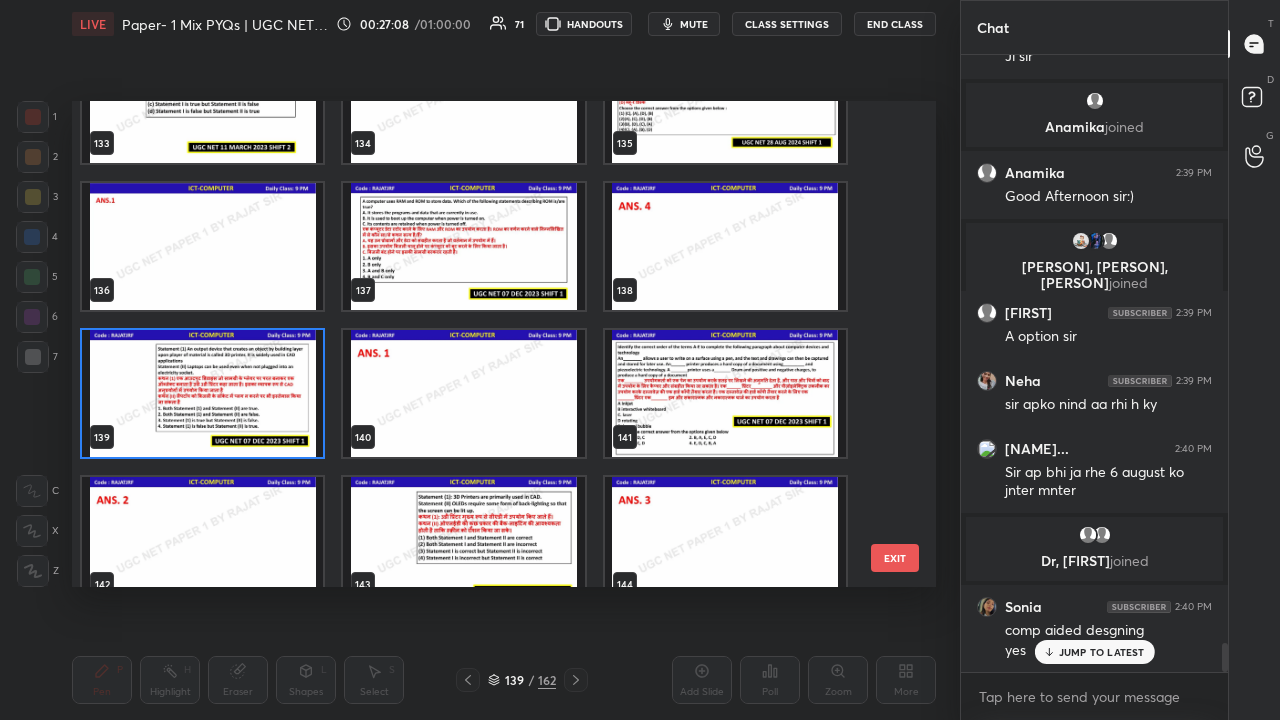click at bounding box center (725, 393) 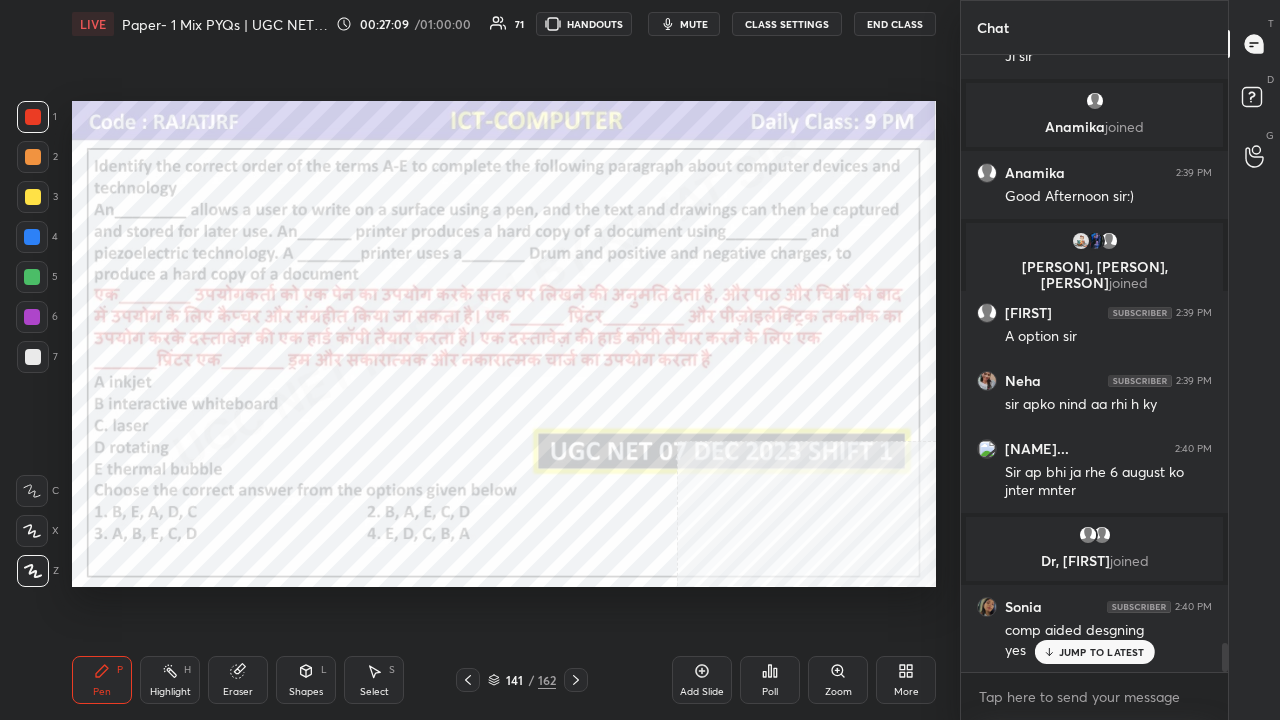 drag, startPoint x: 763, startPoint y: 666, endPoint x: 754, endPoint y: 602, distance: 64.629715 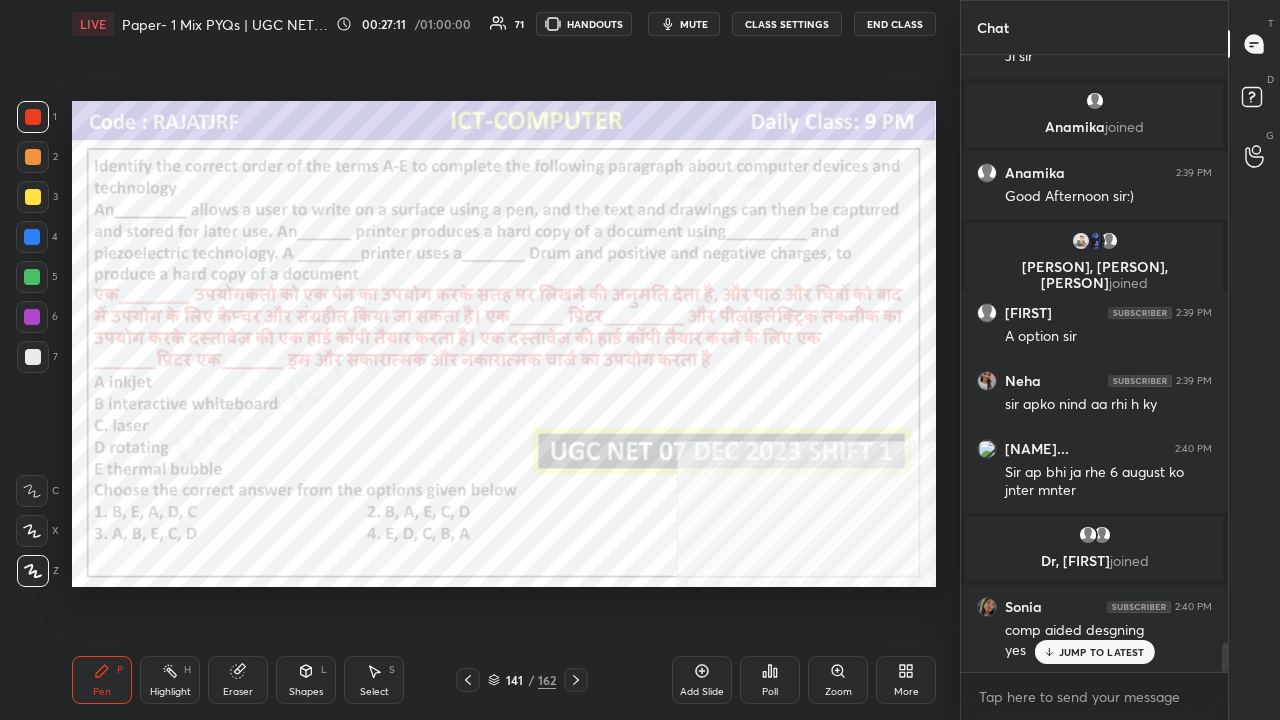 click on "Poll" at bounding box center (770, 680) 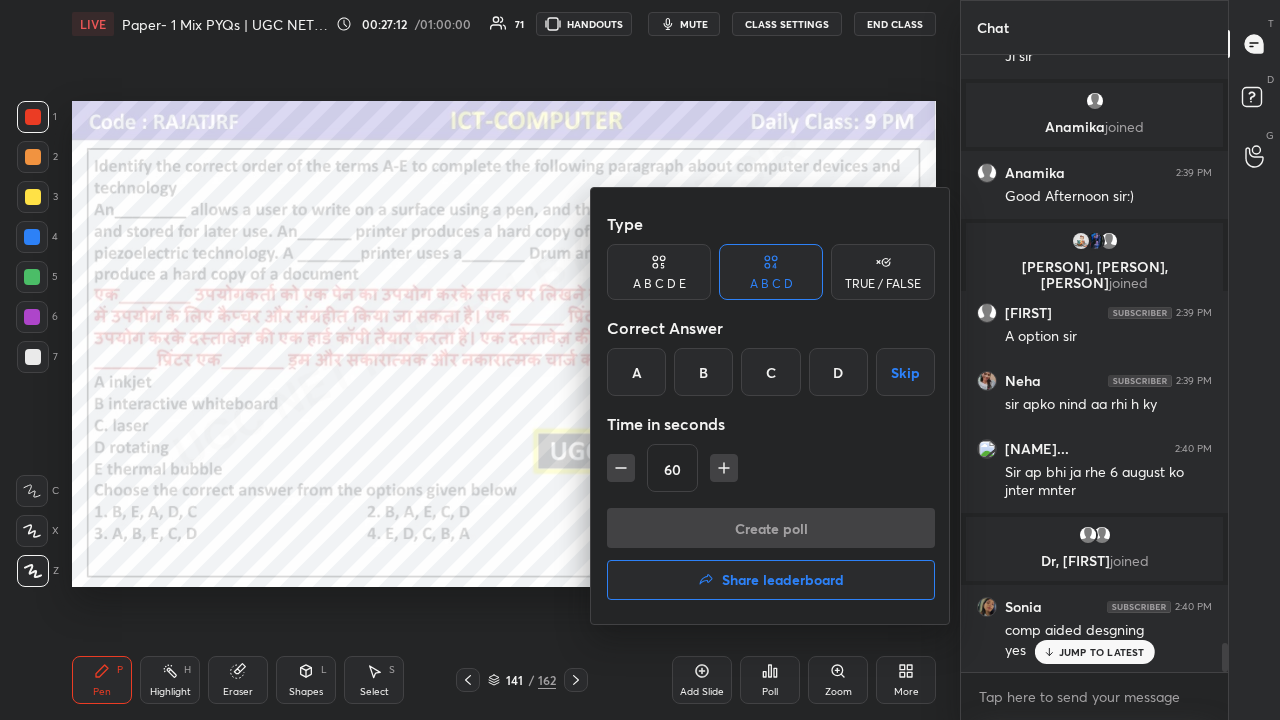 drag, startPoint x: 713, startPoint y: 380, endPoint x: 710, endPoint y: 401, distance: 21.213203 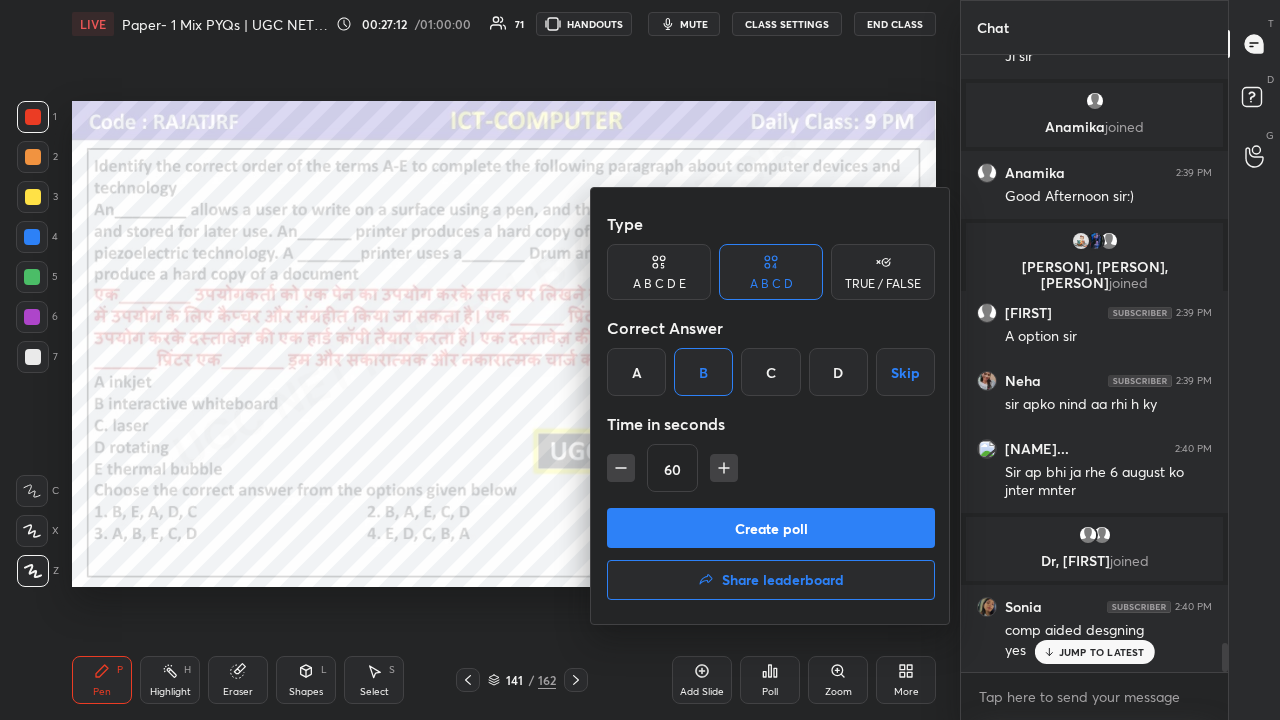 click on "60" at bounding box center [771, 468] 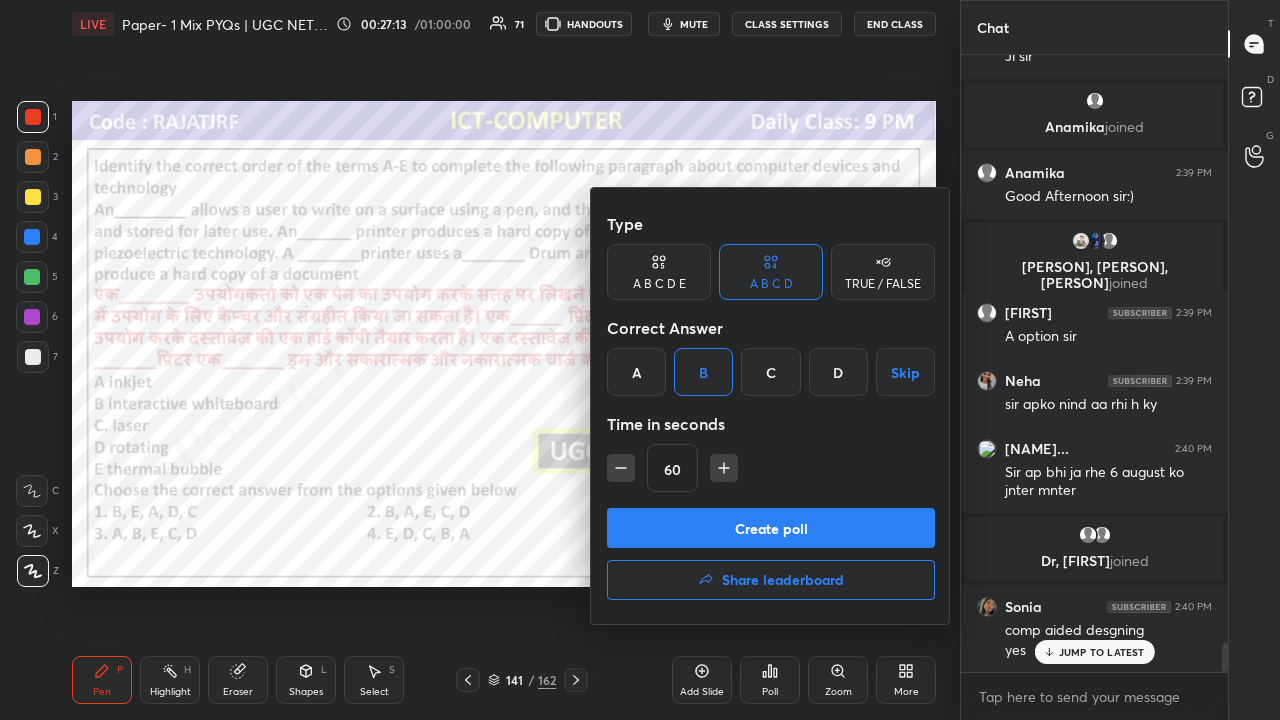 click 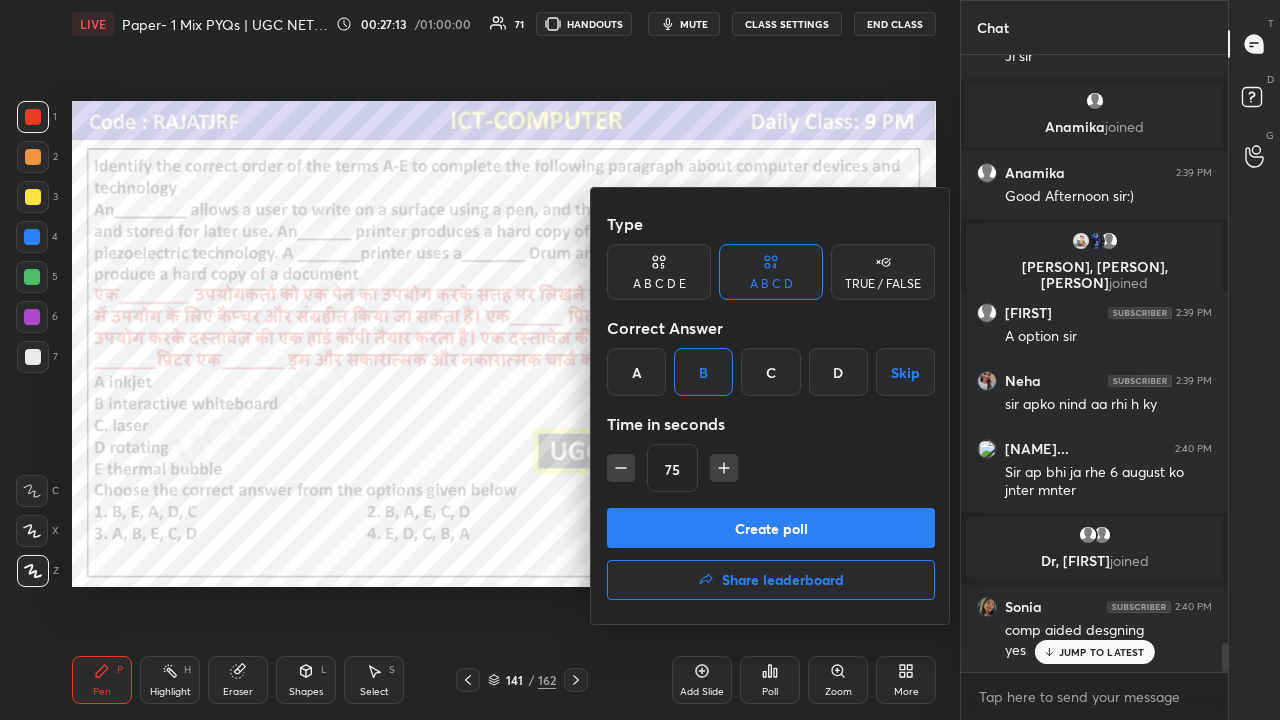 click 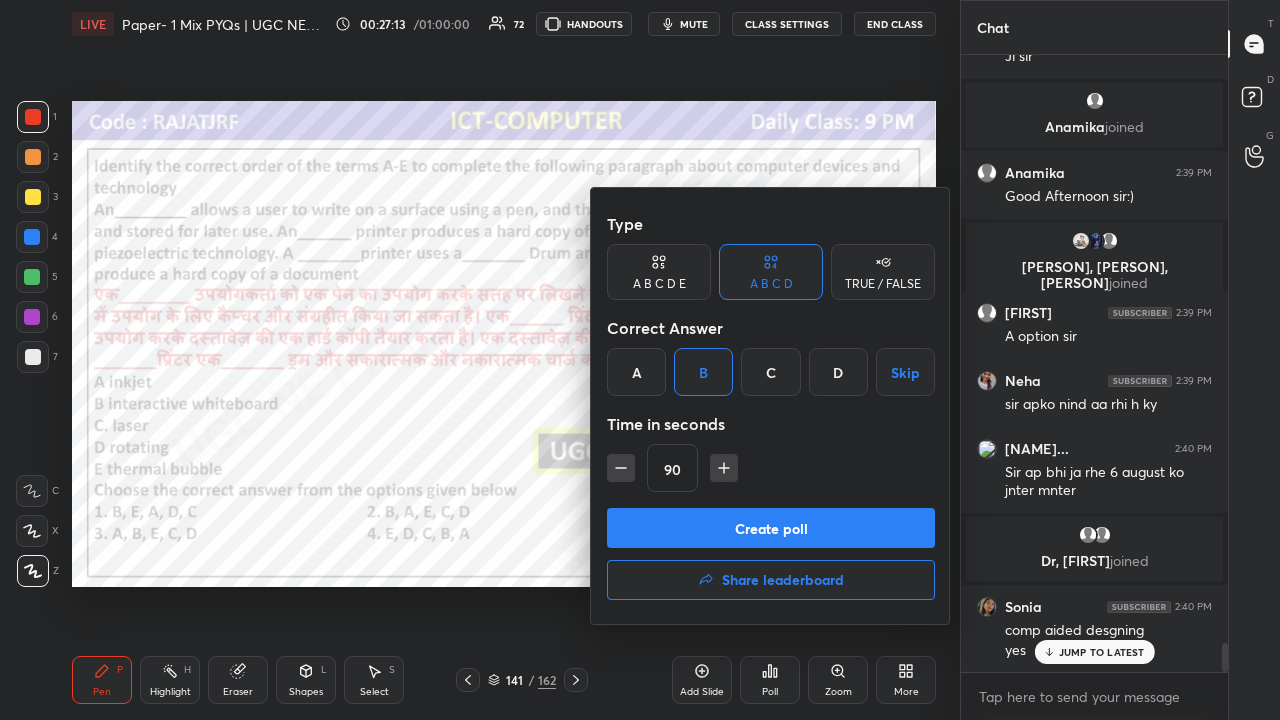 click 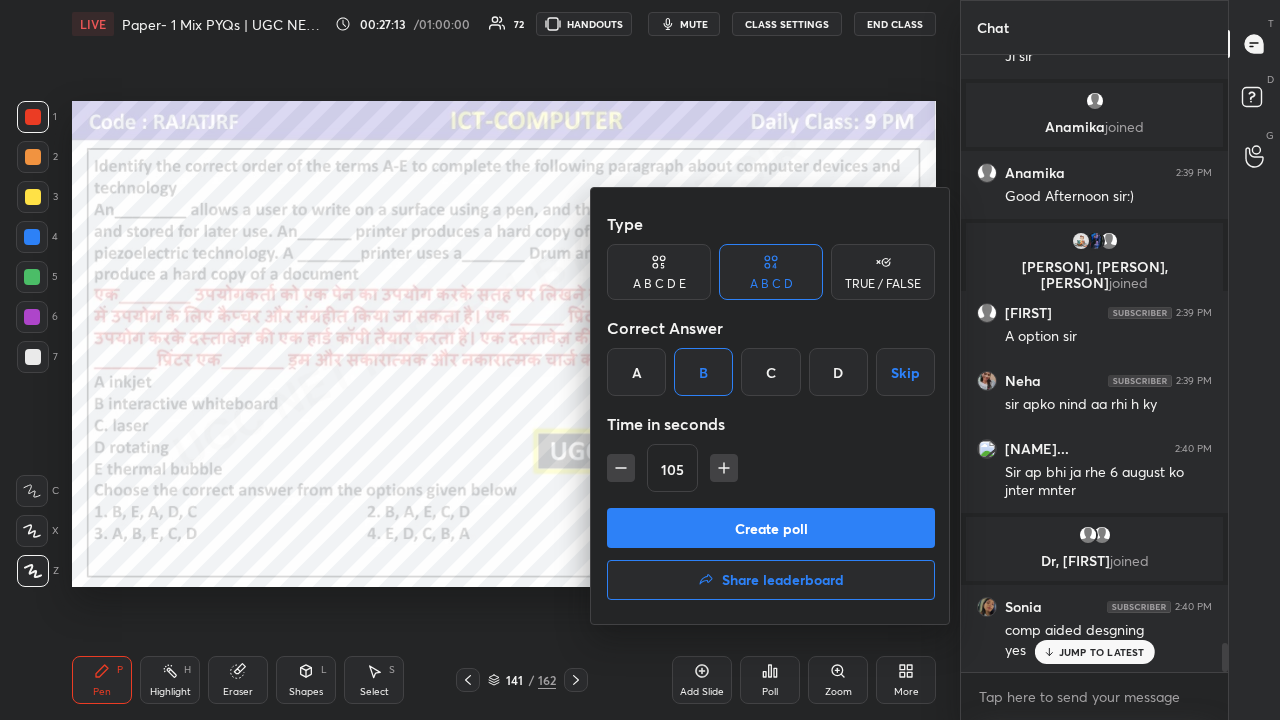 click 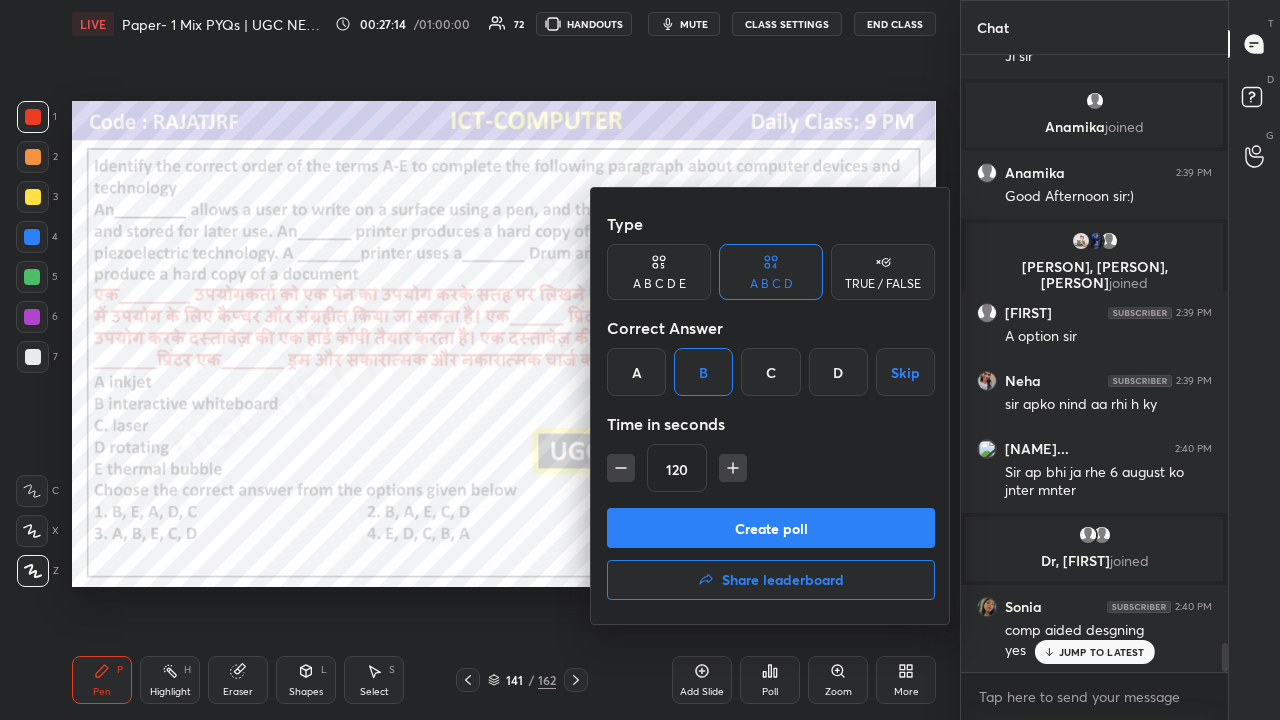click on "Create poll" at bounding box center (771, 528) 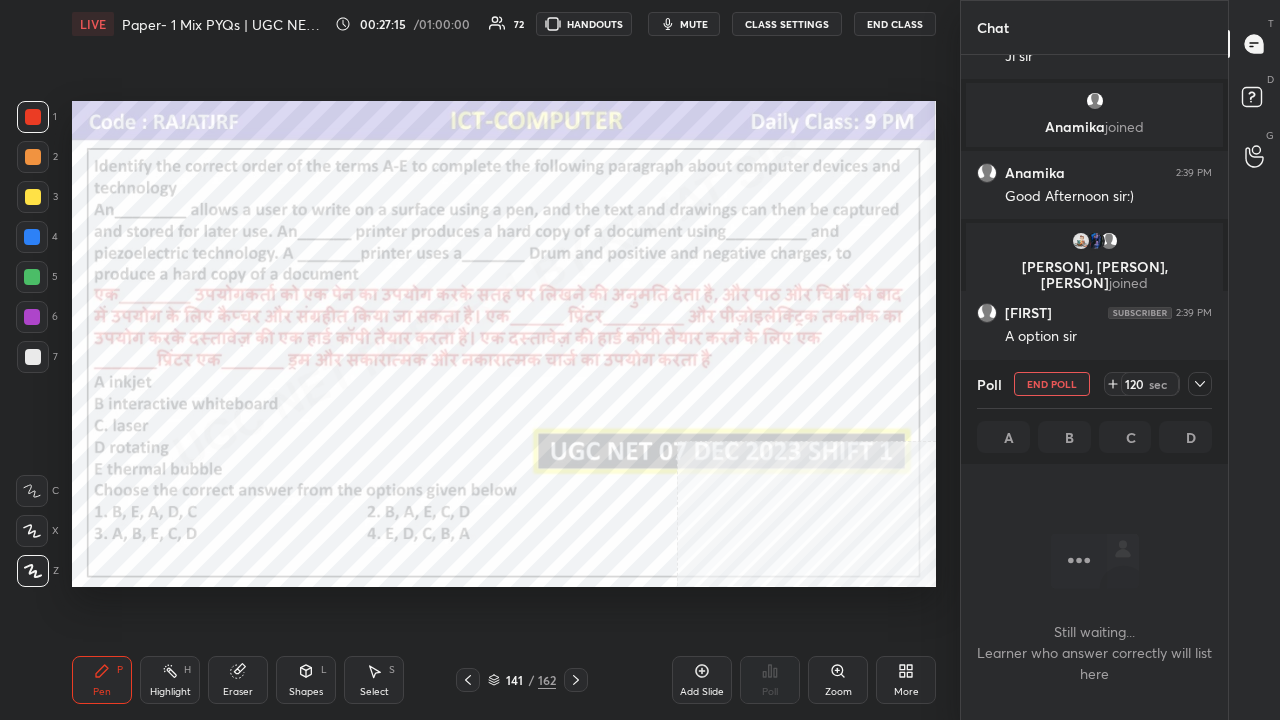 click on "mute" at bounding box center (684, 24) 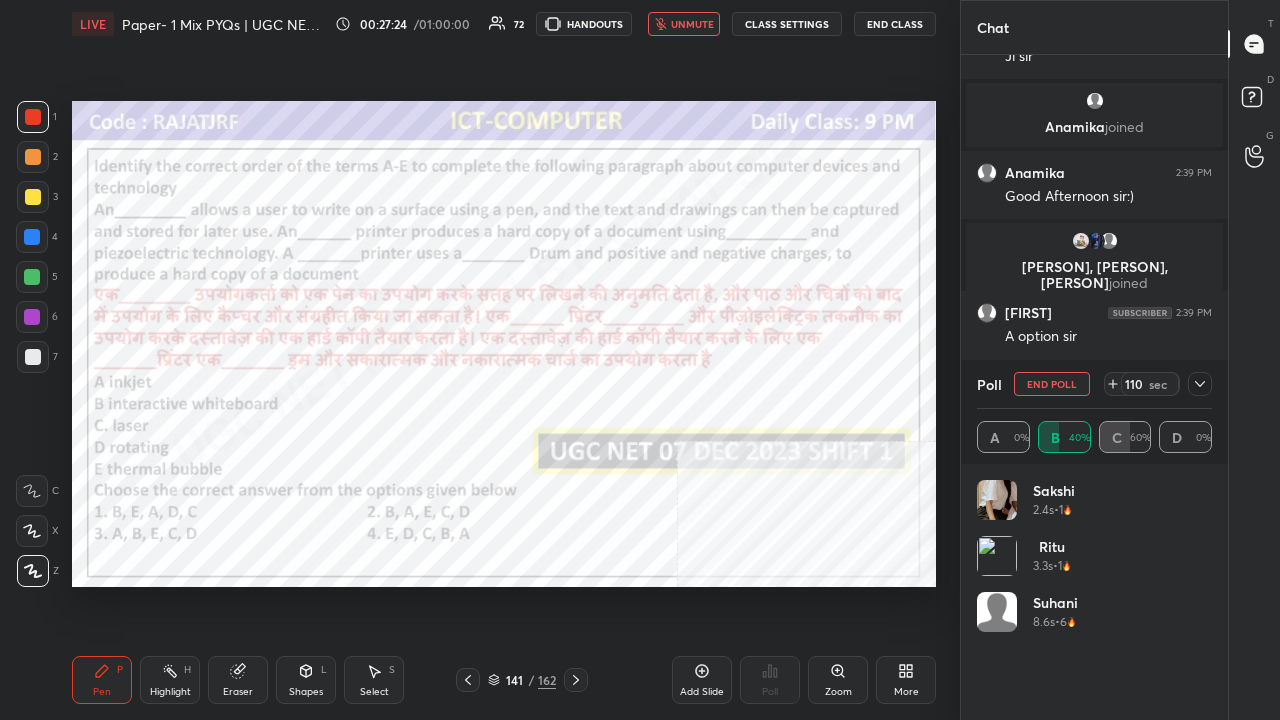 click at bounding box center (1200, 384) 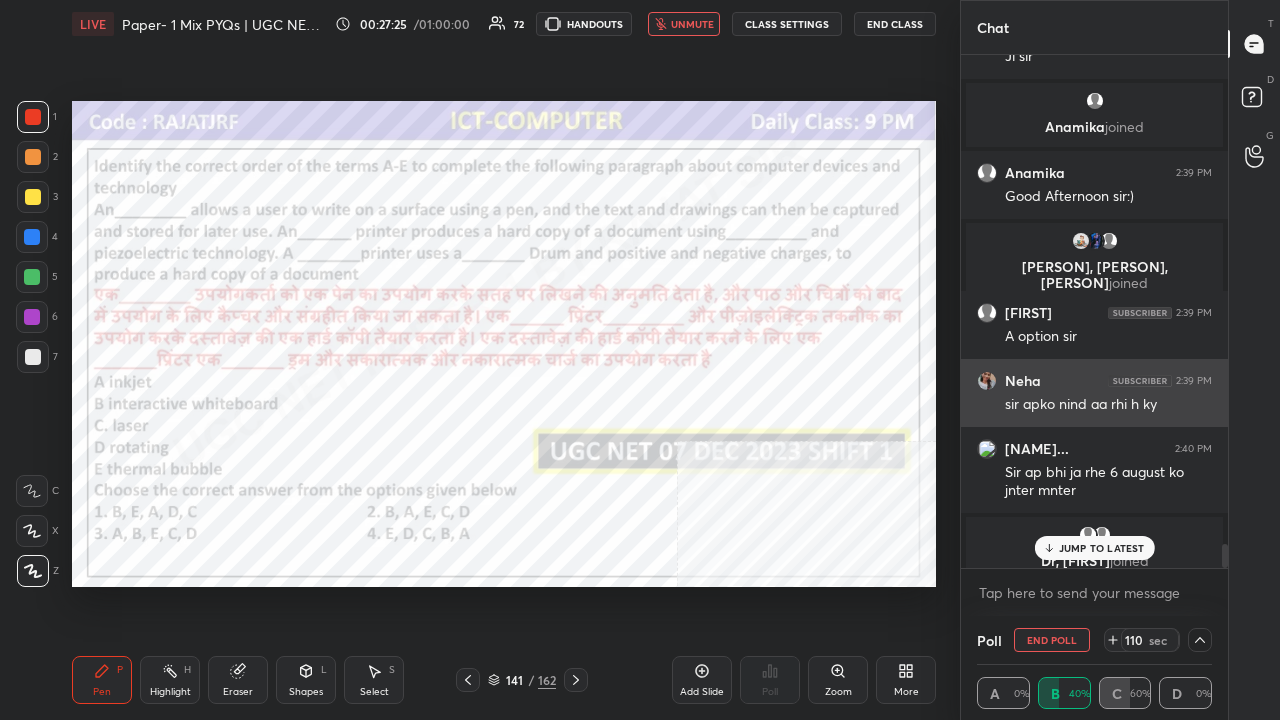 scroll, scrollTop: 130, scrollLeft: 229, axis: both 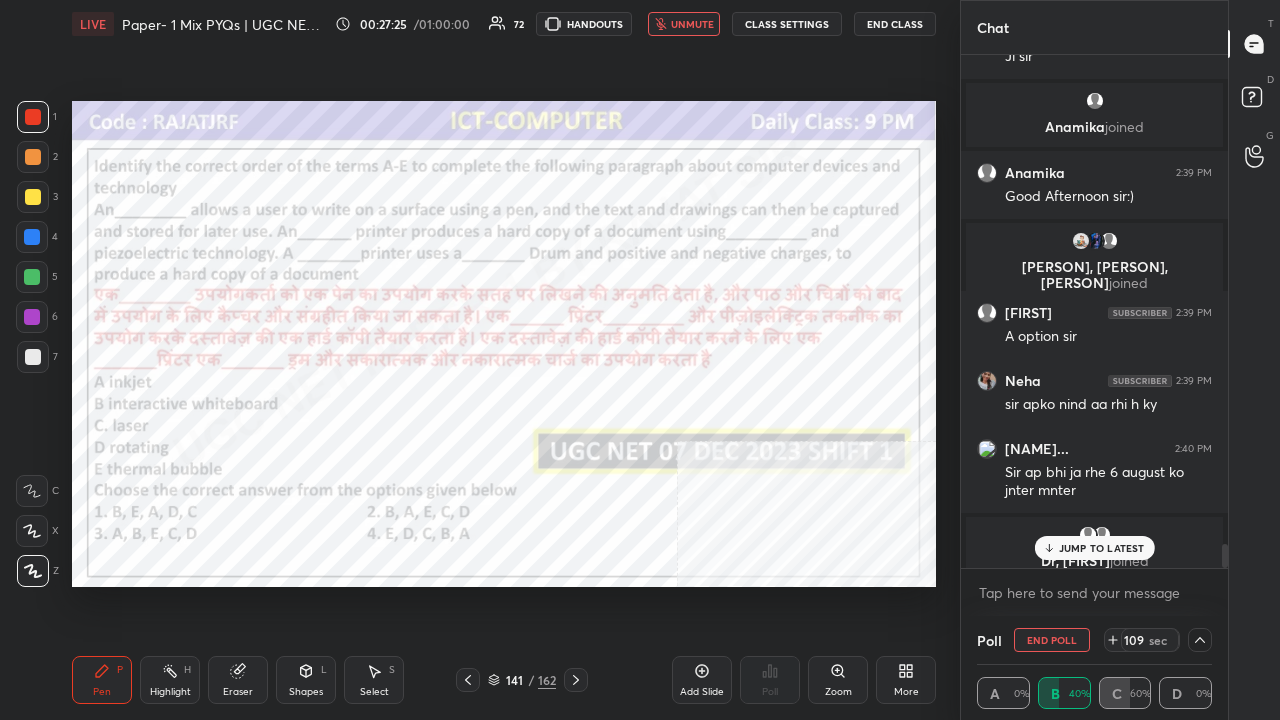 drag, startPoint x: 1084, startPoint y: 552, endPoint x: 1046, endPoint y: 530, distance: 43.908997 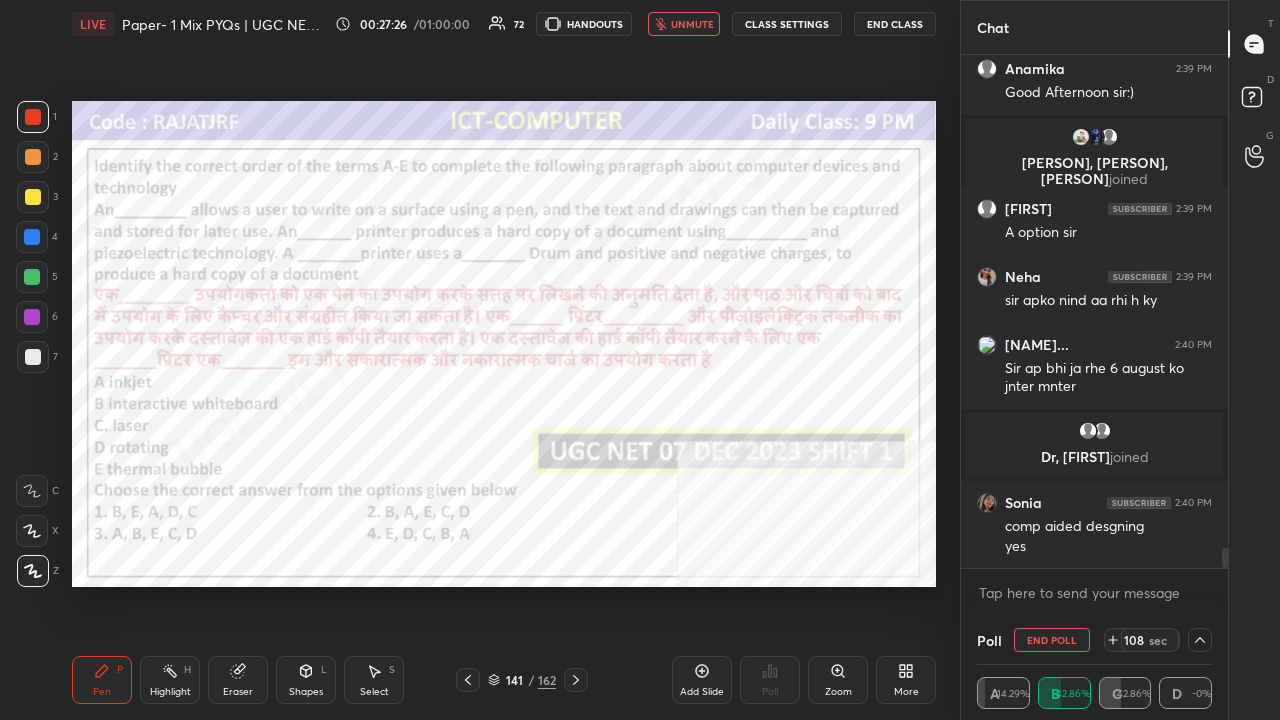 click on "unmute" at bounding box center (684, 24) 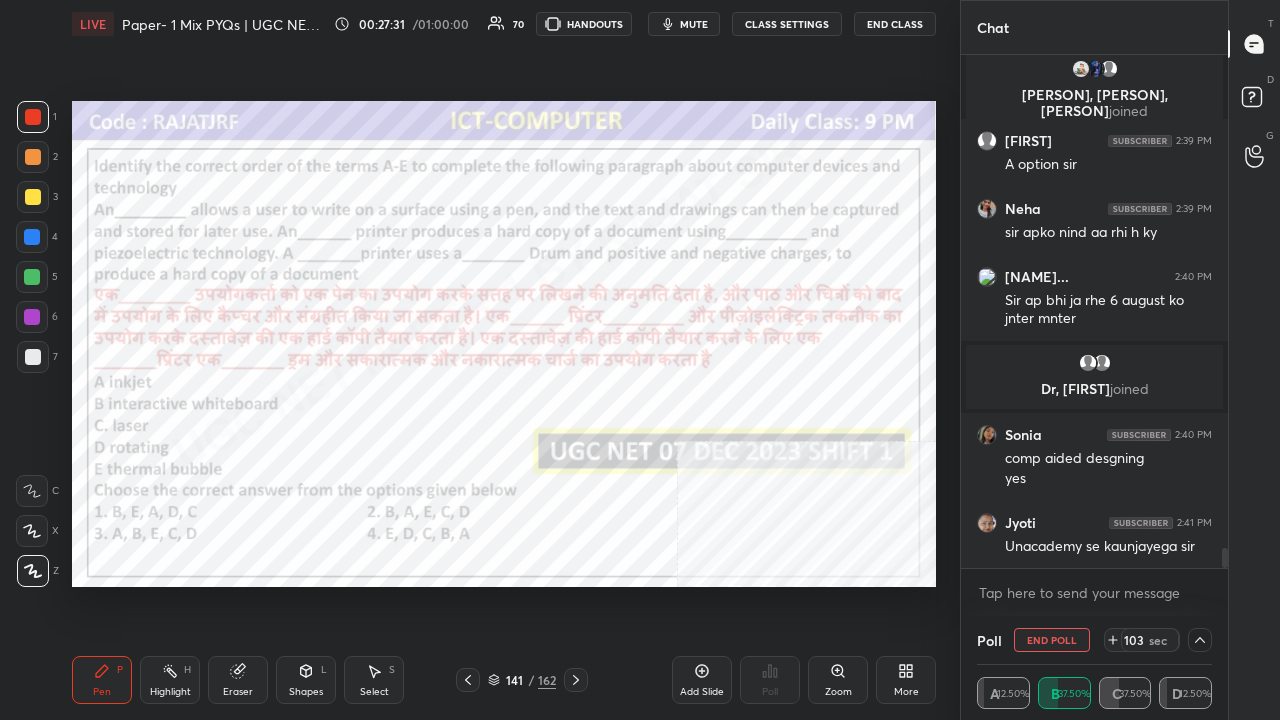 click at bounding box center (32, 317) 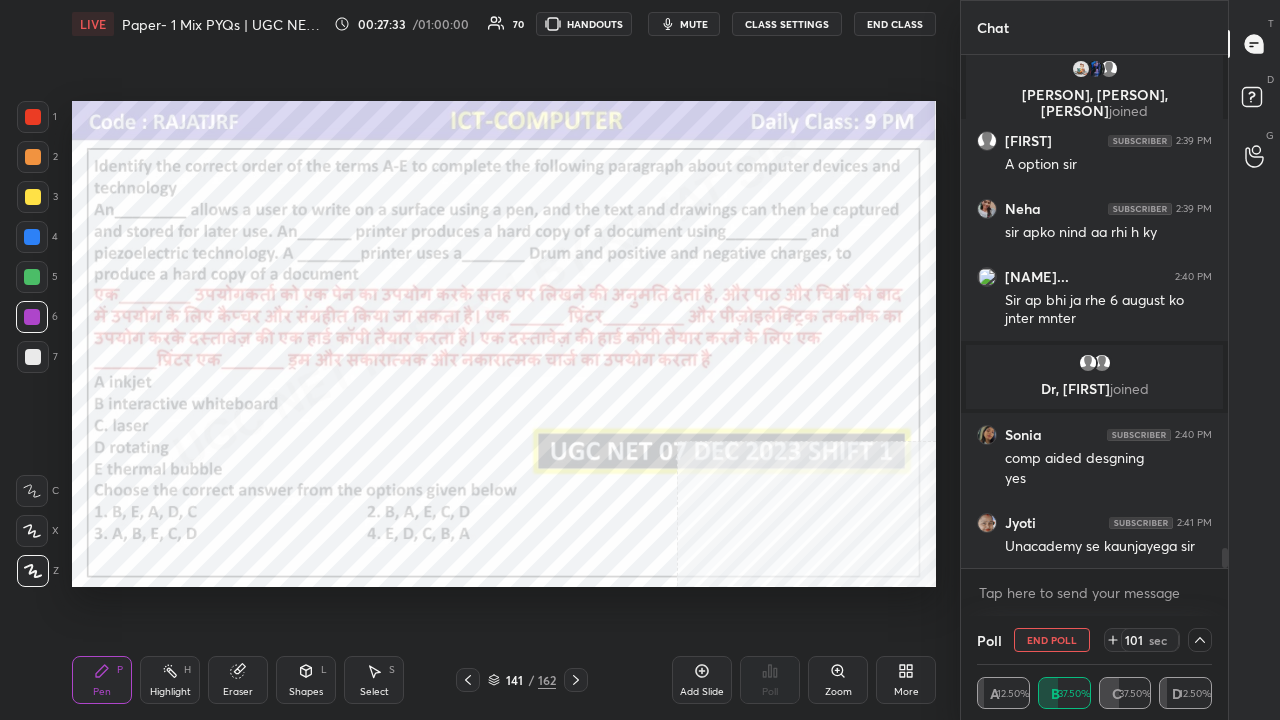 click at bounding box center [33, 117] 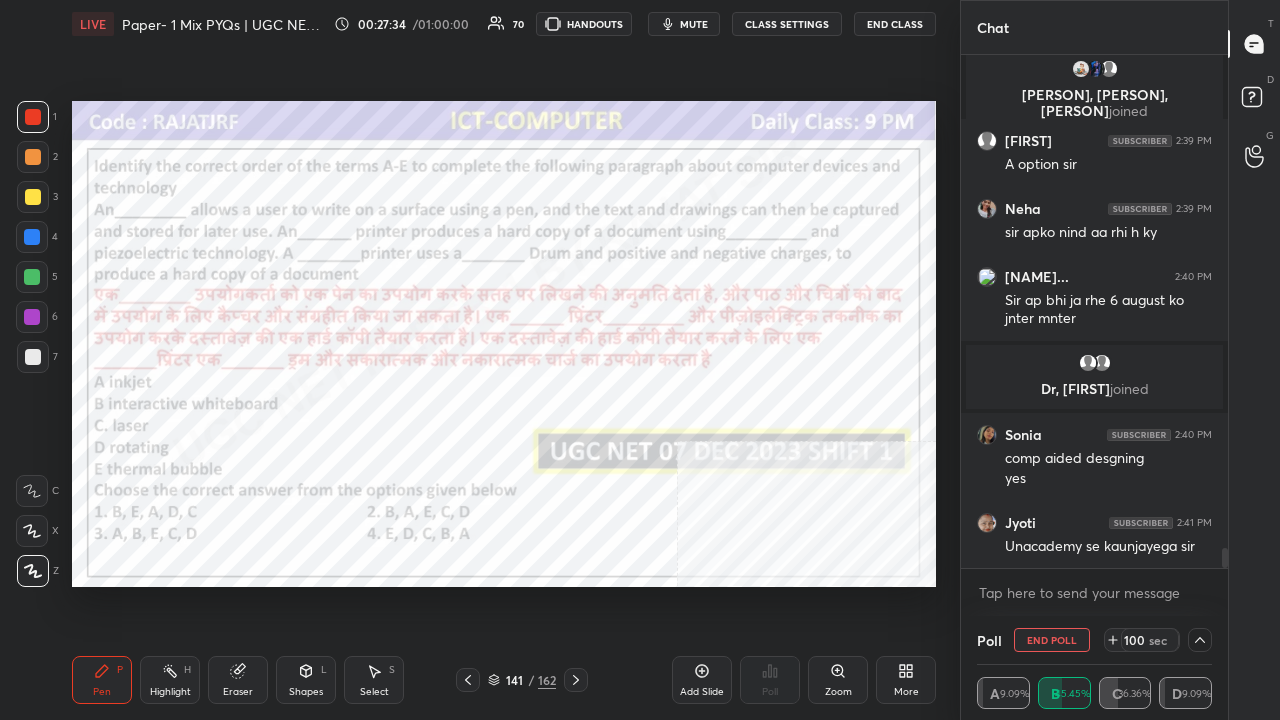 click on "Shapes L" at bounding box center [306, 680] 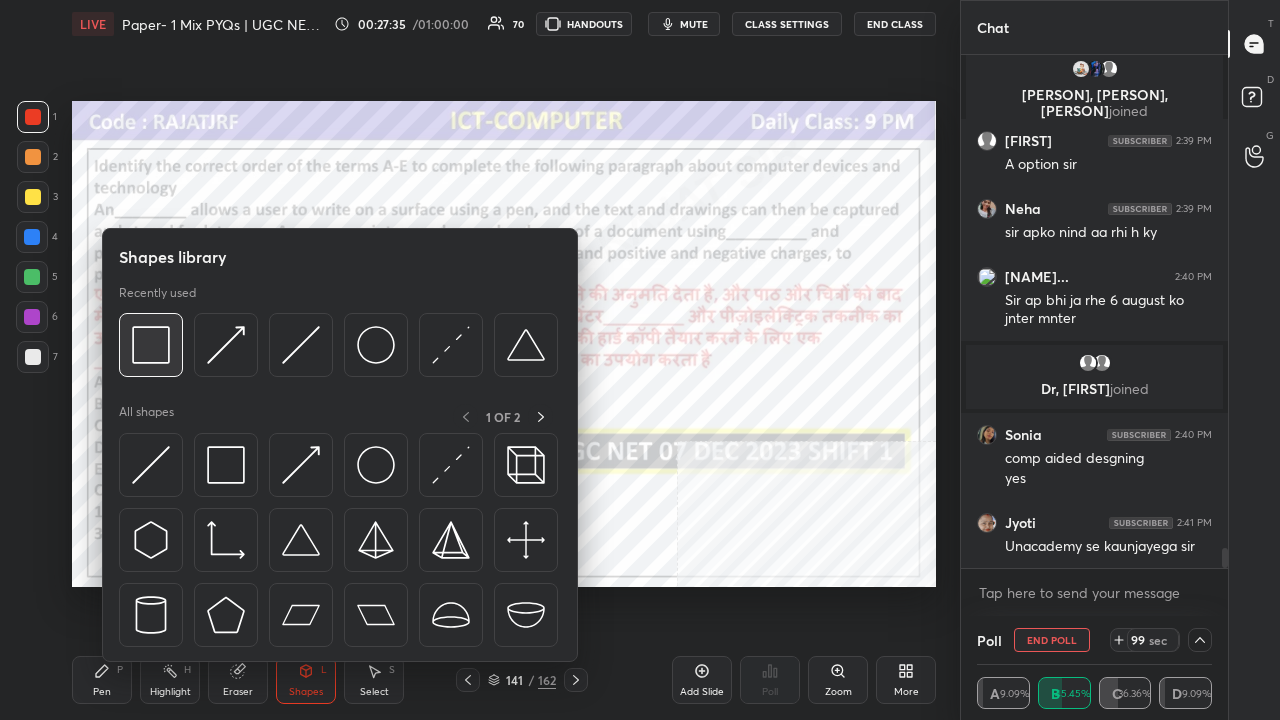 click at bounding box center (151, 345) 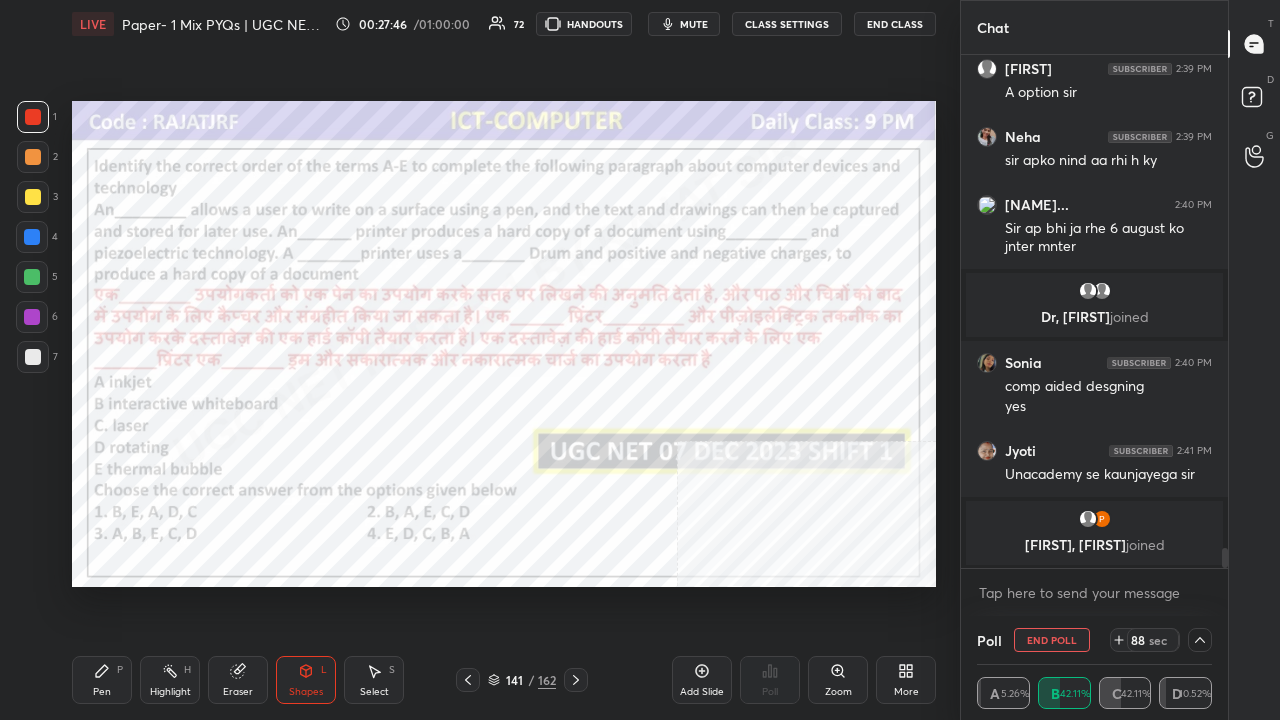 click at bounding box center [33, 197] 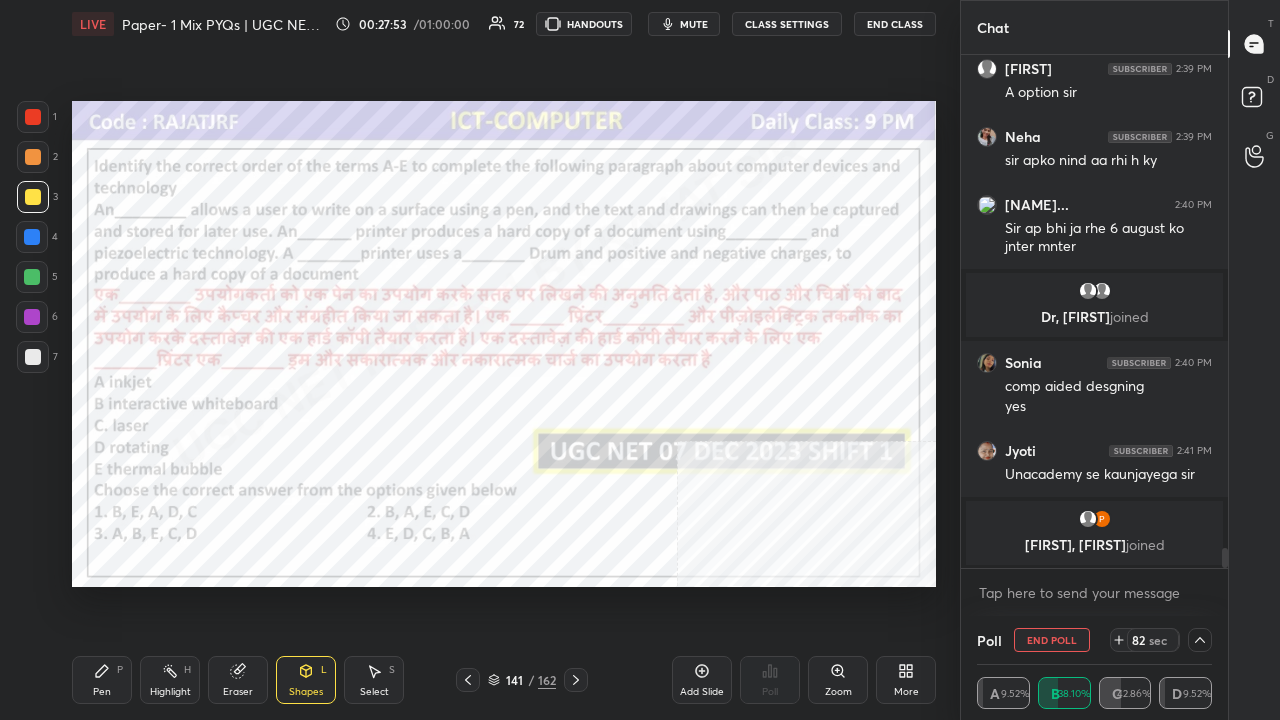 click on "Pen P" at bounding box center [102, 680] 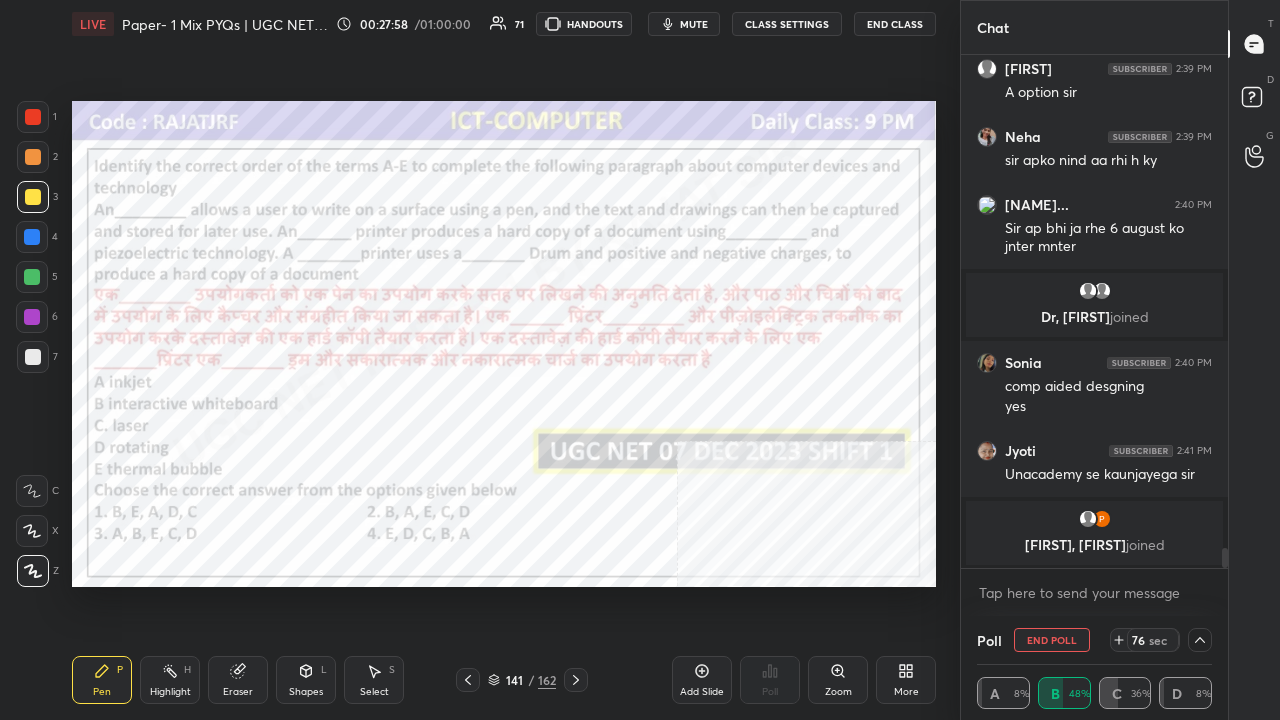 click on "Shapes L" at bounding box center [306, 680] 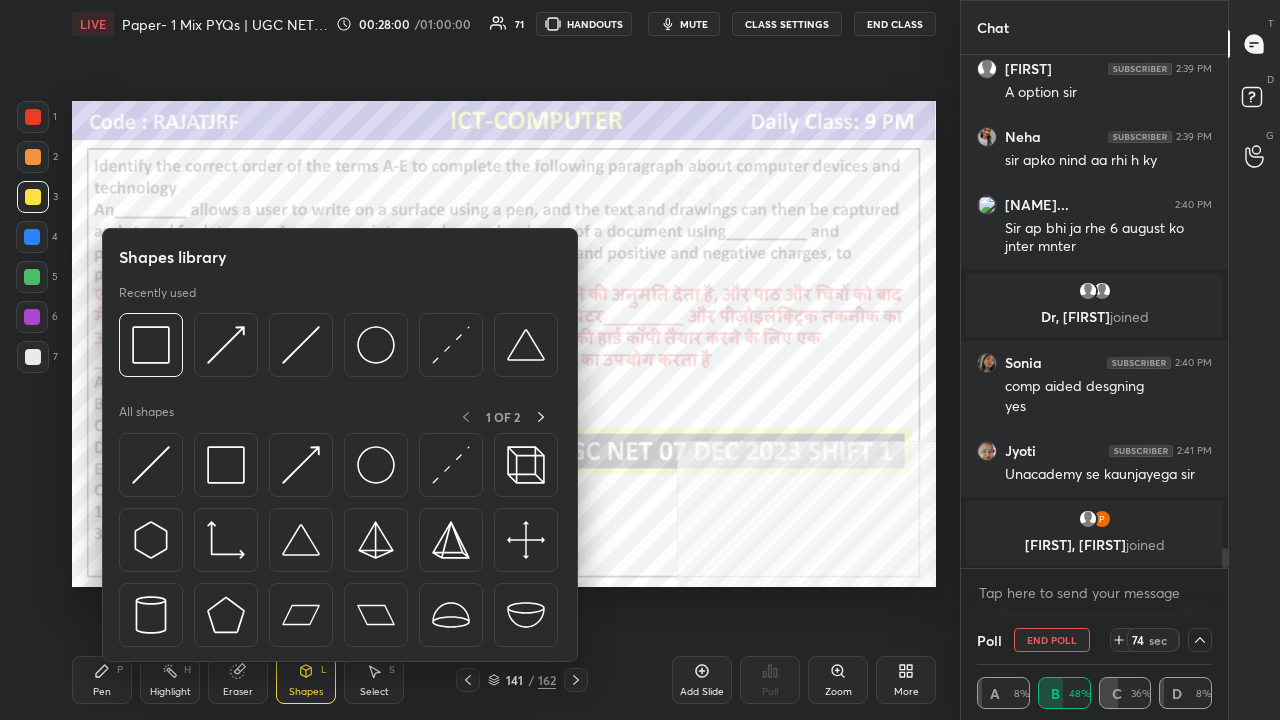 click at bounding box center [33, 357] 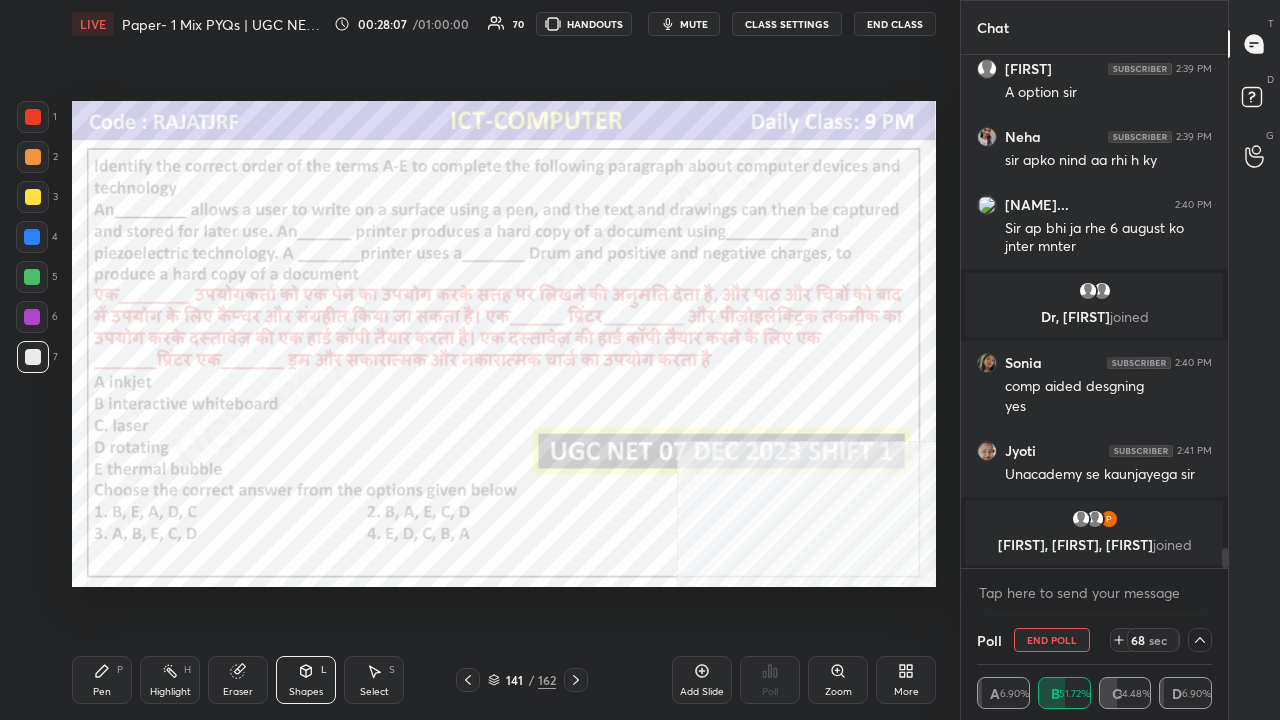 click on "Setting up your live class Poll for   secs No correct answer Start poll" at bounding box center [504, 344] 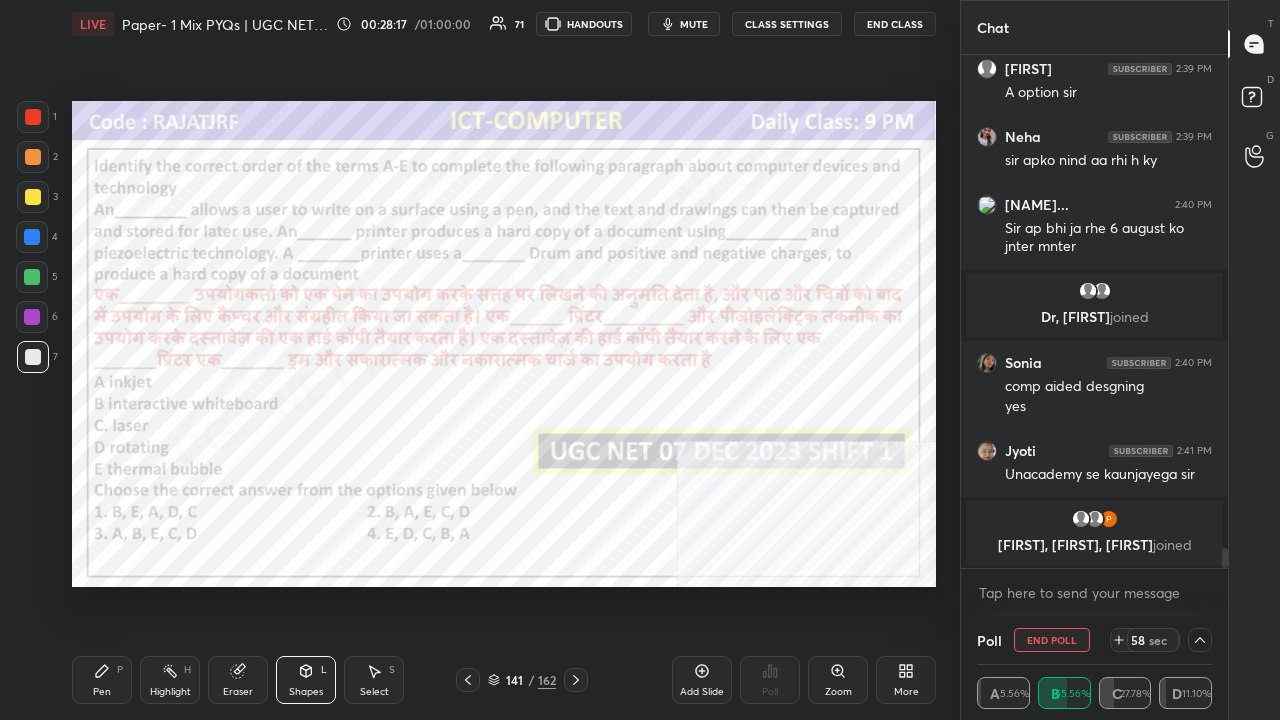 drag, startPoint x: 102, startPoint y: 684, endPoint x: 223, endPoint y: 672, distance: 121.59358 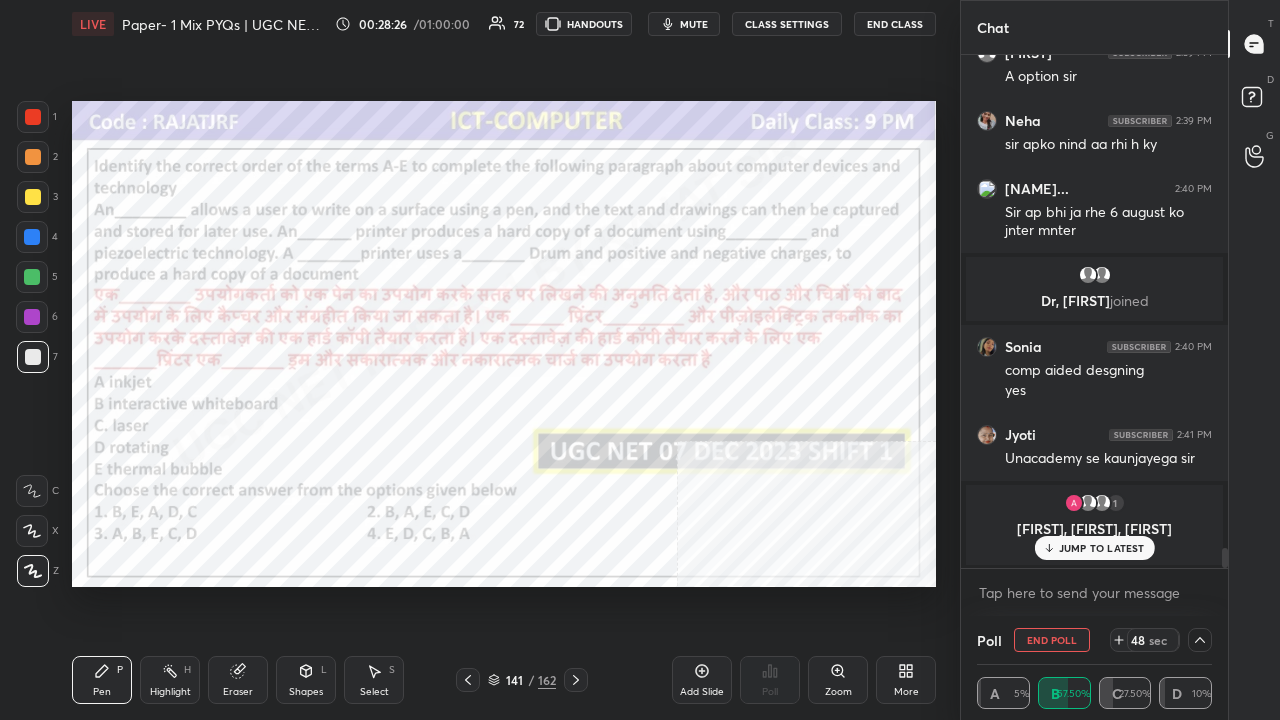 scroll, scrollTop: 12892, scrollLeft: 0, axis: vertical 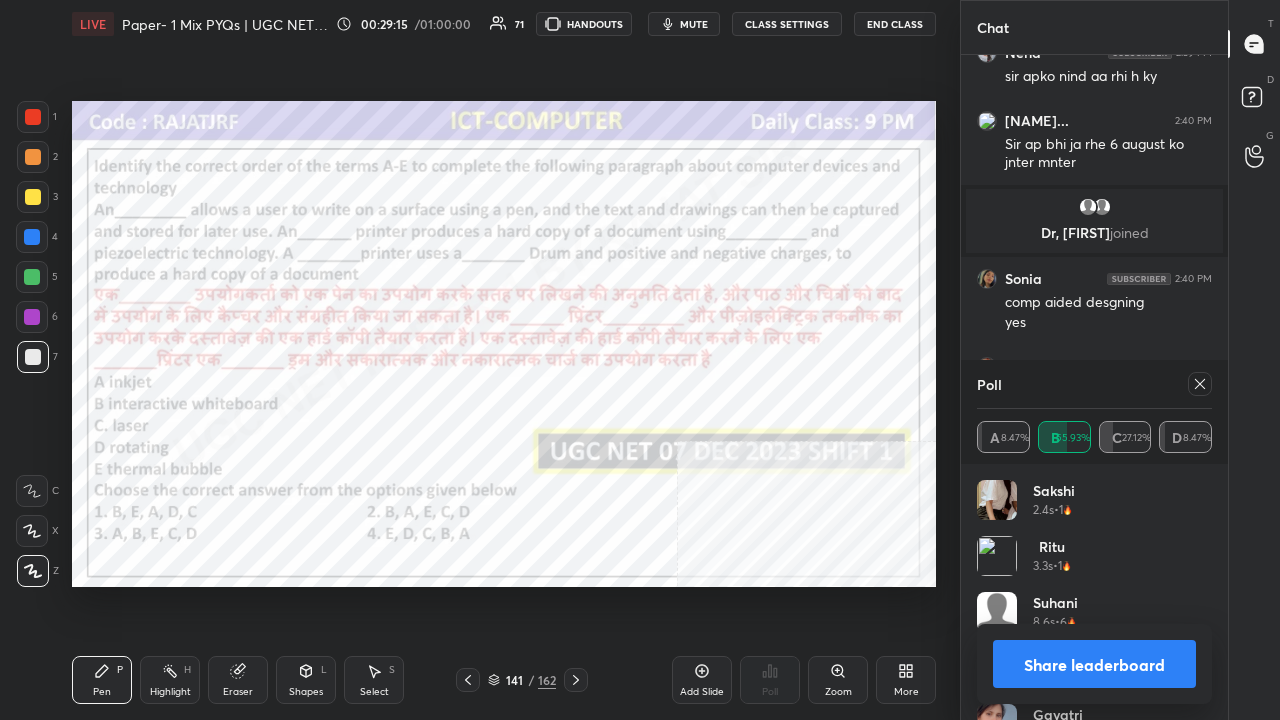 click 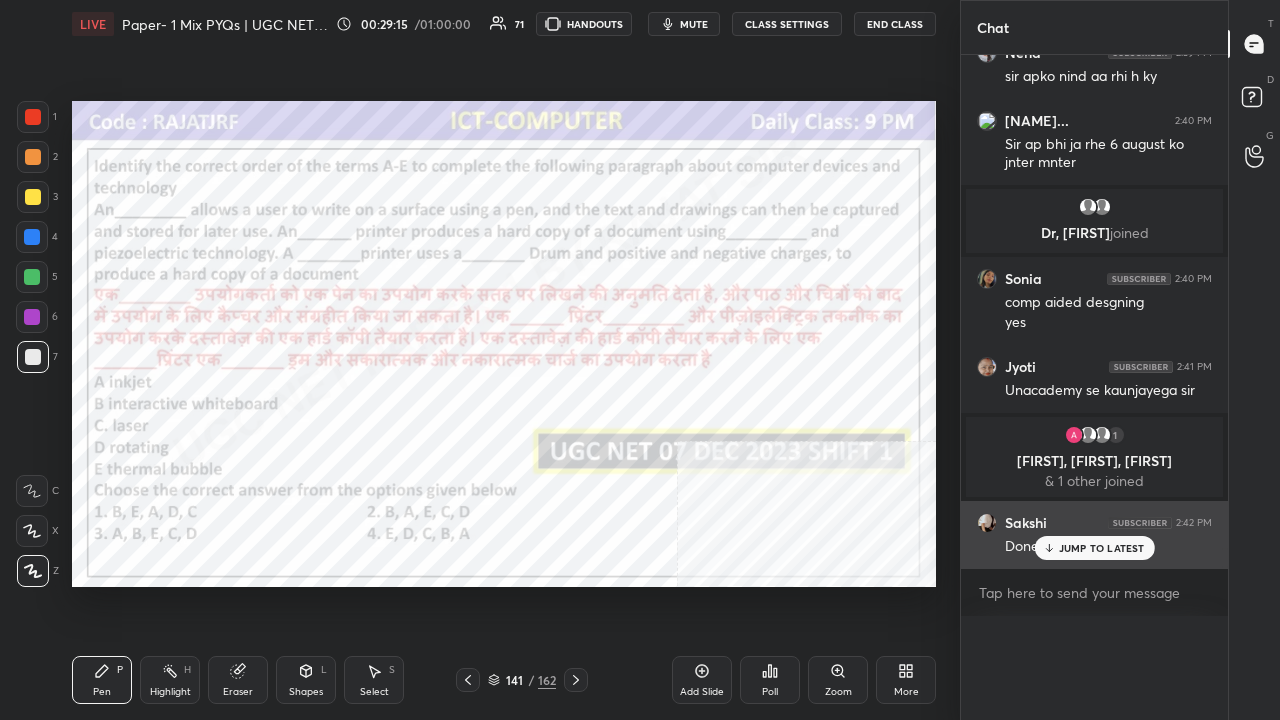 scroll, scrollTop: 0, scrollLeft: 0, axis: both 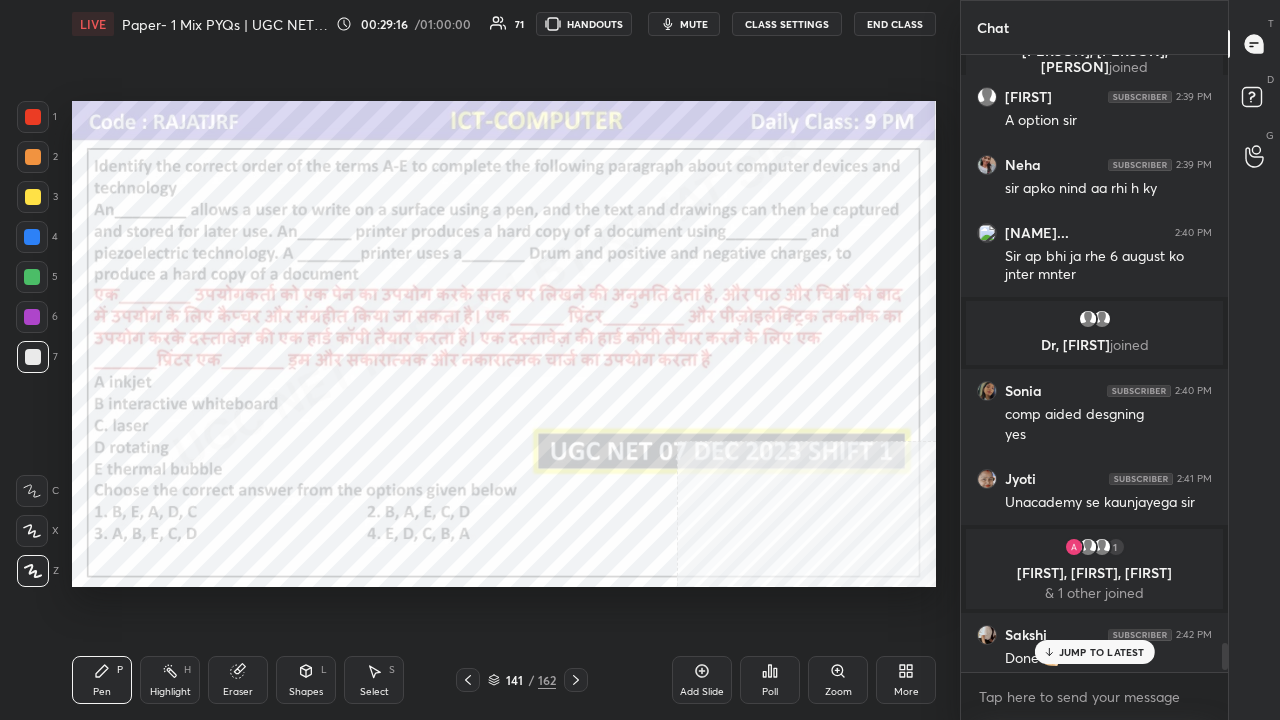 drag, startPoint x: 1088, startPoint y: 662, endPoint x: 1078, endPoint y: 661, distance: 10.049875 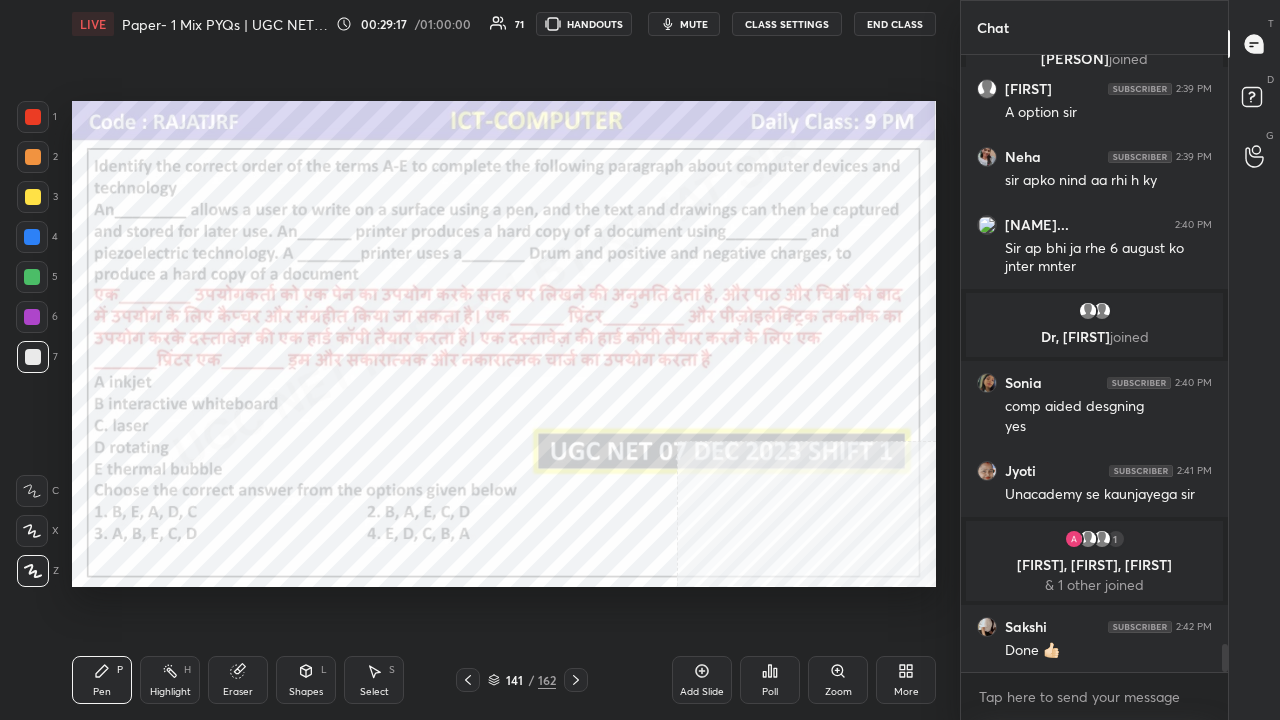 click at bounding box center (33, 117) 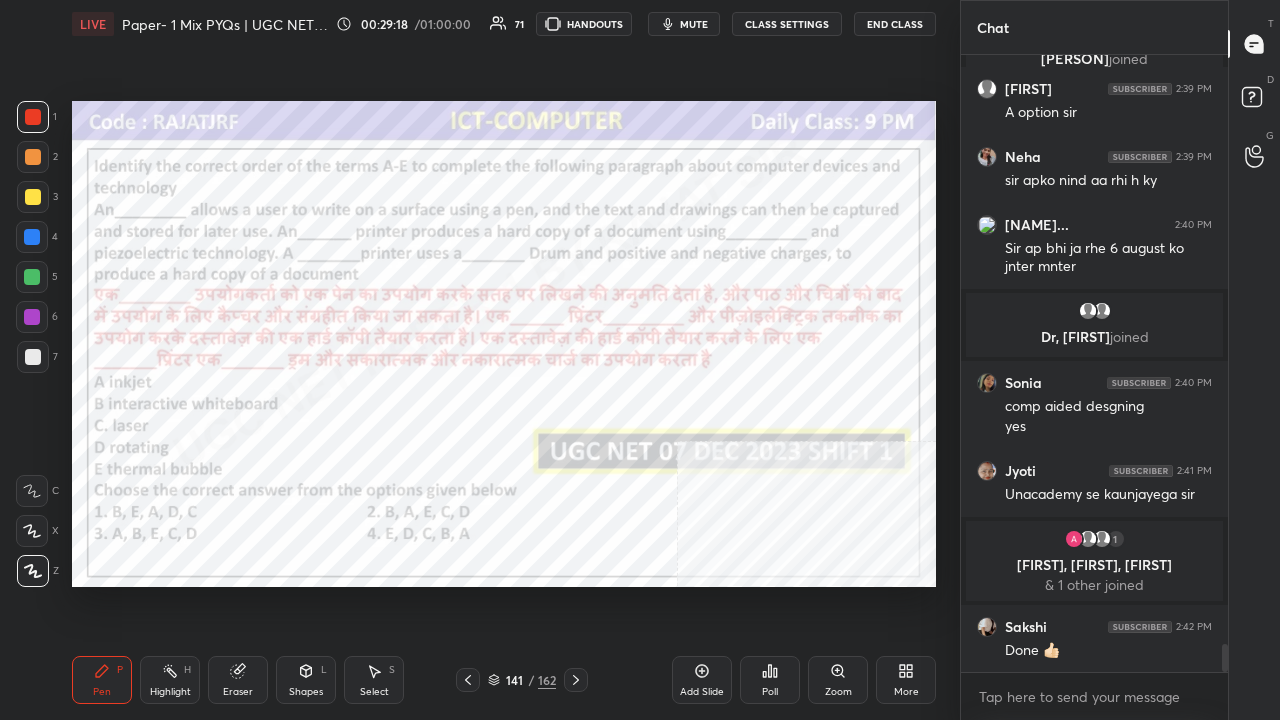 click on "141" at bounding box center (514, 680) 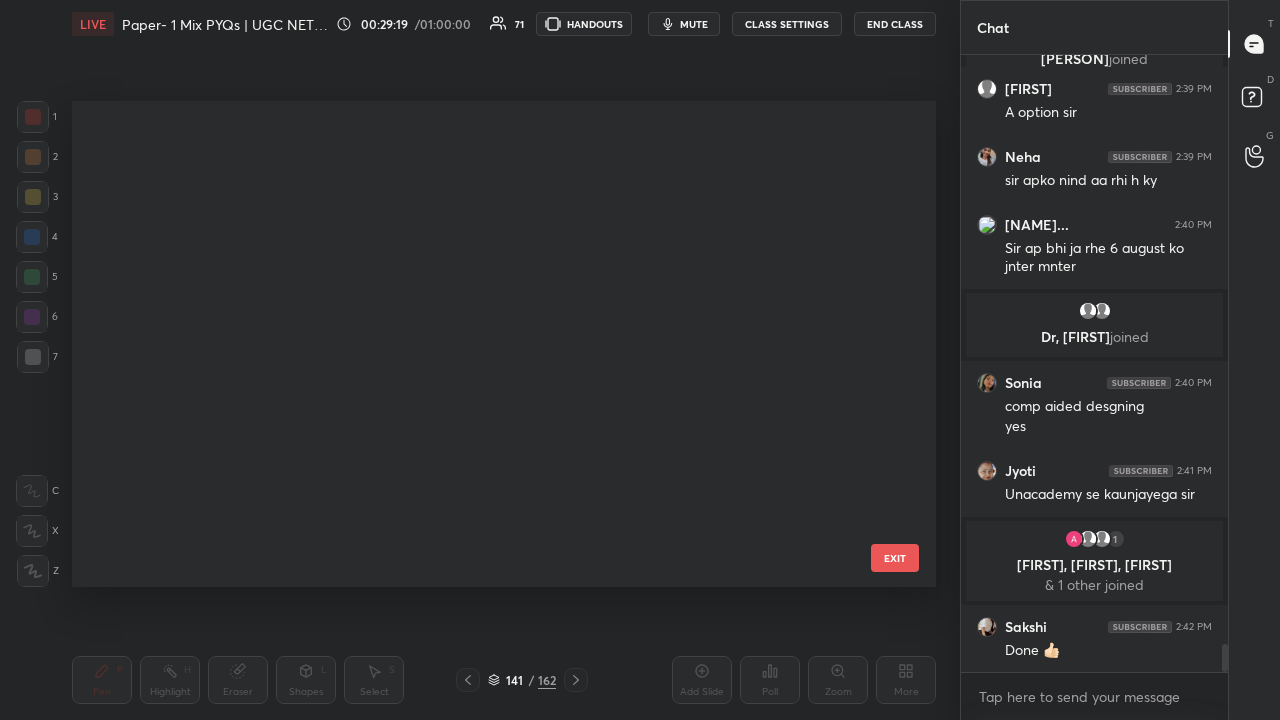 scroll, scrollTop: 6423, scrollLeft: 0, axis: vertical 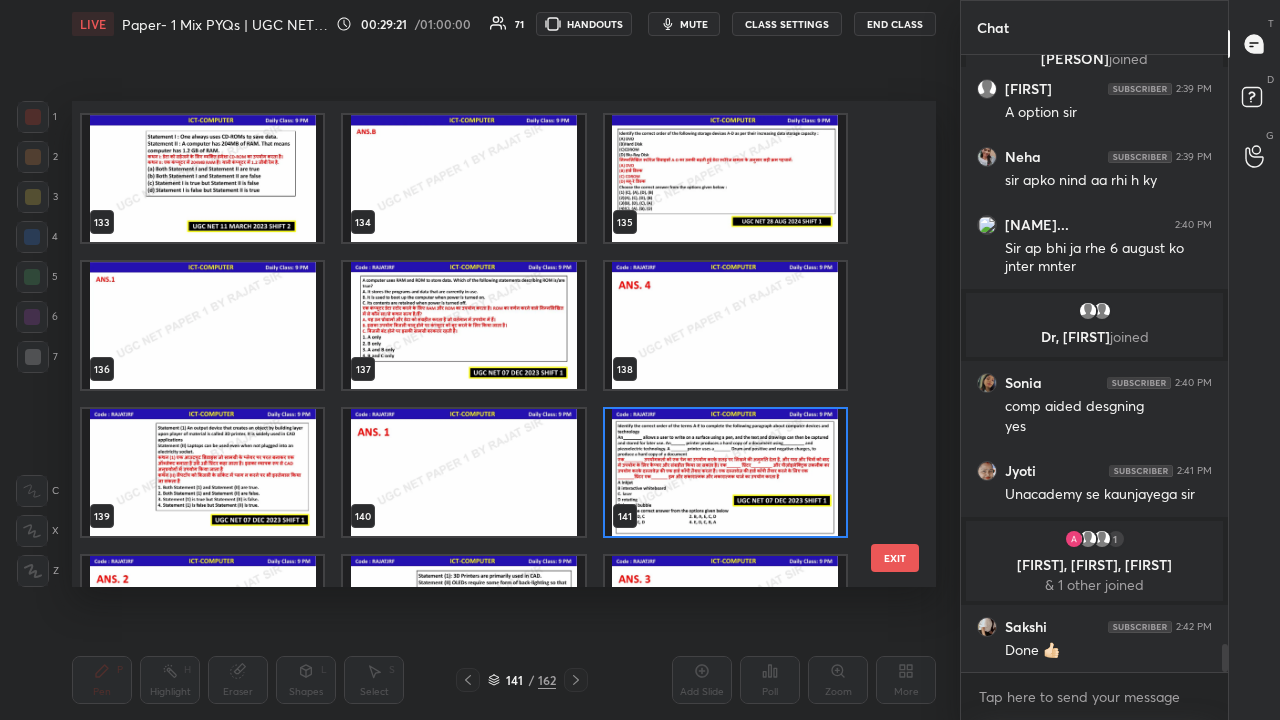 click at bounding box center (725, 472) 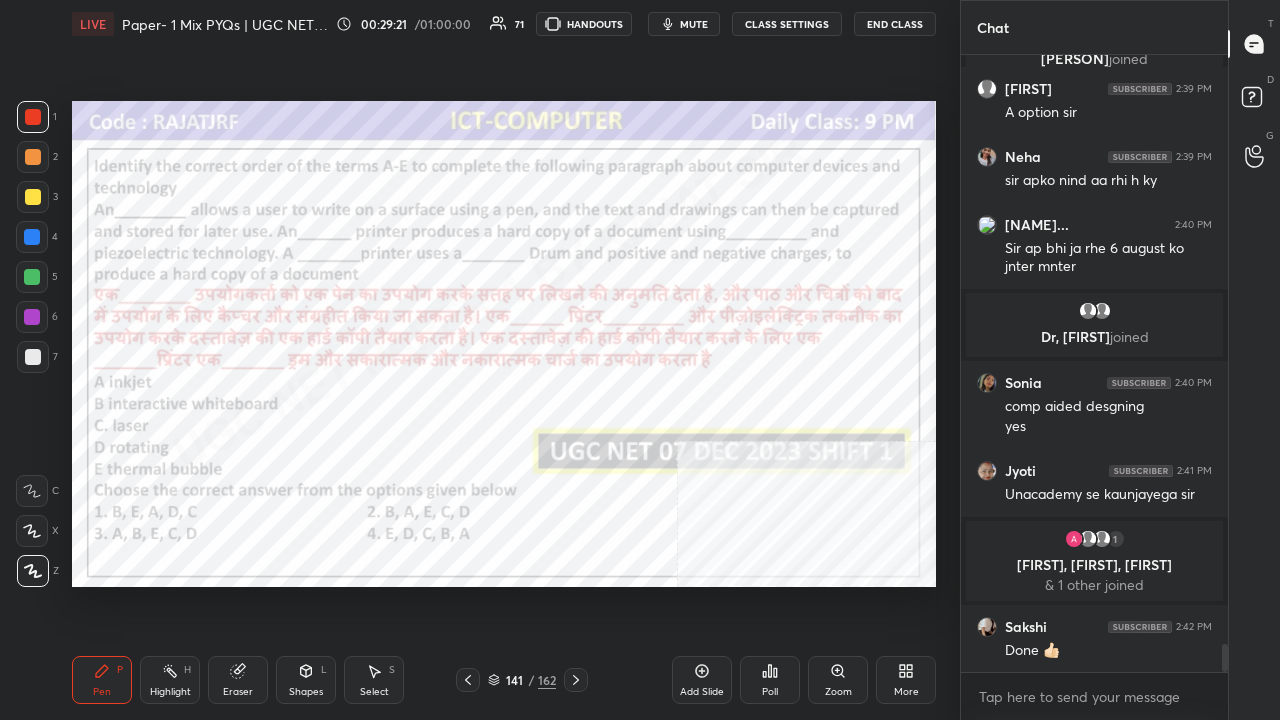 click at bounding box center (725, 472) 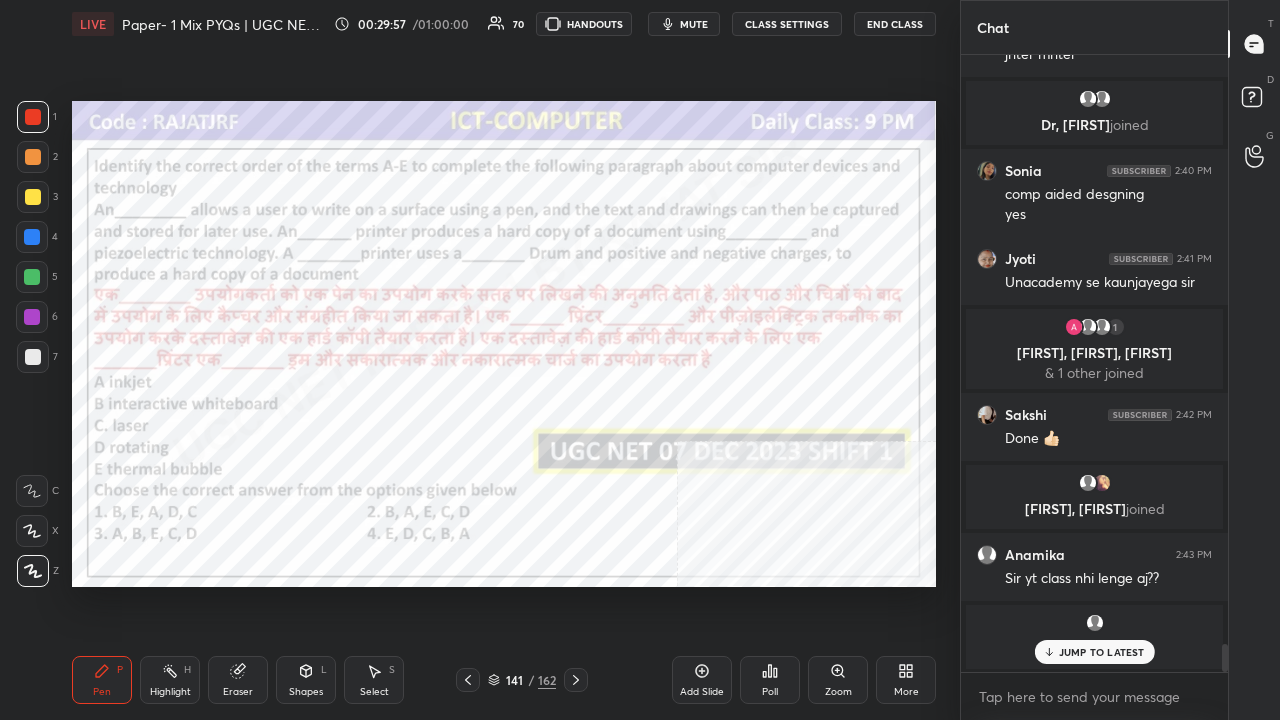 scroll, scrollTop: 13068, scrollLeft: 0, axis: vertical 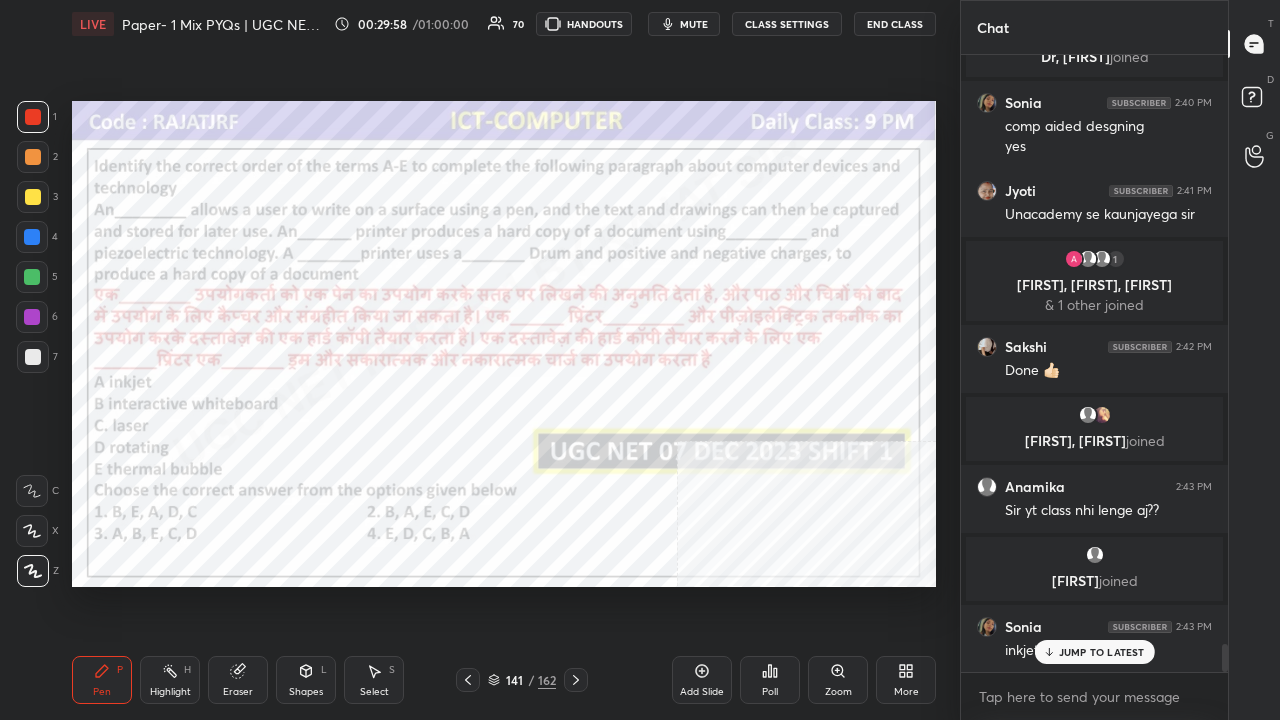 click on "141 / 162" at bounding box center [522, 680] 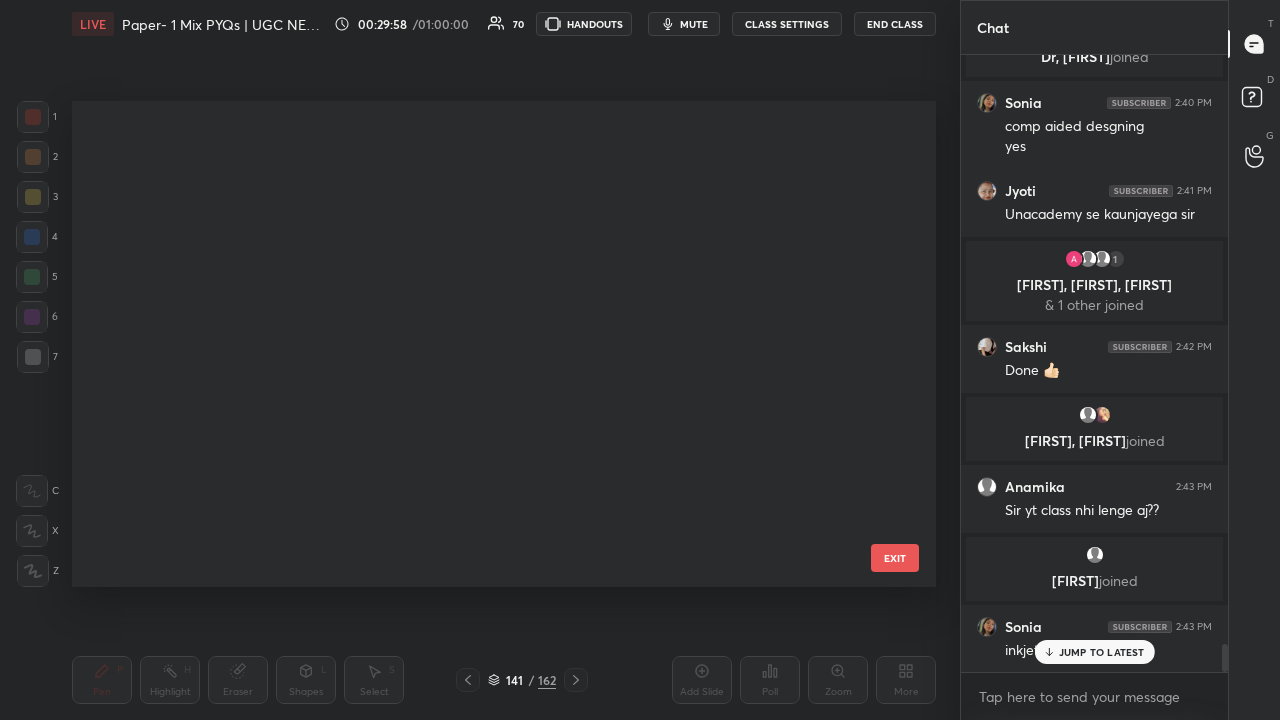 scroll, scrollTop: 6423, scrollLeft: 0, axis: vertical 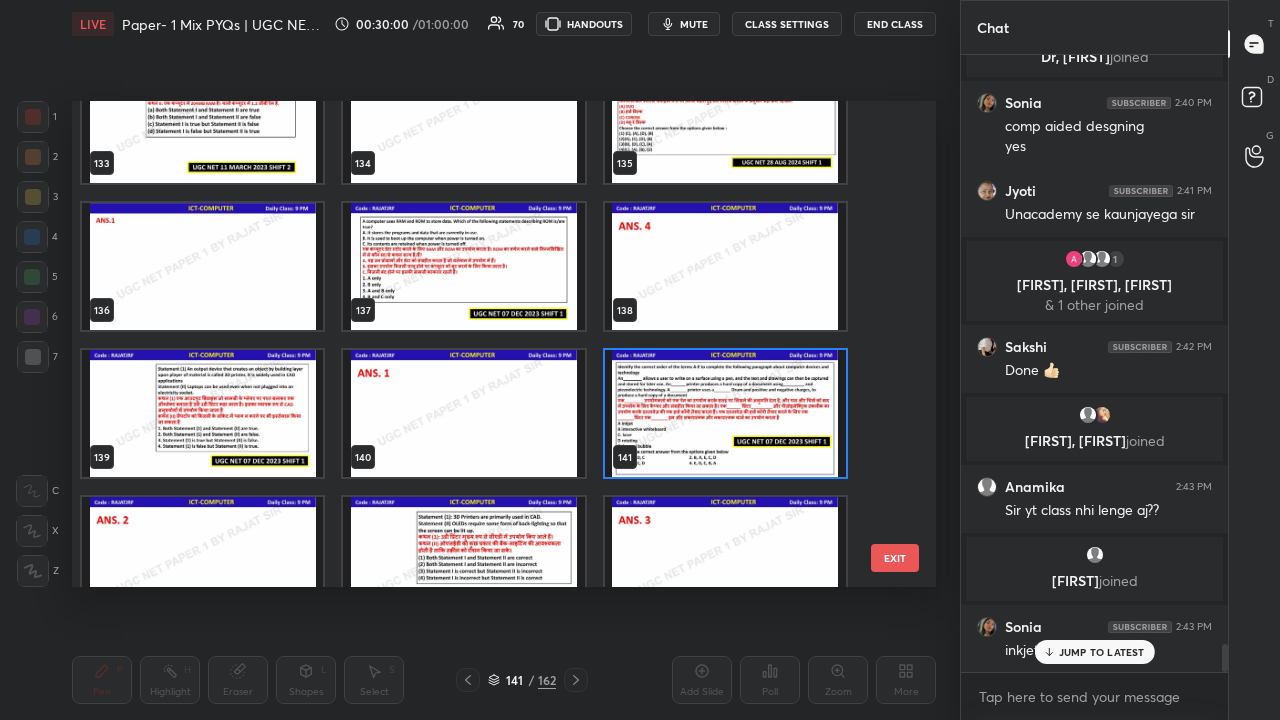 click at bounding box center (725, 413) 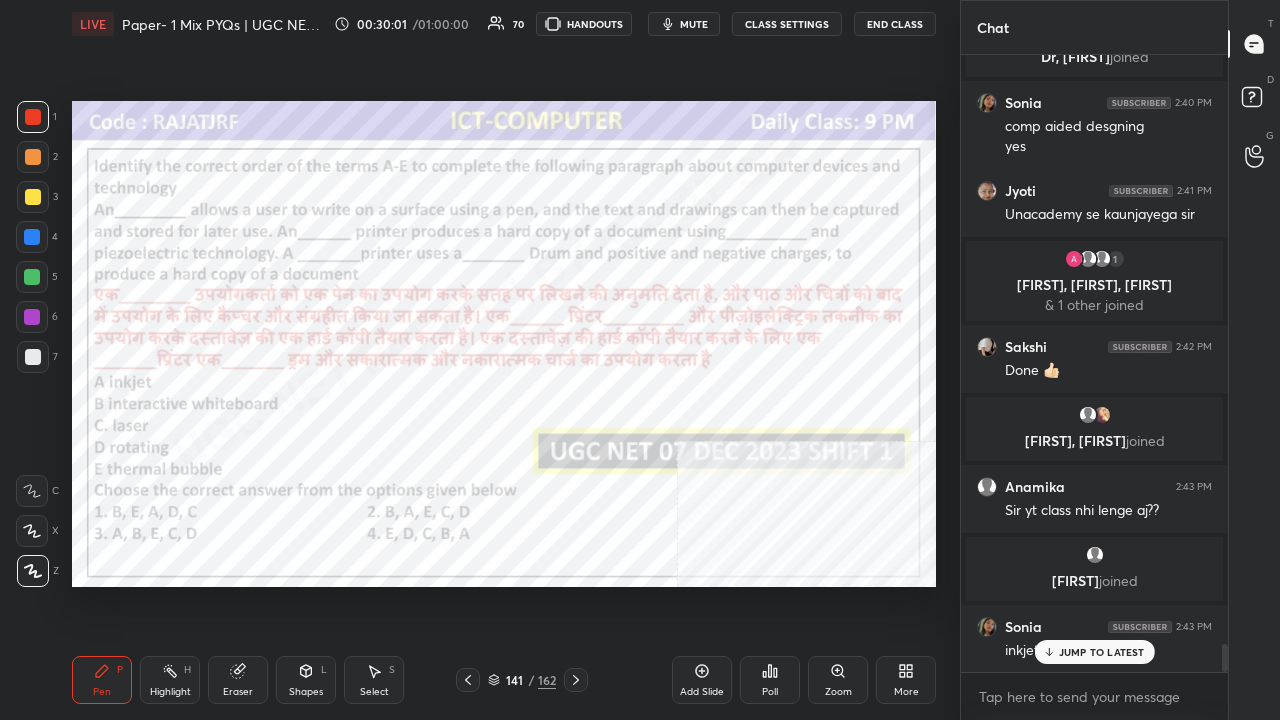 drag, startPoint x: 690, startPoint y: 374, endPoint x: 672, endPoint y: 374, distance: 18 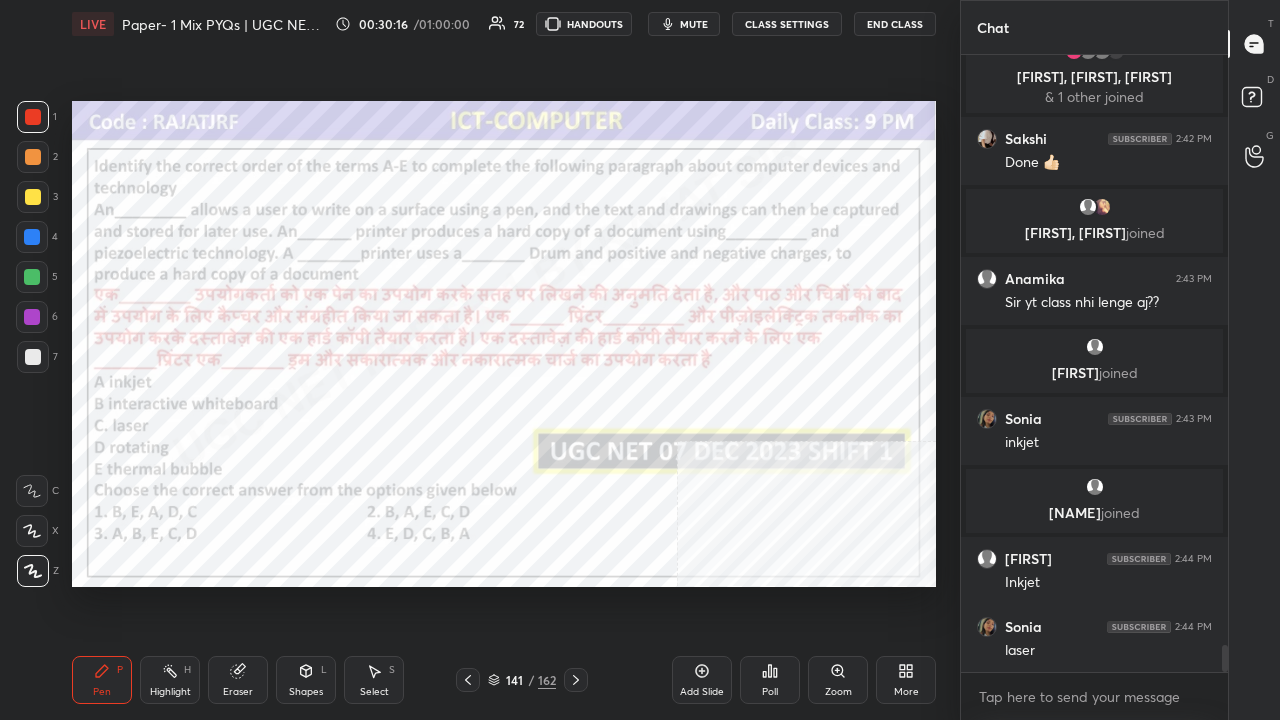scroll, scrollTop: 13348, scrollLeft: 0, axis: vertical 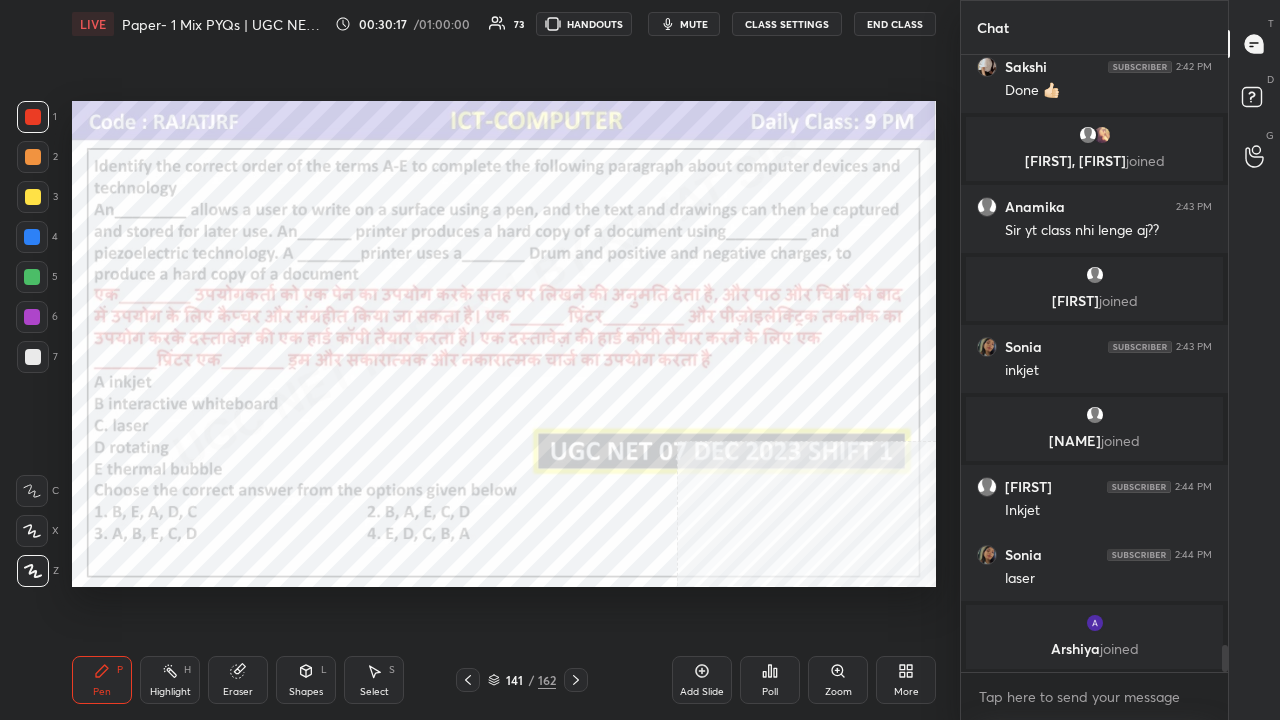drag, startPoint x: 530, startPoint y: 679, endPoint x: 546, endPoint y: 606, distance: 74.73286 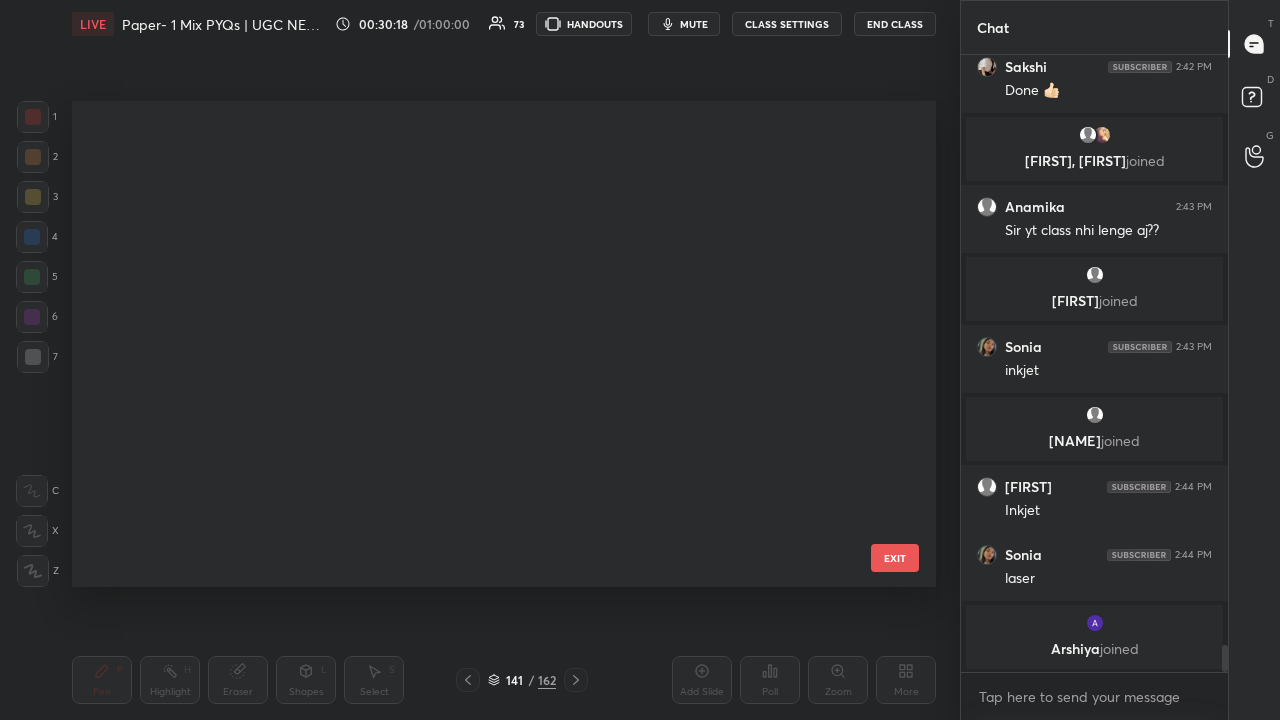 scroll, scrollTop: 6423, scrollLeft: 0, axis: vertical 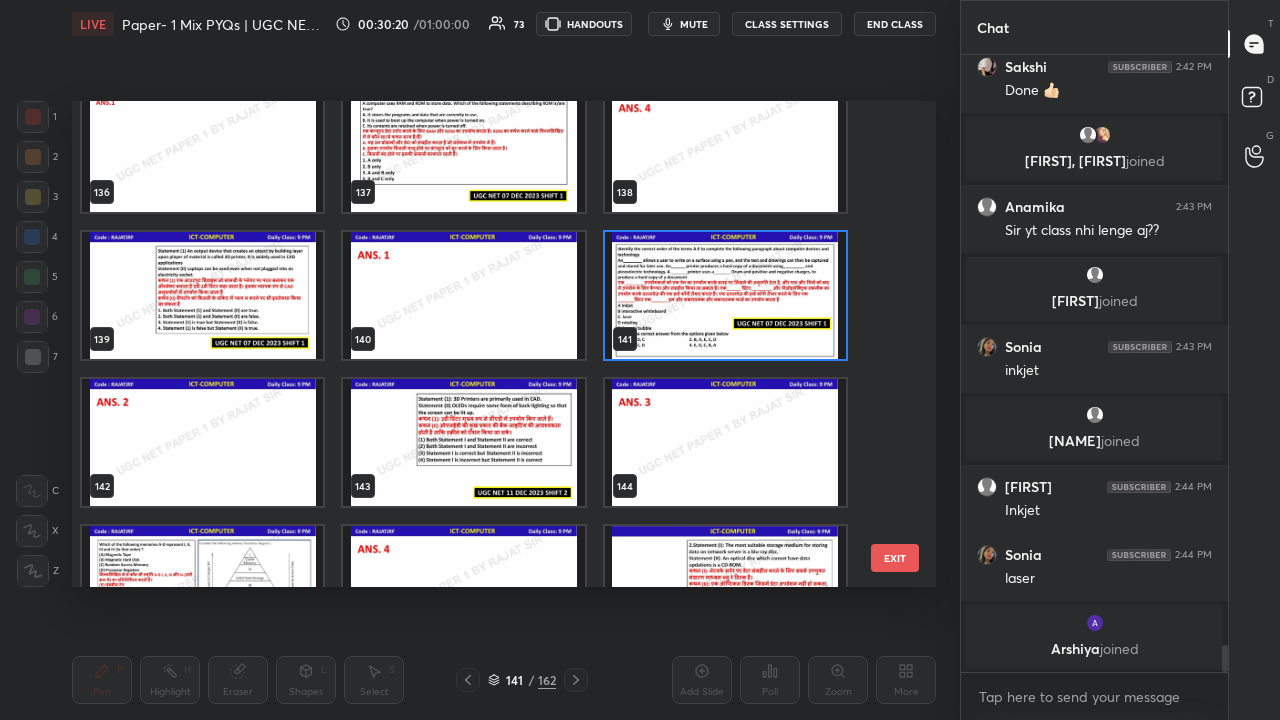 click at bounding box center [725, 295] 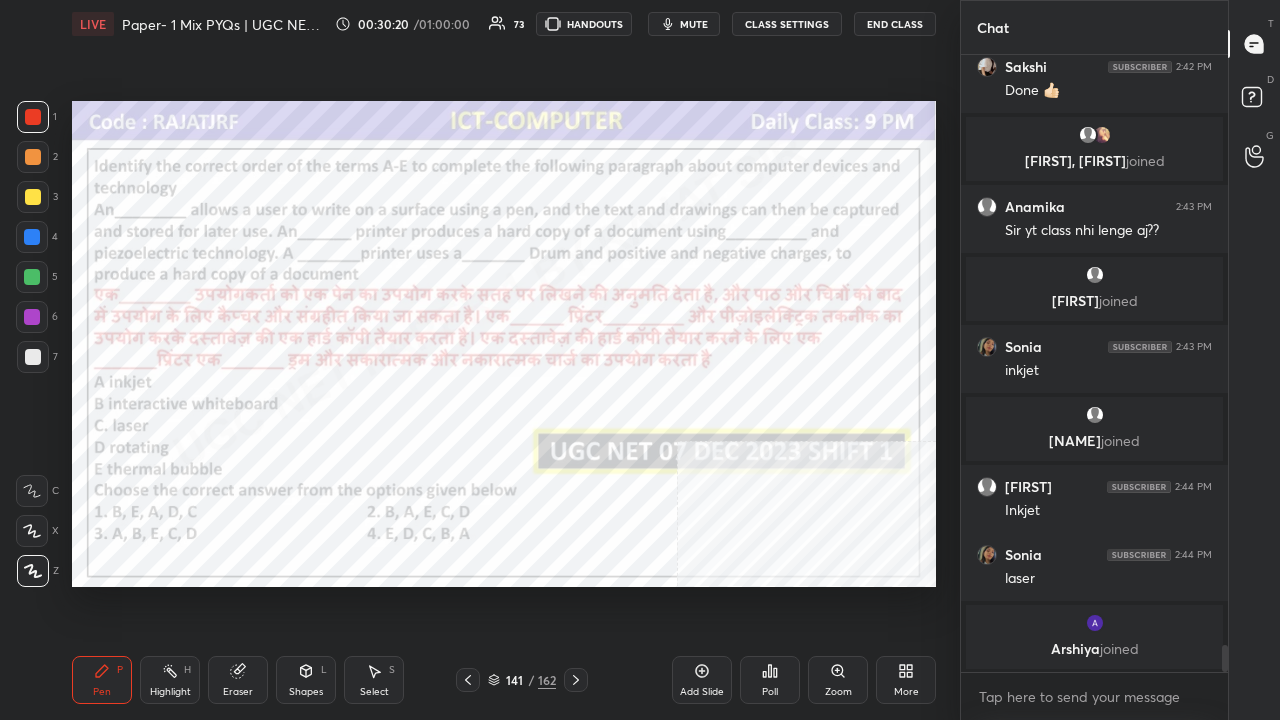 click at bounding box center (725, 295) 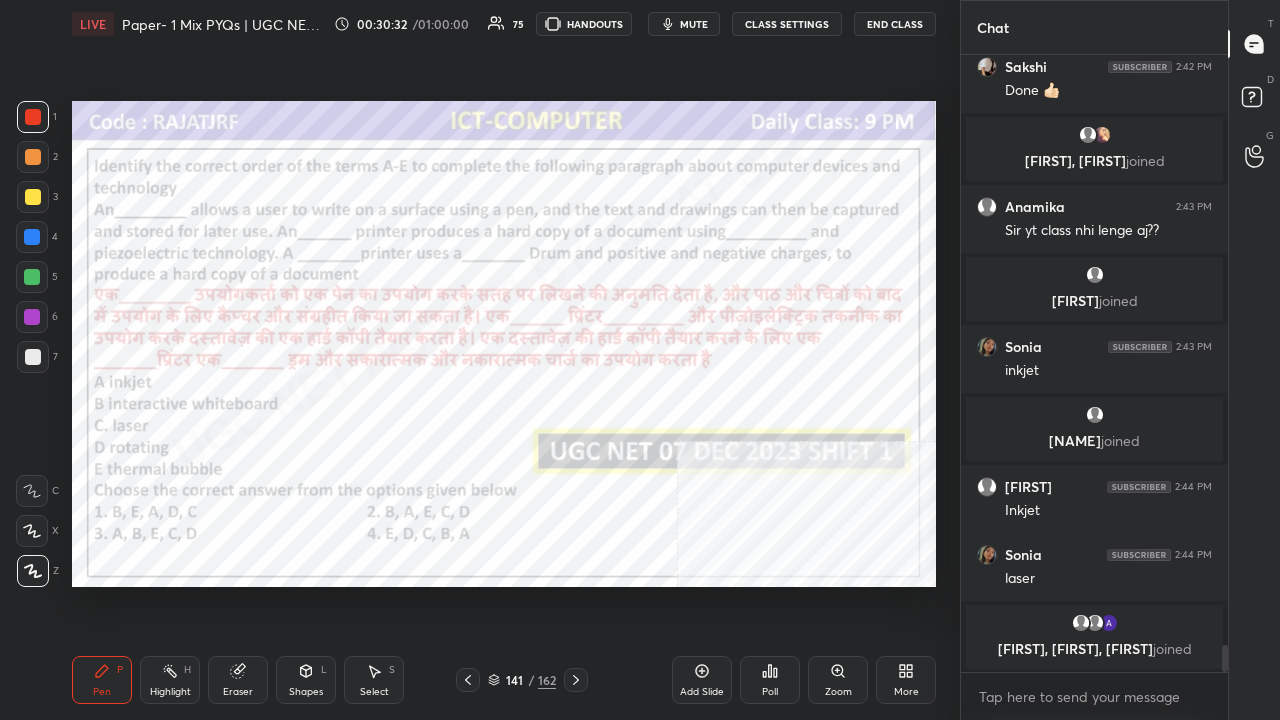 scroll, scrollTop: 13364, scrollLeft: 0, axis: vertical 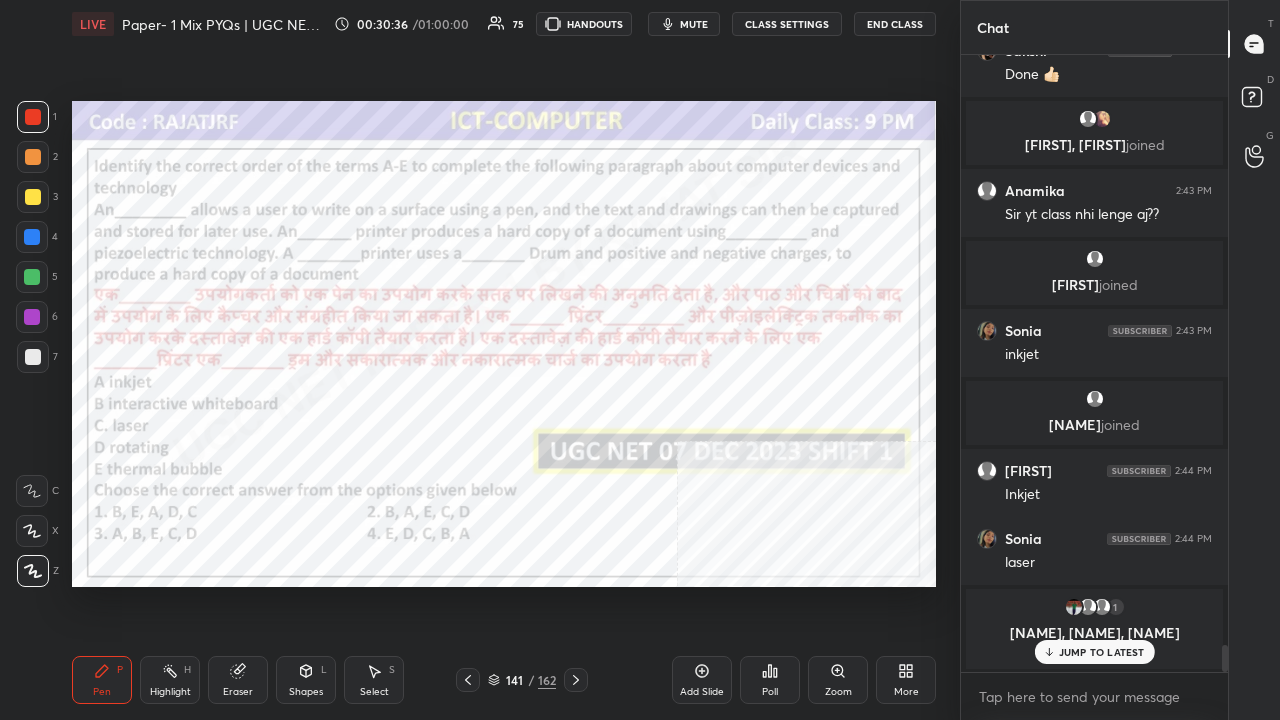 drag, startPoint x: 1095, startPoint y: 657, endPoint x: 1079, endPoint y: 636, distance: 26.400757 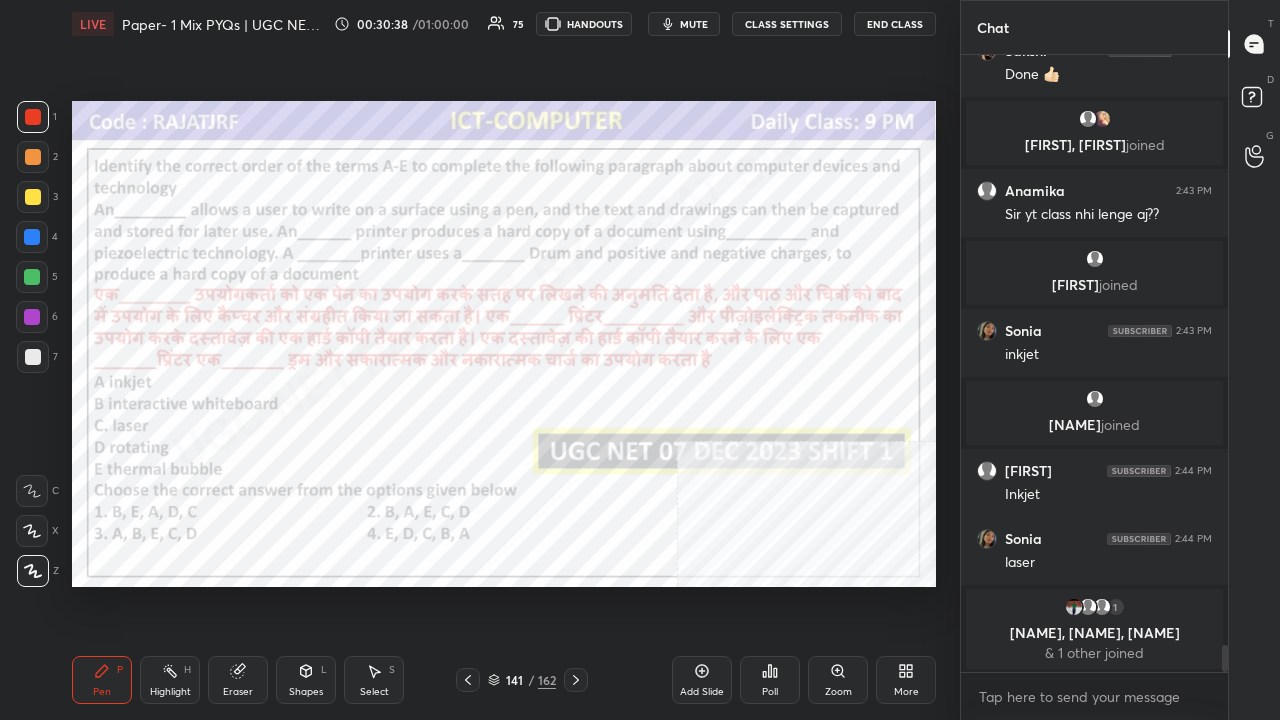 scroll, scrollTop: 570, scrollLeft: 261, axis: both 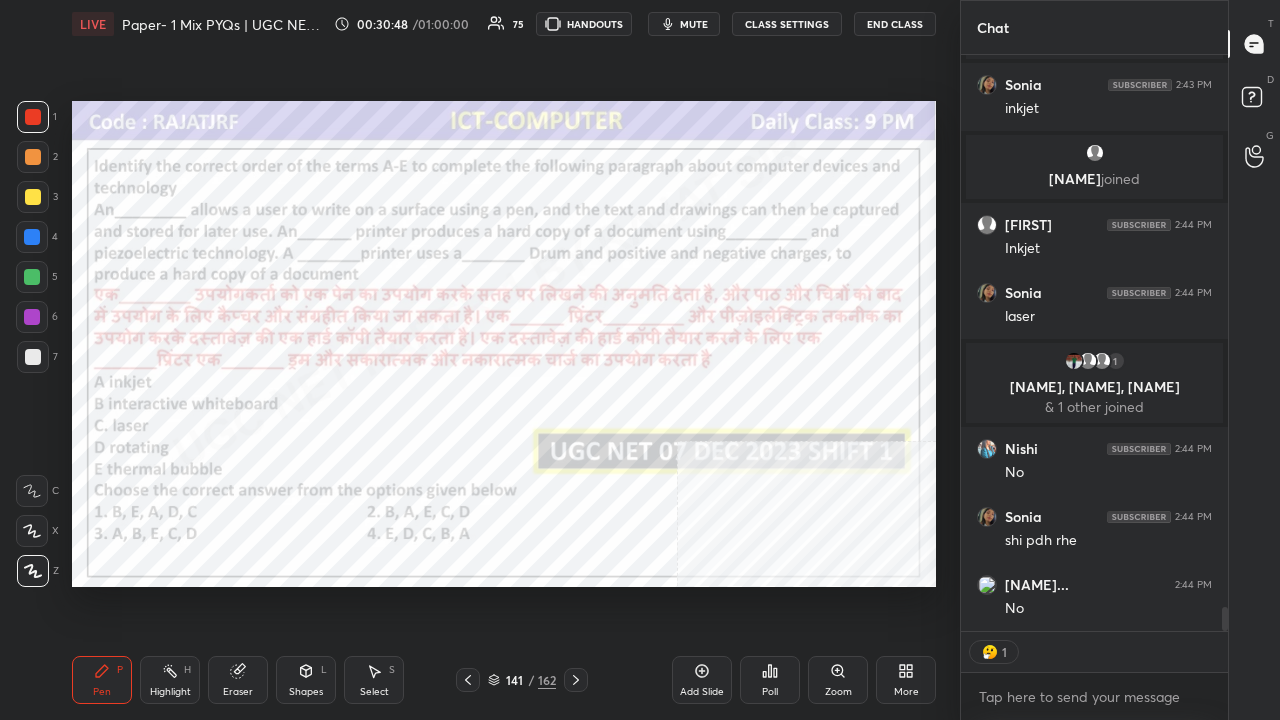 type on "x" 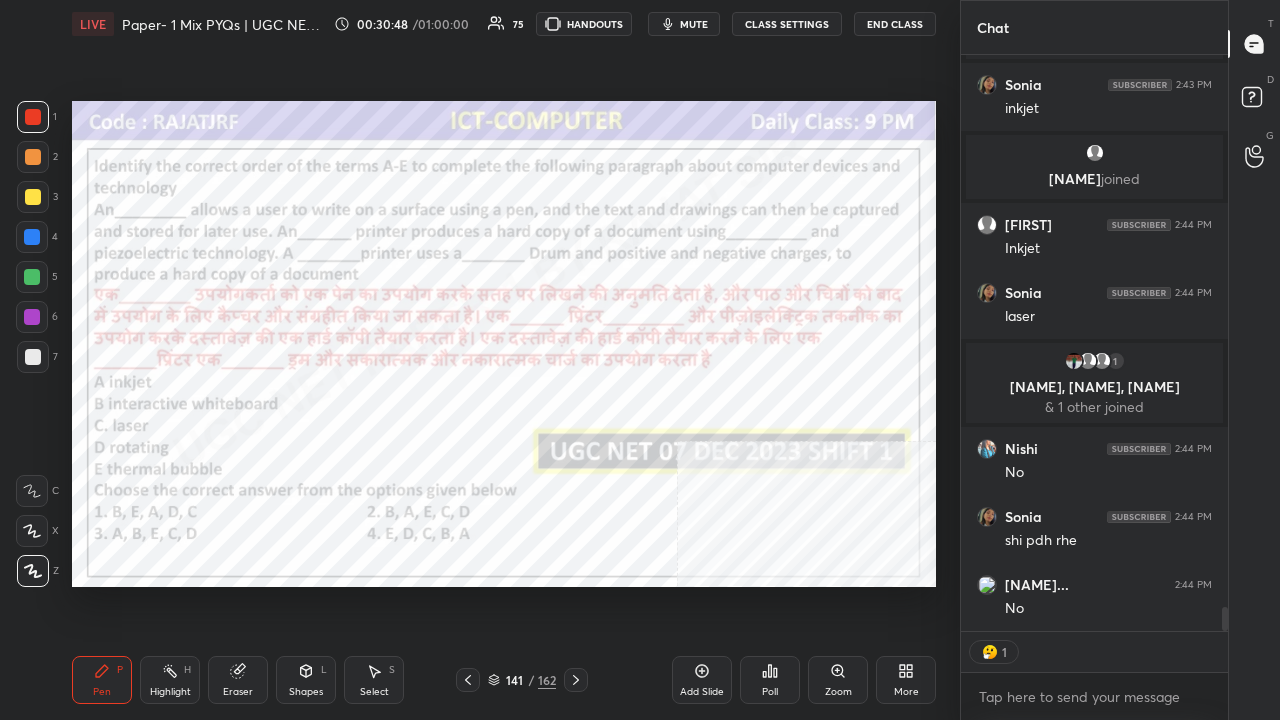 scroll, scrollTop: 6, scrollLeft: 6, axis: both 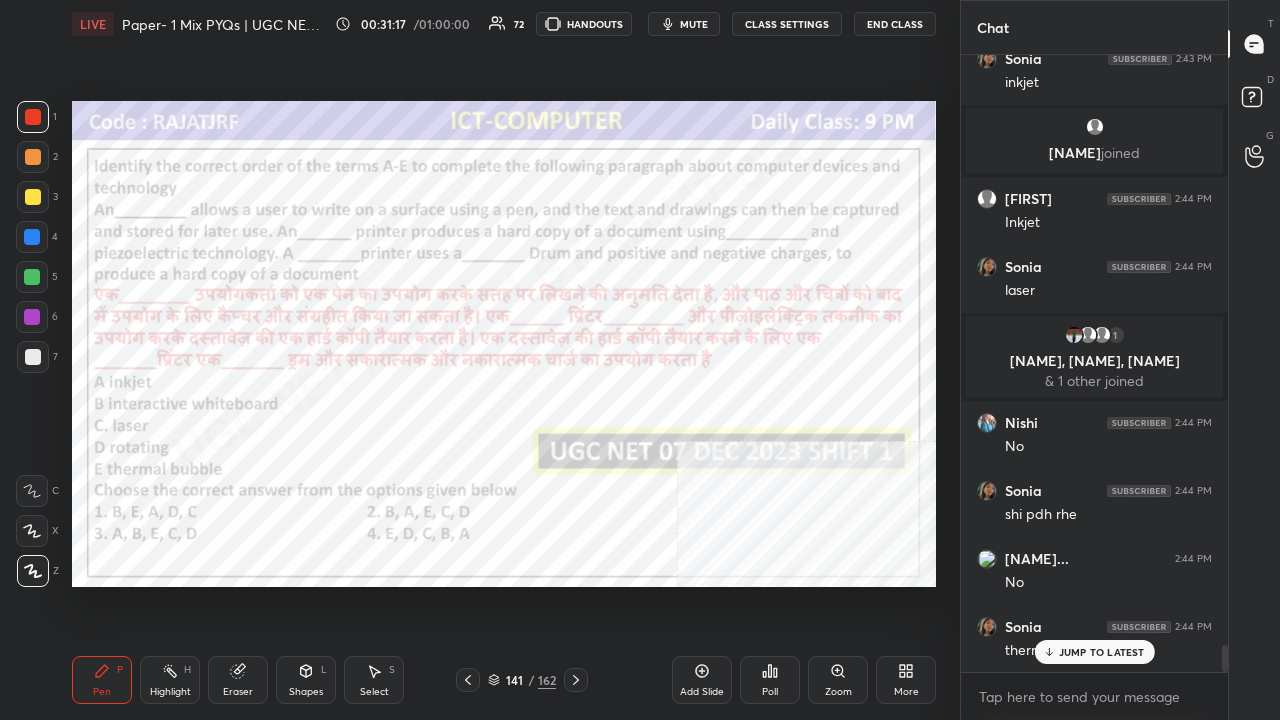drag, startPoint x: 527, startPoint y: 677, endPoint x: 544, endPoint y: 595, distance: 83.74366 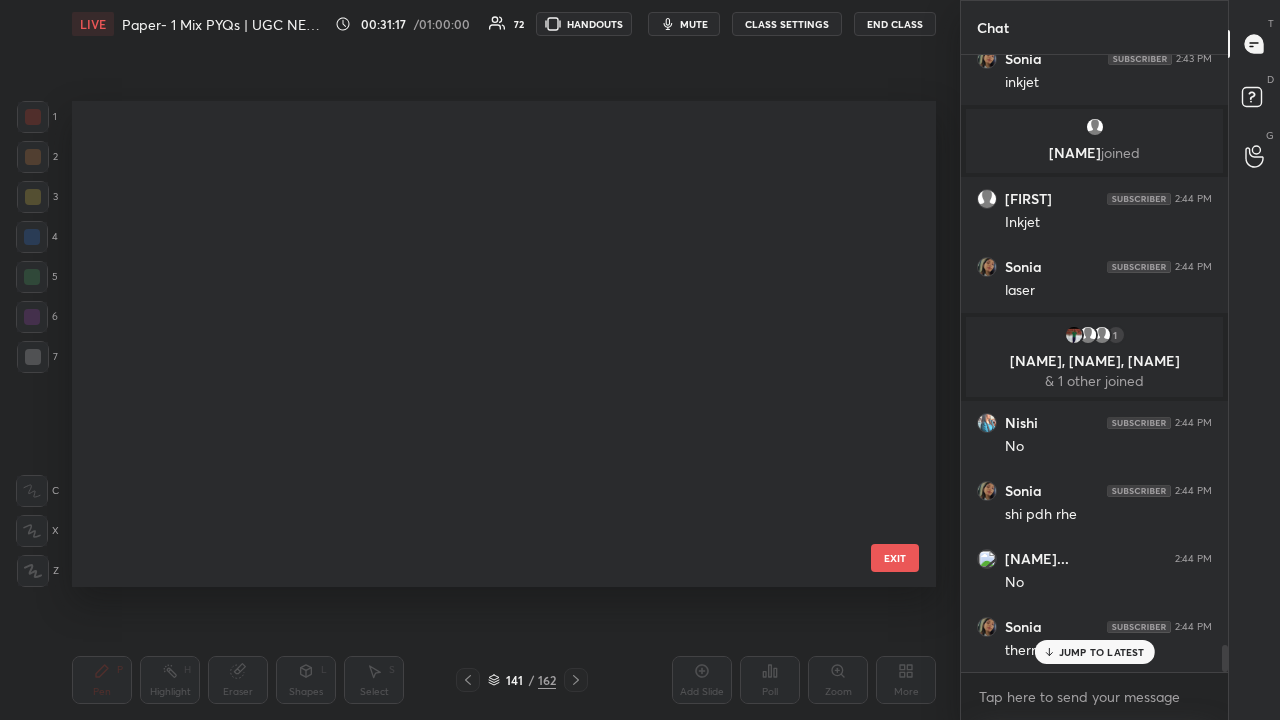 scroll, scrollTop: 6423, scrollLeft: 0, axis: vertical 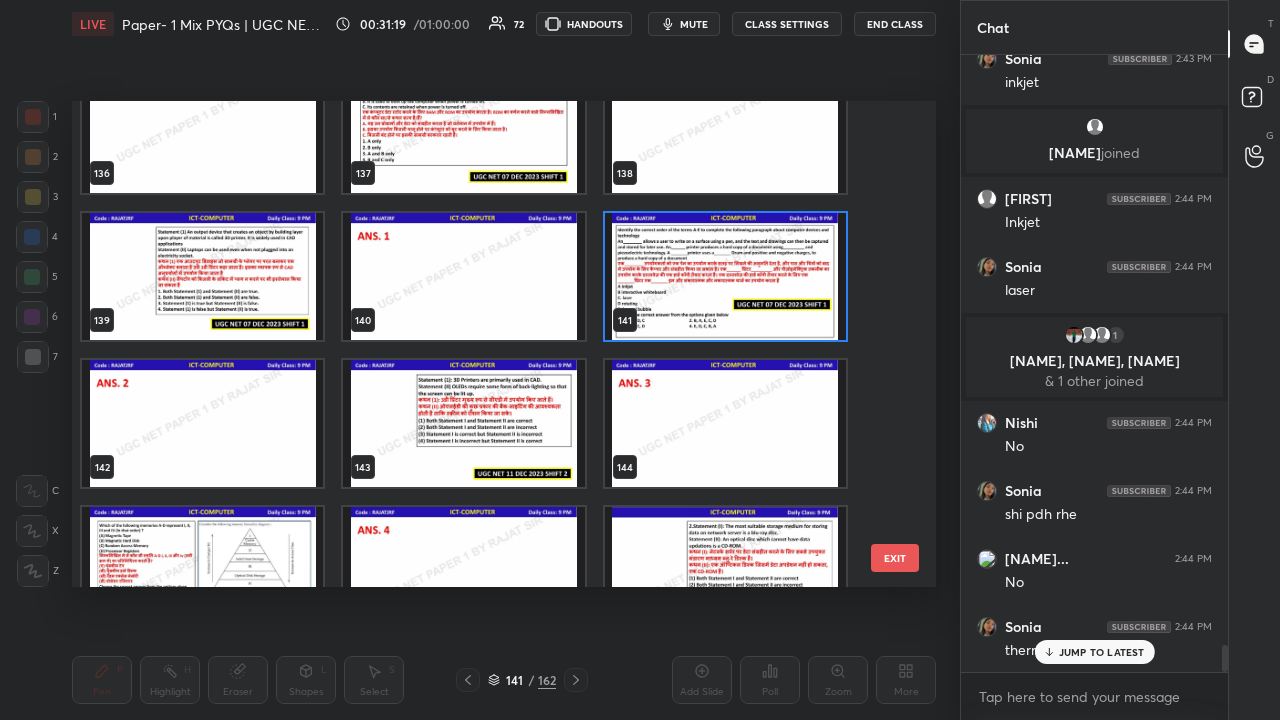 click at bounding box center [463, 423] 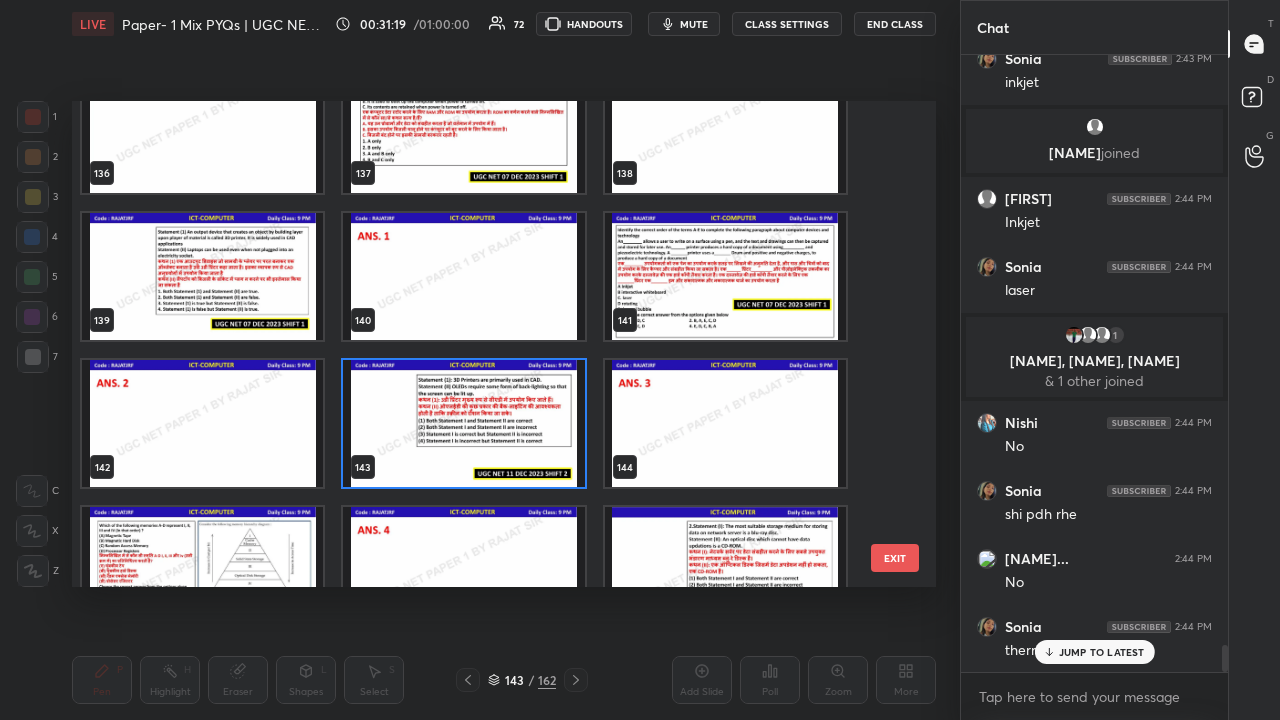 click at bounding box center [463, 423] 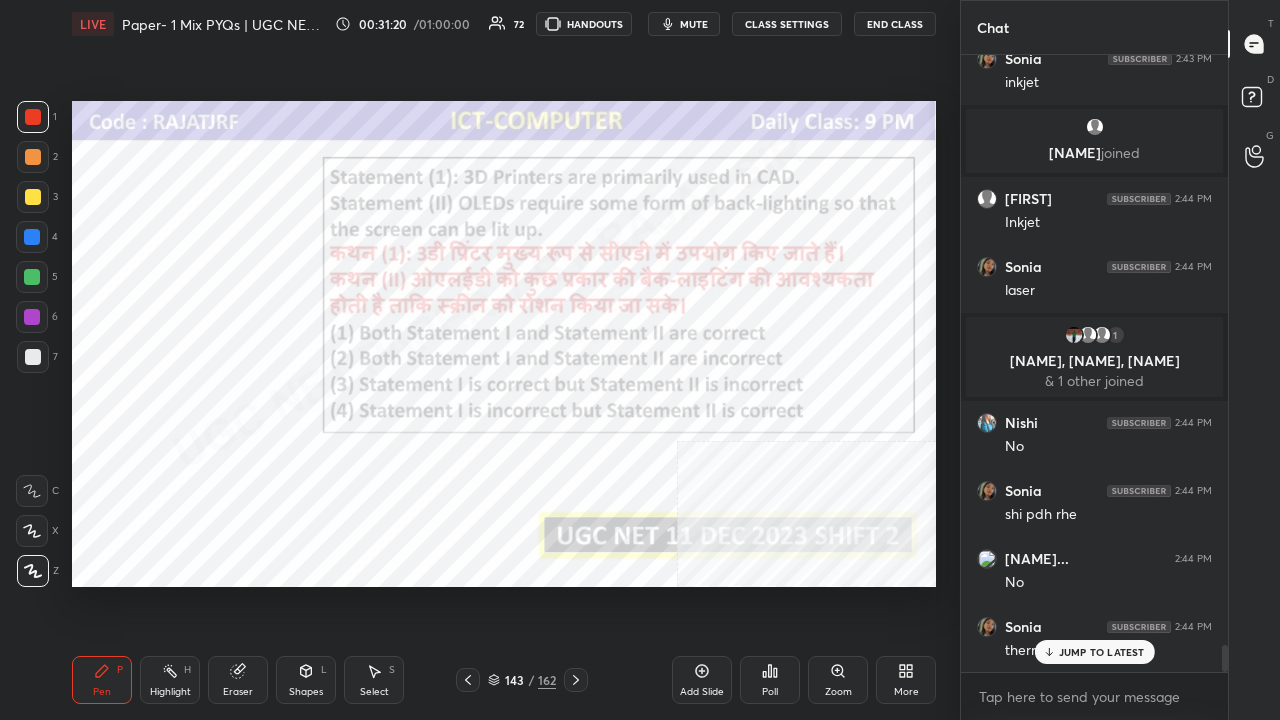 click on "Poll" at bounding box center (770, 692) 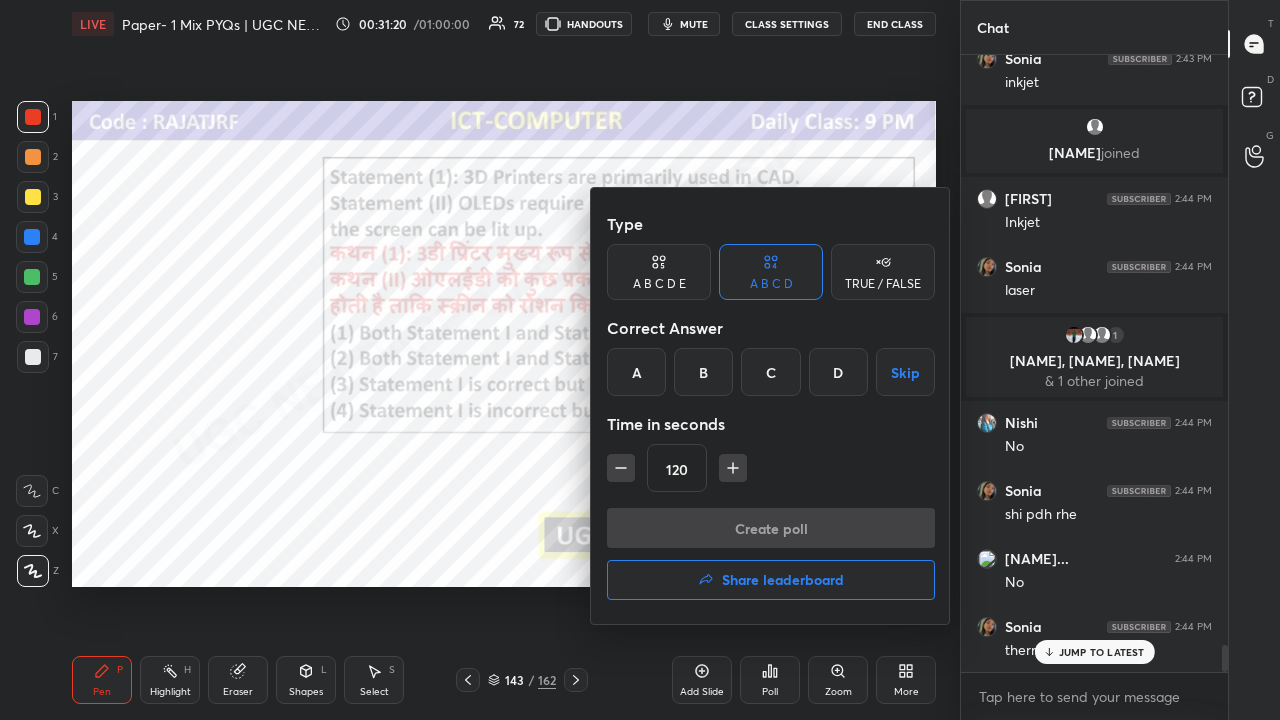click on "C" at bounding box center [770, 372] 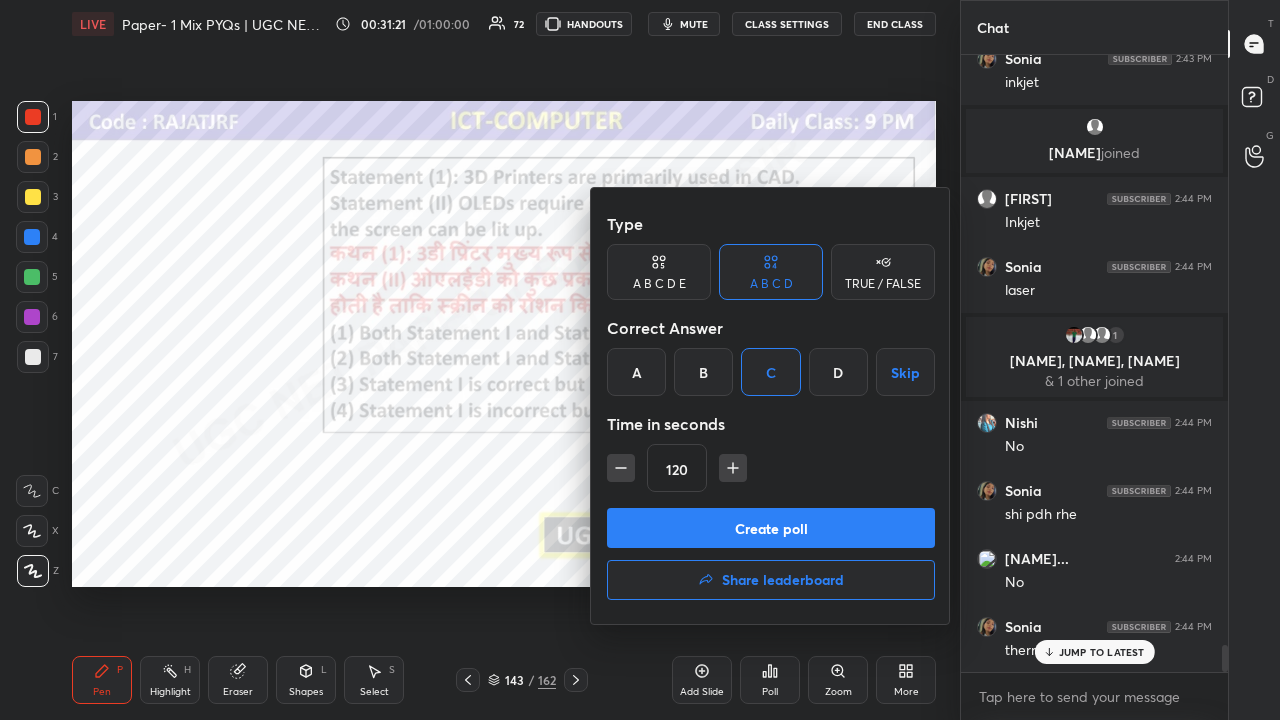 click 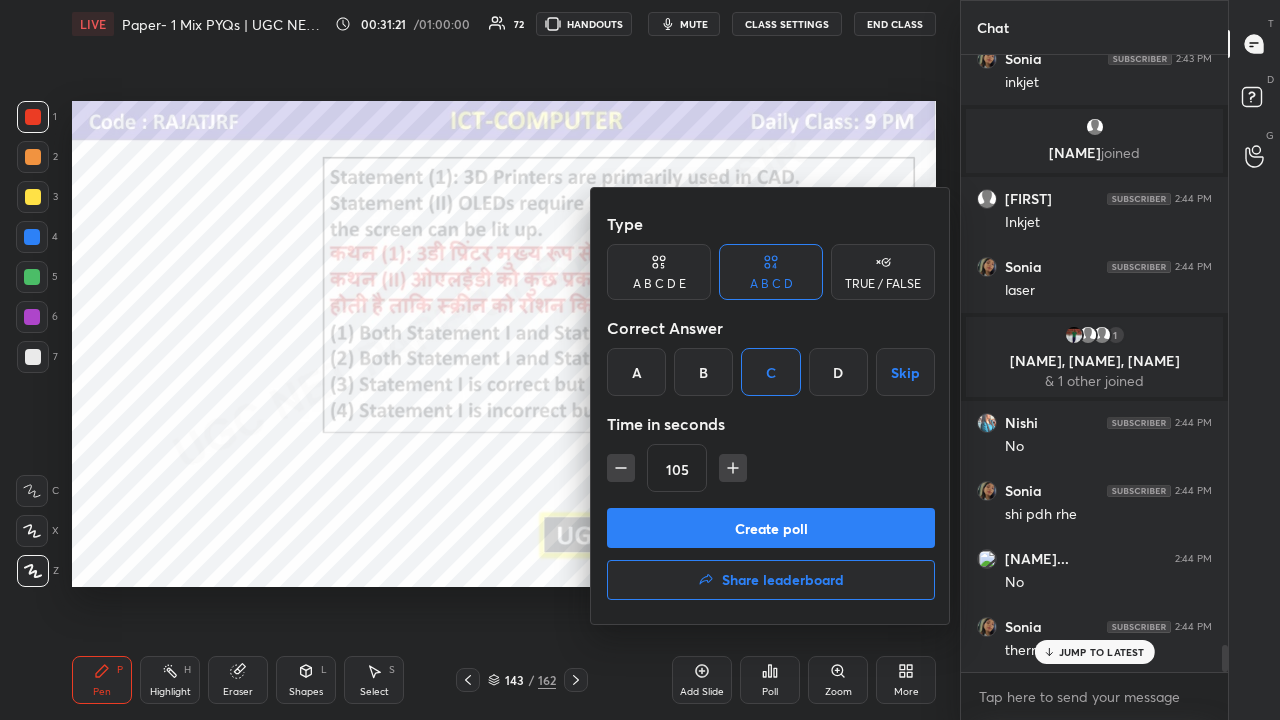 click 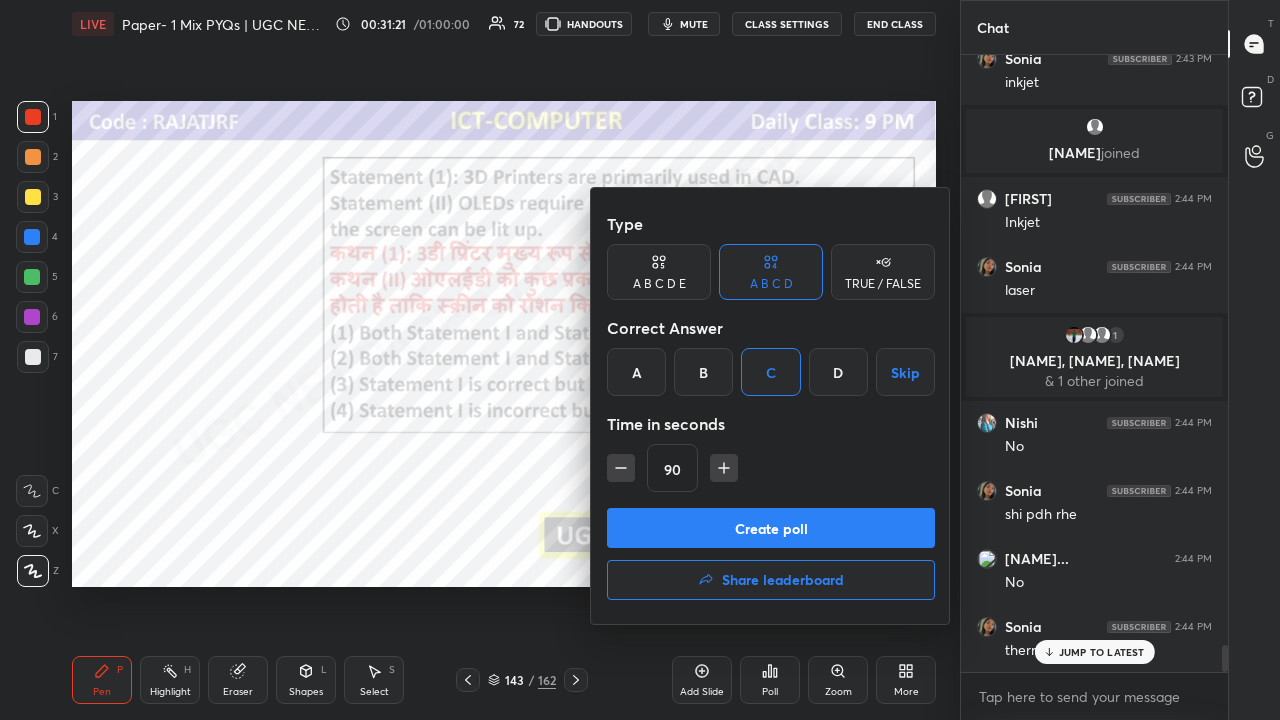 click 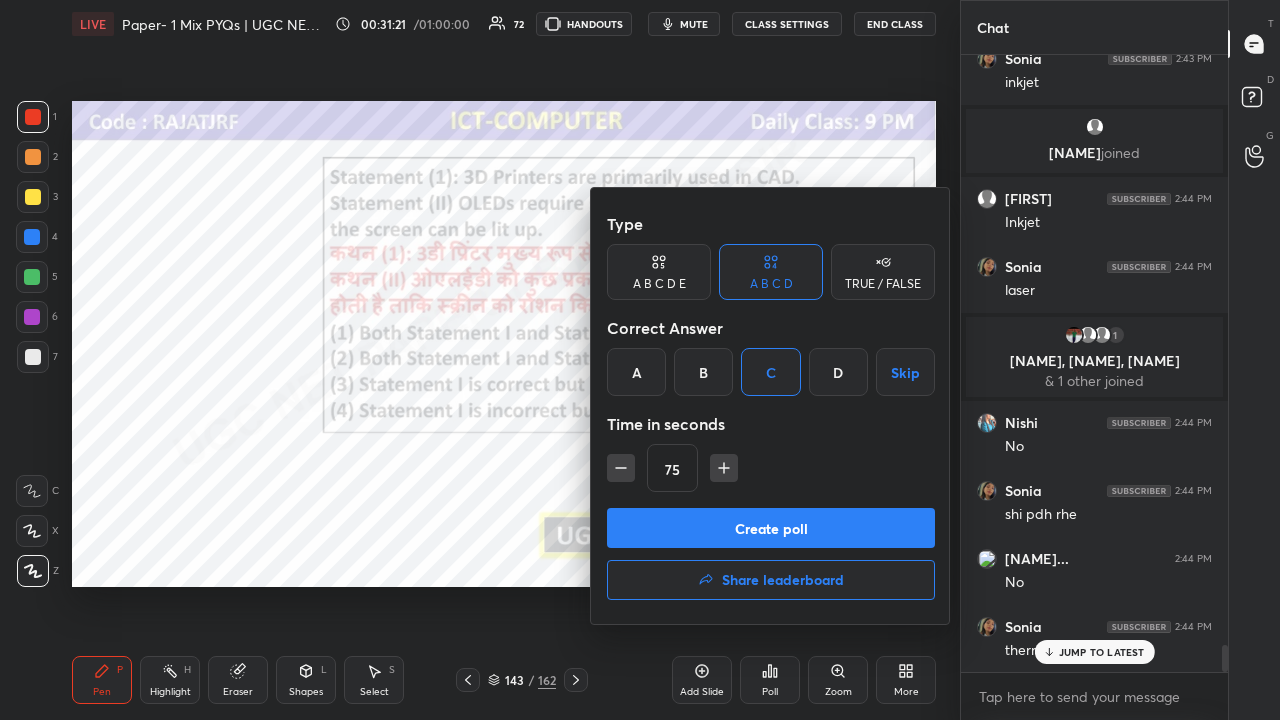 click 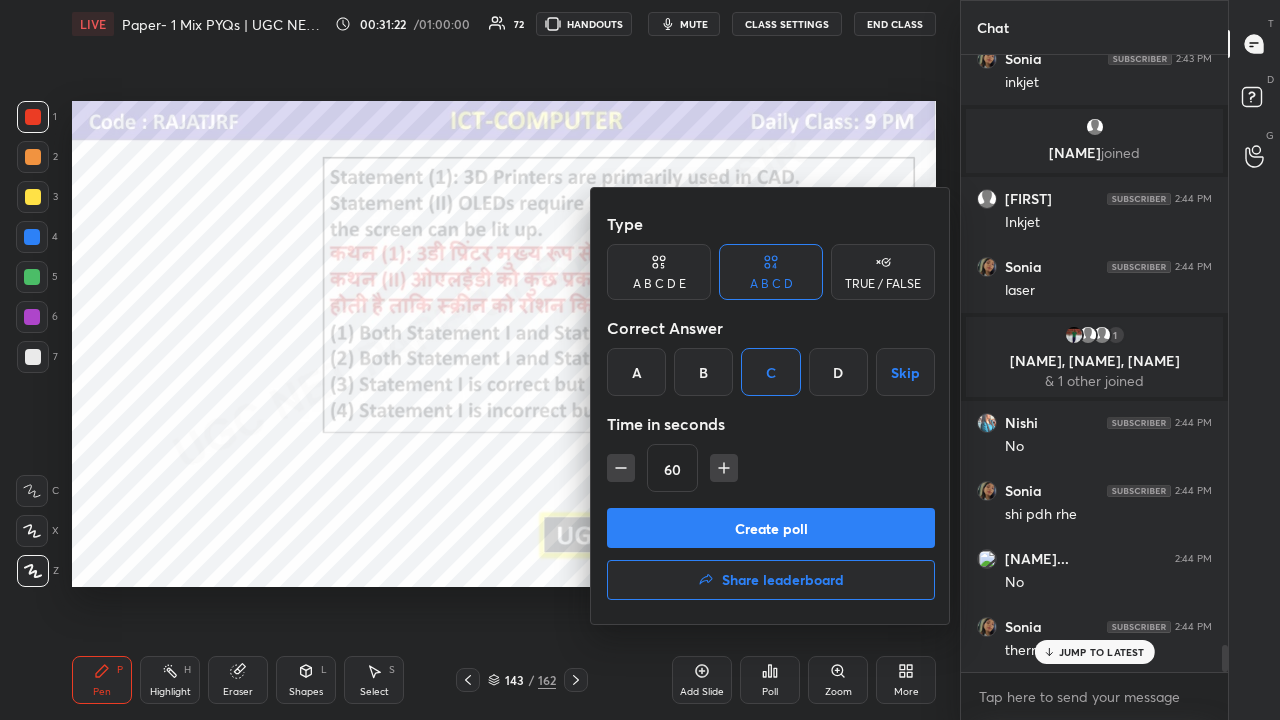 drag, startPoint x: 618, startPoint y: 466, endPoint x: 655, endPoint y: 508, distance: 55.97321 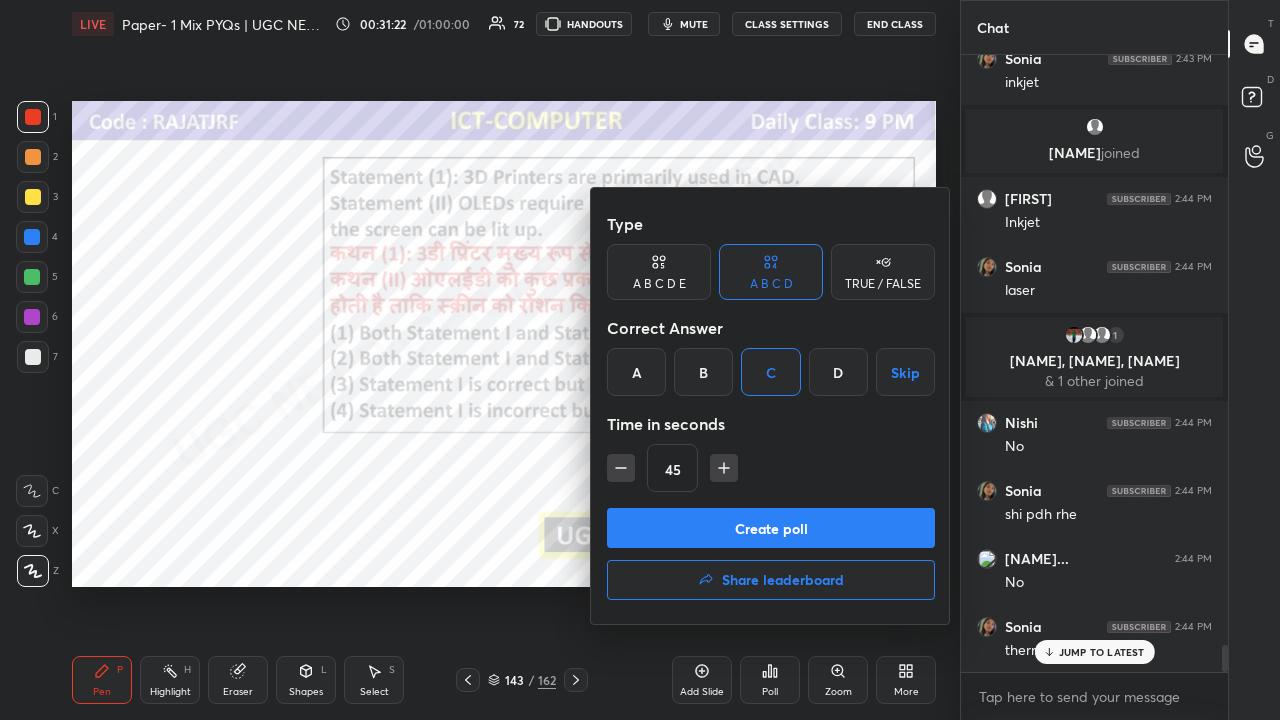 click on "Create poll" at bounding box center (771, 528) 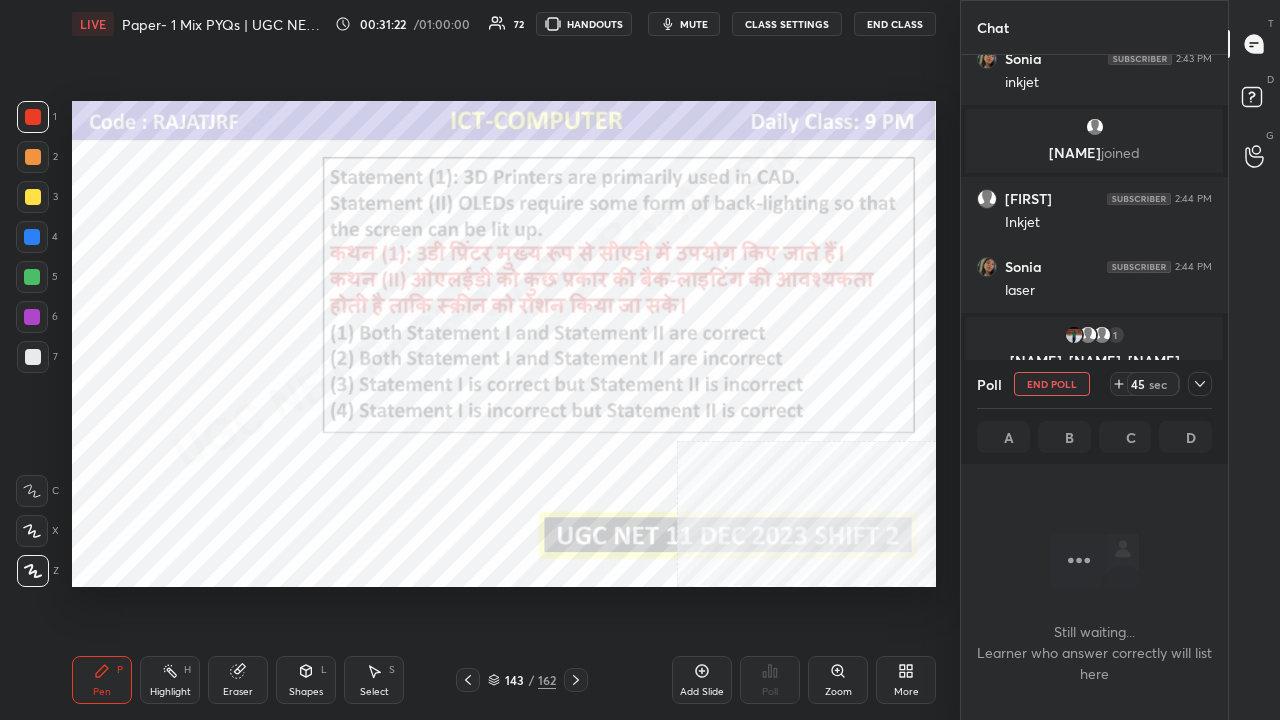 scroll, scrollTop: 568, scrollLeft: 261, axis: both 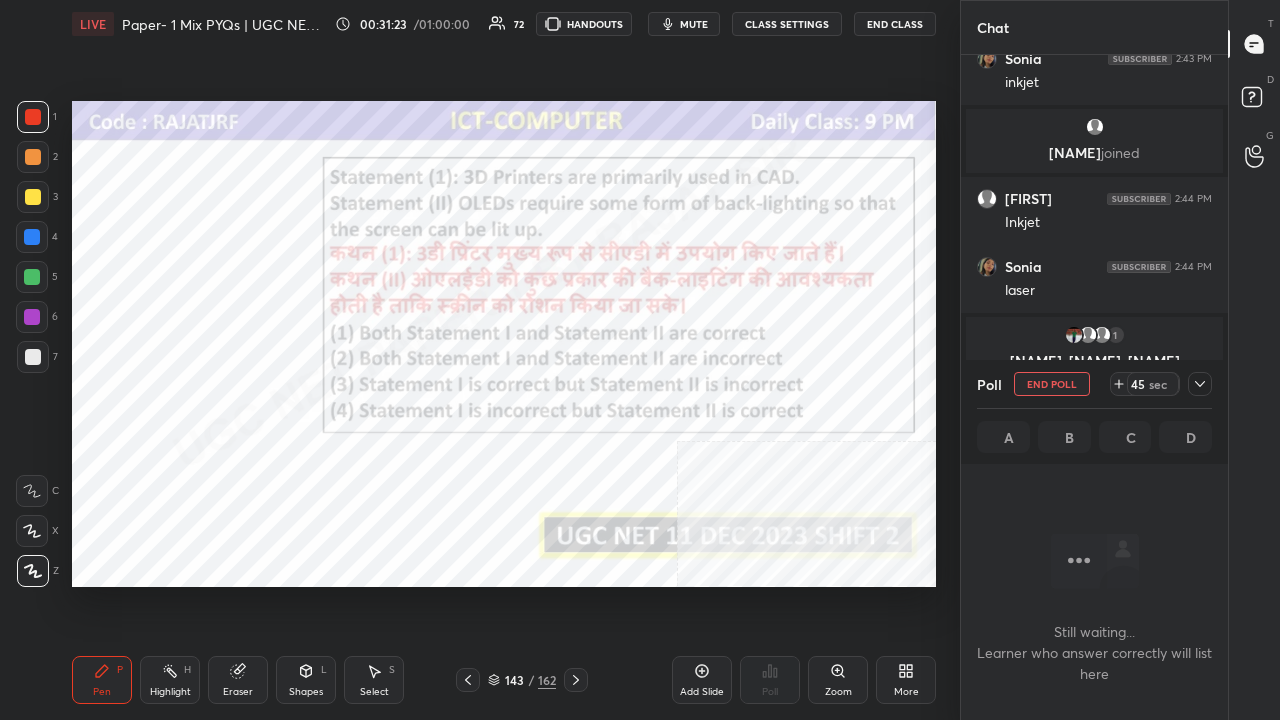 click on "mute" at bounding box center [694, 24] 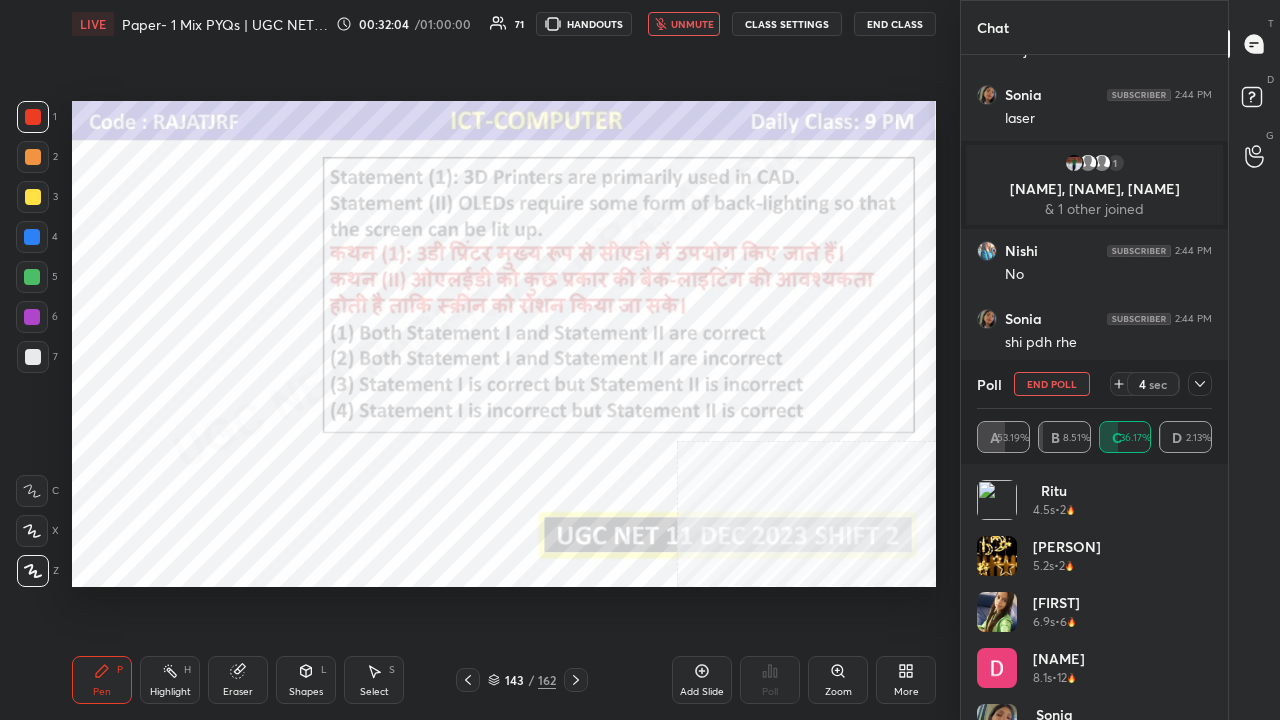 scroll, scrollTop: 13738, scrollLeft: 0, axis: vertical 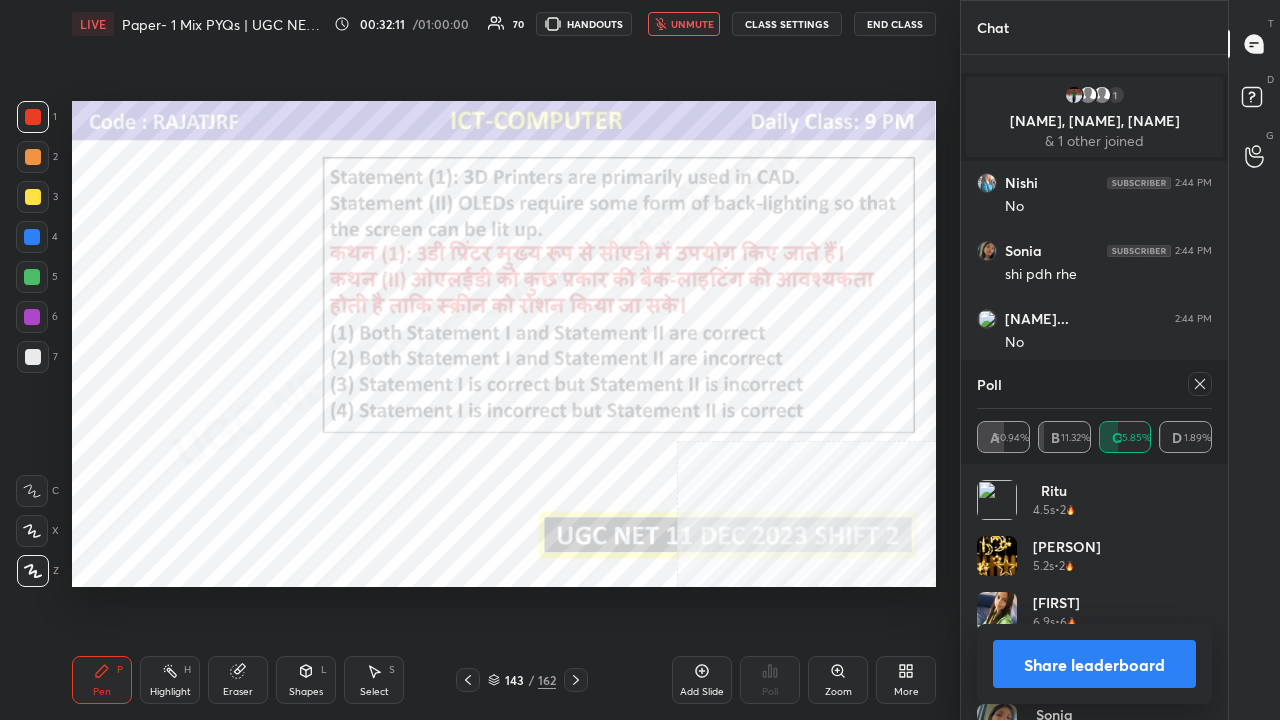 drag, startPoint x: 1202, startPoint y: 380, endPoint x: 1170, endPoint y: 375, distance: 32.38827 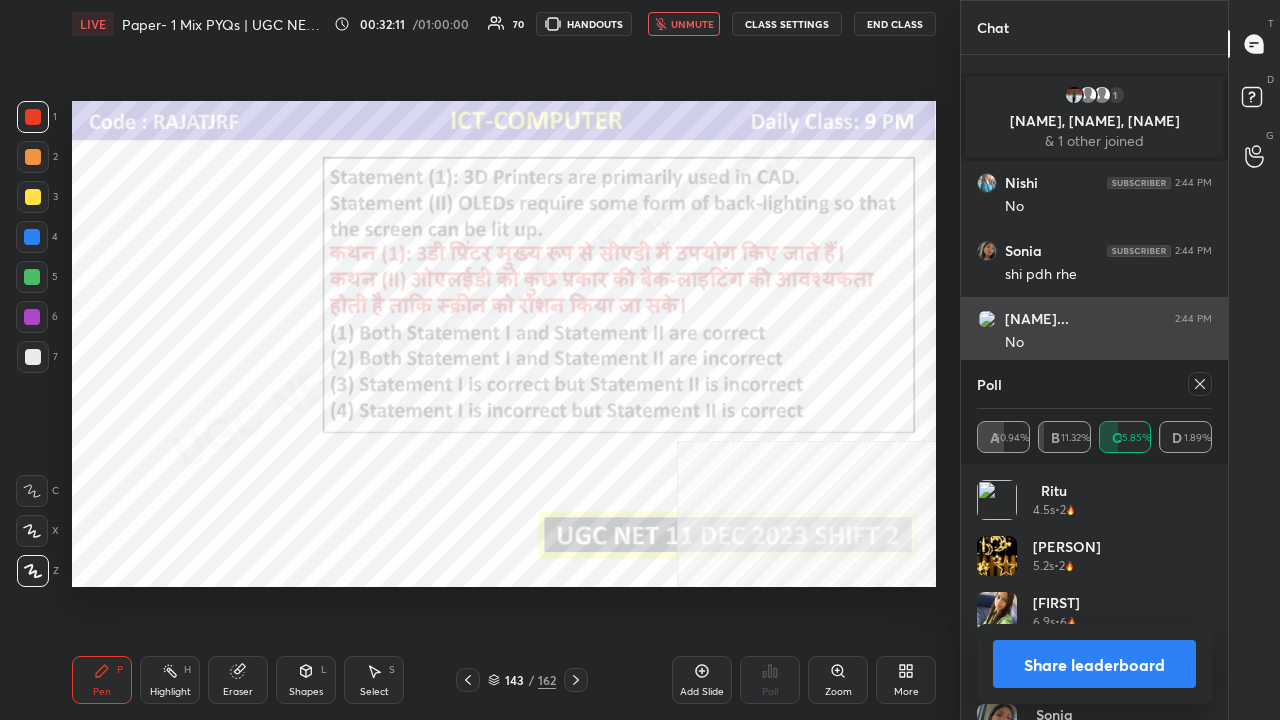 scroll, scrollTop: 88, scrollLeft: 229, axis: both 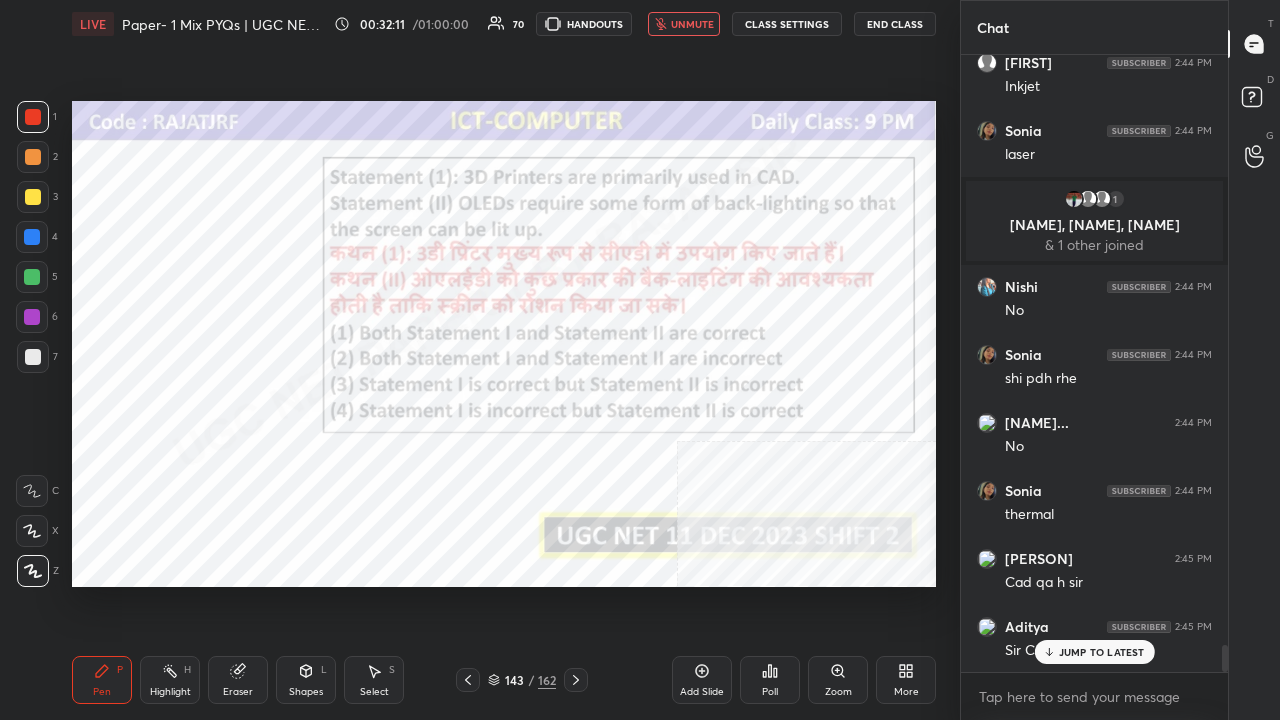 drag, startPoint x: 689, startPoint y: 29, endPoint x: 683, endPoint y: 42, distance: 14.3178215 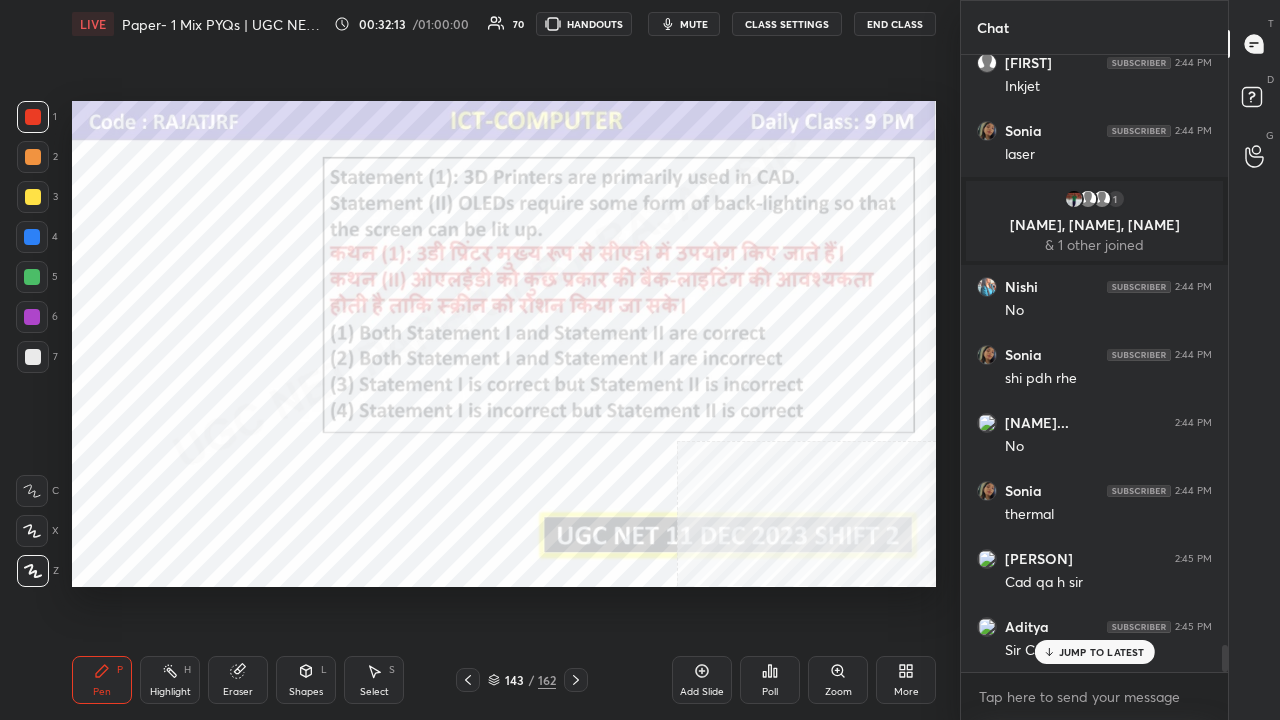 click at bounding box center (32, 317) 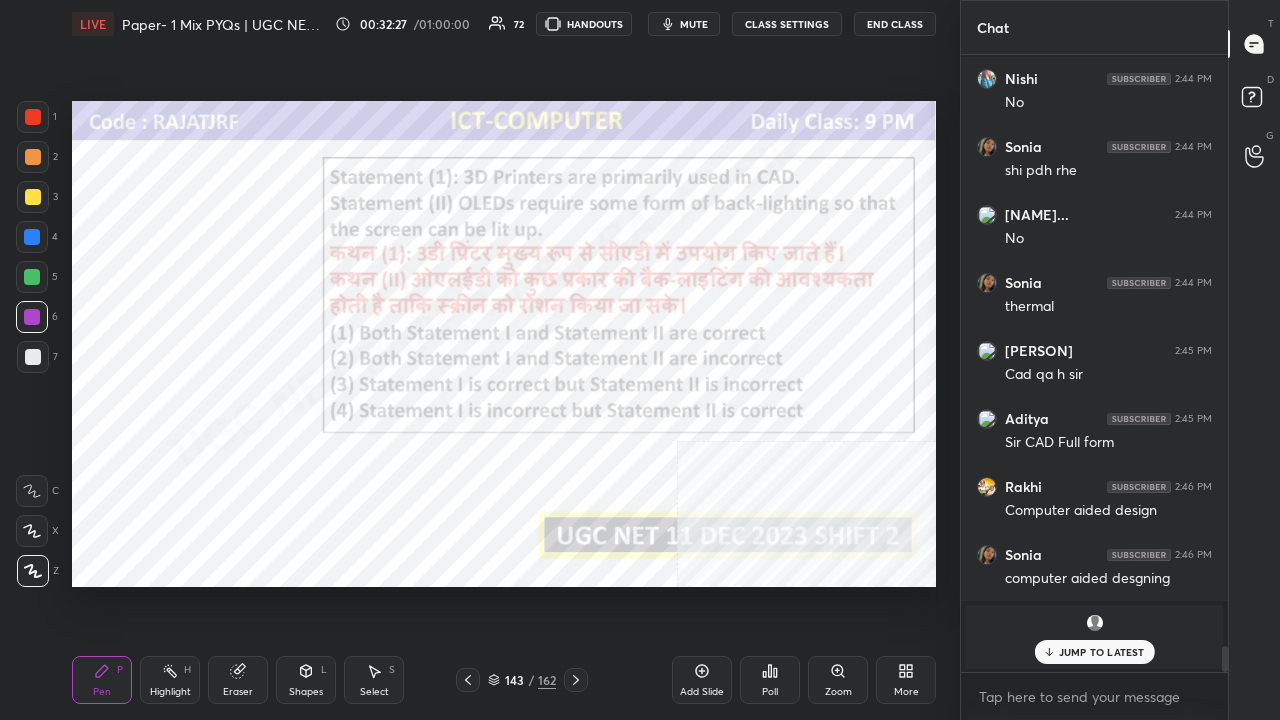 scroll, scrollTop: 13910, scrollLeft: 0, axis: vertical 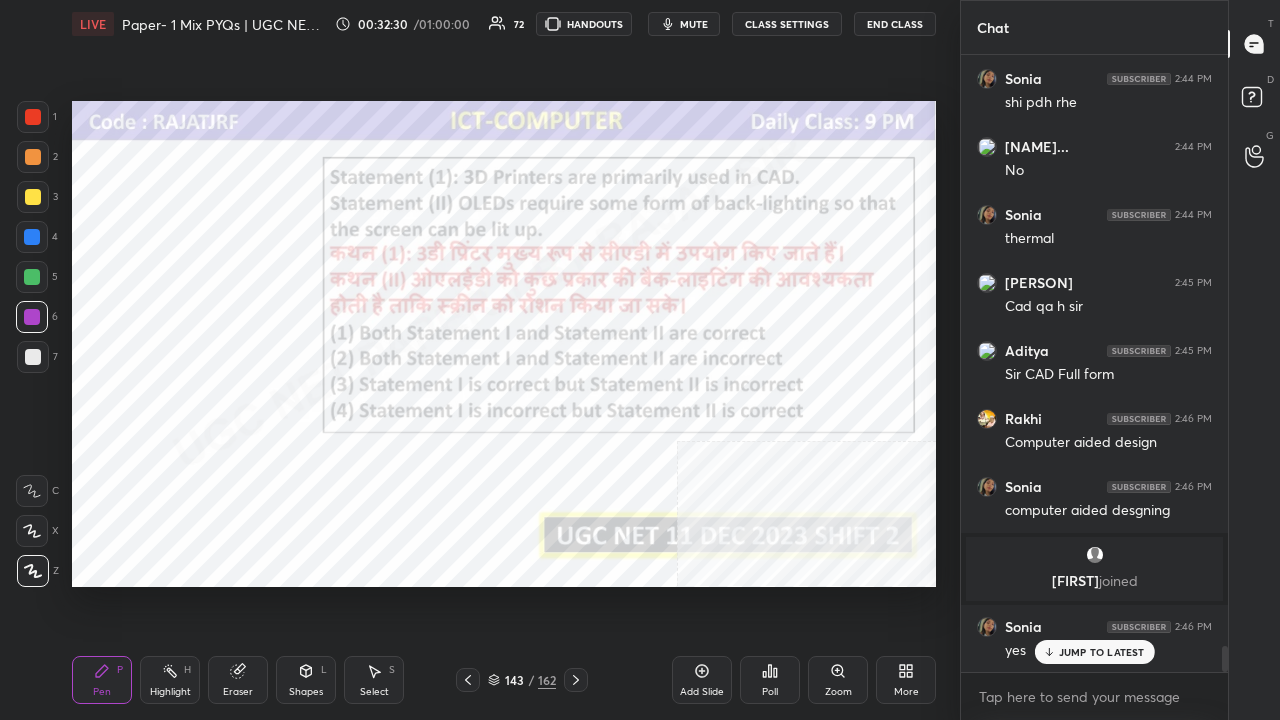 click on "143 / 162" at bounding box center (522, 680) 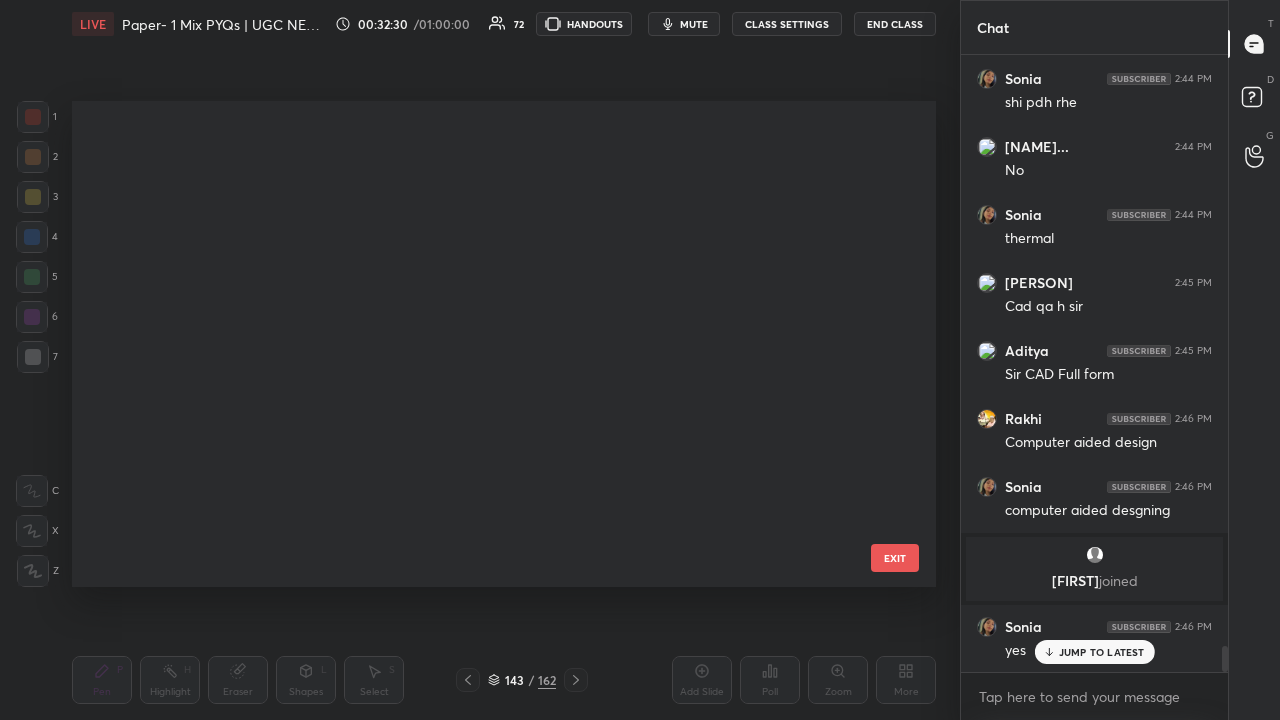 scroll, scrollTop: 6570, scrollLeft: 0, axis: vertical 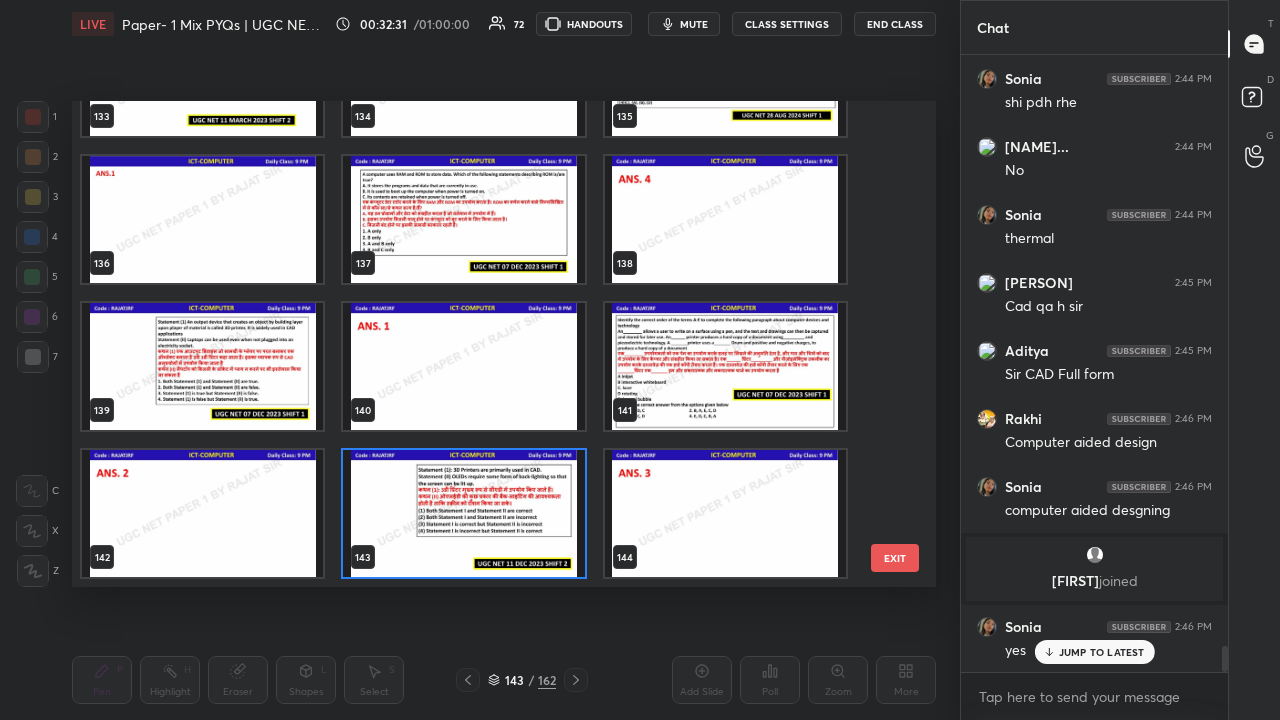 click at bounding box center [463, 513] 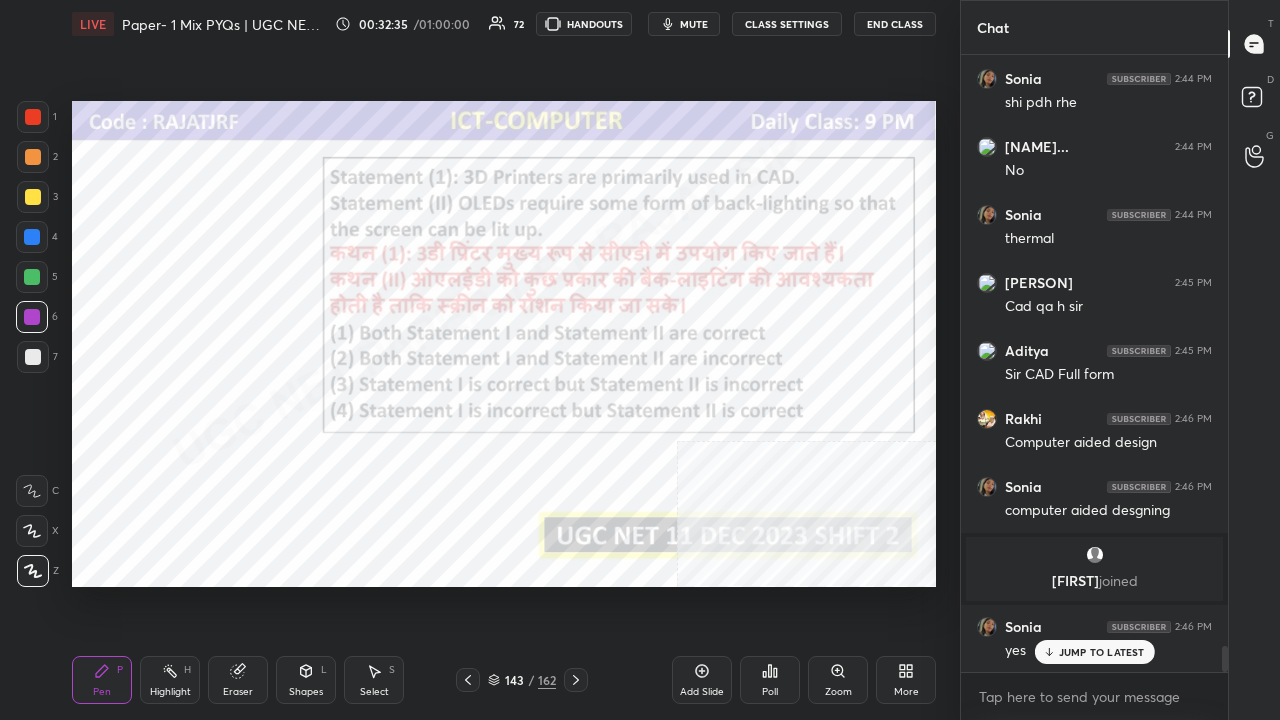 scroll, scrollTop: 13978, scrollLeft: 0, axis: vertical 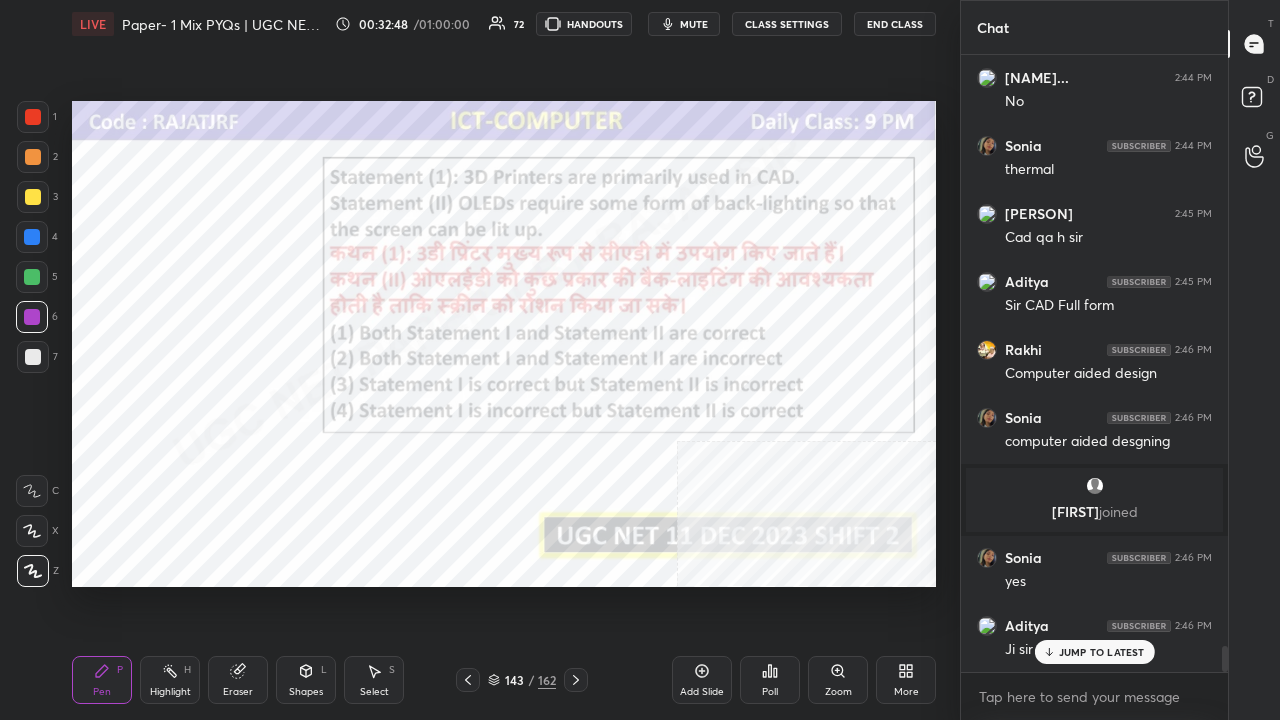 click on "143 / 162" at bounding box center (522, 680) 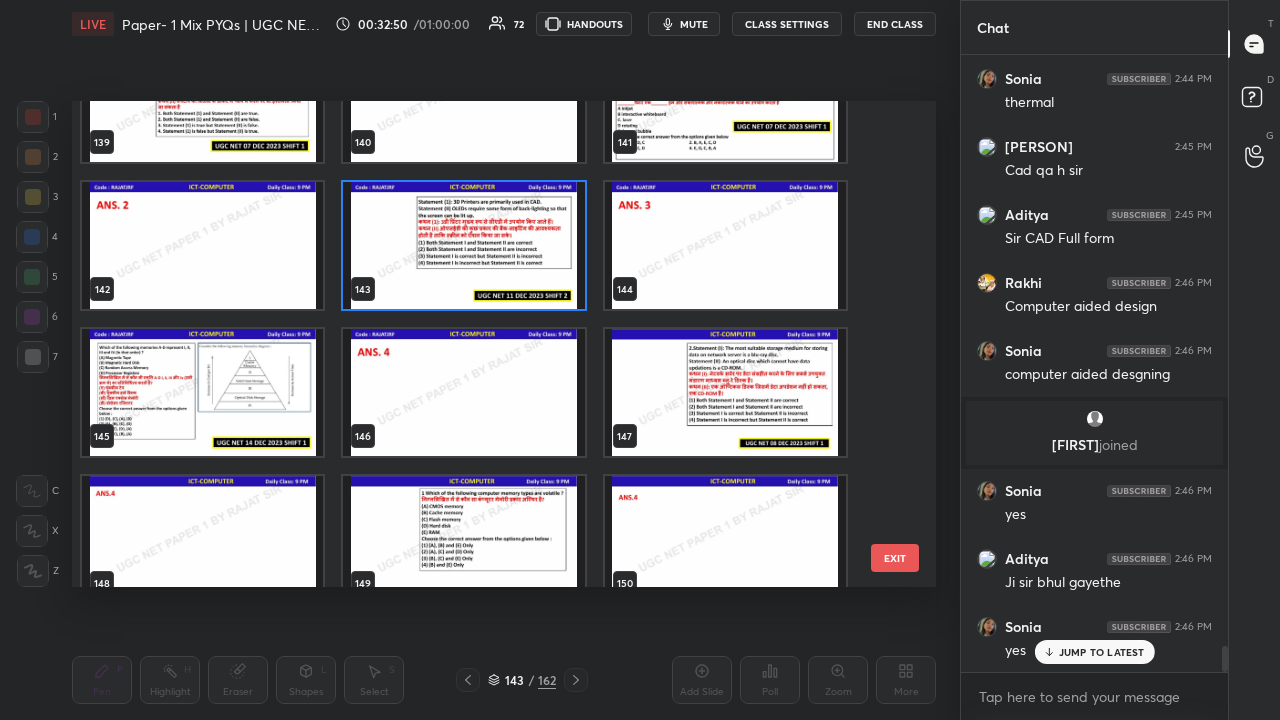 click at bounding box center [202, 392] 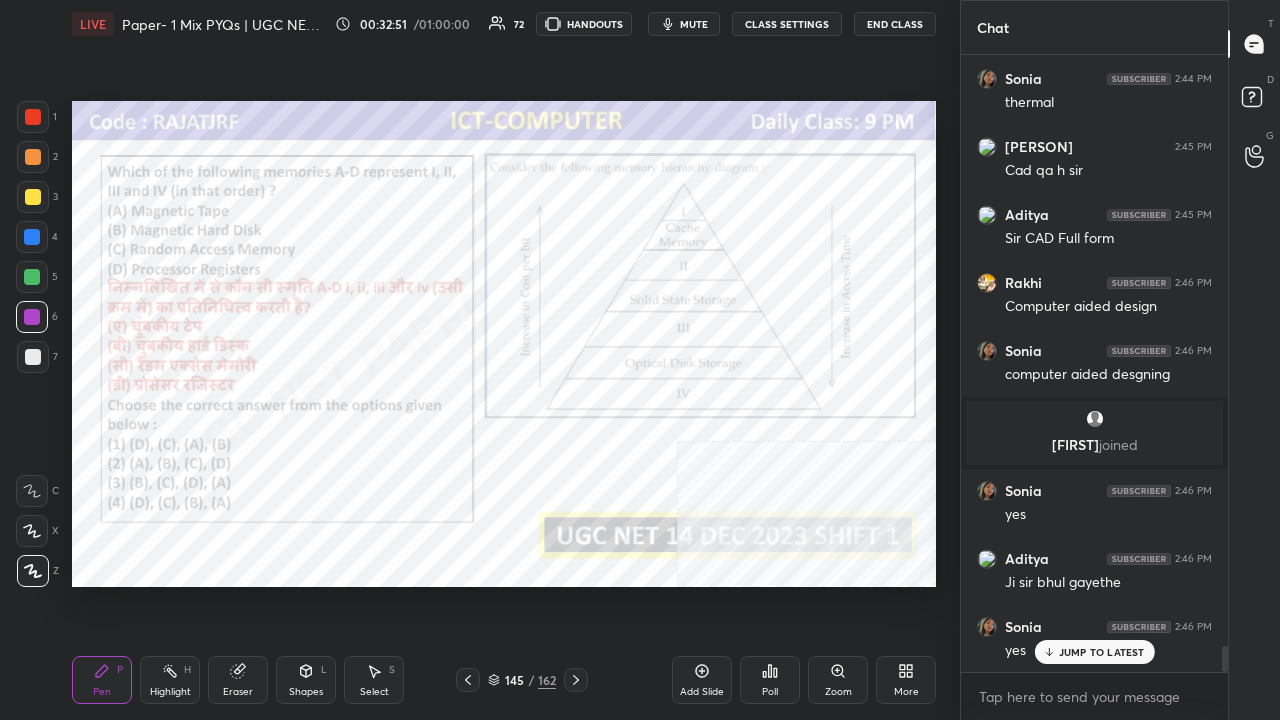 click 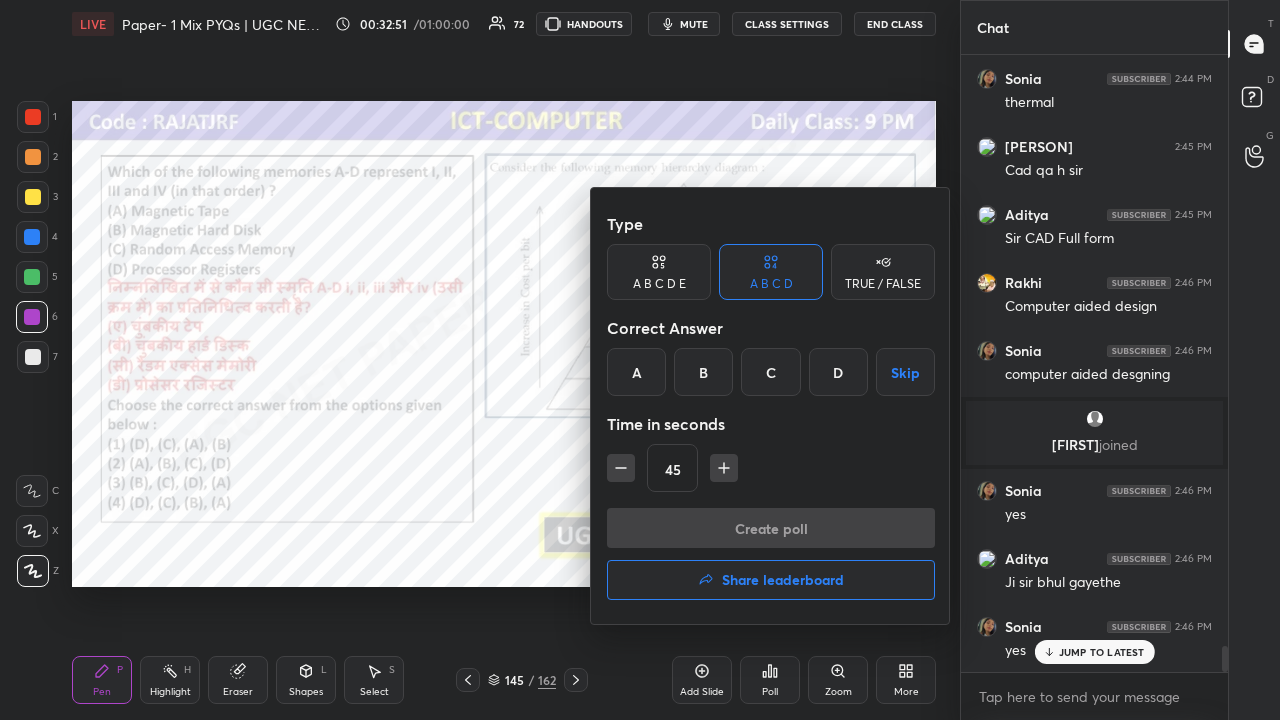 click on "D" at bounding box center [838, 372] 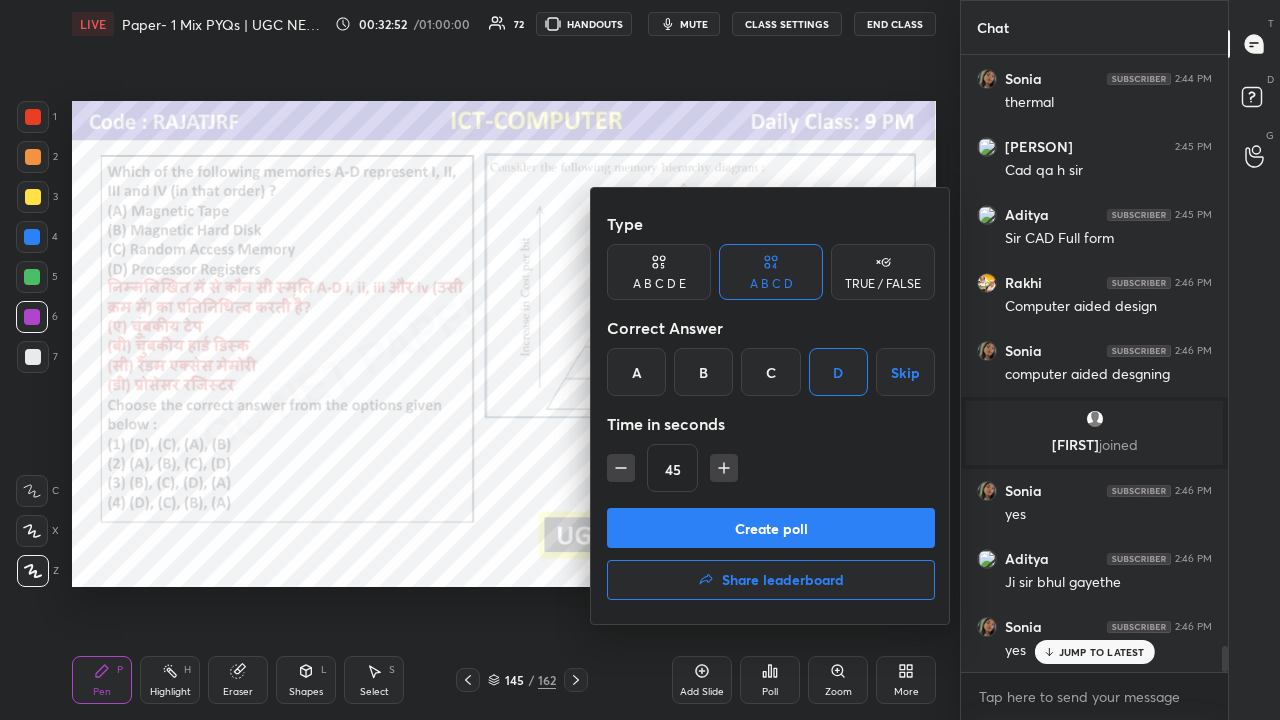 drag, startPoint x: 720, startPoint y: 468, endPoint x: 725, endPoint y: 486, distance: 18.681541 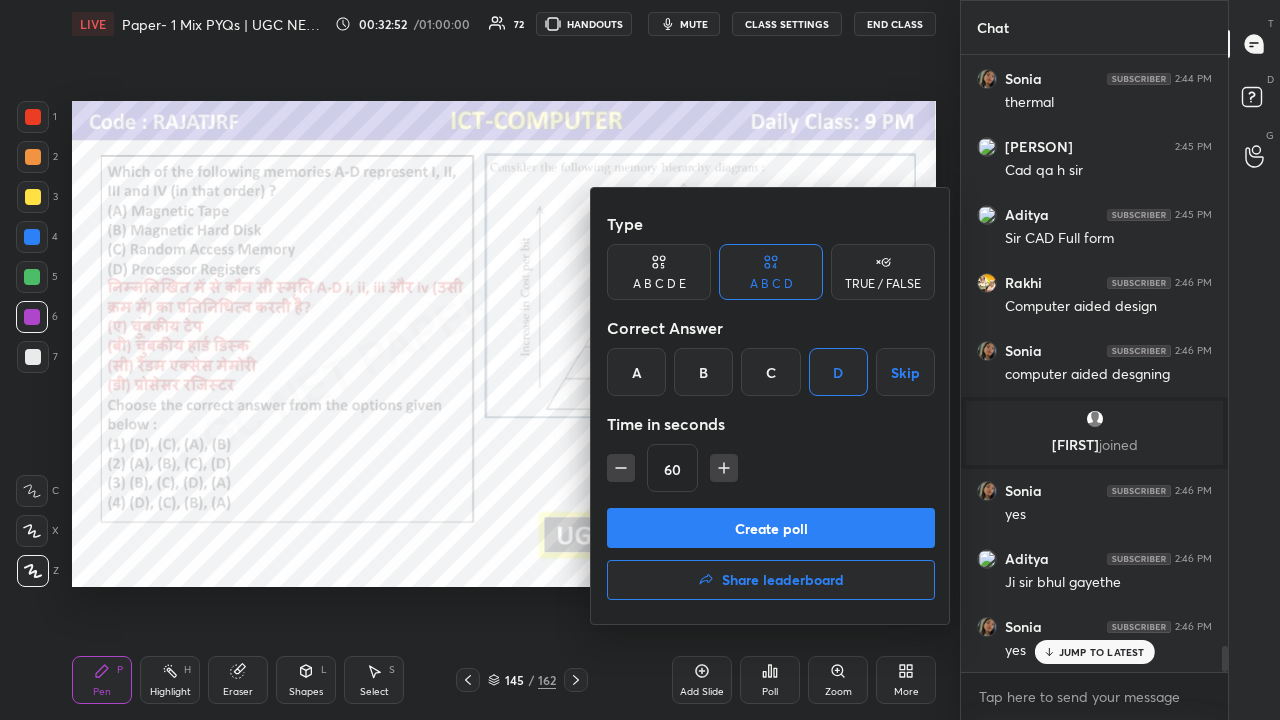 click on "Create poll" at bounding box center [771, 528] 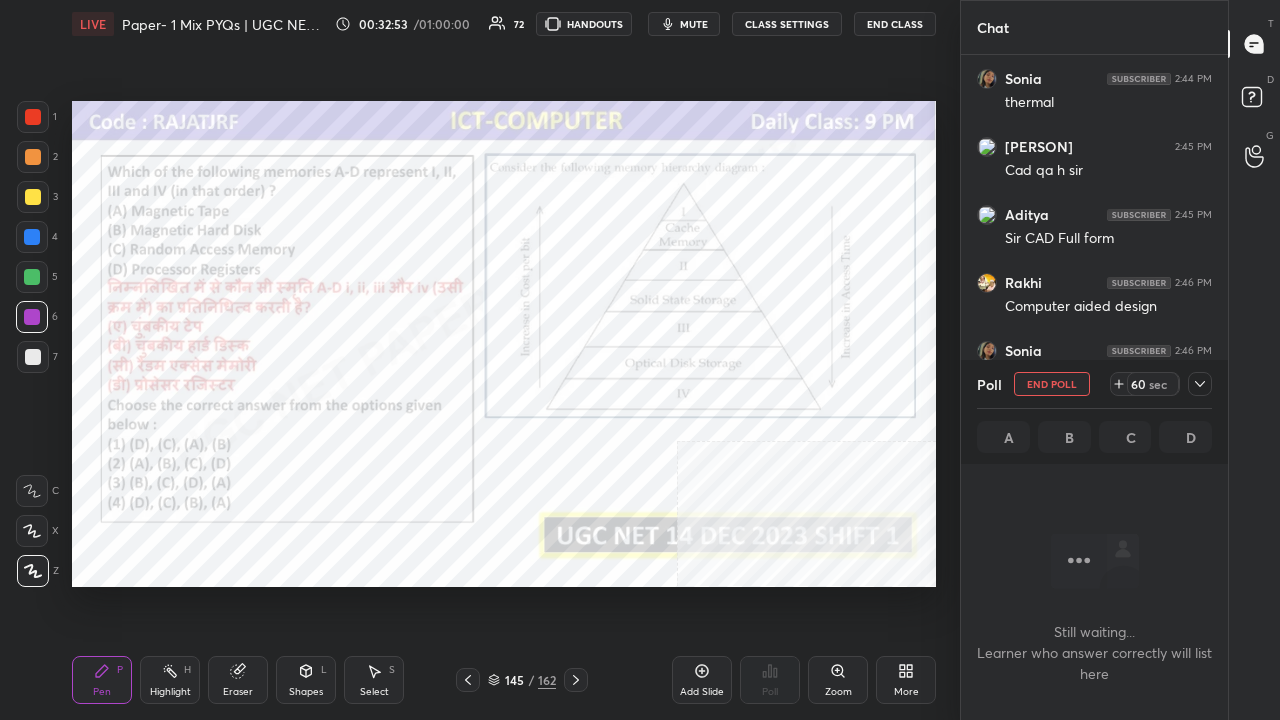 click on "mute" at bounding box center (684, 24) 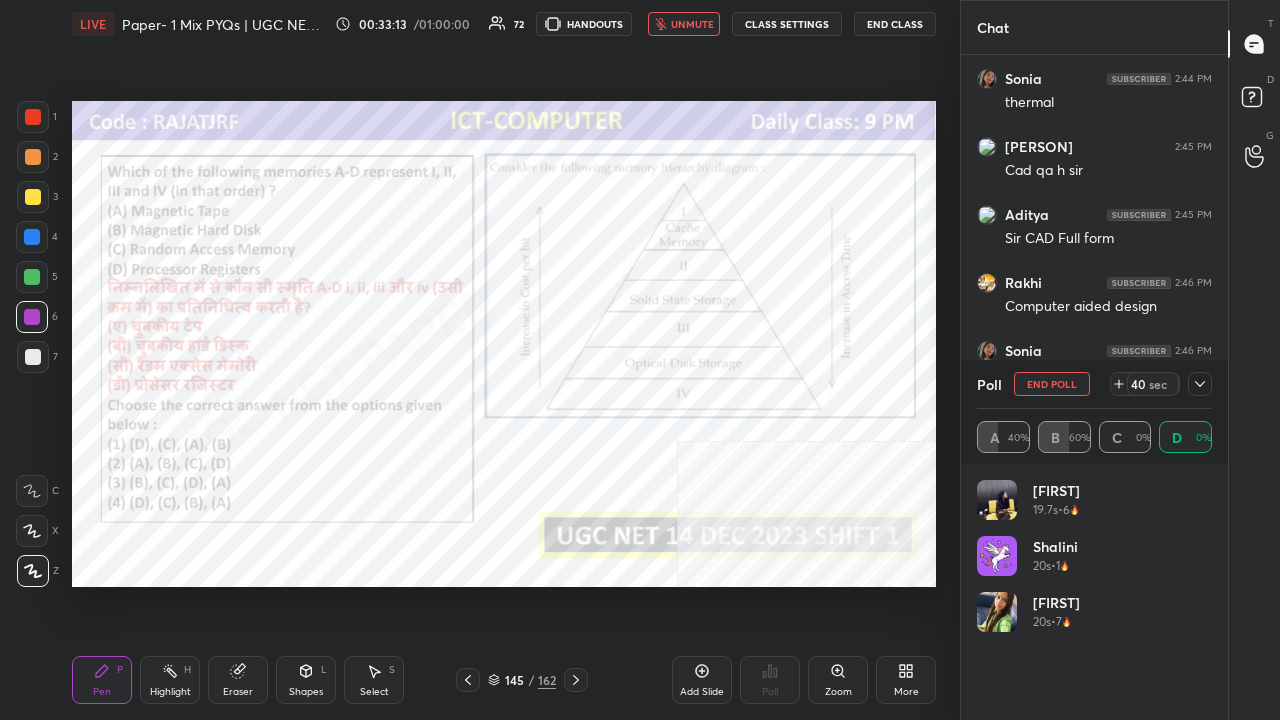 scroll, scrollTop: 7, scrollLeft: 6, axis: both 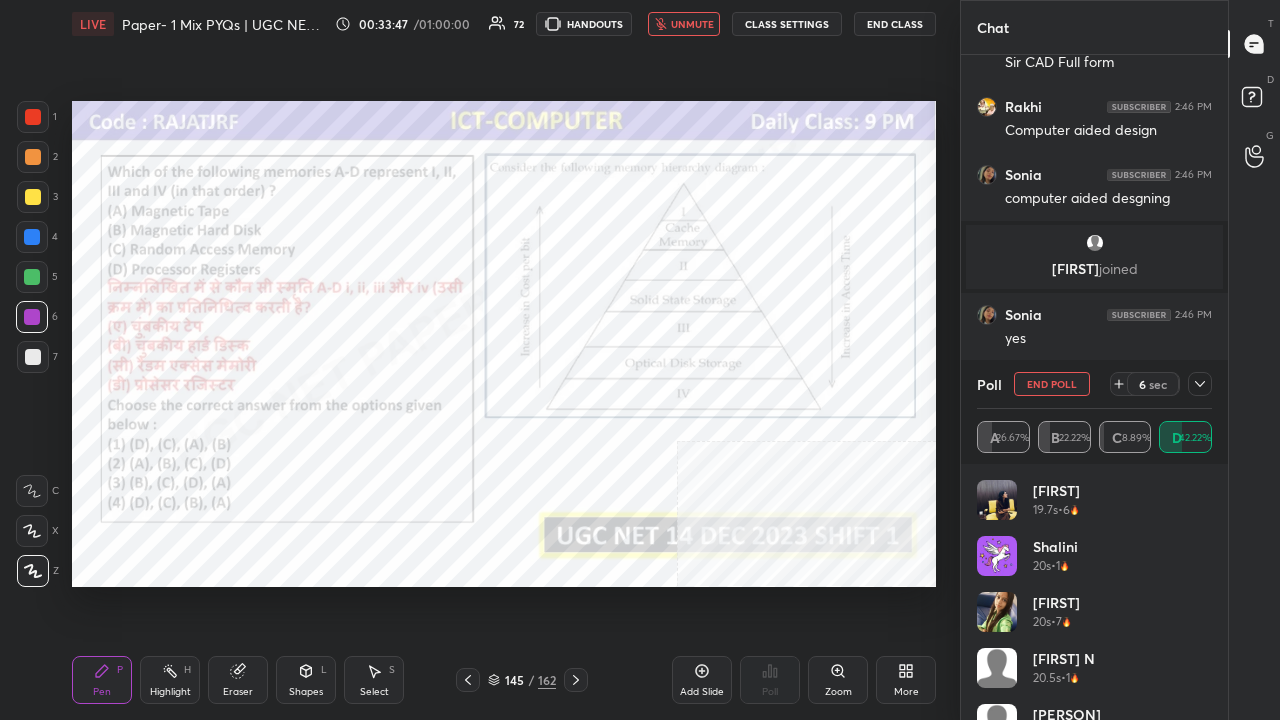 click on "unmute" at bounding box center [684, 24] 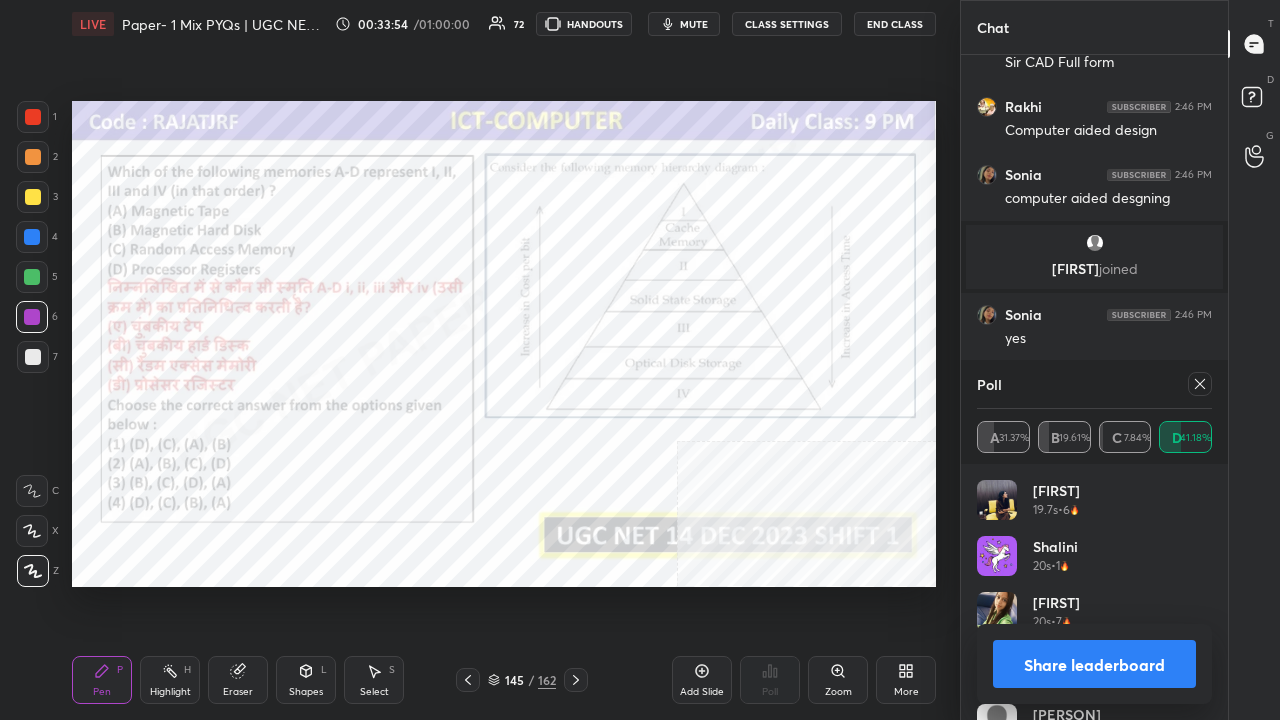 click 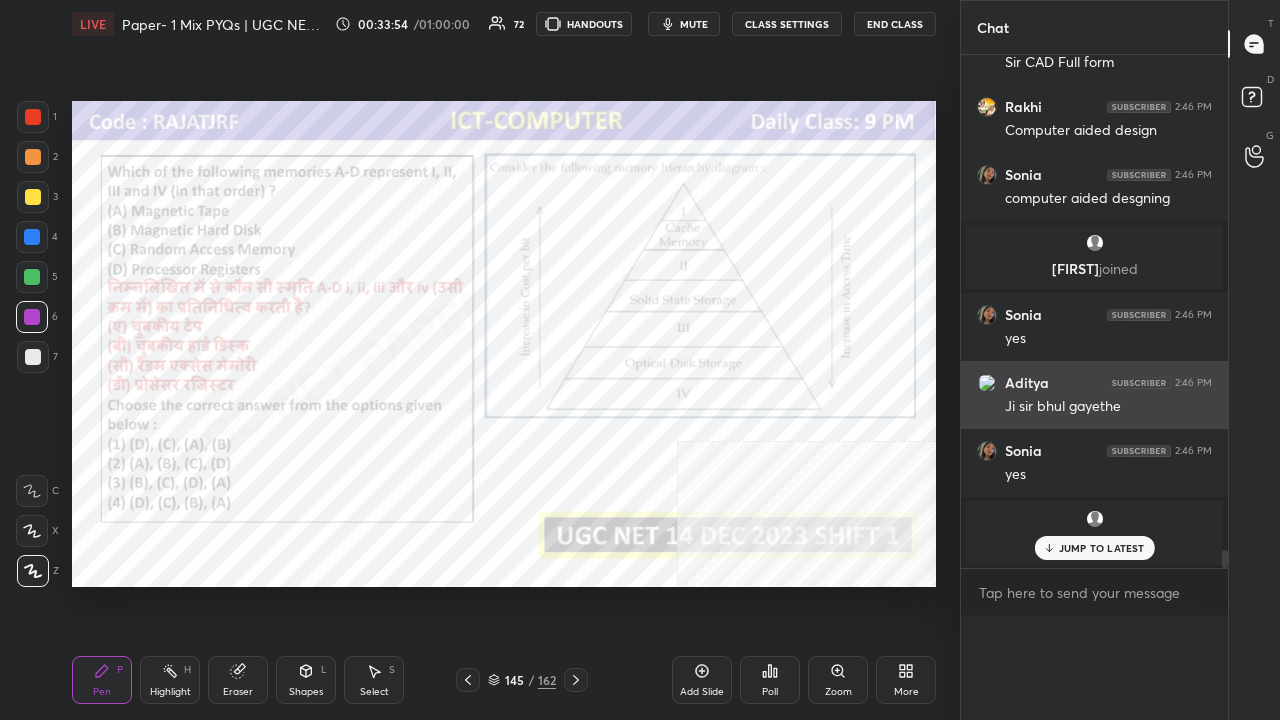 scroll, scrollTop: 88, scrollLeft: 229, axis: both 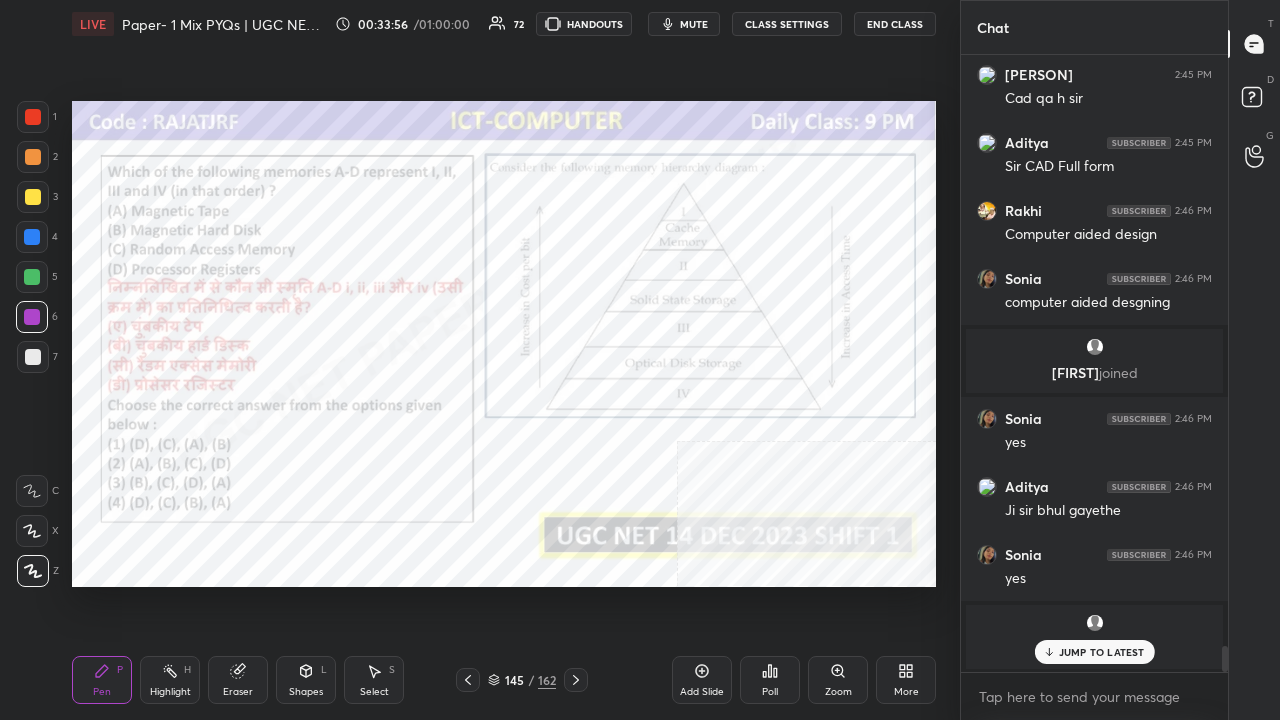 click at bounding box center (33, 117) 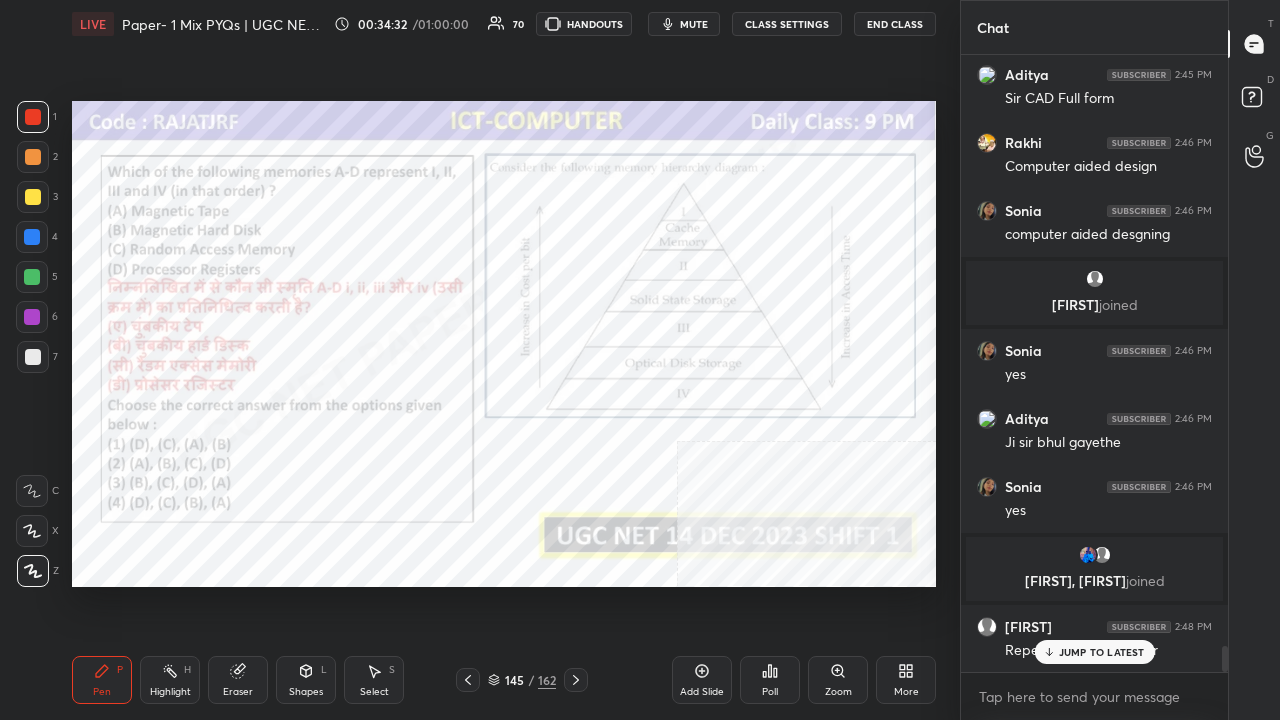 scroll, scrollTop: 14258, scrollLeft: 0, axis: vertical 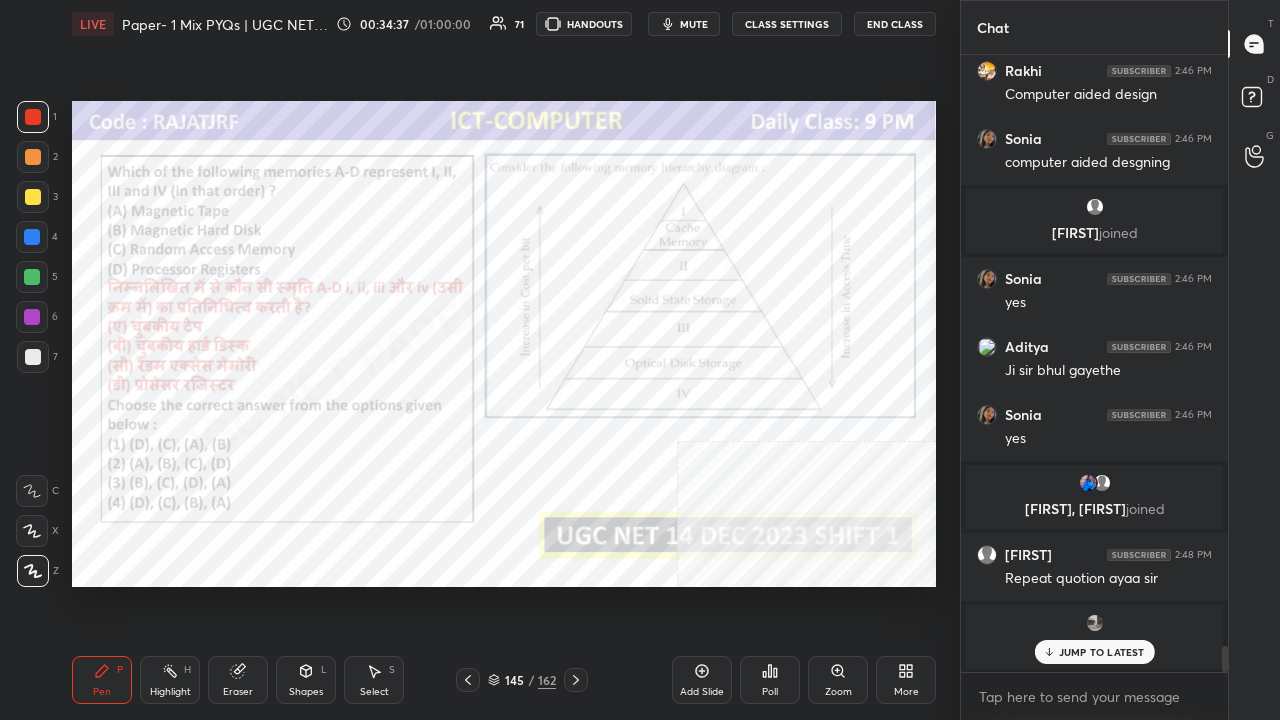 click on "Shapes L" at bounding box center (306, 680) 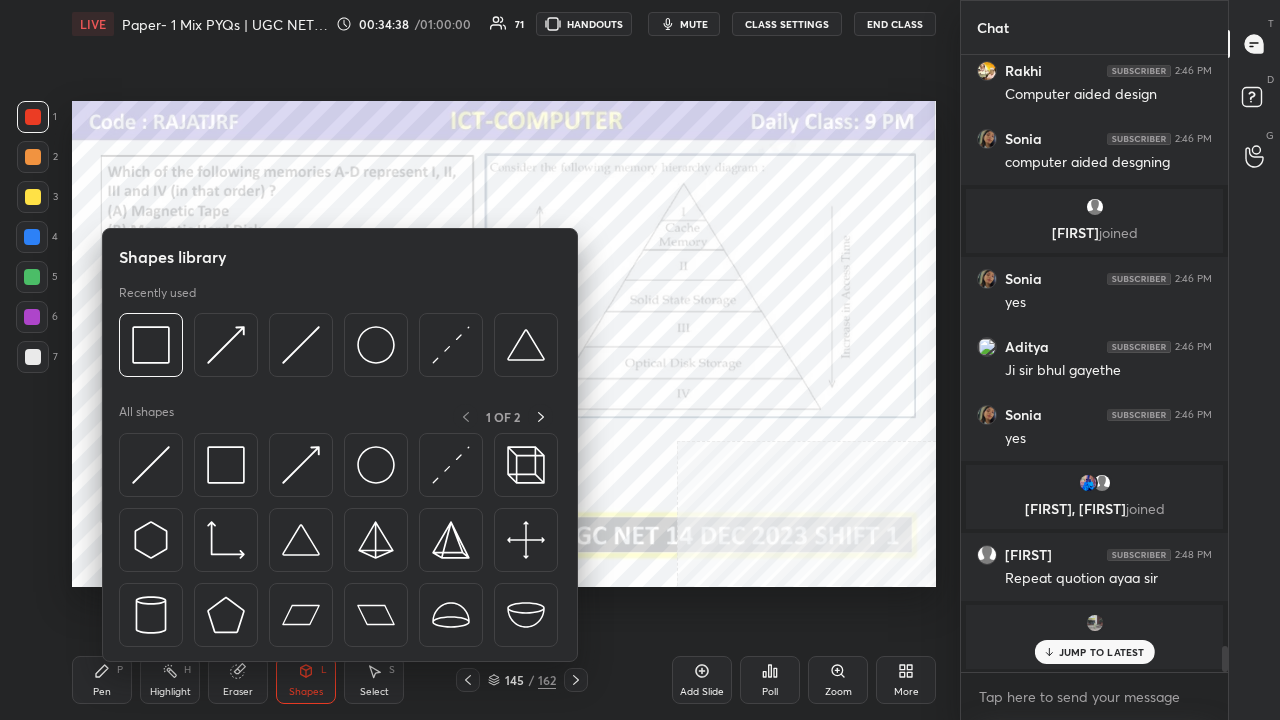click on "Eraser" at bounding box center [238, 680] 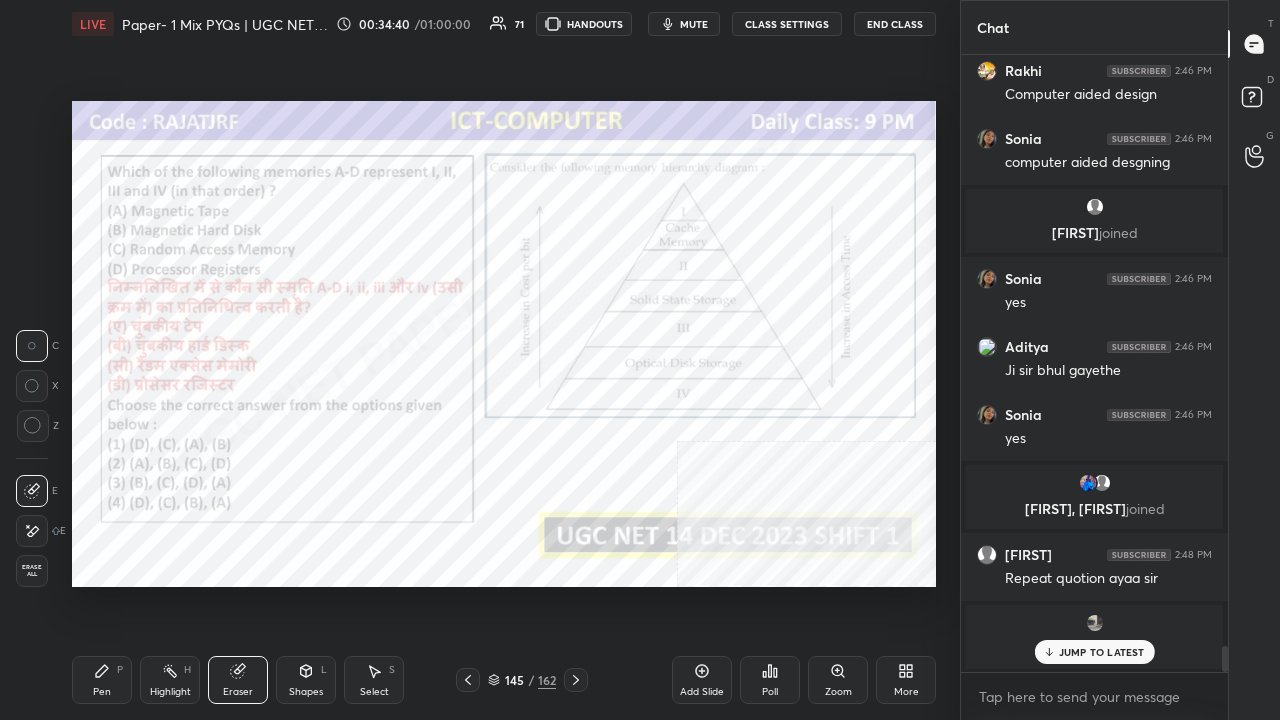 drag, startPoint x: 102, startPoint y: 654, endPoint x: 106, endPoint y: 636, distance: 18.439089 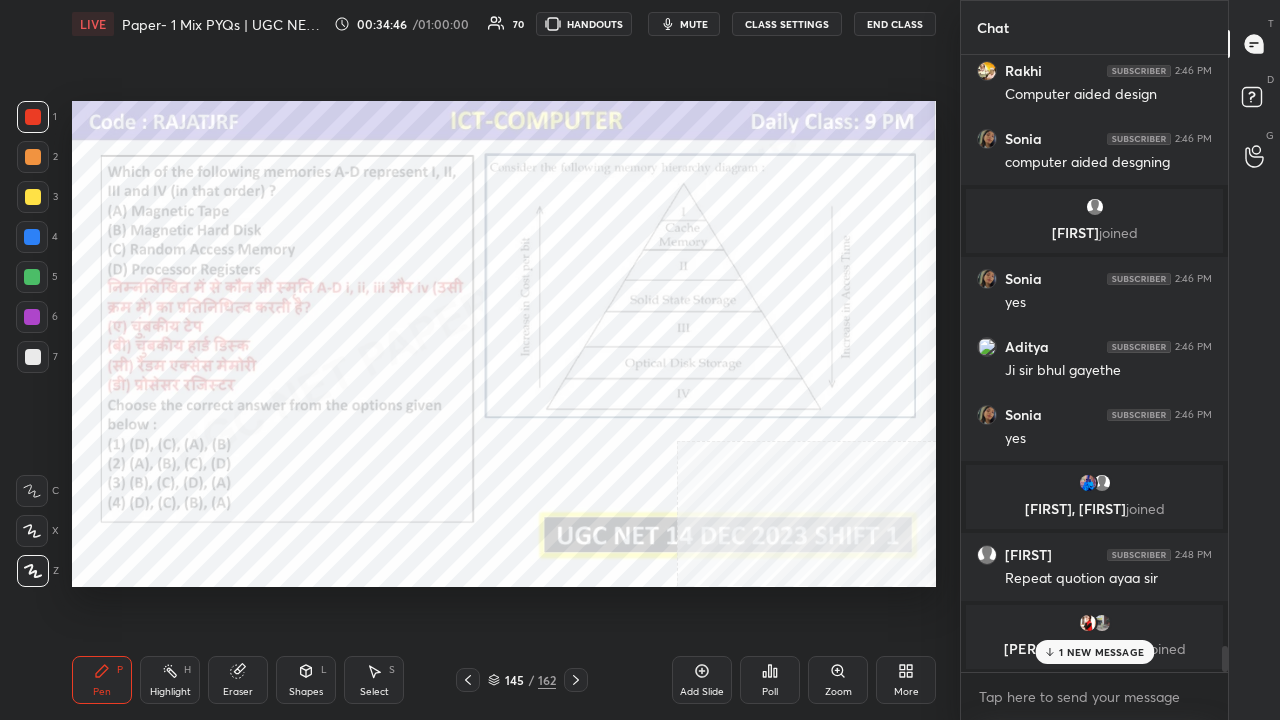 click on "1 NEW MESSAGE" at bounding box center (1101, 652) 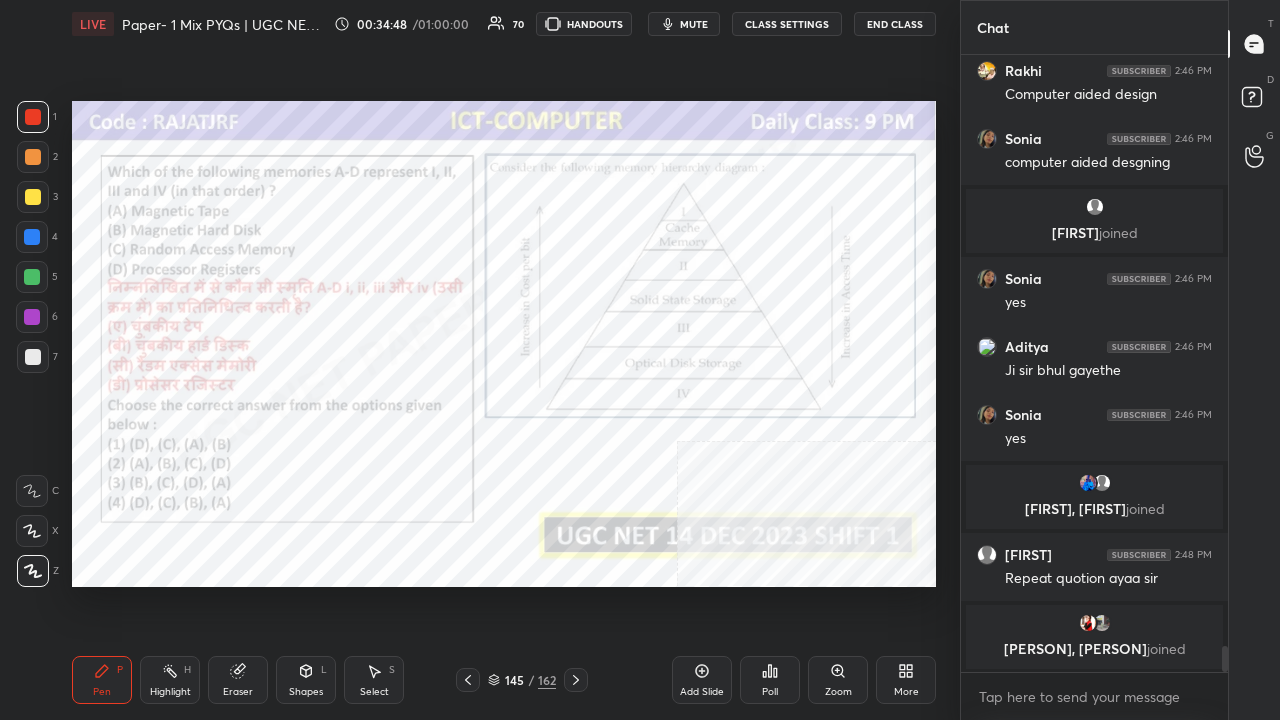 drag, startPoint x: 531, startPoint y: 676, endPoint x: 543, endPoint y: 612, distance: 65.11528 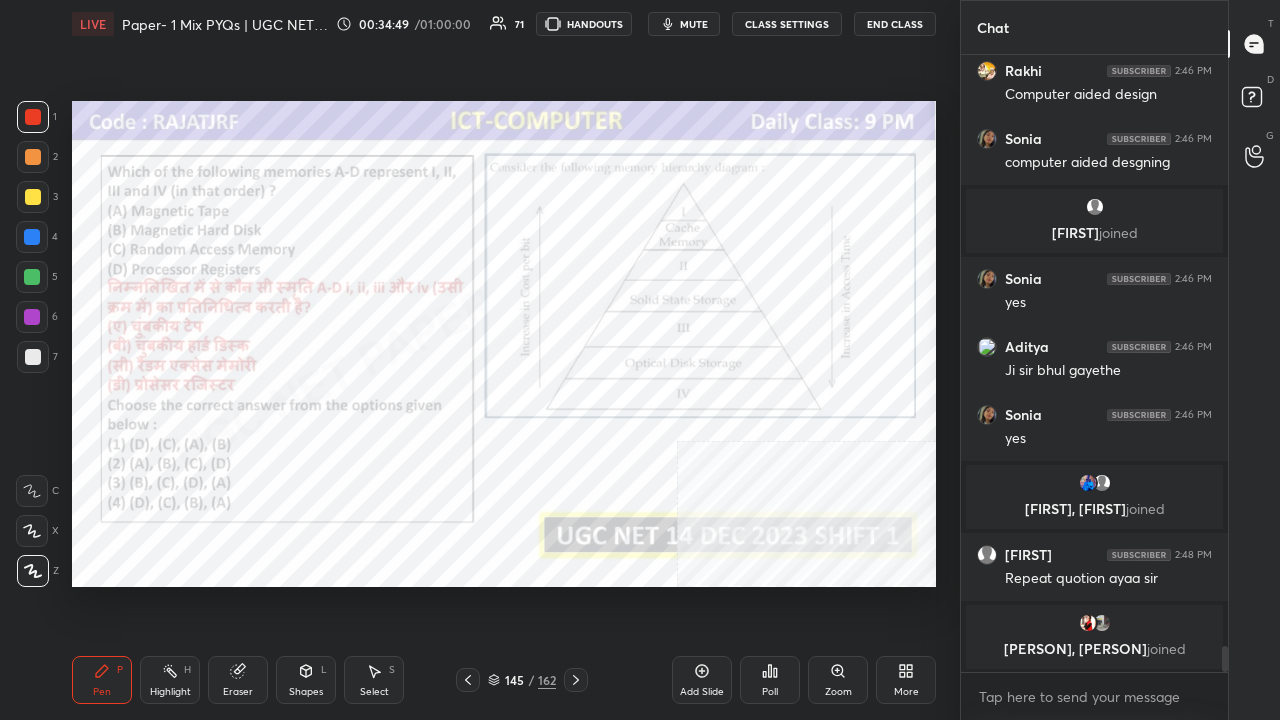 click on "145 / 162" at bounding box center (522, 680) 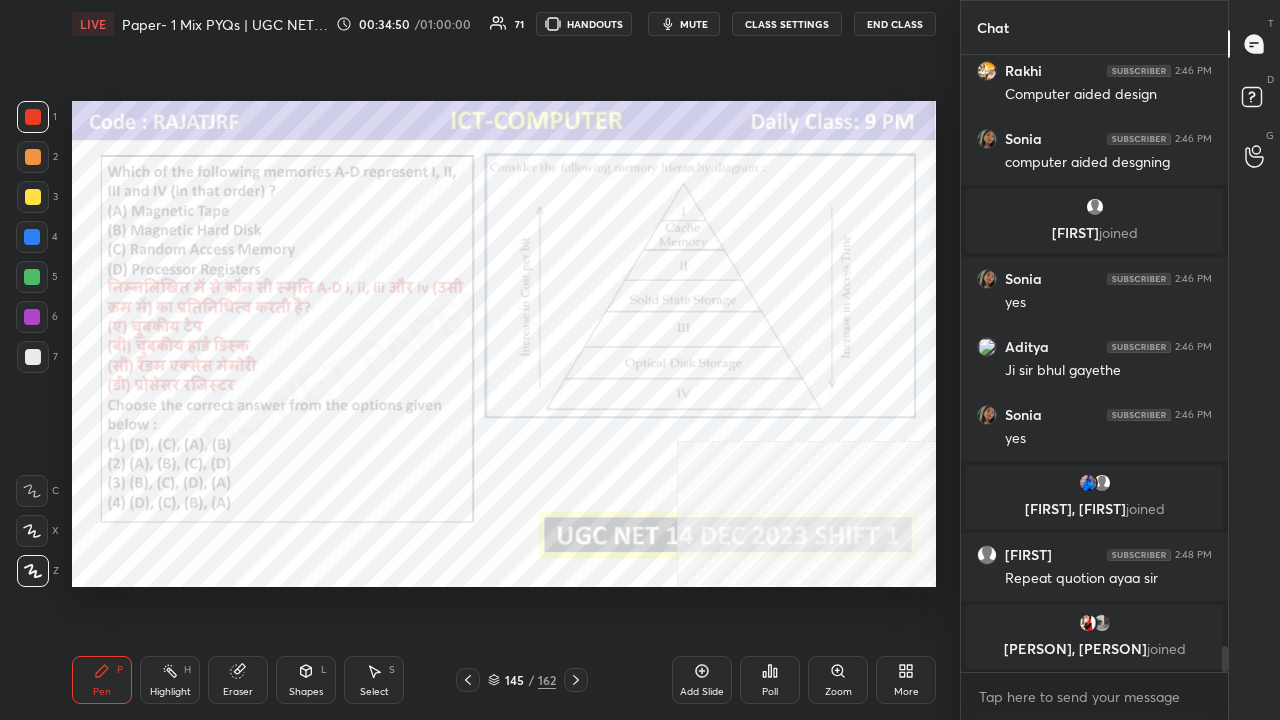 click on "145 / 162" at bounding box center (522, 680) 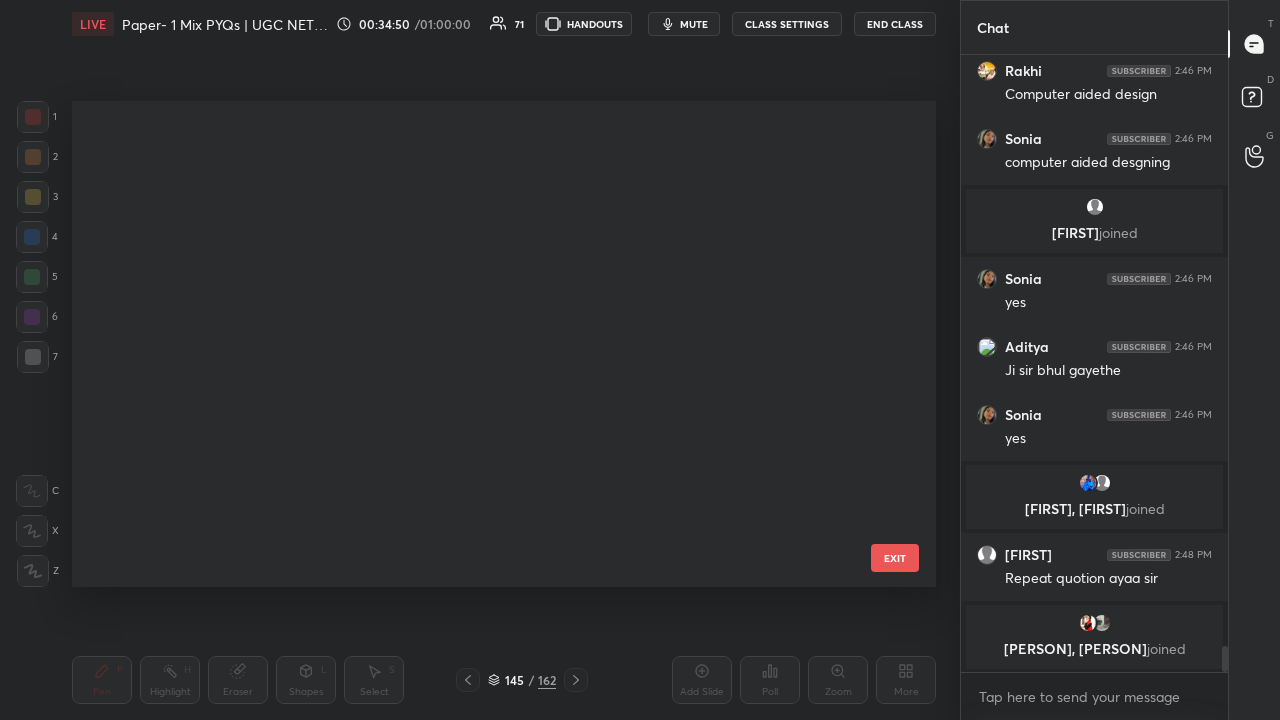 scroll, scrollTop: 6717, scrollLeft: 0, axis: vertical 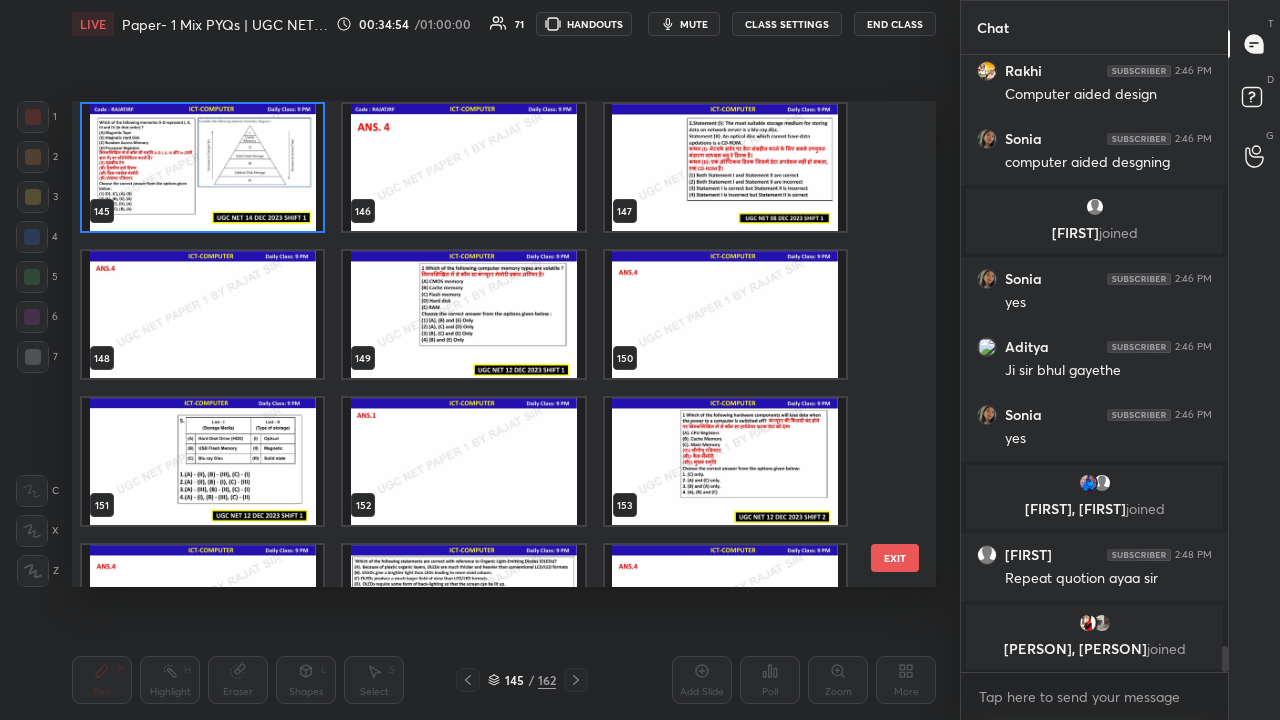 click at bounding box center (725, 167) 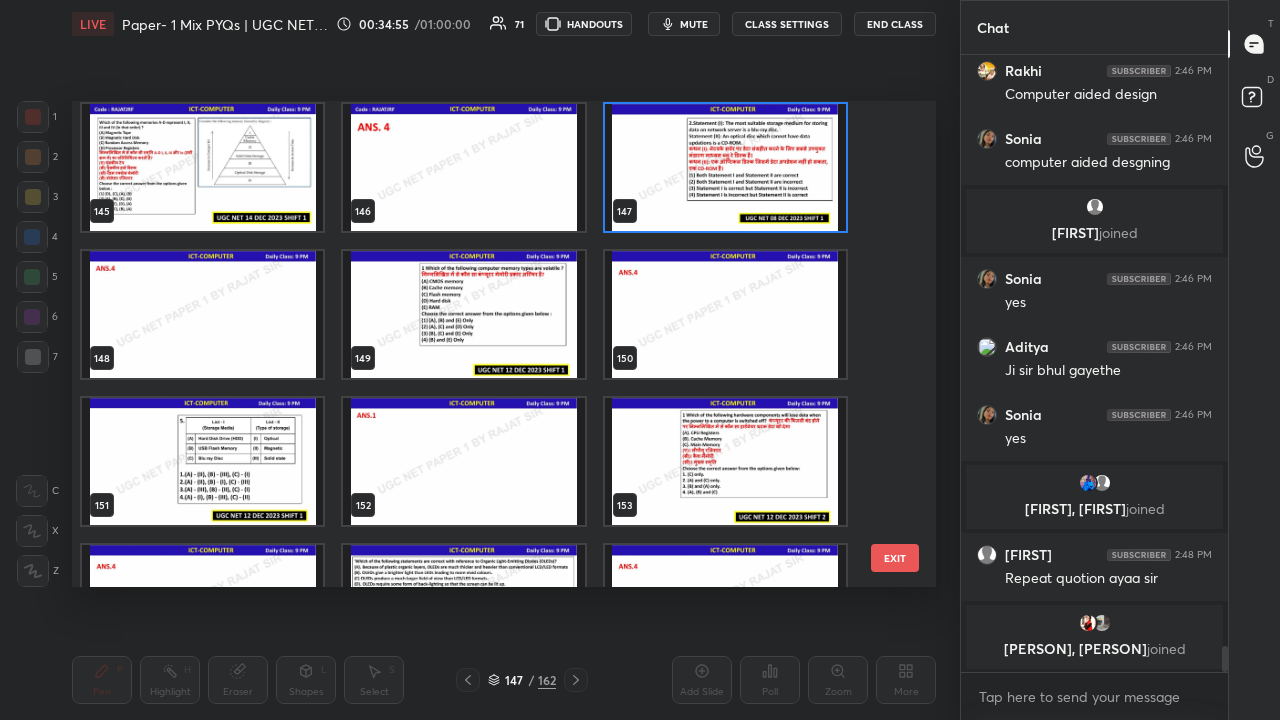 click at bounding box center (725, 167) 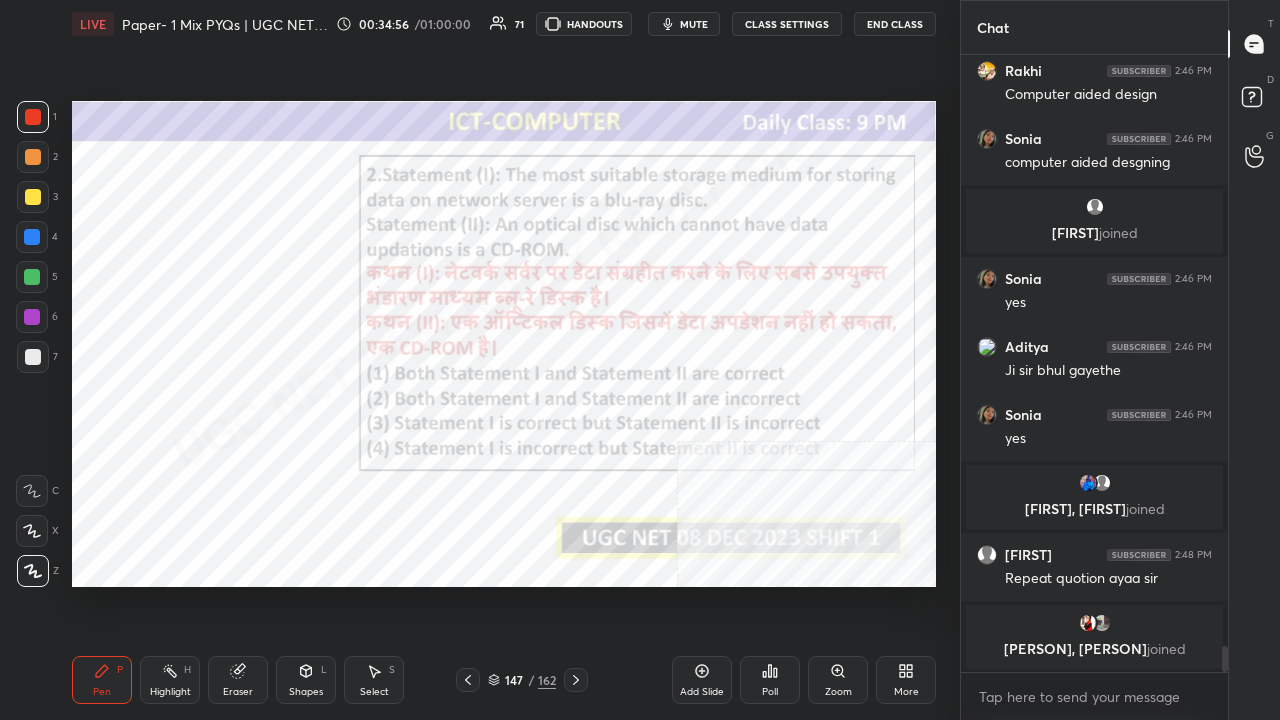 click on "Poll" at bounding box center (770, 680) 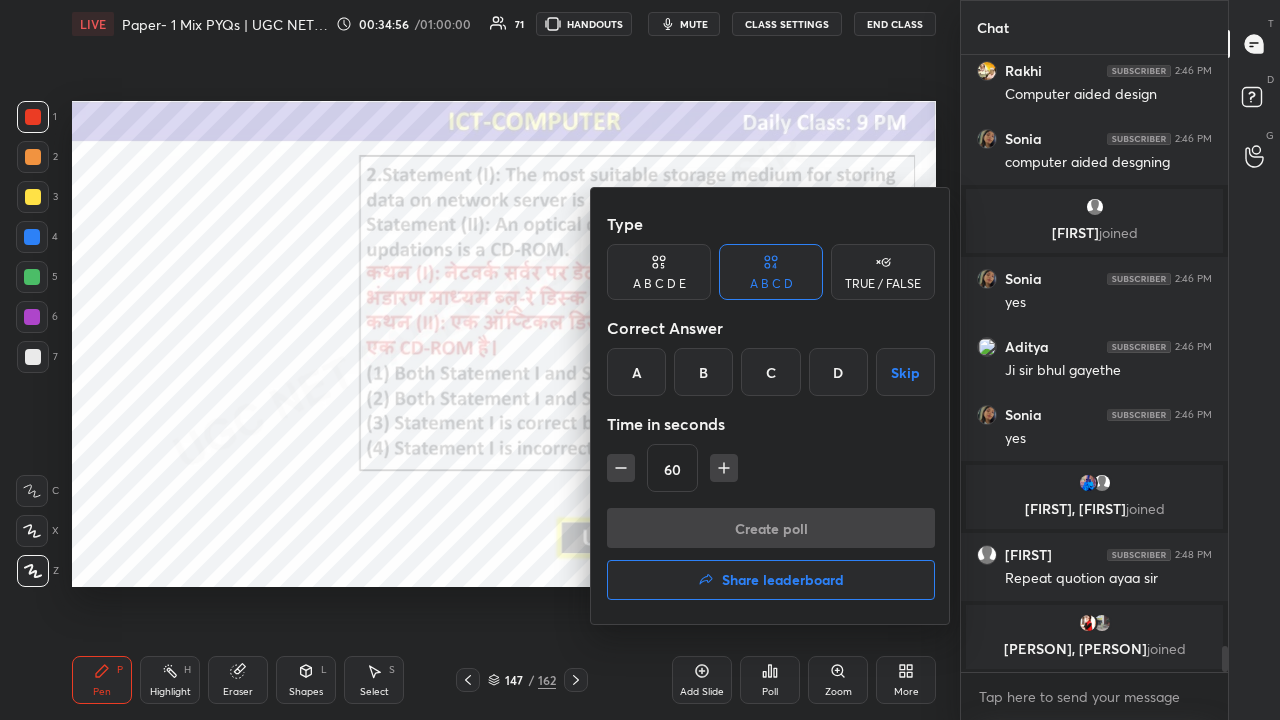 click on "D" at bounding box center [838, 372] 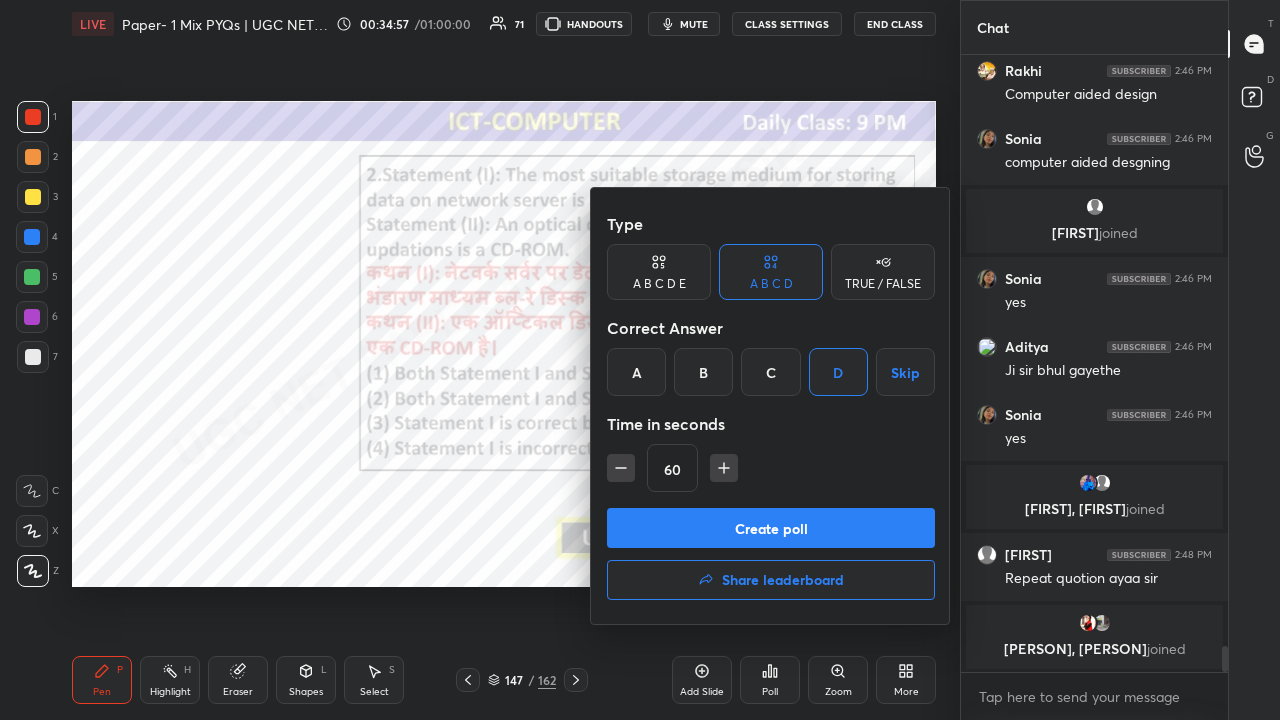 click 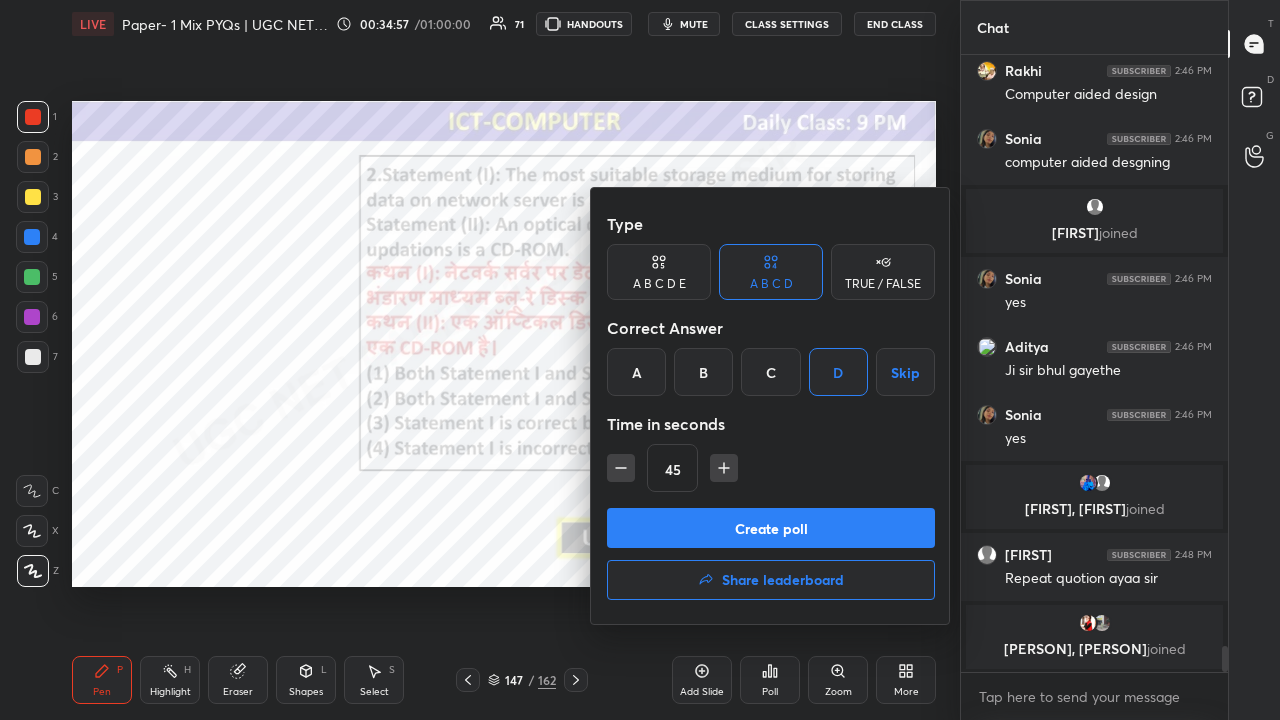 click on "Create poll" at bounding box center [771, 528] 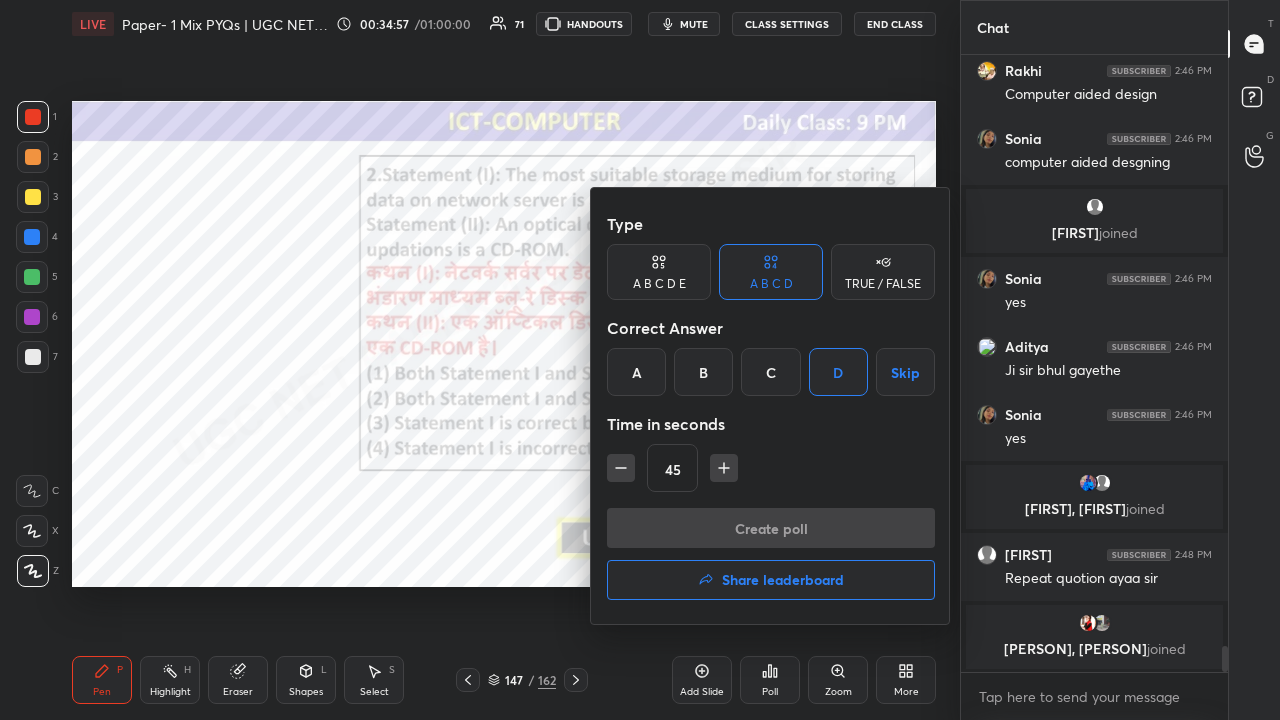 scroll, scrollTop: 569, scrollLeft: 261, axis: both 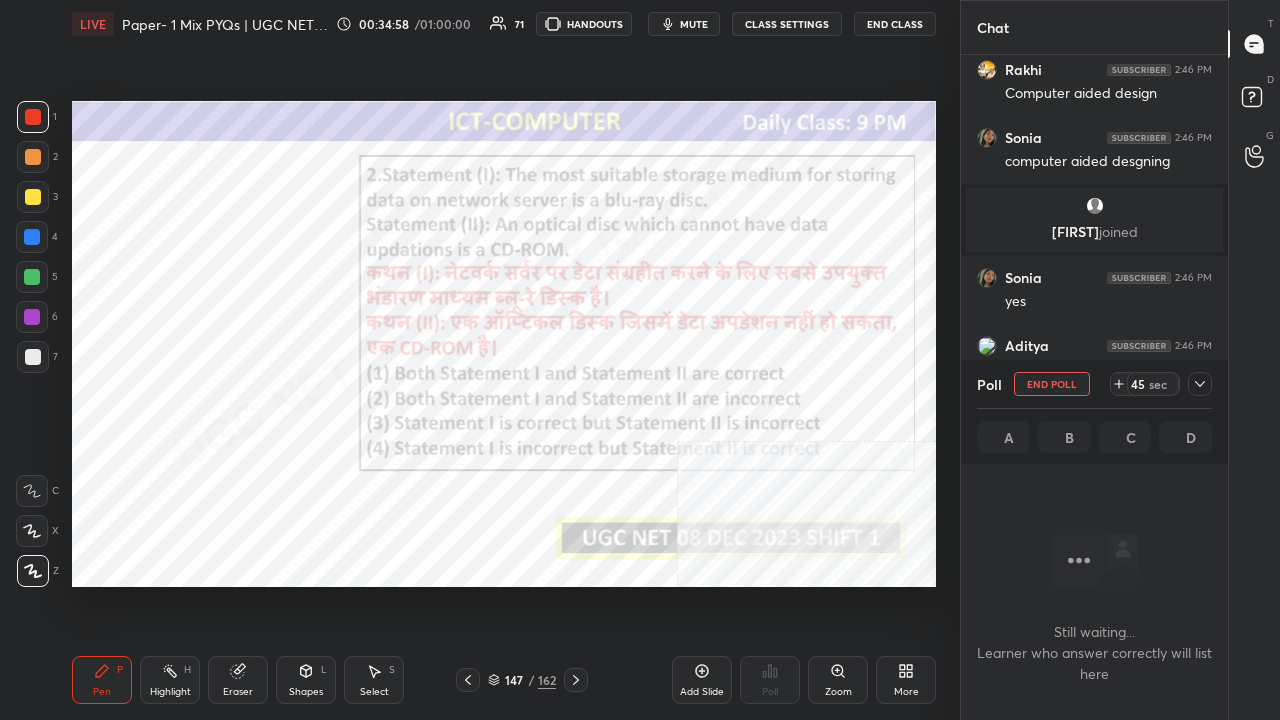 click 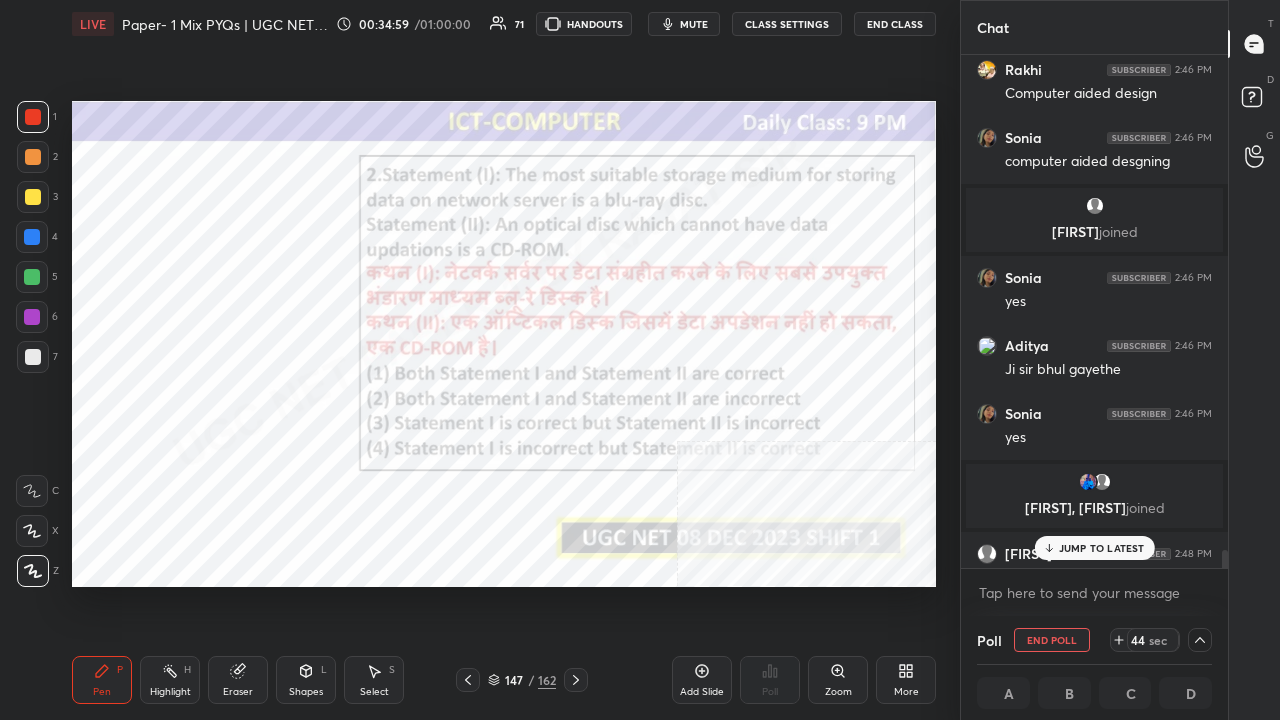 scroll, scrollTop: 14362, scrollLeft: 0, axis: vertical 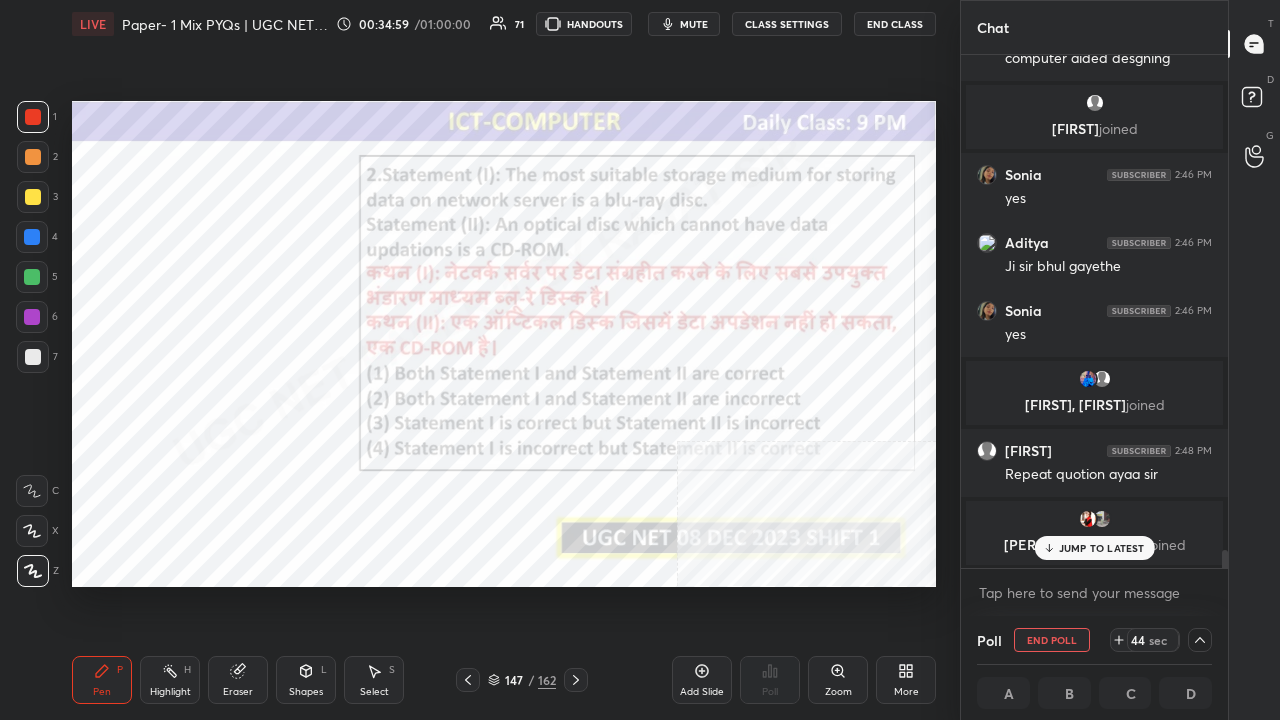 click on "[PERSON], [PERSON]  joined" at bounding box center [1094, 533] 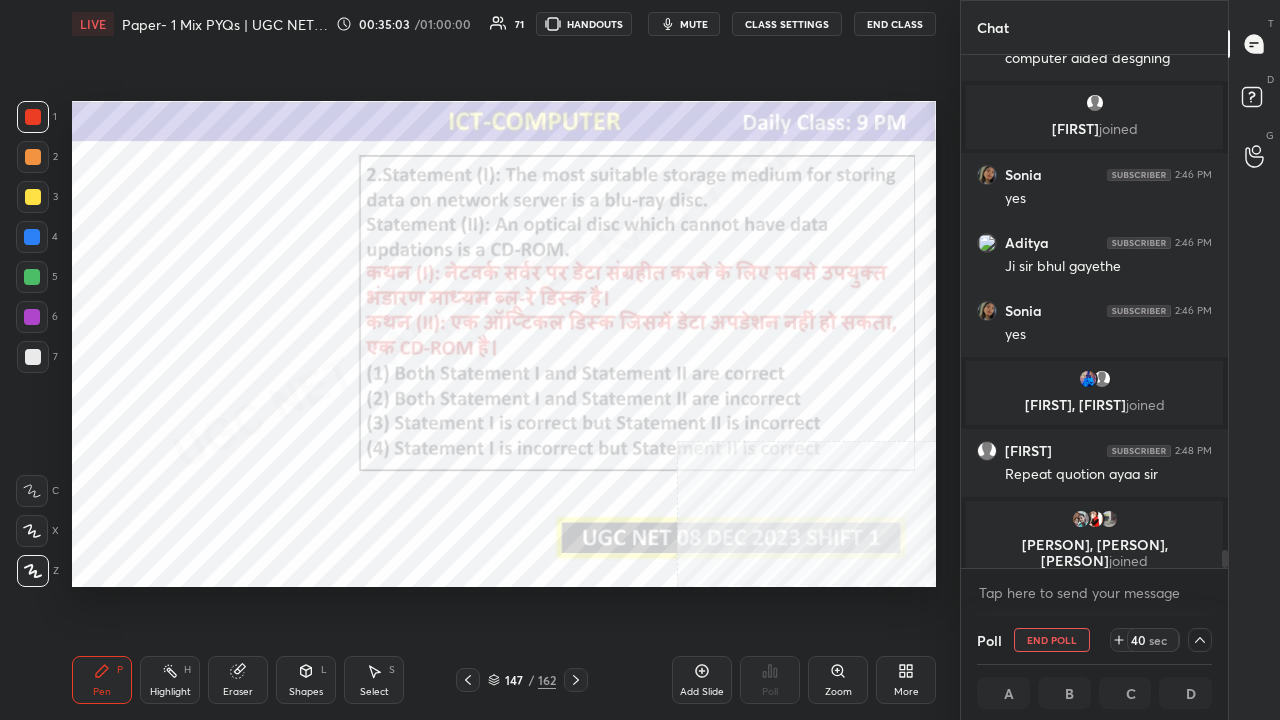 scroll, scrollTop: 14378, scrollLeft: 0, axis: vertical 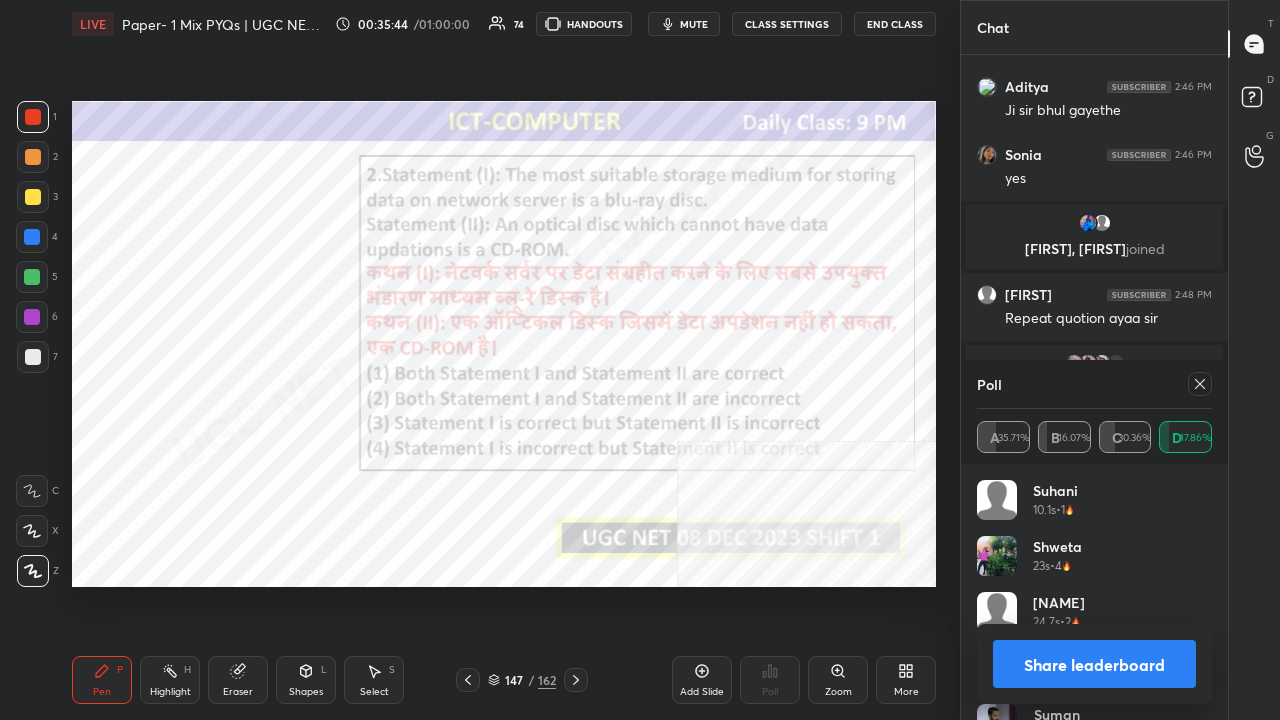 click 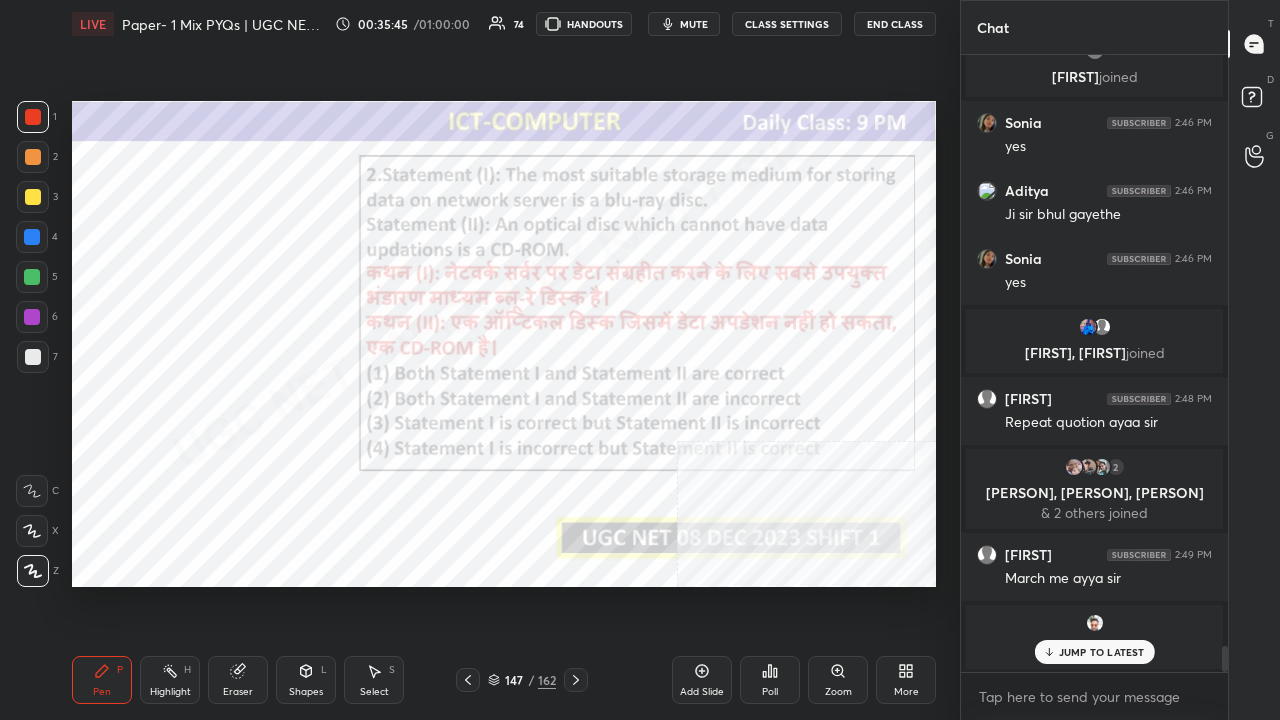 click at bounding box center (32, 317) 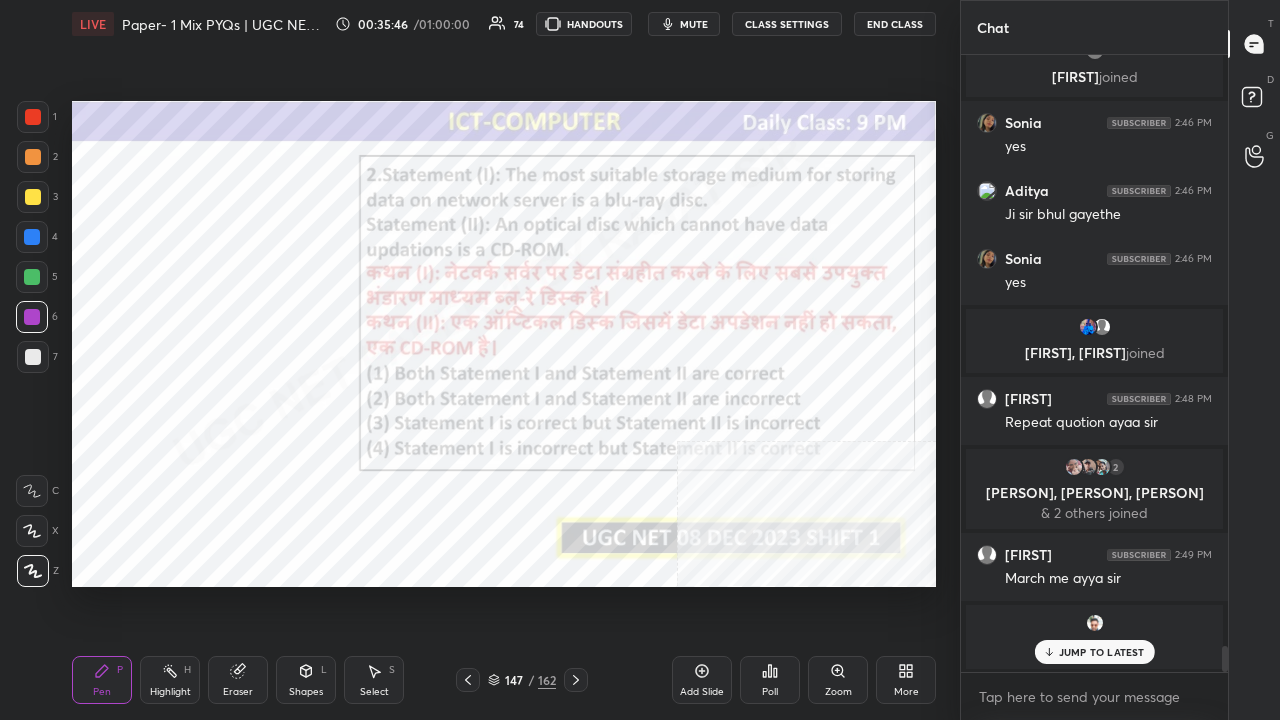 click at bounding box center [32, 317] 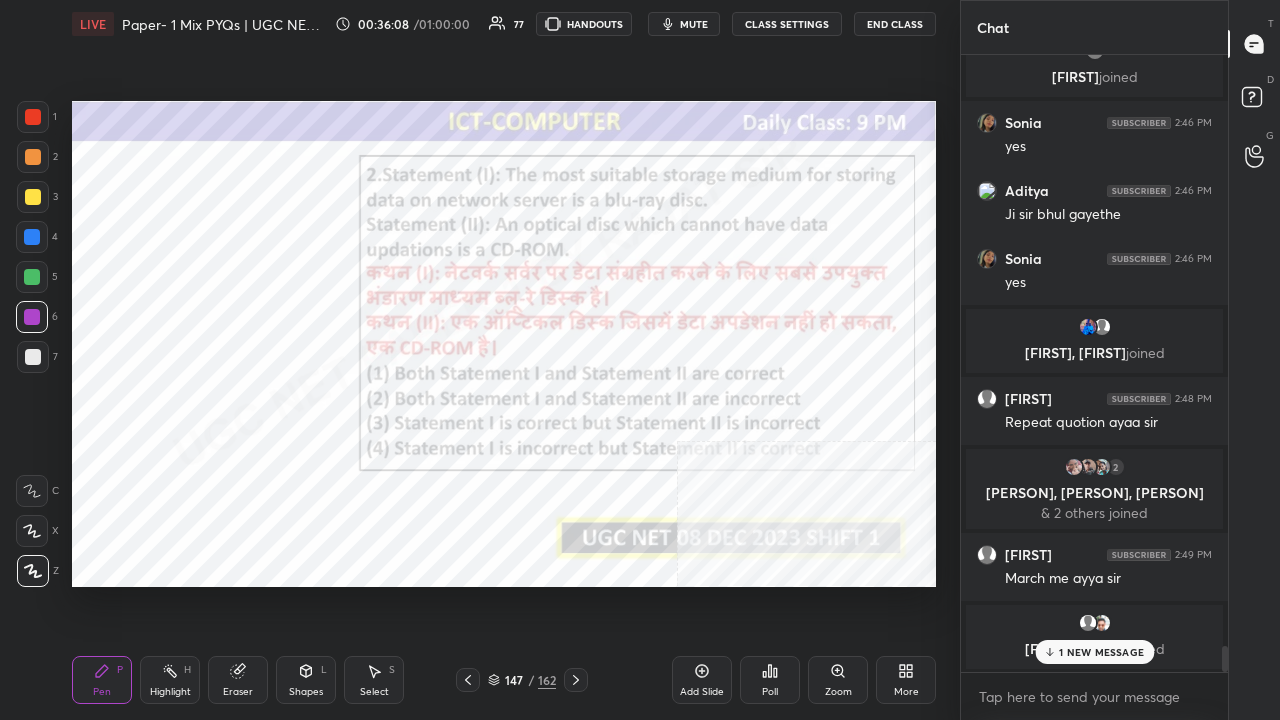 click on "147 / 162" at bounding box center [522, 680] 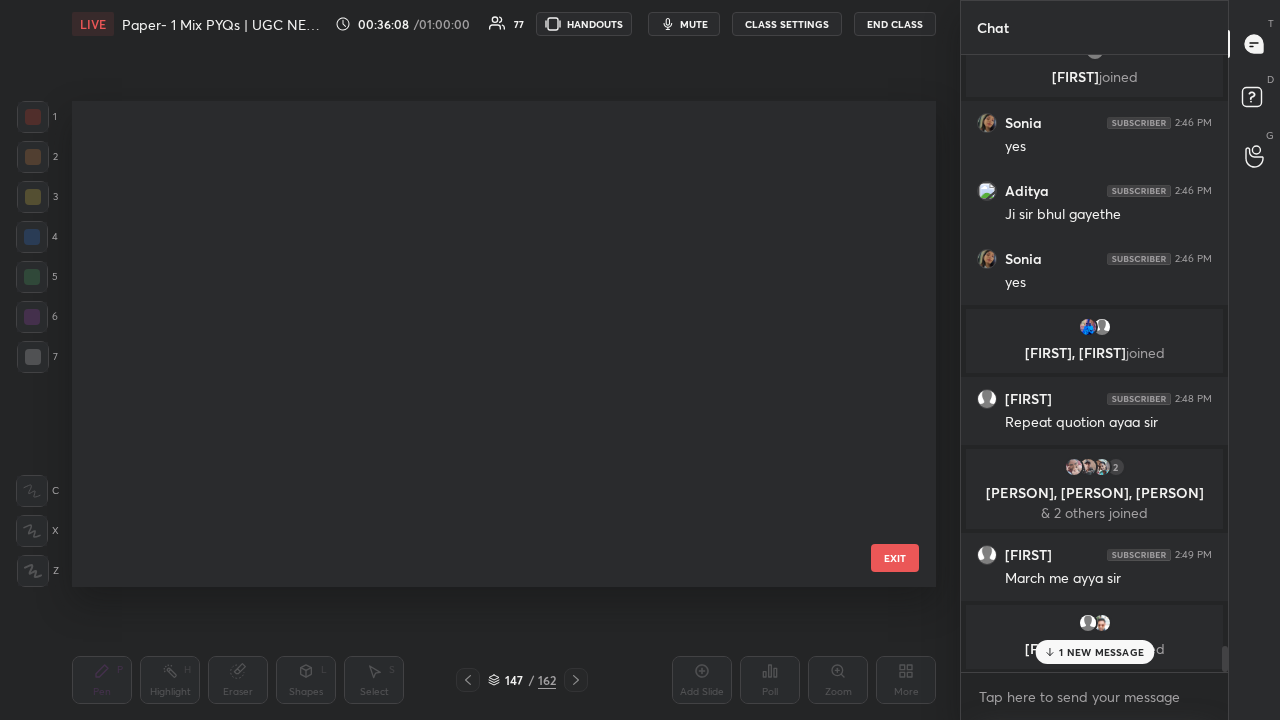 scroll, scrollTop: 6717, scrollLeft: 0, axis: vertical 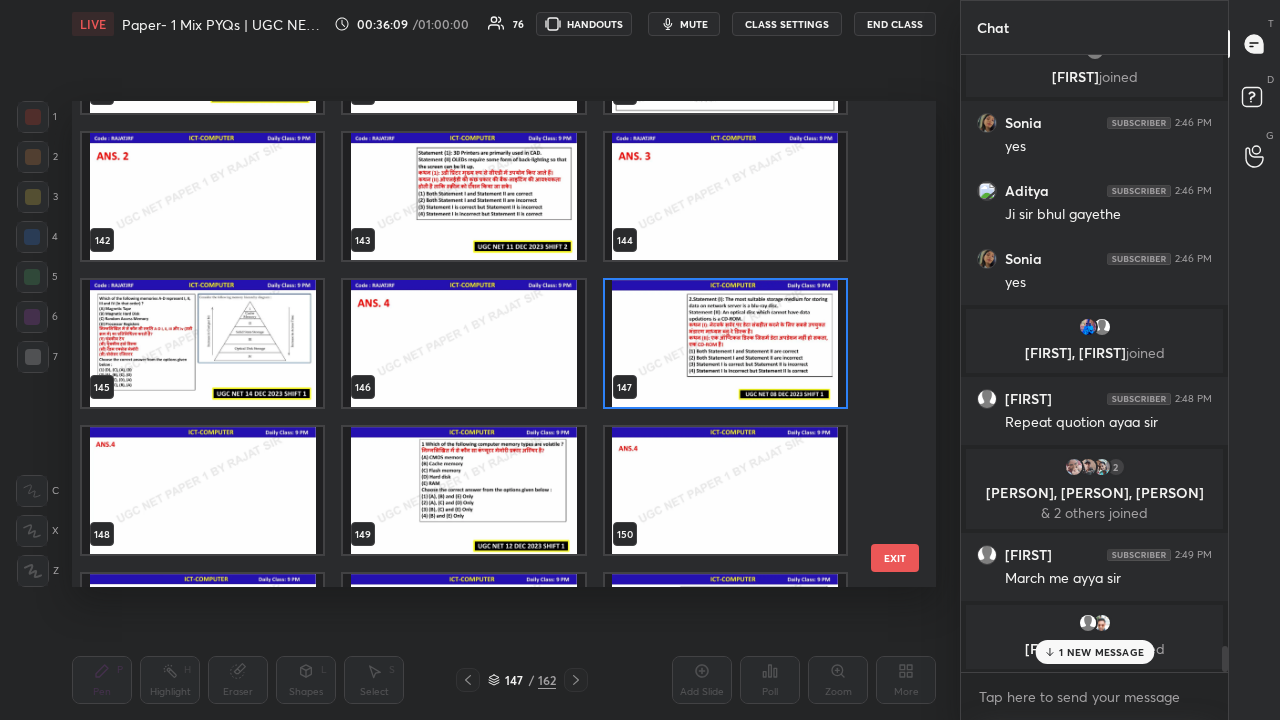click at bounding box center [725, 343] 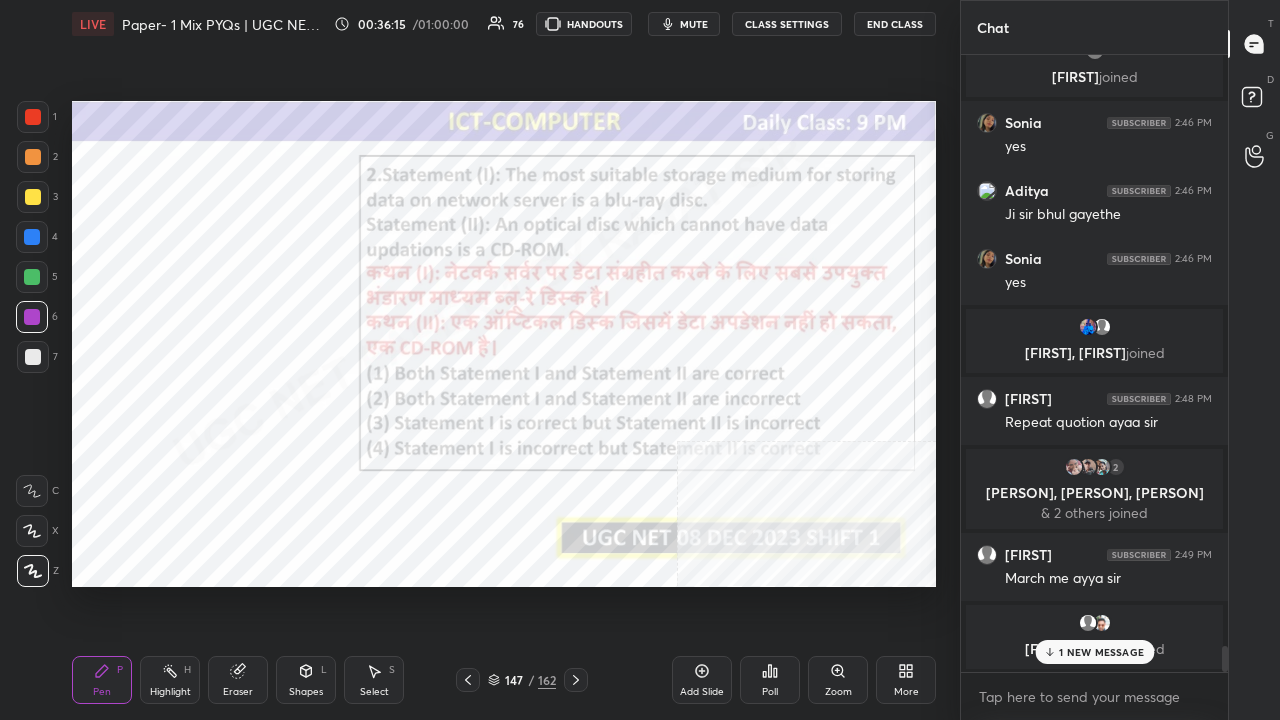 click on "1 NEW MESSAGE" at bounding box center (1101, 652) 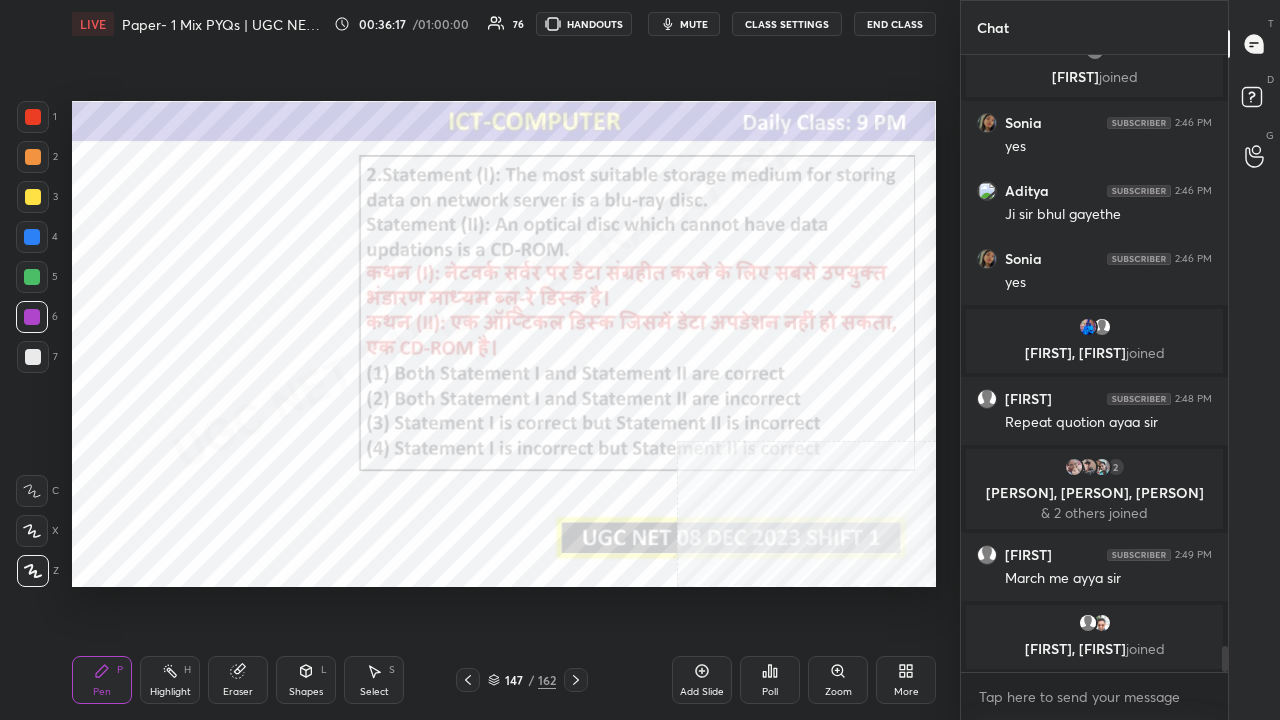 click on "147" at bounding box center (514, 680) 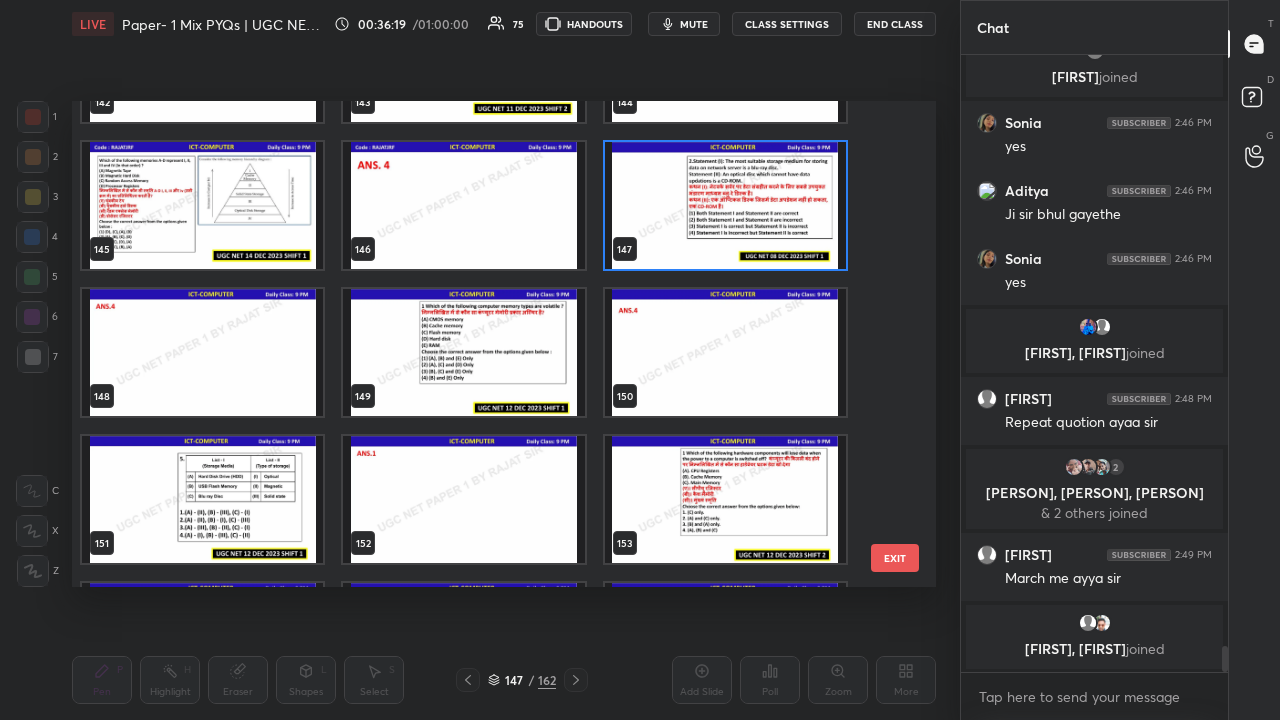 click at bounding box center (463, 352) 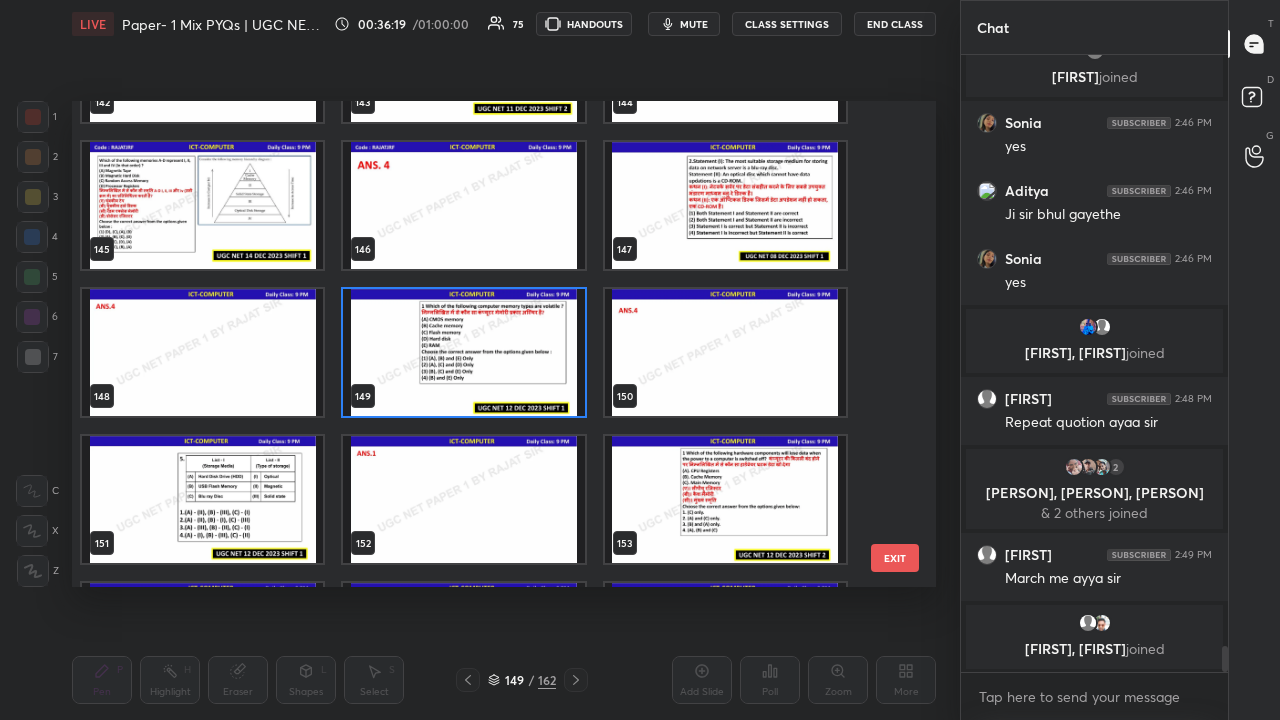 click at bounding box center [463, 352] 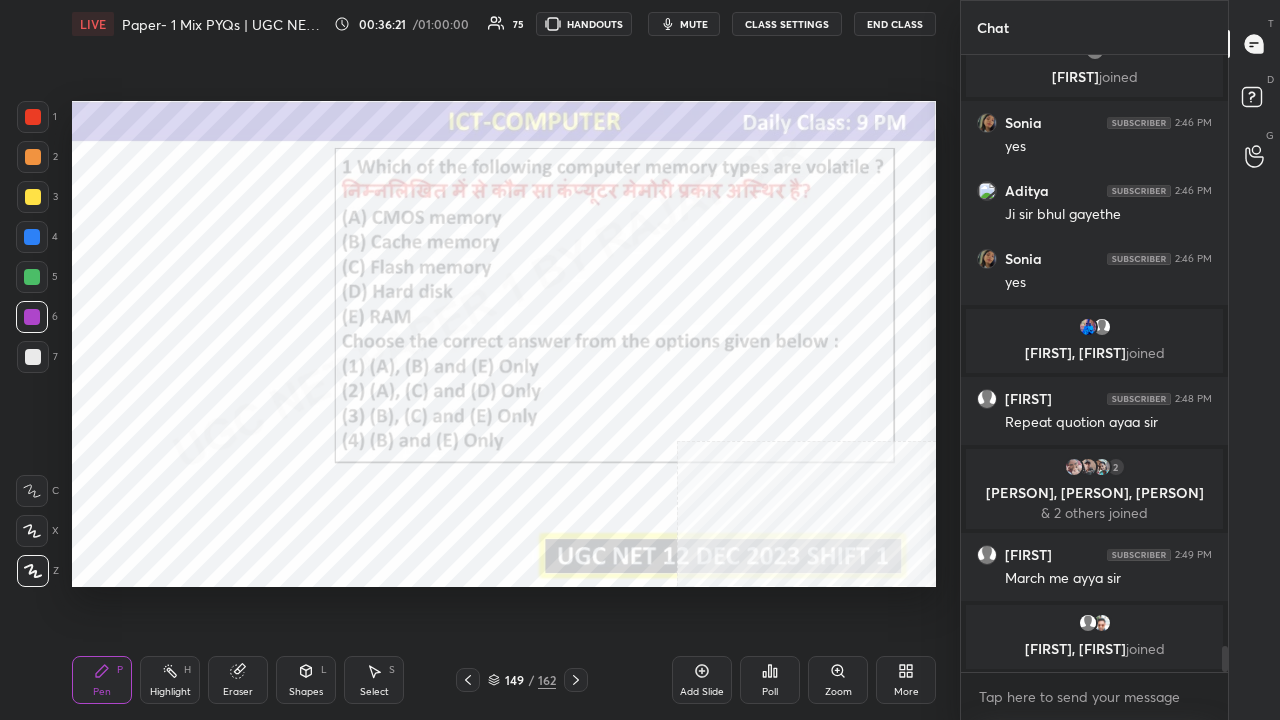 drag, startPoint x: 514, startPoint y: 681, endPoint x: 578, endPoint y: 602, distance: 101.671036 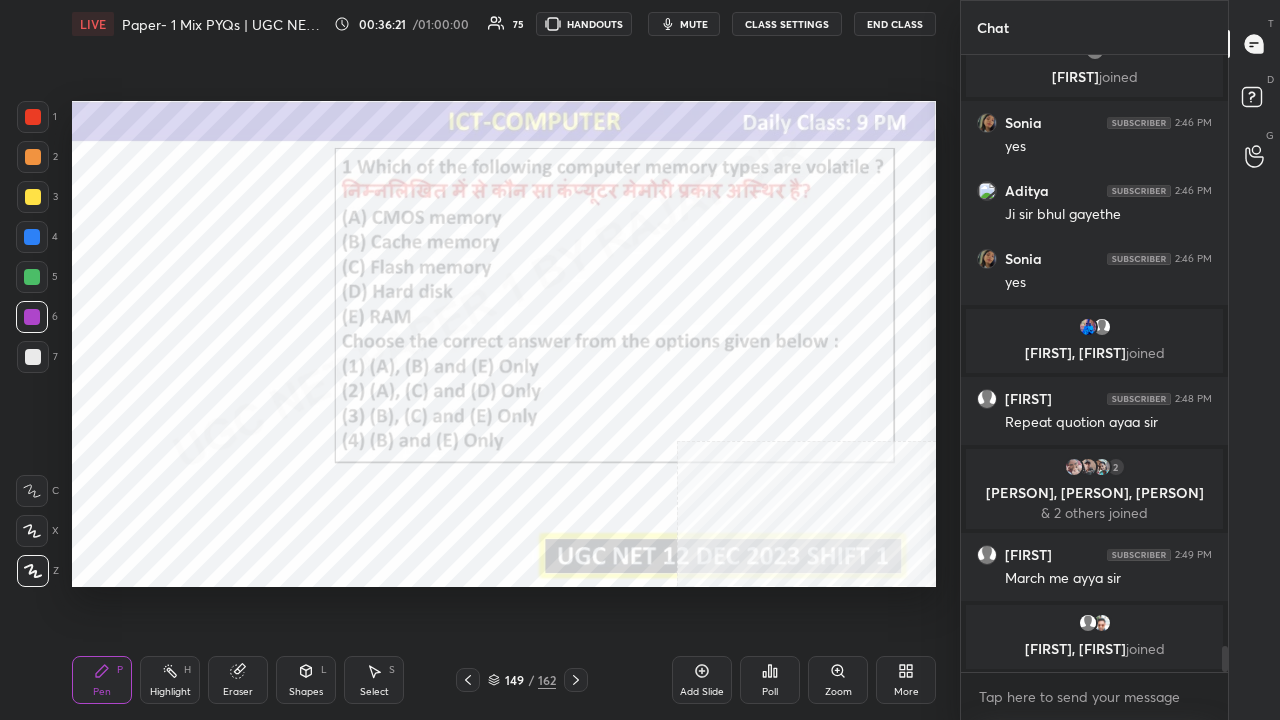 click on "149" at bounding box center [514, 680] 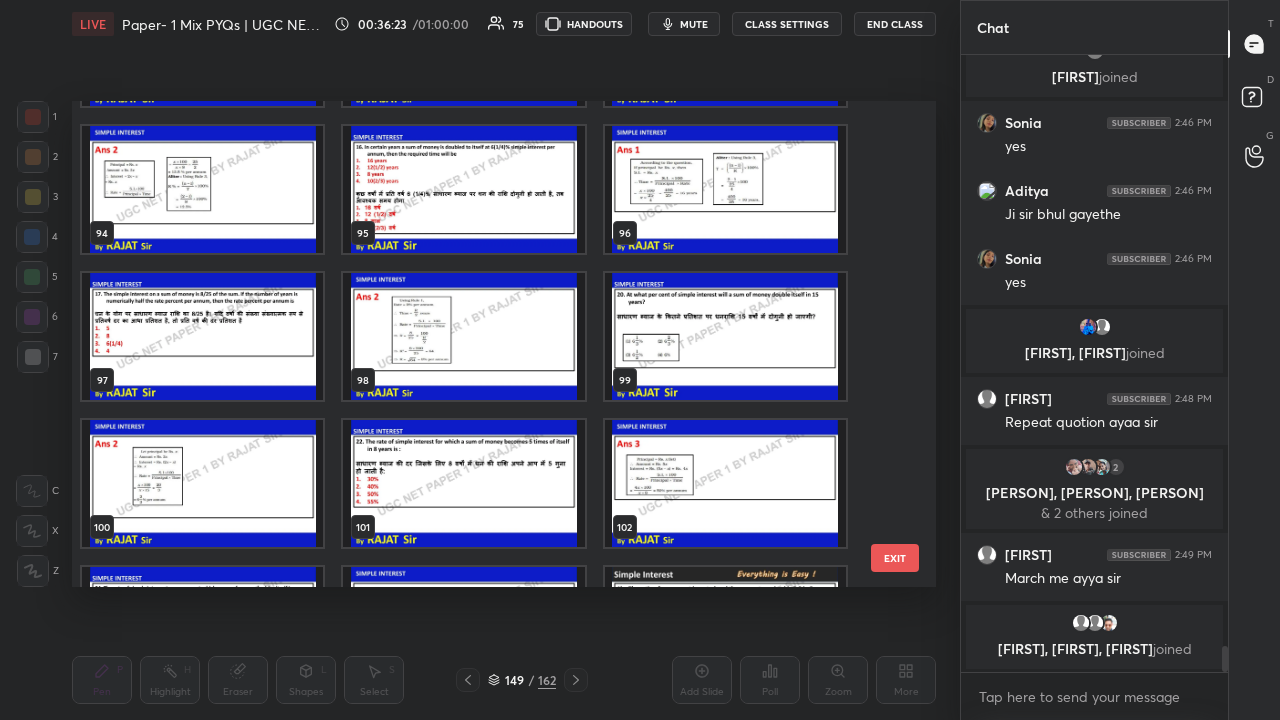 click at bounding box center [725, 336] 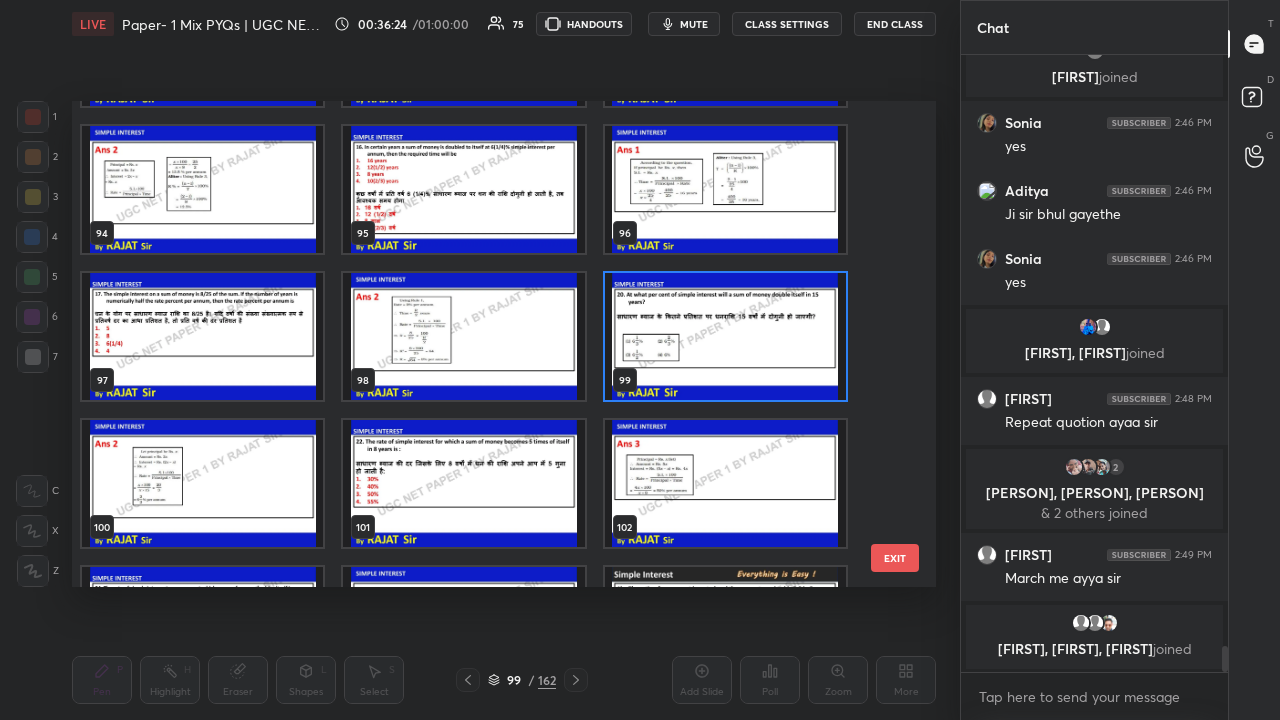 click at bounding box center (725, 336) 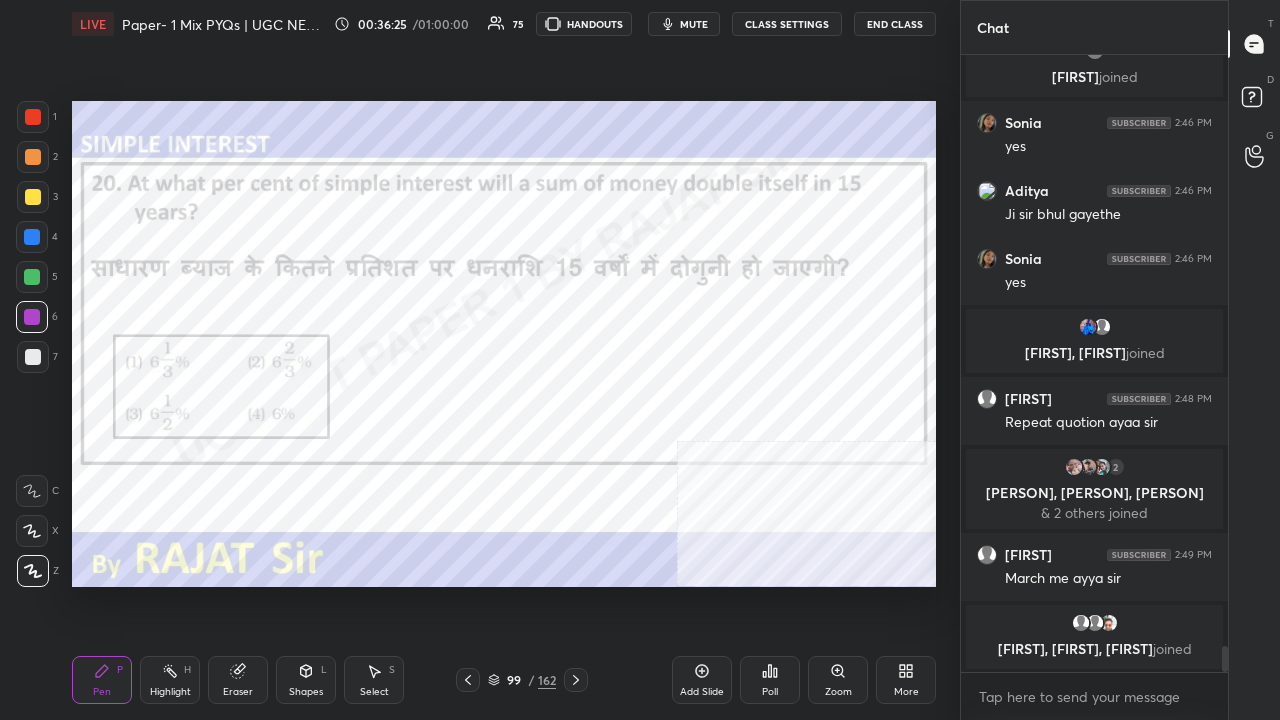 click 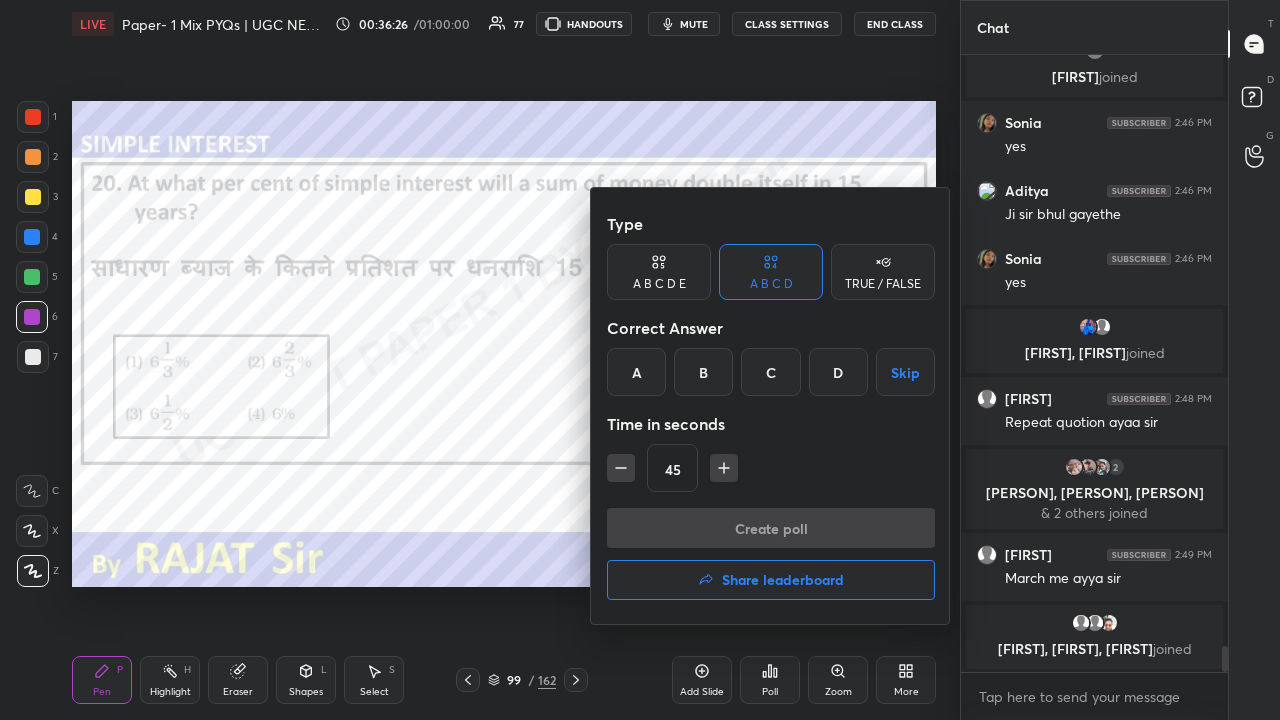 click on "B" at bounding box center (703, 372) 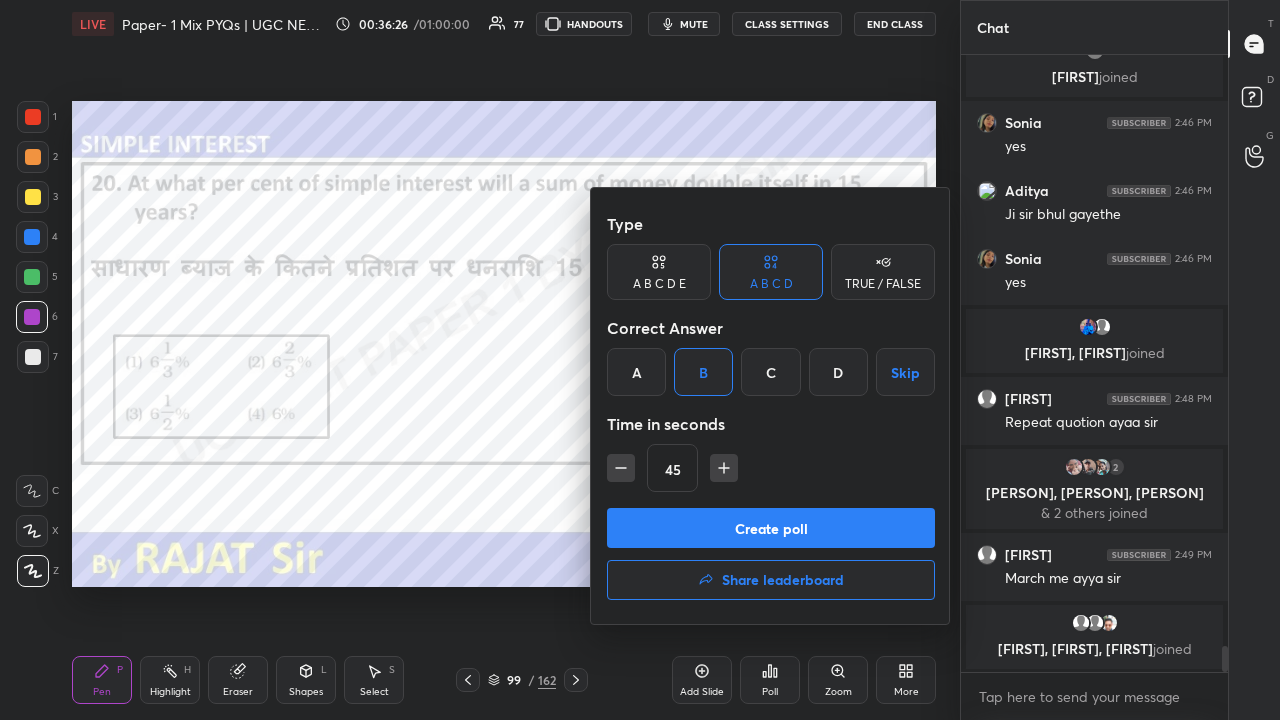 click 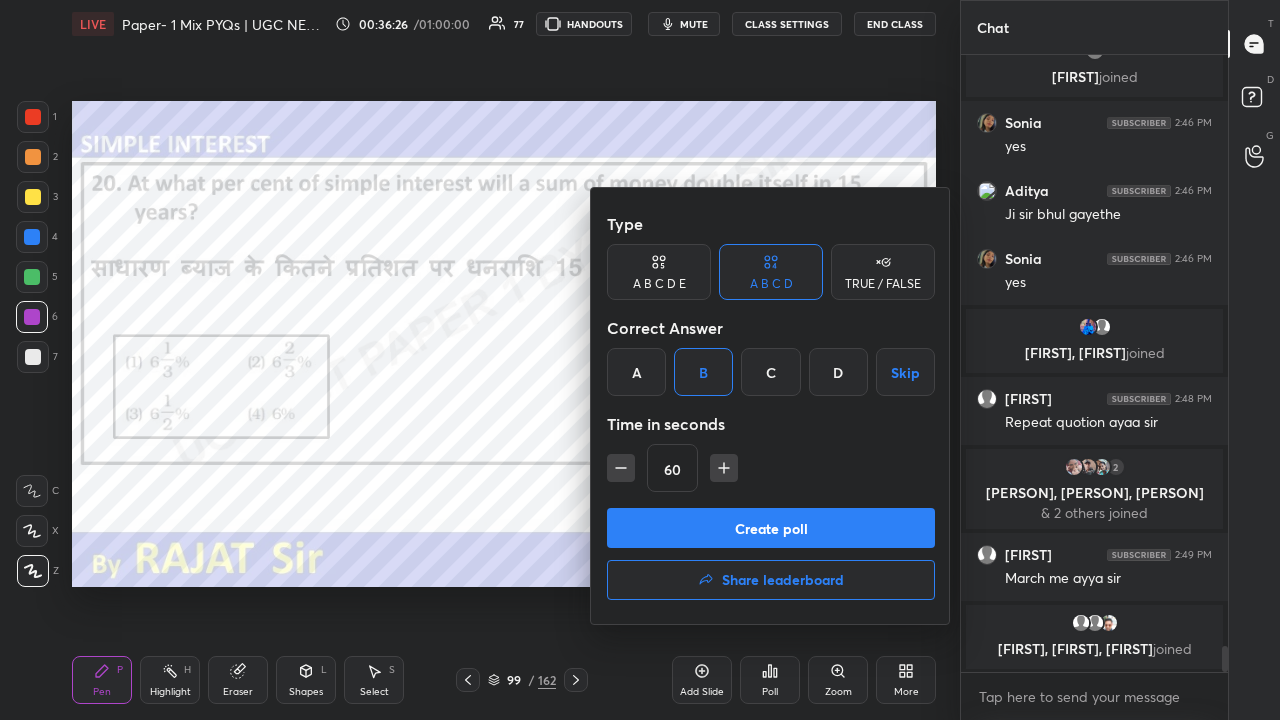 drag, startPoint x: 727, startPoint y: 464, endPoint x: 726, endPoint y: 484, distance: 20.024984 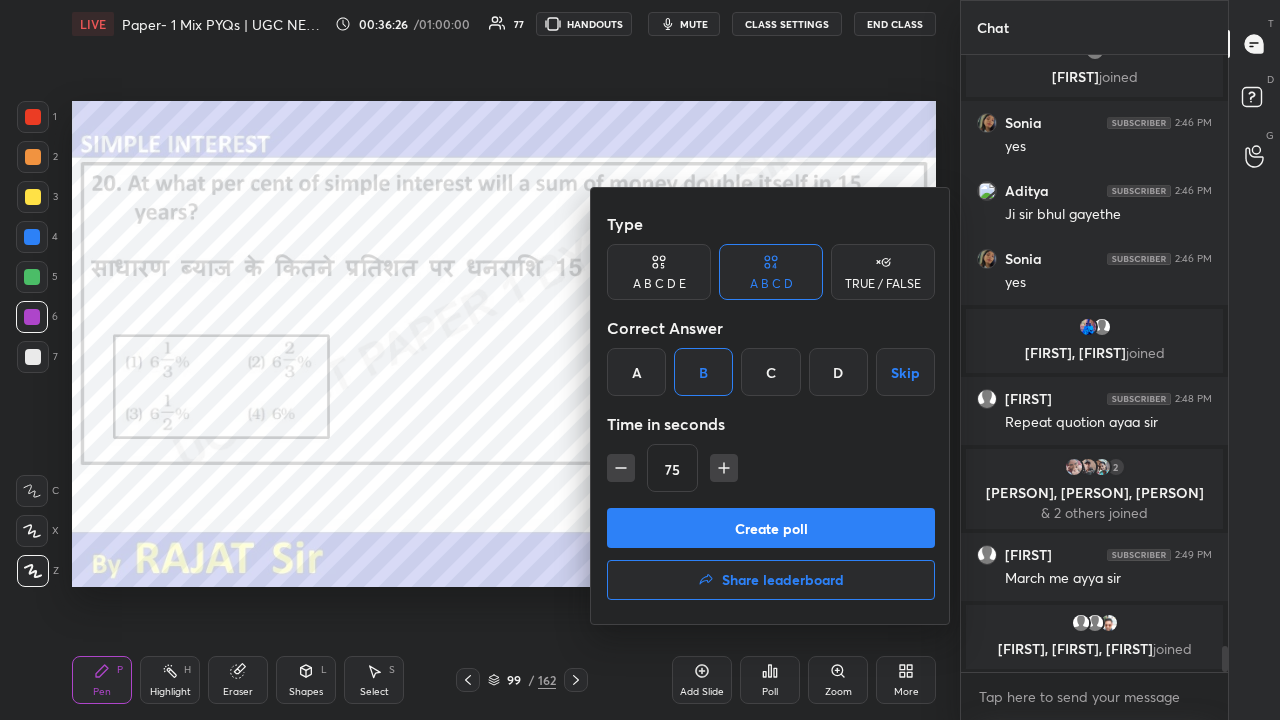 click on "Create poll" at bounding box center (771, 528) 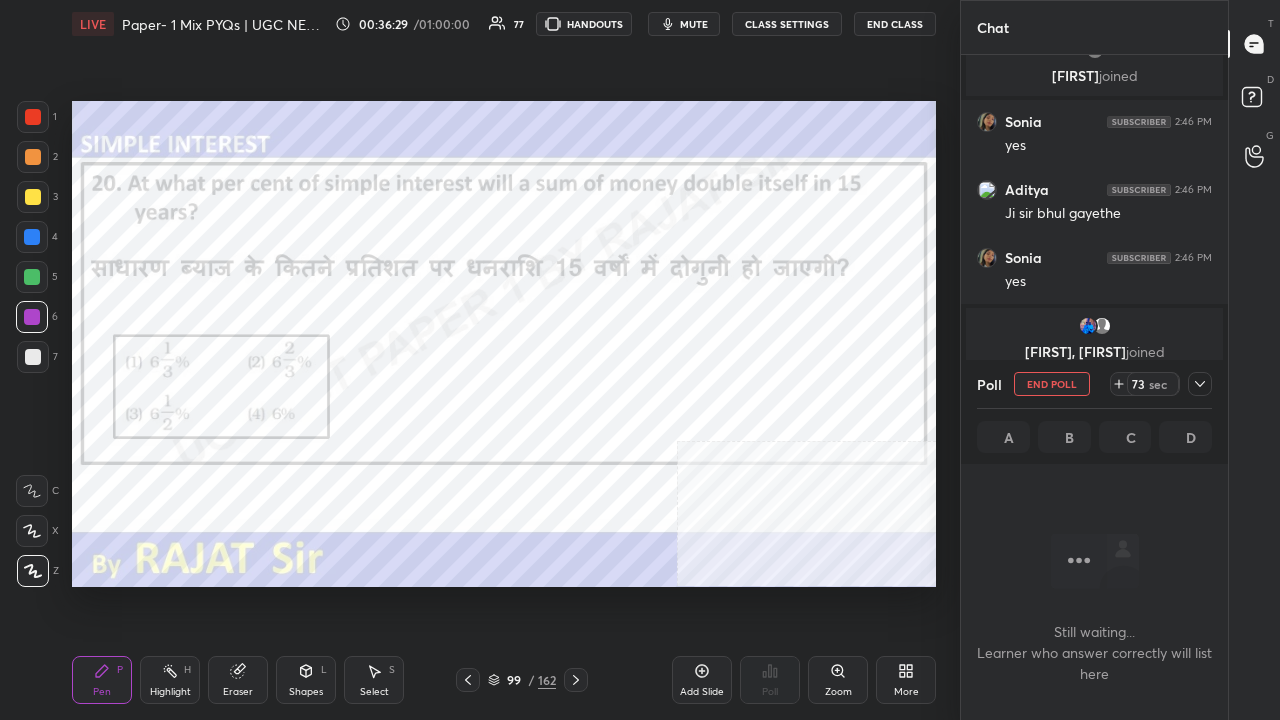click on "mute" at bounding box center [694, 24] 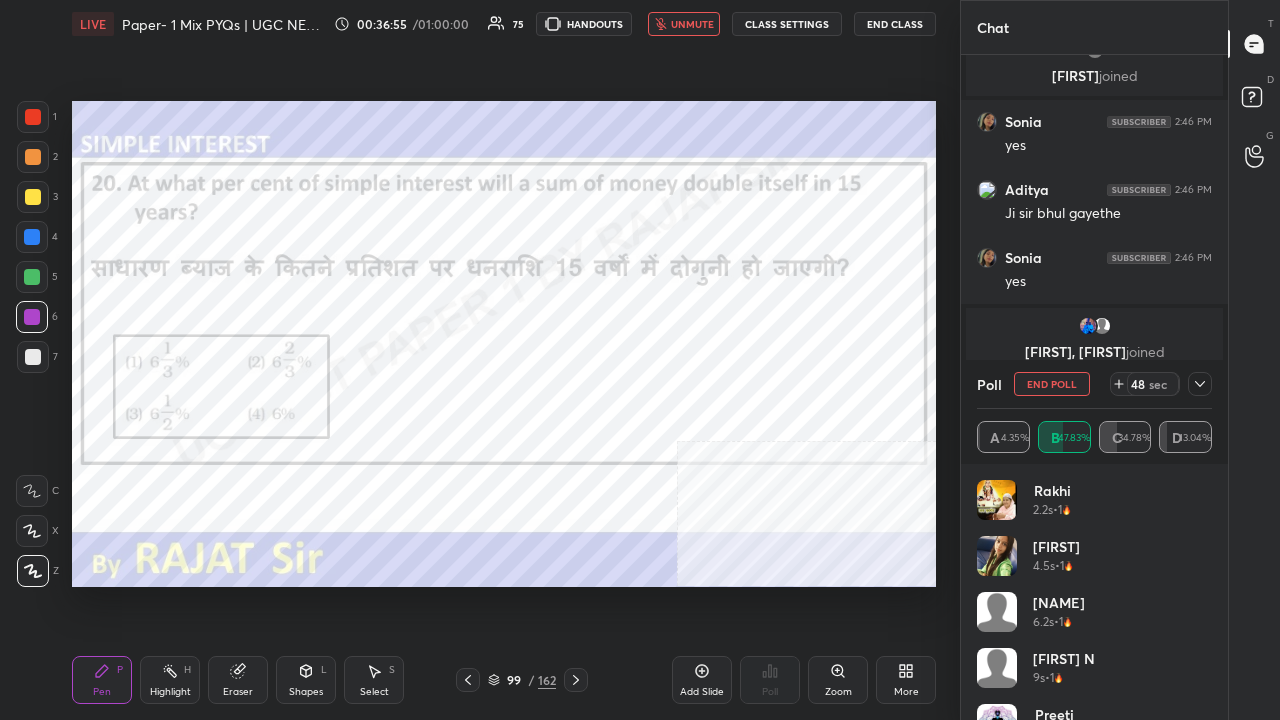 drag, startPoint x: 1203, startPoint y: 375, endPoint x: 1204, endPoint y: 385, distance: 10.049875 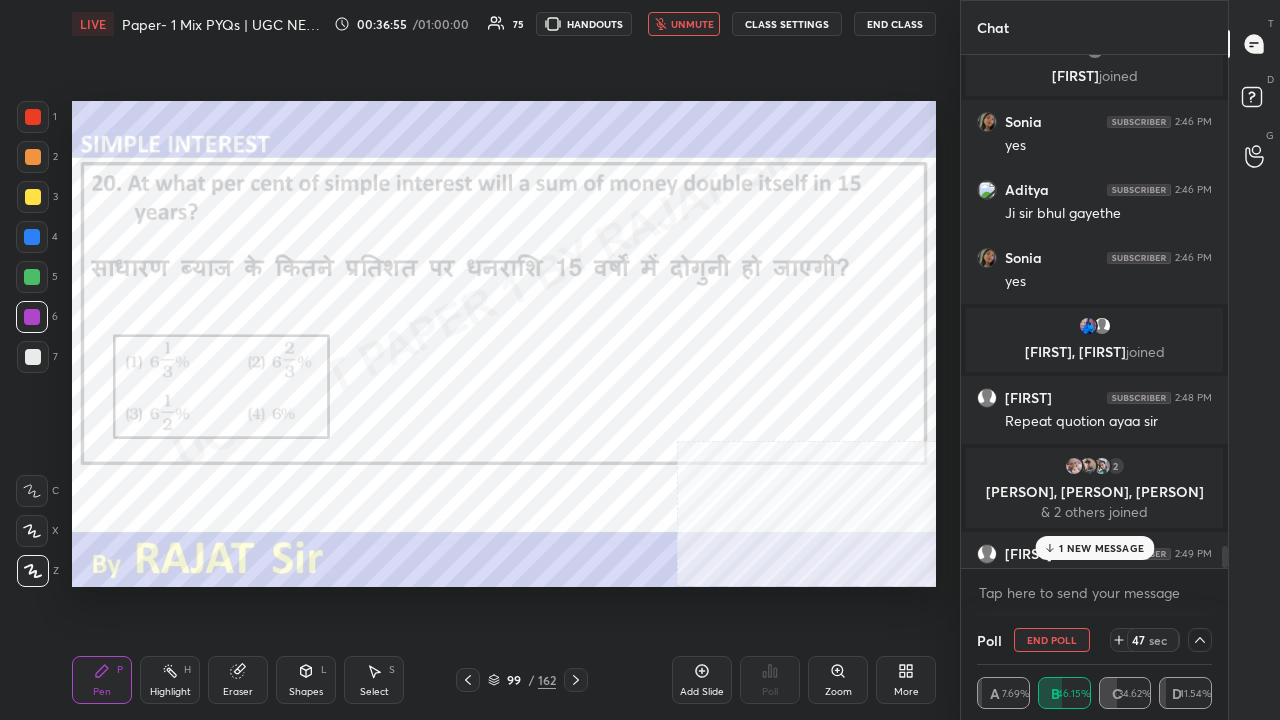 scroll, scrollTop: 4, scrollLeft: 229, axis: both 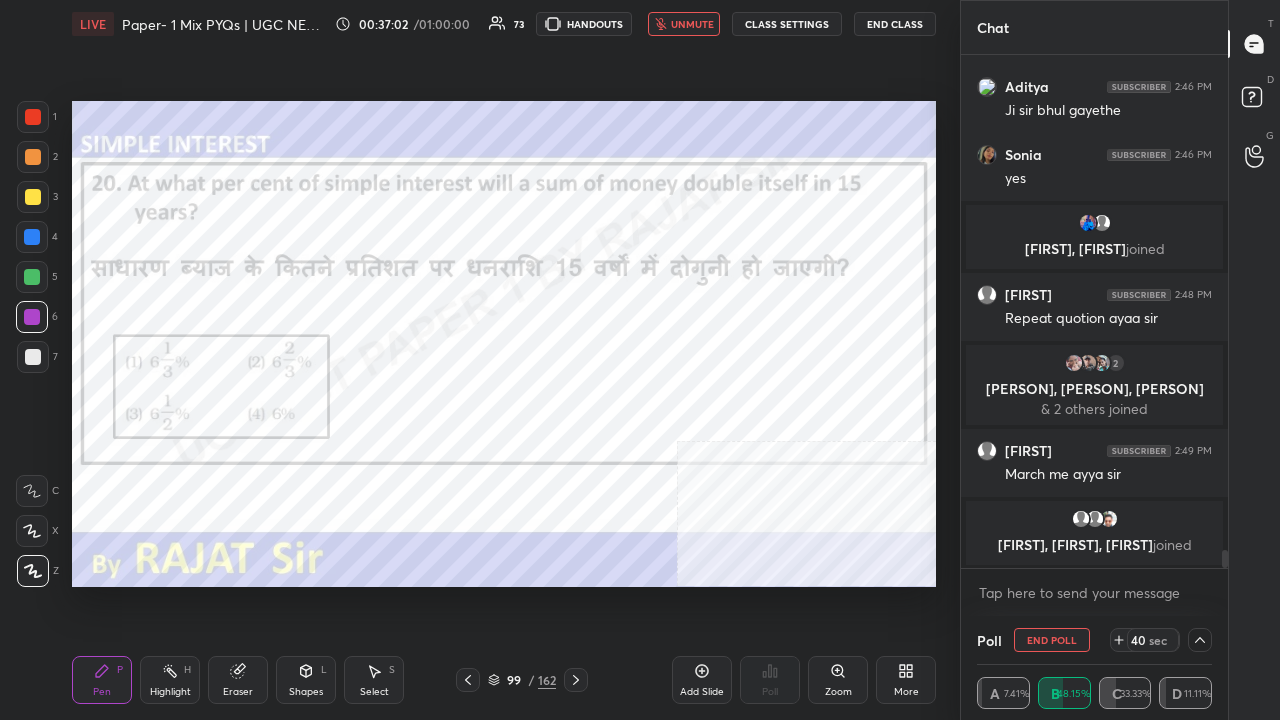 click at bounding box center (33, 117) 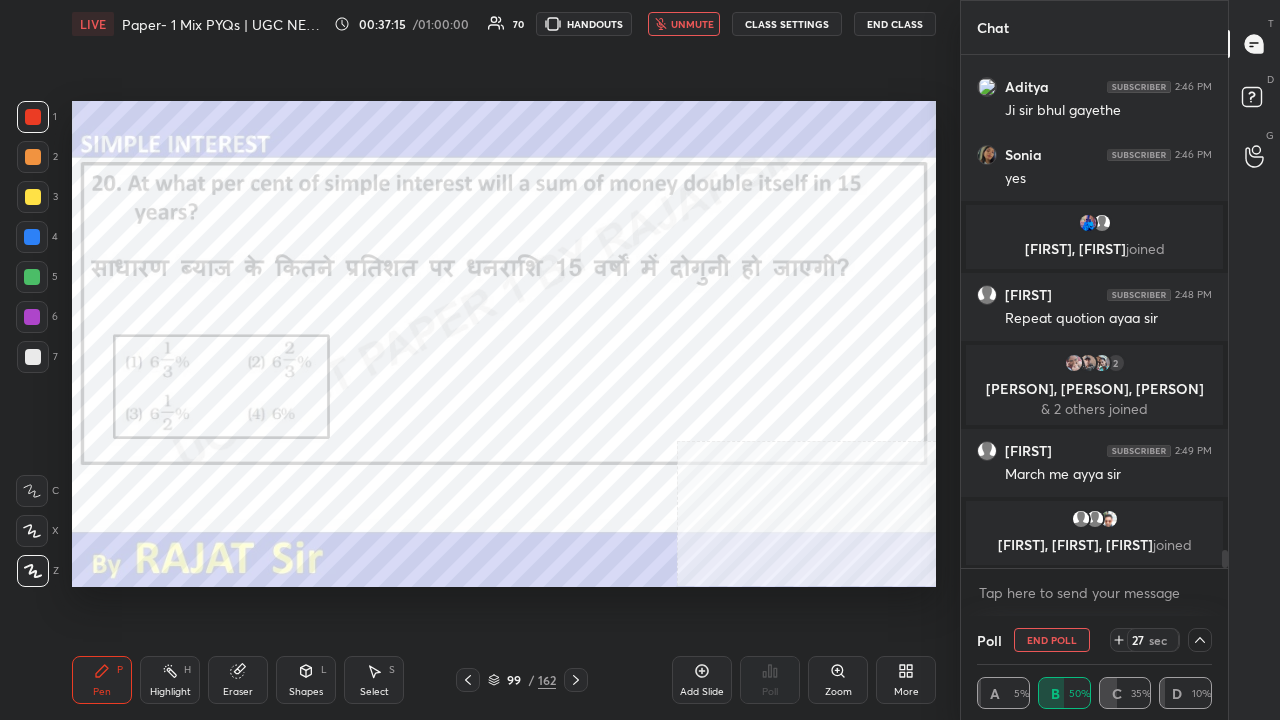 click on "Eraser" at bounding box center [238, 680] 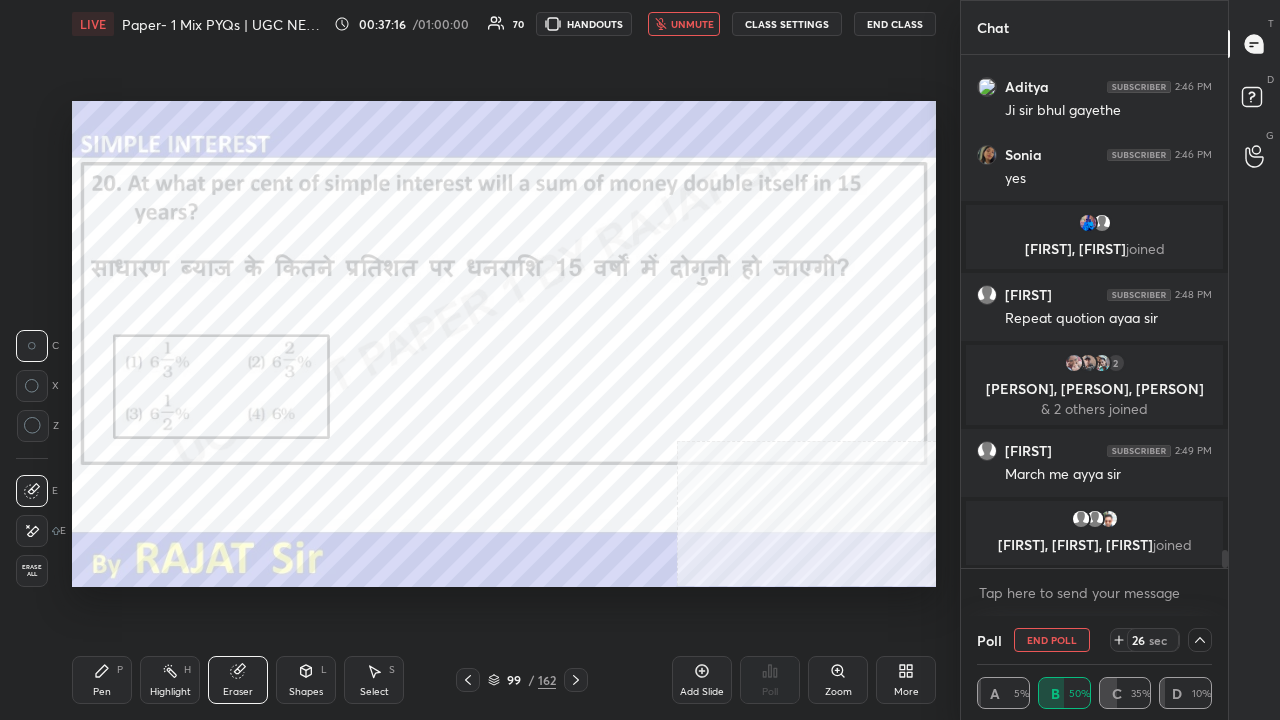 click on "Erase all" at bounding box center (32, 571) 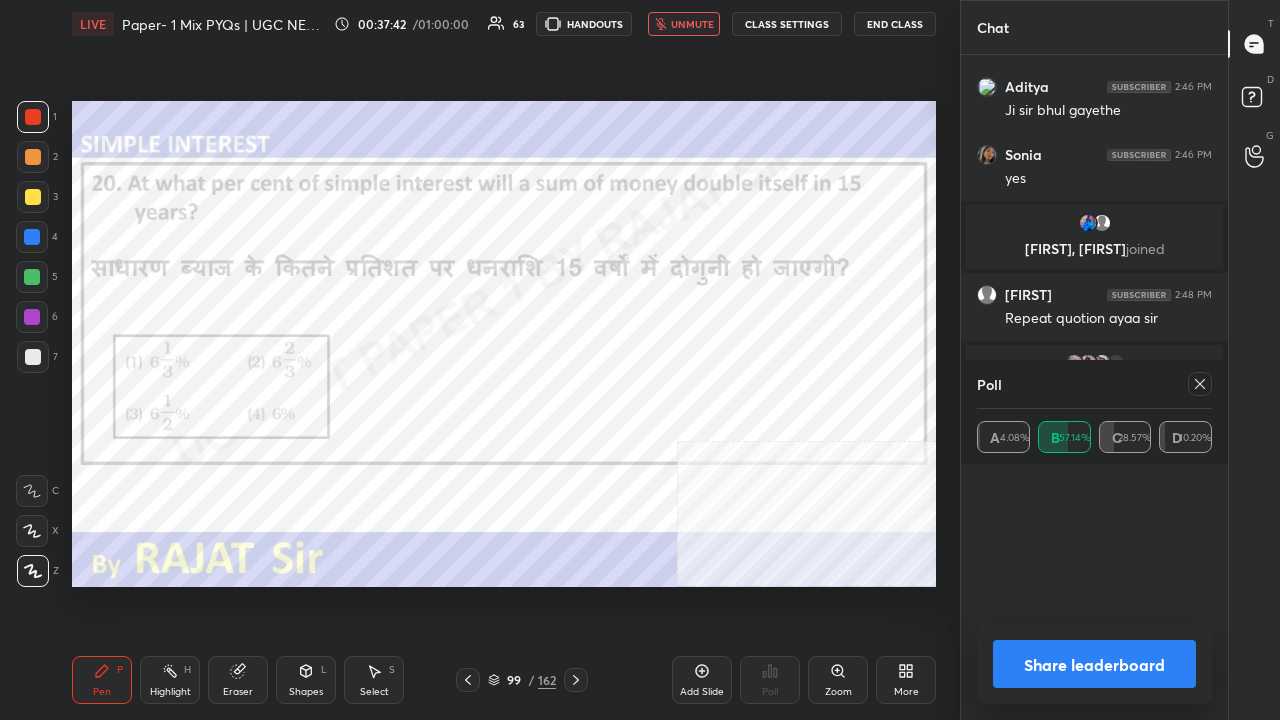 scroll, scrollTop: 8, scrollLeft: 6, axis: both 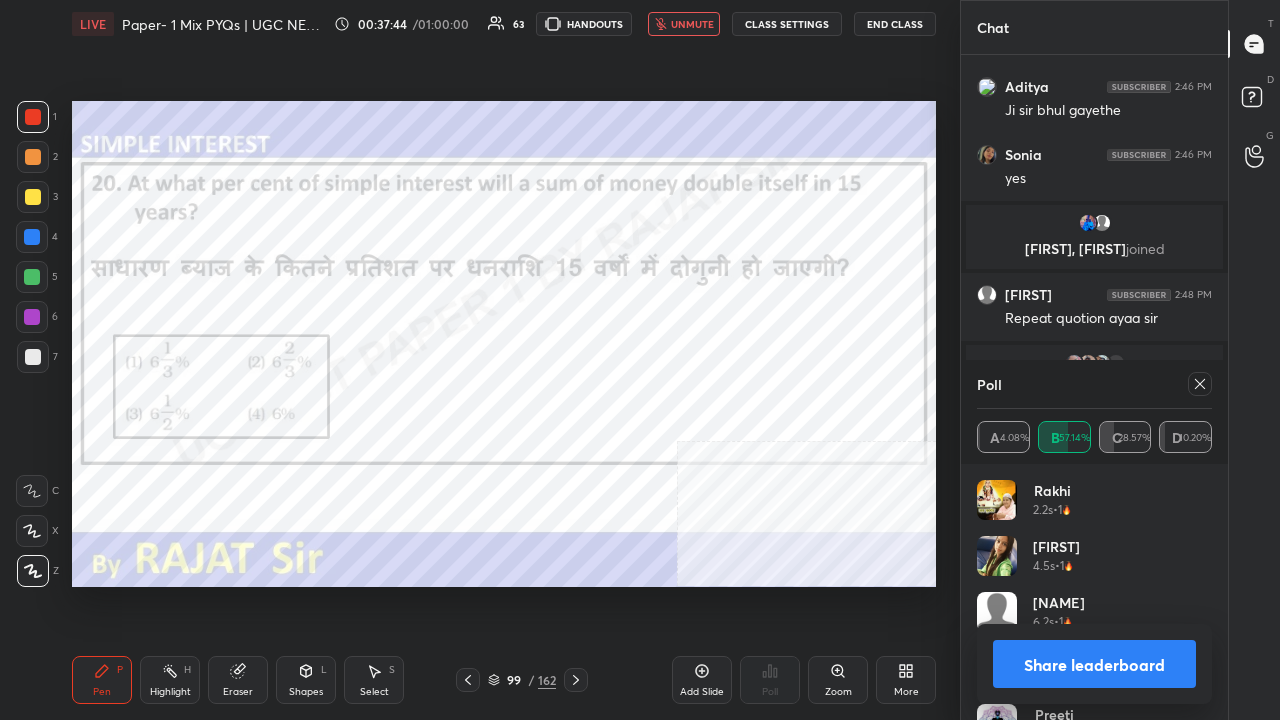 click 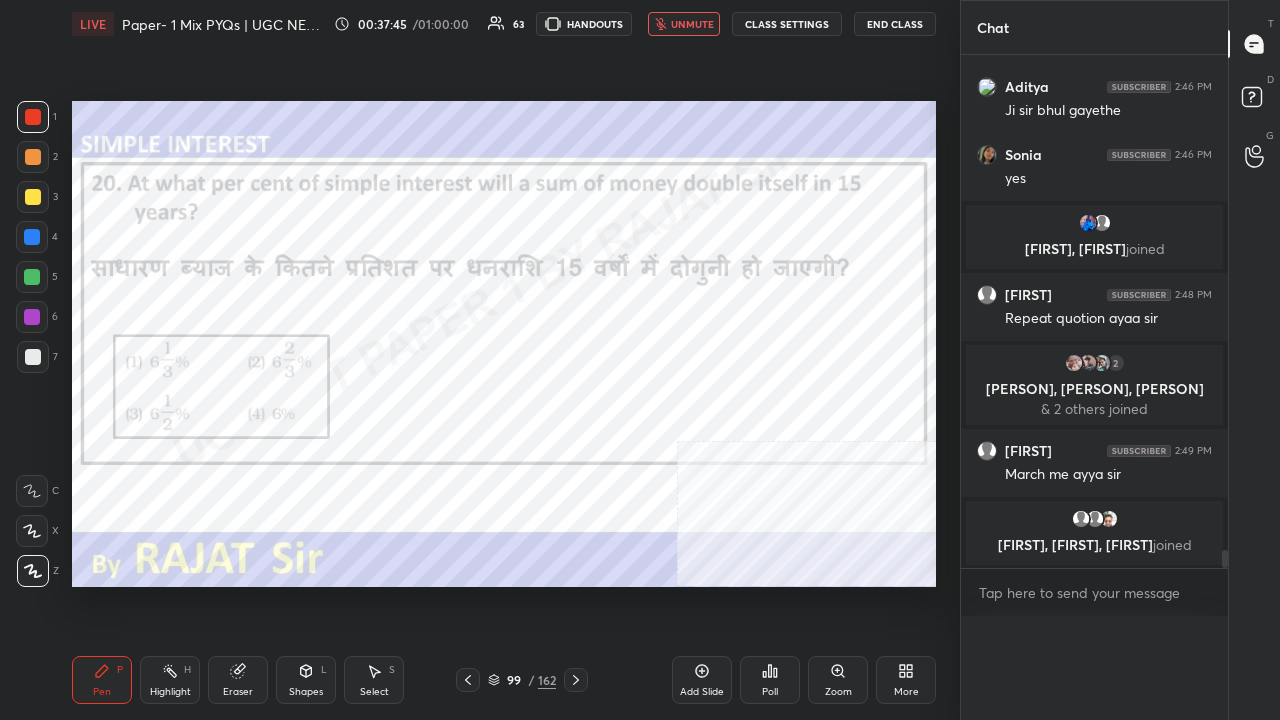 scroll, scrollTop: 0, scrollLeft: 0, axis: both 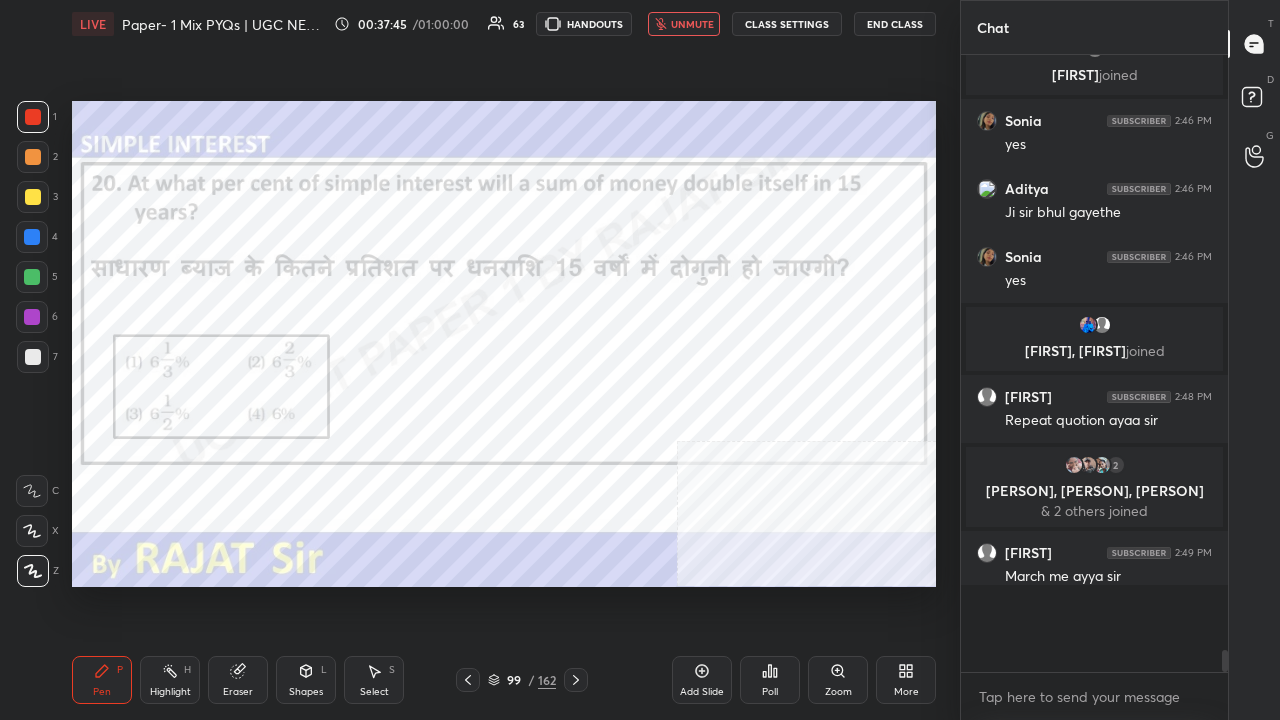 click on "unmute" at bounding box center (684, 24) 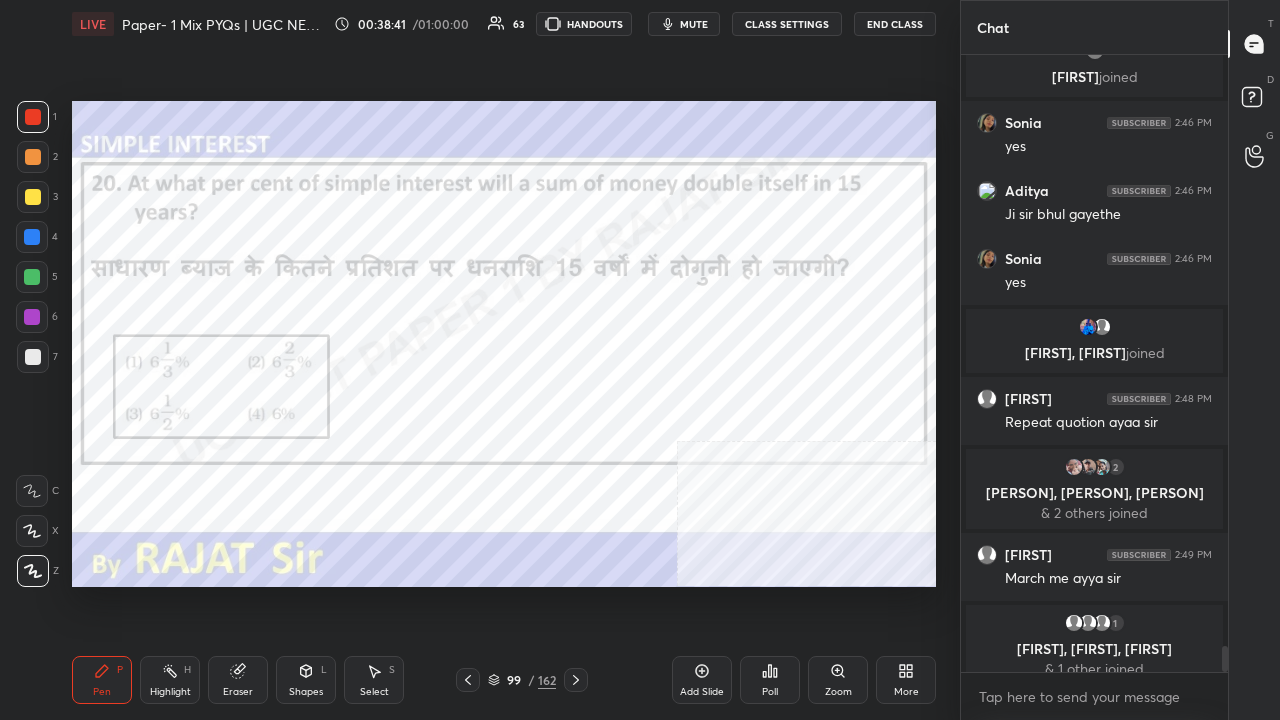 scroll, scrollTop: 570, scrollLeft: 261, axis: both 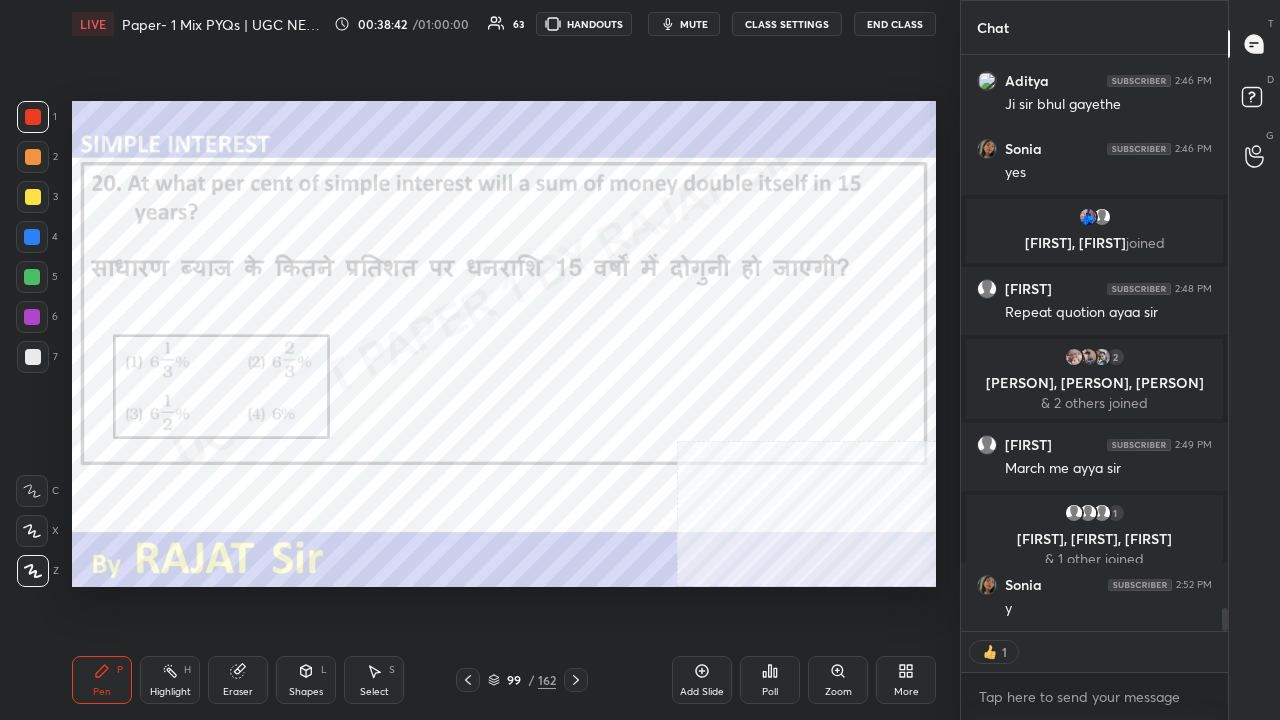 click on "99" at bounding box center (514, 680) 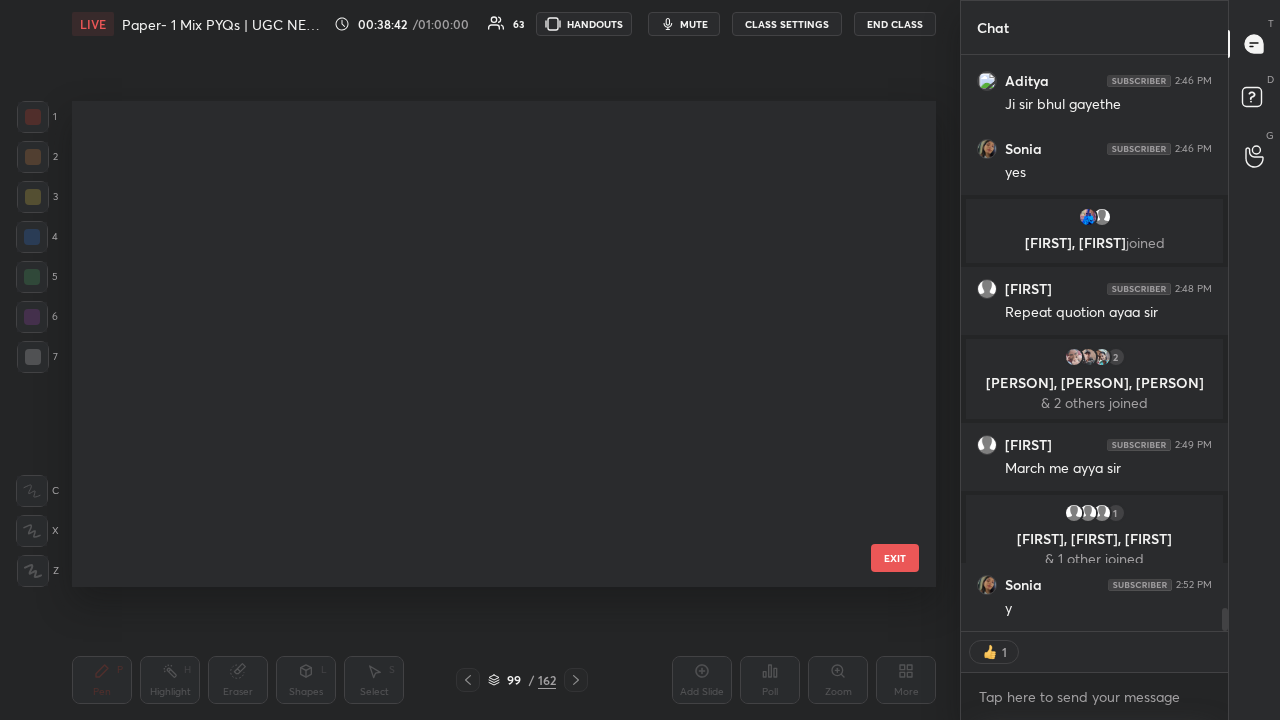 scroll, scrollTop: 4365, scrollLeft: 0, axis: vertical 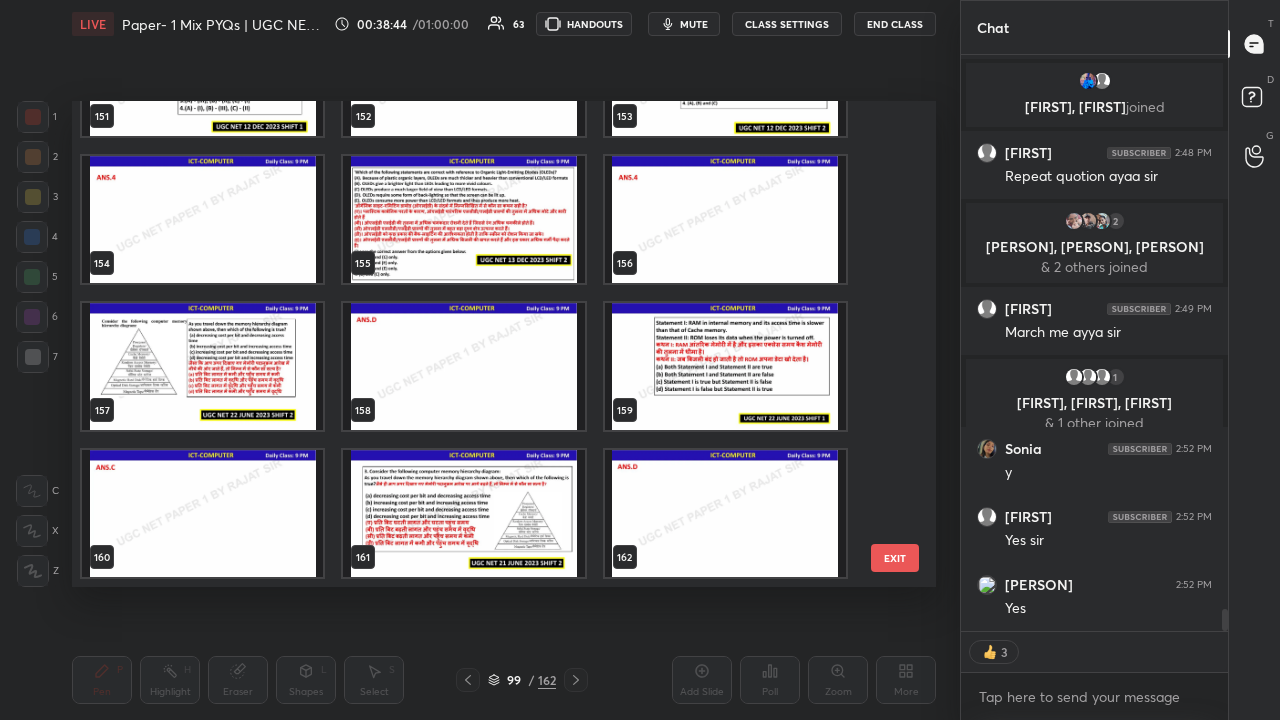 type on "x" 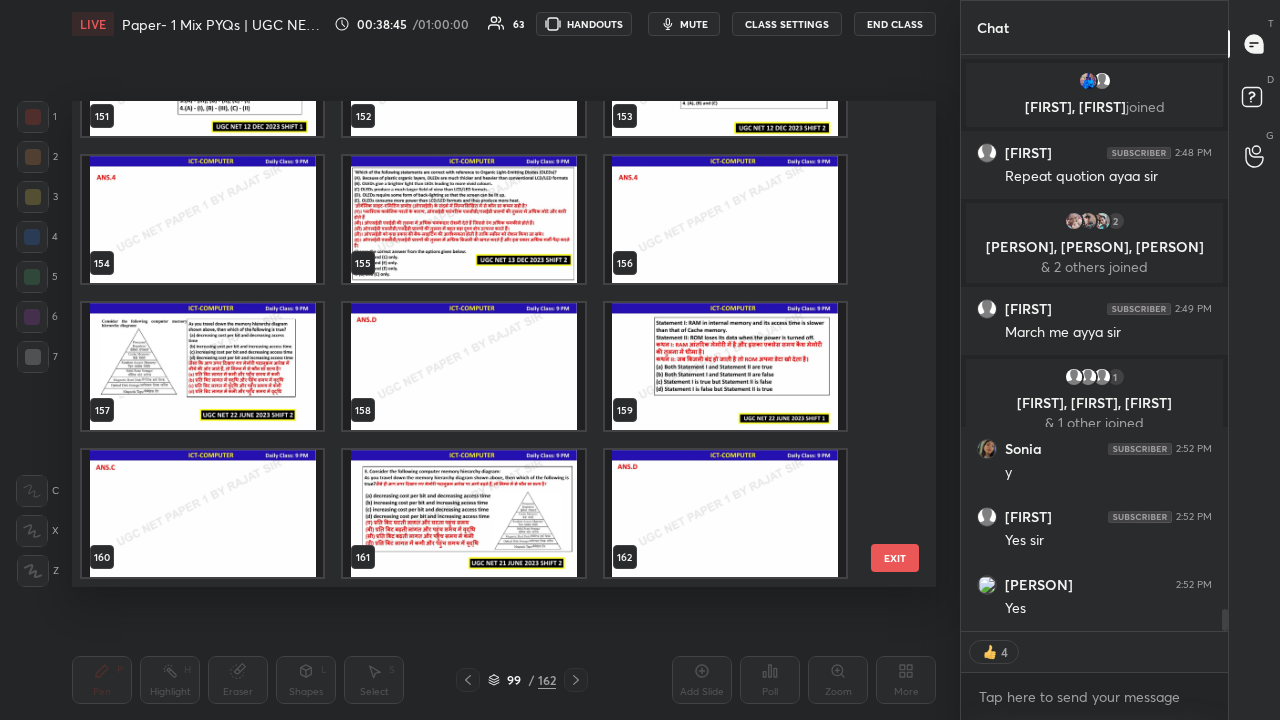 click at bounding box center (463, 513) 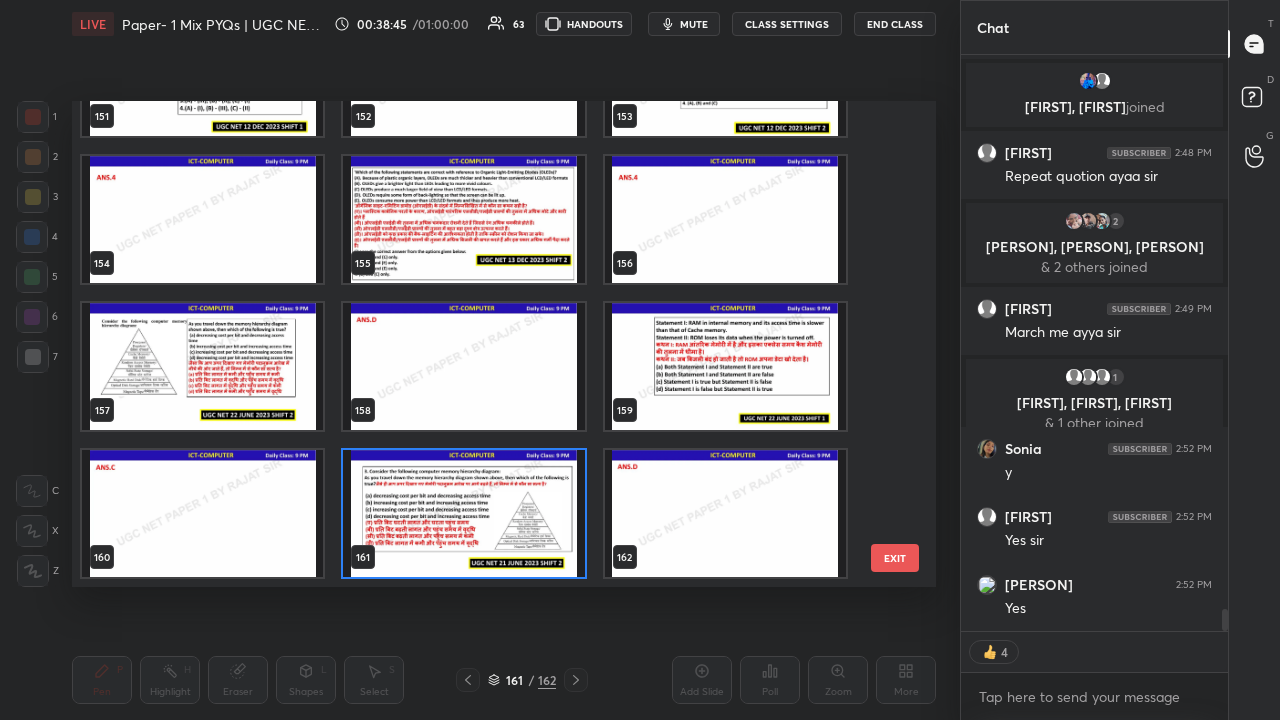 click at bounding box center (463, 513) 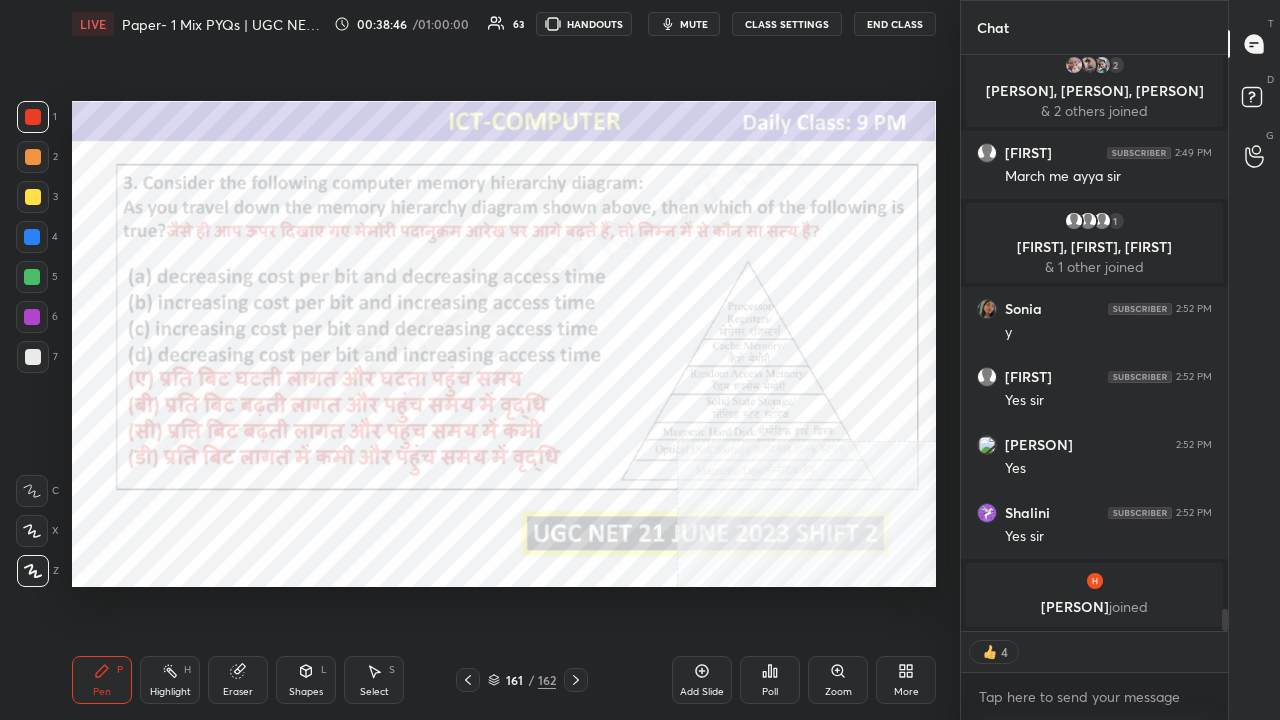 click 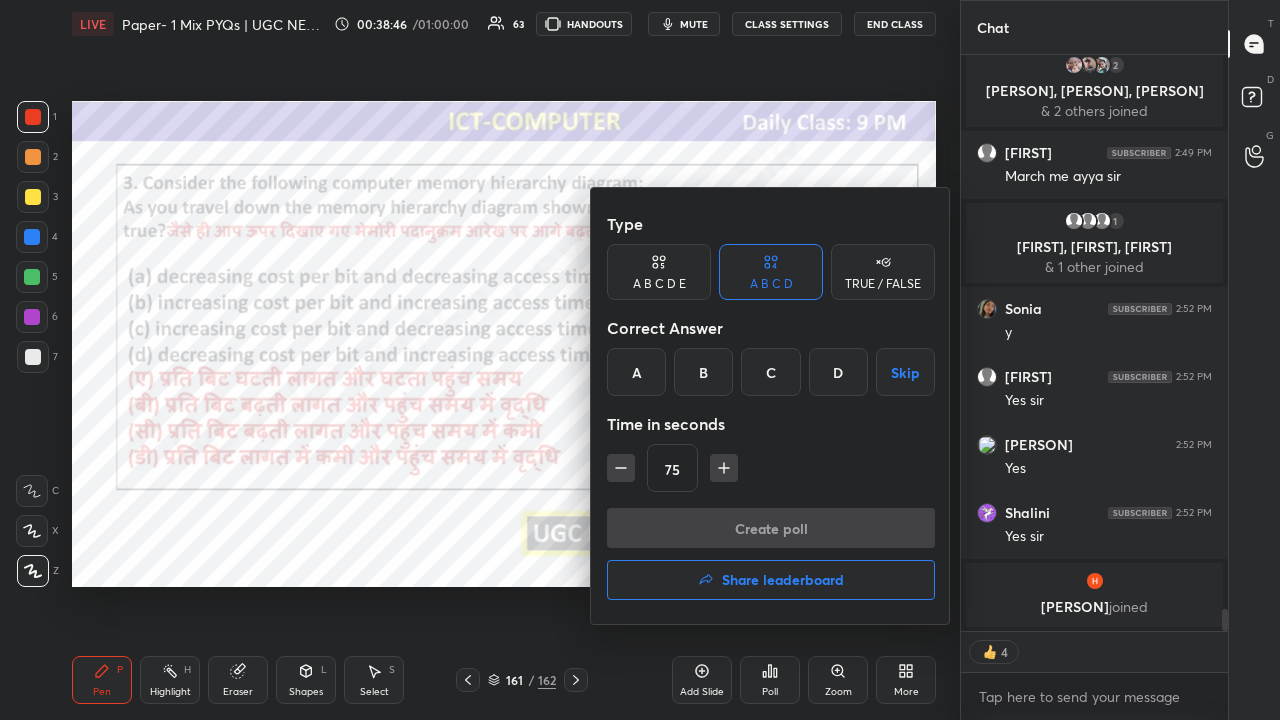 click on "D" at bounding box center (838, 372) 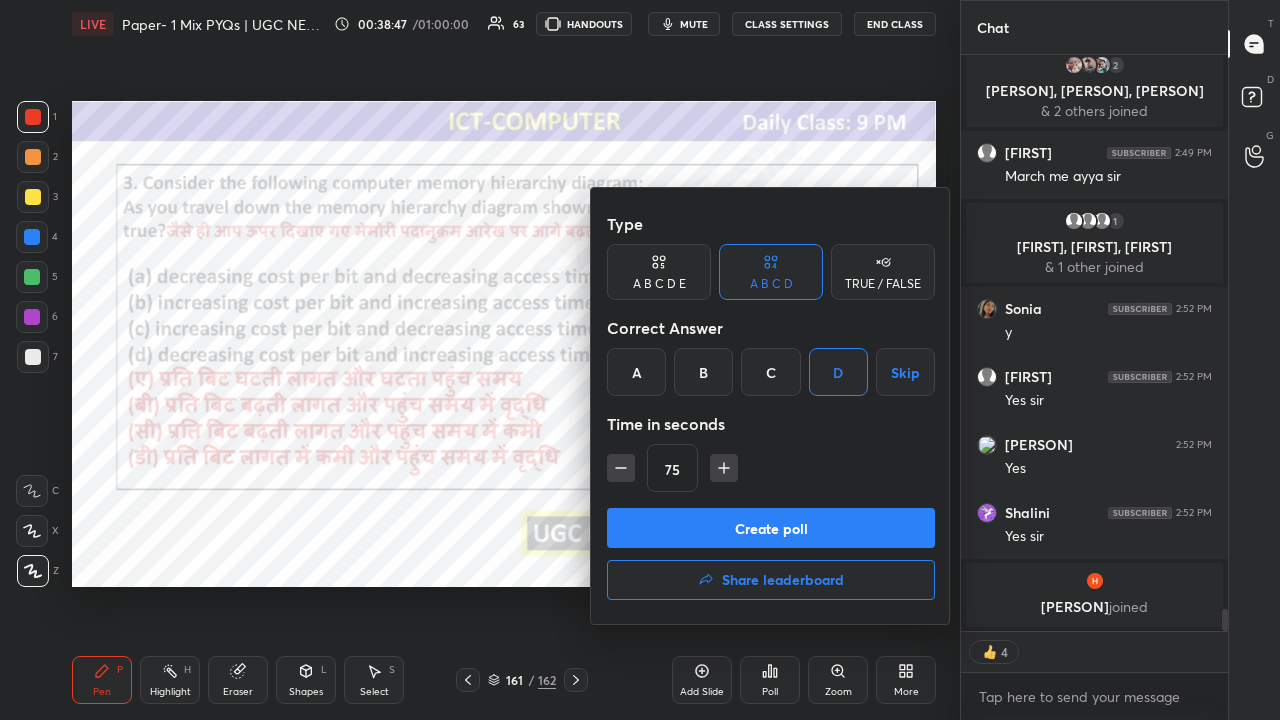 click 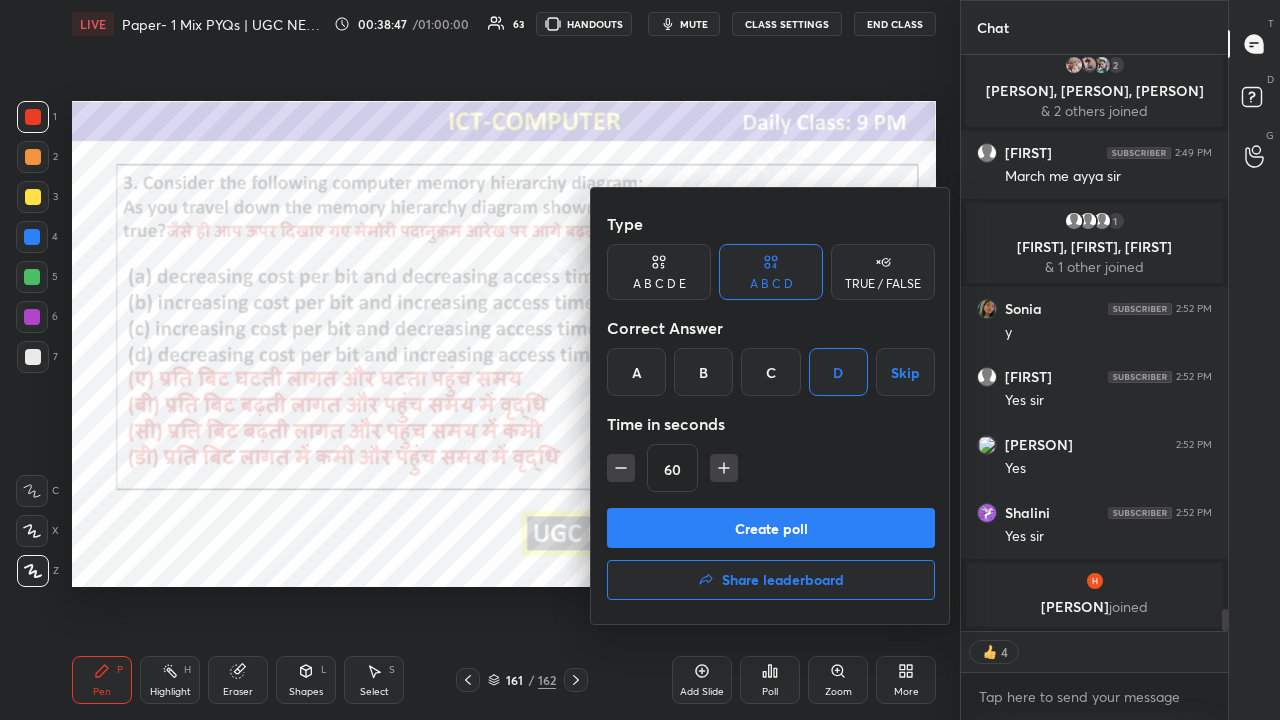 click on "Create poll" at bounding box center (771, 528) 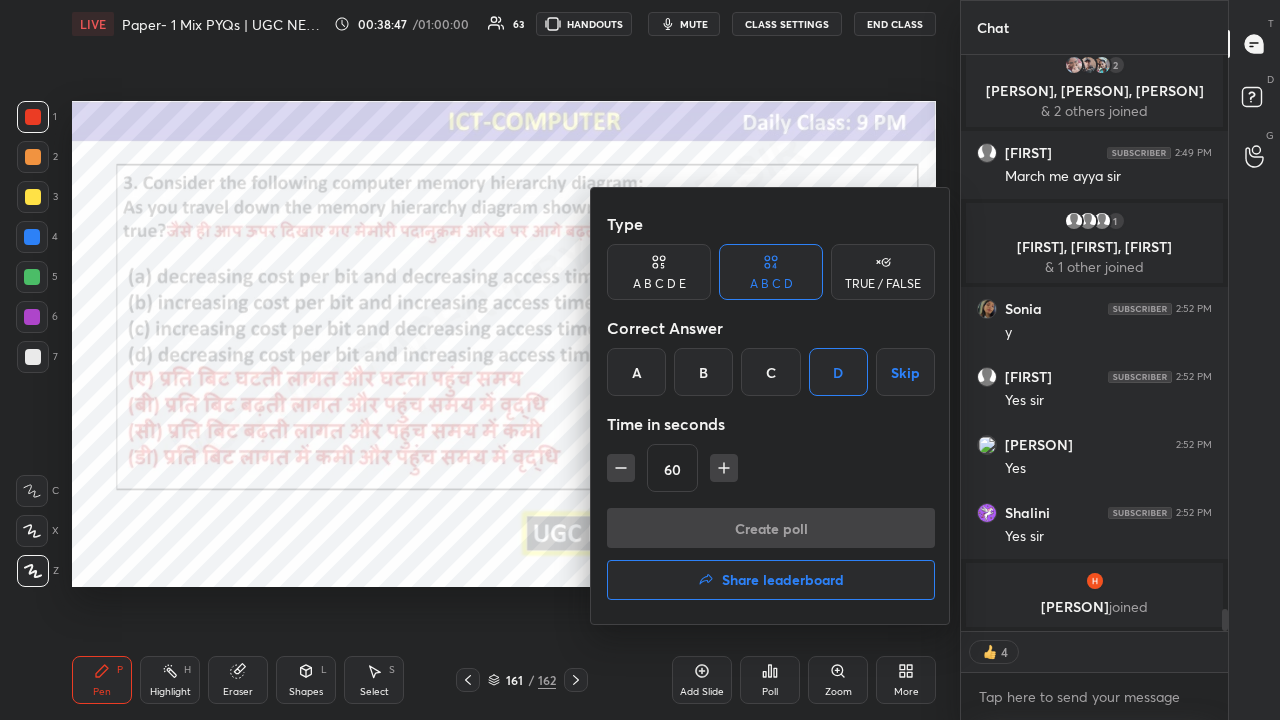 scroll, scrollTop: 528, scrollLeft: 261, axis: both 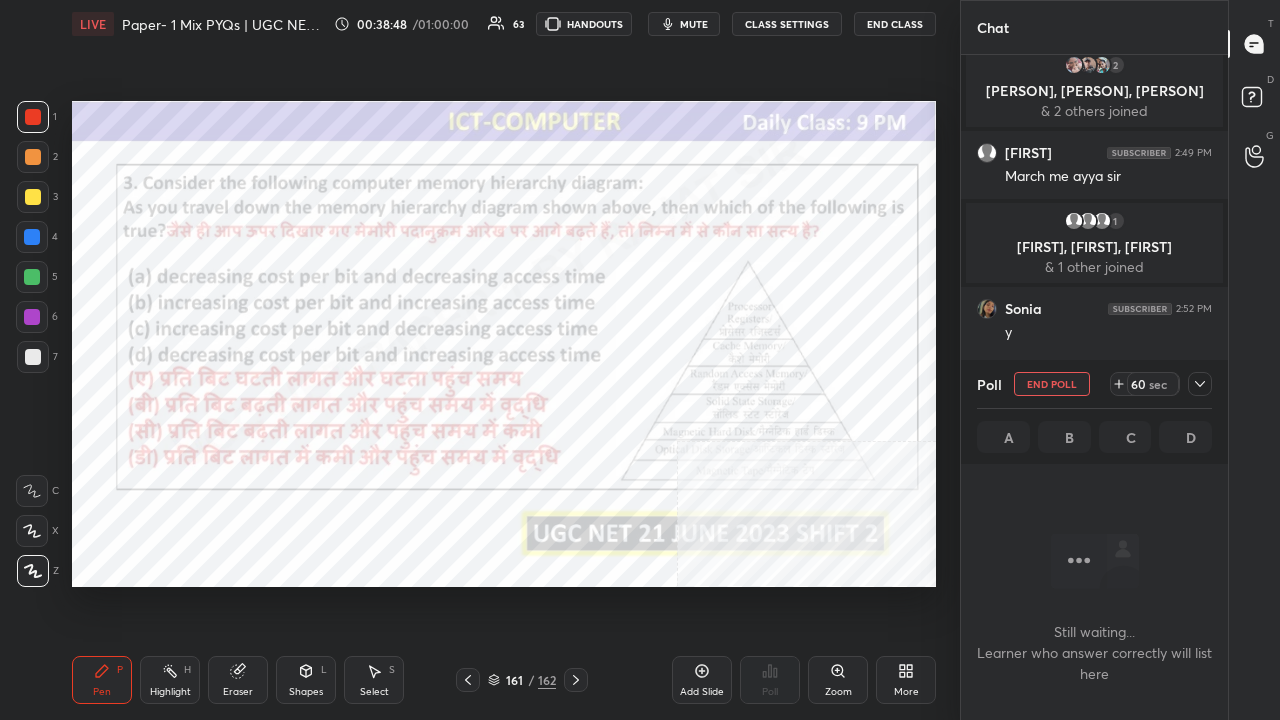 click on "mute" at bounding box center [694, 24] 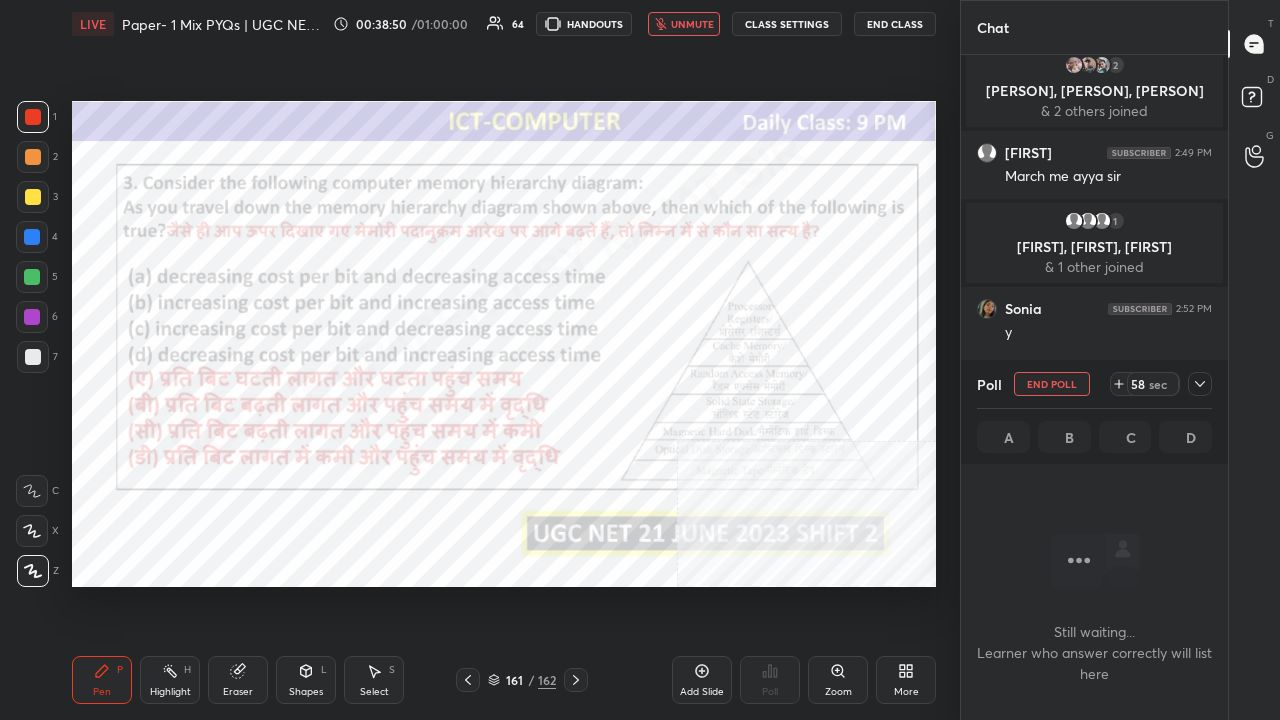 scroll, scrollTop: 14454, scrollLeft: 0, axis: vertical 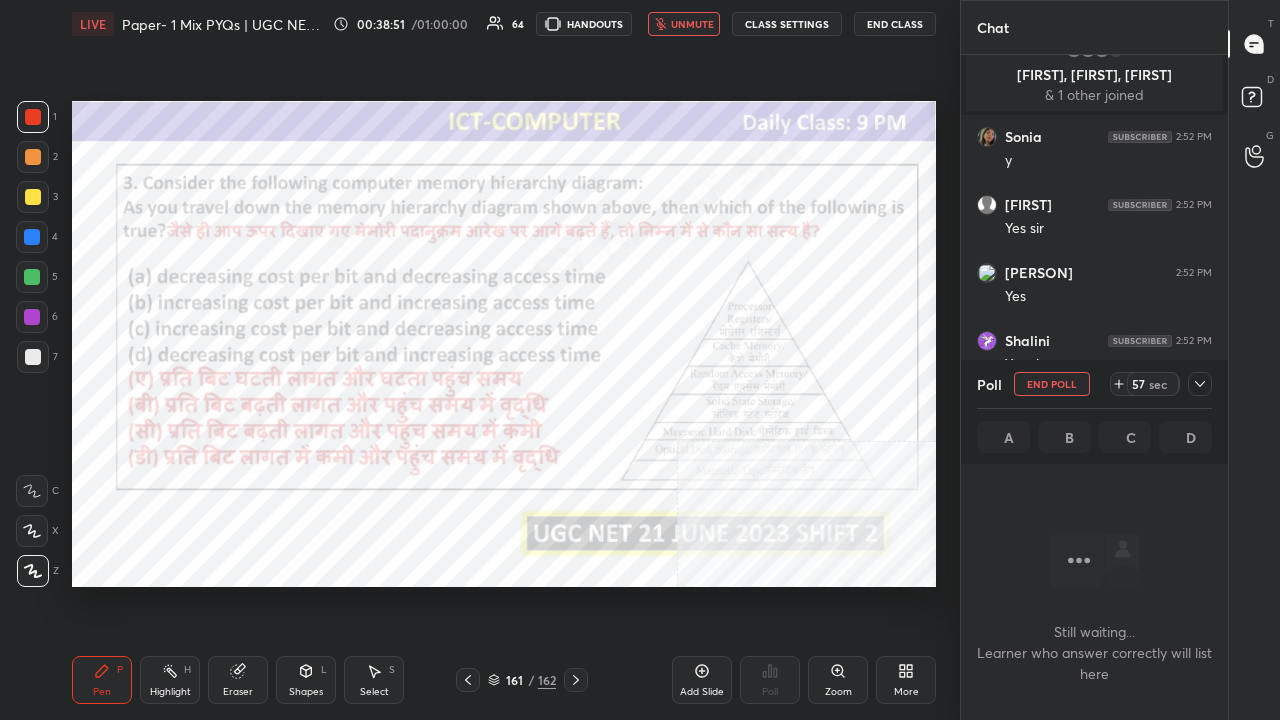 drag, startPoint x: 708, startPoint y: 21, endPoint x: 728, endPoint y: 22, distance: 20.024984 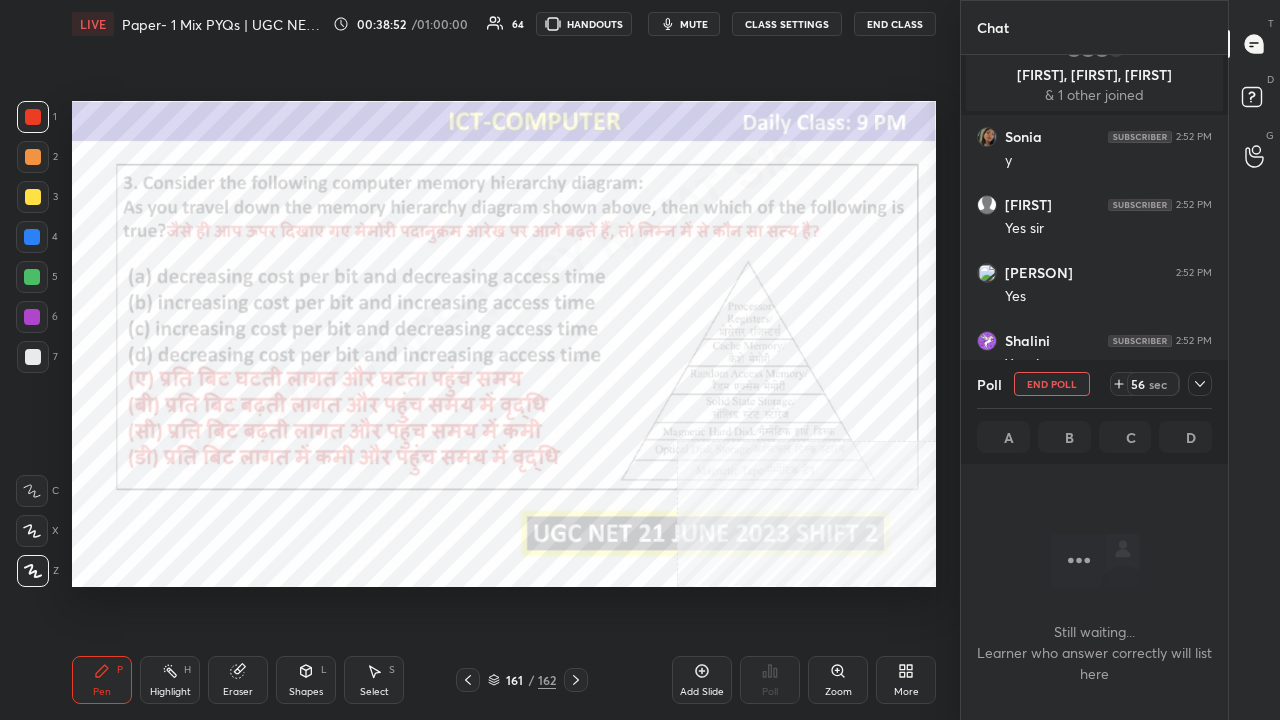 click 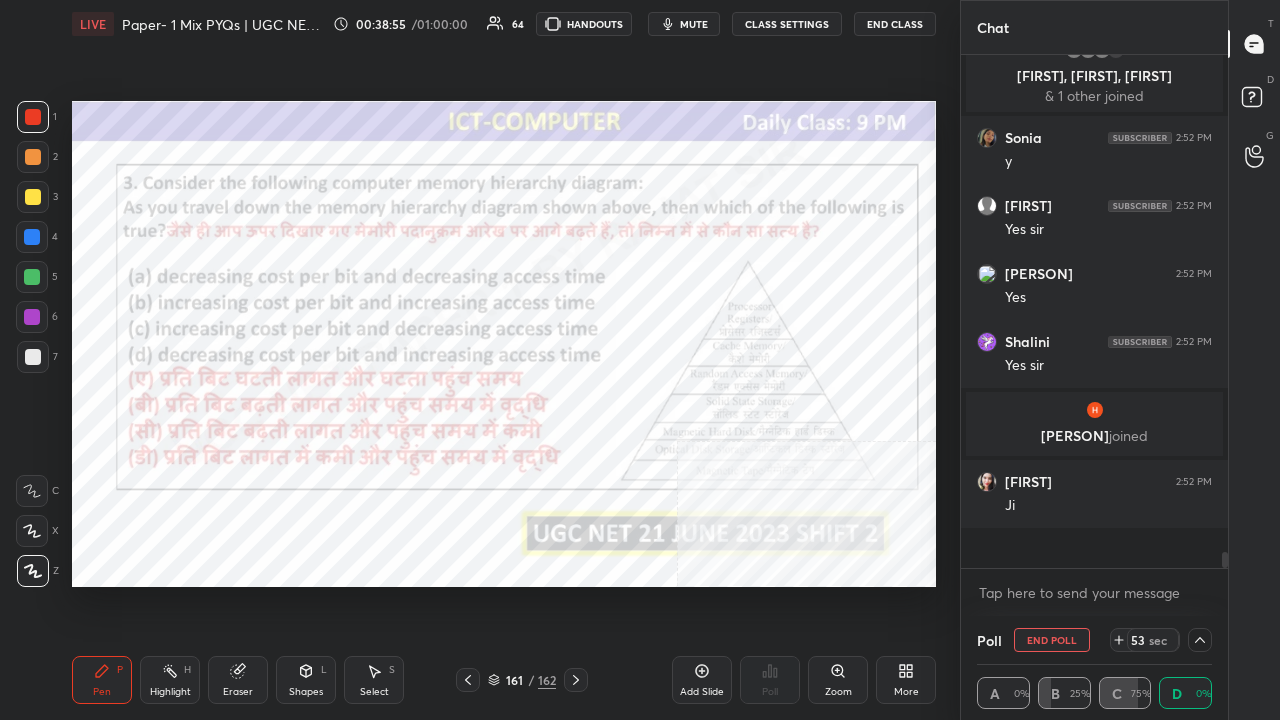 scroll, scrollTop: 6, scrollLeft: 6, axis: both 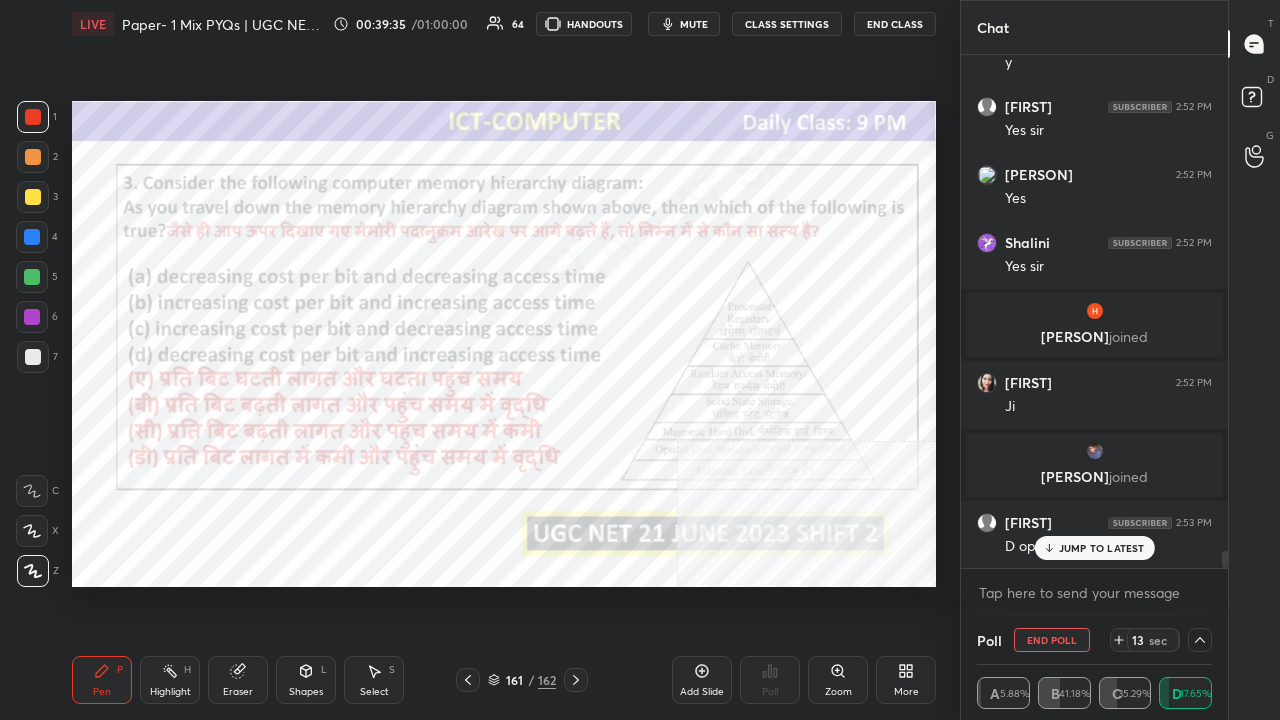 click on "JUMP TO LATEST" at bounding box center (1102, 548) 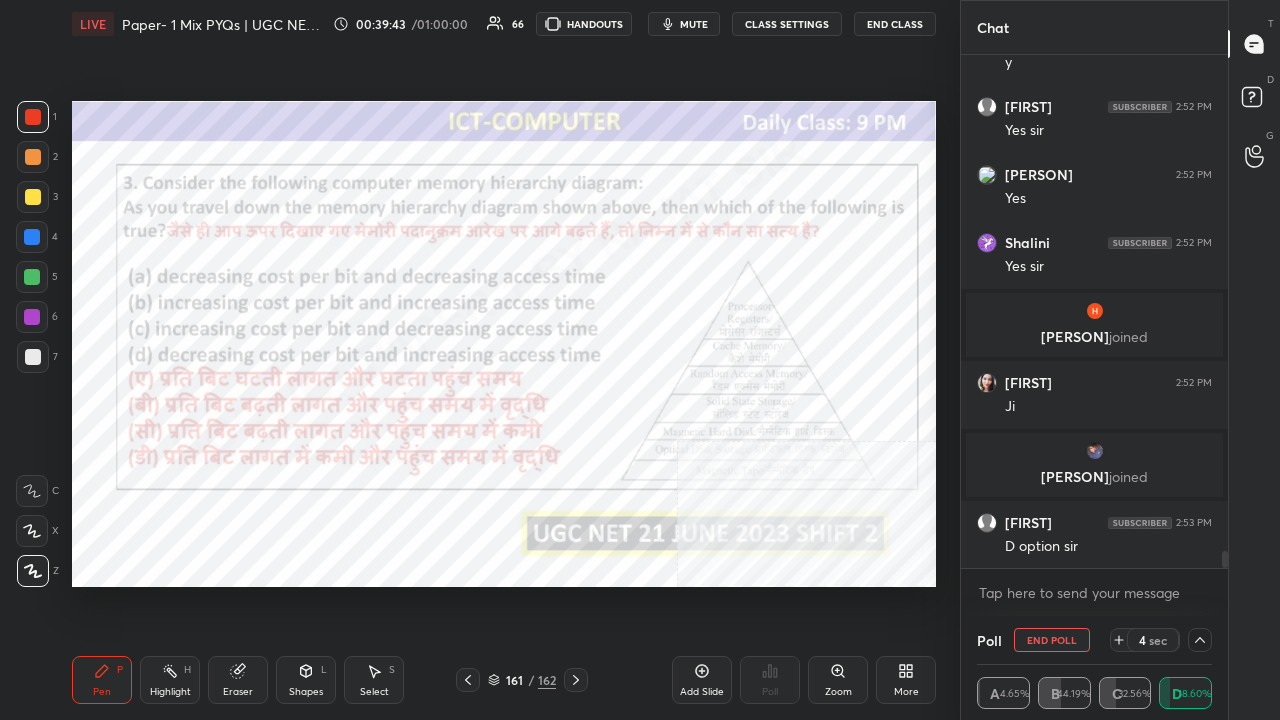 scroll, scrollTop: 14606, scrollLeft: 0, axis: vertical 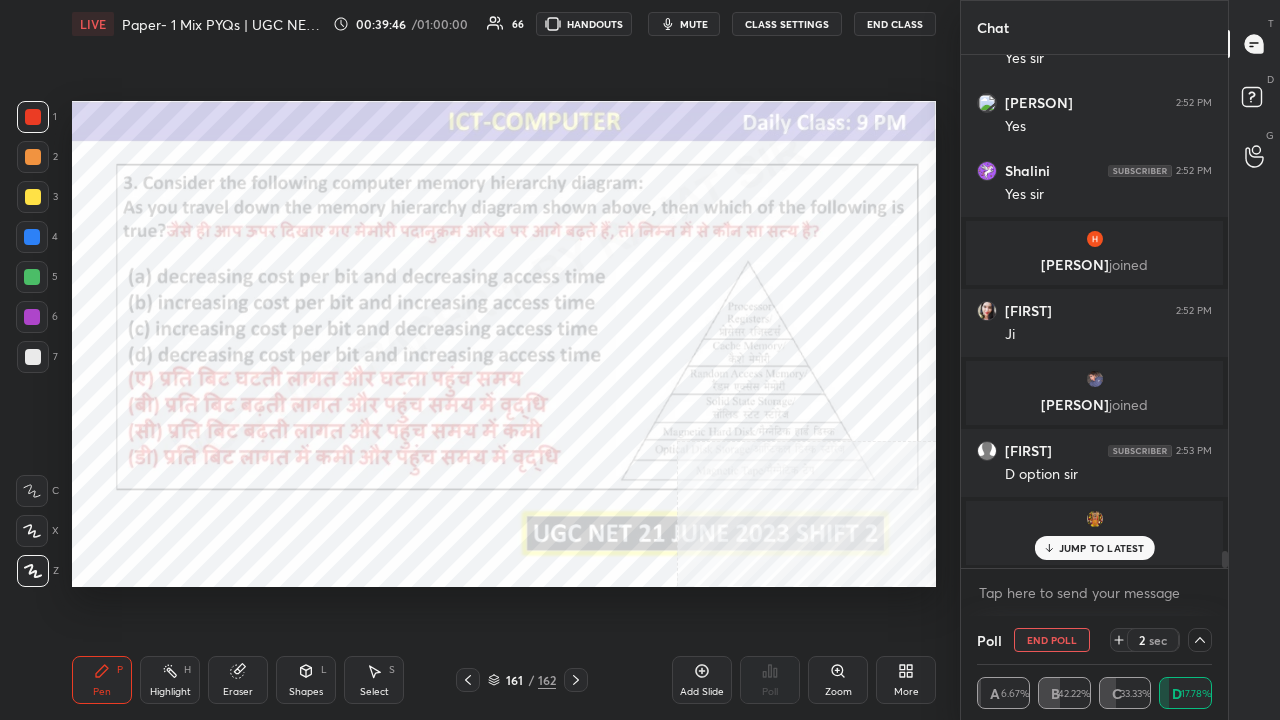 click on "JUMP TO LATEST" at bounding box center [1102, 548] 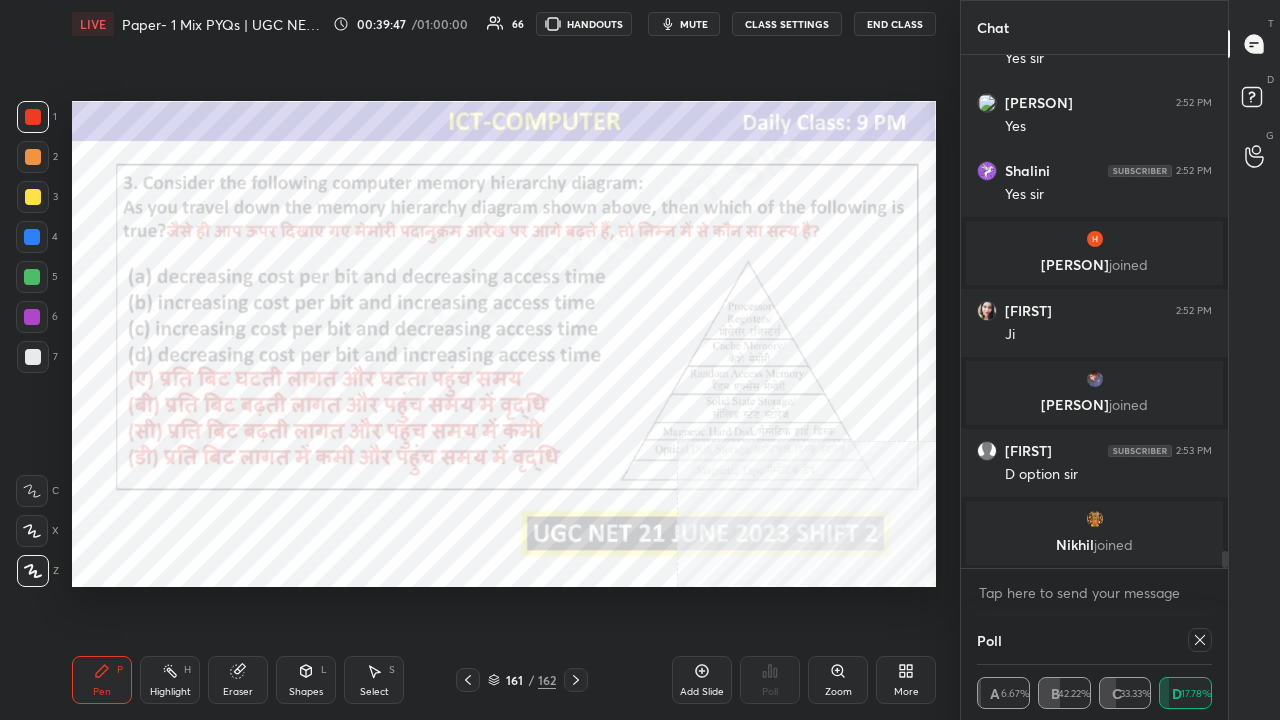 scroll, scrollTop: 7, scrollLeft: 6, axis: both 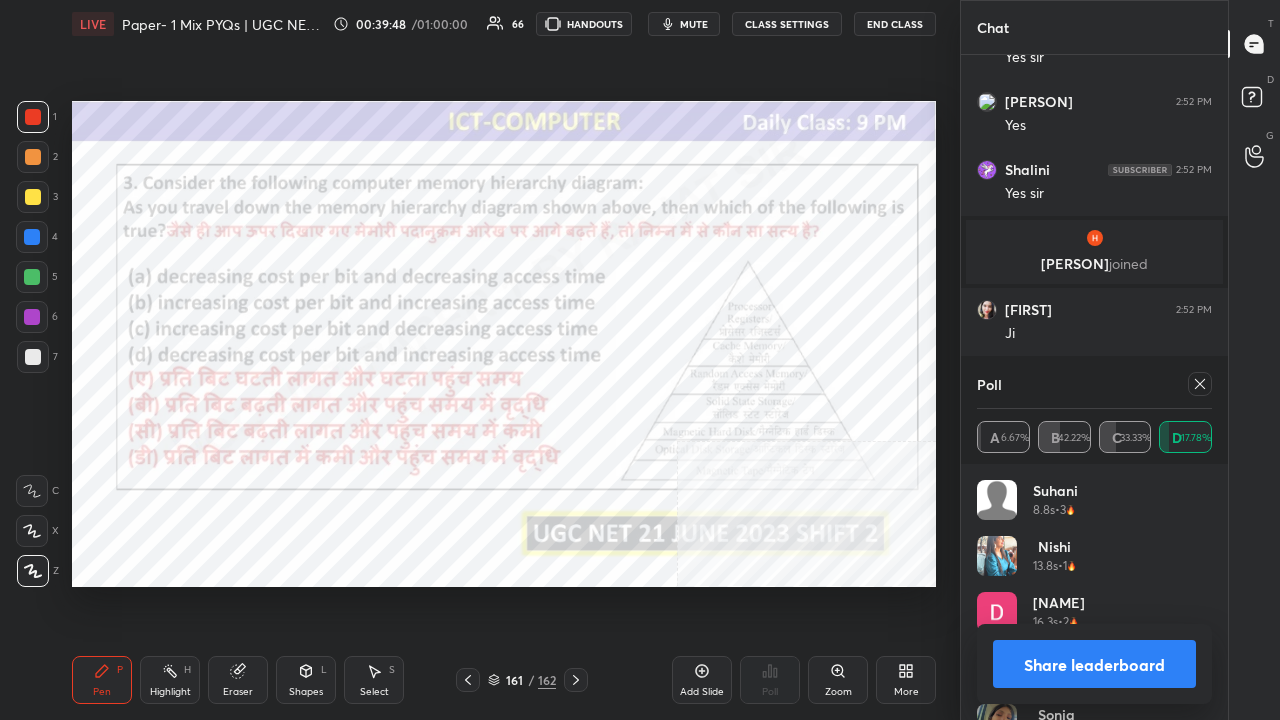click at bounding box center (32, 317) 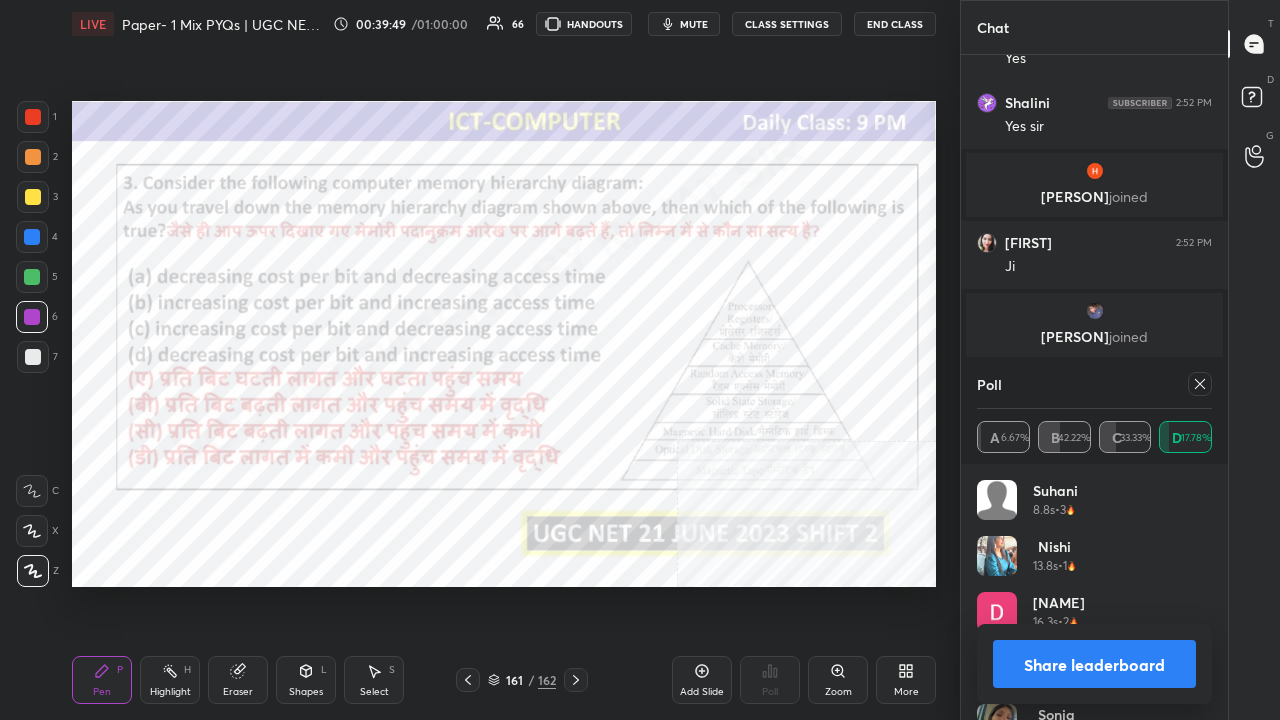 drag, startPoint x: 32, startPoint y: 314, endPoint x: 64, endPoint y: 309, distance: 32.38827 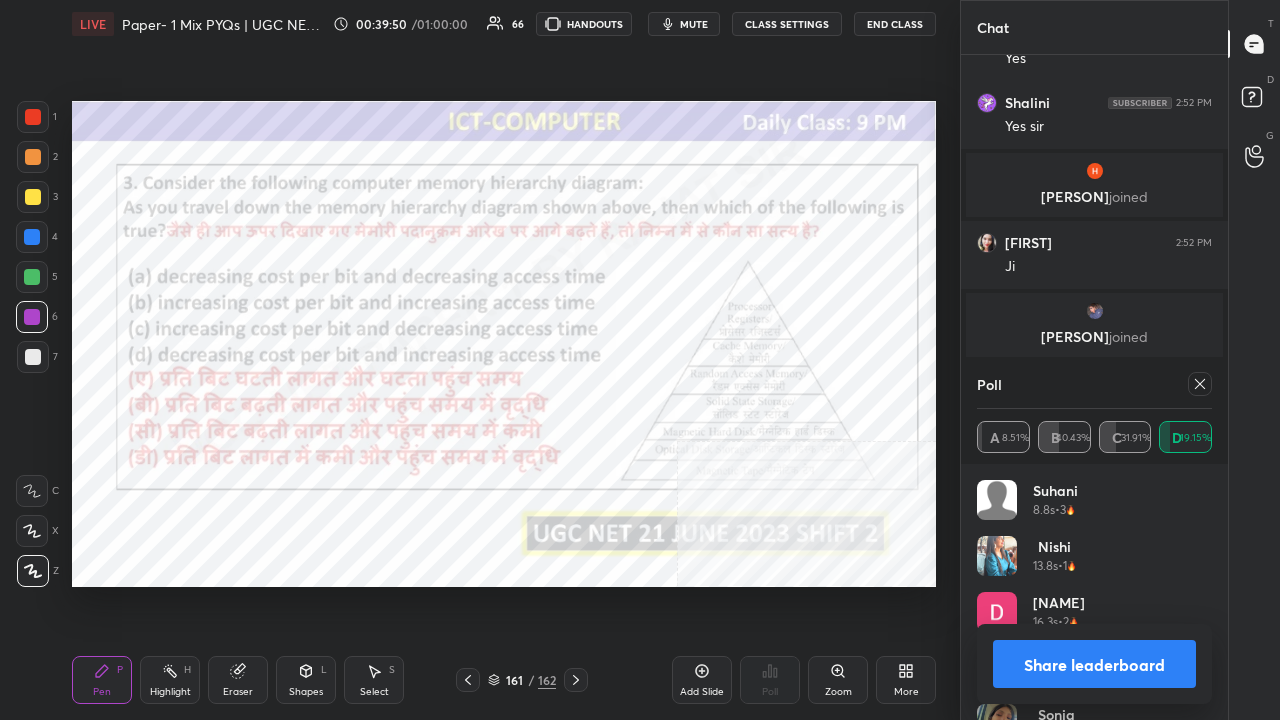 click 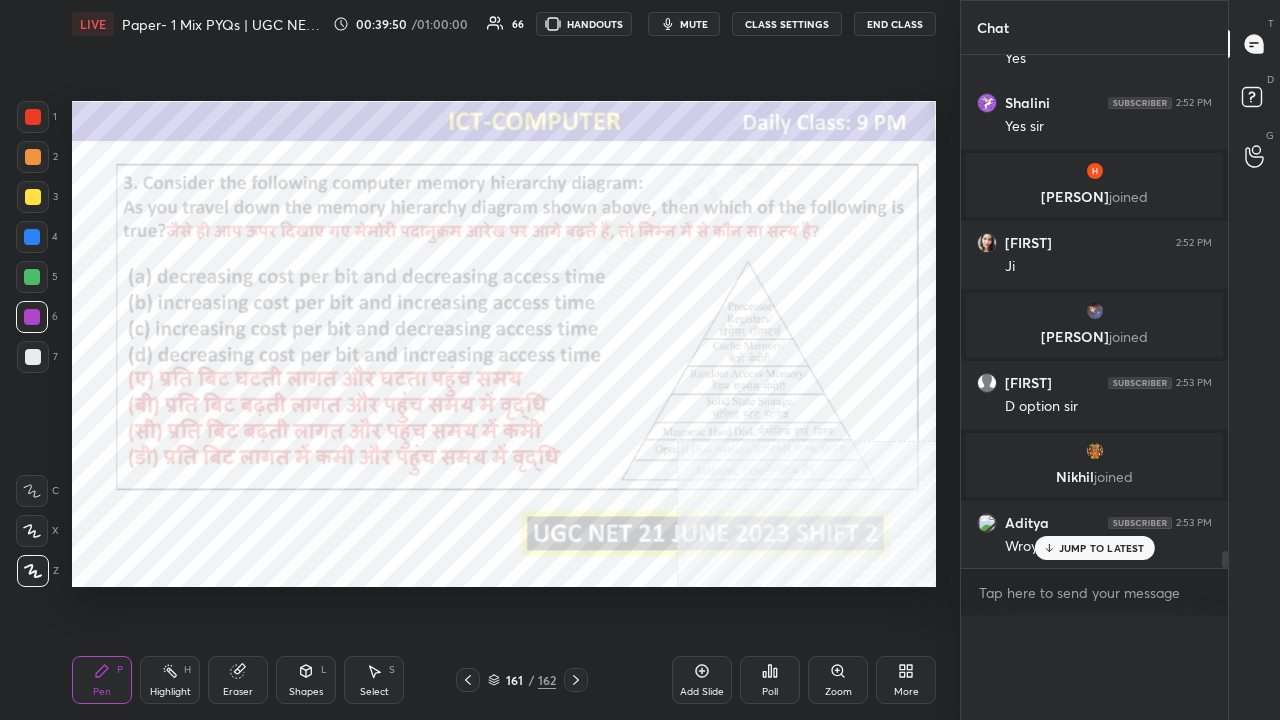 scroll, scrollTop: 0, scrollLeft: 0, axis: both 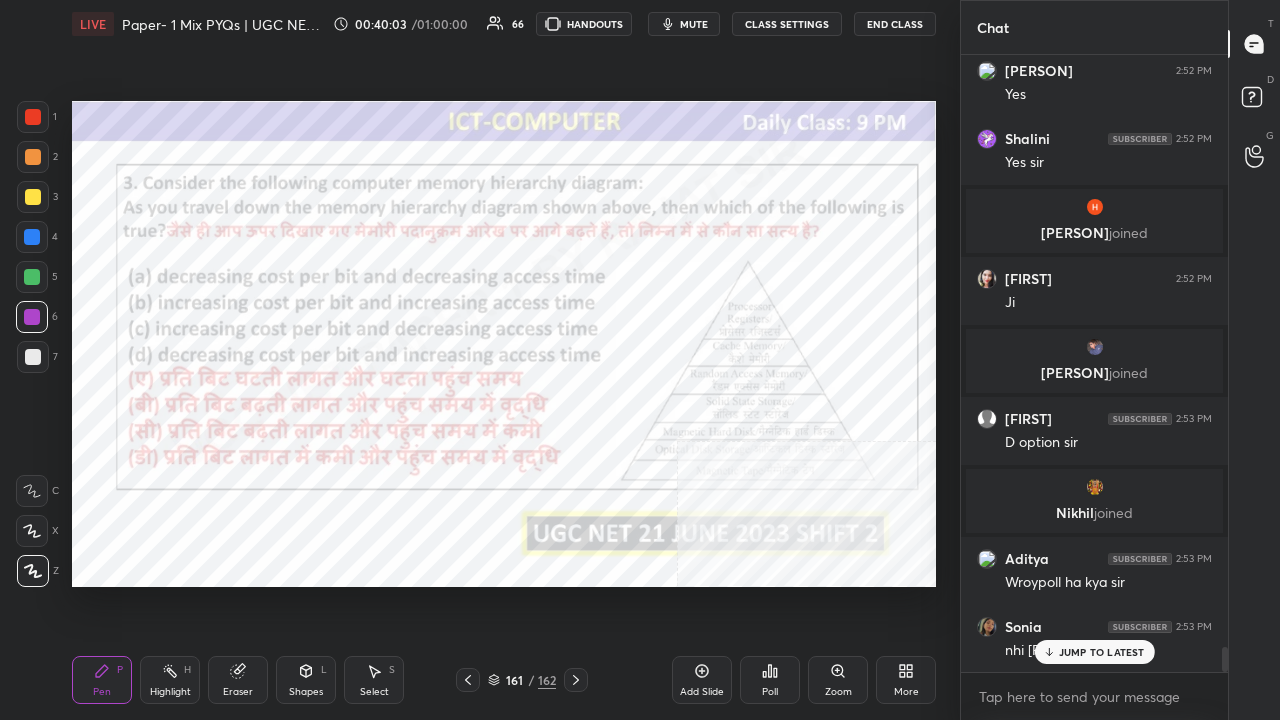 click on "161" at bounding box center [514, 680] 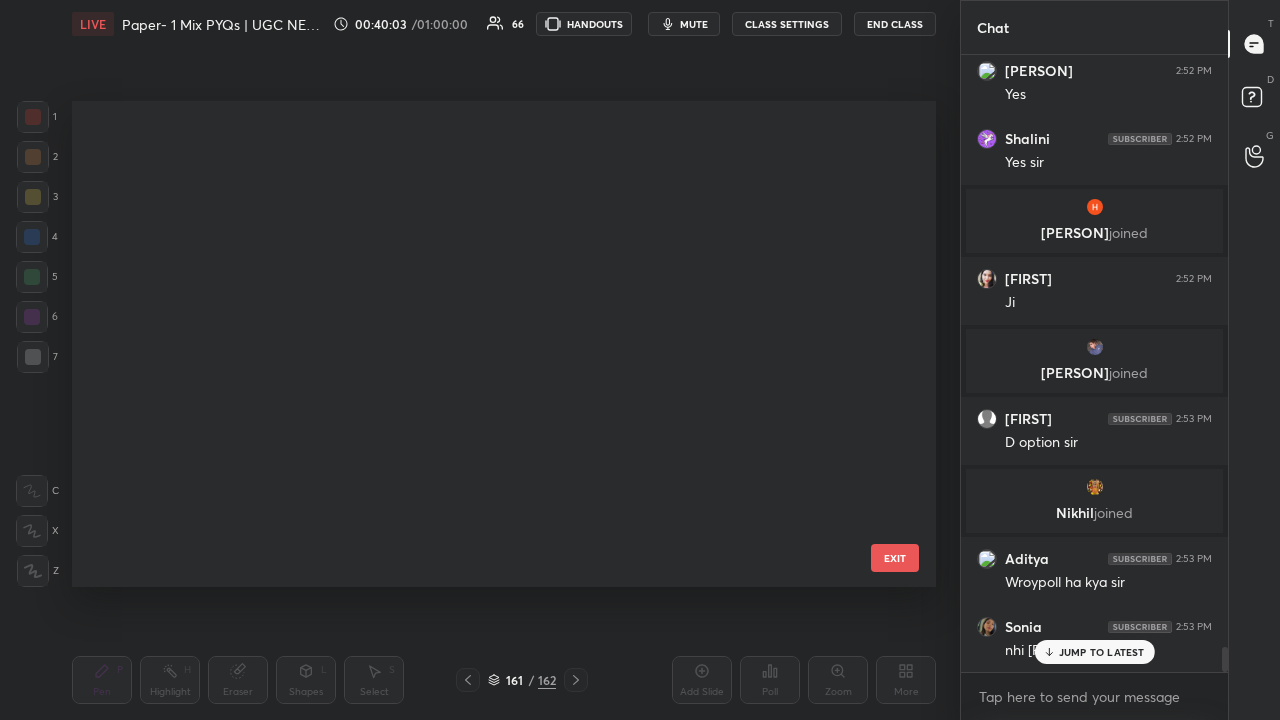 scroll, scrollTop: 7452, scrollLeft: 0, axis: vertical 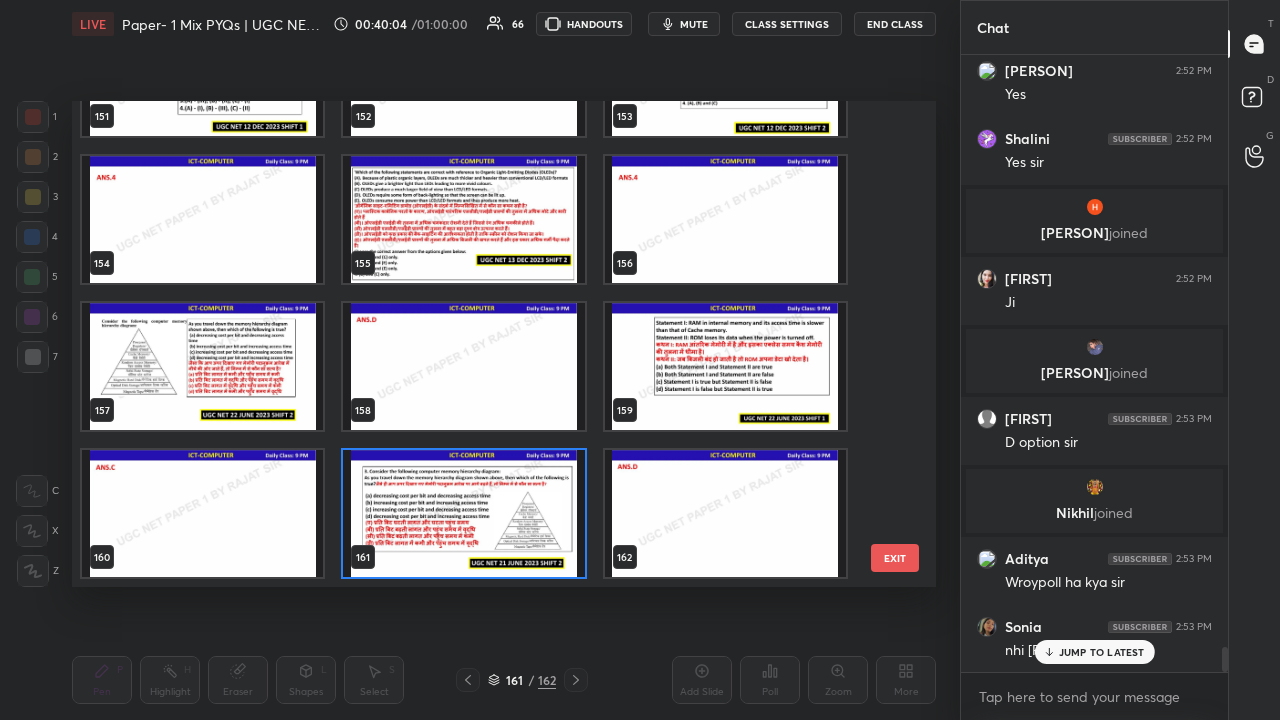 click at bounding box center (463, 513) 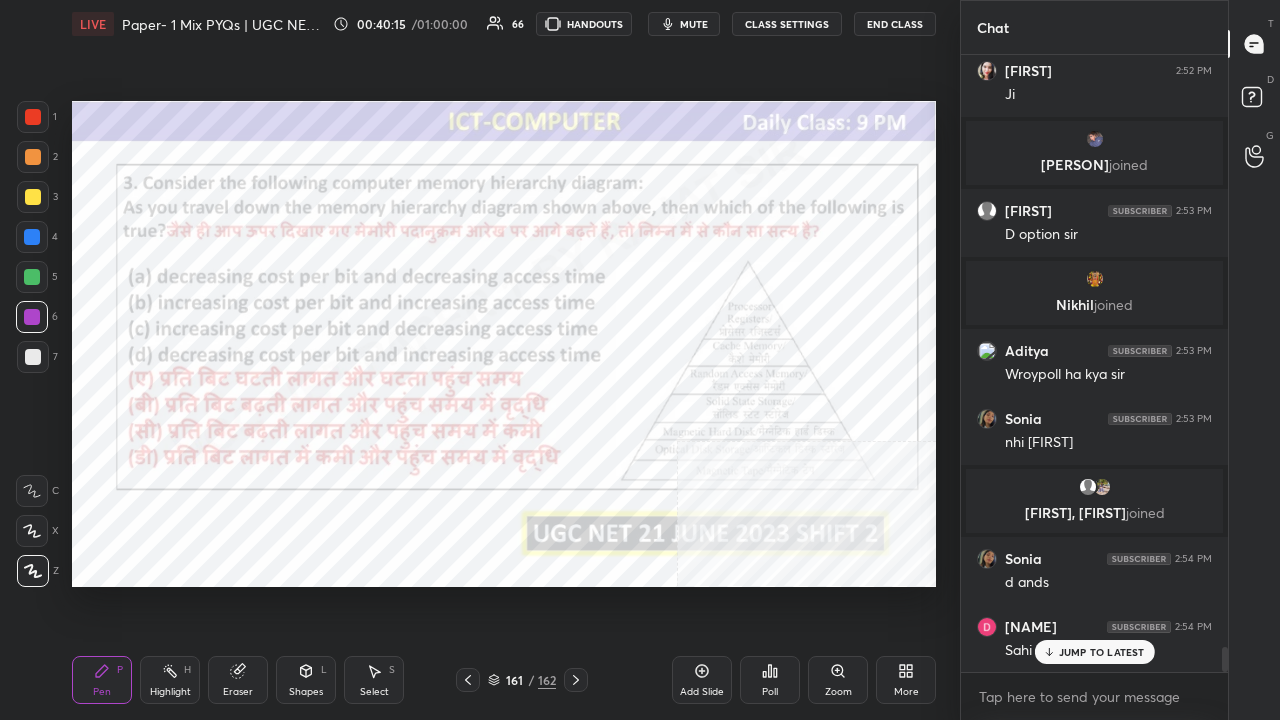 click on "161" at bounding box center [514, 680] 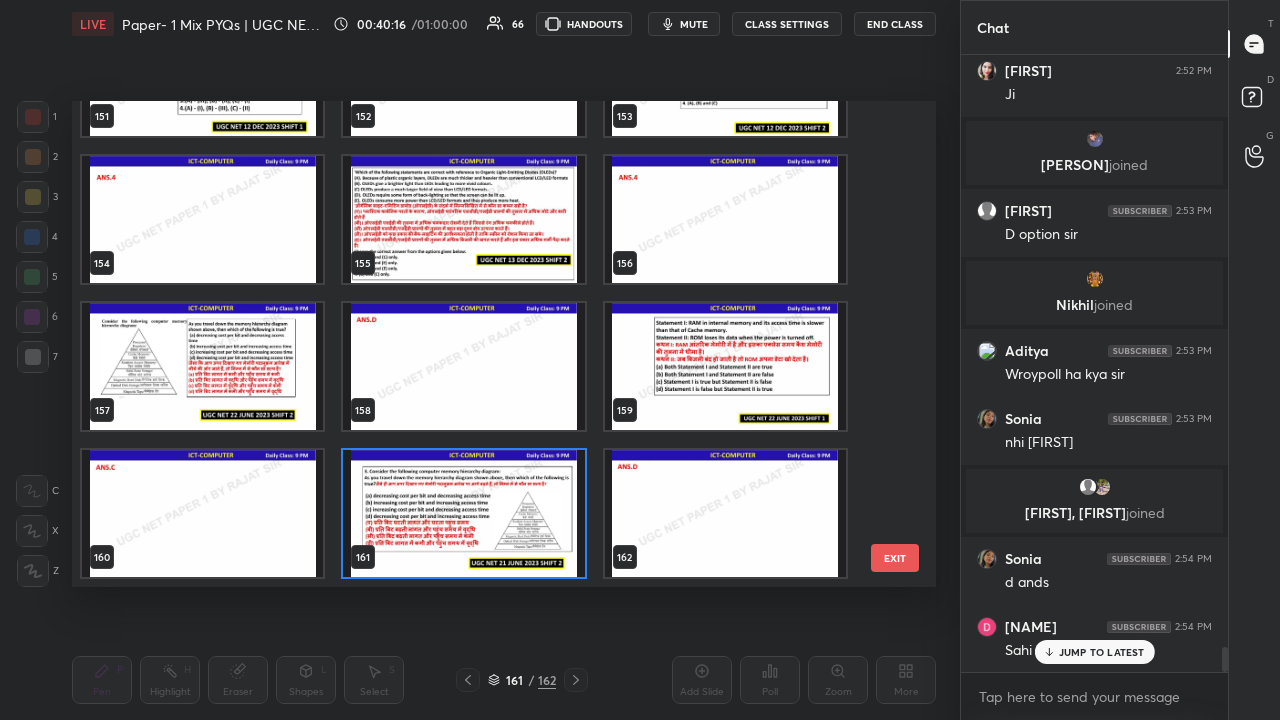 click at bounding box center [463, 513] 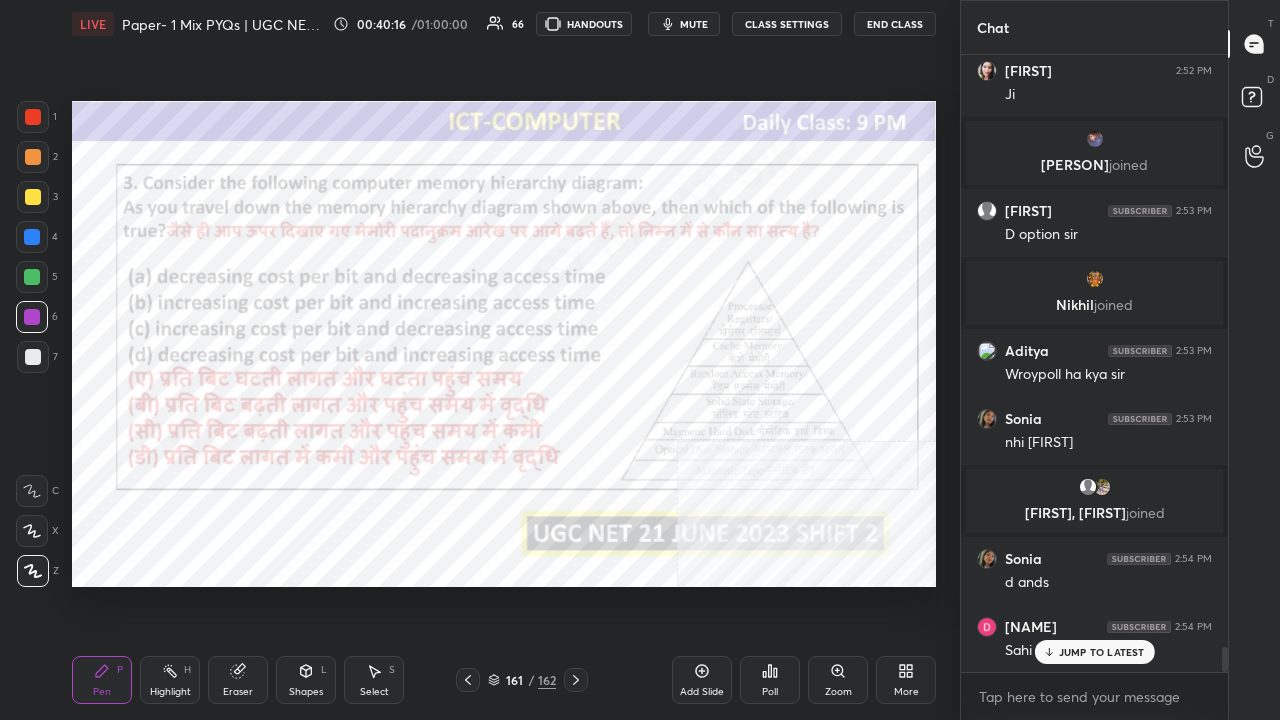 click at bounding box center (463, 513) 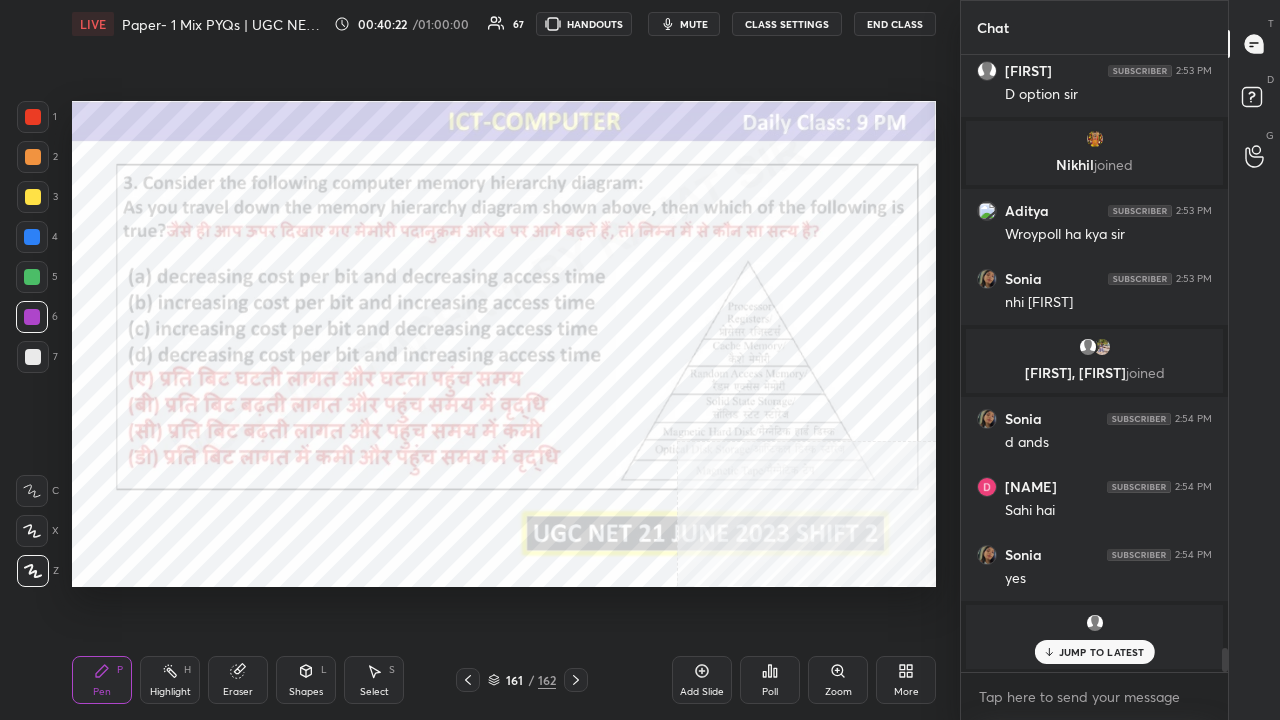 click on "Highlight H" at bounding box center [170, 680] 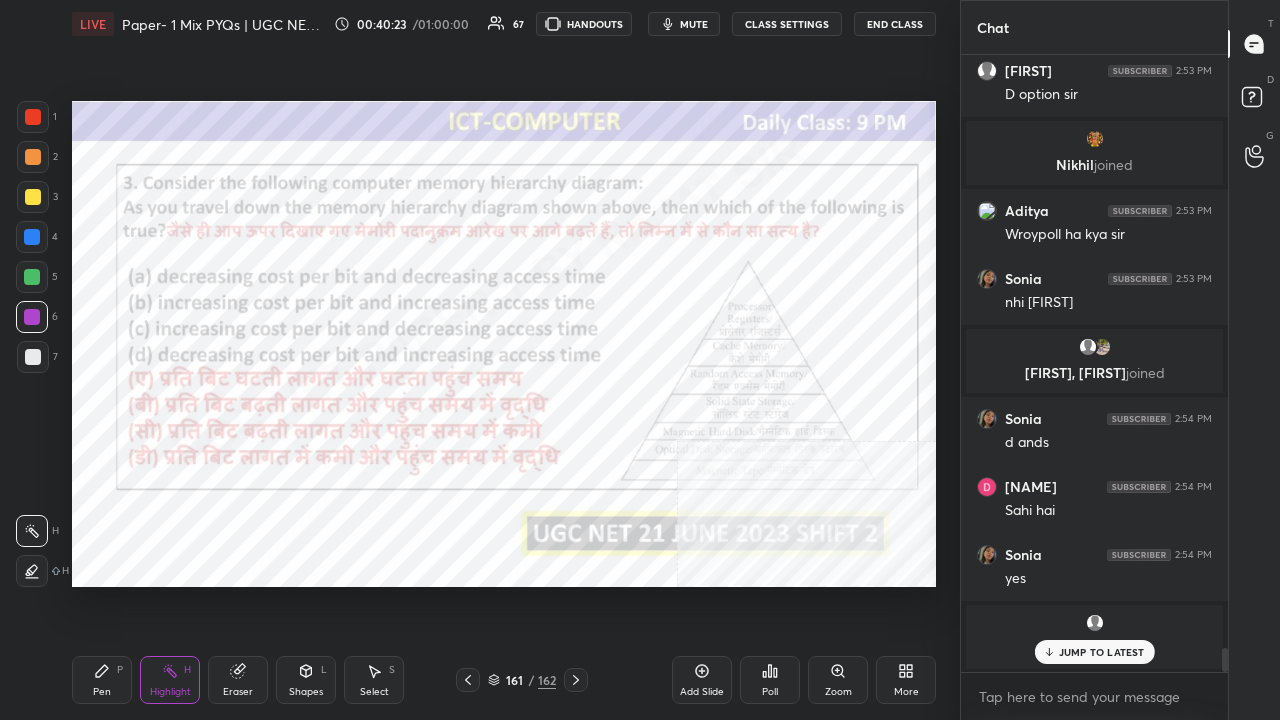 click on "Eraser" at bounding box center [238, 680] 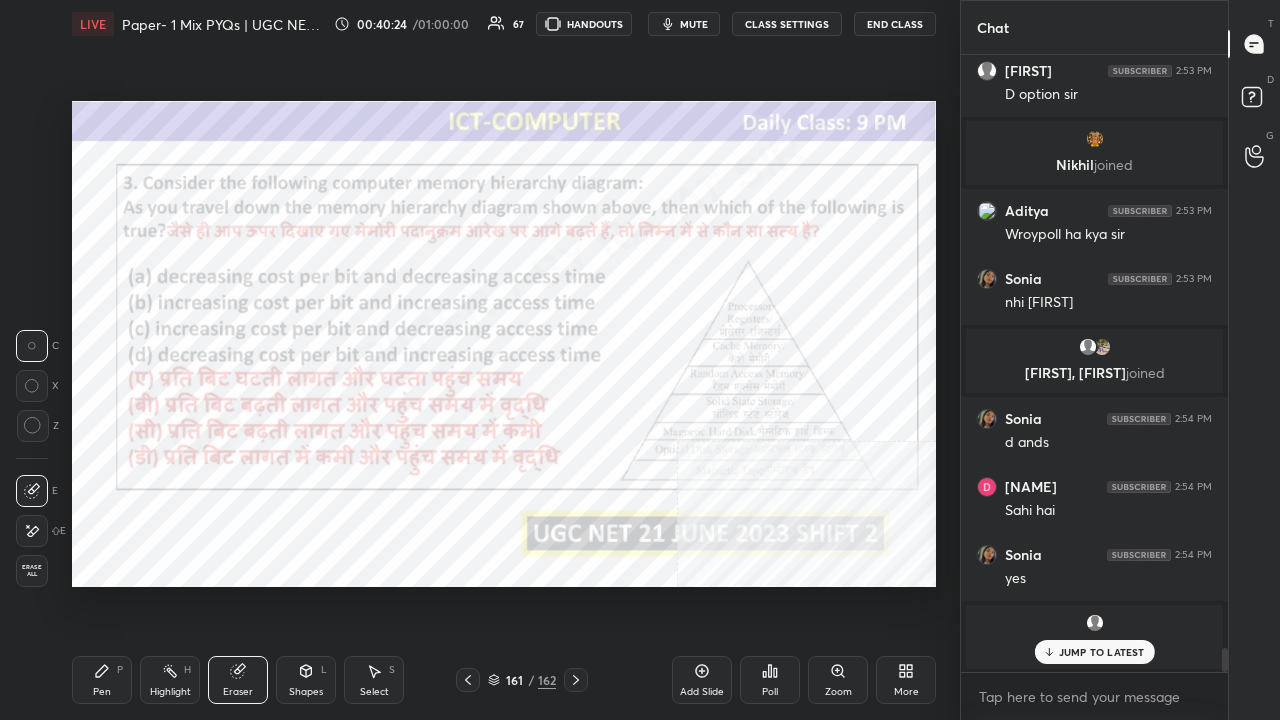 drag, startPoint x: 34, startPoint y: 426, endPoint x: 58, endPoint y: 387, distance: 45.79301 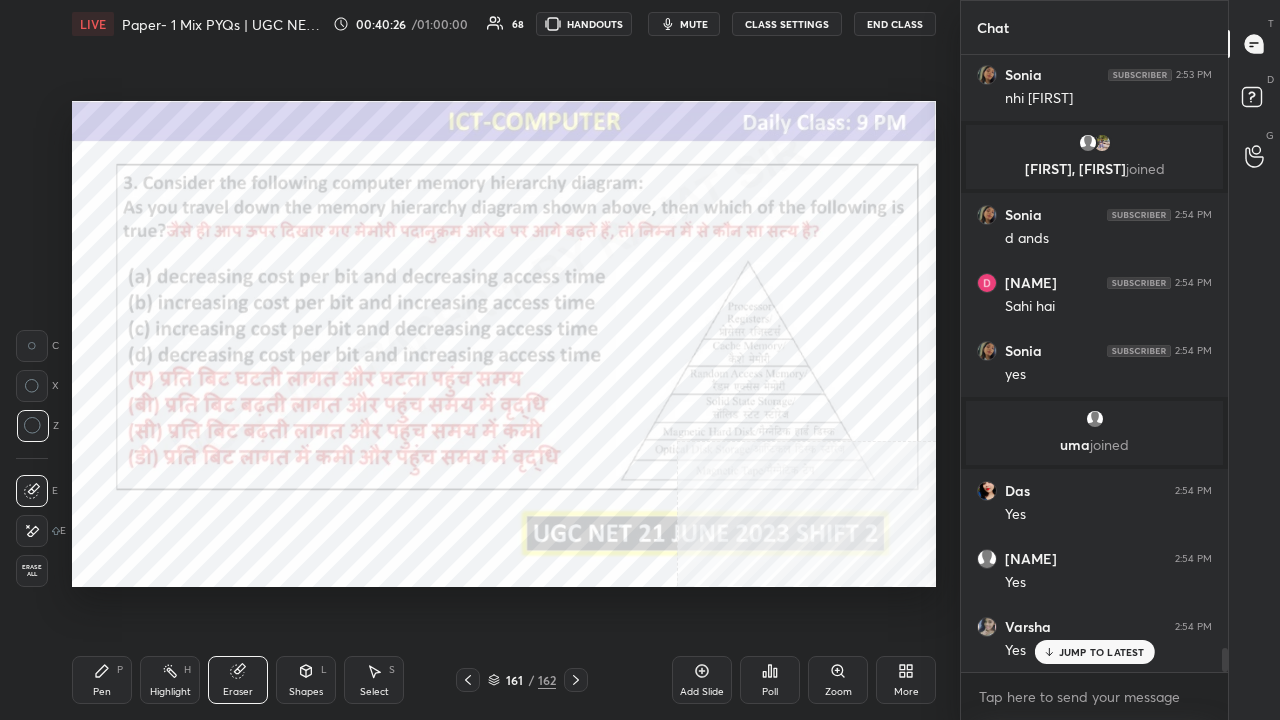 click on "Pen P" at bounding box center [102, 680] 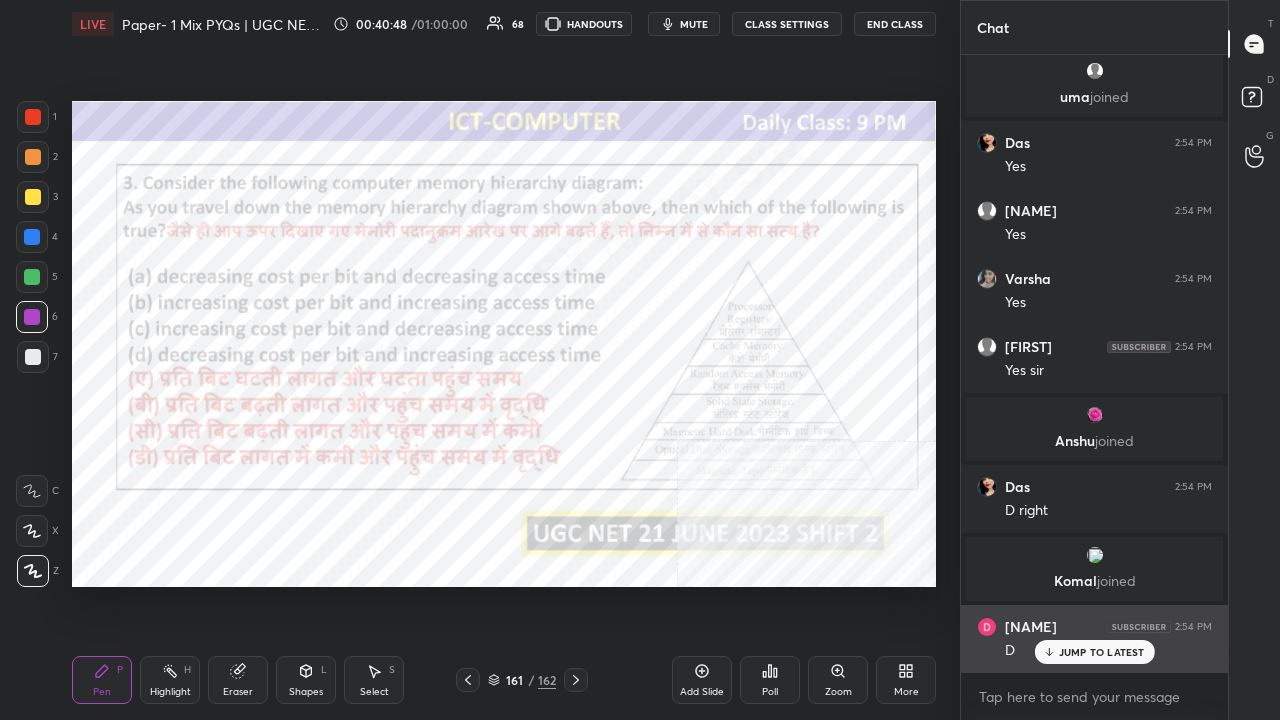 click on "JUMP TO LATEST" at bounding box center (1102, 652) 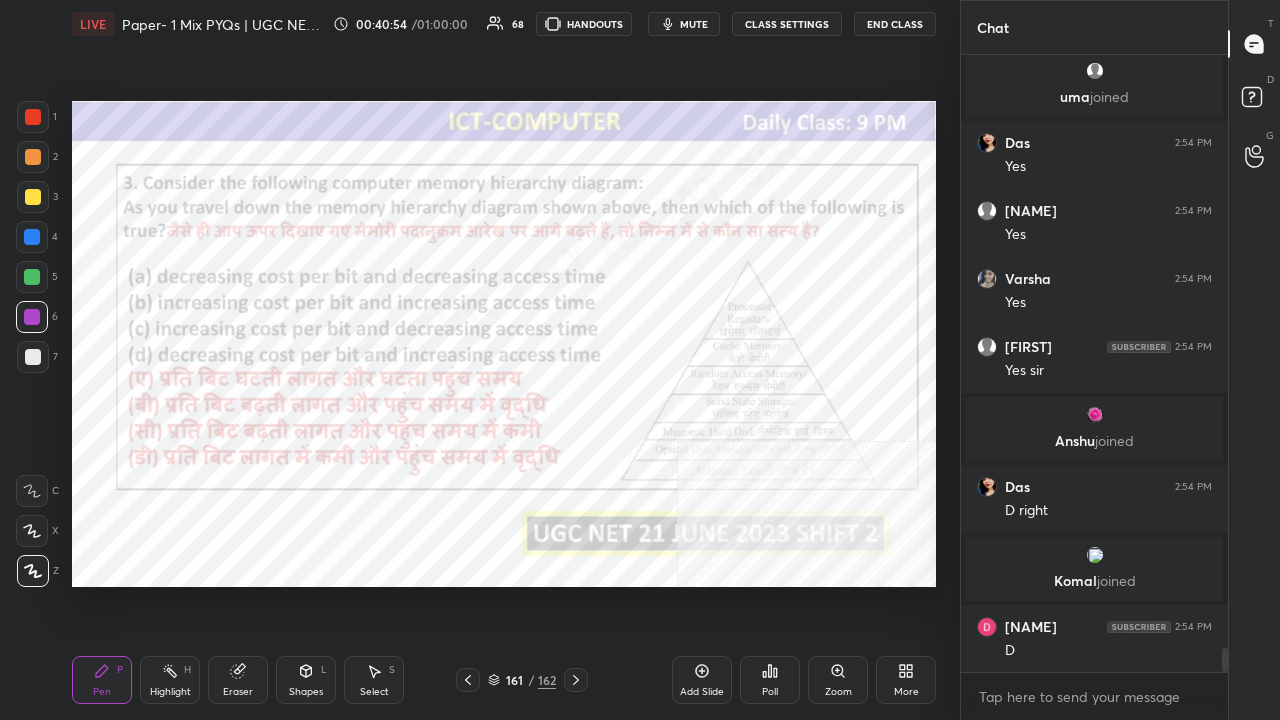 scroll, scrollTop: 15588, scrollLeft: 0, axis: vertical 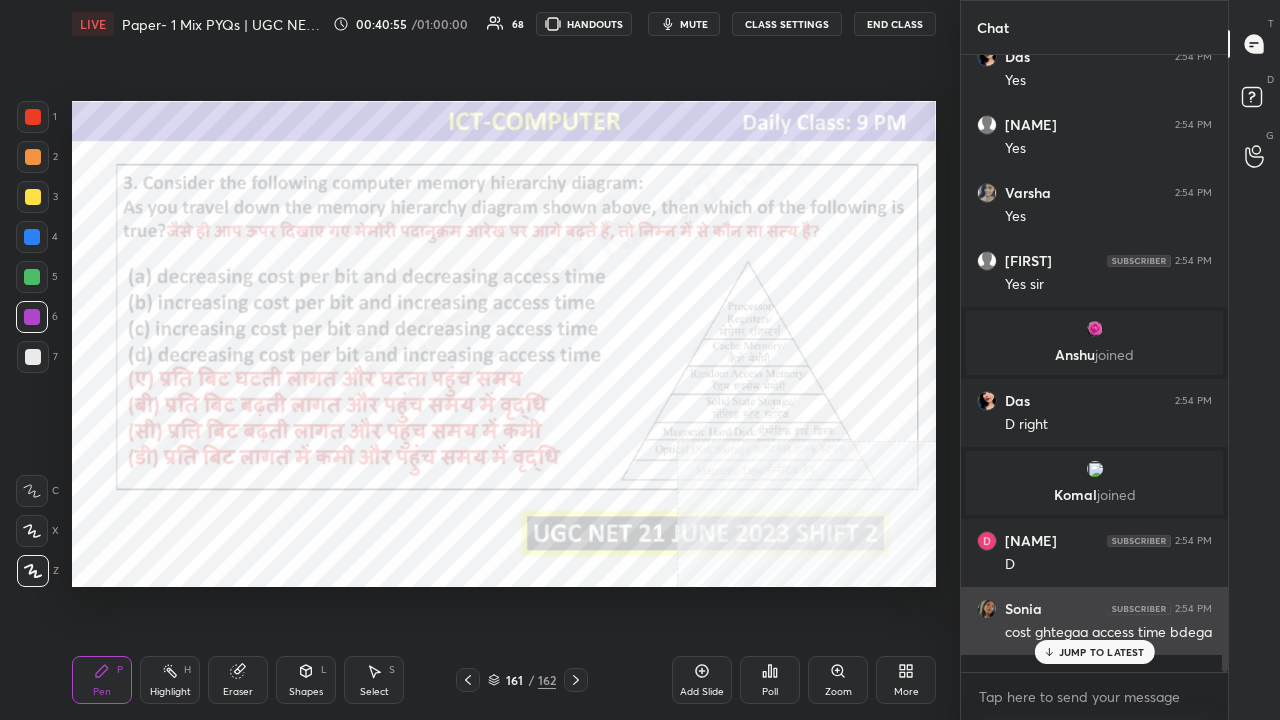 click on "JUMP TO LATEST" at bounding box center (1102, 652) 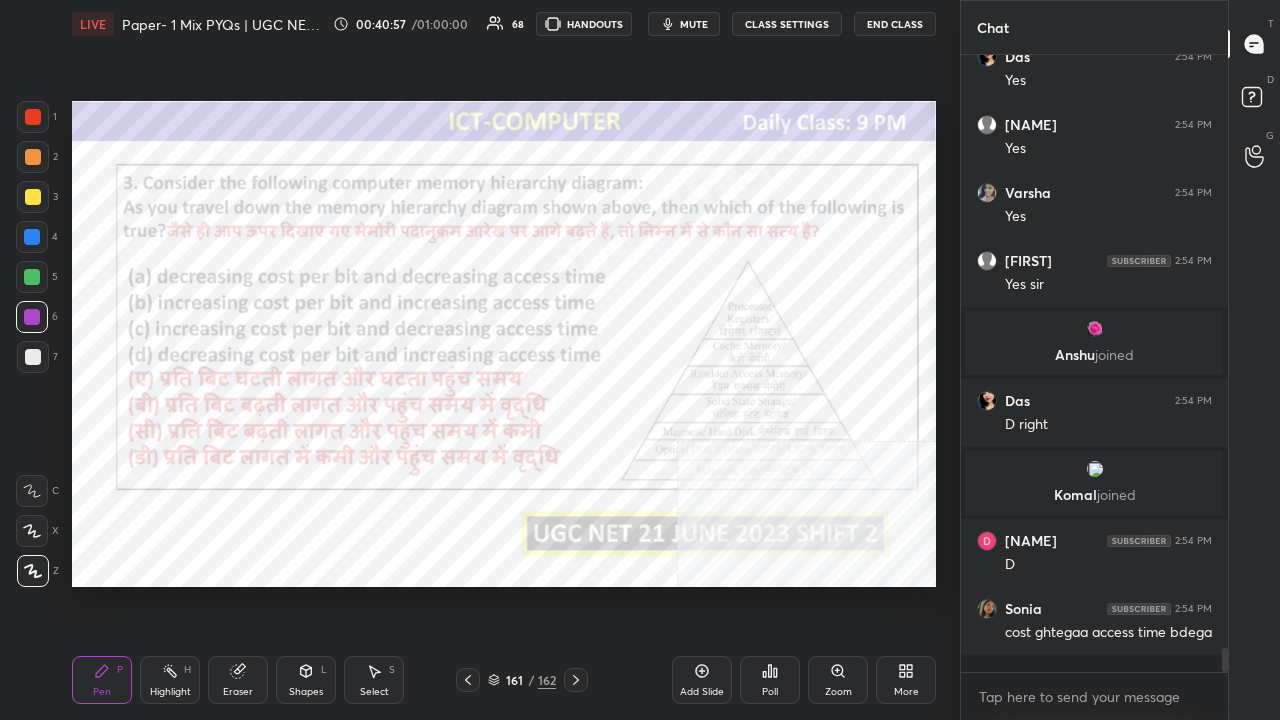 click at bounding box center (33, 117) 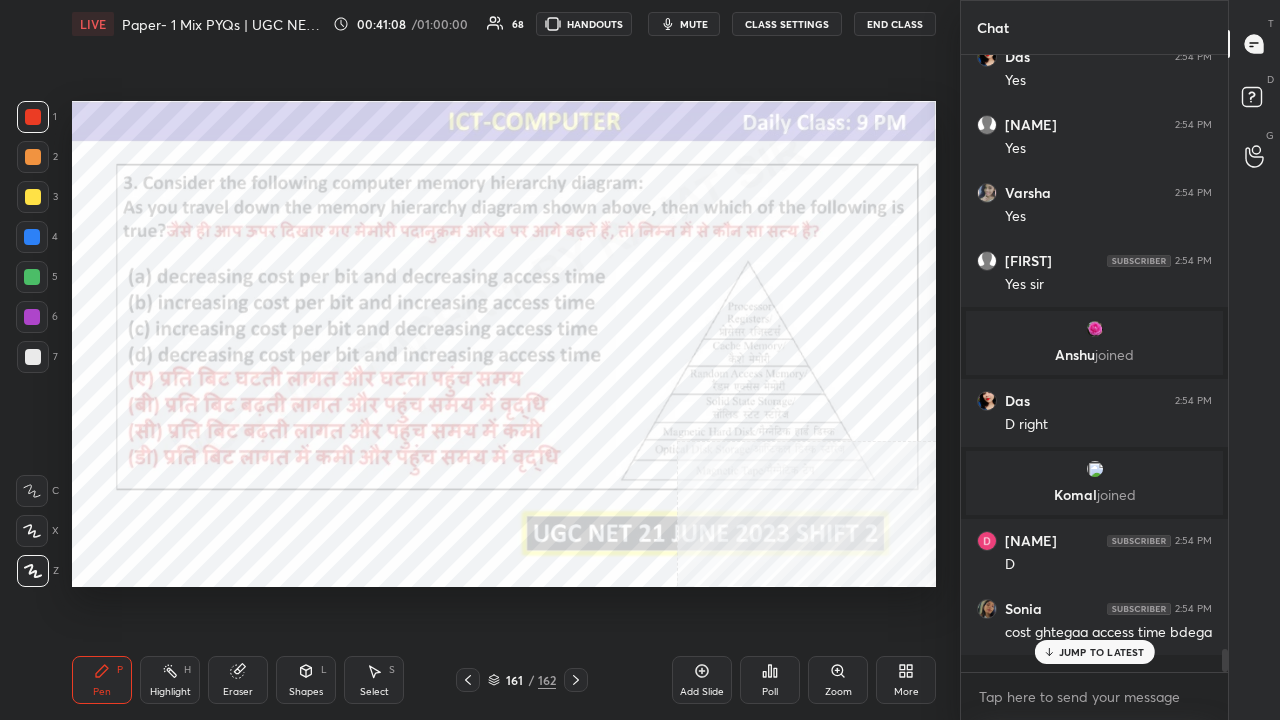 scroll, scrollTop: 15674, scrollLeft: 0, axis: vertical 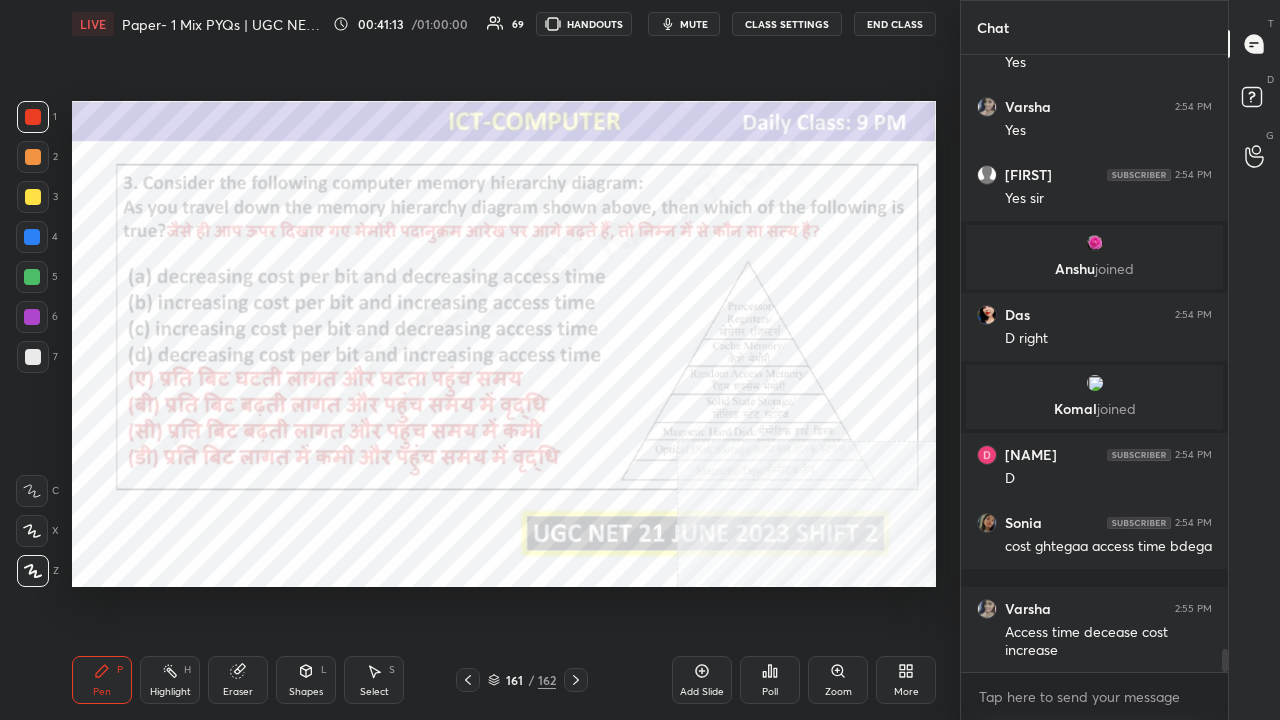 click on "161" at bounding box center [514, 680] 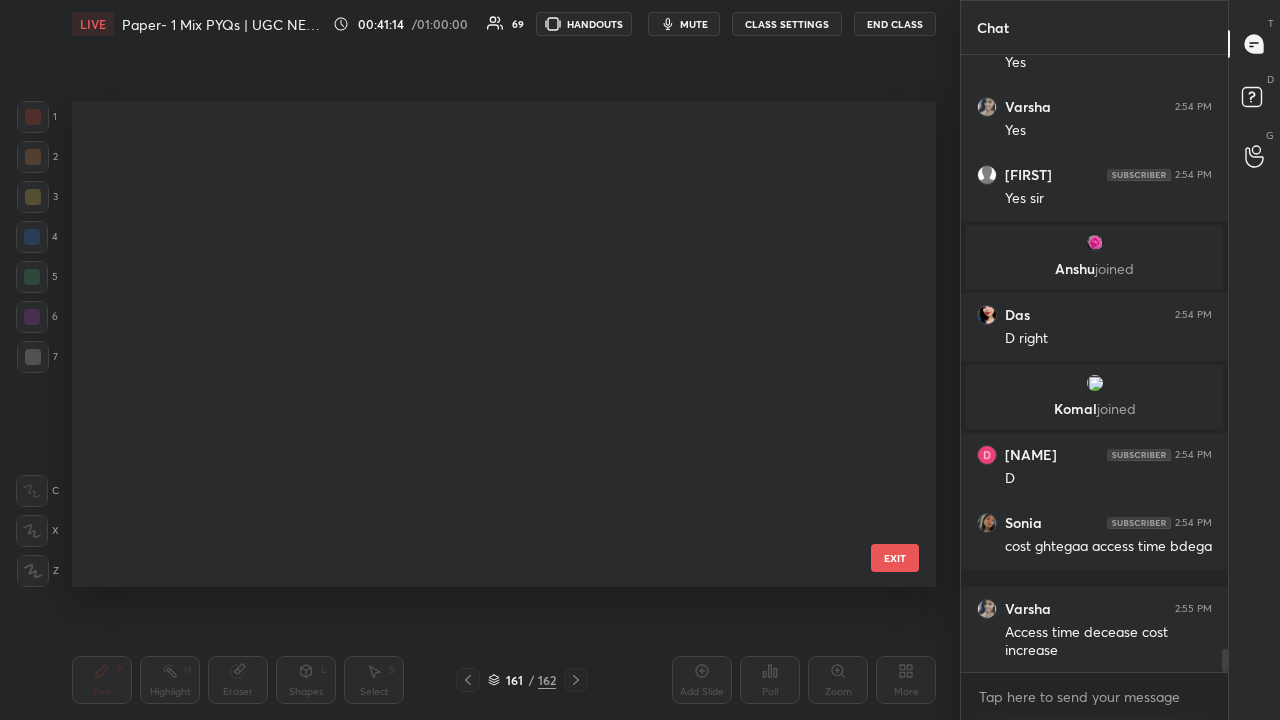 scroll, scrollTop: 7452, scrollLeft: 0, axis: vertical 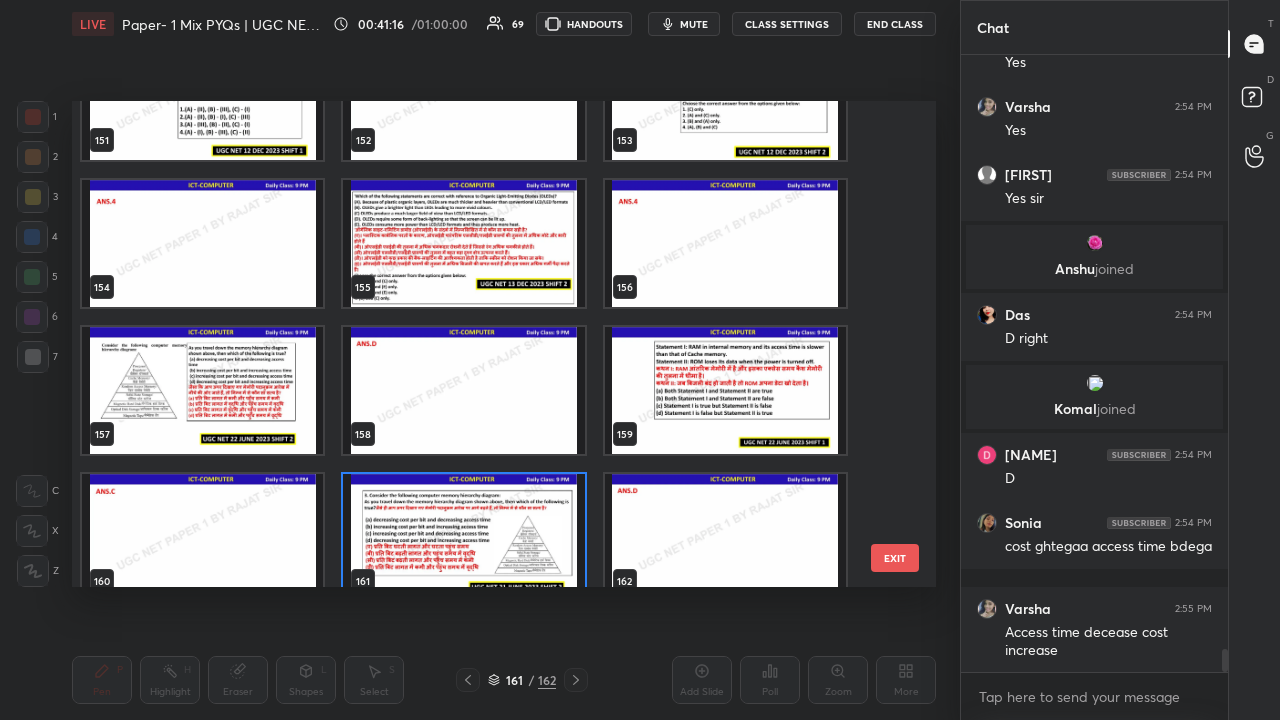 click at bounding box center [725, 390] 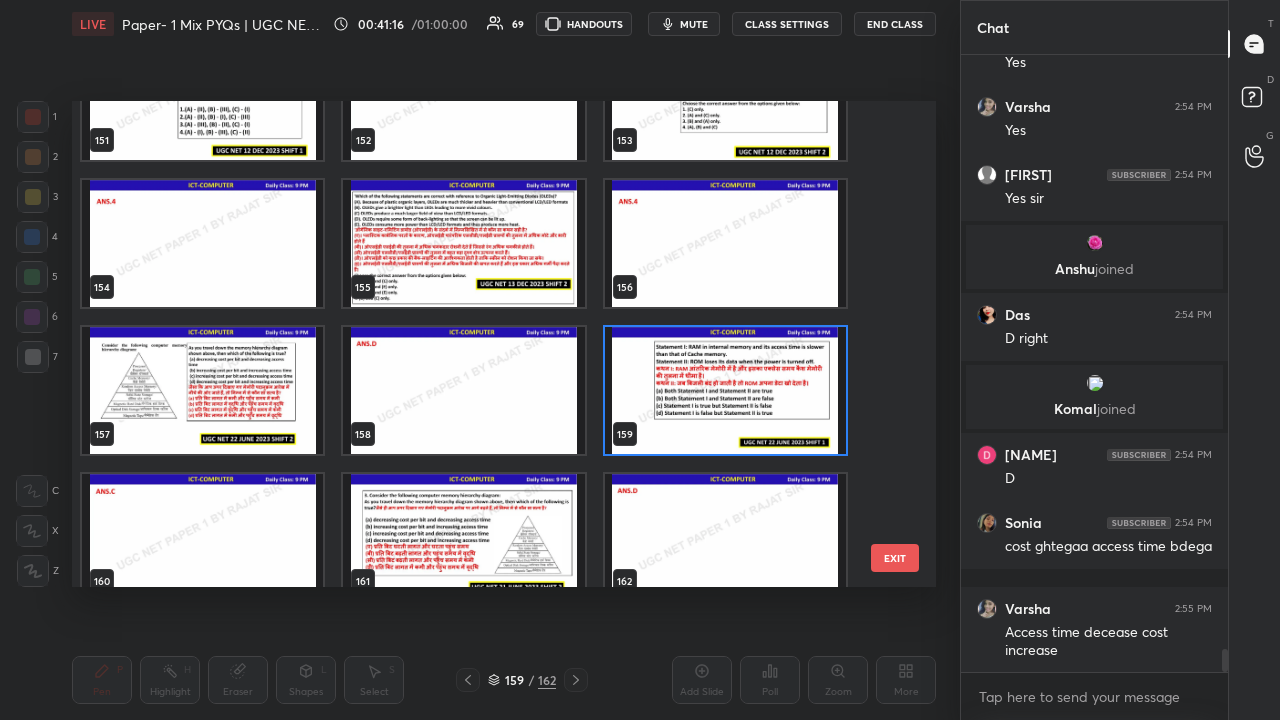 click at bounding box center [725, 390] 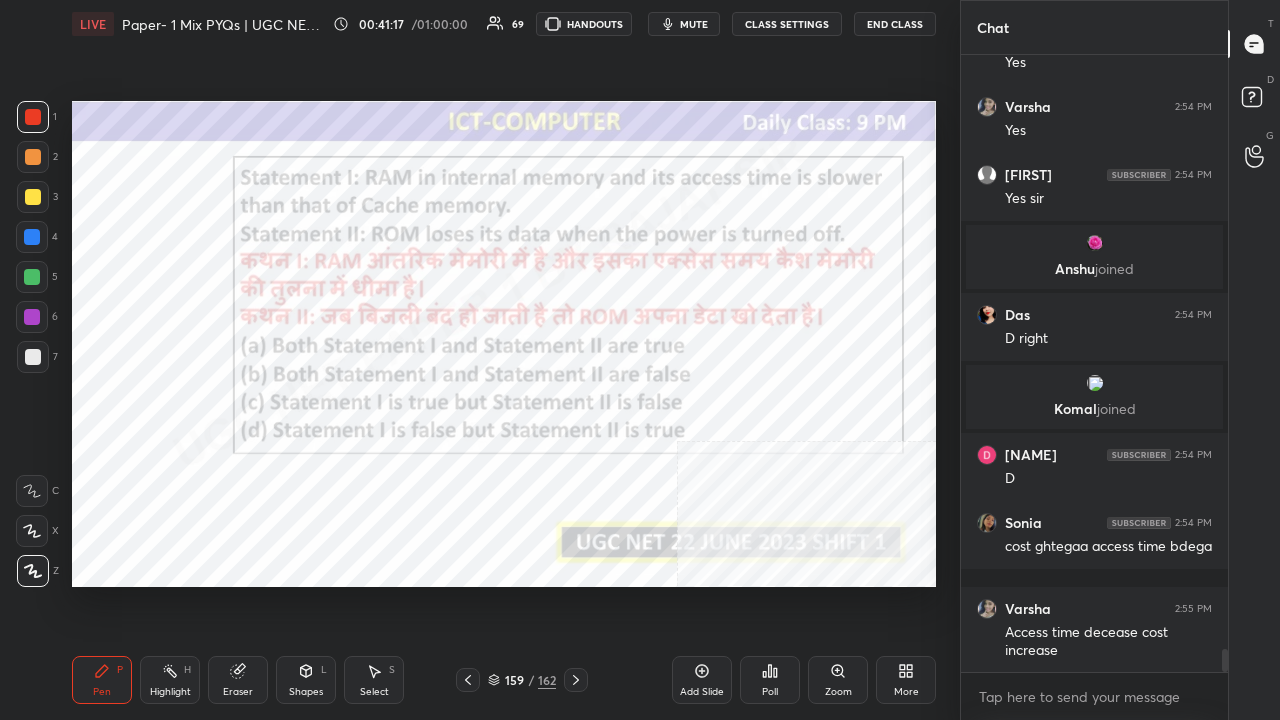 click on "Poll" at bounding box center (770, 680) 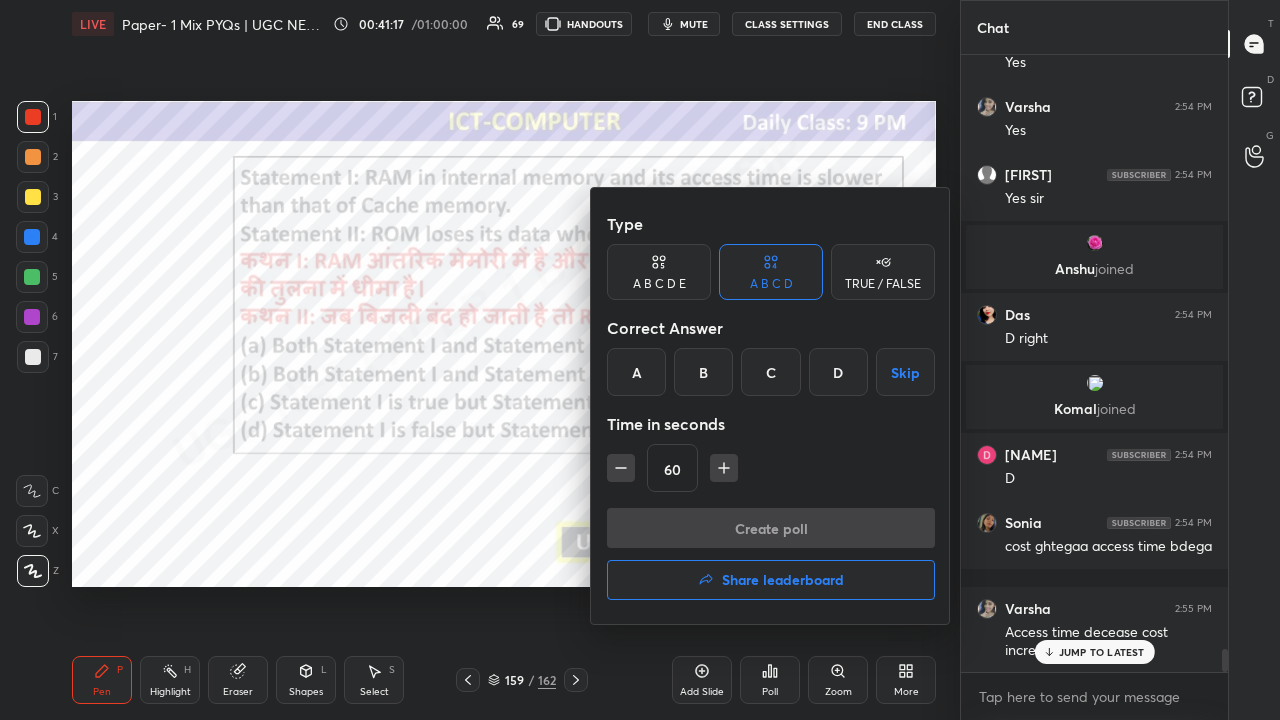scroll, scrollTop: 15746, scrollLeft: 0, axis: vertical 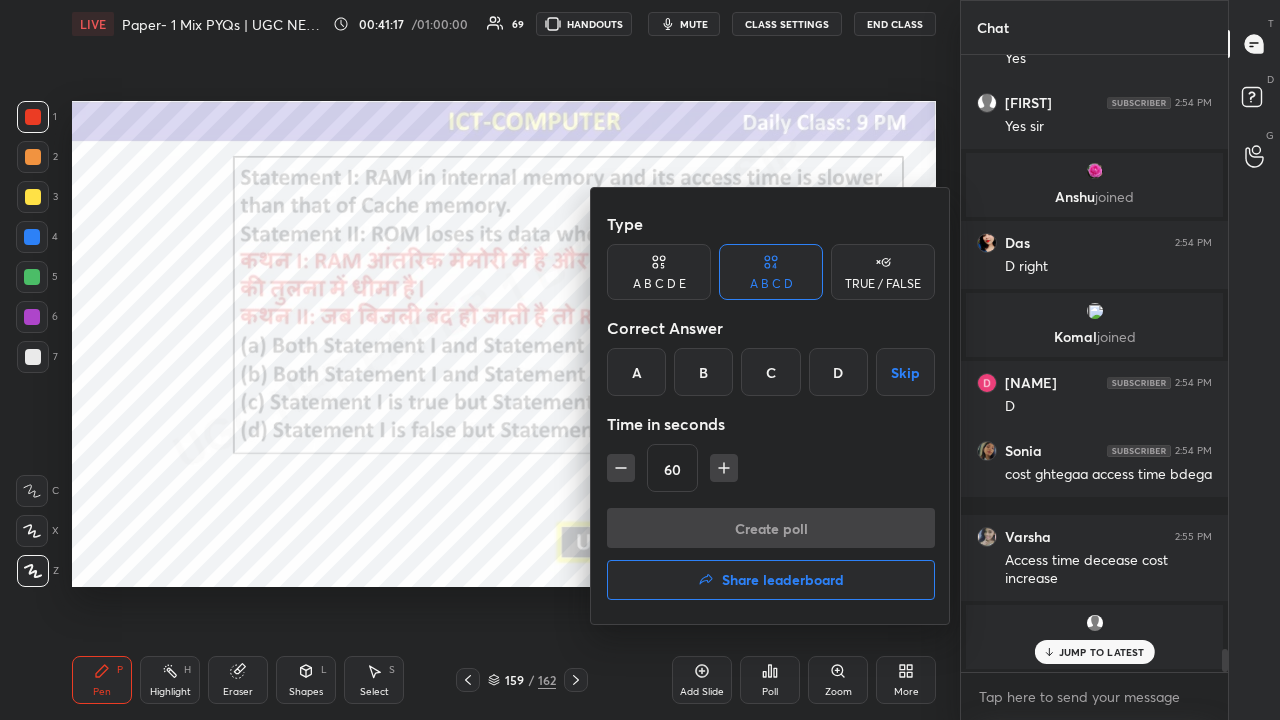 click on "C" at bounding box center [770, 372] 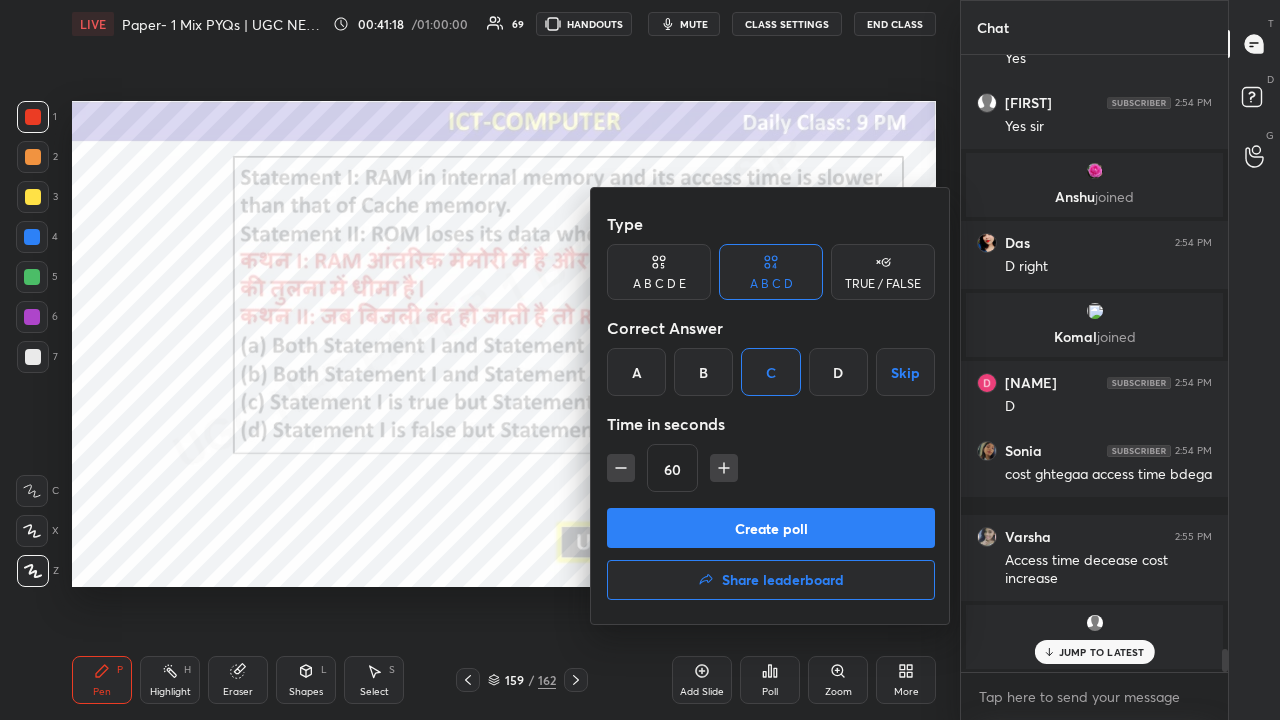 drag, startPoint x: 619, startPoint y: 470, endPoint x: 640, endPoint y: 510, distance: 45.17743 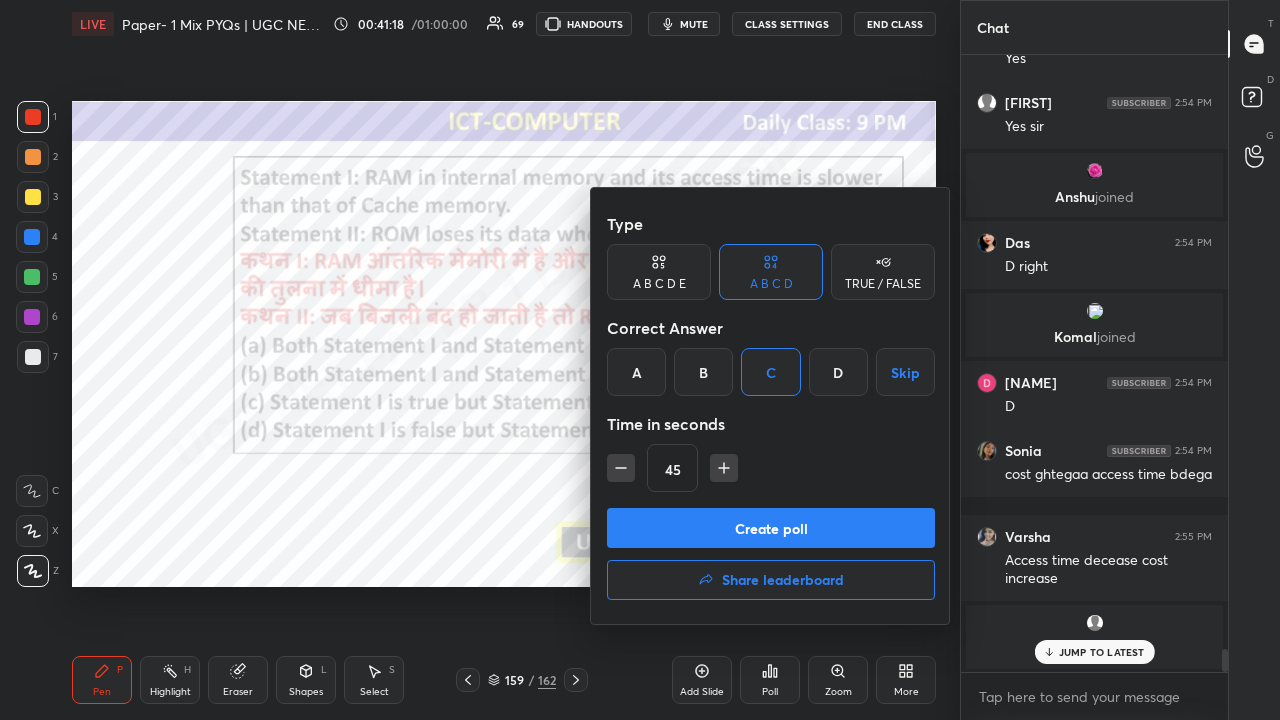 click on "Create poll" at bounding box center [771, 528] 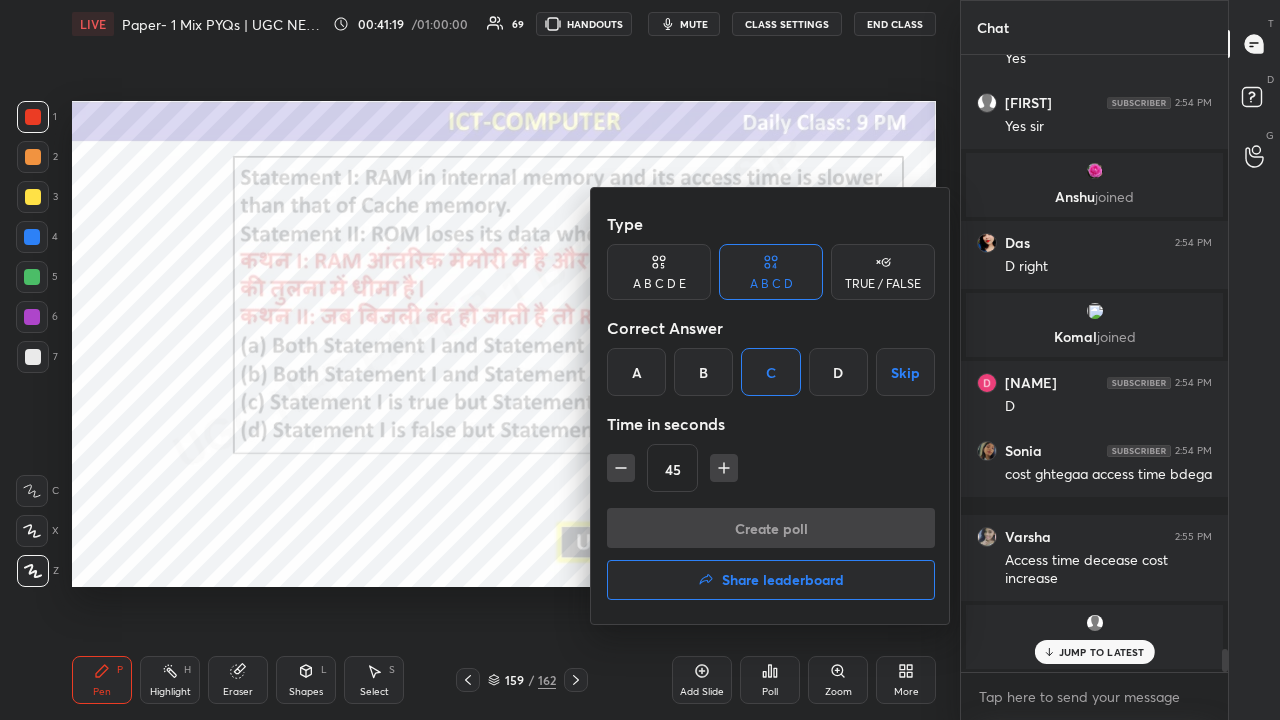 scroll, scrollTop: 568, scrollLeft: 261, axis: both 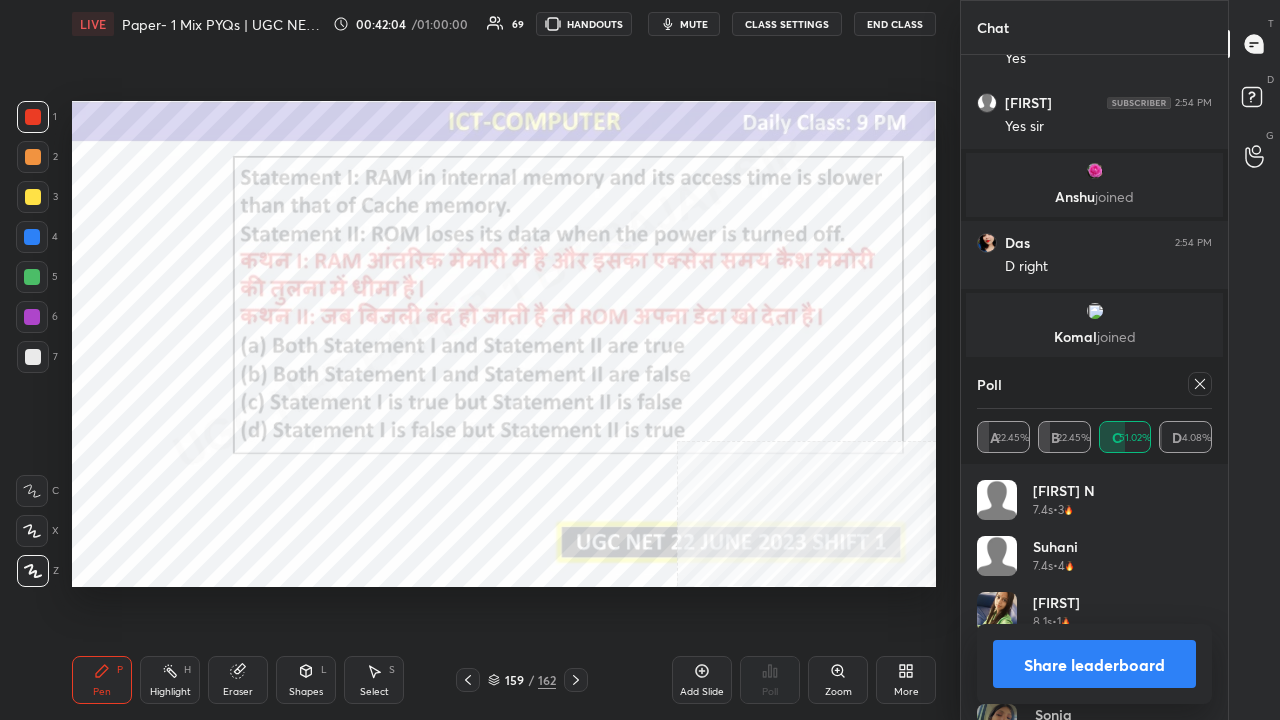 click 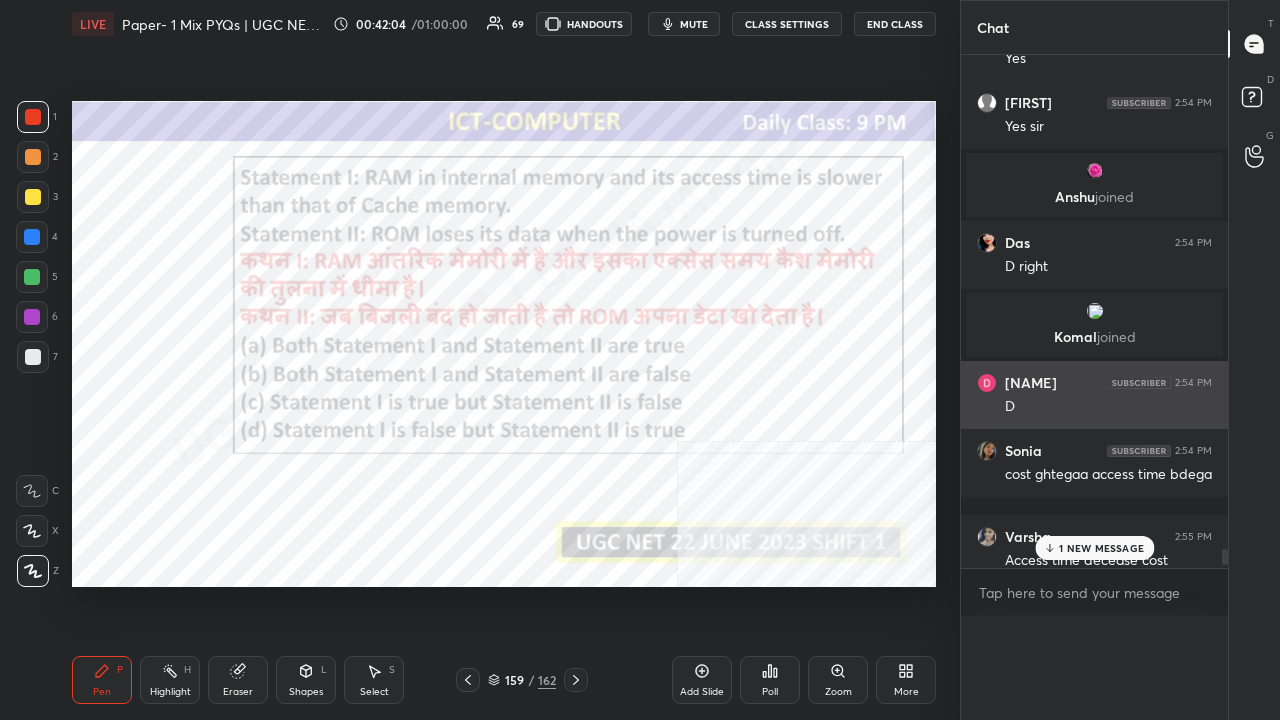 scroll, scrollTop: 88, scrollLeft: 229, axis: both 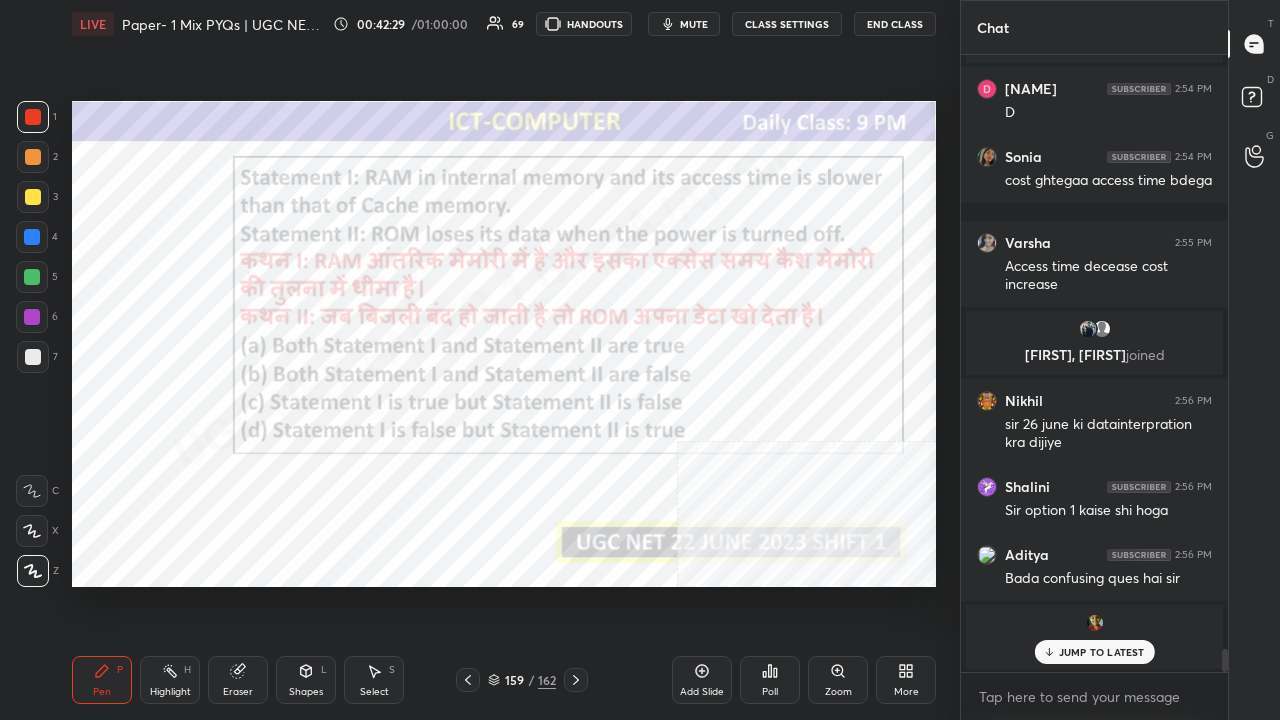 click on "159 / 162" at bounding box center (522, 680) 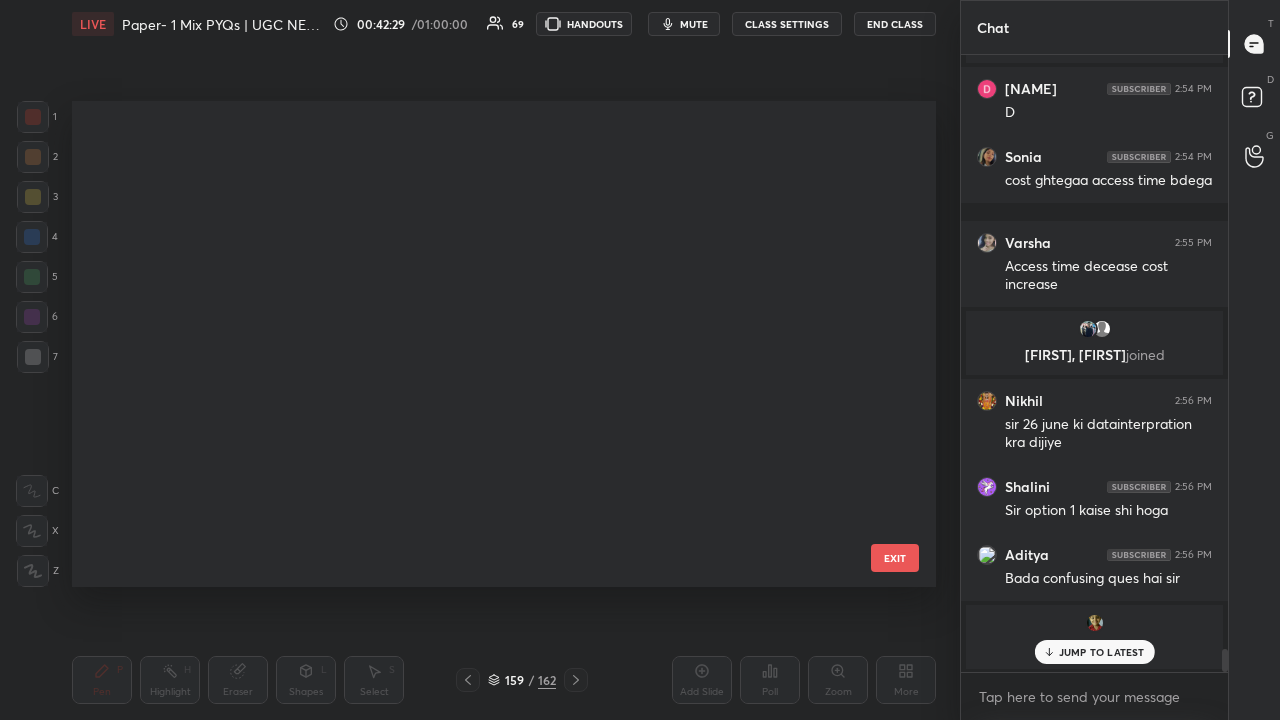 scroll, scrollTop: 7305, scrollLeft: 0, axis: vertical 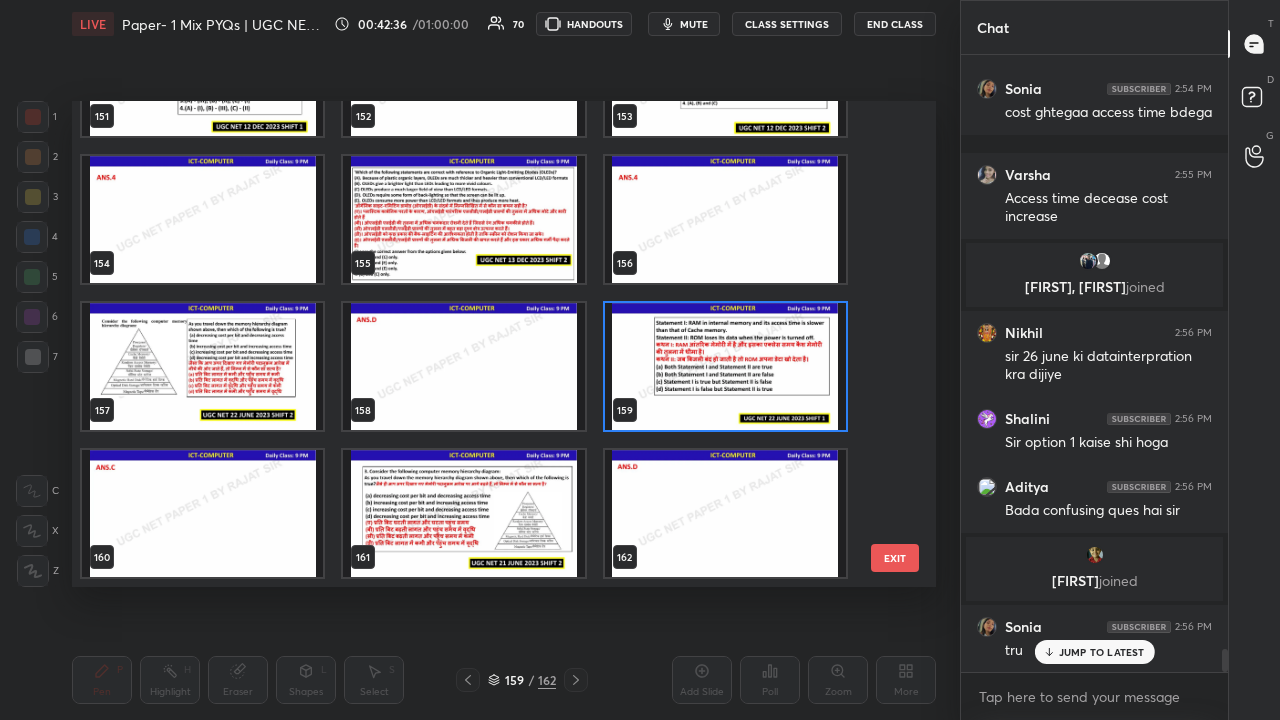 click at bounding box center (725, 366) 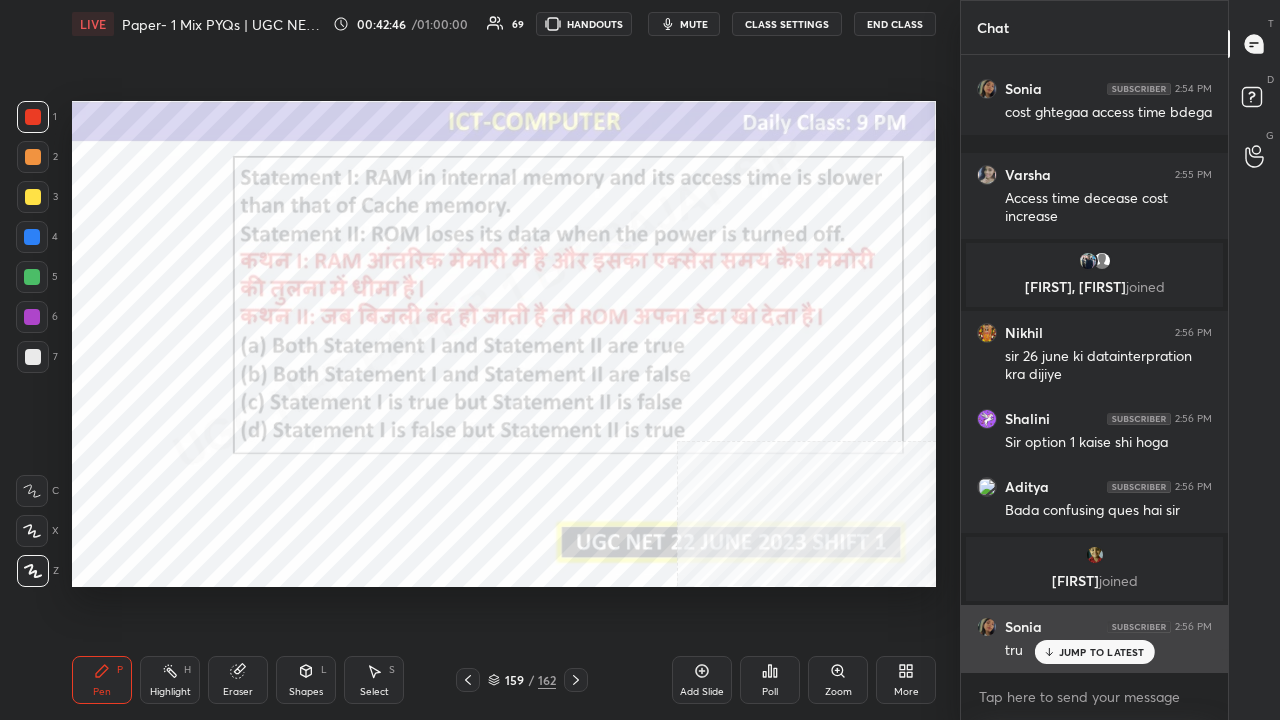 drag, startPoint x: 1105, startPoint y: 651, endPoint x: 1039, endPoint y: 640, distance: 66.910385 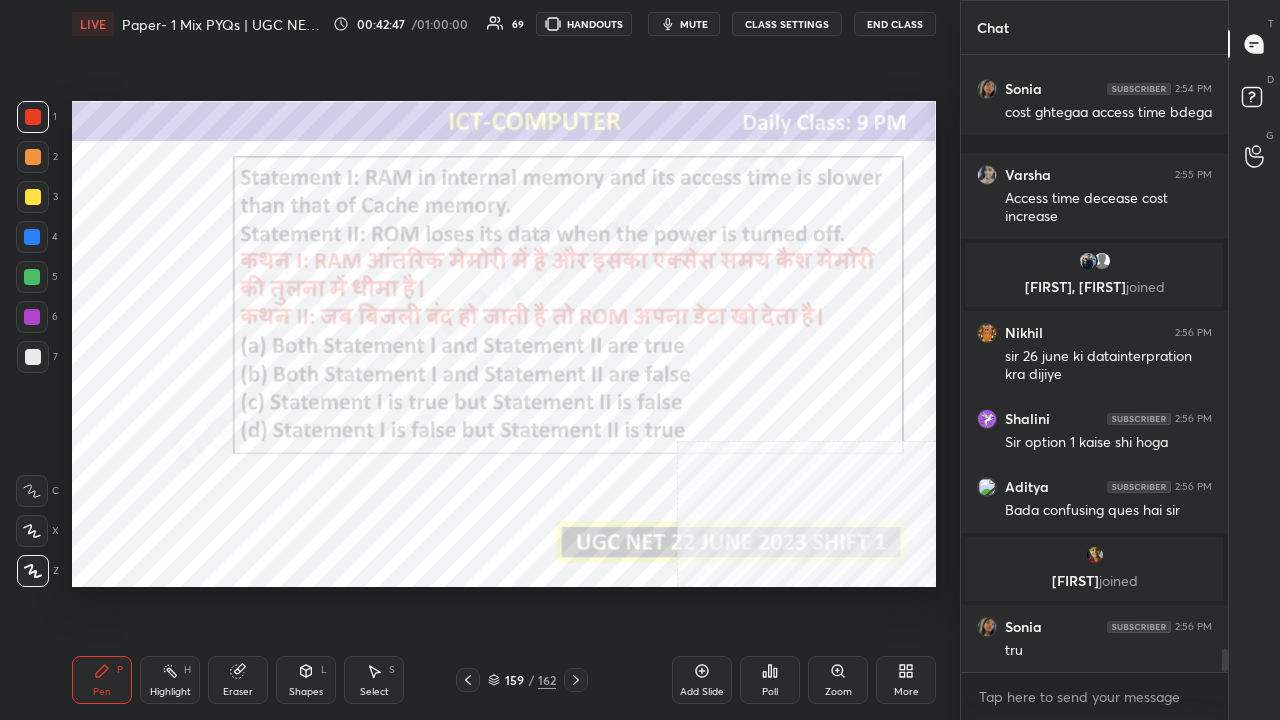 click on "159" at bounding box center [514, 680] 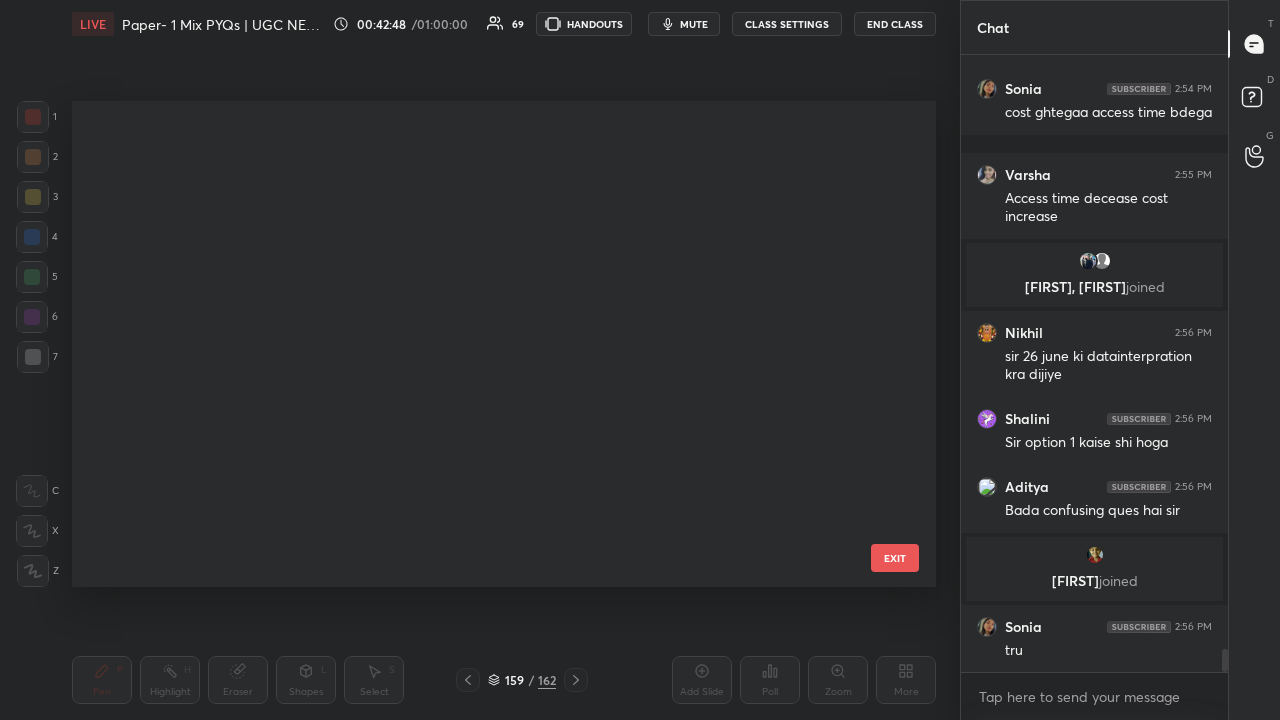 scroll, scrollTop: 7305, scrollLeft: 0, axis: vertical 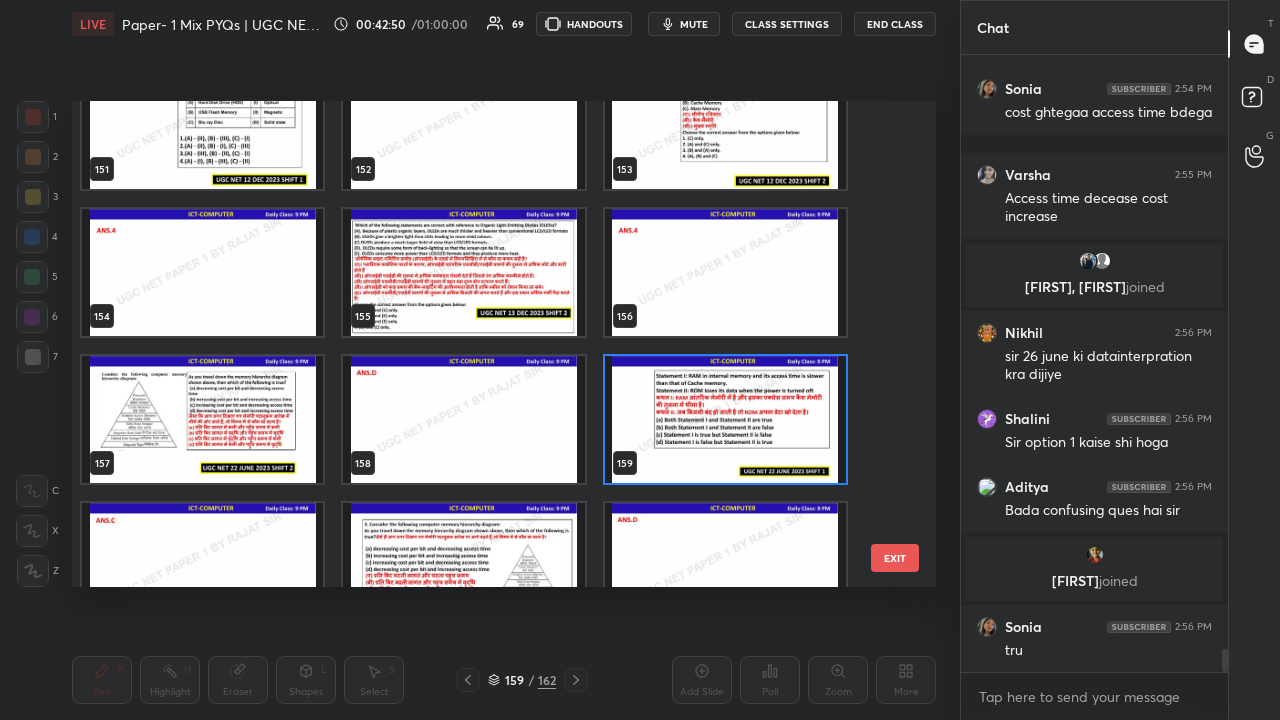 click at bounding box center [725, 419] 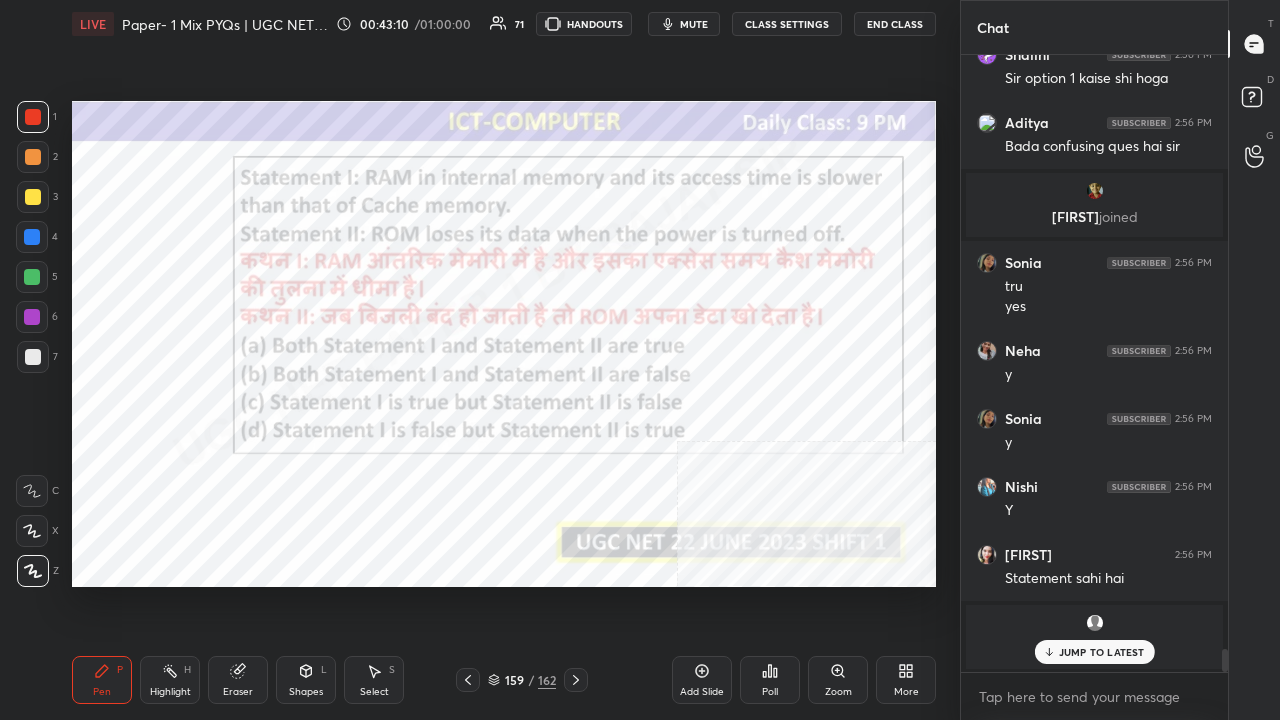scroll, scrollTop: 16178, scrollLeft: 0, axis: vertical 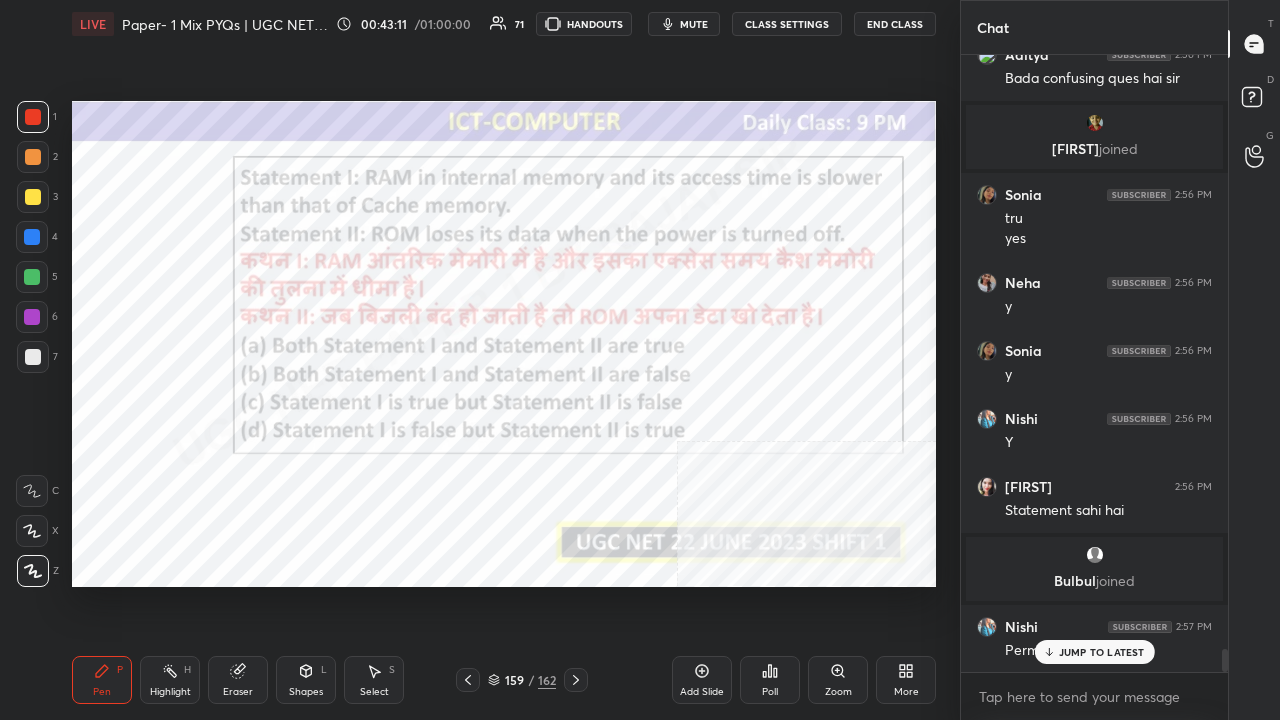 click on "159" at bounding box center [514, 680] 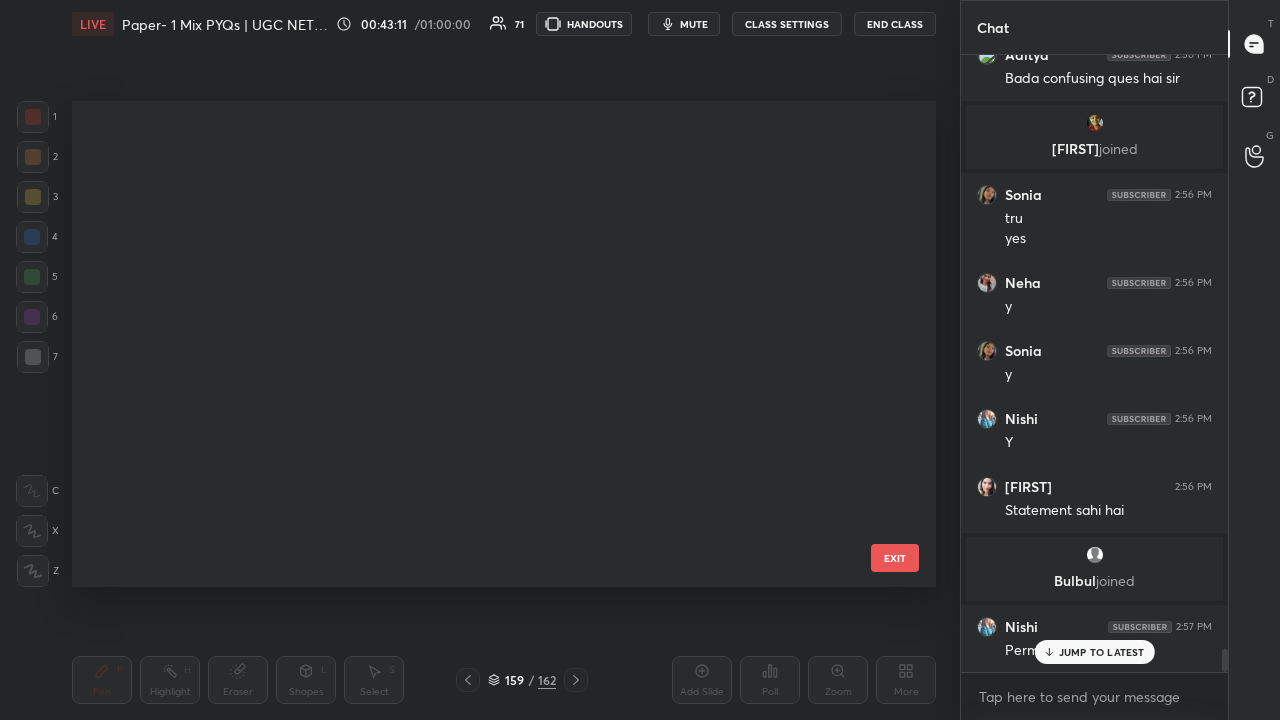 scroll, scrollTop: 7305, scrollLeft: 0, axis: vertical 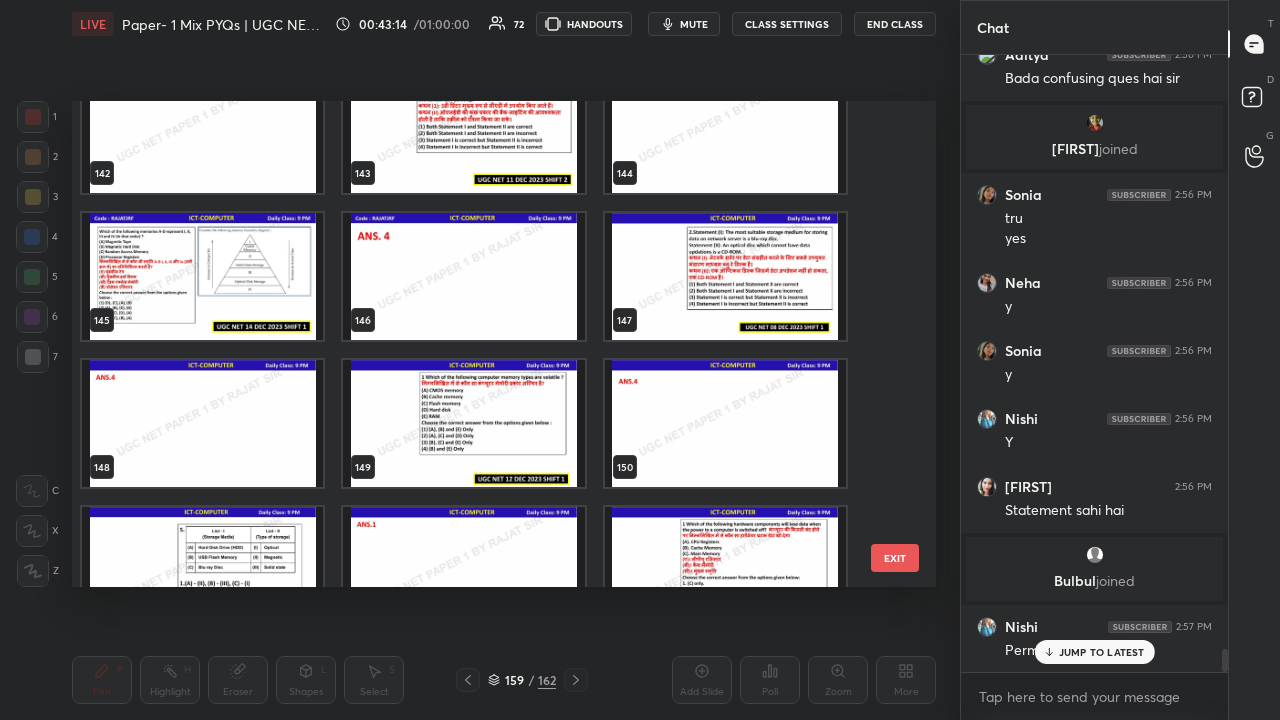 click at bounding box center [202, 570] 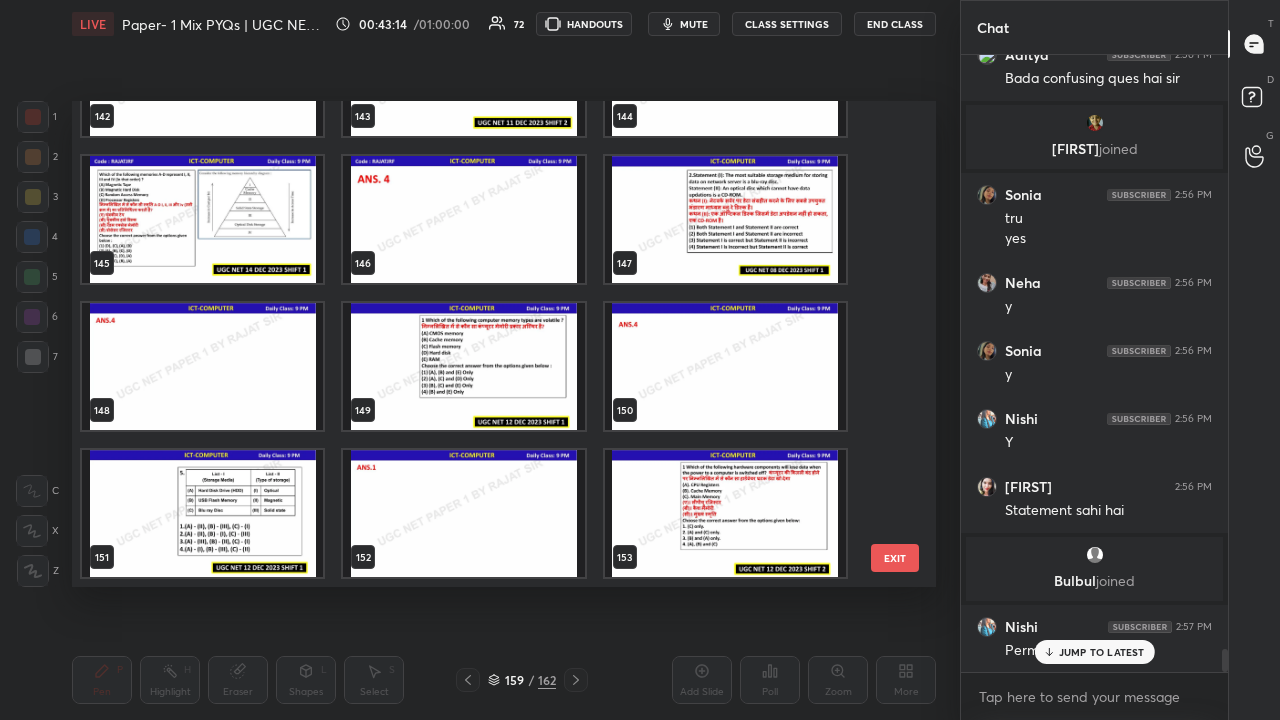 click on "139 140 141 142 143 144 145 146 147 148 149 150 151 152 153" at bounding box center [486, 344] 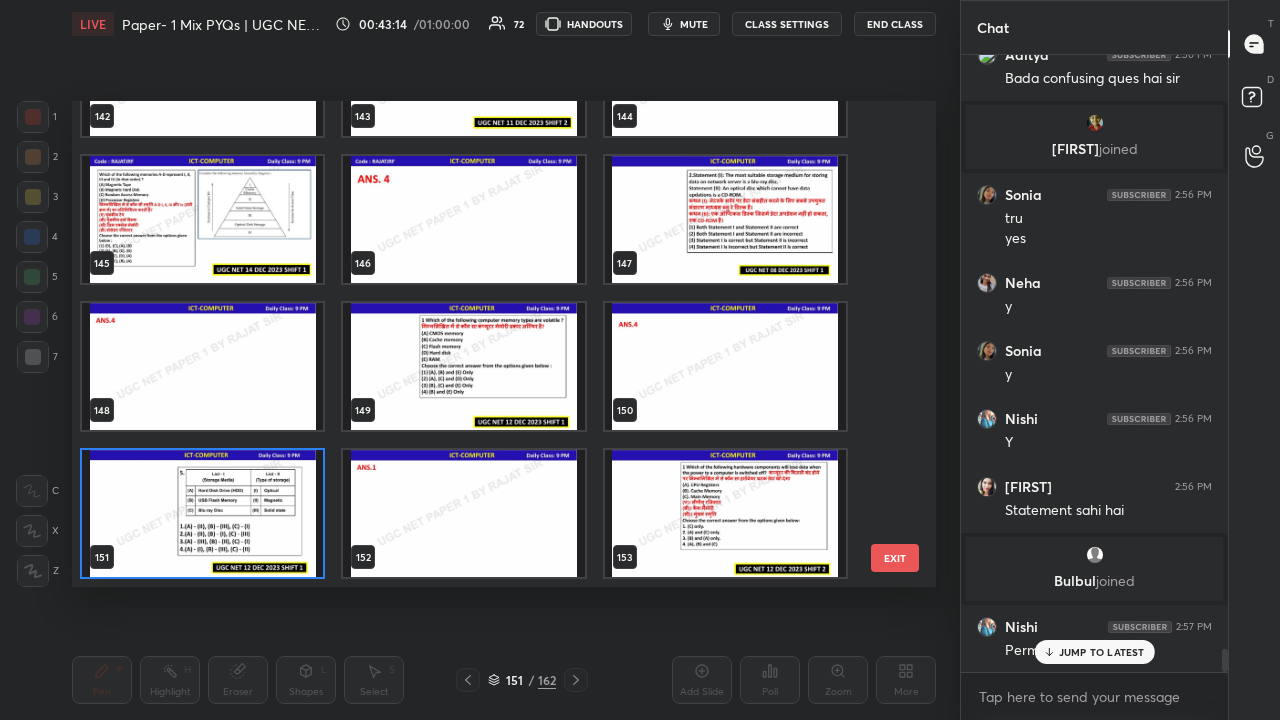 click at bounding box center (202, 513) 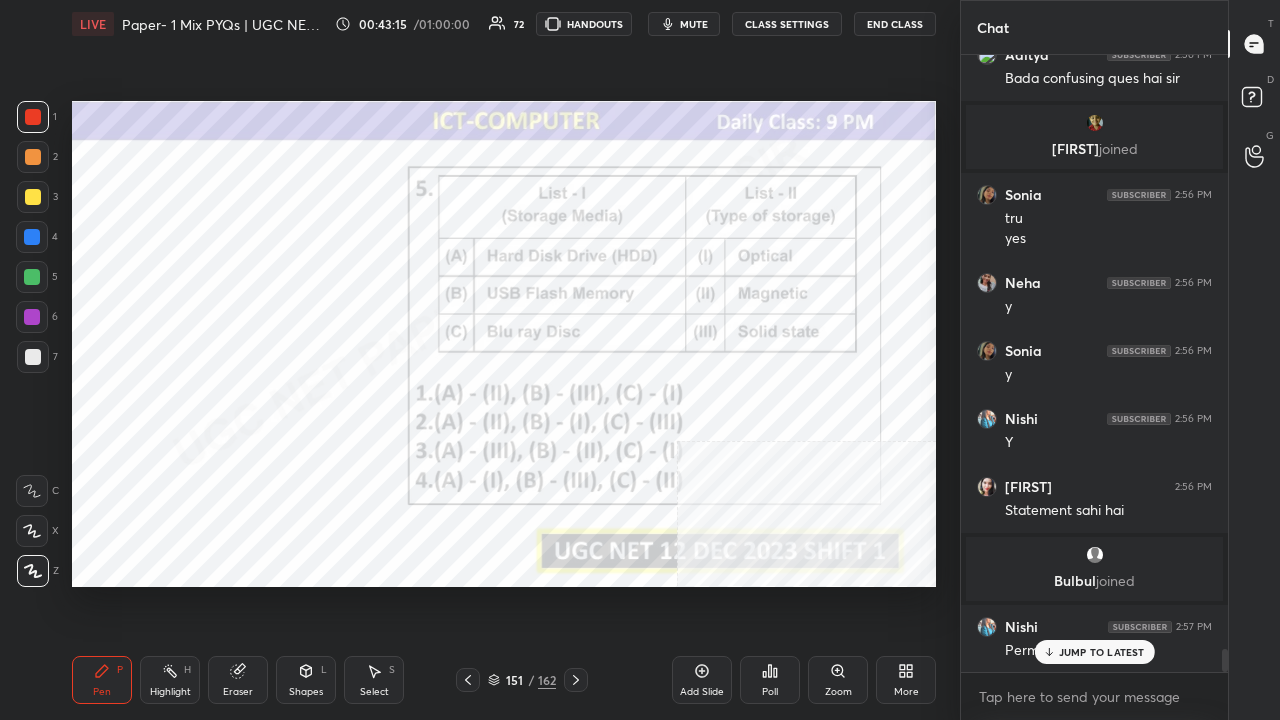 click on "Poll" at bounding box center (770, 680) 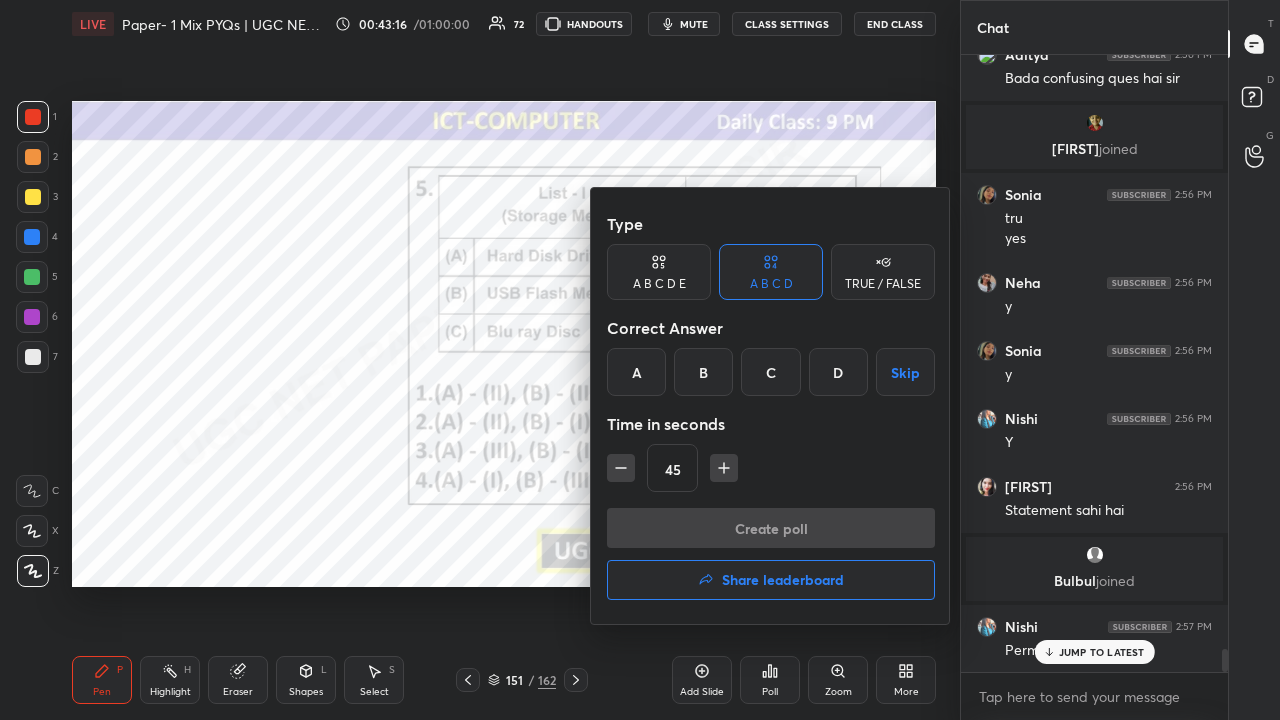 click on "A" at bounding box center (636, 372) 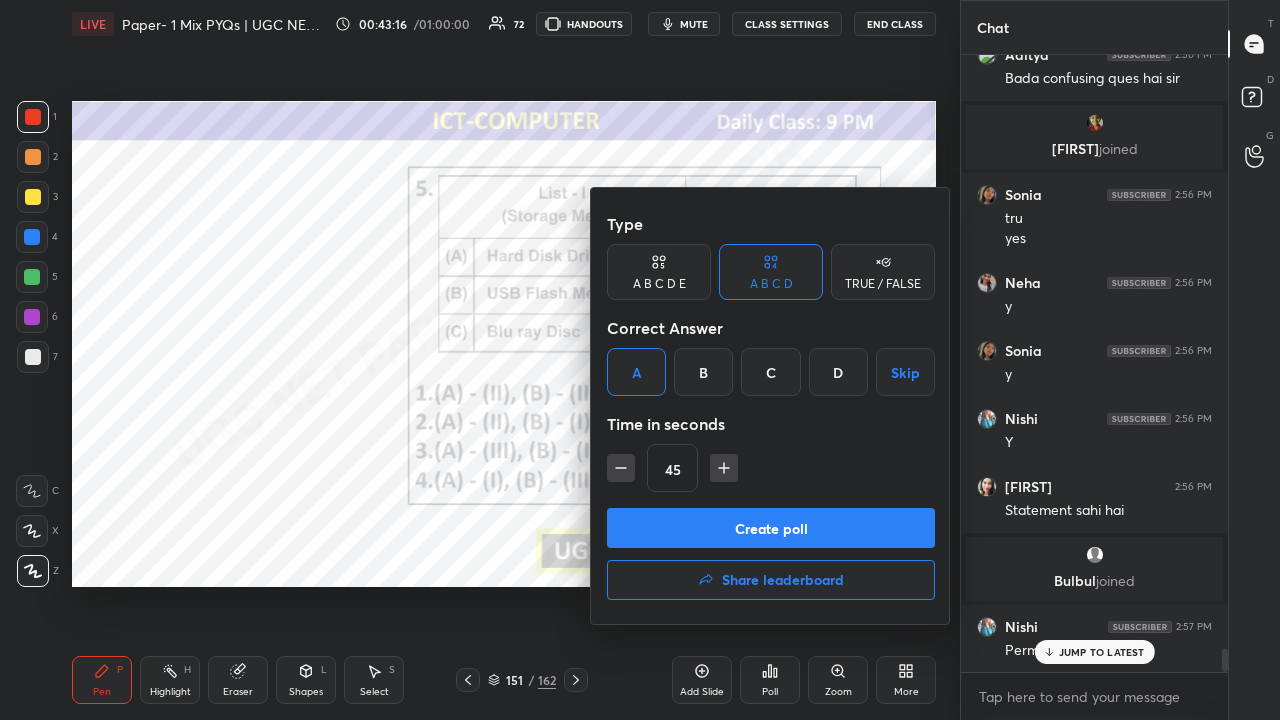 click on "Create poll" at bounding box center (771, 528) 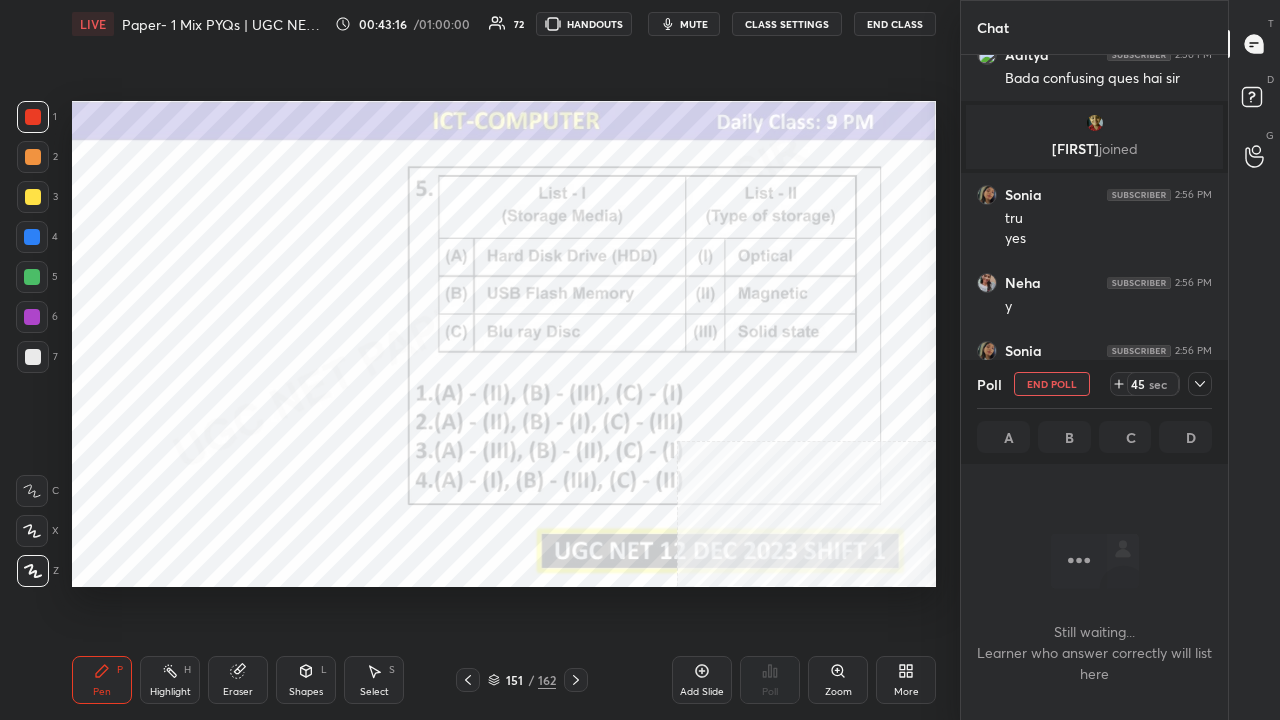 scroll, scrollTop: 524, scrollLeft: 261, axis: both 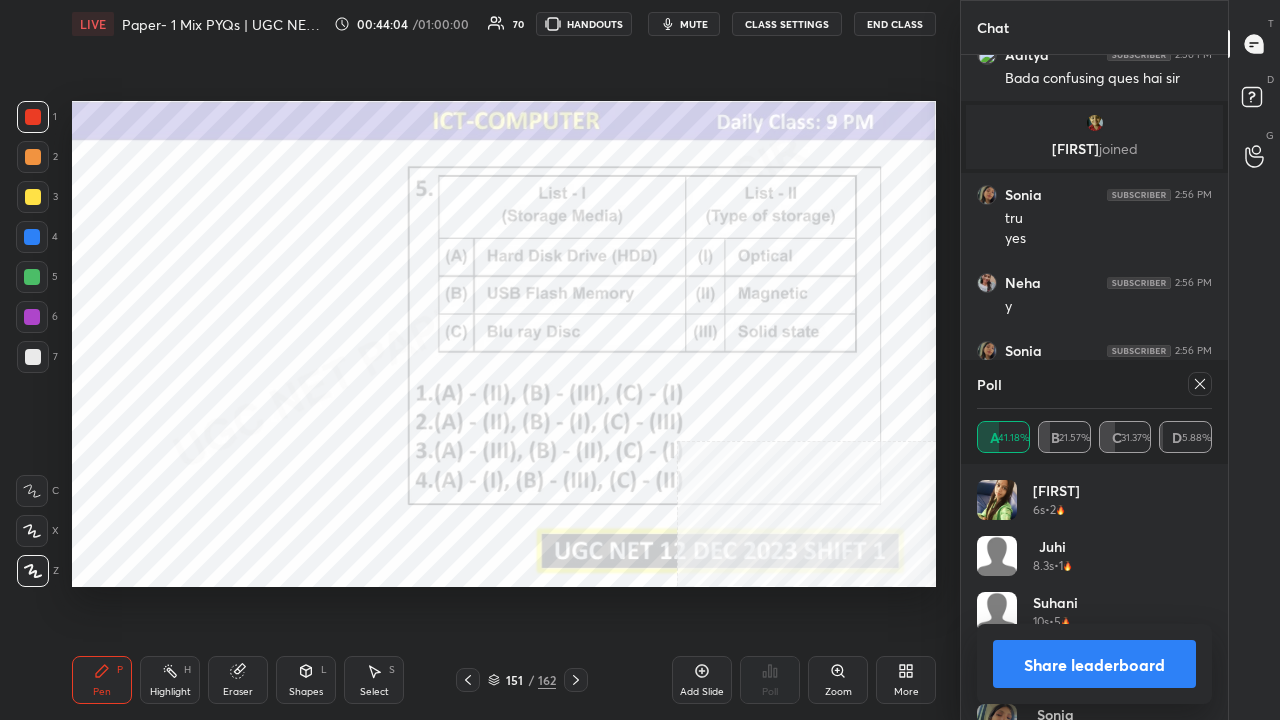 click 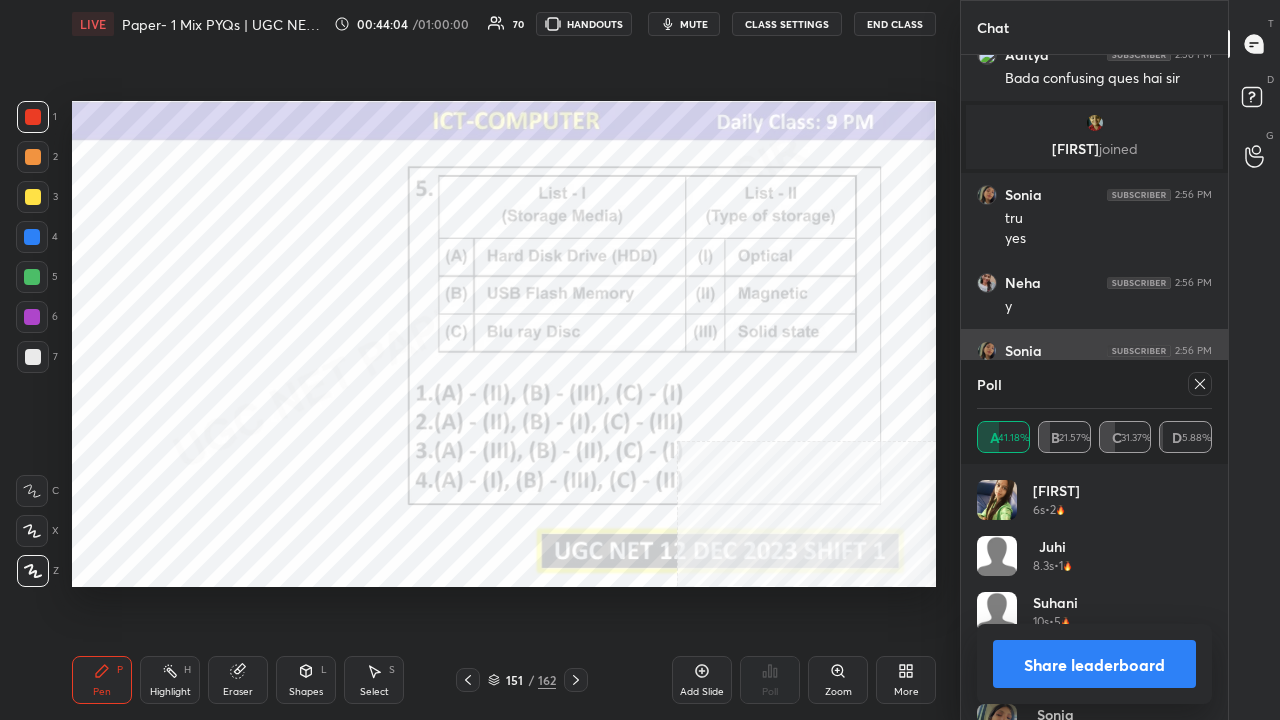 scroll, scrollTop: 88, scrollLeft: 229, axis: both 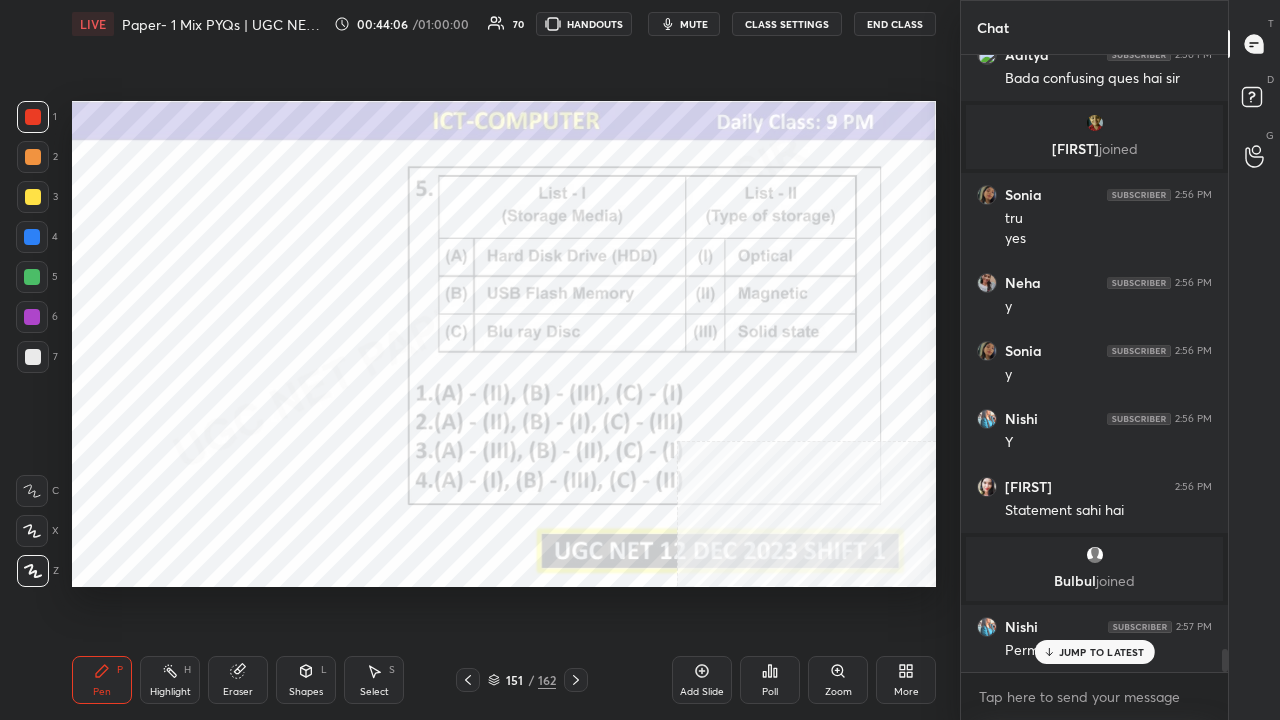 drag, startPoint x: 512, startPoint y: 682, endPoint x: 522, endPoint y: 654, distance: 29.732138 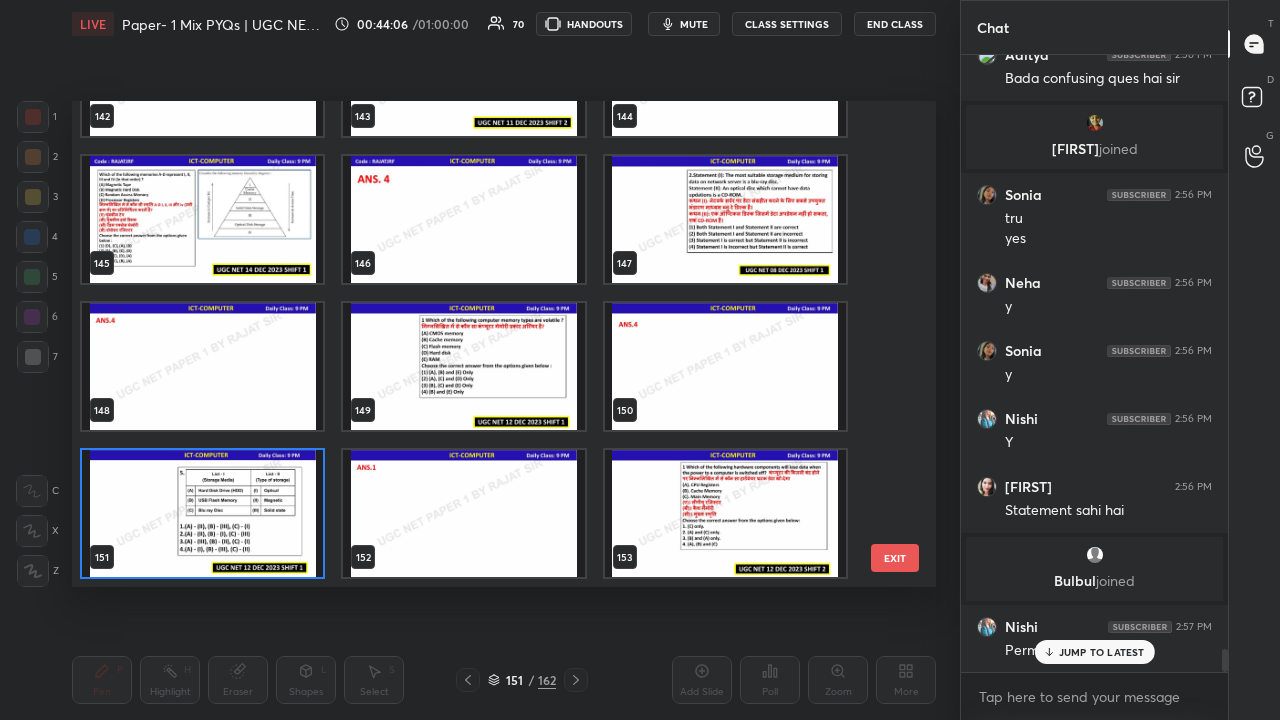 click at bounding box center (202, 513) 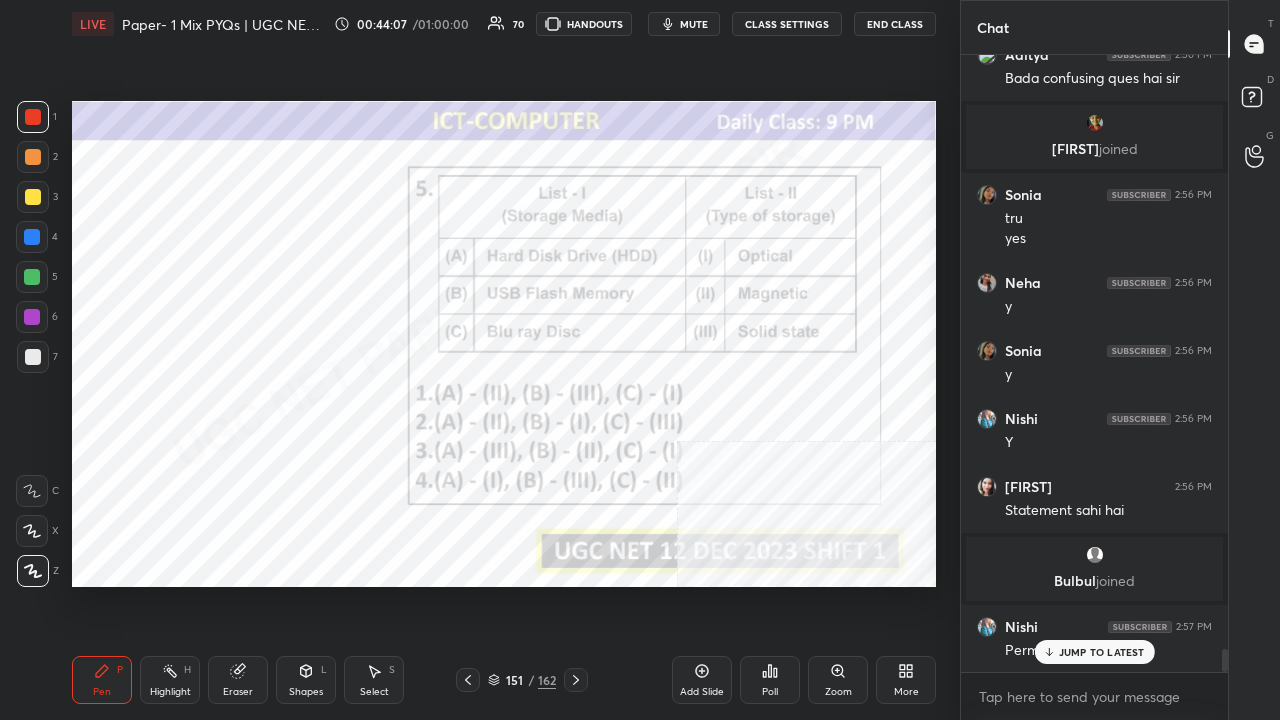 click at bounding box center (202, 513) 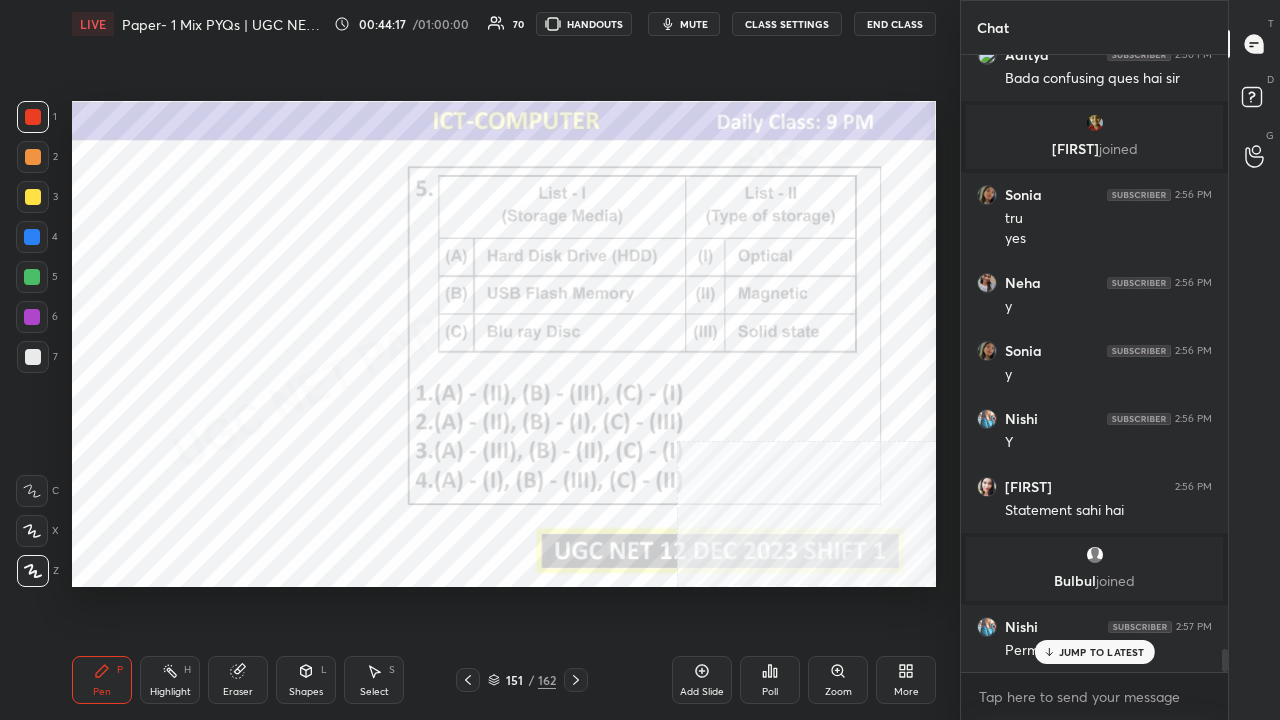 click on "151" at bounding box center (514, 680) 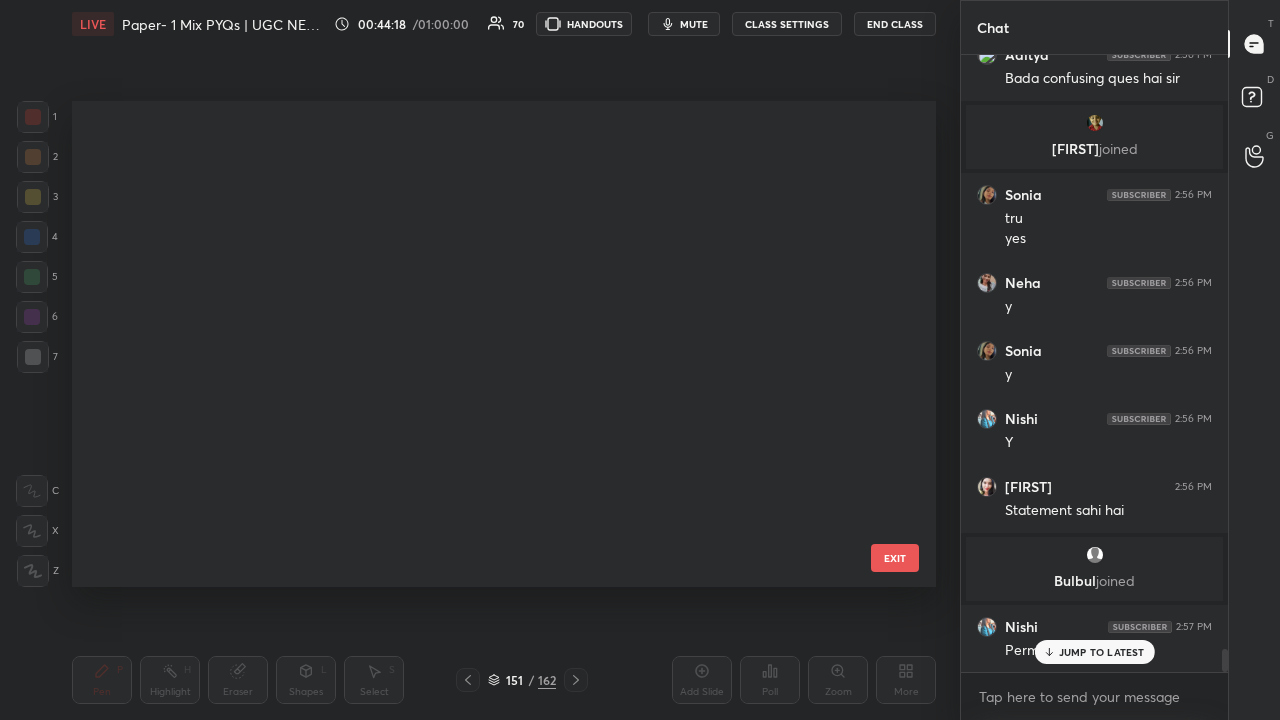 scroll, scrollTop: 7011, scrollLeft: 0, axis: vertical 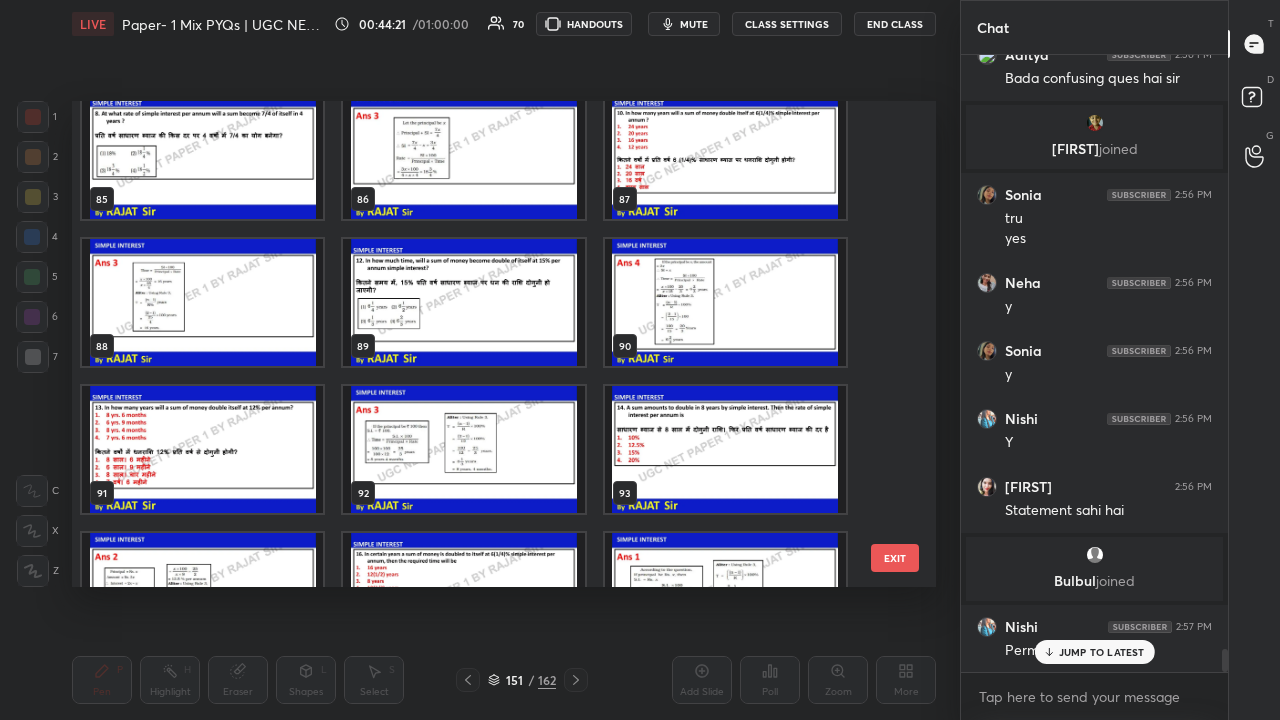 click at bounding box center (463, 302) 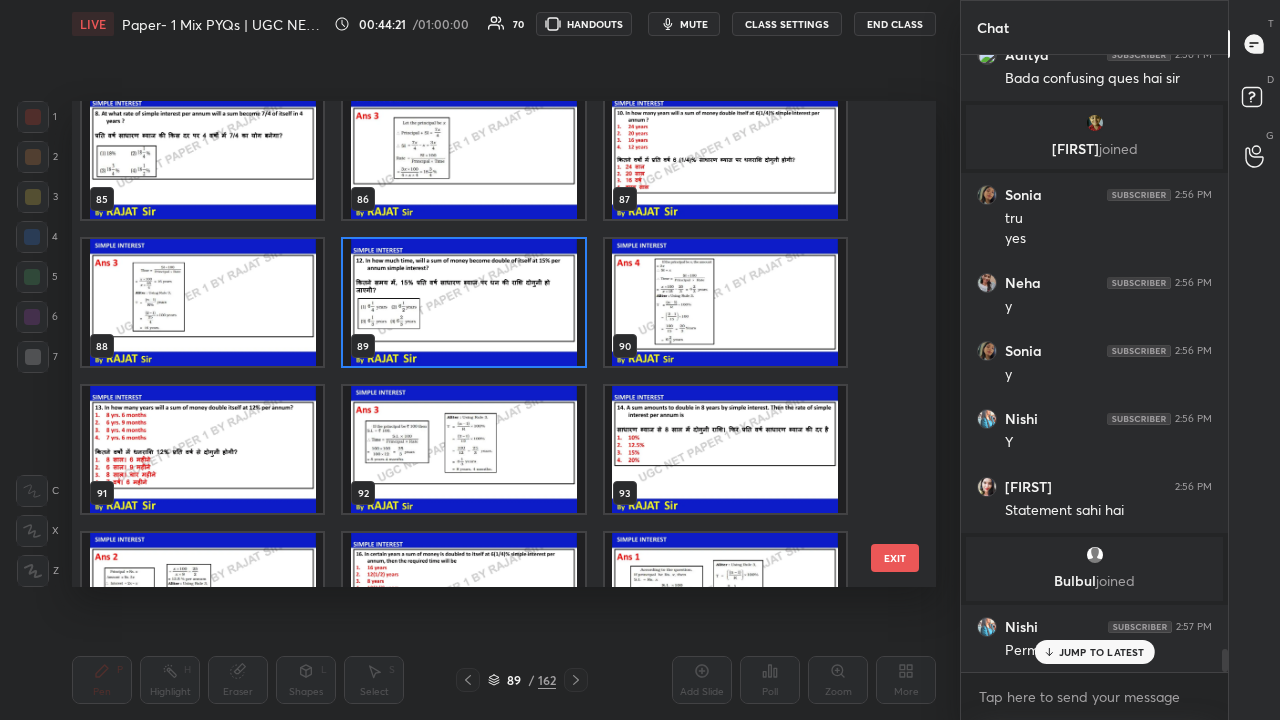click at bounding box center (463, 302) 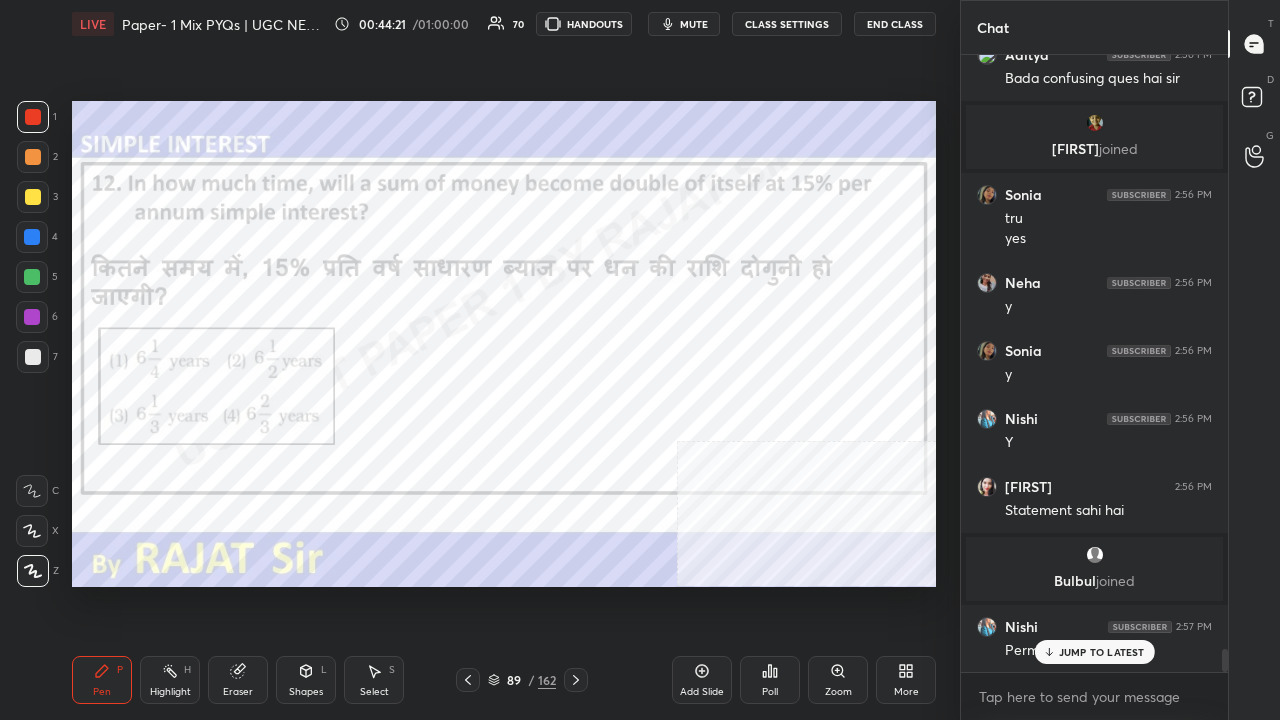 scroll, scrollTop: 16246, scrollLeft: 0, axis: vertical 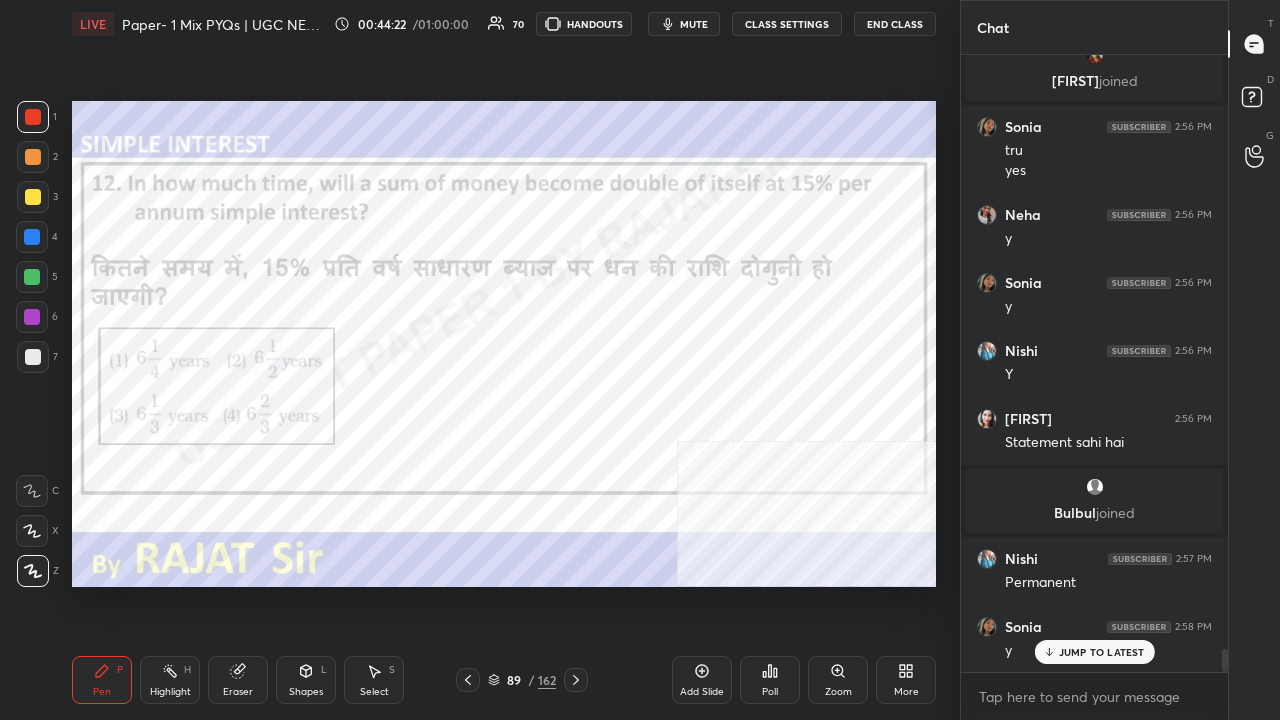 click on "89" at bounding box center [514, 680] 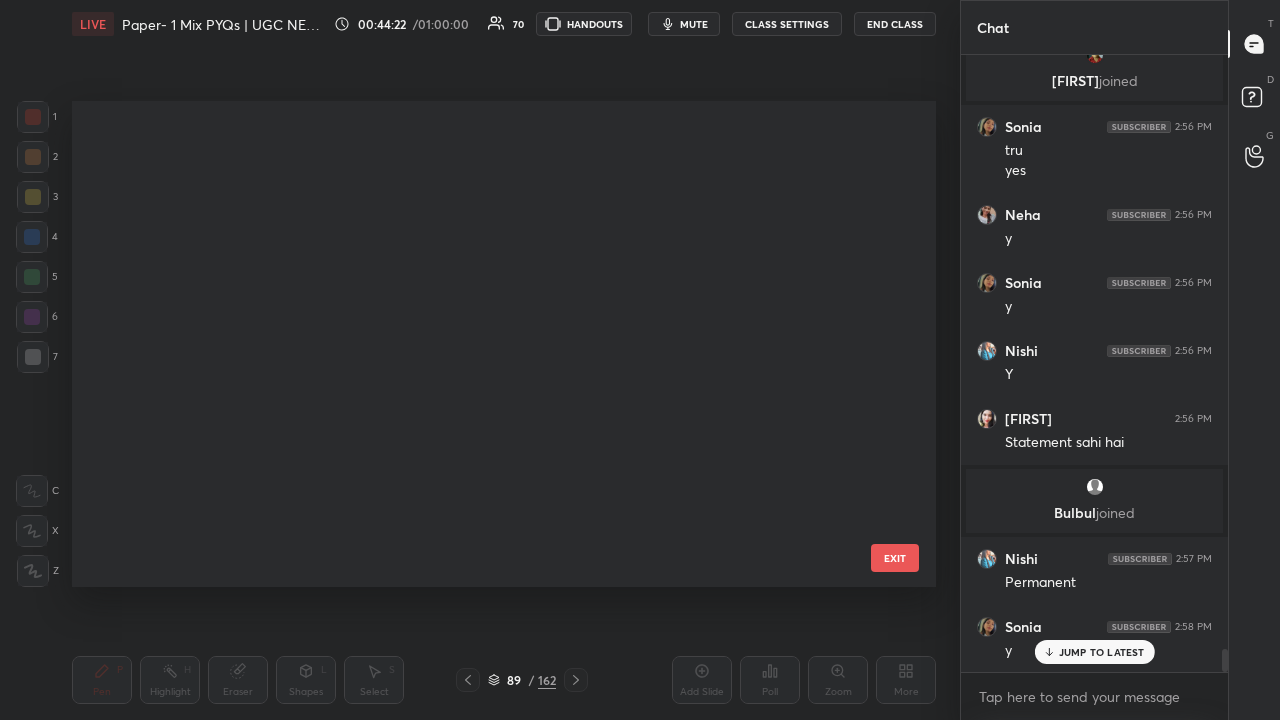 scroll, scrollTop: 3924, scrollLeft: 0, axis: vertical 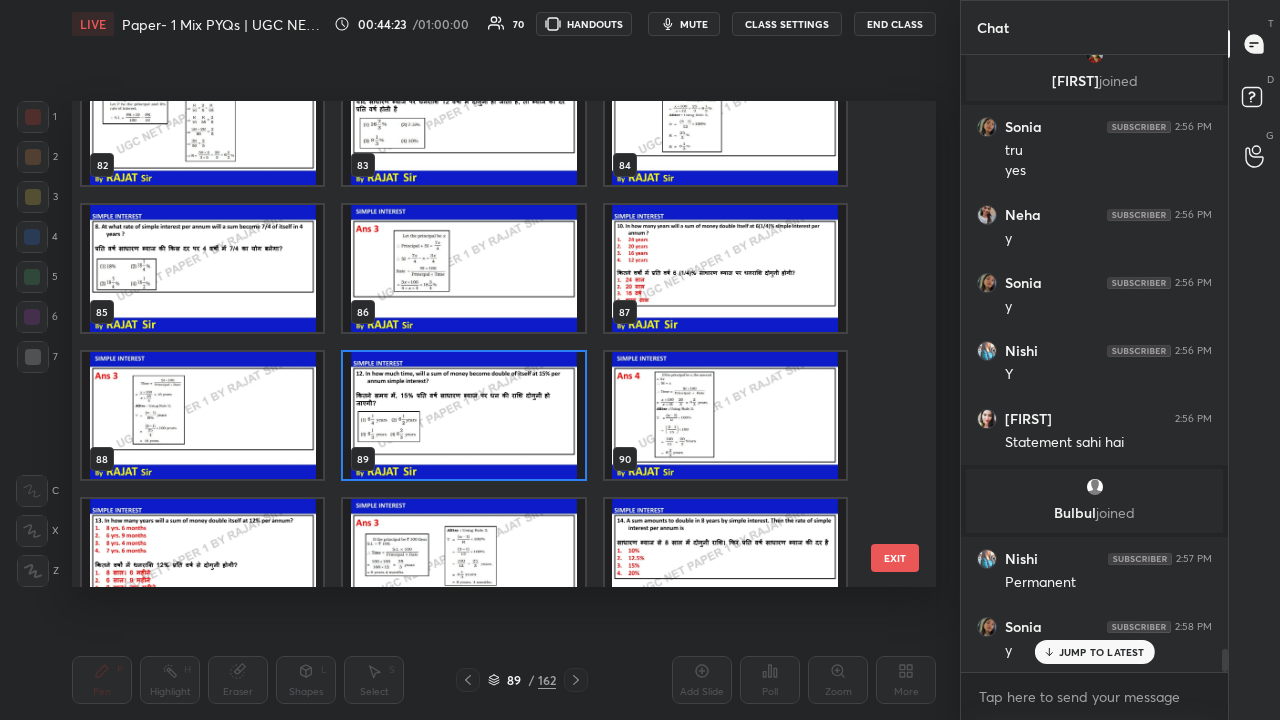 click at bounding box center [463, 415] 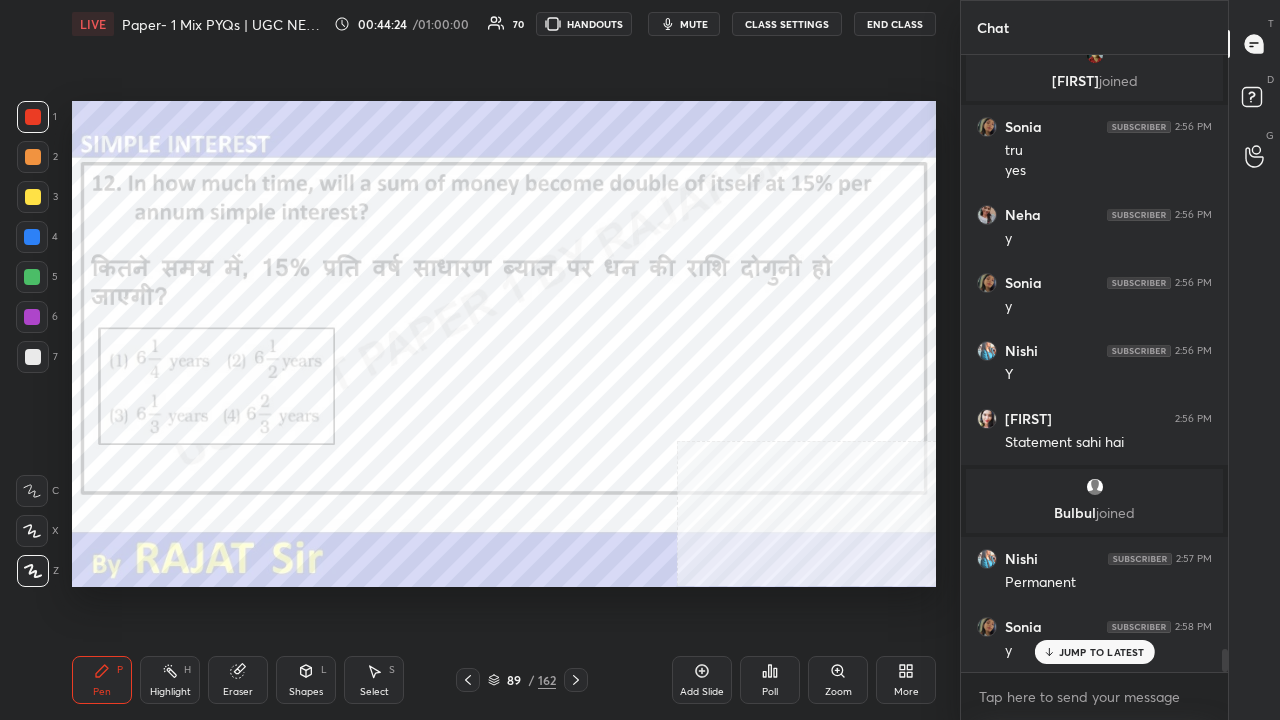click on "Poll" at bounding box center [770, 680] 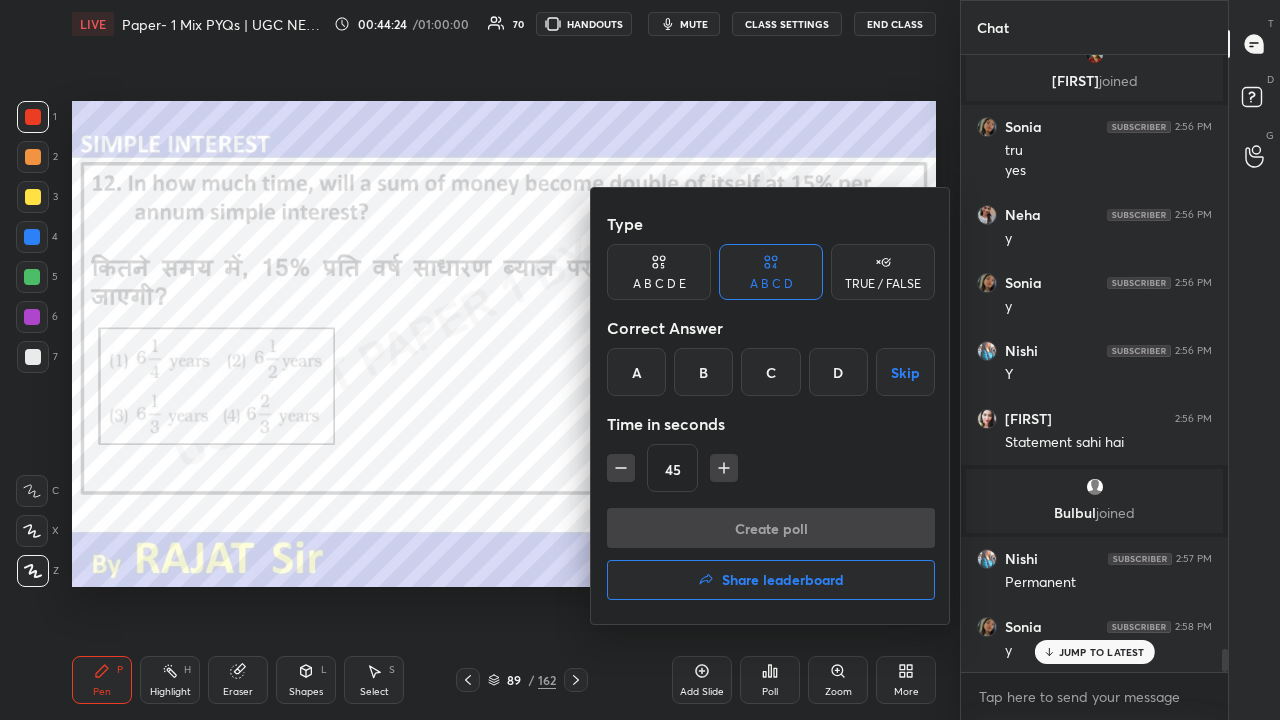 click on "D" at bounding box center (838, 372) 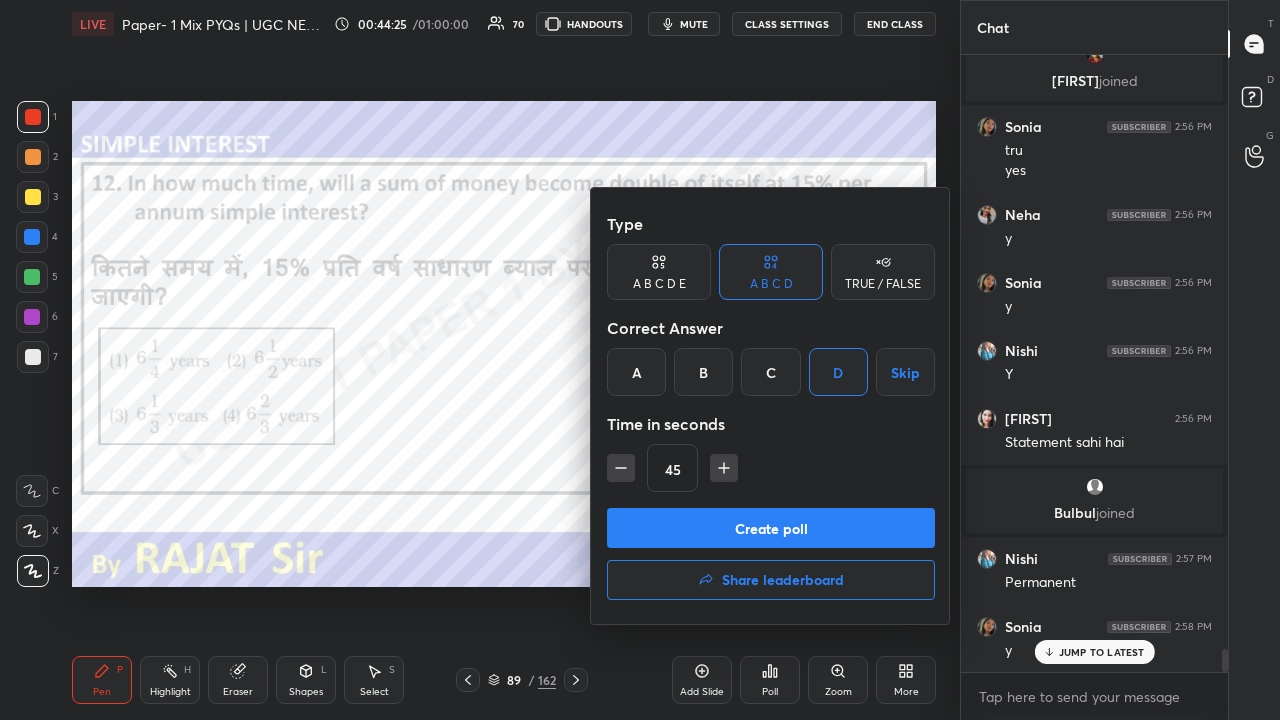 click 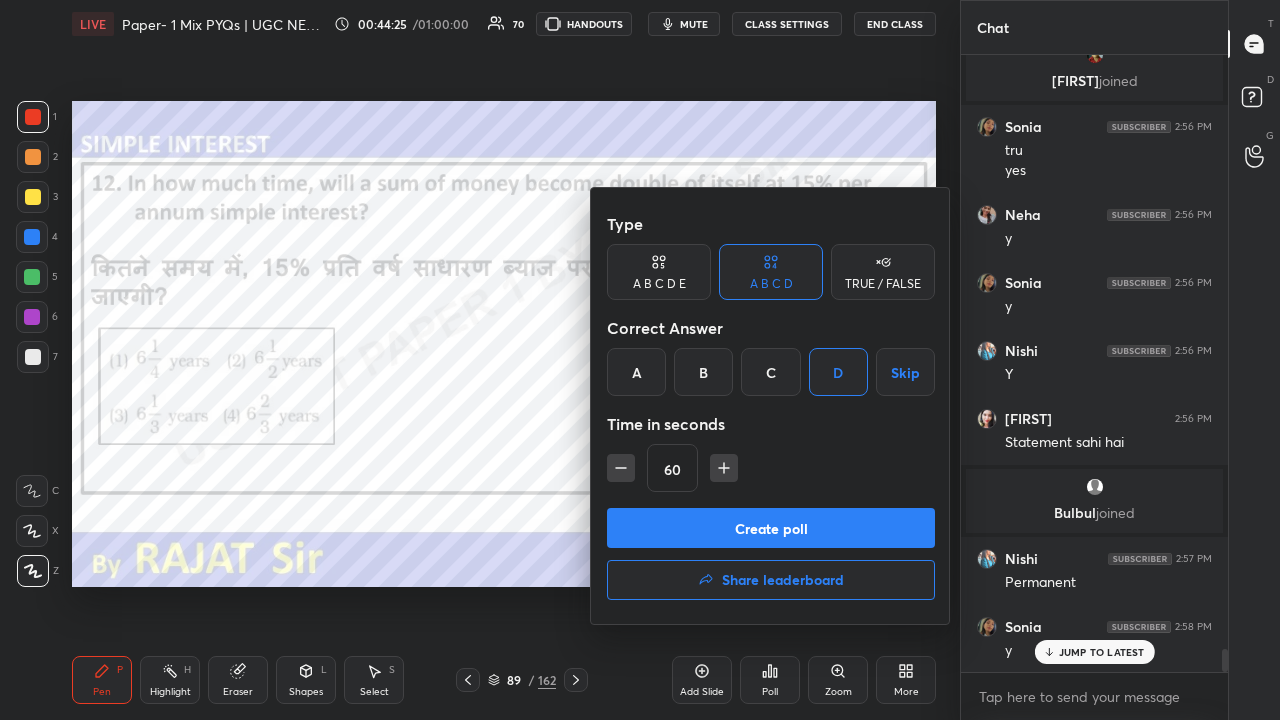 click on "Create poll" at bounding box center (771, 528) 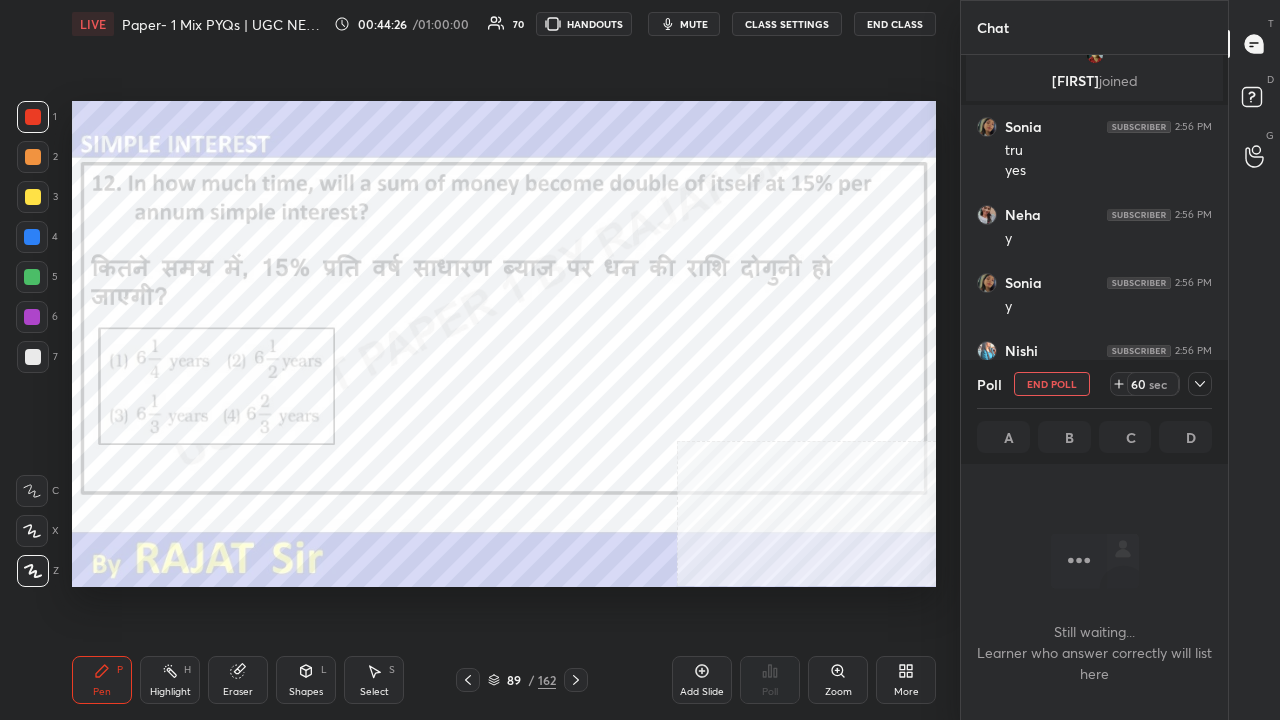 scroll, scrollTop: 569, scrollLeft: 261, axis: both 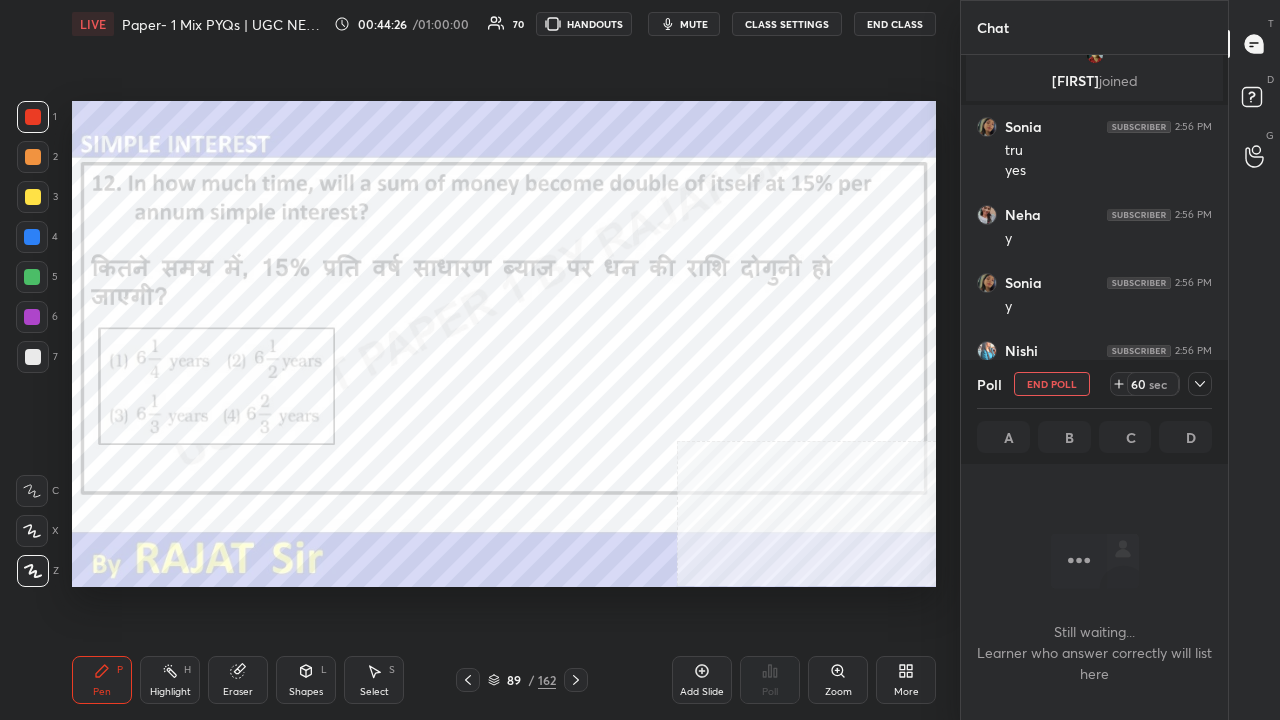 click on "mute" at bounding box center (694, 24) 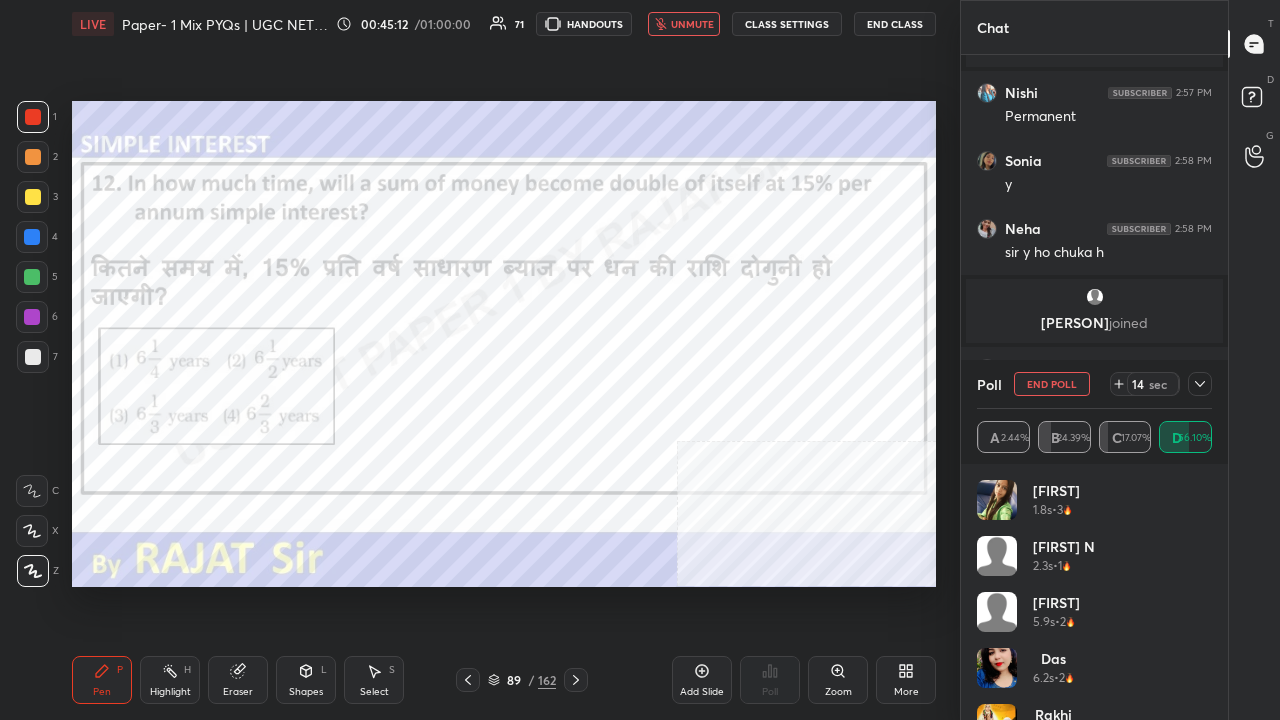scroll, scrollTop: 16780, scrollLeft: 0, axis: vertical 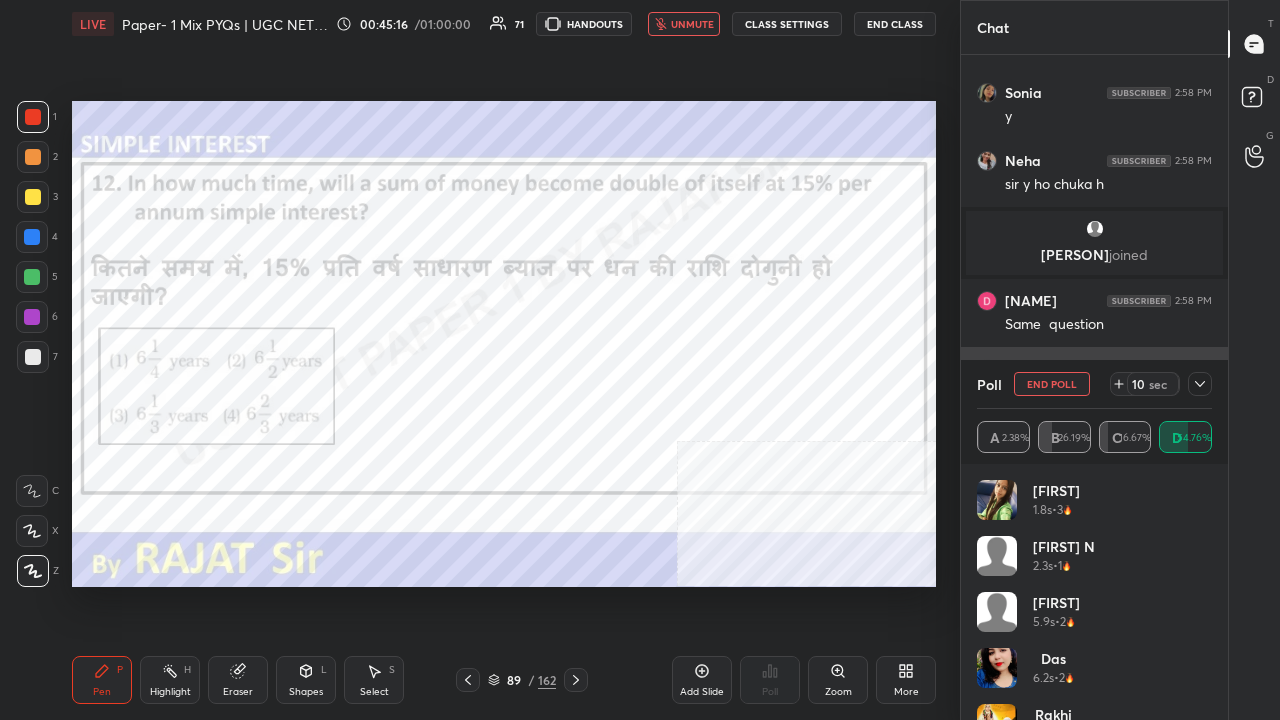 drag, startPoint x: 1209, startPoint y: 385, endPoint x: 1193, endPoint y: 398, distance: 20.615528 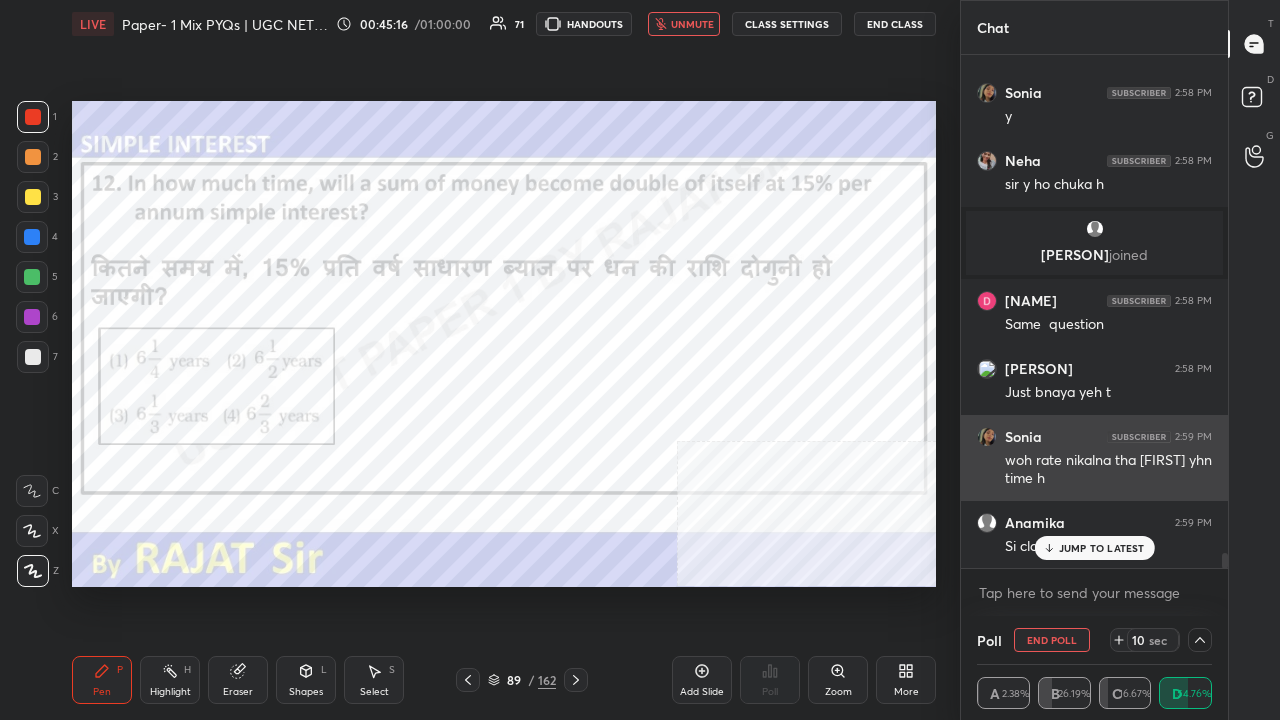scroll, scrollTop: 0, scrollLeft: 0, axis: both 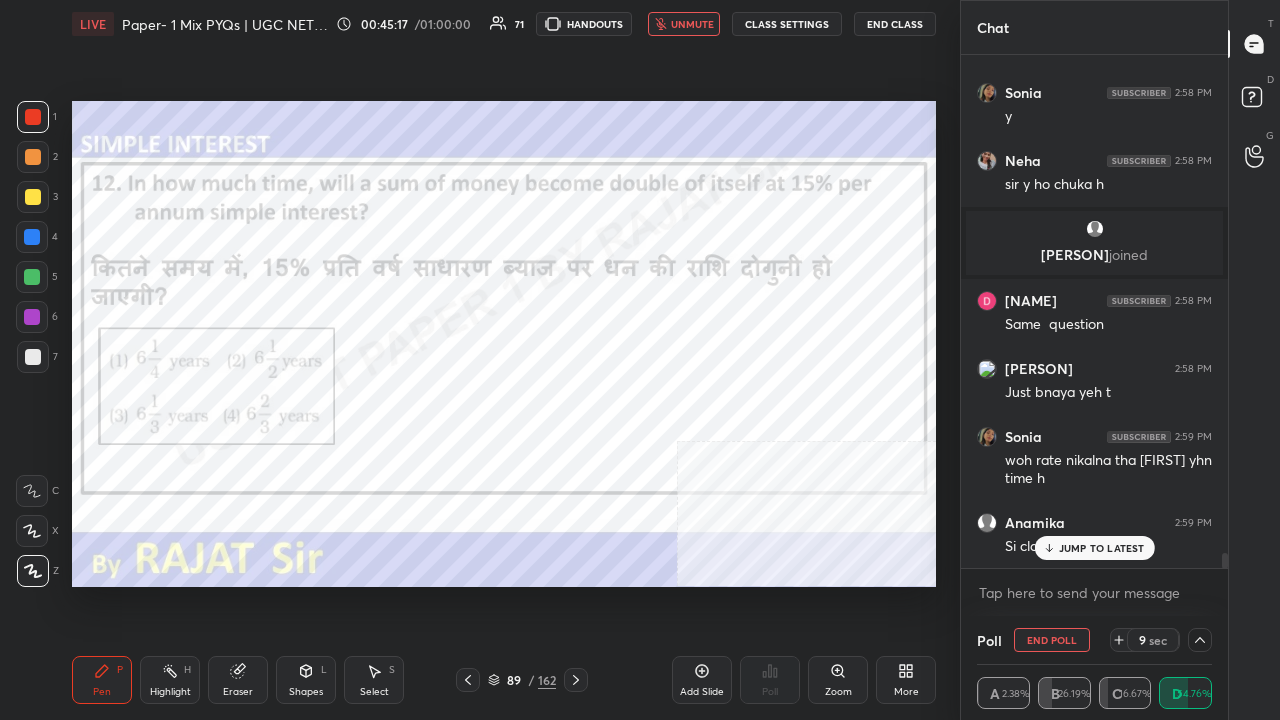 drag, startPoint x: 1101, startPoint y: 552, endPoint x: 986, endPoint y: 542, distance: 115.43397 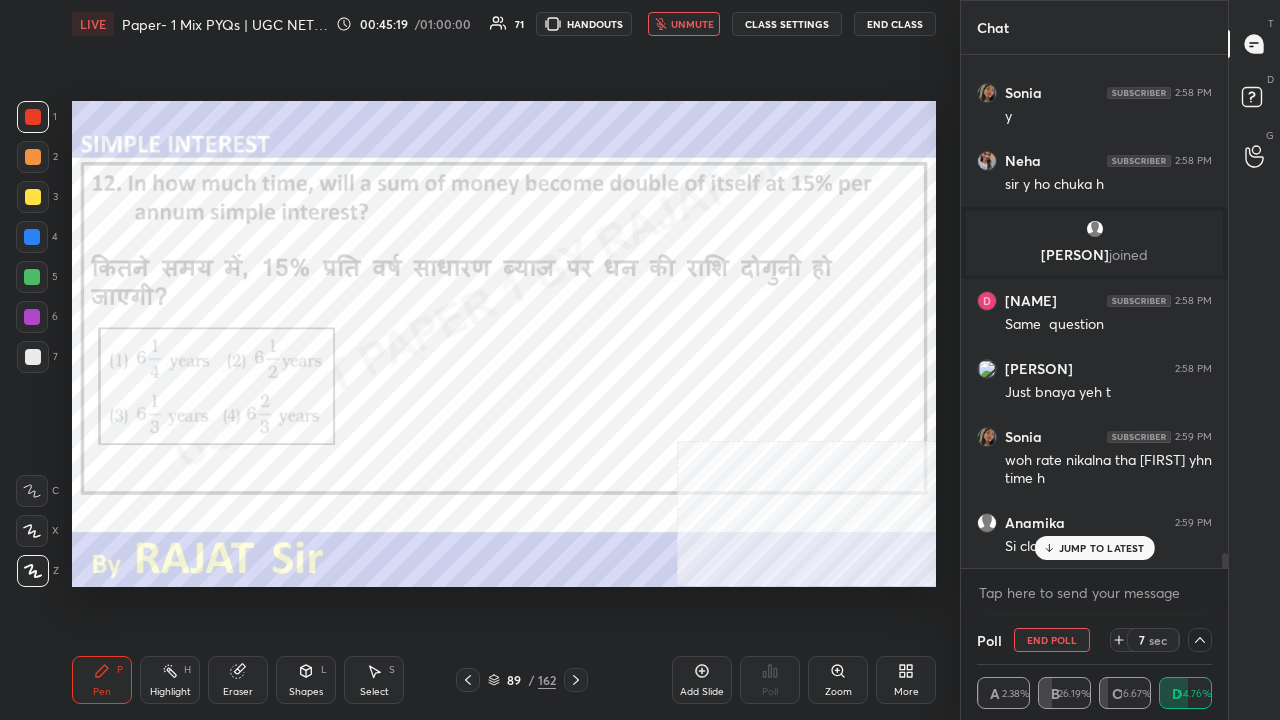 scroll, scrollTop: 16852, scrollLeft: 0, axis: vertical 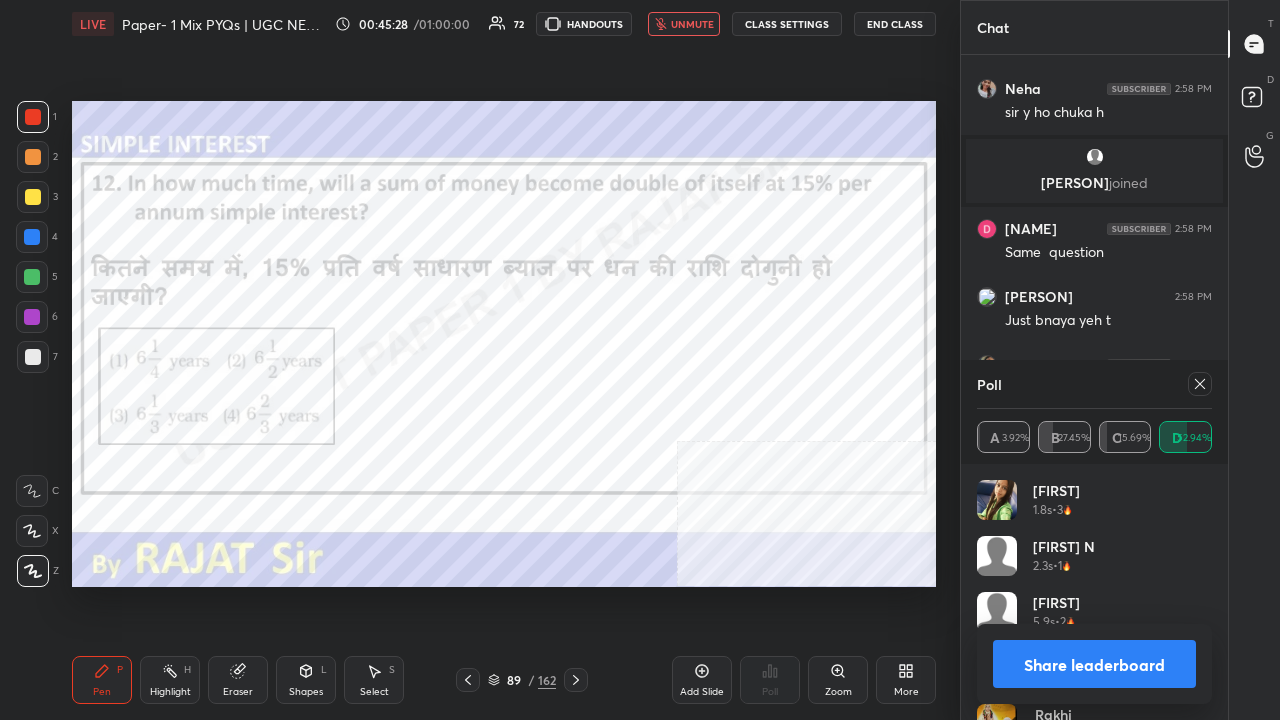 drag, startPoint x: 703, startPoint y: 31, endPoint x: 806, endPoint y: 98, distance: 122.87392 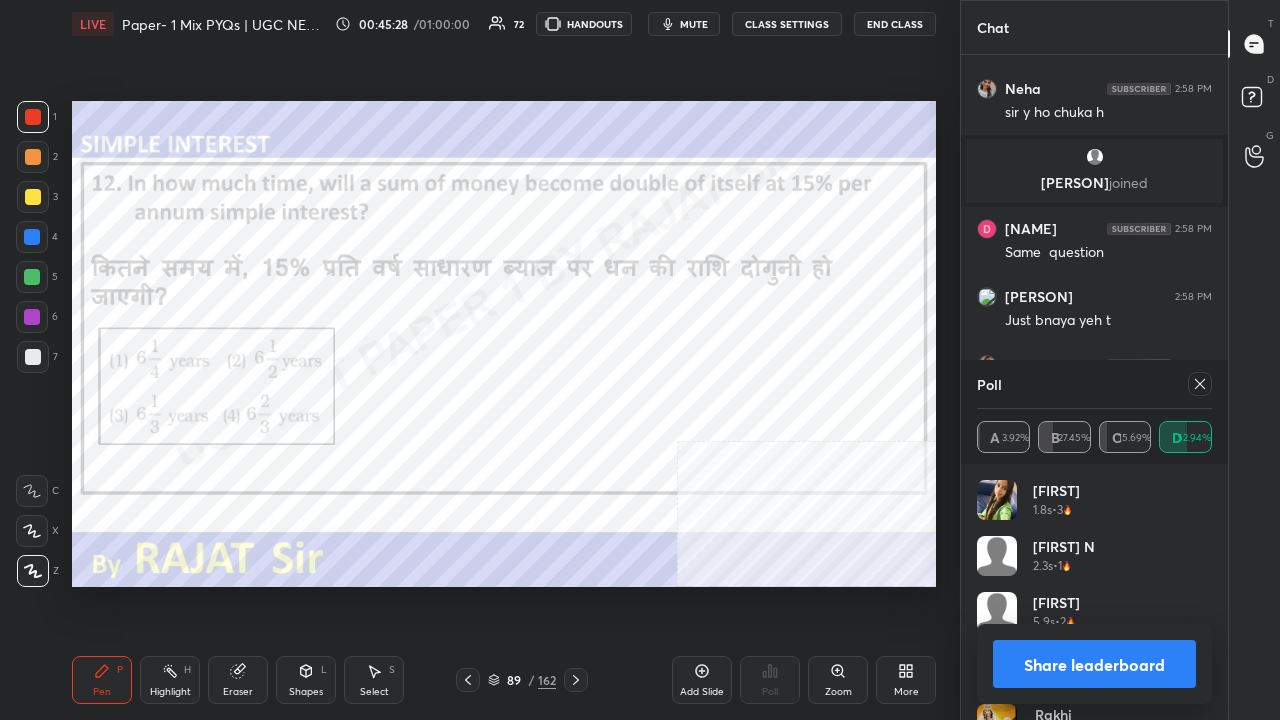 drag, startPoint x: 1201, startPoint y: 379, endPoint x: 1190, endPoint y: 380, distance: 11.045361 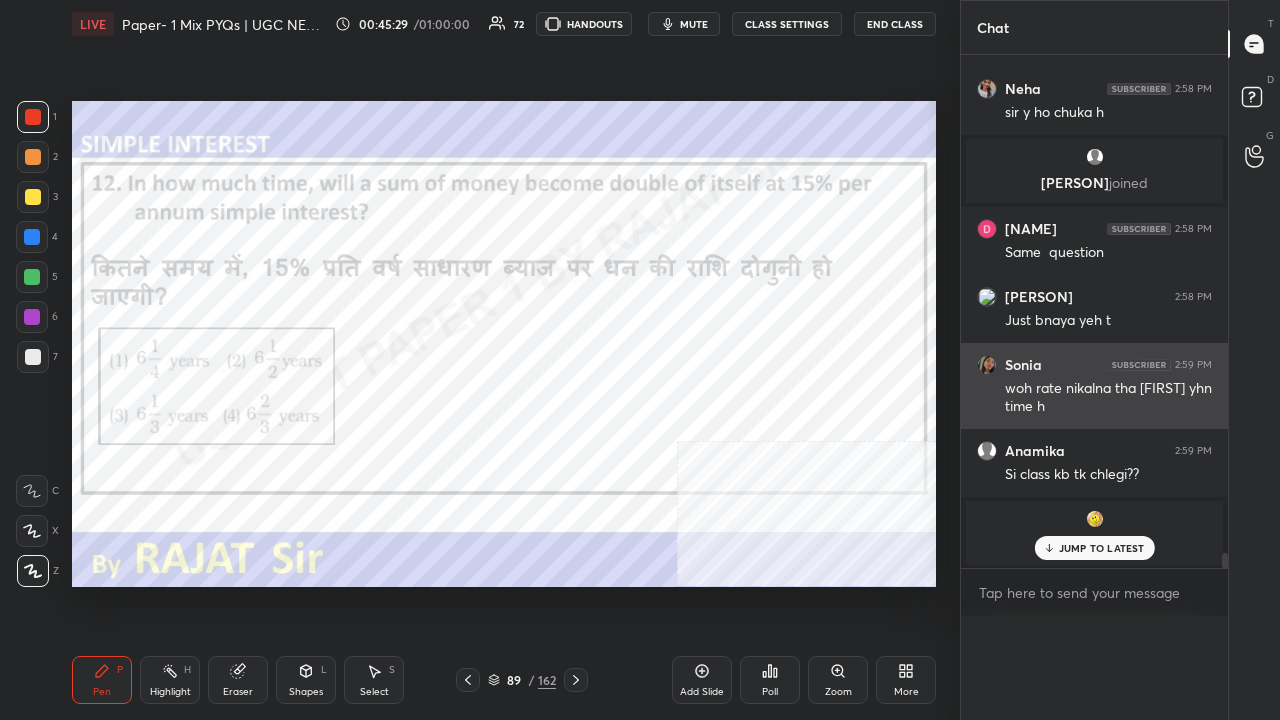 scroll, scrollTop: 150, scrollLeft: 229, axis: both 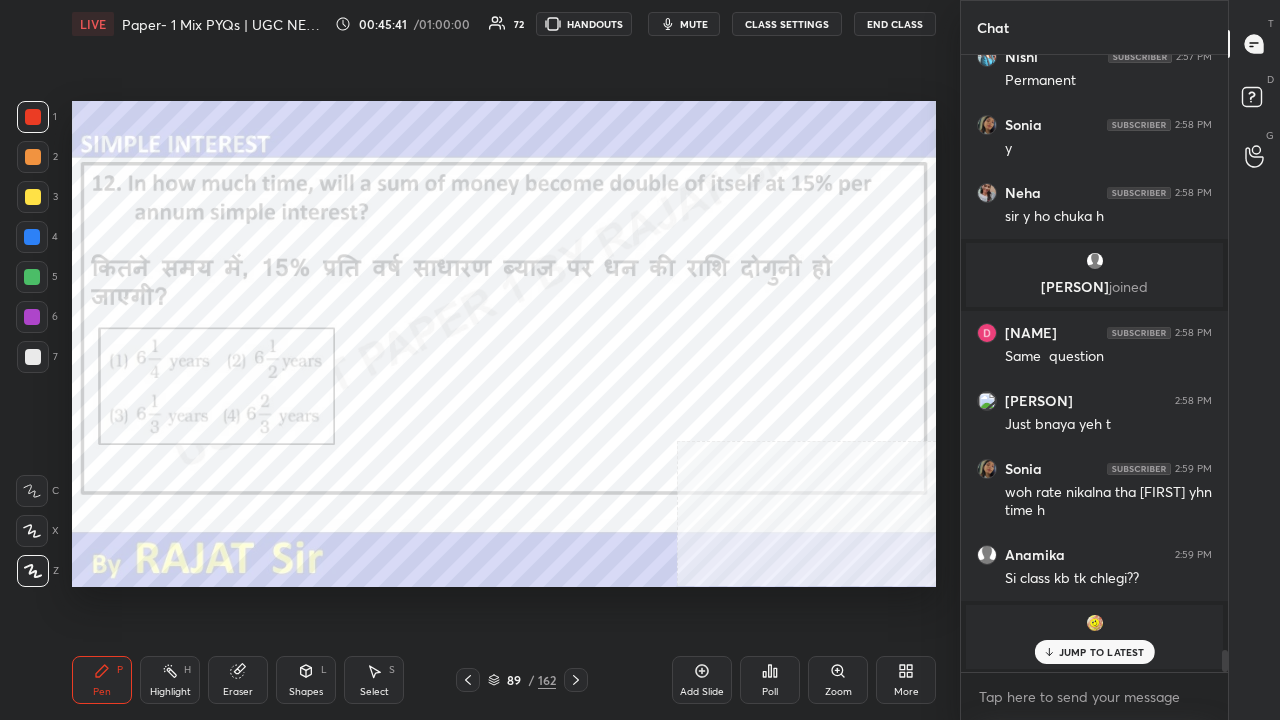 click on "JUMP TO LATEST" at bounding box center (1102, 652) 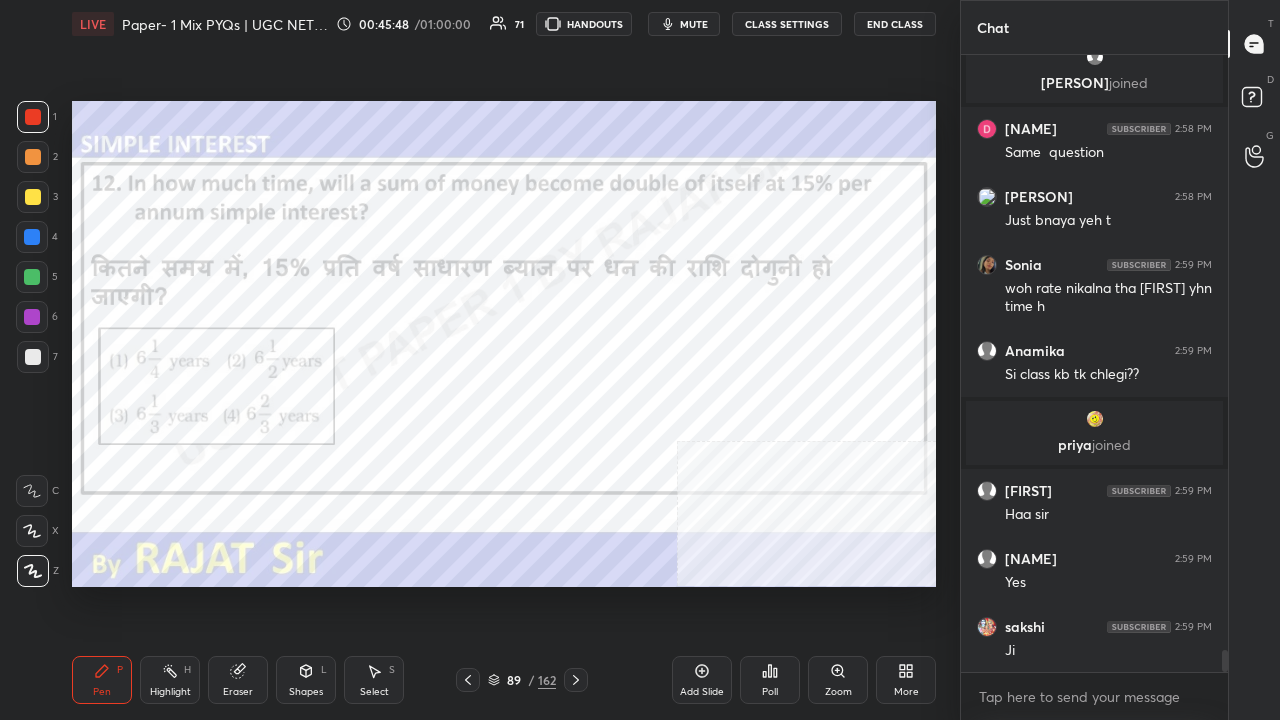 scroll, scrollTop: 16618, scrollLeft: 0, axis: vertical 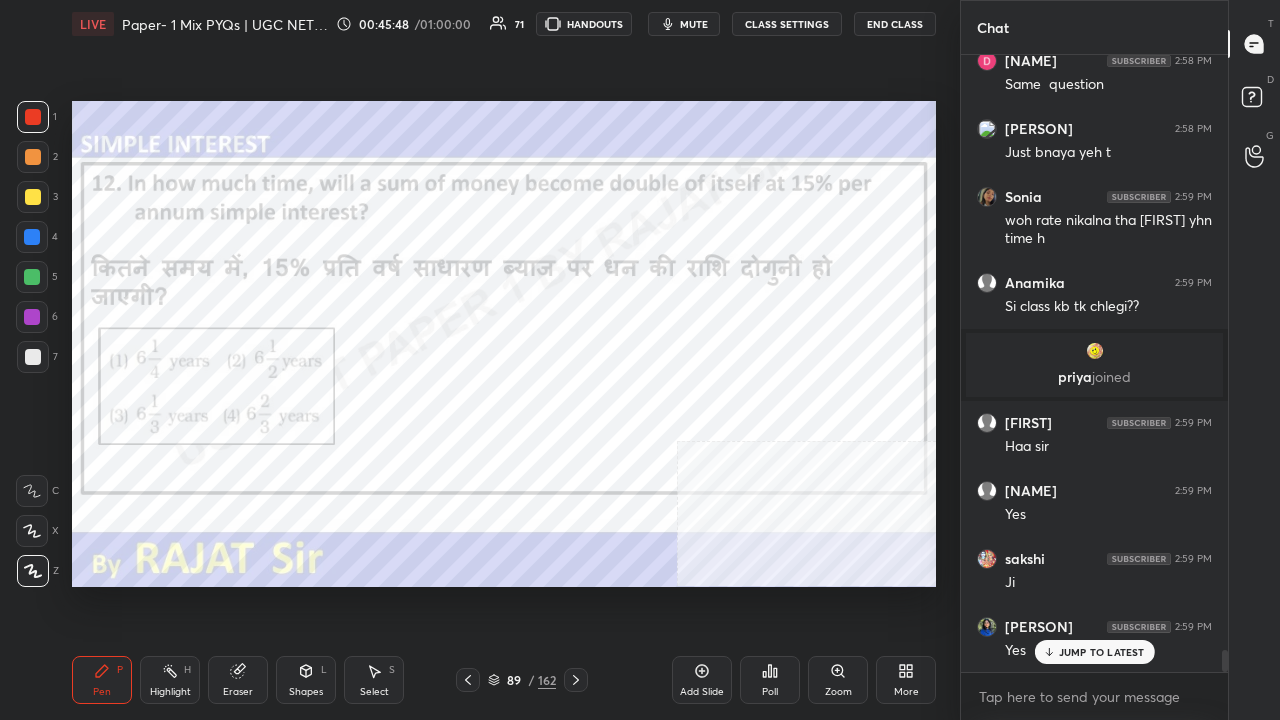 drag, startPoint x: 526, startPoint y: 676, endPoint x: 548, endPoint y: 590, distance: 88.76936 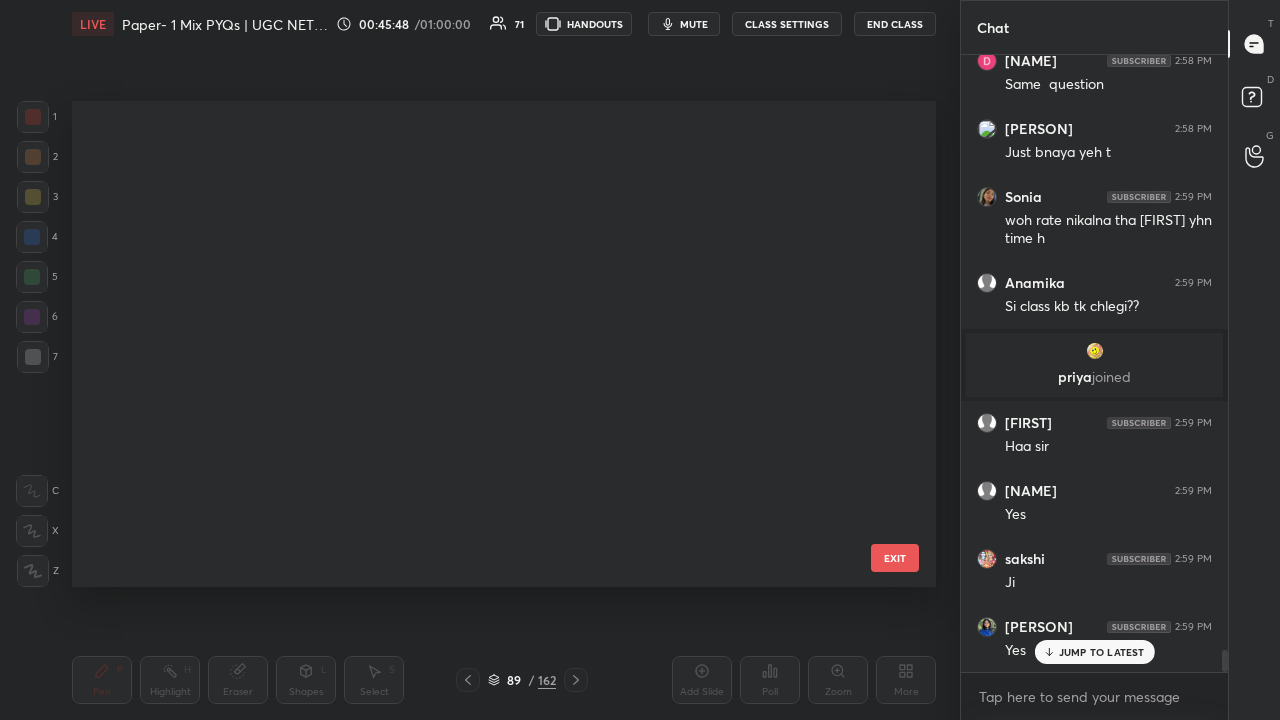 scroll, scrollTop: 3924, scrollLeft: 0, axis: vertical 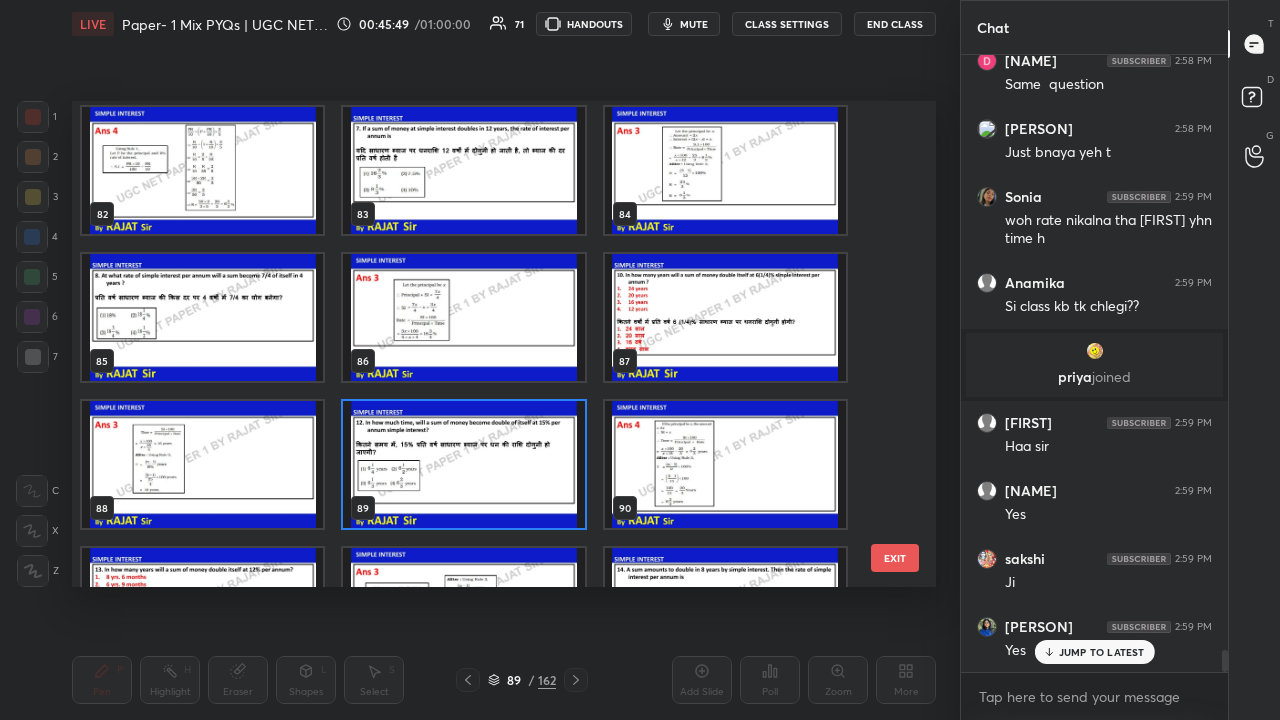 click on "82 83 84 85 86 87 88 89 90 91 92 93 94 95 96" at bounding box center [486, 344] 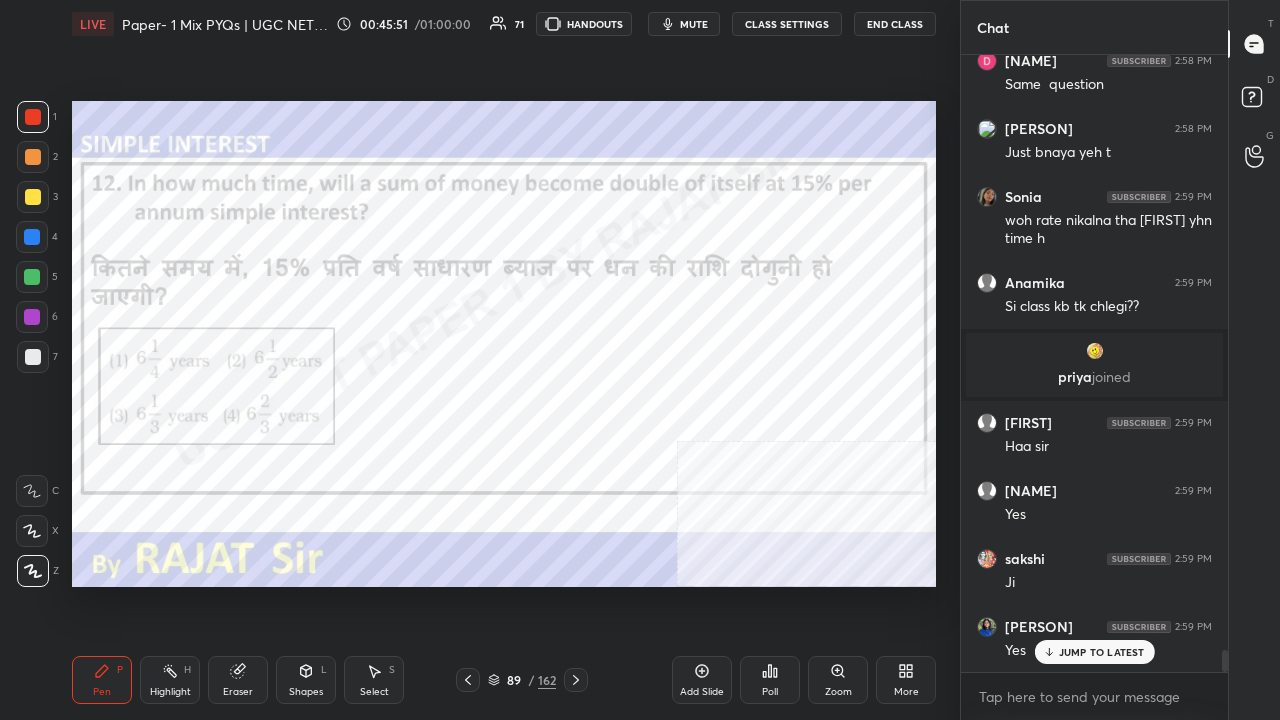 drag, startPoint x: 507, startPoint y: 685, endPoint x: 548, endPoint y: 616, distance: 80.26207 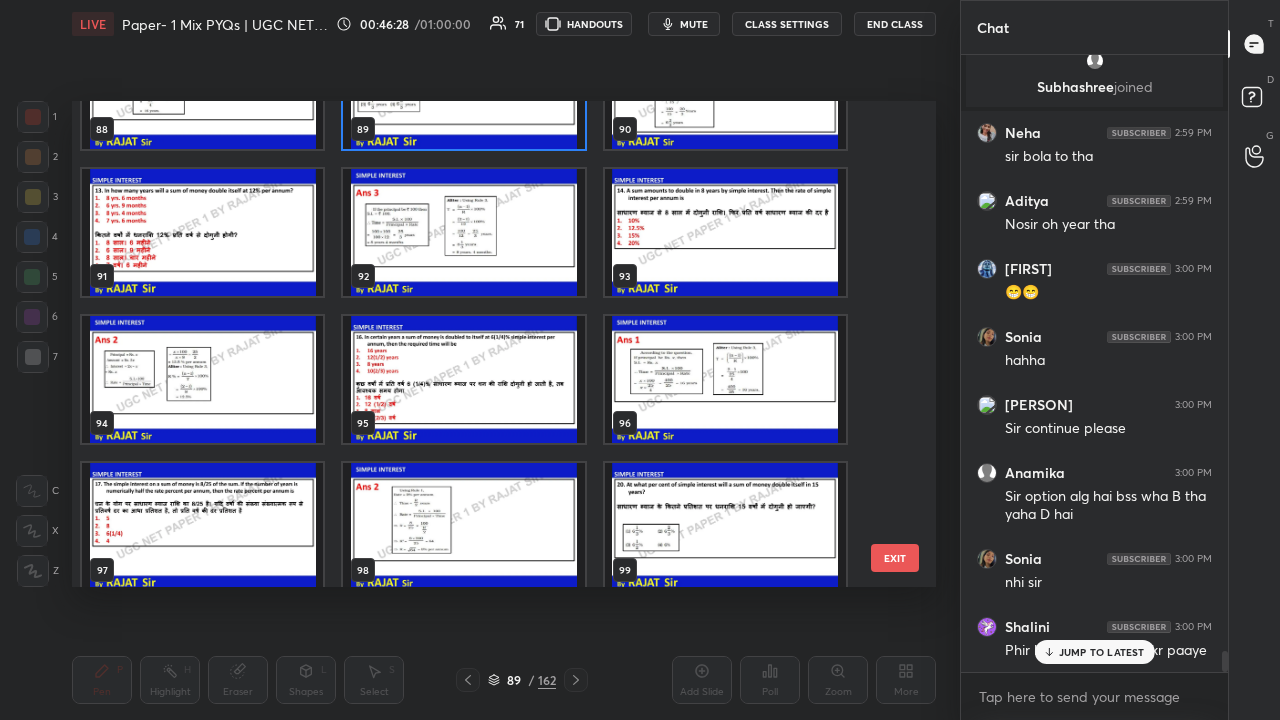 click at bounding box center (463, 379) 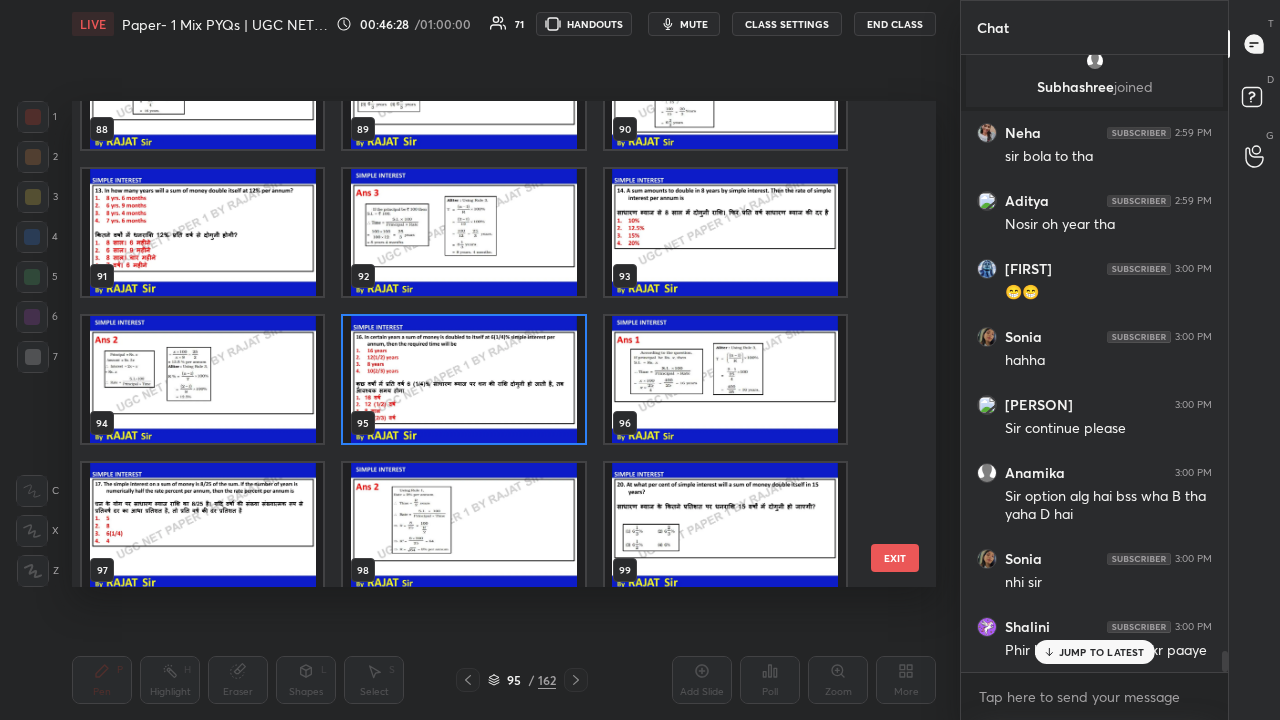 click at bounding box center (463, 379) 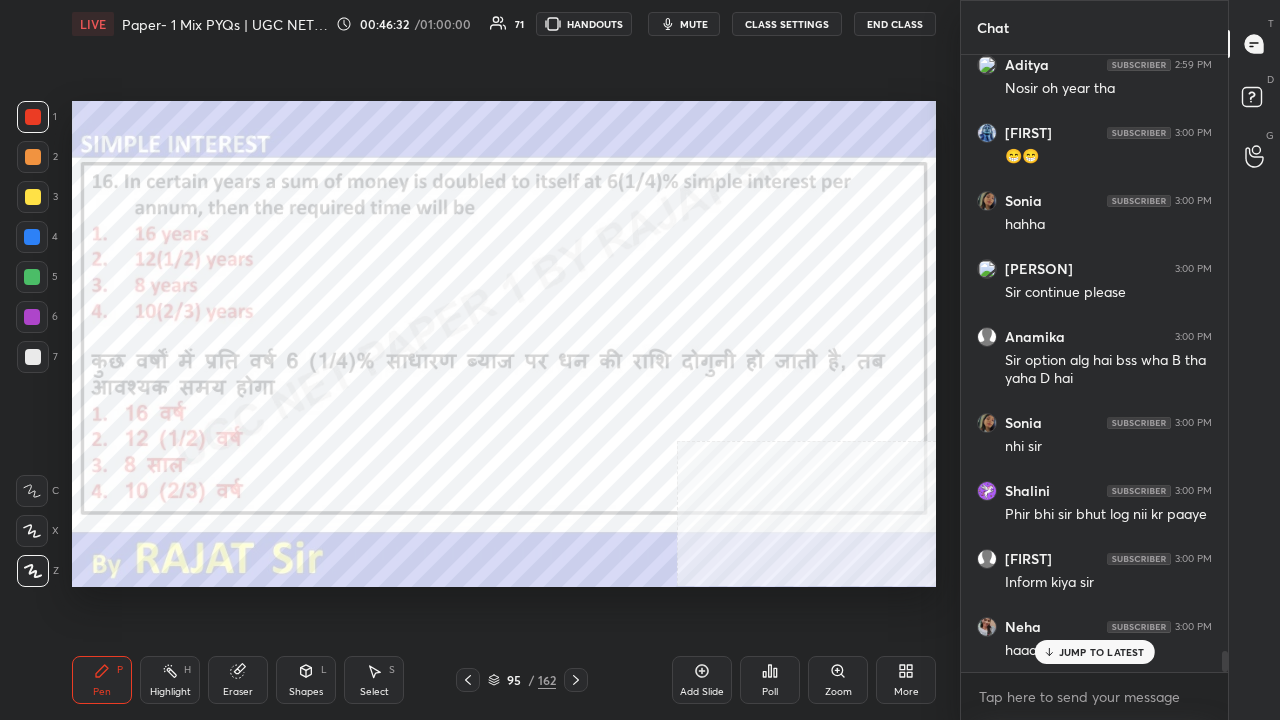 click on "More" at bounding box center (906, 680) 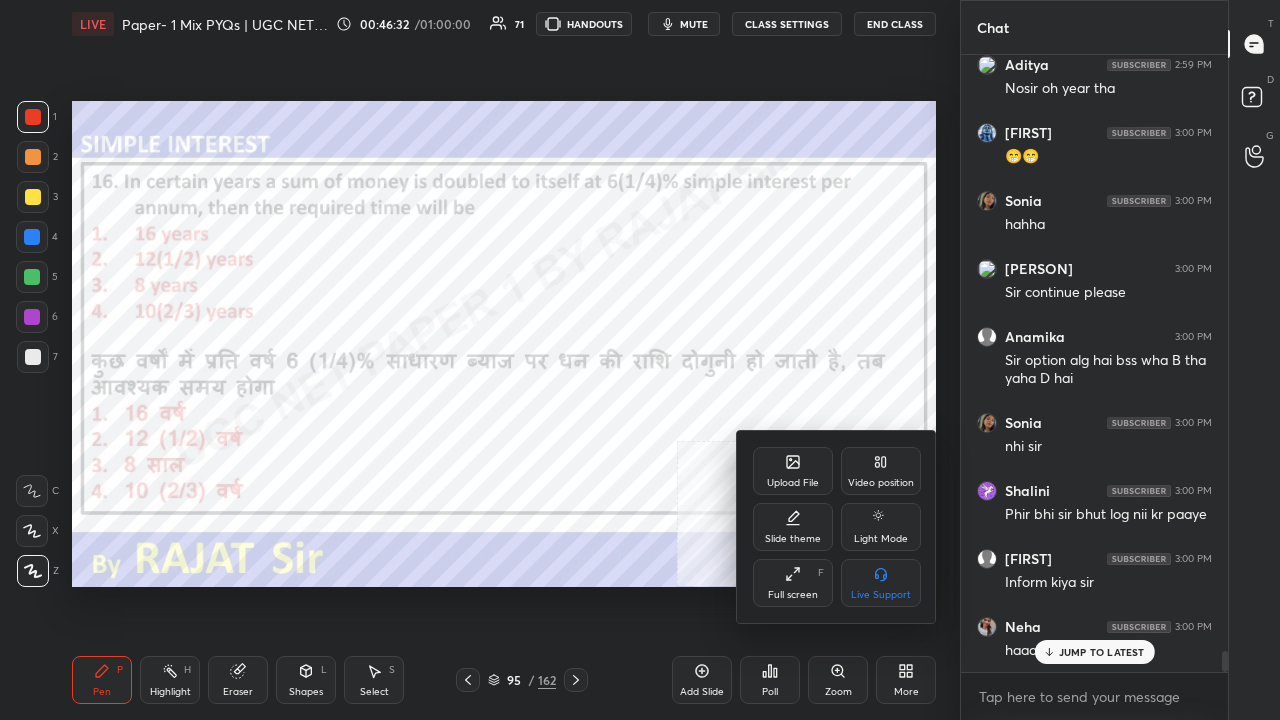 click 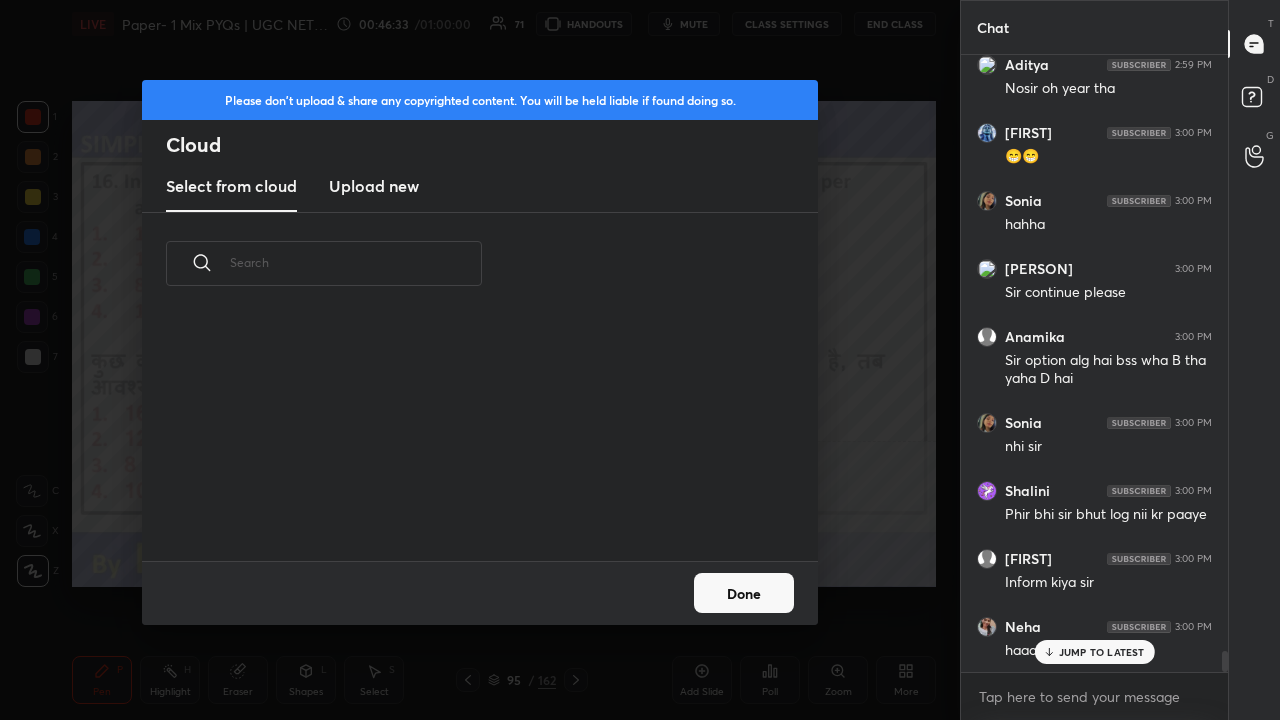 drag, startPoint x: 375, startPoint y: 167, endPoint x: 392, endPoint y: 192, distance: 30.232433 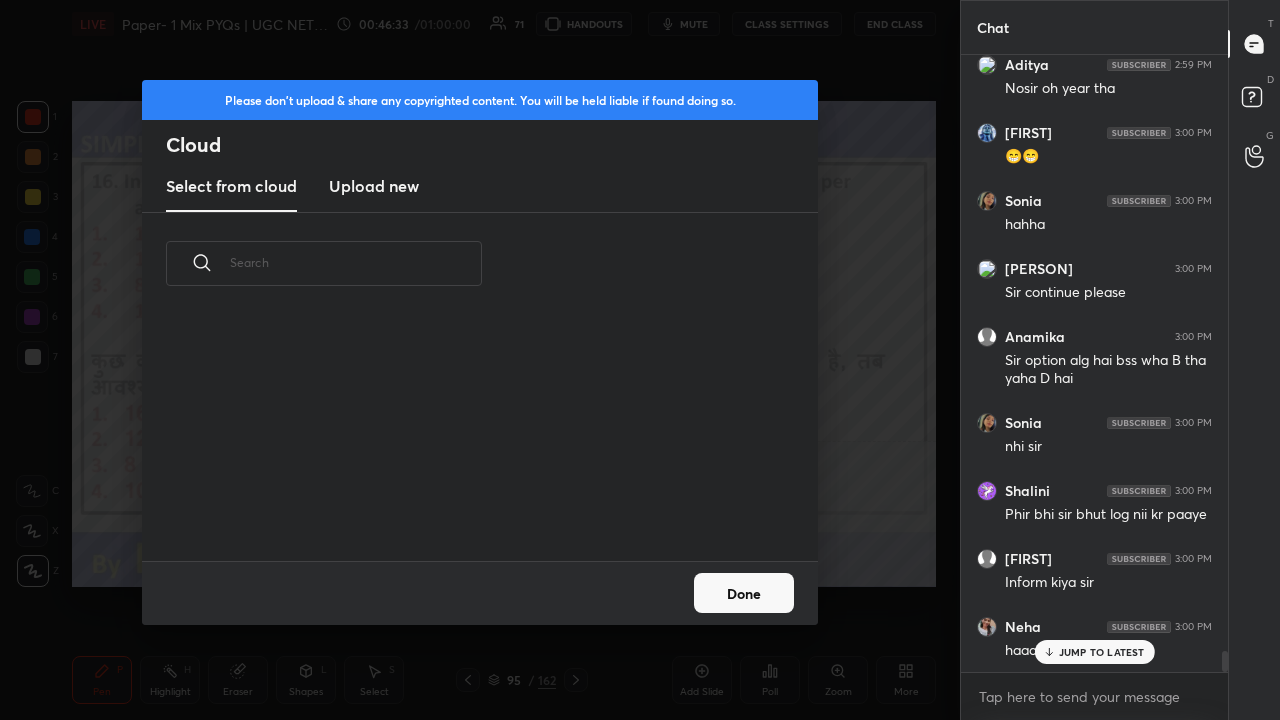 click on "Upload new" at bounding box center (374, 187) 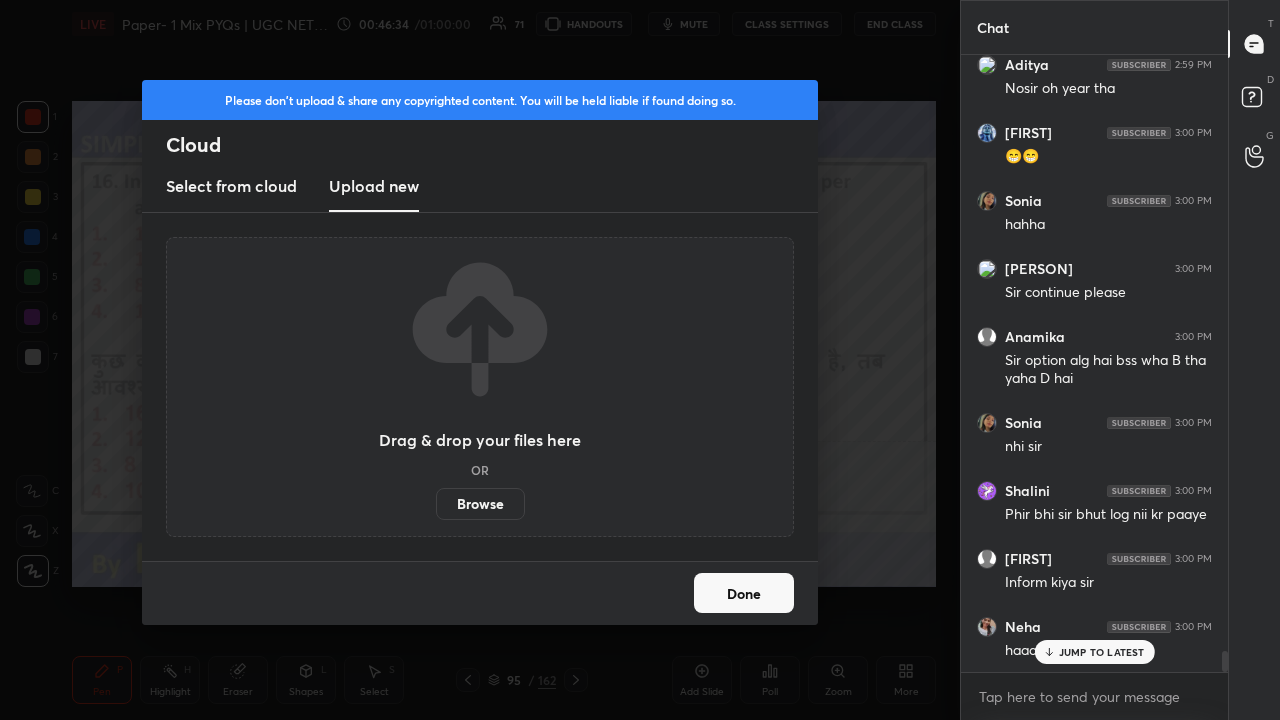 click on "Browse" at bounding box center (480, 504) 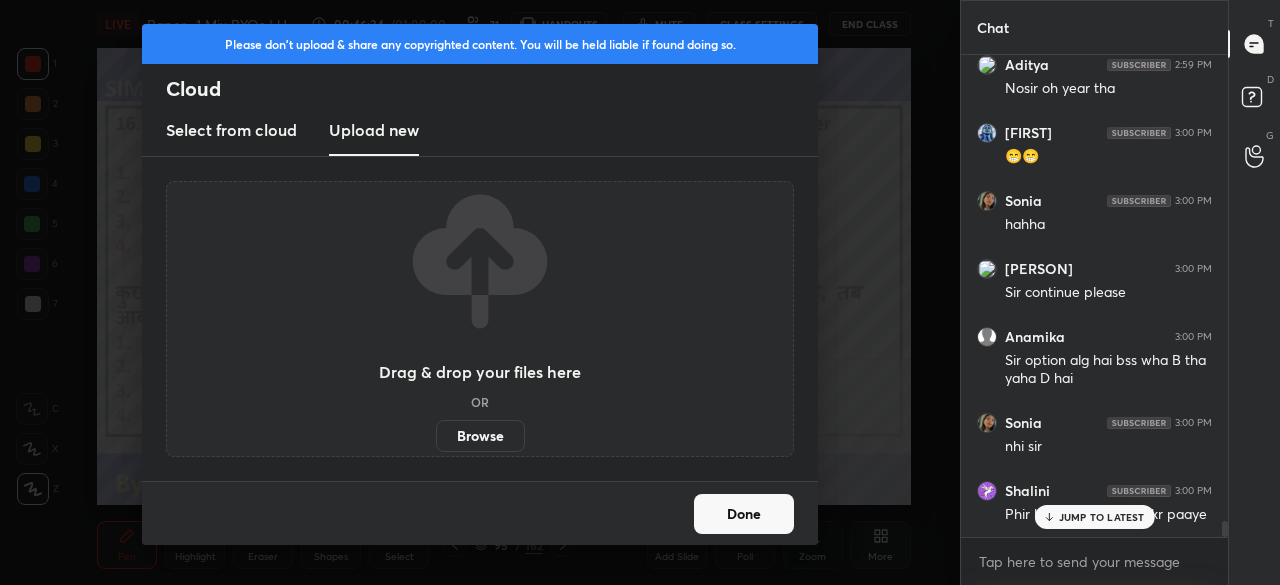type on "x" 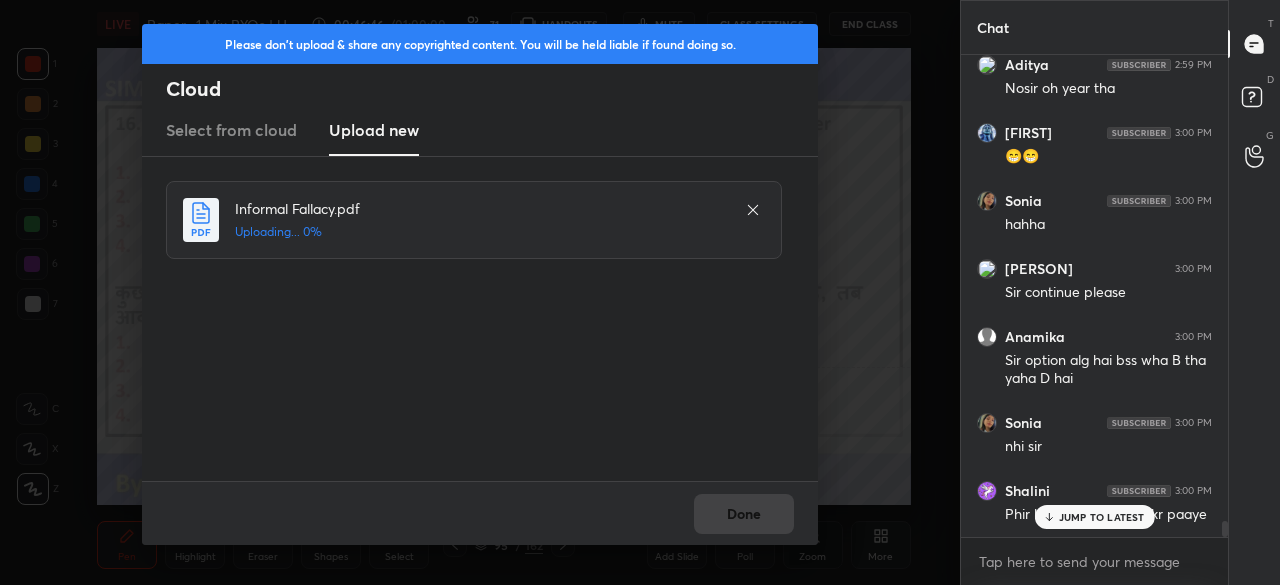 click on "JUMP TO LATEST" at bounding box center [1102, 517] 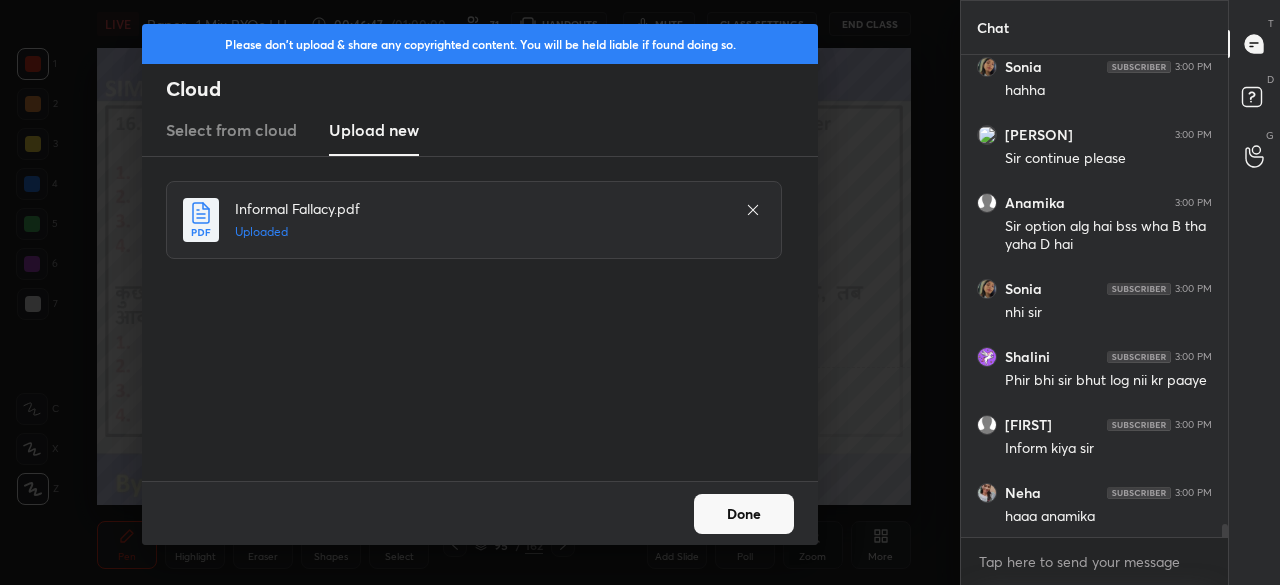 drag, startPoint x: 740, startPoint y: 517, endPoint x: 658, endPoint y: 520, distance: 82.05486 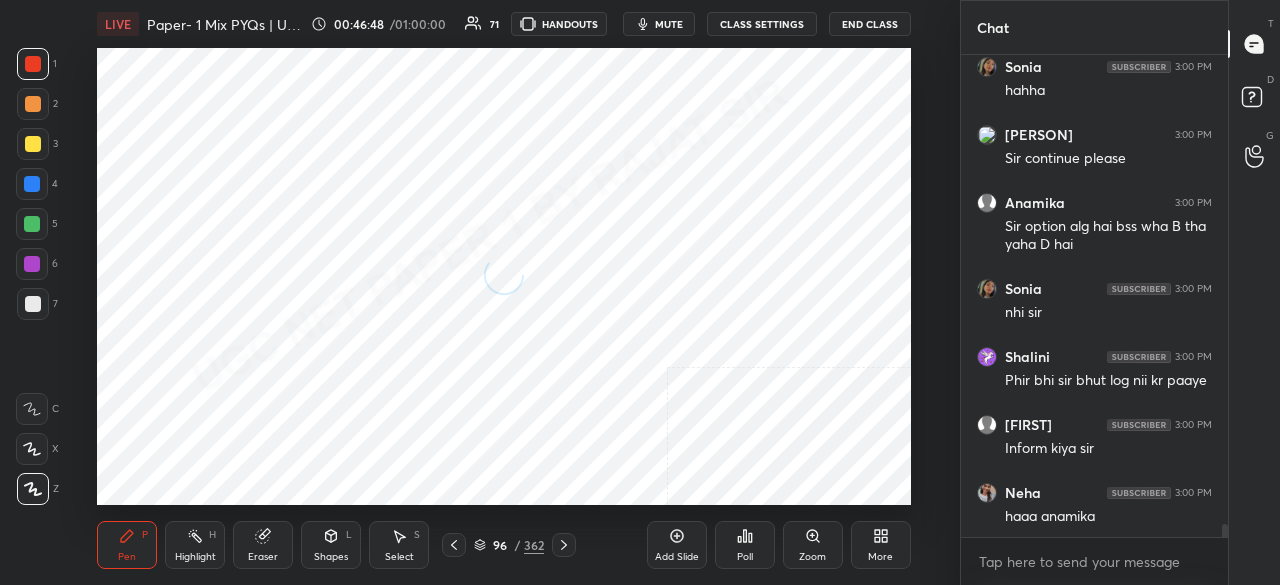 drag, startPoint x: 456, startPoint y: 549, endPoint x: 493, endPoint y: 551, distance: 37.054016 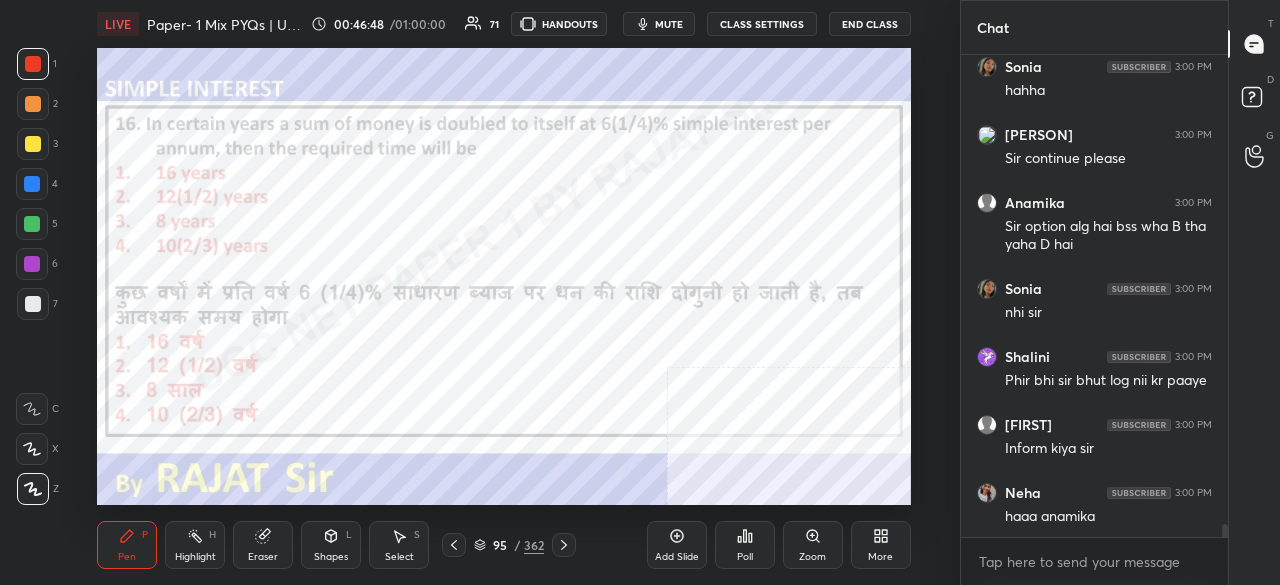 click on "95" at bounding box center [500, 545] 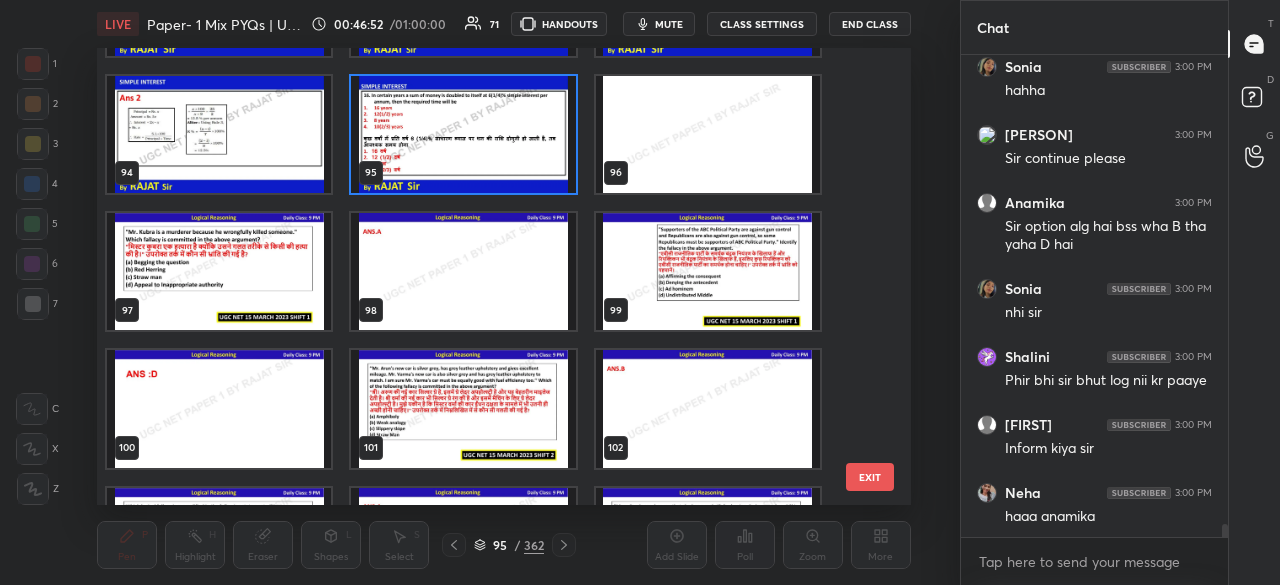 click at bounding box center [219, 271] 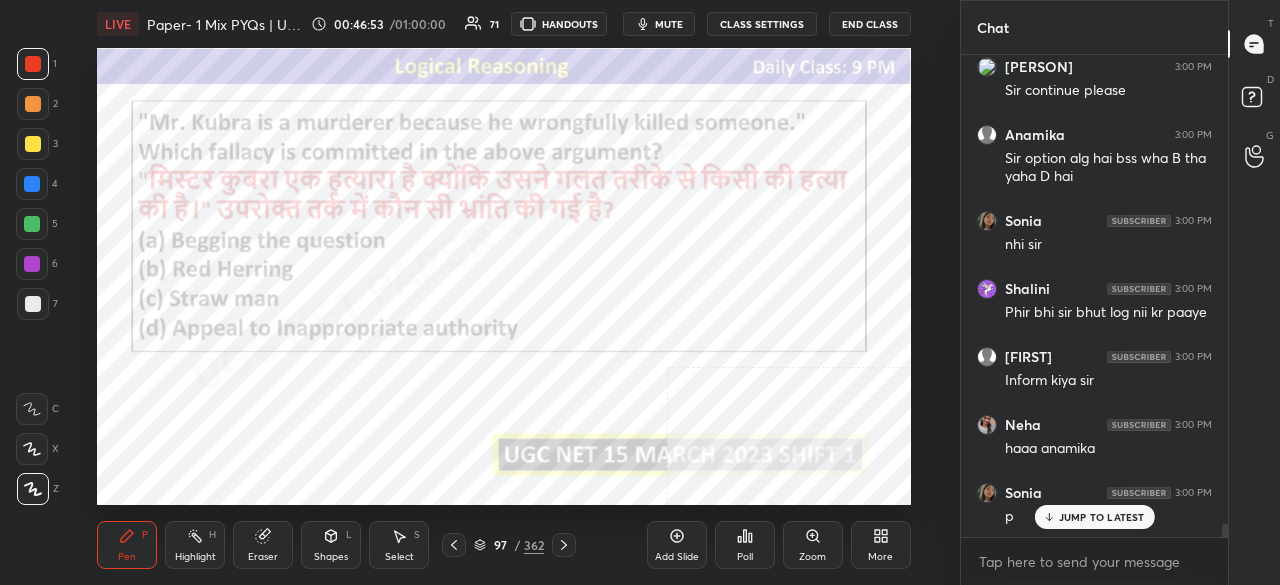 click on "Poll" at bounding box center (745, 545) 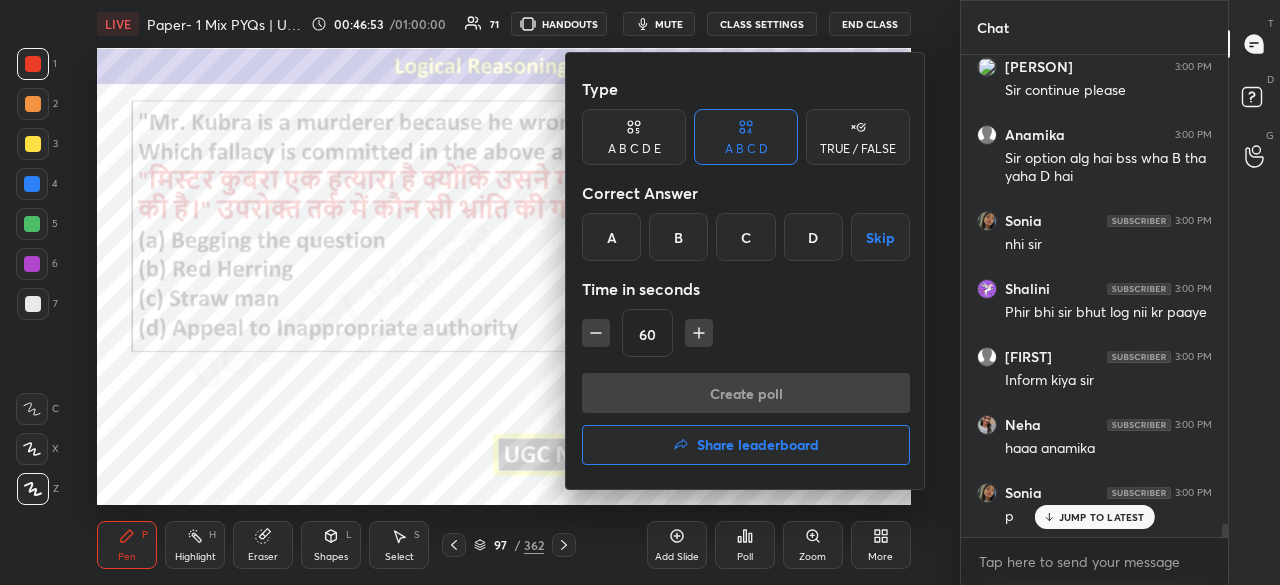click on "Type A B C D E A B C D TRUE / FALSE Correct Answer A B C D Skip Time in seconds 60" at bounding box center [746, 221] 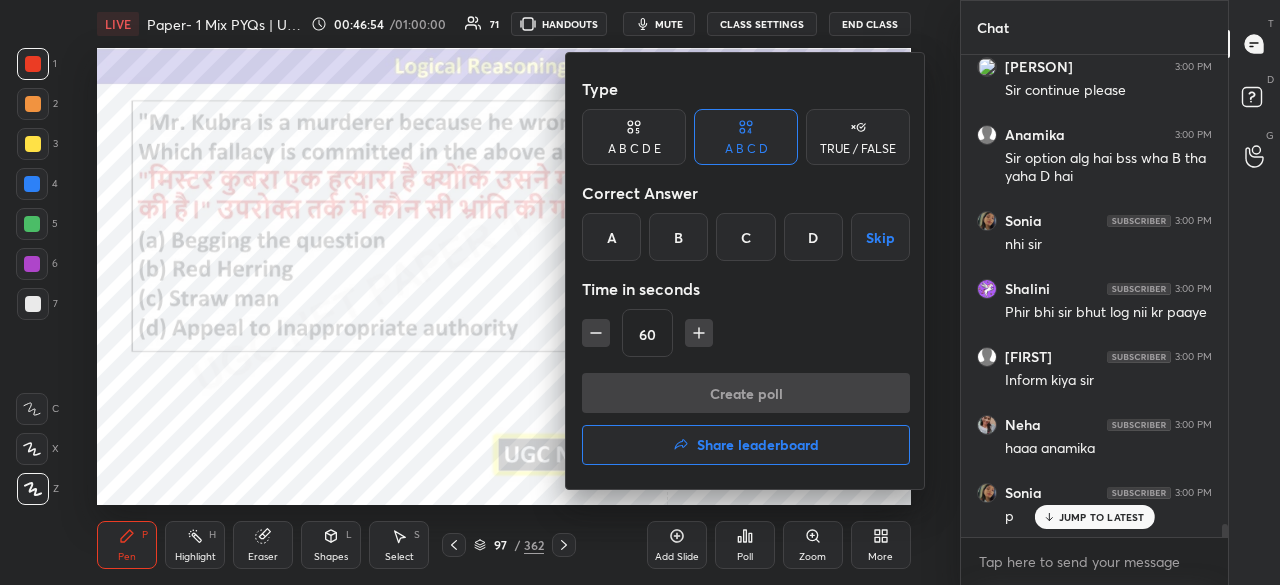 click on "A" at bounding box center (611, 237) 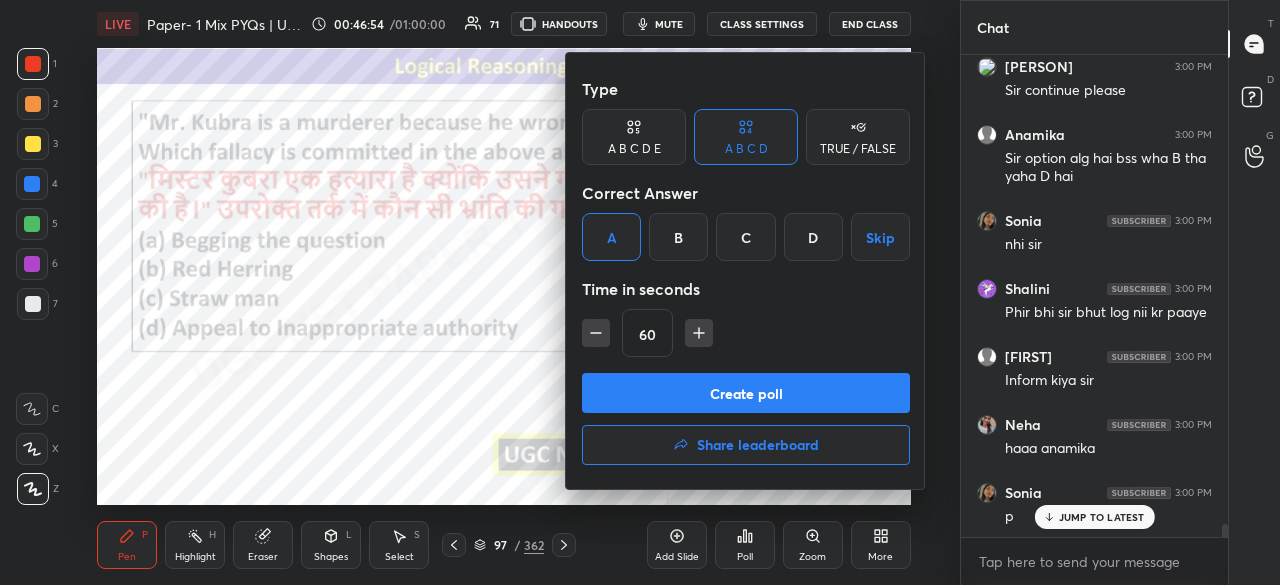 click 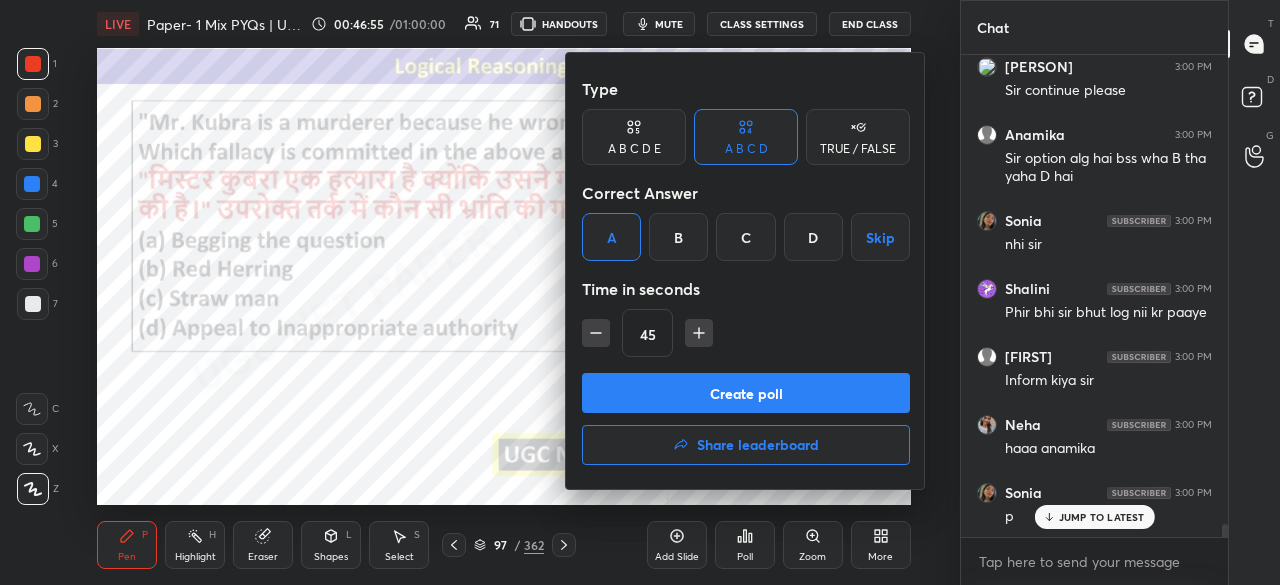 click on "Create poll" at bounding box center [746, 393] 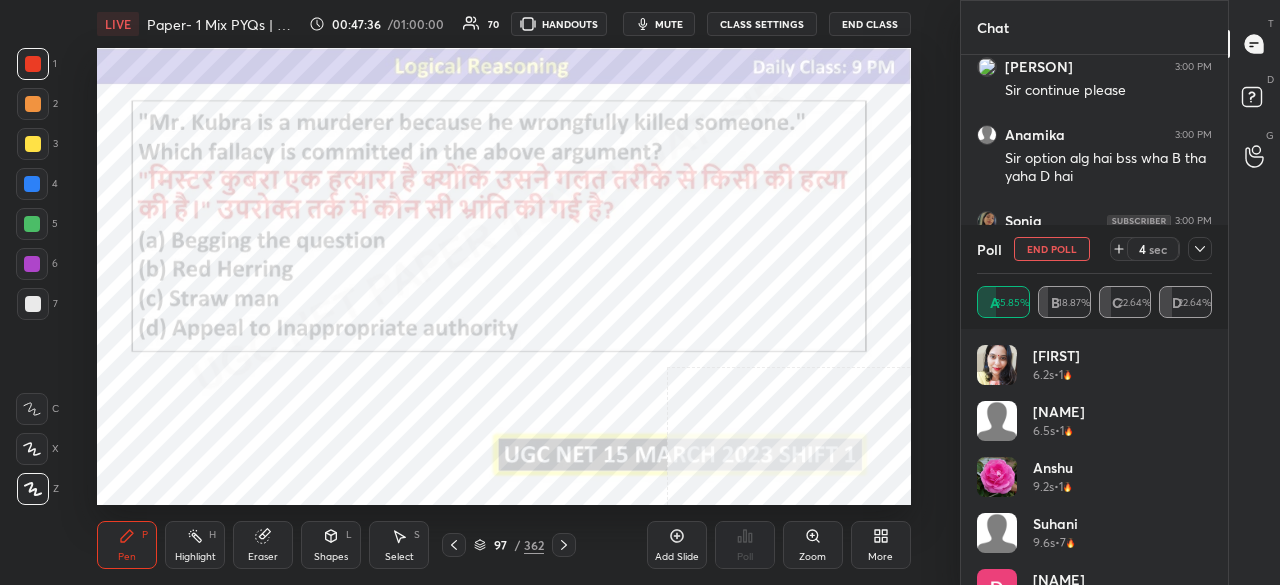 scroll, scrollTop: 17866, scrollLeft: 0, axis: vertical 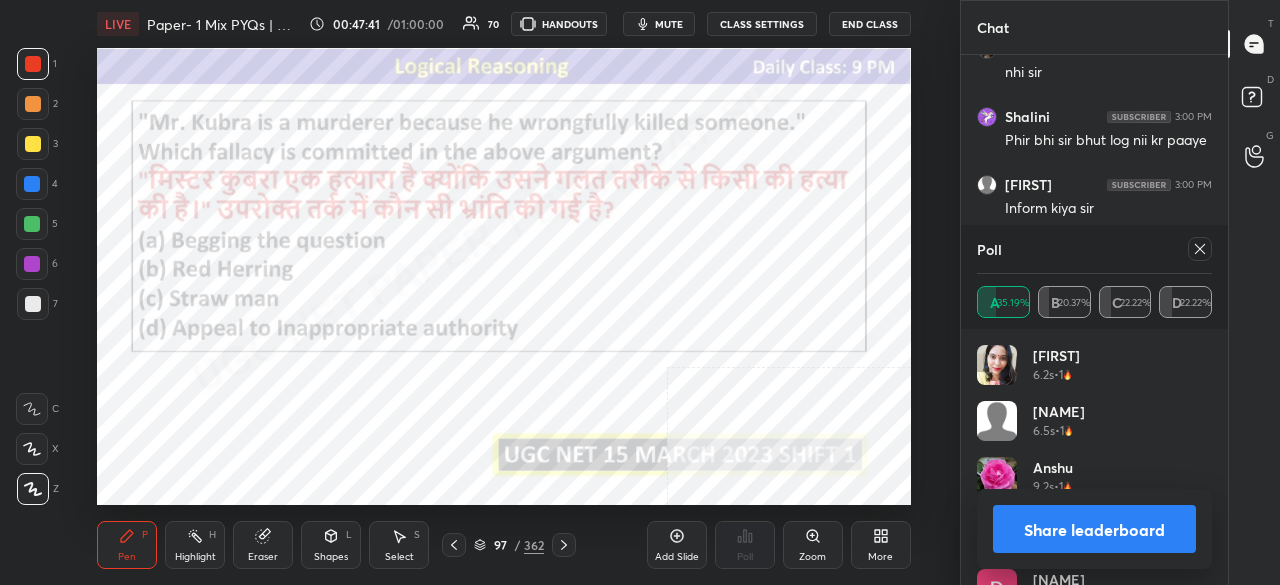 click at bounding box center [32, 264] 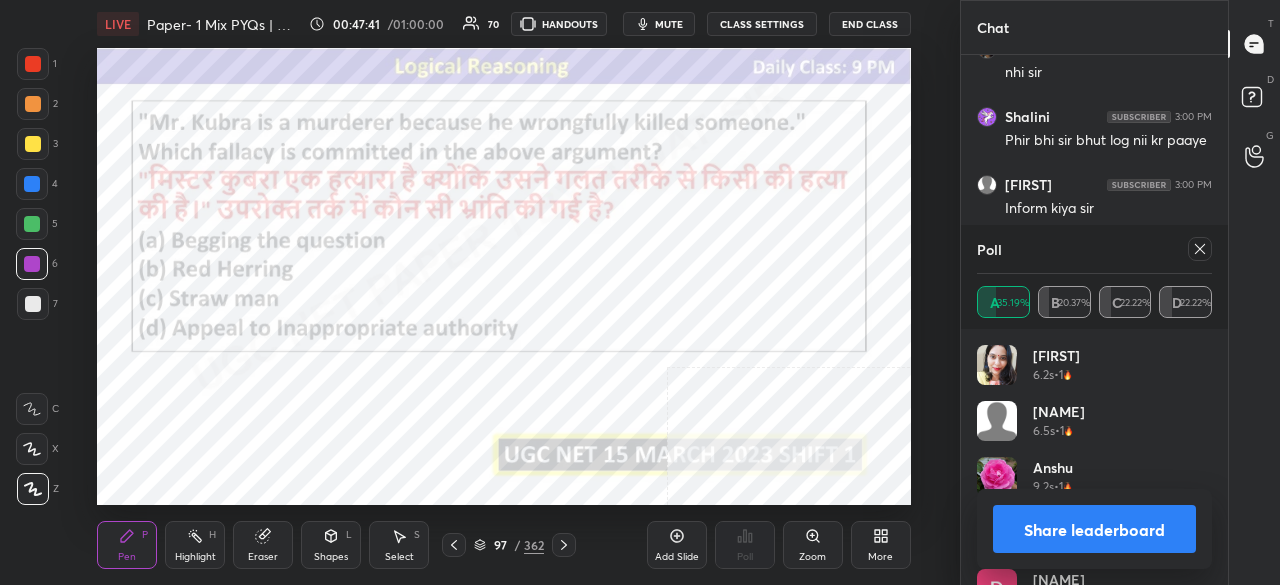 click on "Poll A 35.19% B 20.37% C 22.22% D 22.22%" at bounding box center (1094, 277) 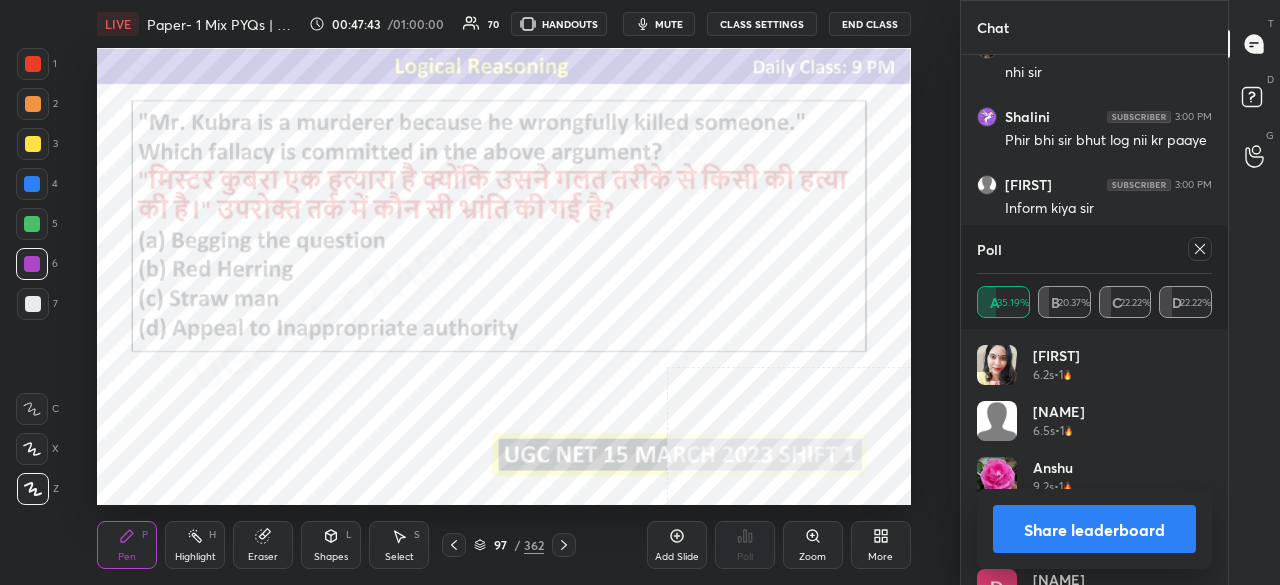scroll, scrollTop: 17934, scrollLeft: 0, axis: vertical 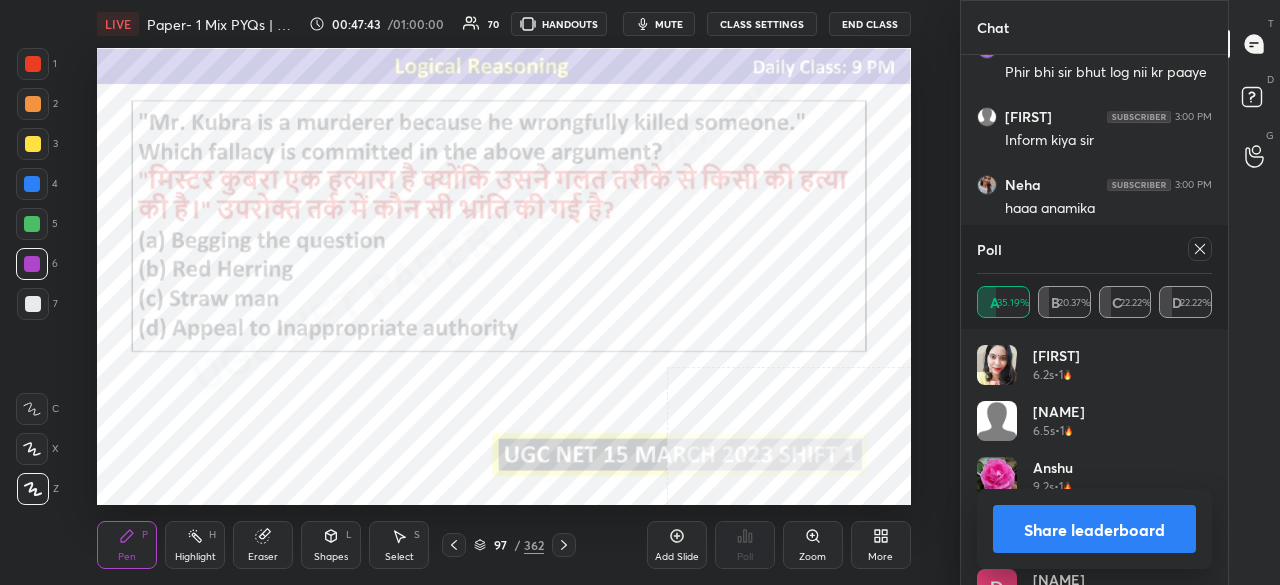 click 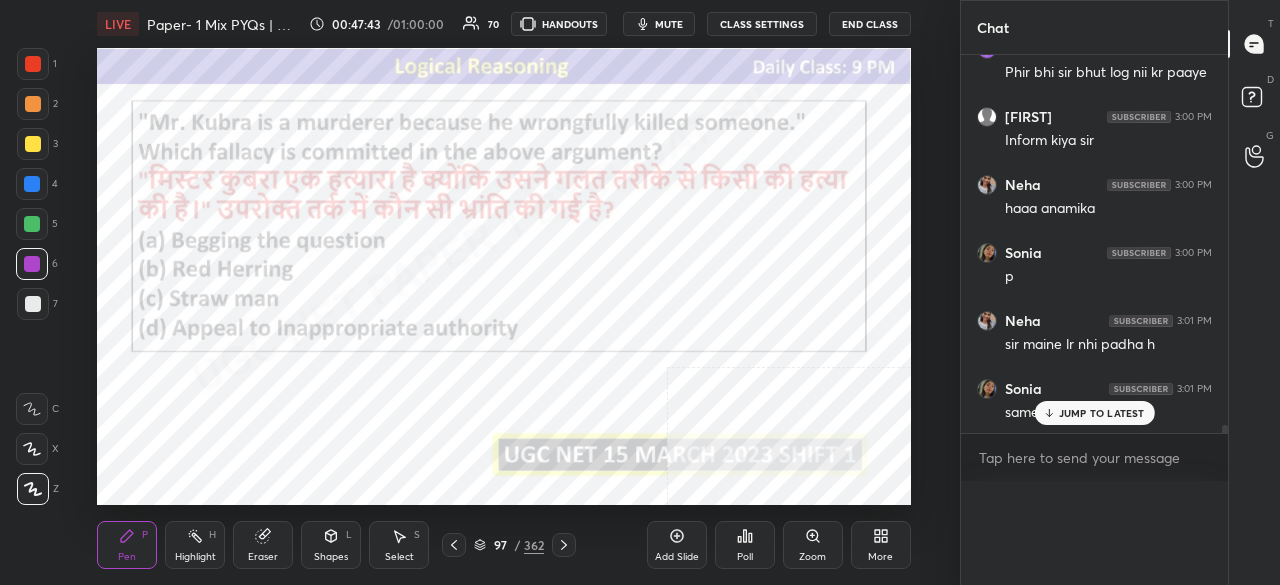 scroll, scrollTop: 150, scrollLeft: 229, axis: both 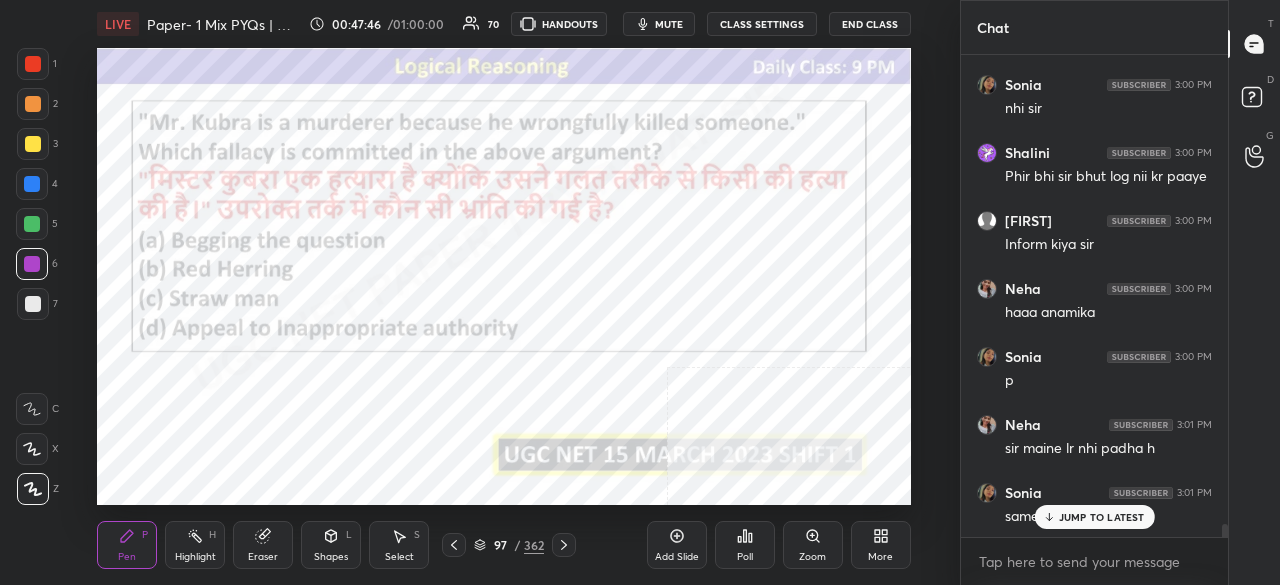 click on "JUMP TO LATEST" at bounding box center (1102, 517) 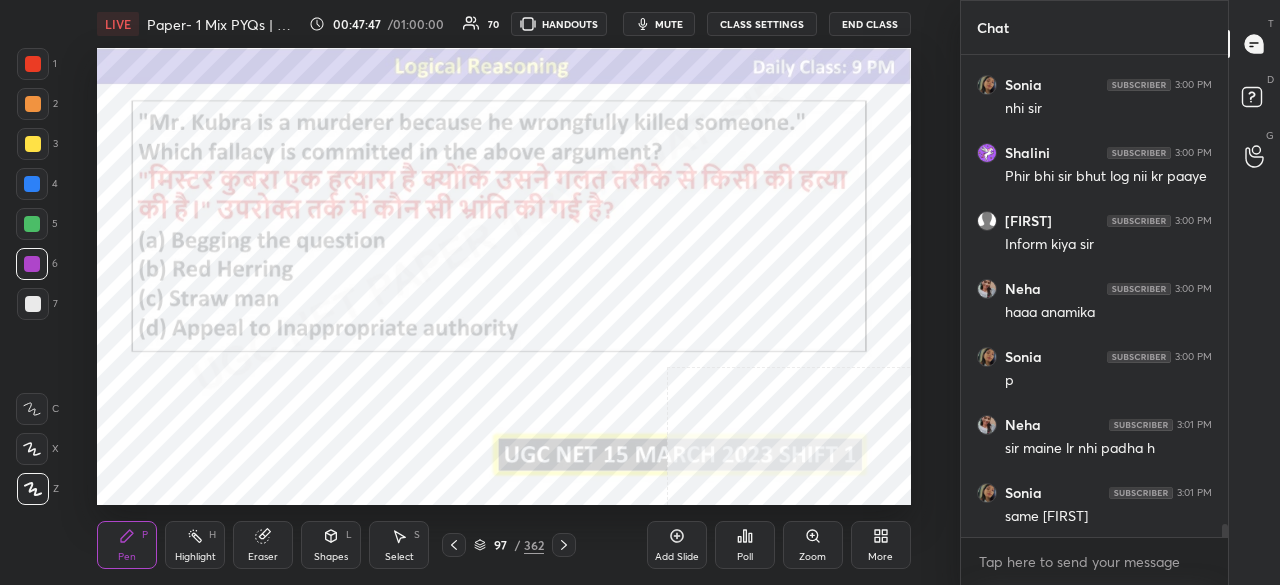 click on "/" at bounding box center (517, 545) 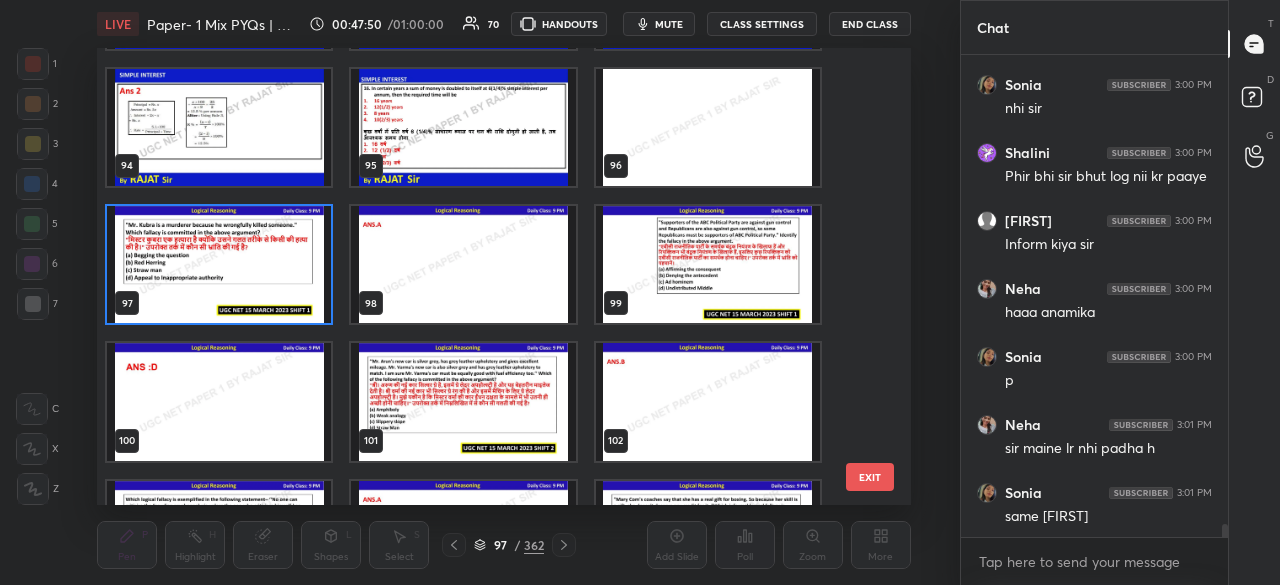 click at bounding box center [708, 264] 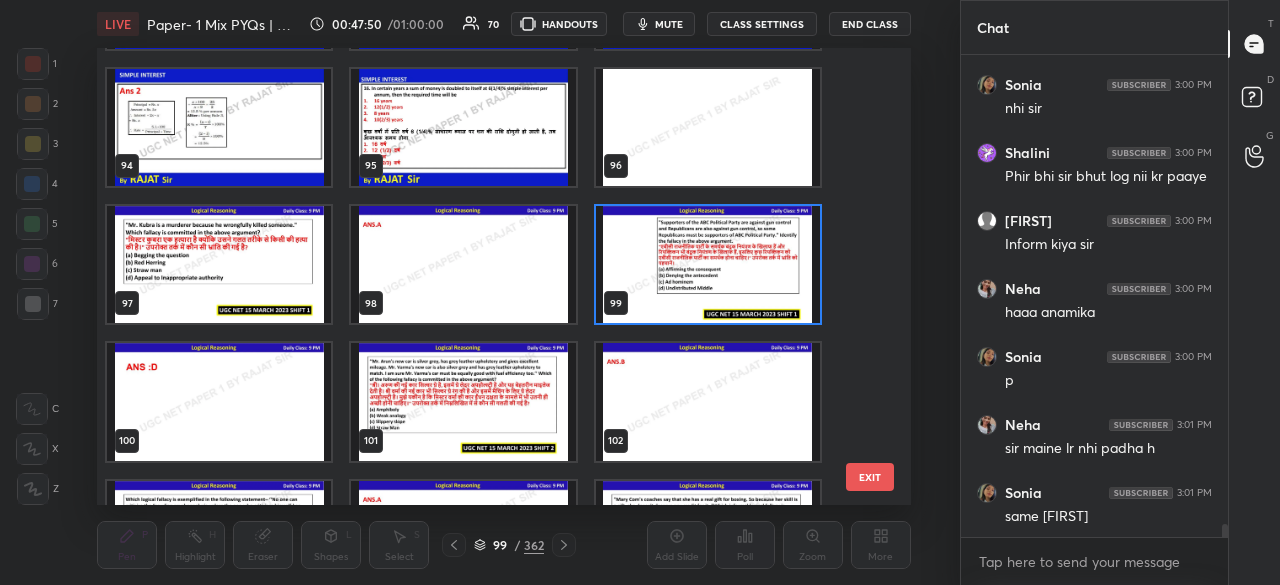click at bounding box center [708, 264] 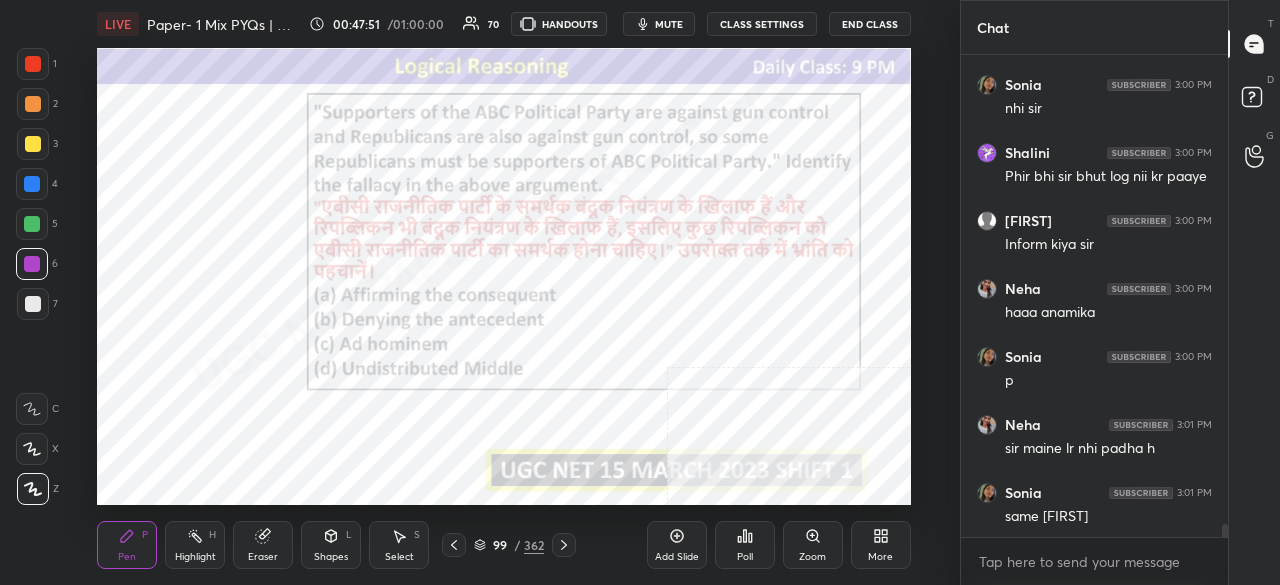 click on "Poll" at bounding box center [745, 557] 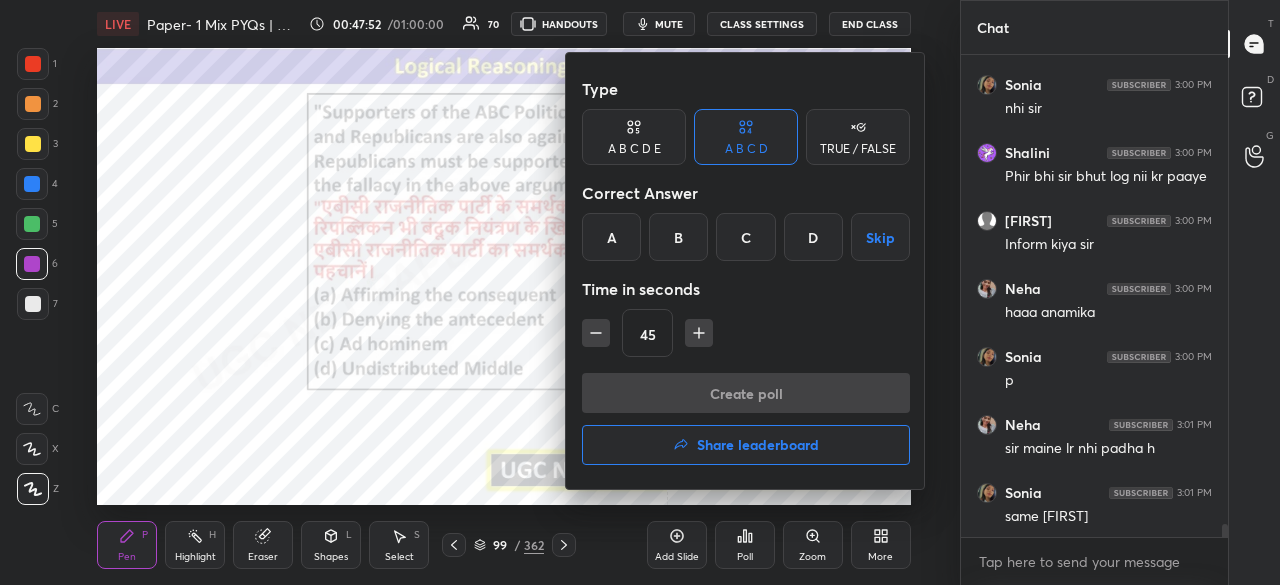 drag, startPoint x: 809, startPoint y: 241, endPoint x: 804, endPoint y: 251, distance: 11.18034 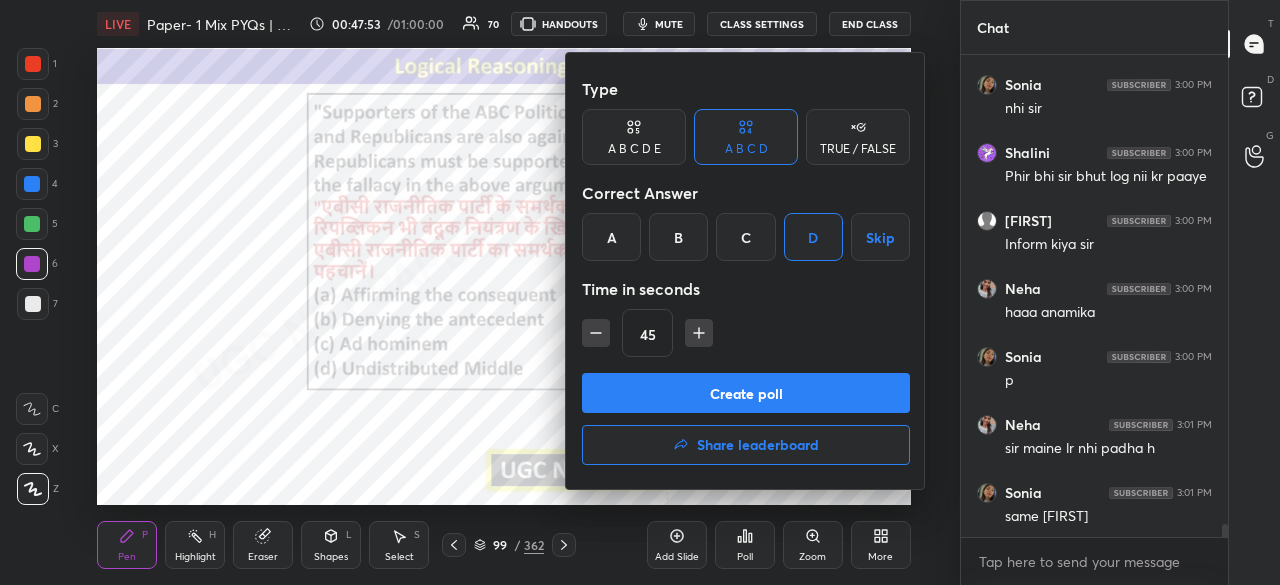click on "Create poll" at bounding box center [746, 393] 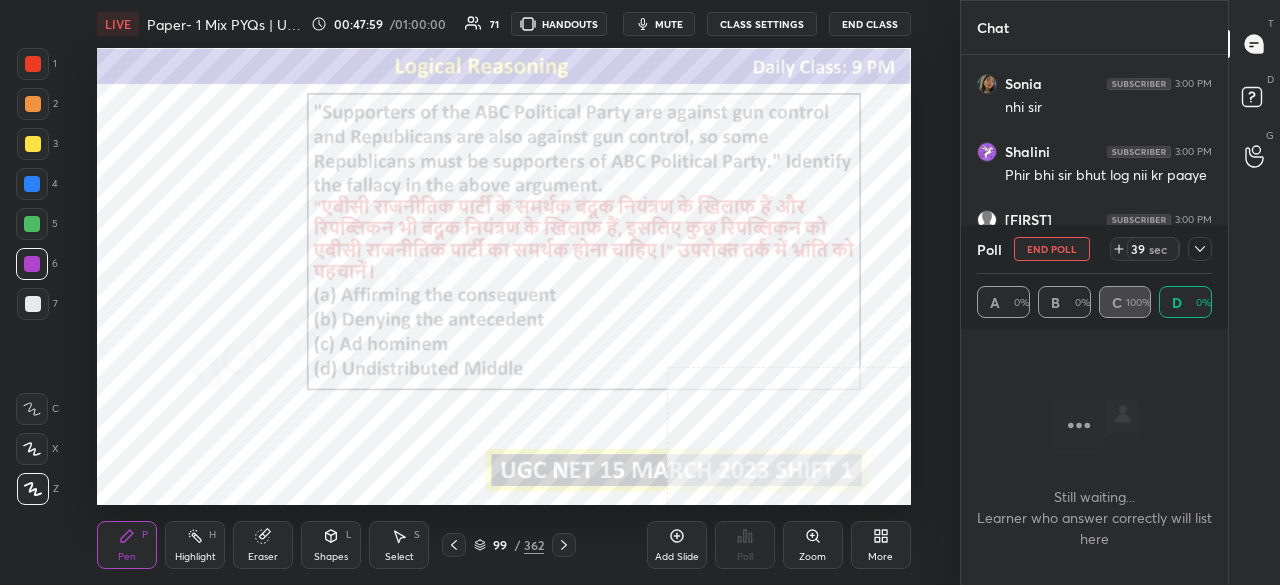 click on "End Poll" at bounding box center (1052, 249) 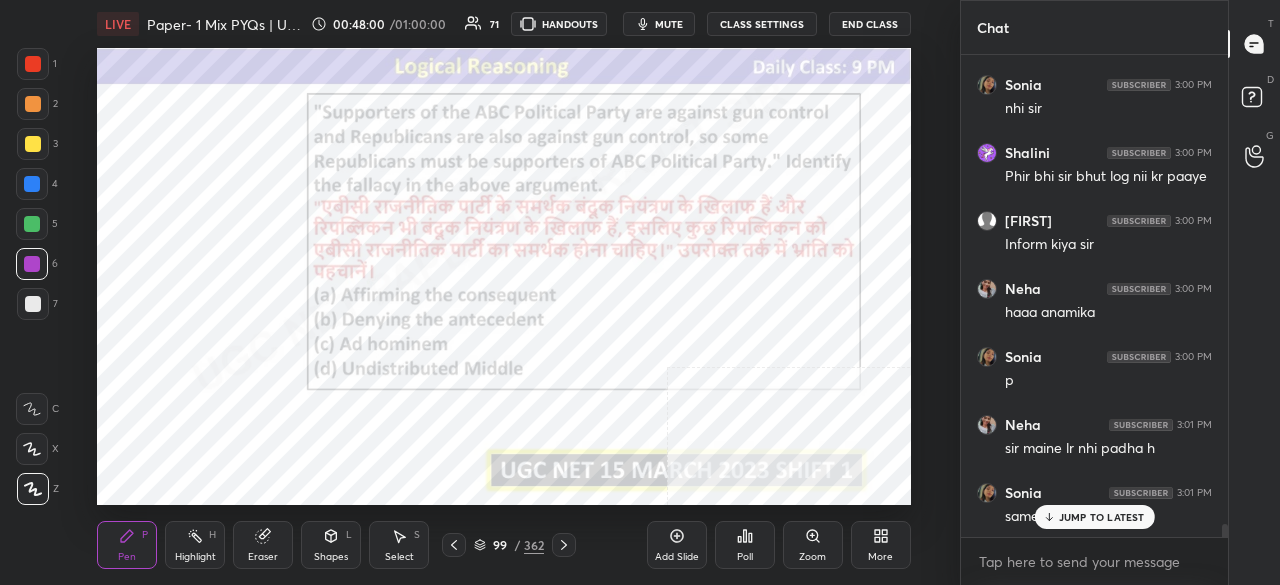click on "99" at bounding box center [500, 545] 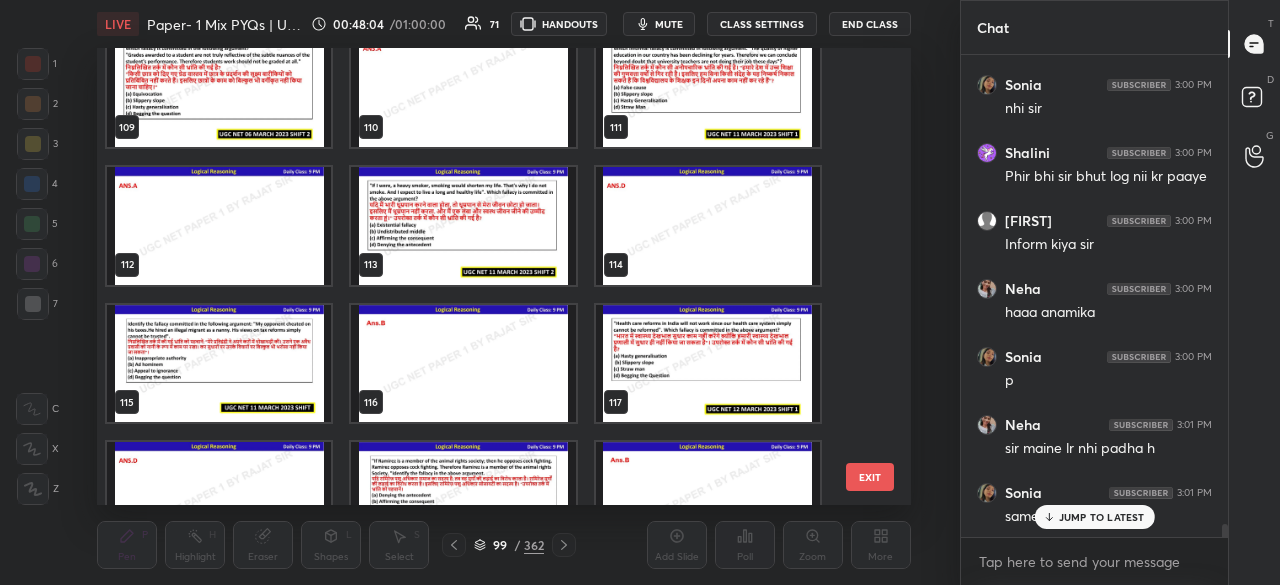 click on "EXIT" at bounding box center [870, 477] 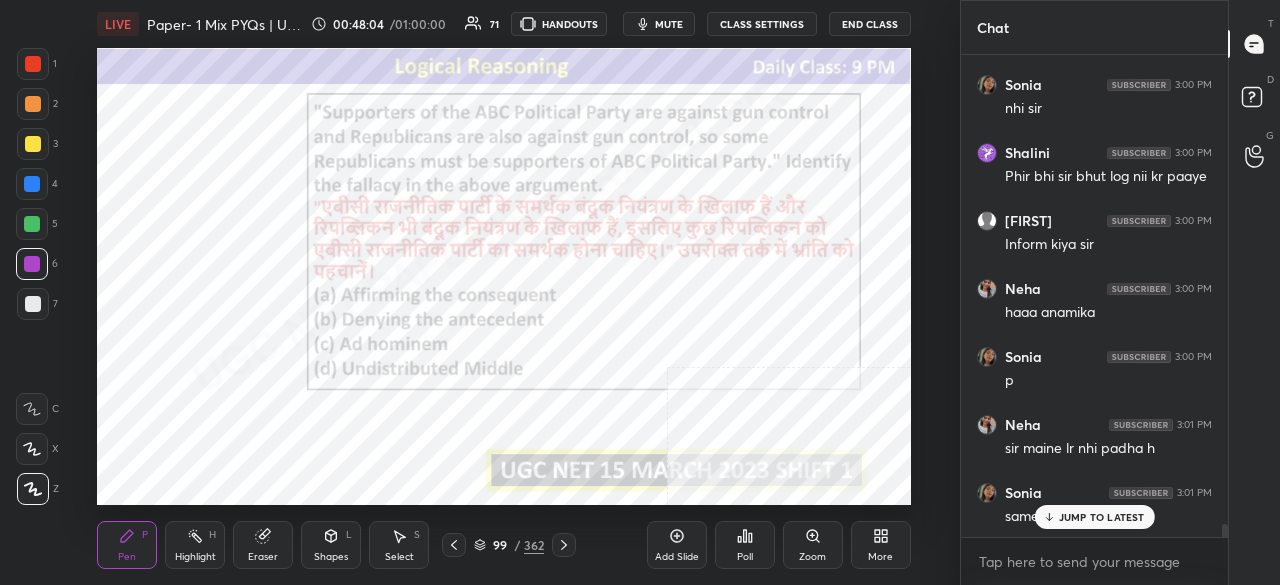 click on "More" at bounding box center (880, 557) 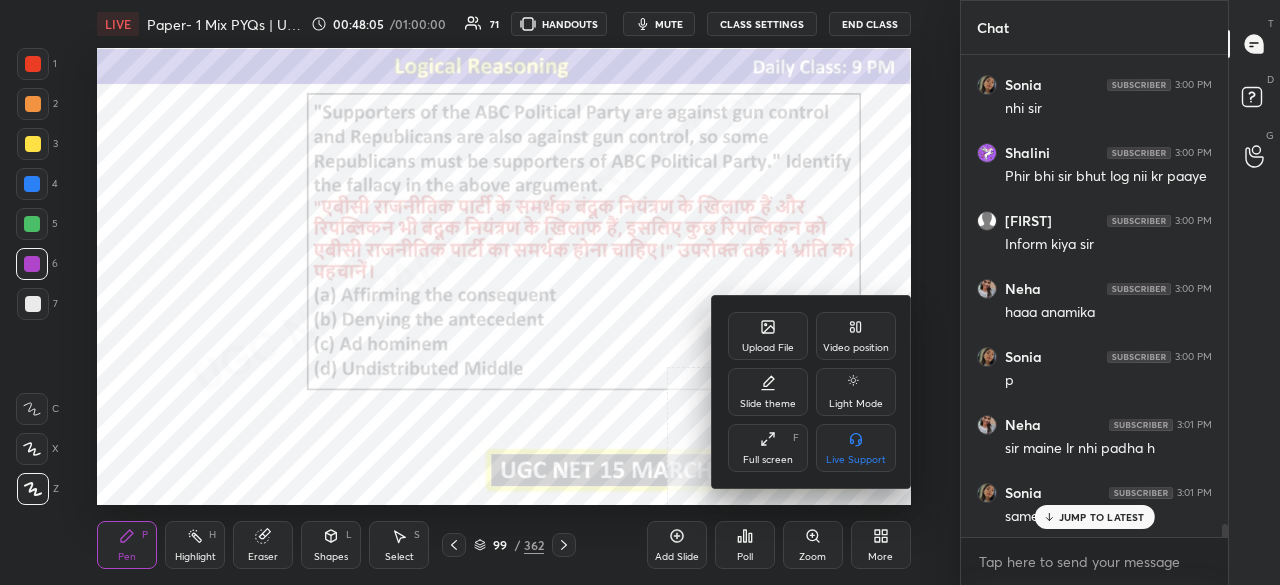 drag, startPoint x: 562, startPoint y: 391, endPoint x: 566, endPoint y: 455, distance: 64.12488 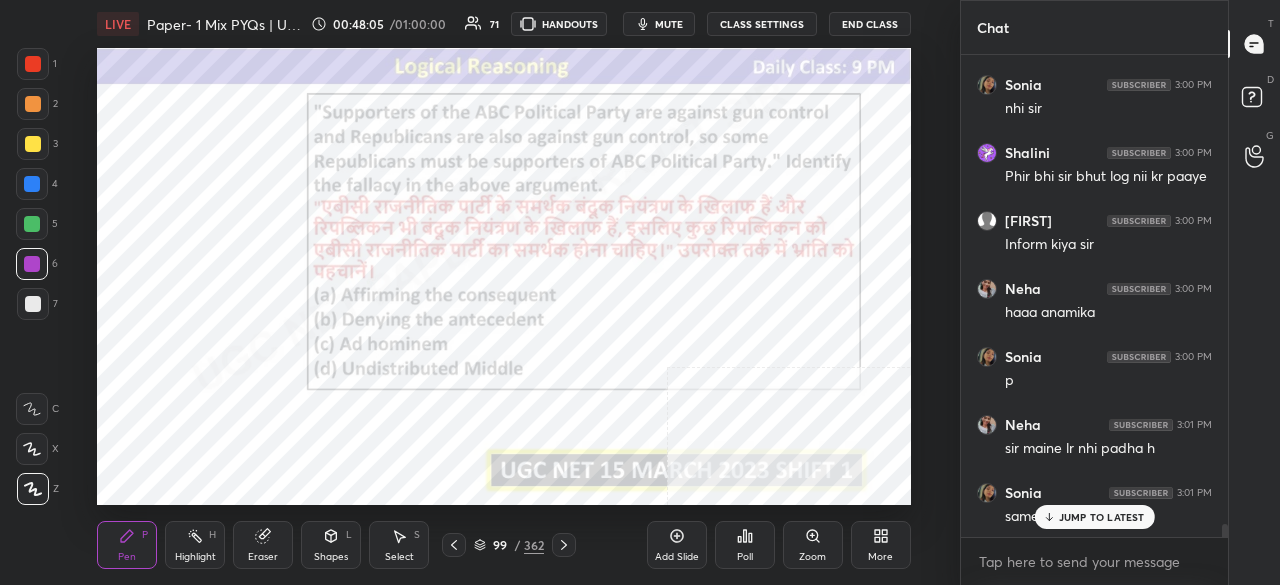 click on "99" at bounding box center [500, 545] 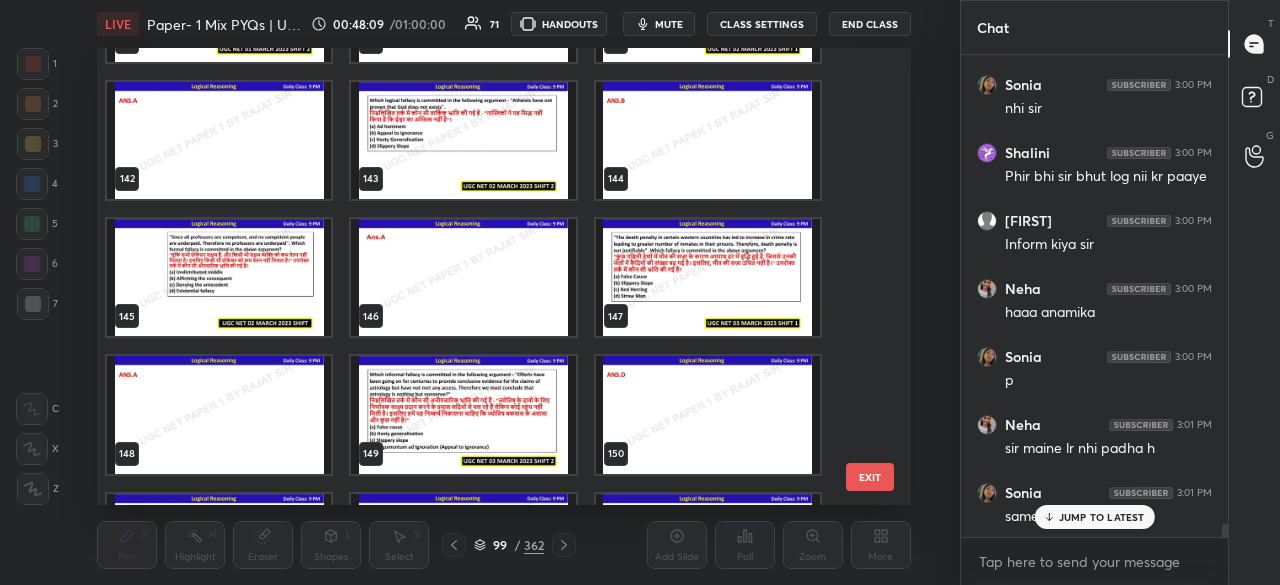 click at bounding box center [219, 277] 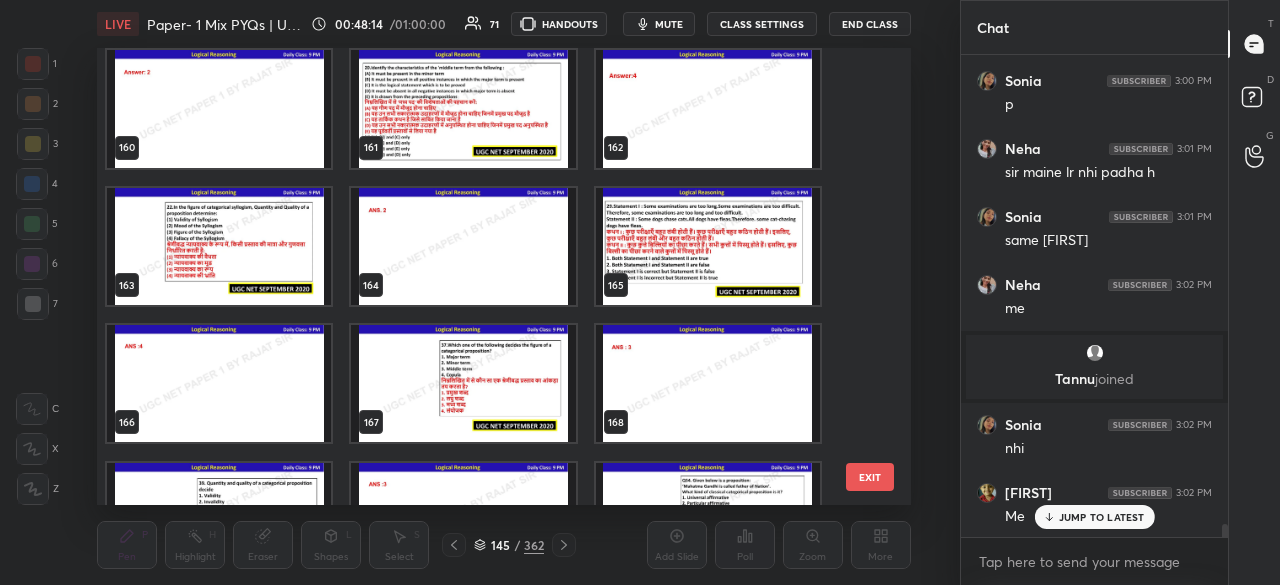 click at bounding box center [219, 245] 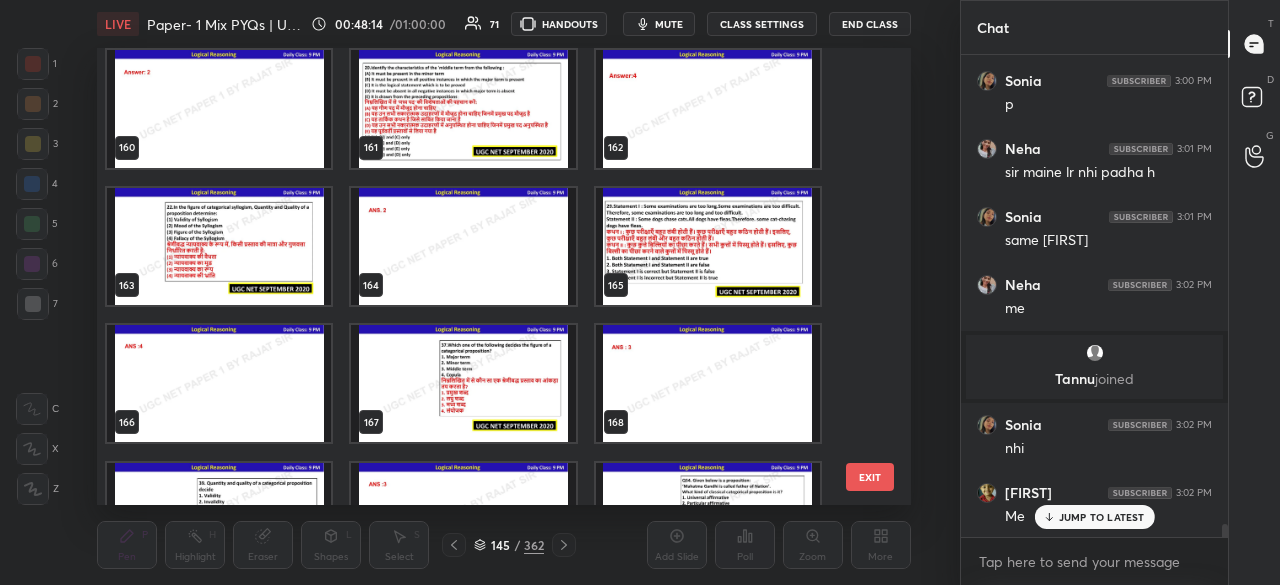 click at bounding box center [219, 245] 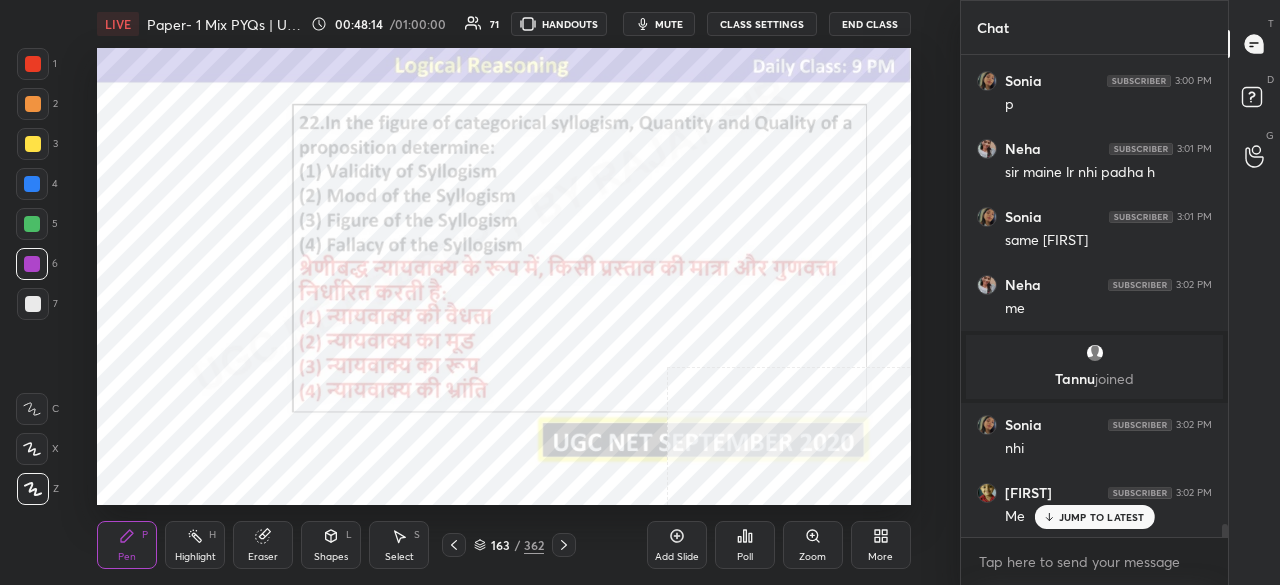 type on "x" 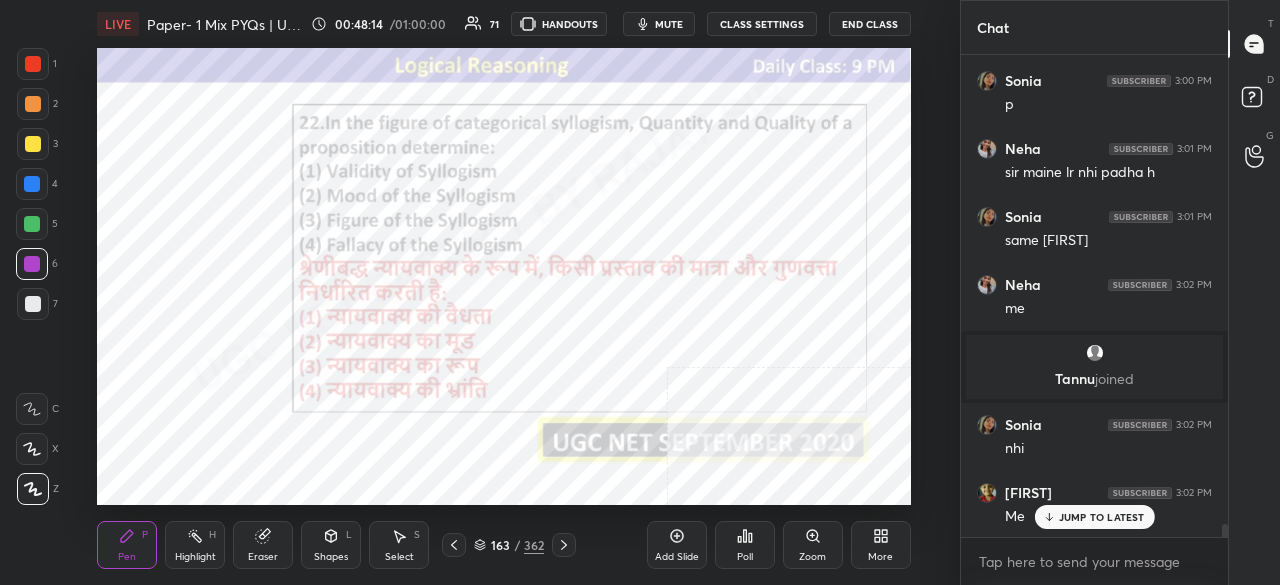 click at bounding box center (219, 245) 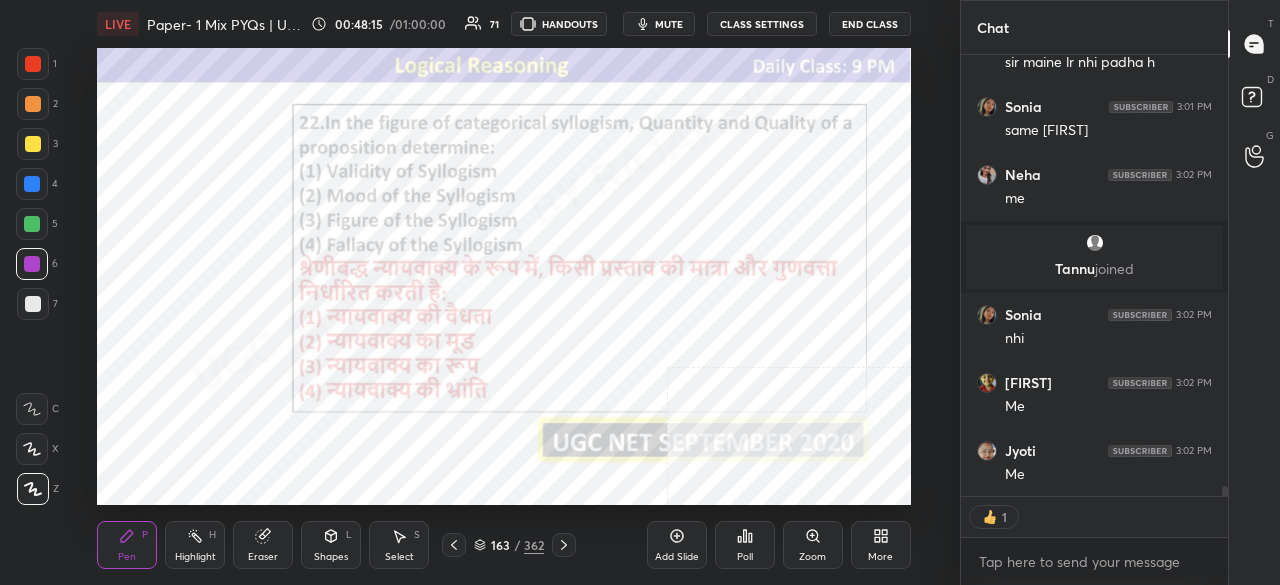click on "Poll" at bounding box center [745, 545] 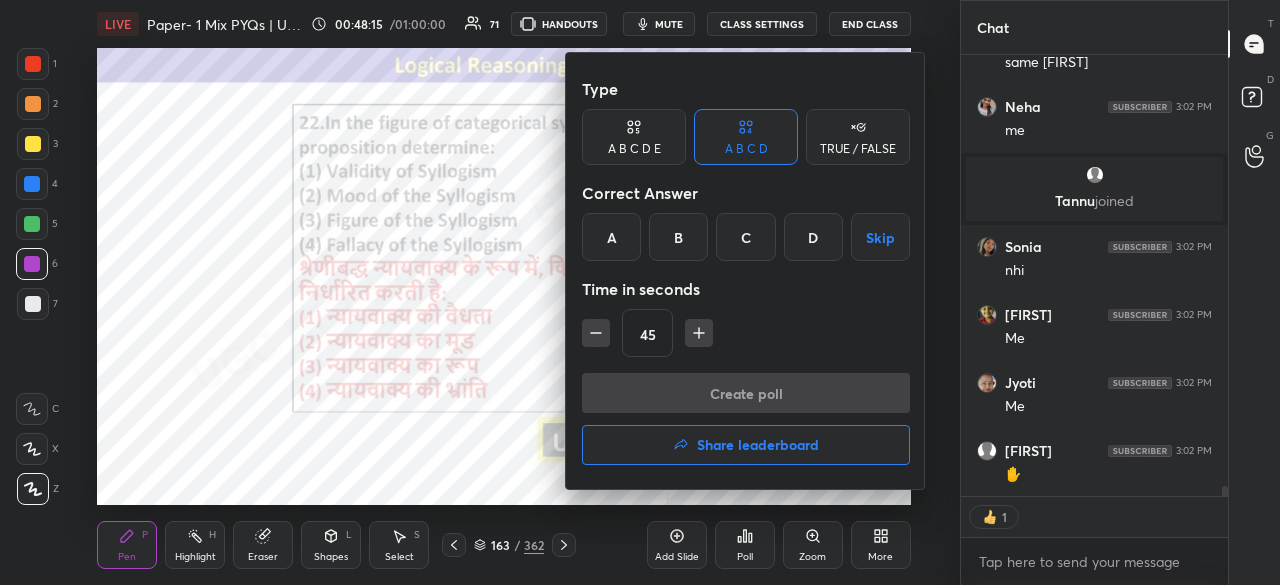 click on "B" at bounding box center [678, 237] 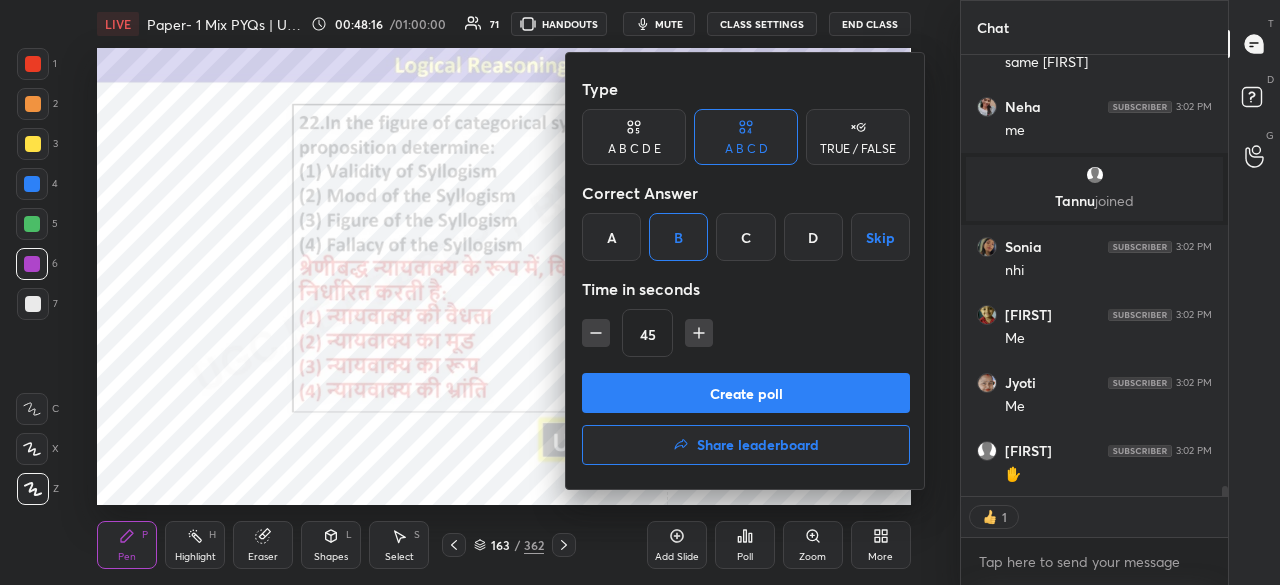 click 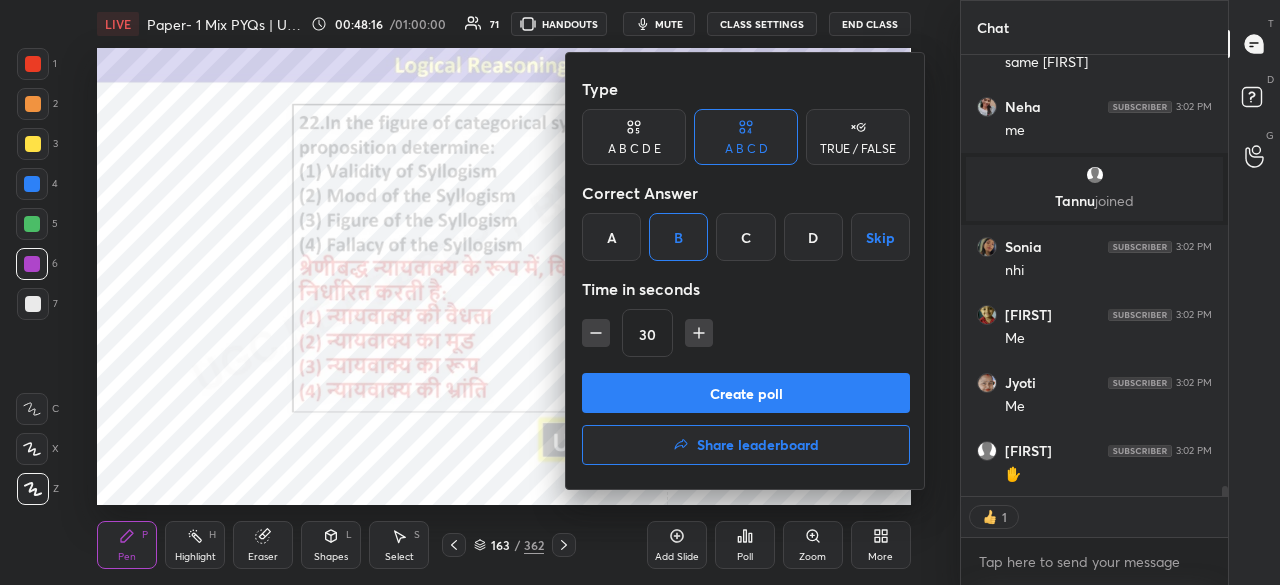 click on "Create poll" at bounding box center (746, 393) 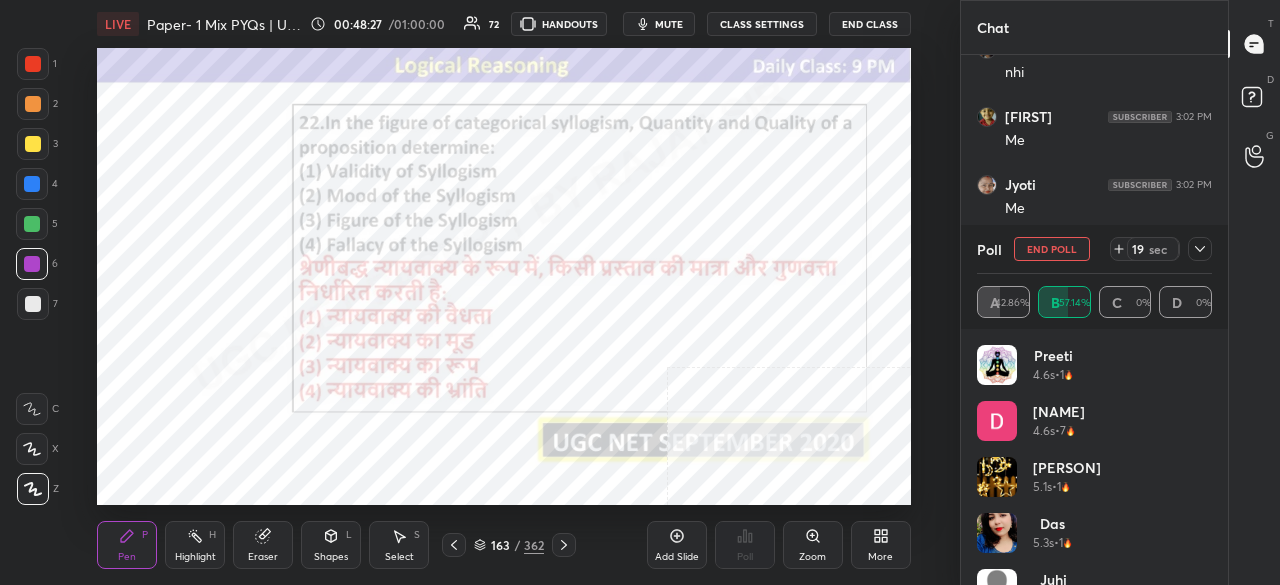 click 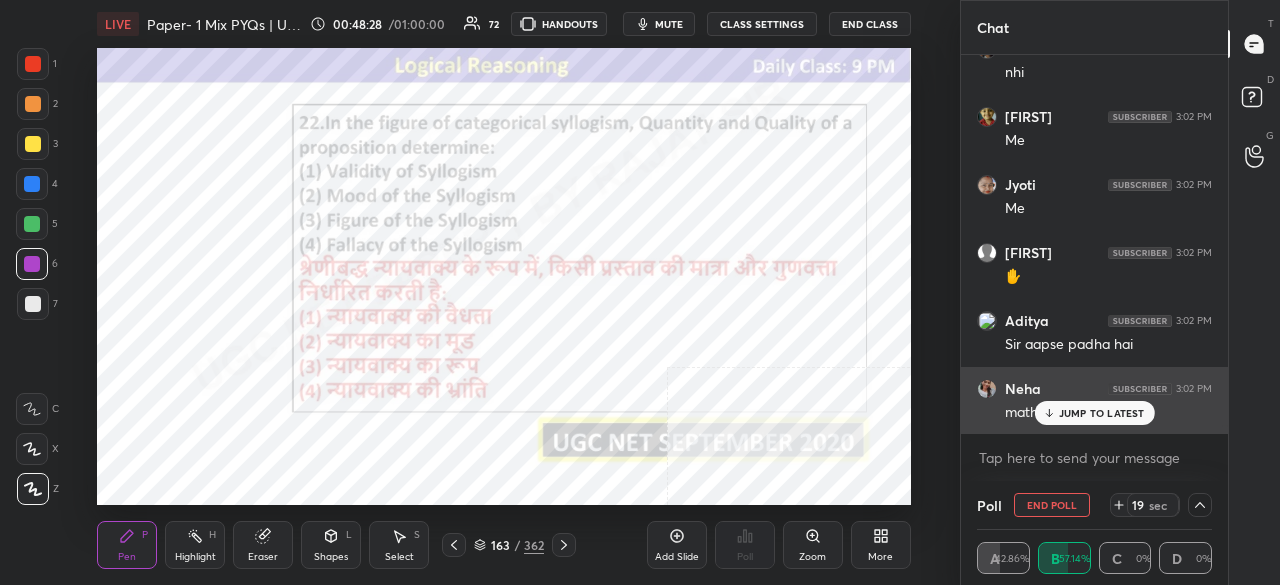 click on "JUMP TO LATEST" at bounding box center [1102, 413] 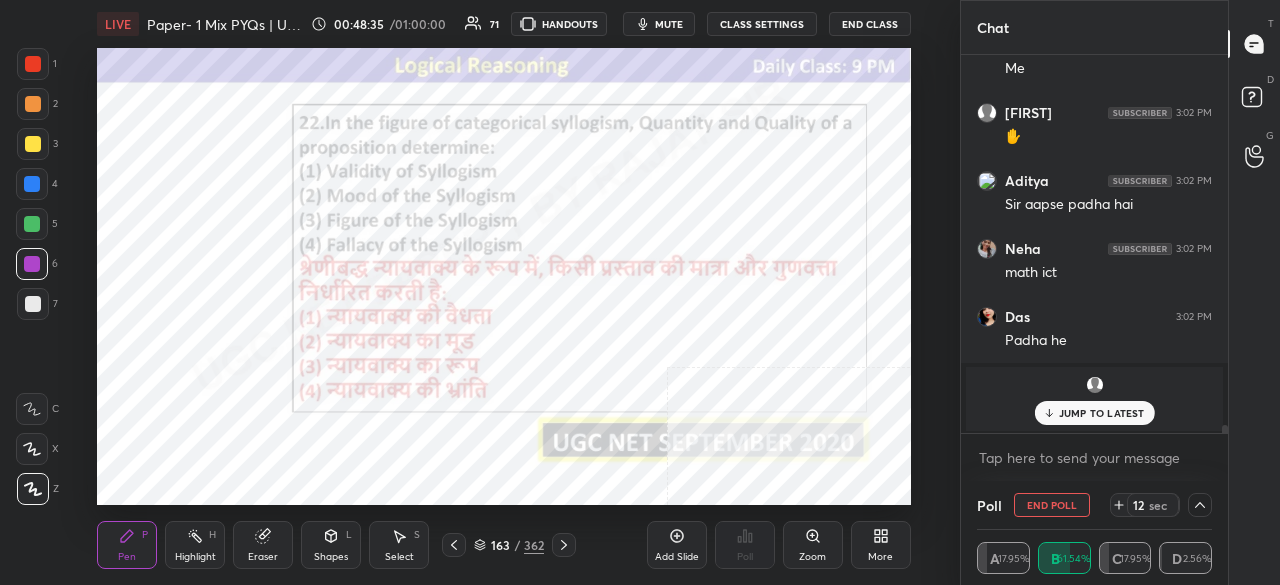 click on "JUMP TO LATEST" at bounding box center (1102, 413) 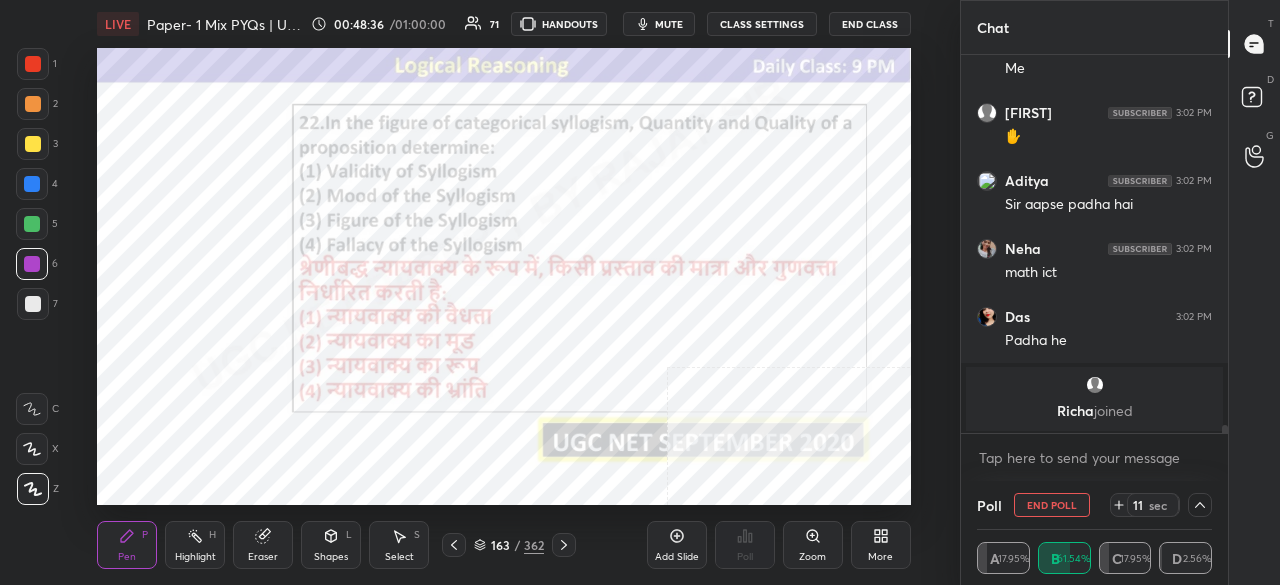 click on "More" at bounding box center [880, 557] 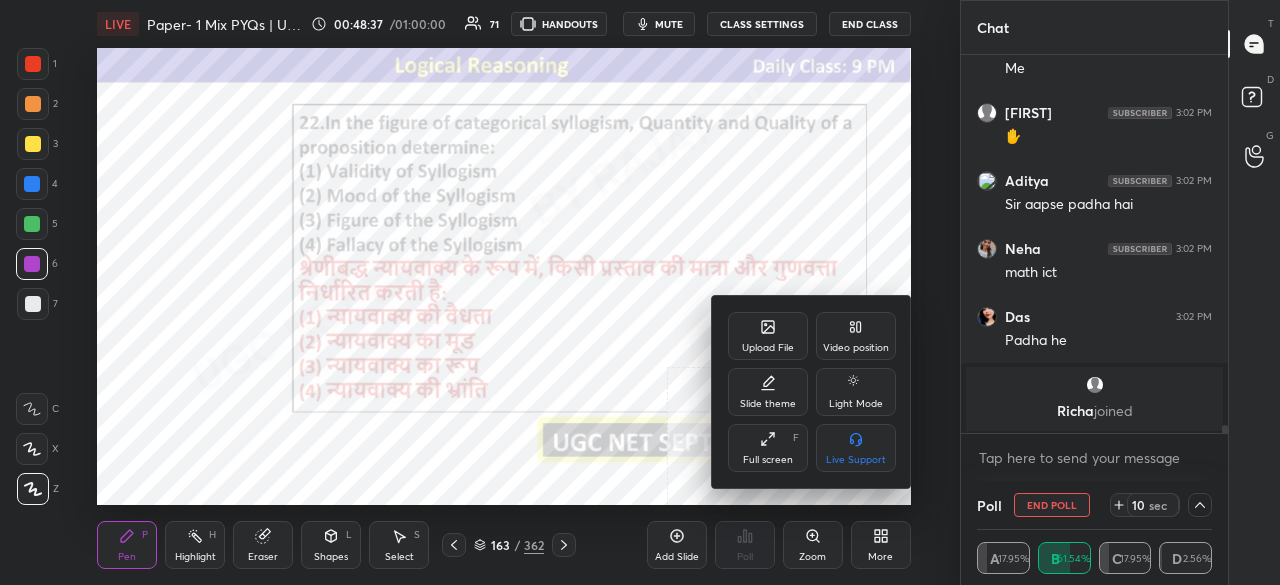 drag, startPoint x: 778, startPoint y: 461, endPoint x: 778, endPoint y: 531, distance: 70 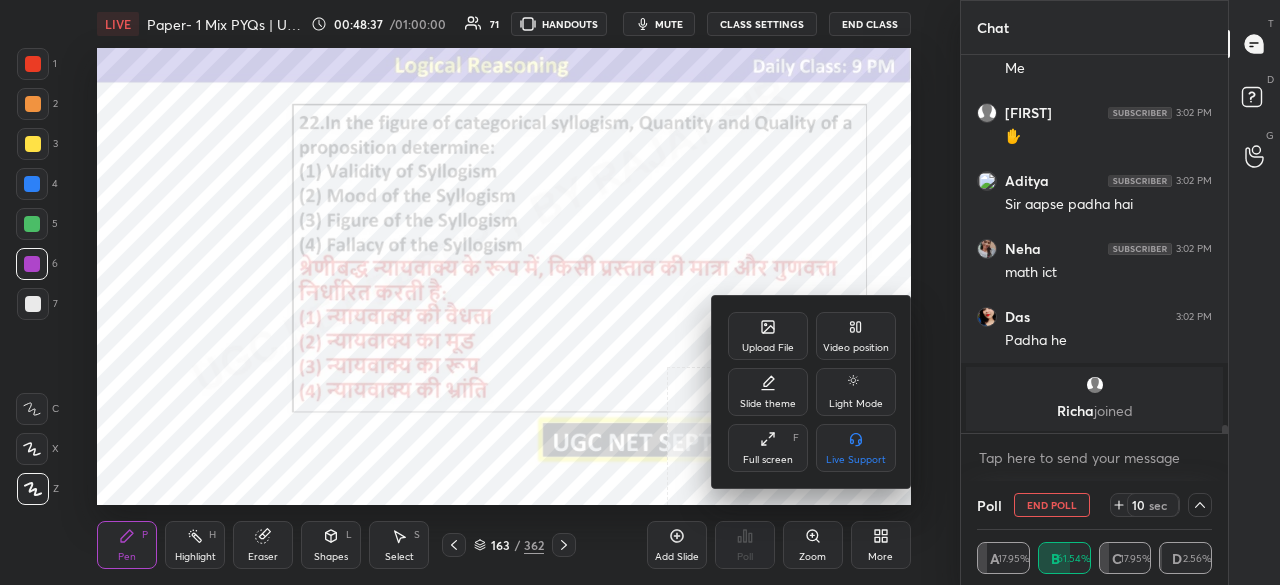 click on "Full screen" at bounding box center [768, 460] 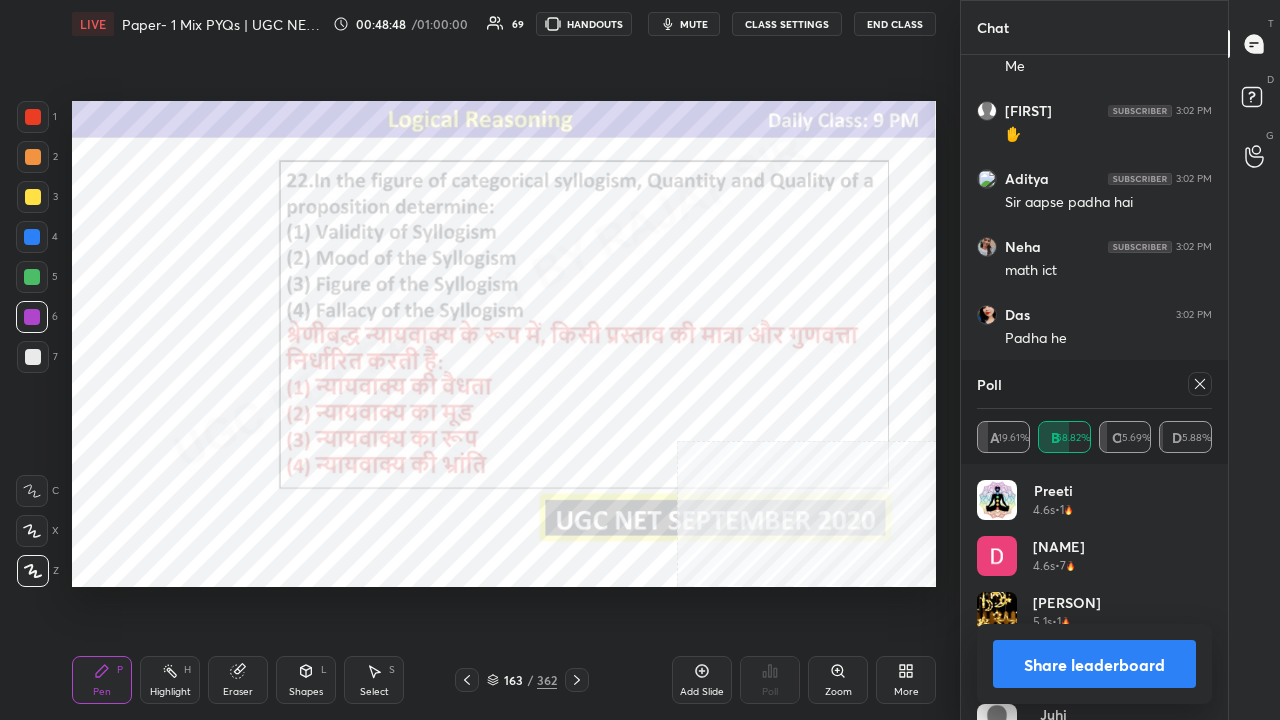 click 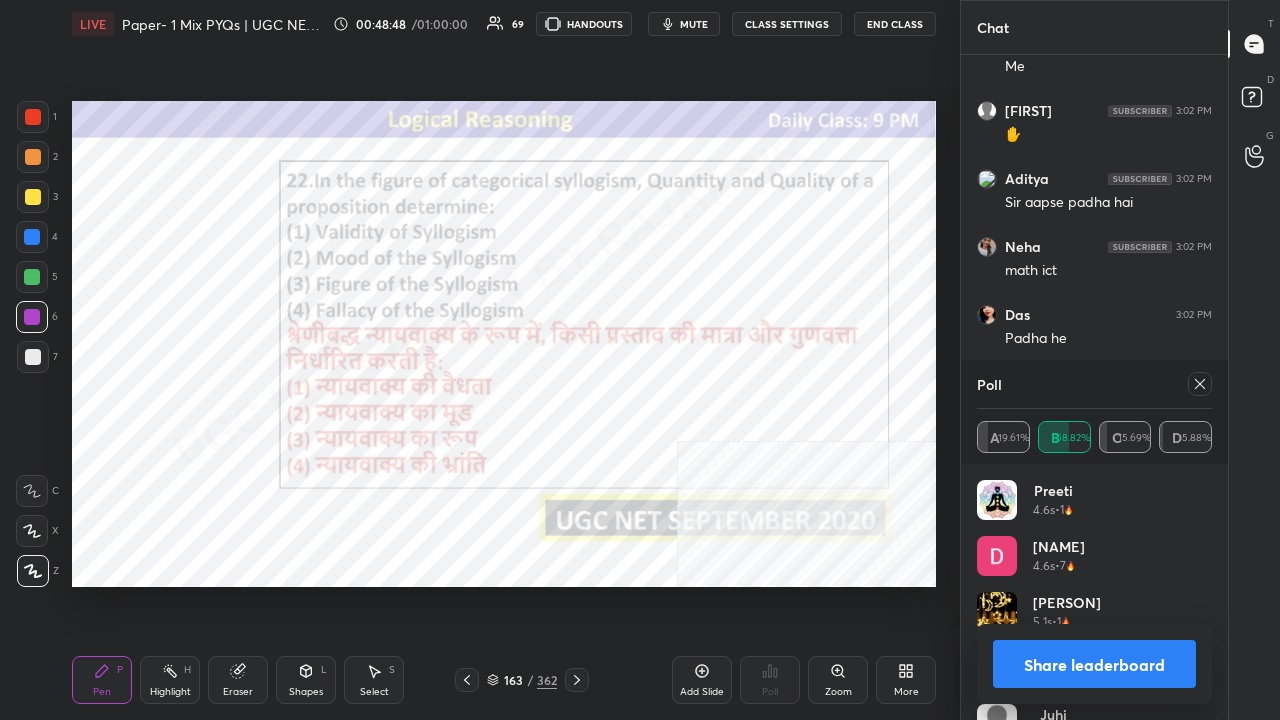 type on "x" 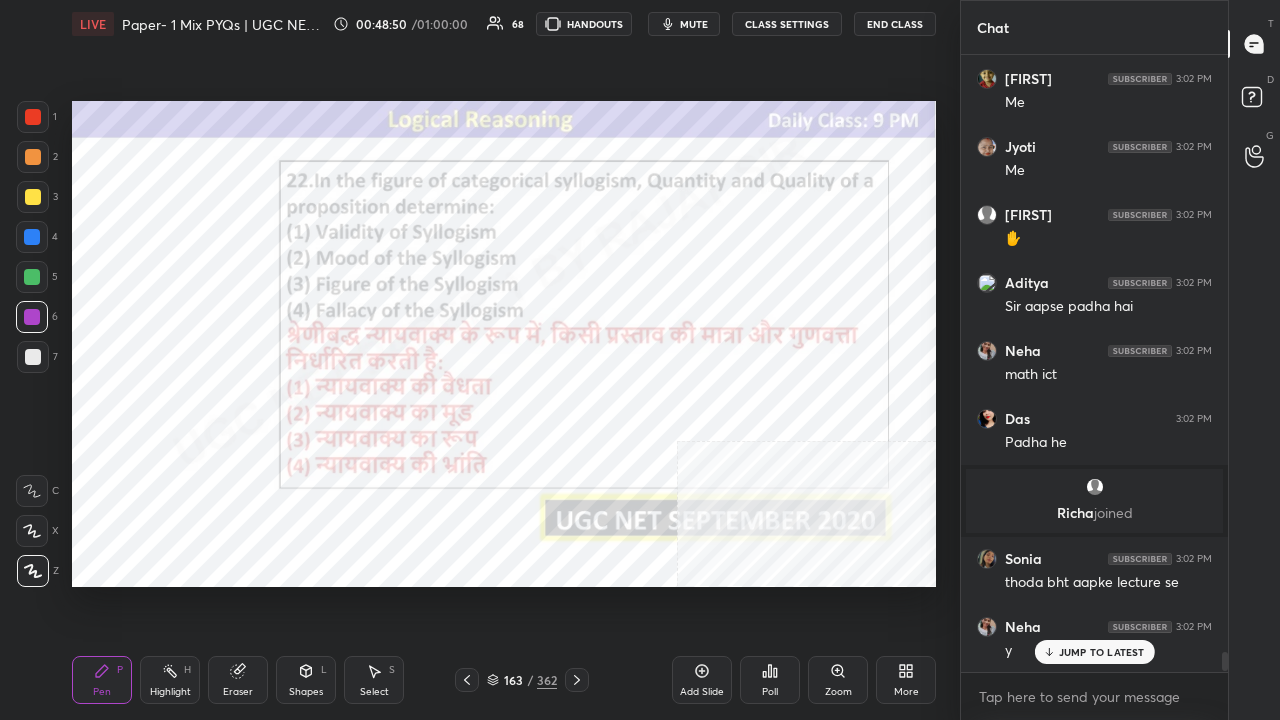 click on "163" at bounding box center [513, 680] 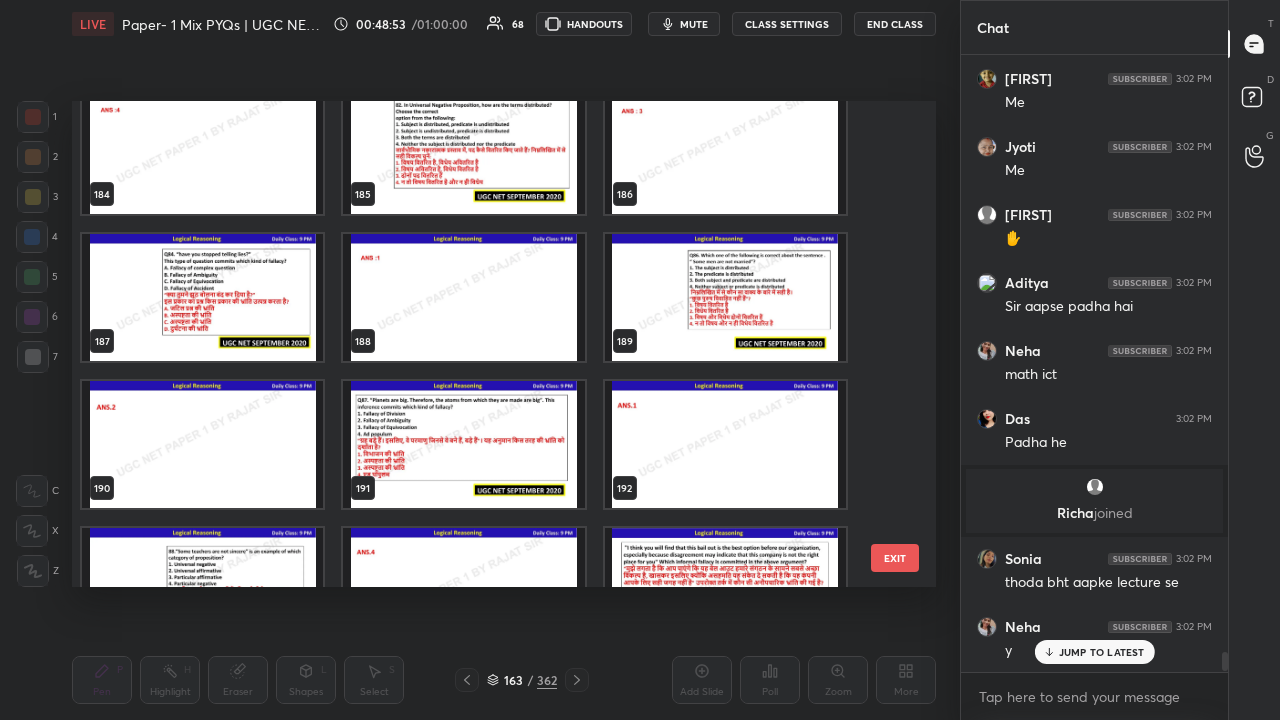 click at bounding box center (202, 297) 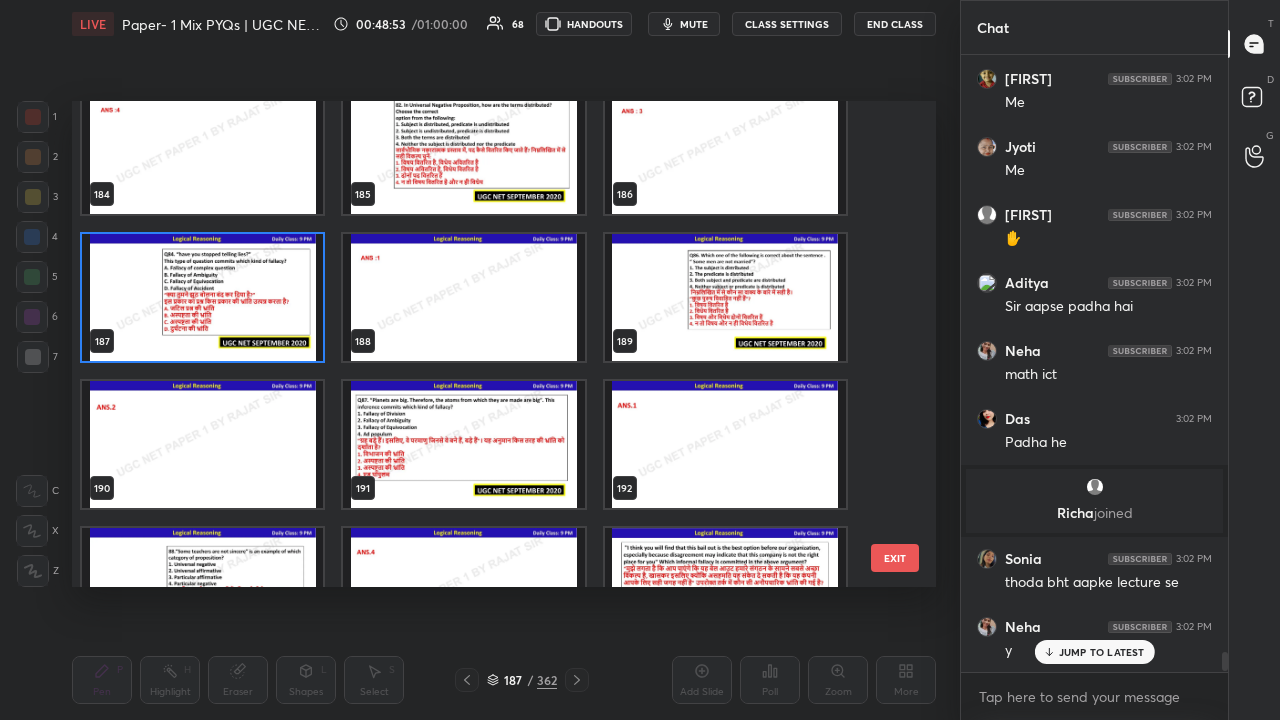 click at bounding box center (202, 297) 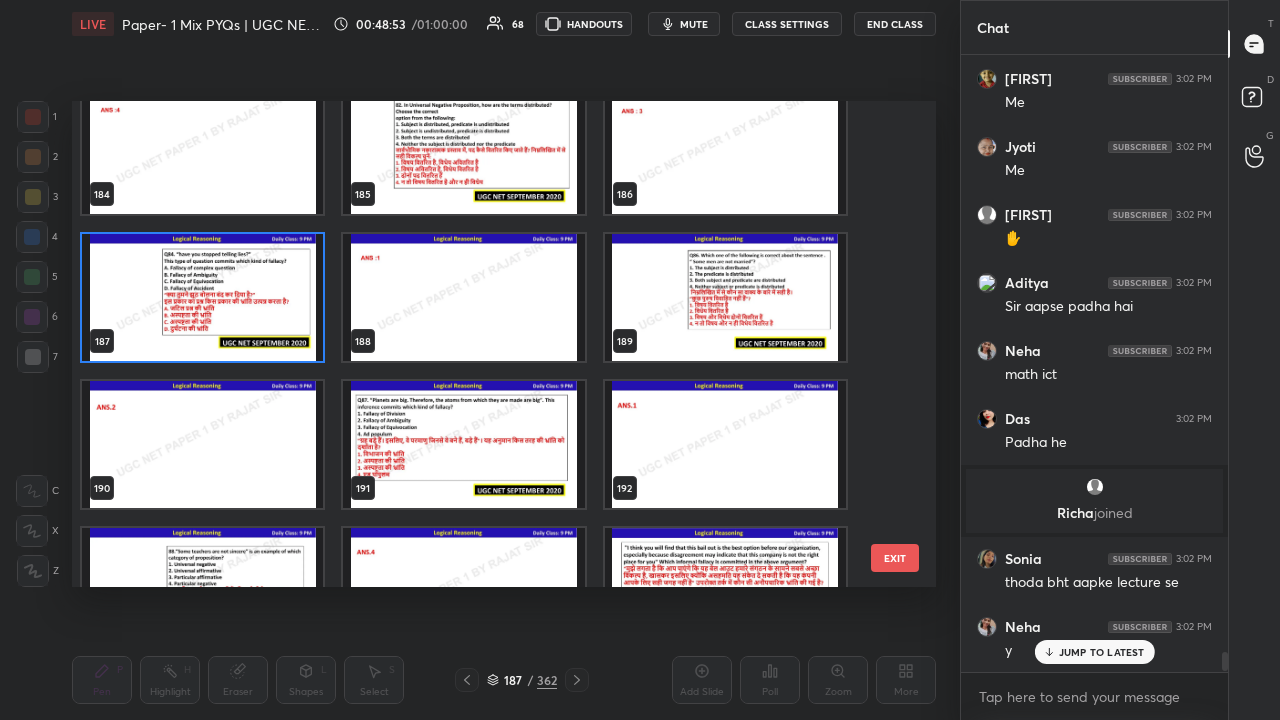 click at bounding box center (202, 297) 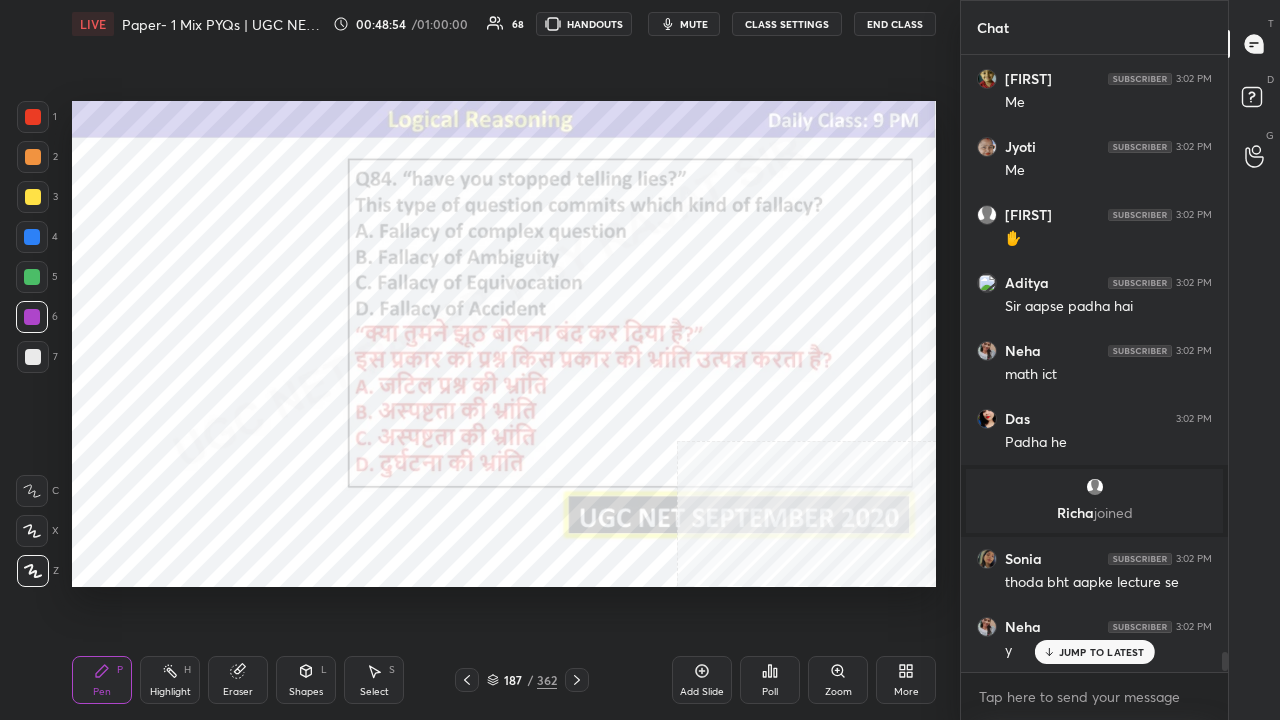 click 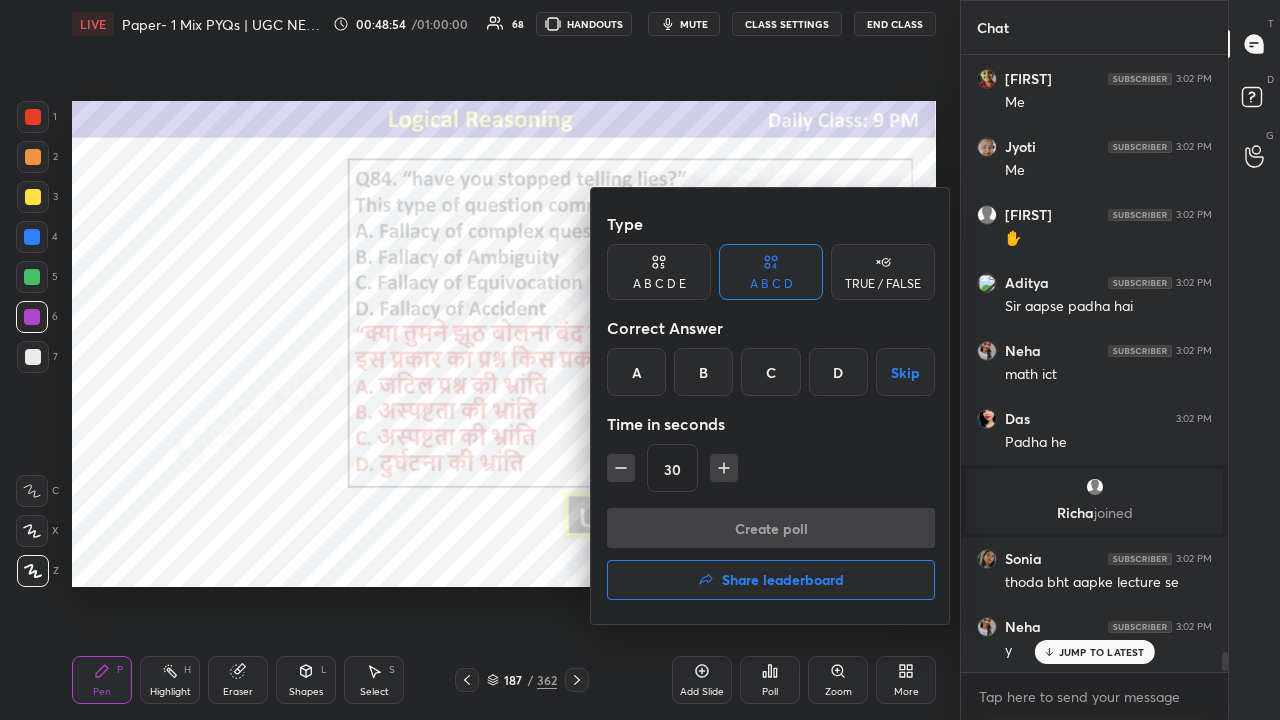 drag, startPoint x: 650, startPoint y: 361, endPoint x: 684, endPoint y: 412, distance: 61.294373 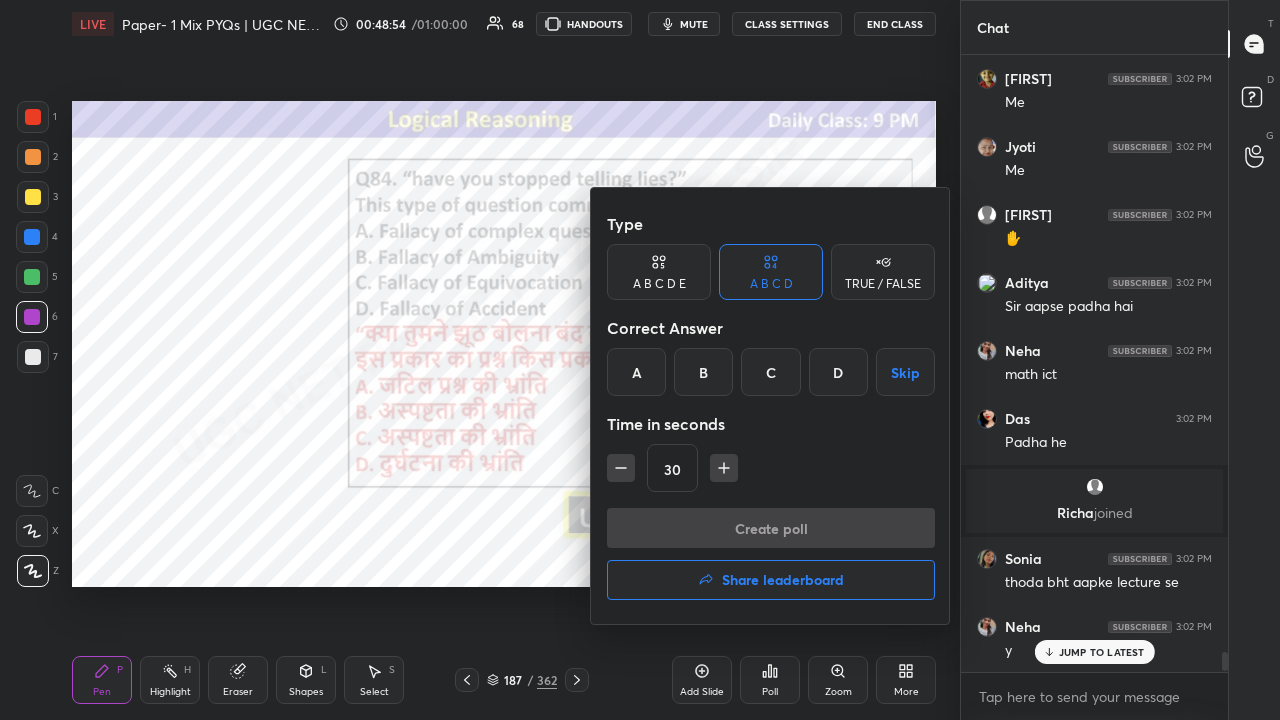 click on "A" at bounding box center (636, 372) 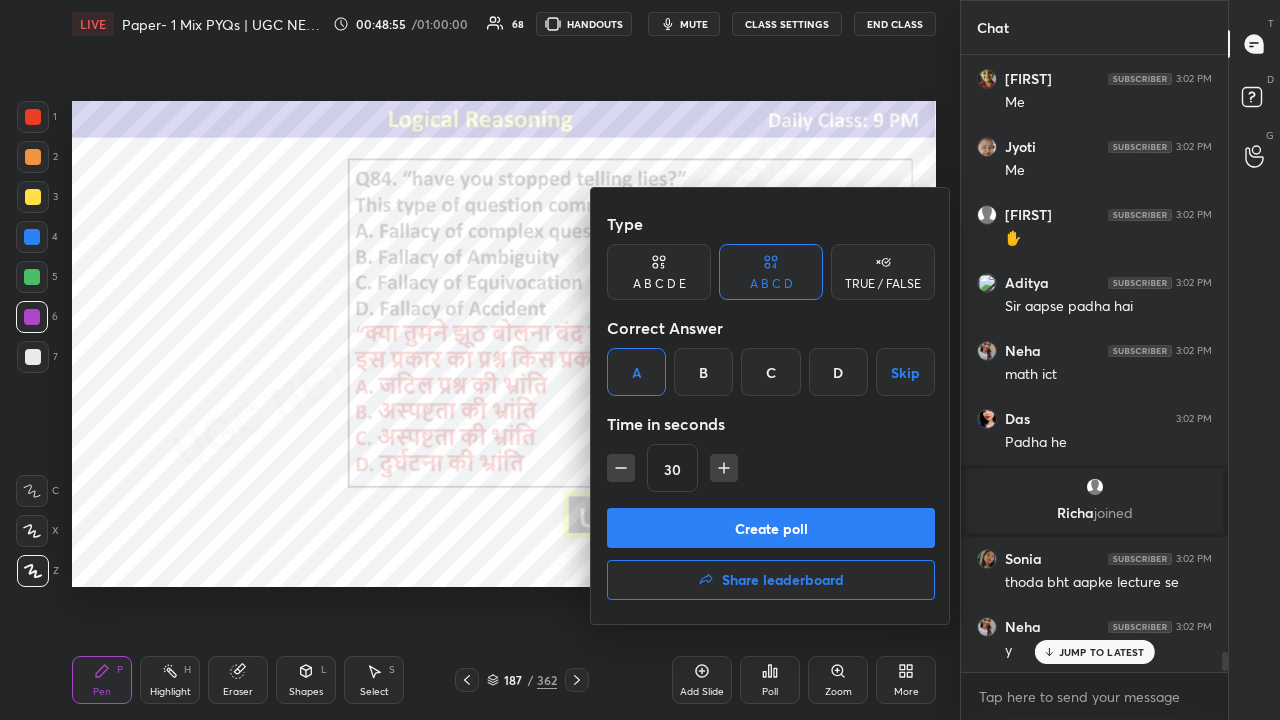 click 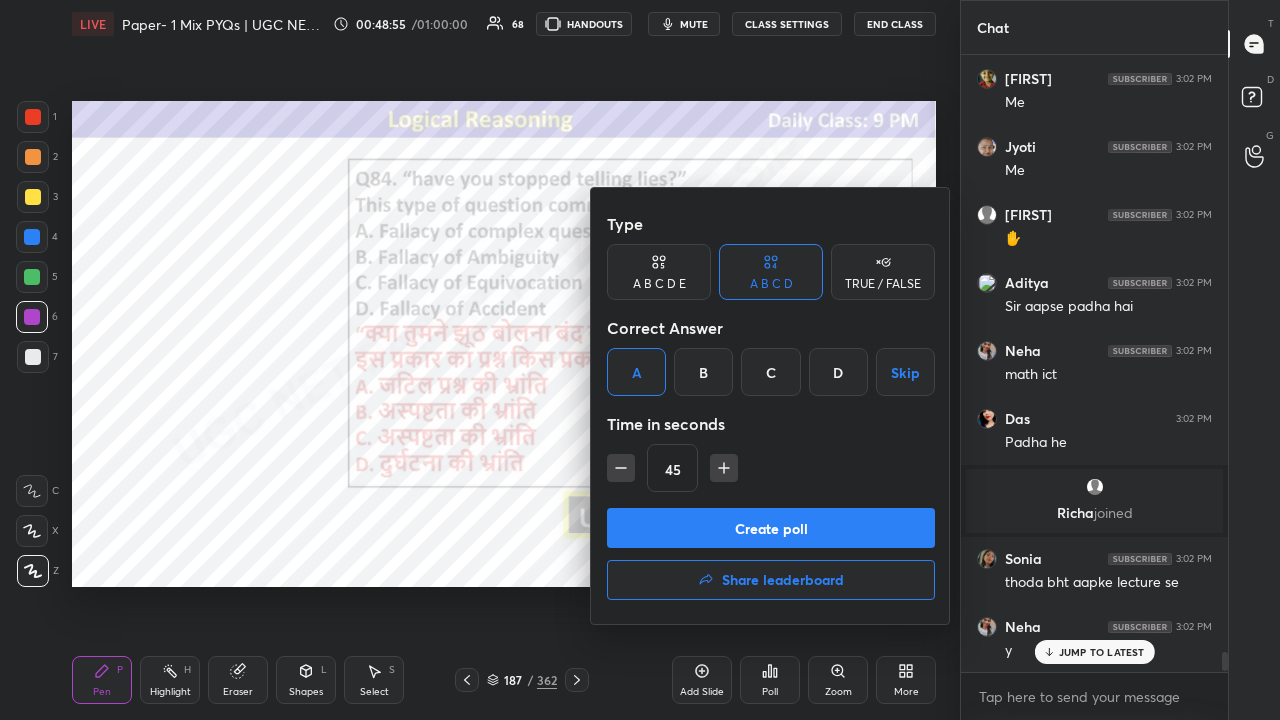 click 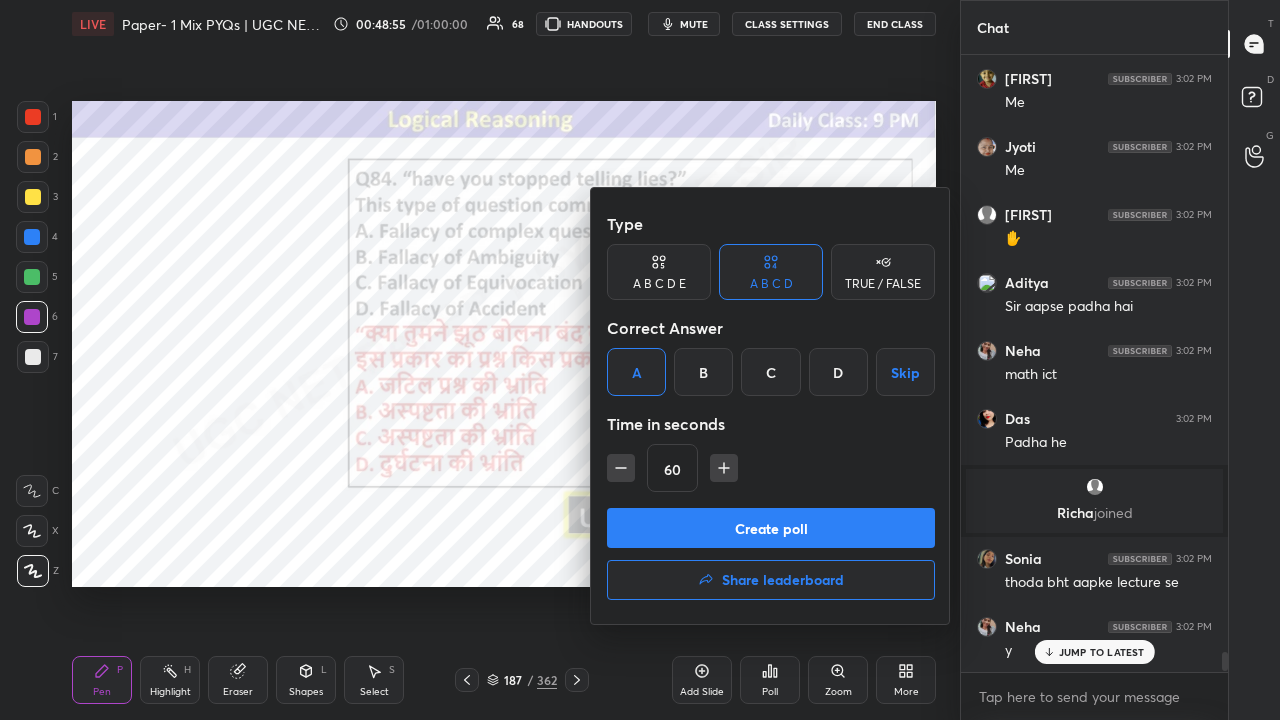 click on "Create poll" at bounding box center (771, 528) 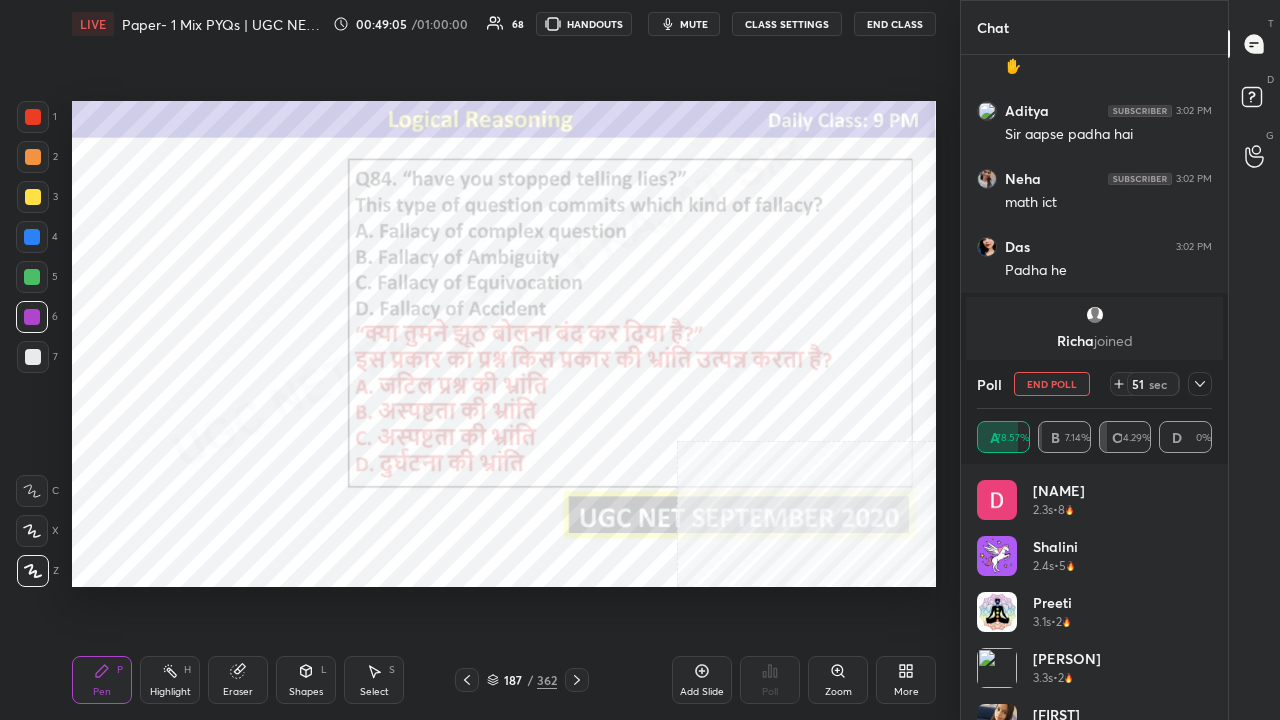 click at bounding box center (1200, 384) 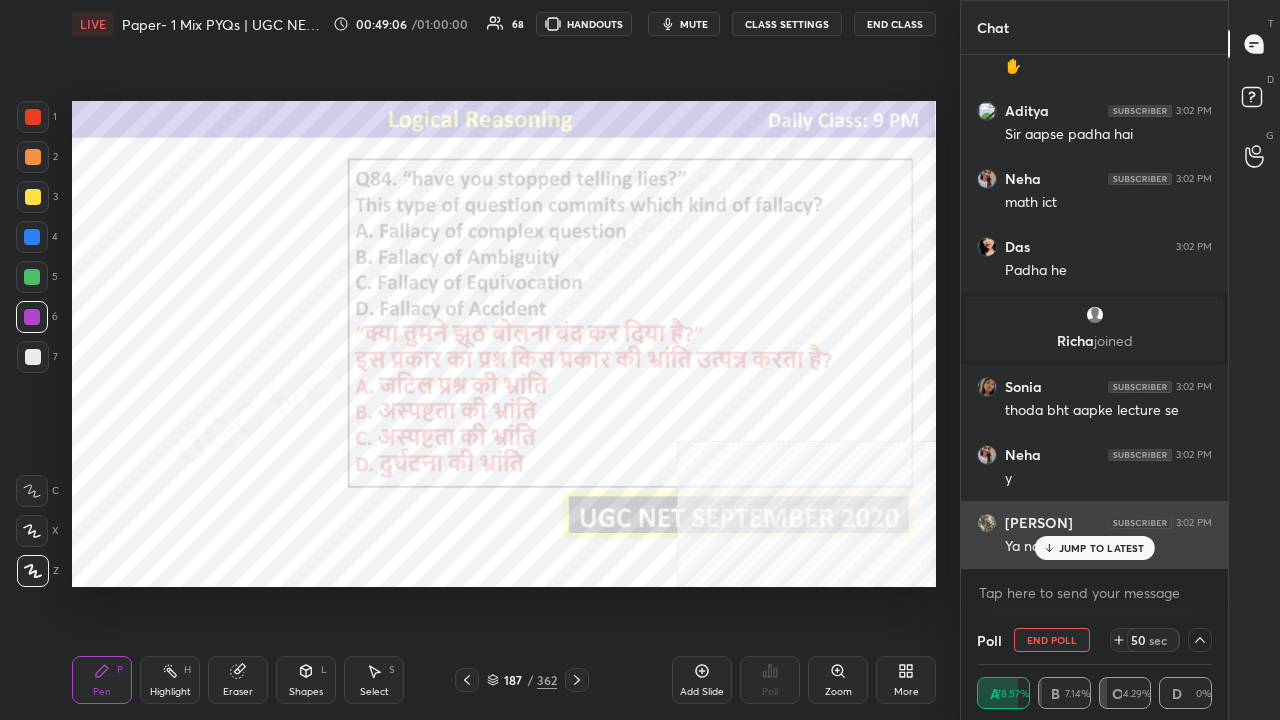 click on "JUMP TO LATEST" at bounding box center [1102, 548] 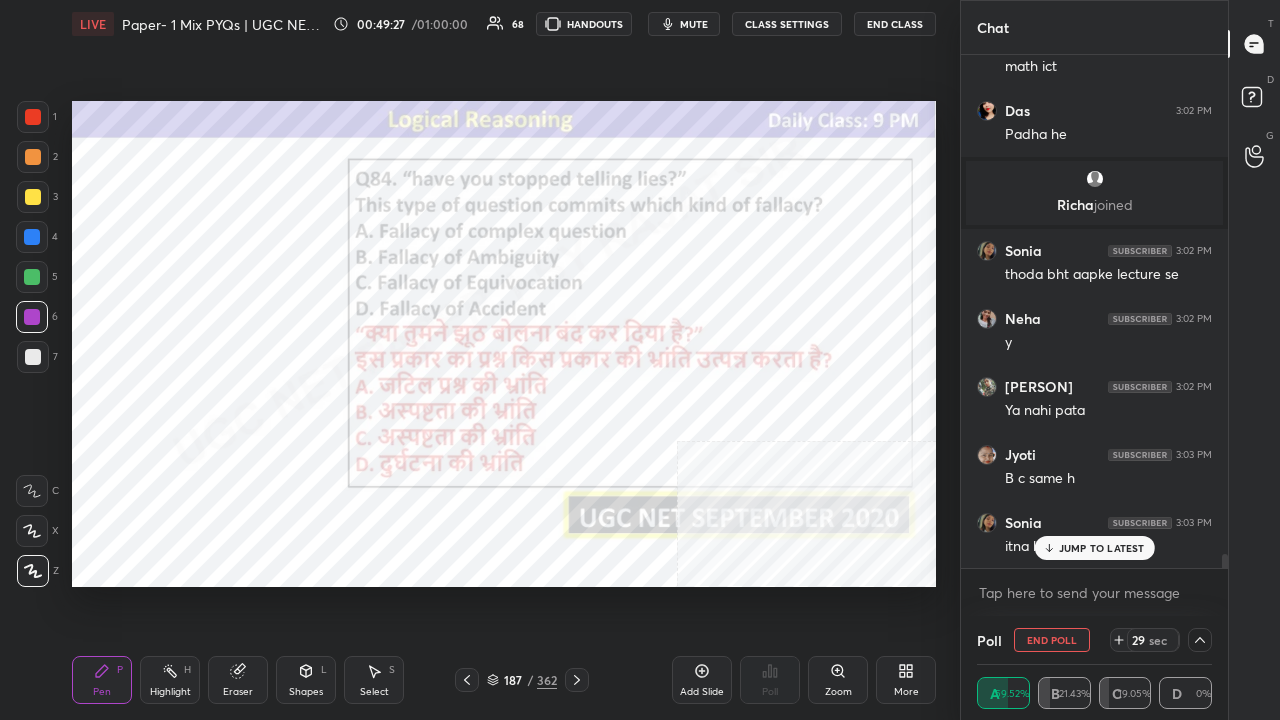 click on "JUMP TO LATEST" at bounding box center [1102, 548] 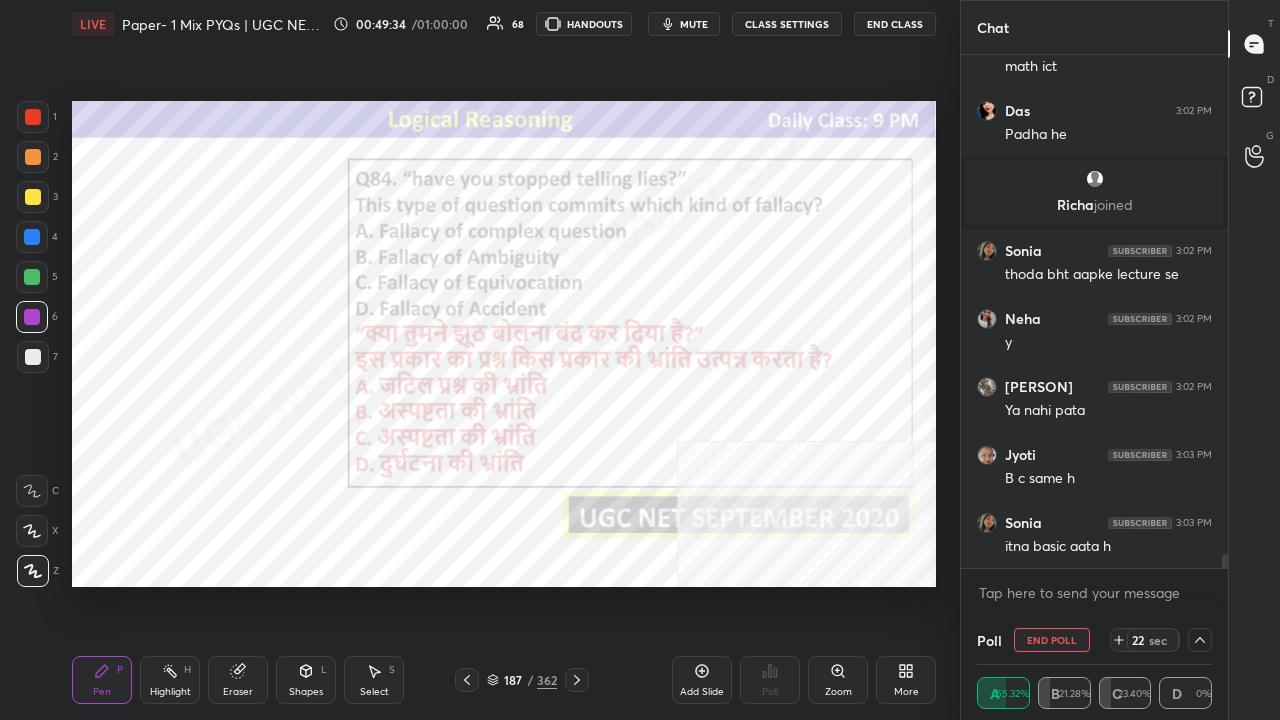 click at bounding box center (33, 117) 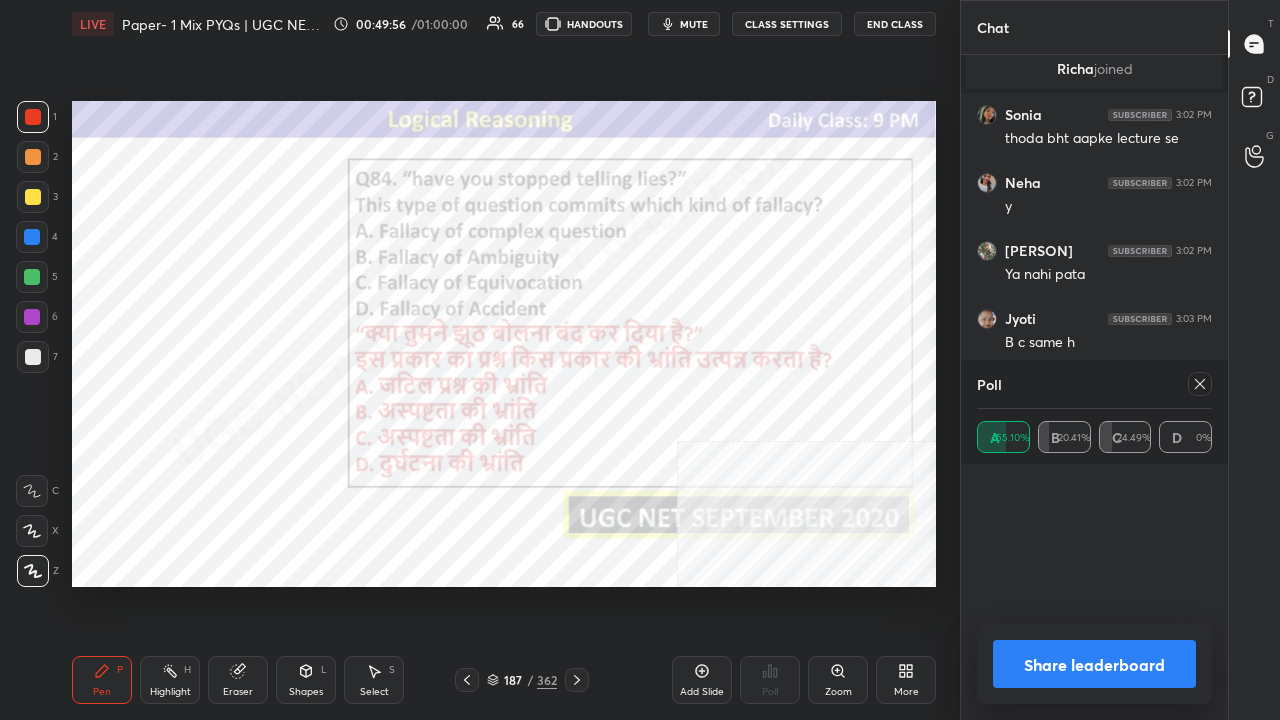 scroll, scrollTop: 7, scrollLeft: 6, axis: both 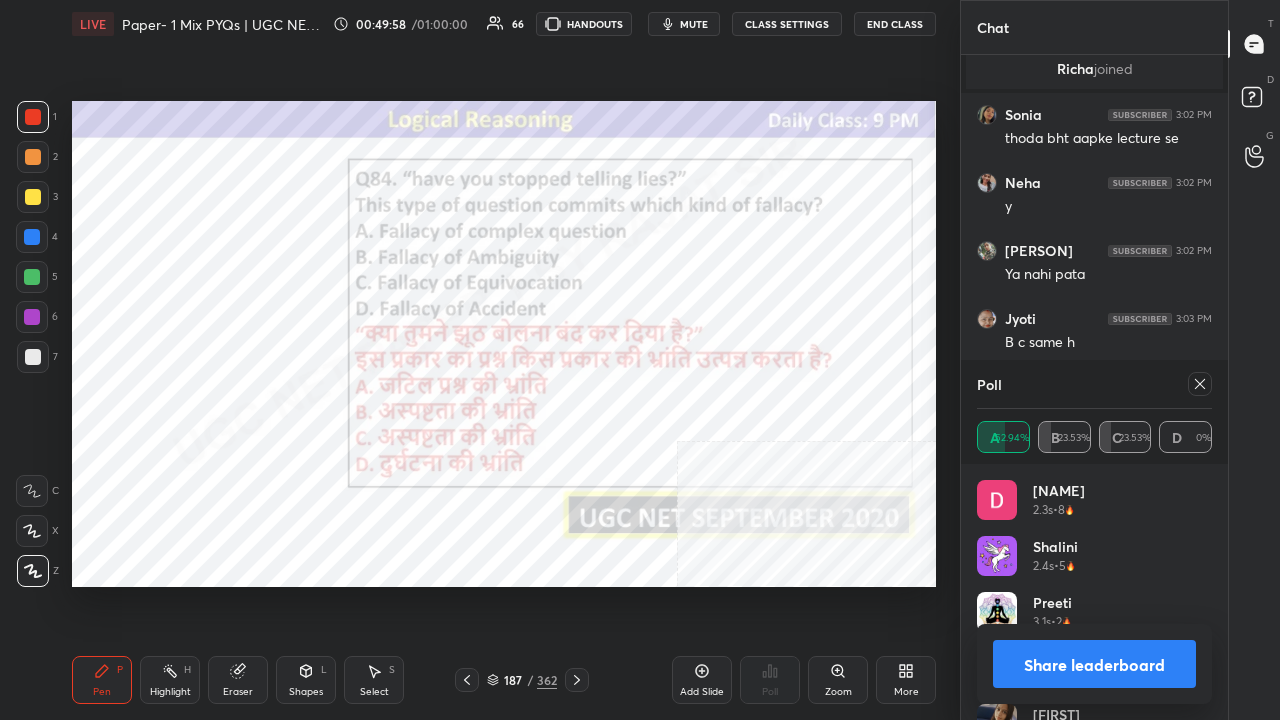 click 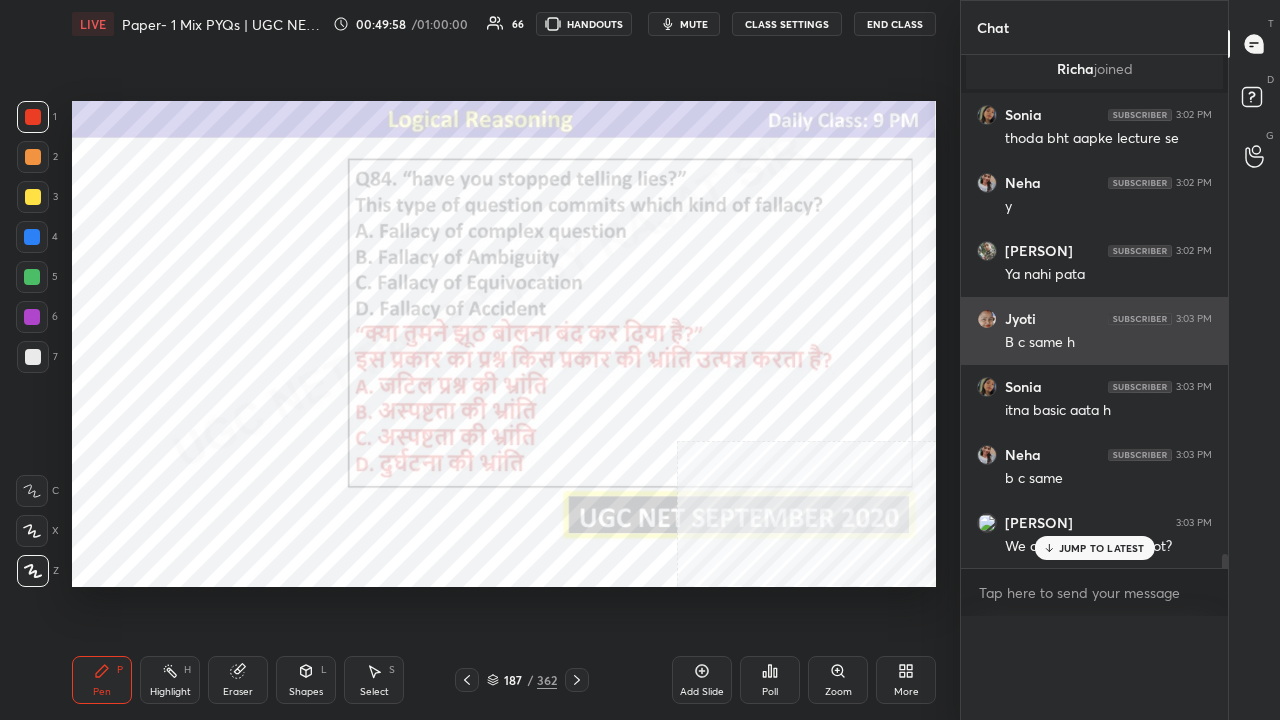 scroll, scrollTop: 87, scrollLeft: 229, axis: both 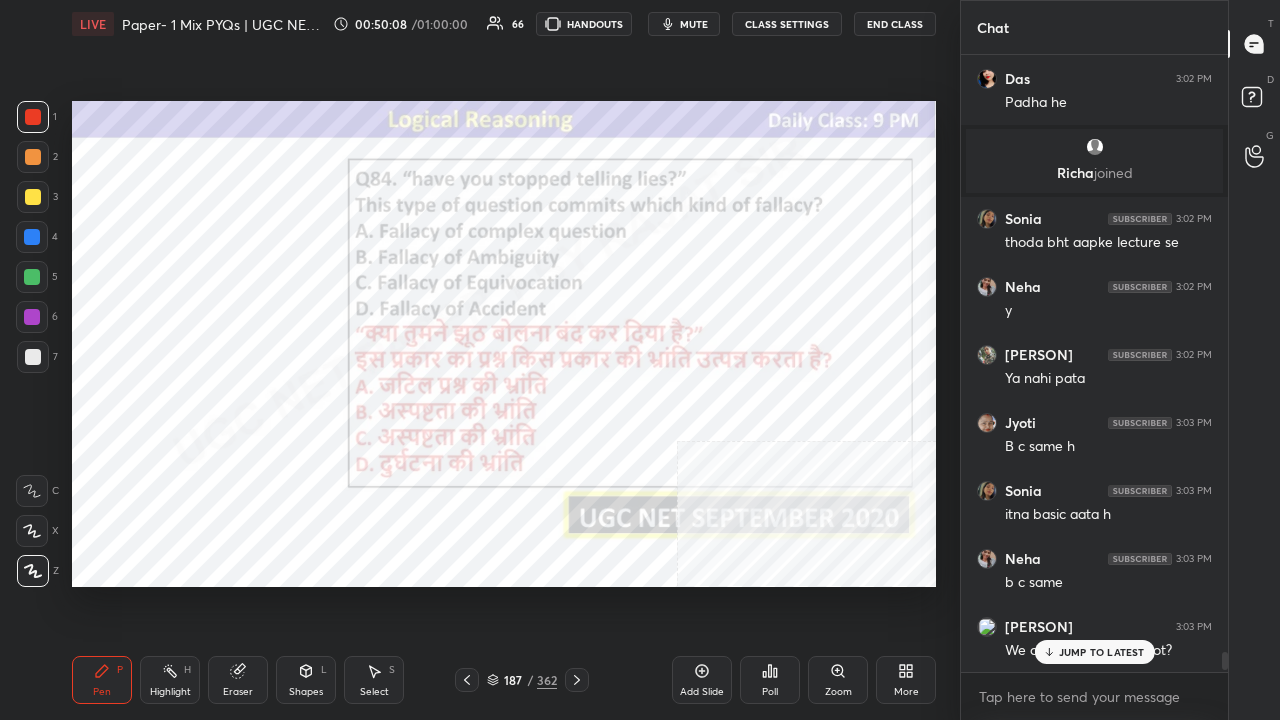 click on "187" at bounding box center [513, 680] 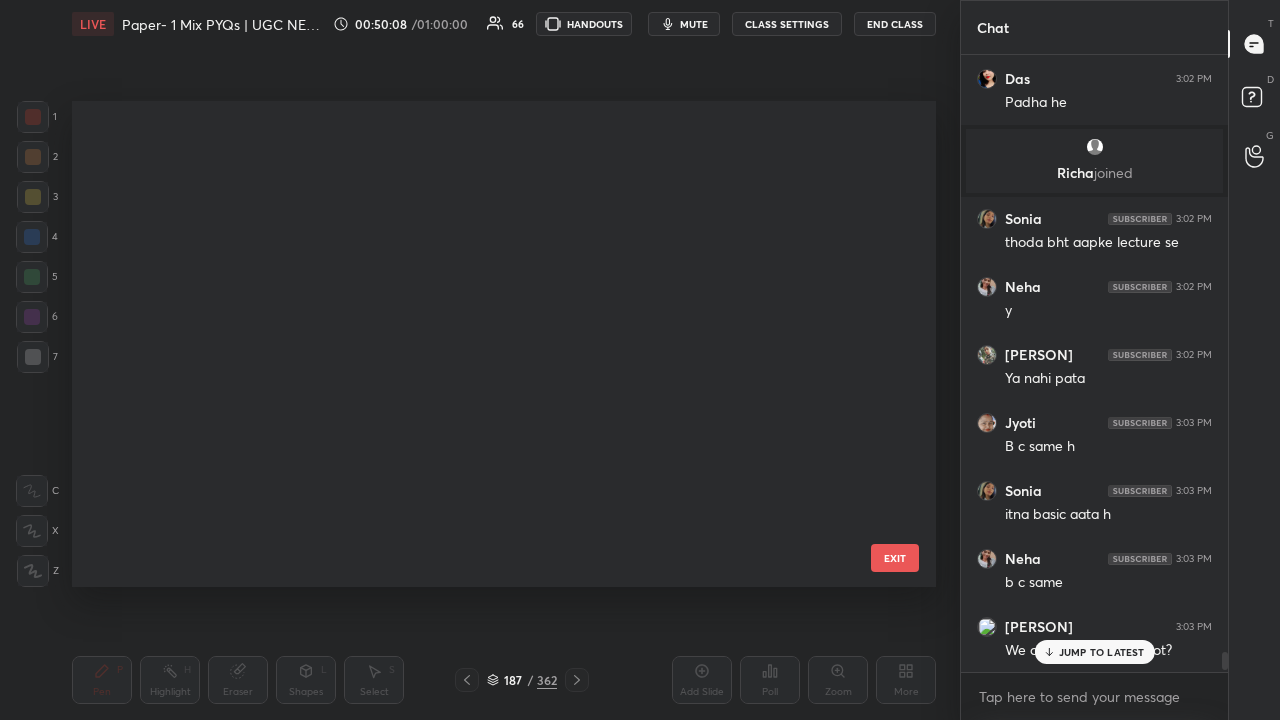 scroll, scrollTop: 8775, scrollLeft: 0, axis: vertical 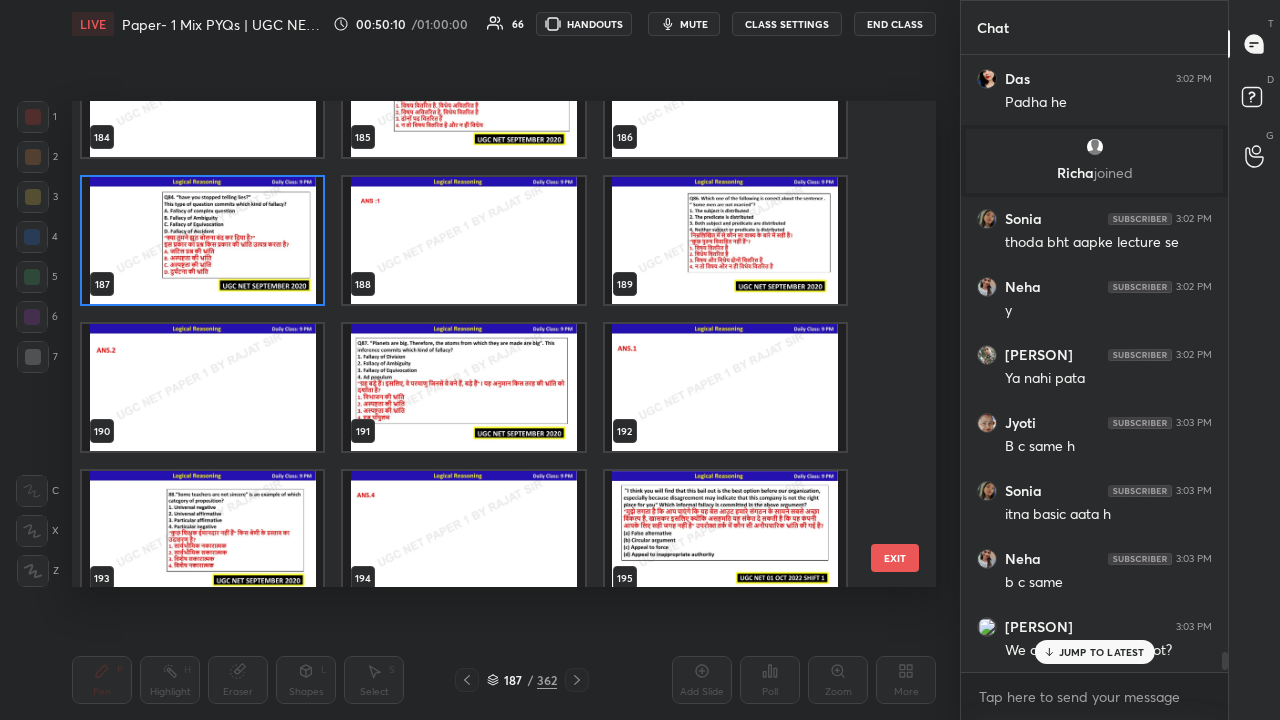 click at bounding box center (725, 240) 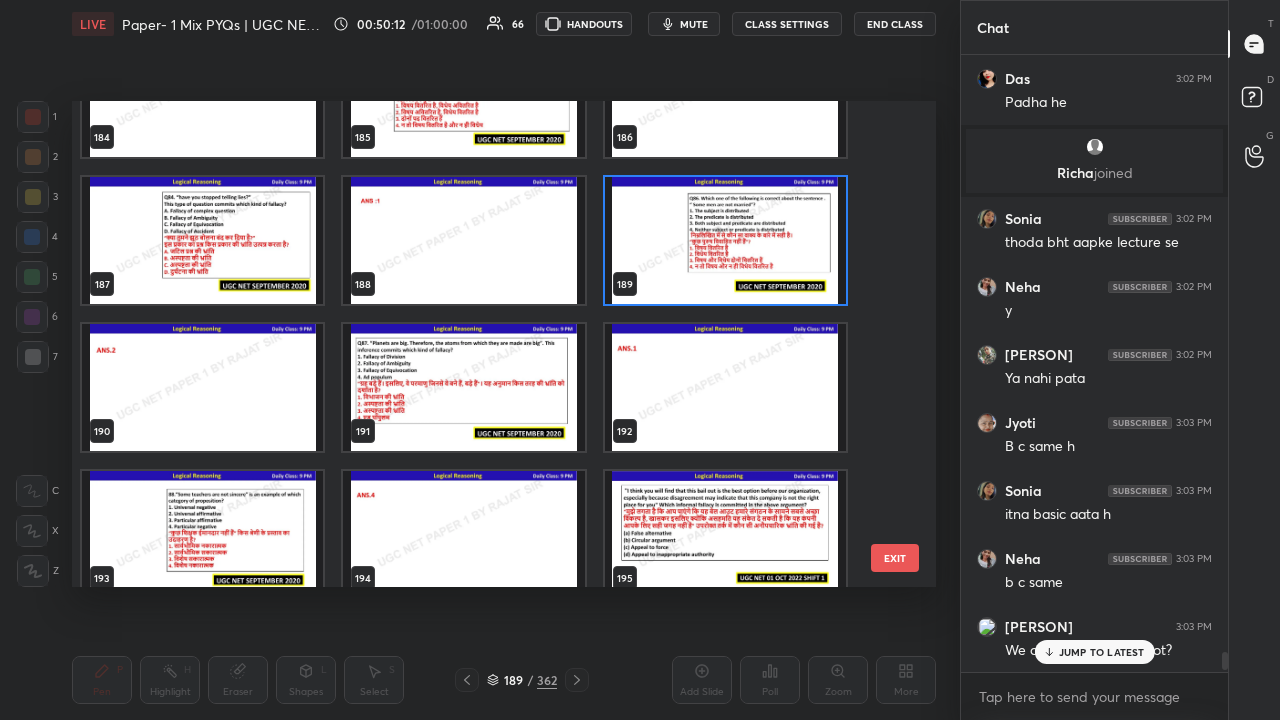 click at bounding box center [463, 387] 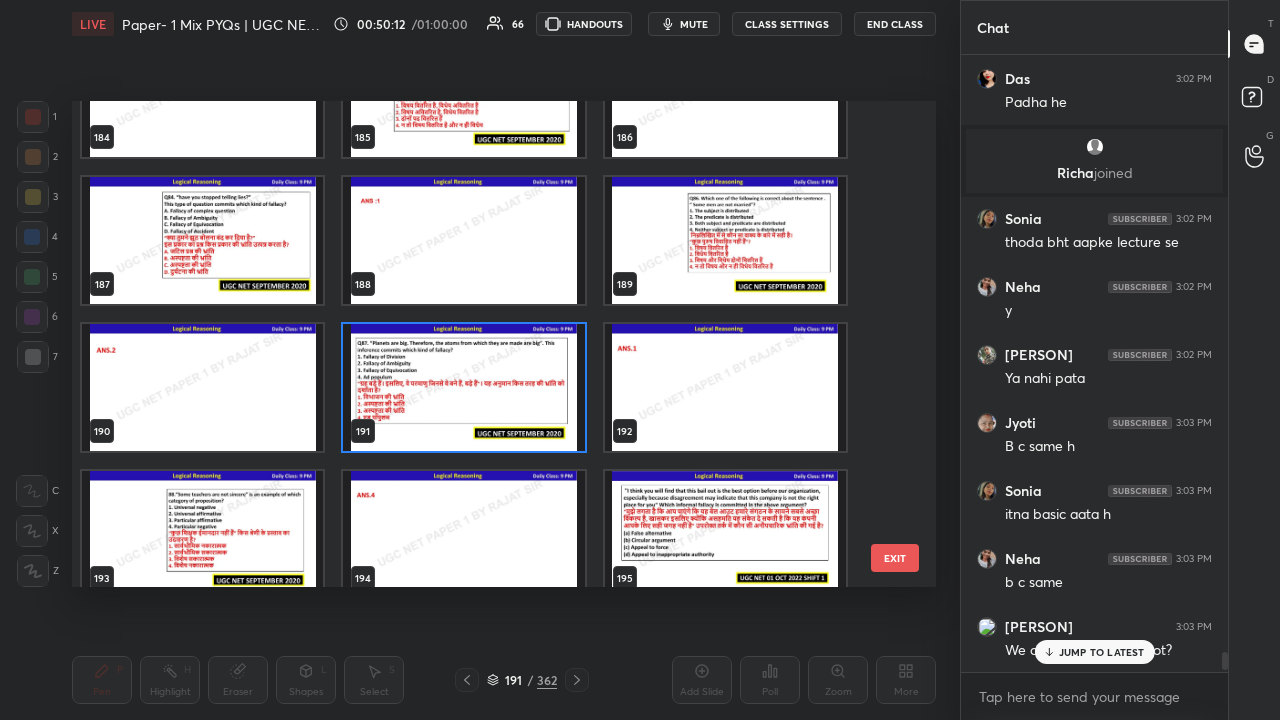 drag, startPoint x: 490, startPoint y: 398, endPoint x: 502, endPoint y: 398, distance: 12 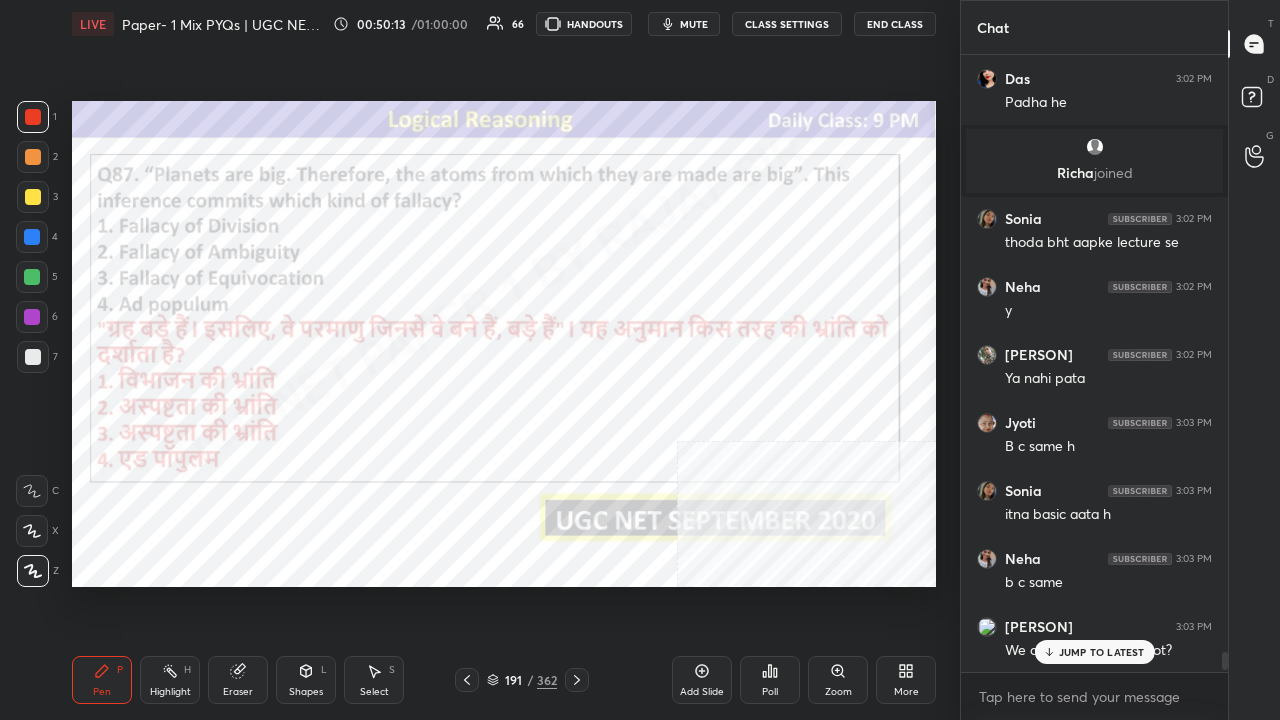 click 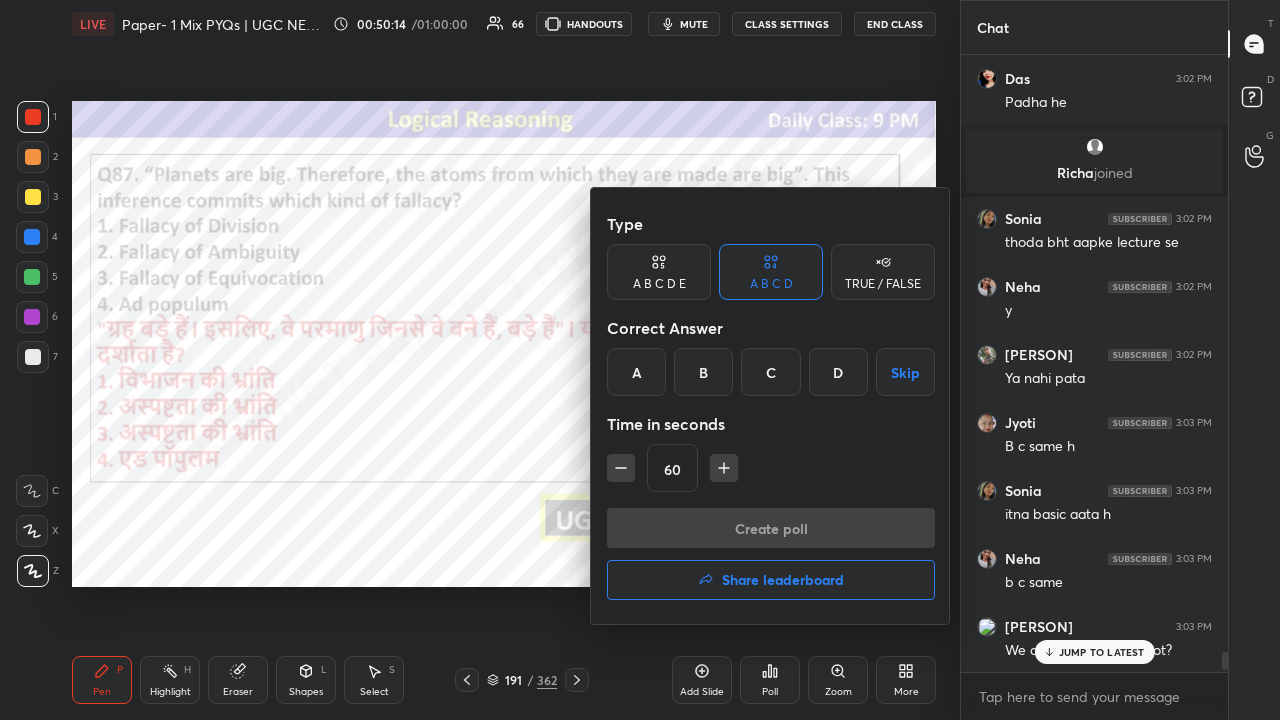 drag, startPoint x: 634, startPoint y: 369, endPoint x: 635, endPoint y: 429, distance: 60.00833 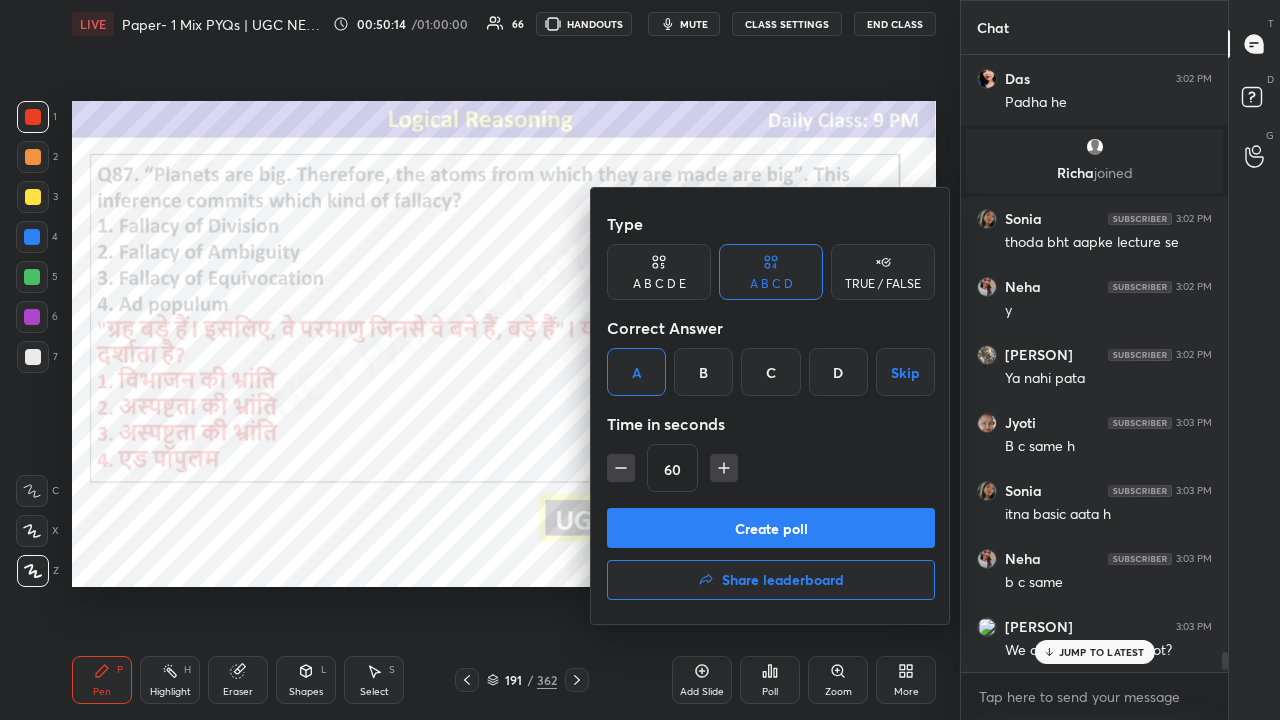 drag, startPoint x: 616, startPoint y: 460, endPoint x: 620, endPoint y: 471, distance: 11.7046995 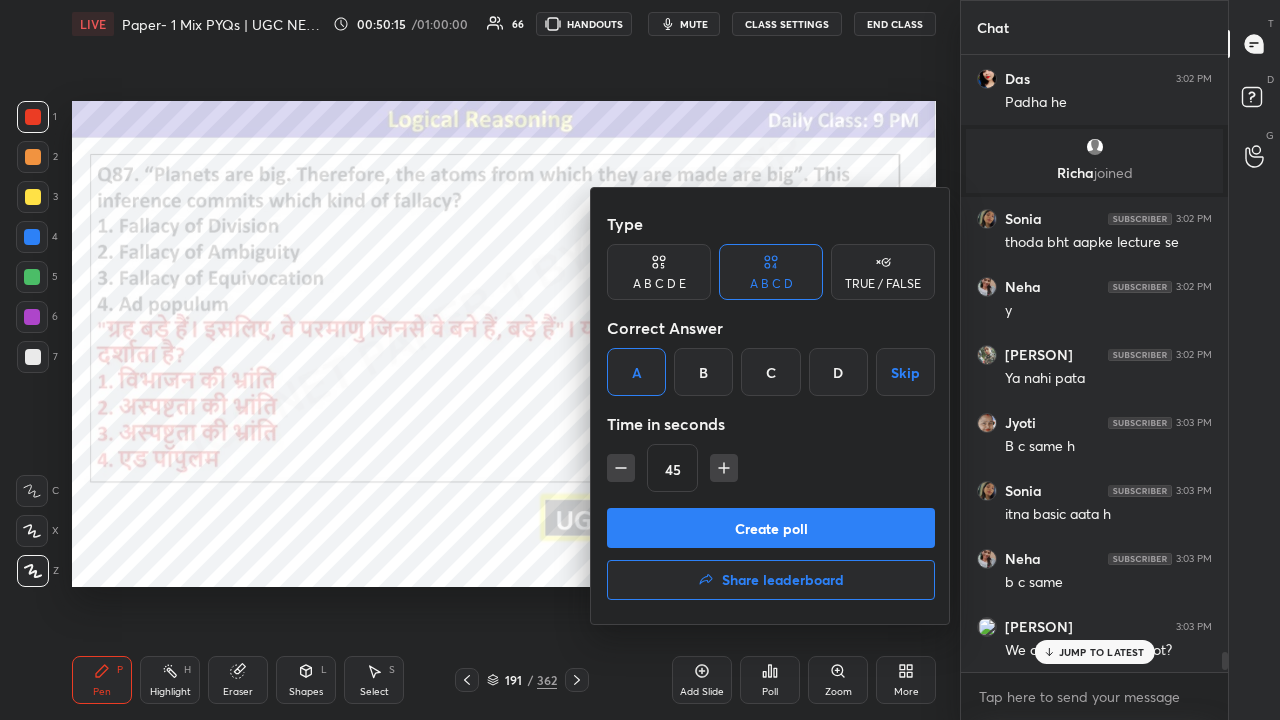 drag, startPoint x: 620, startPoint y: 470, endPoint x: 625, endPoint y: 488, distance: 18.681541 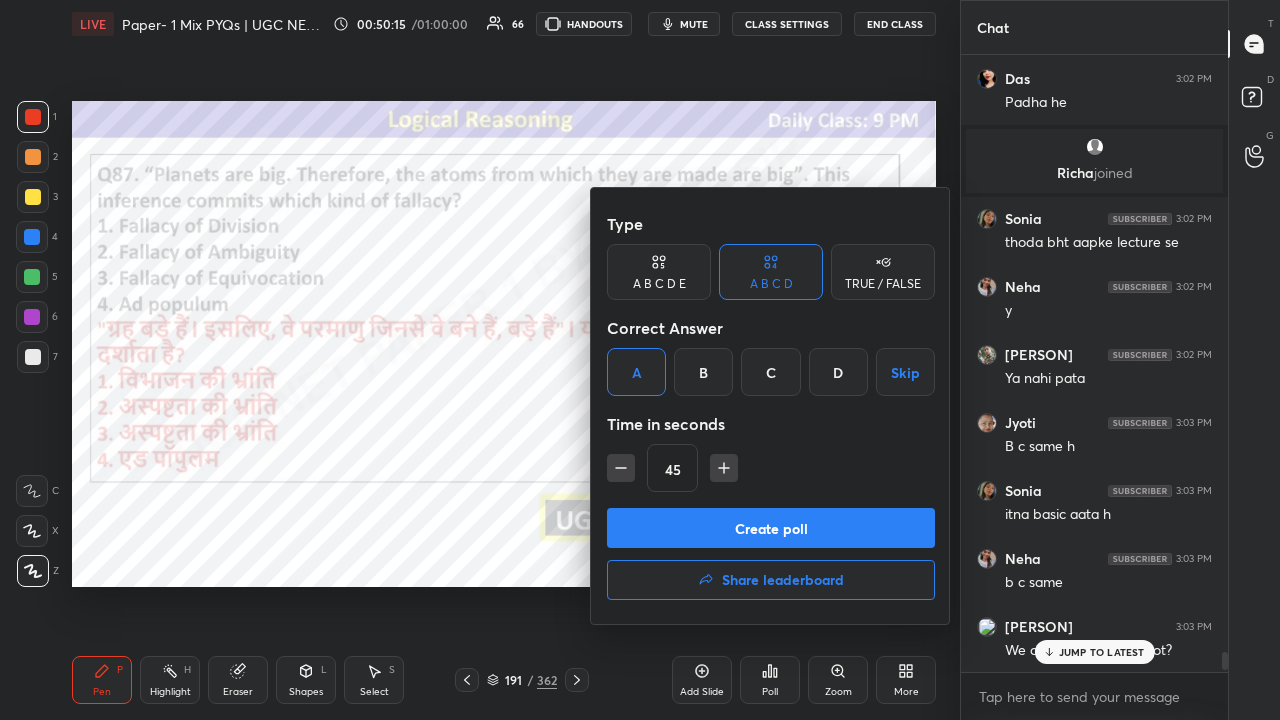 click 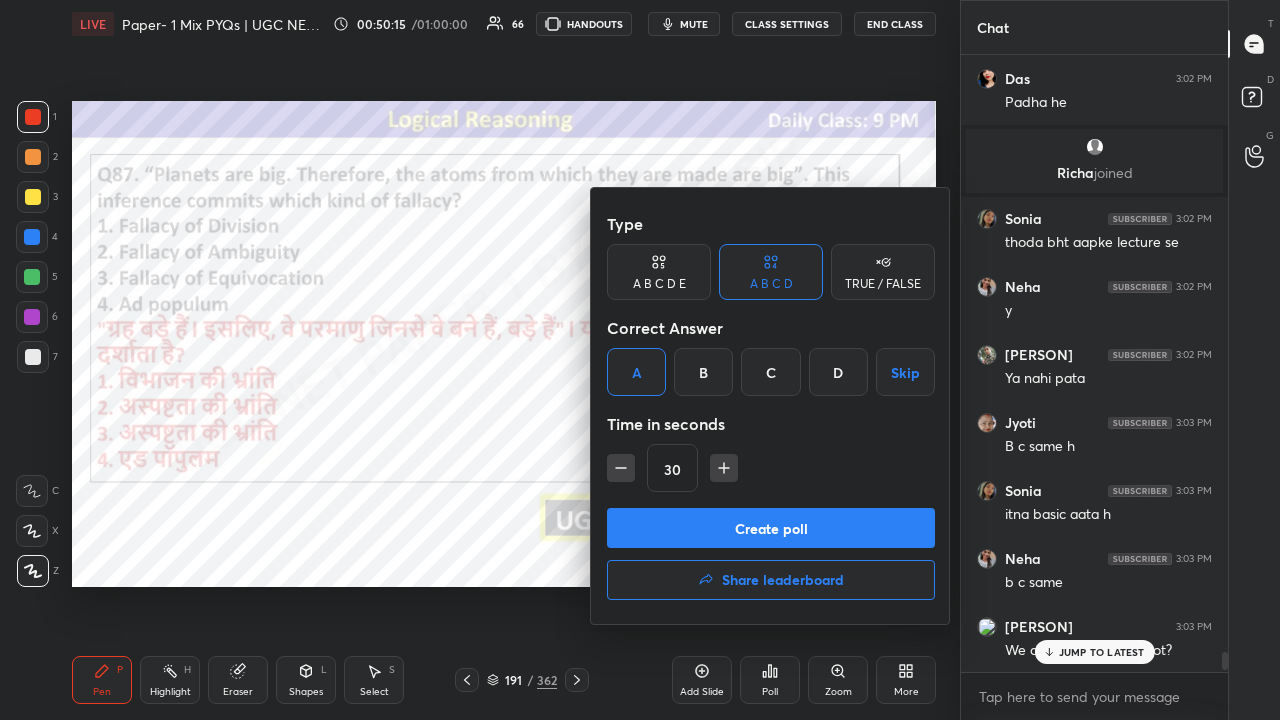click on "Create poll" at bounding box center [771, 528] 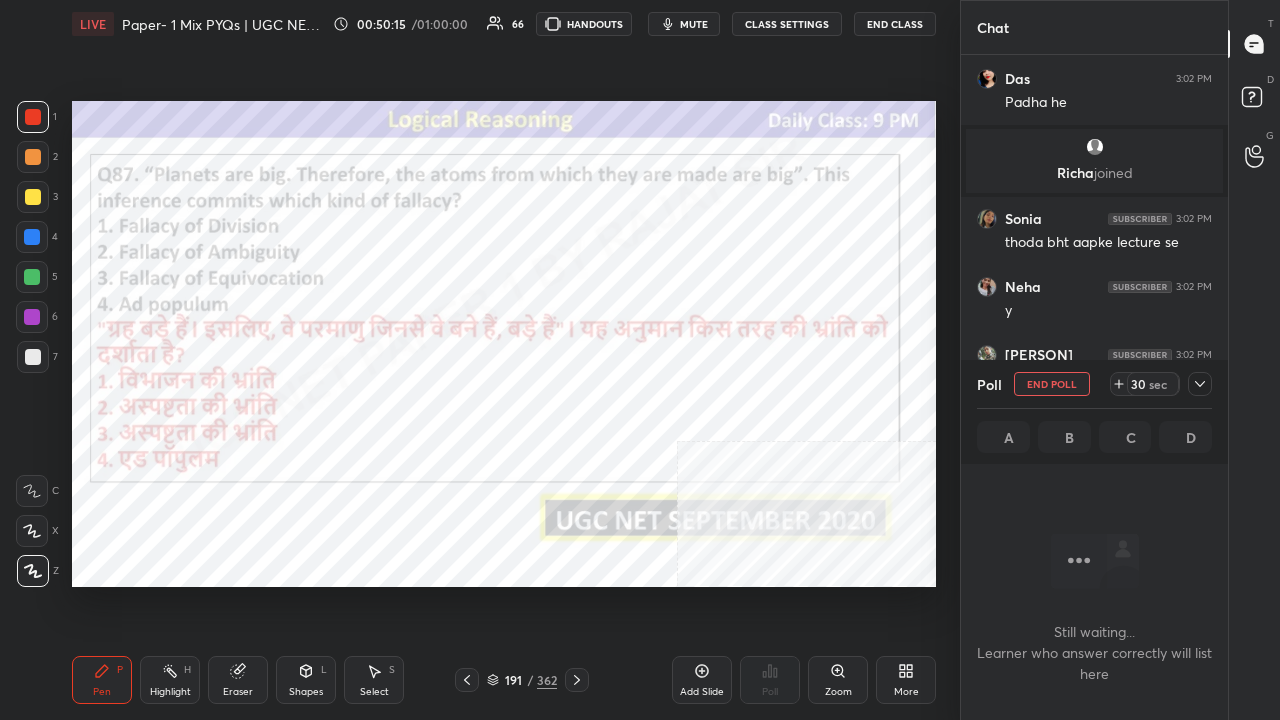 scroll, scrollTop: 513, scrollLeft: 261, axis: both 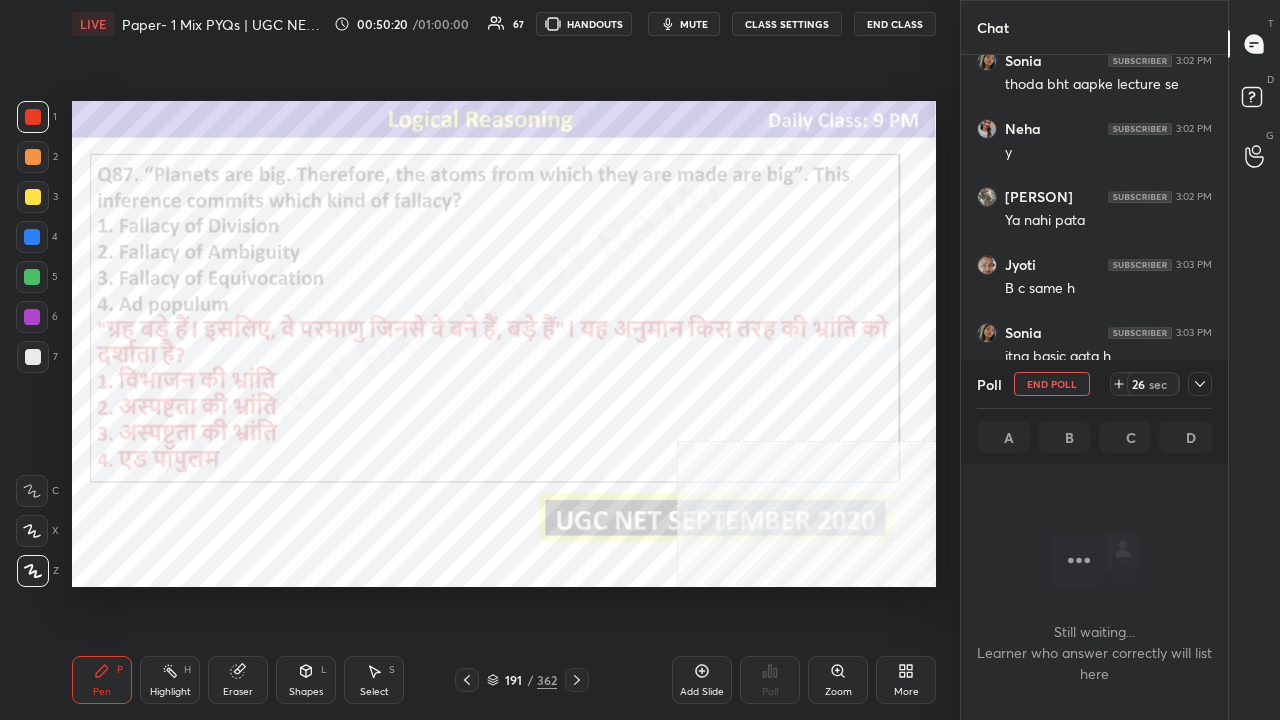 click 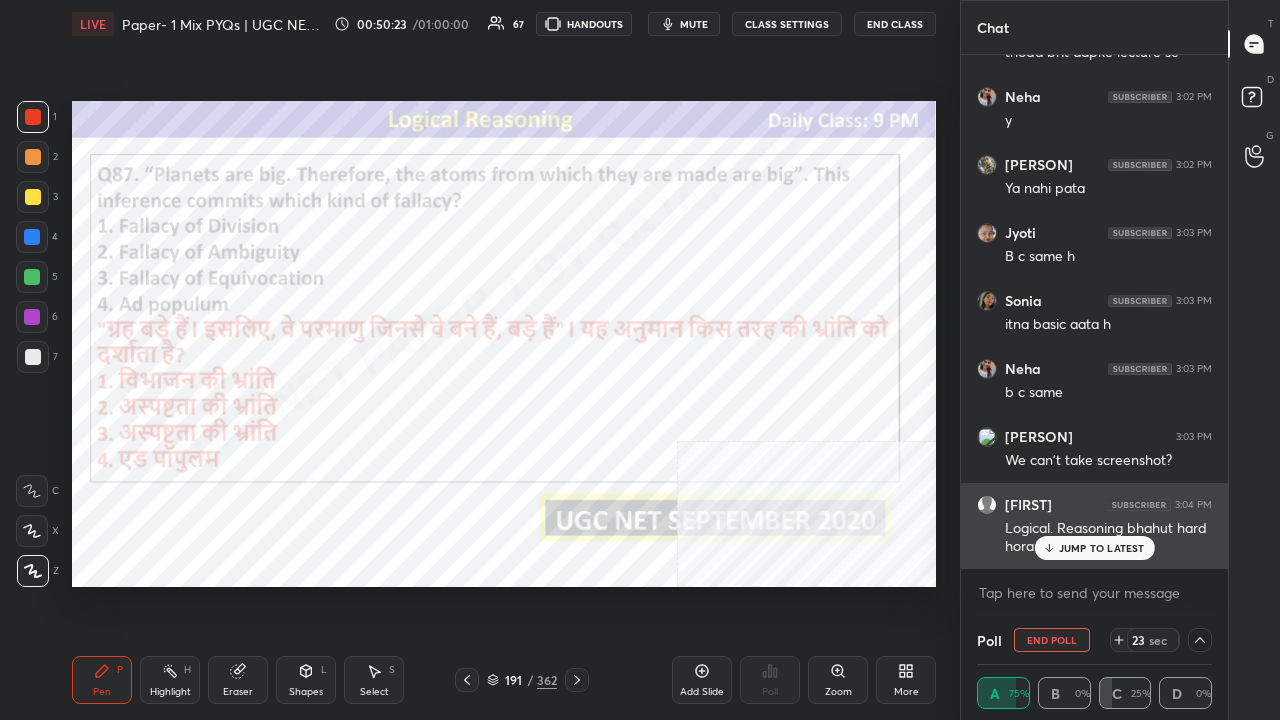 click on "JUMP TO LATEST" at bounding box center [1102, 548] 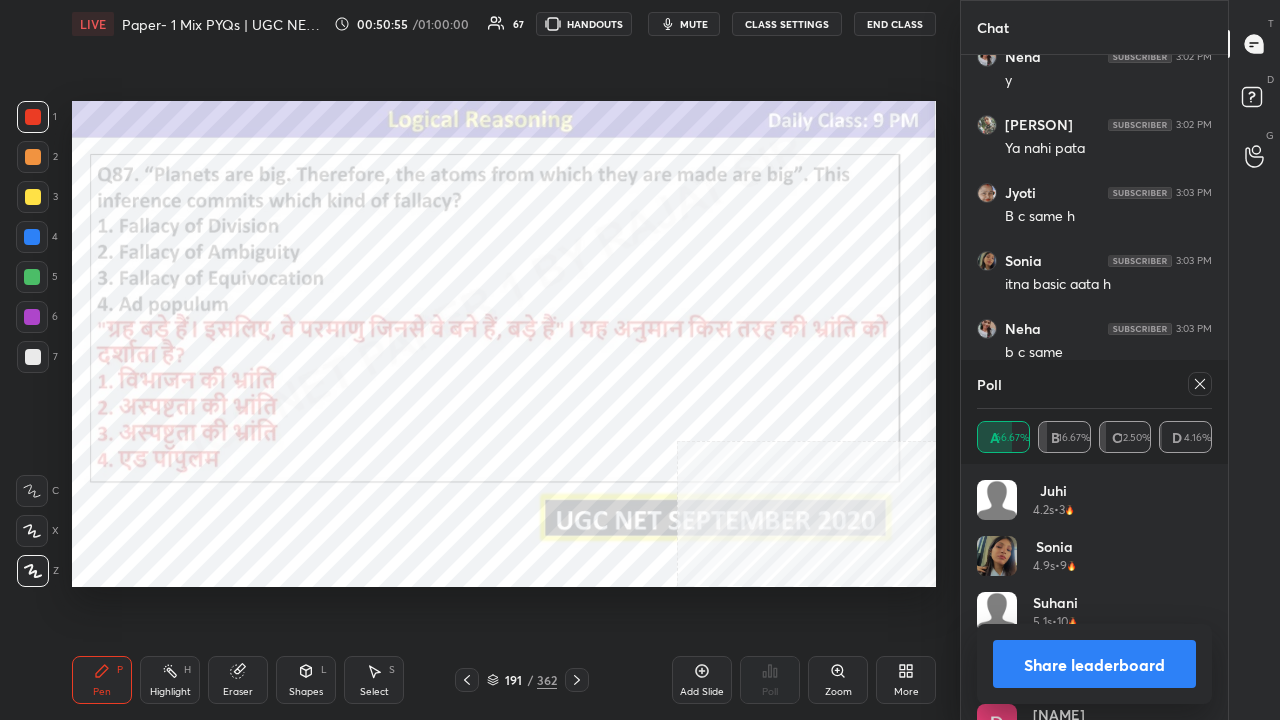 click 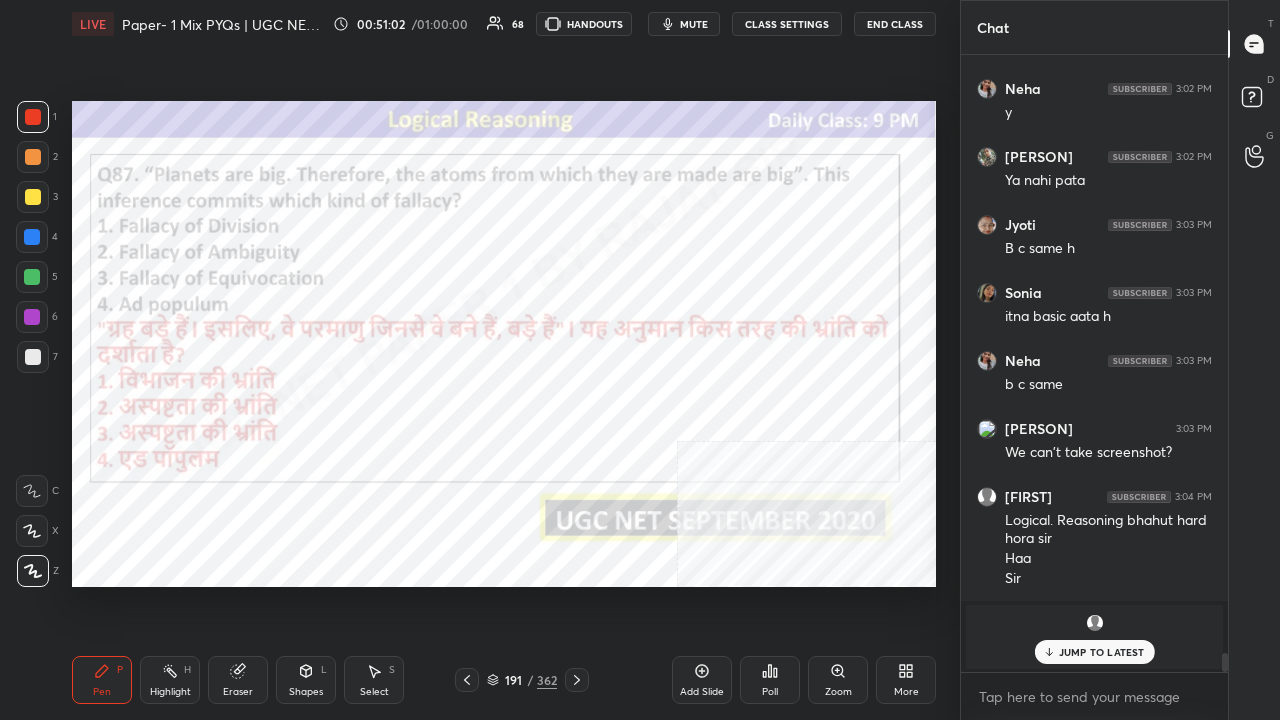 click on "Pen P Highlight H Eraser Shapes L Select S 191 / 362 Add Slide Poll Zoom More" at bounding box center [504, 680] 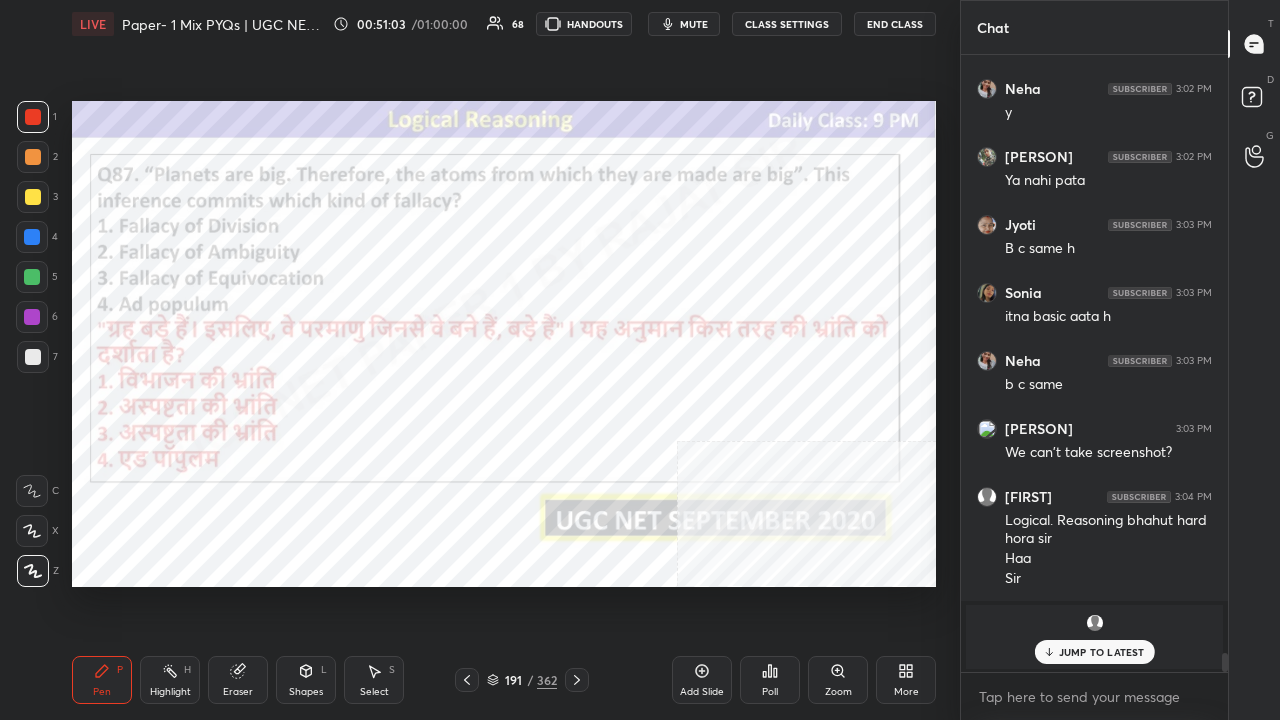 click on "191 / 362" at bounding box center [522, 680] 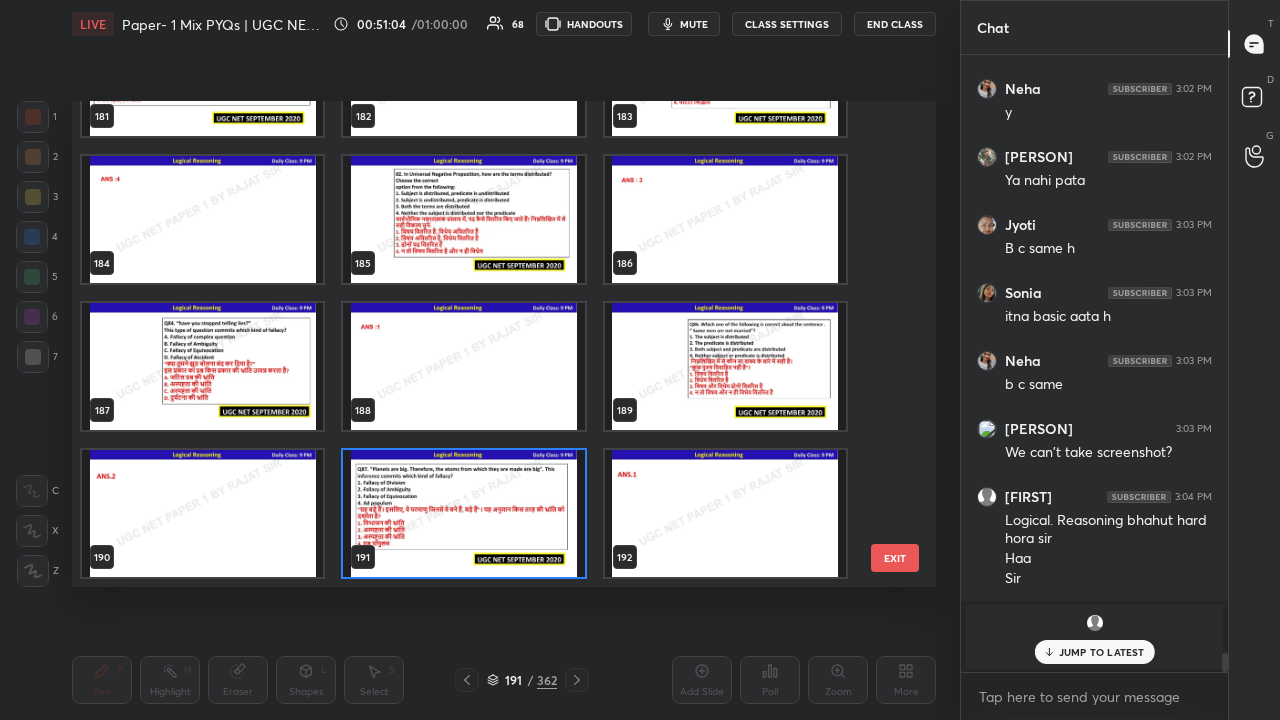 click at bounding box center [725, 366] 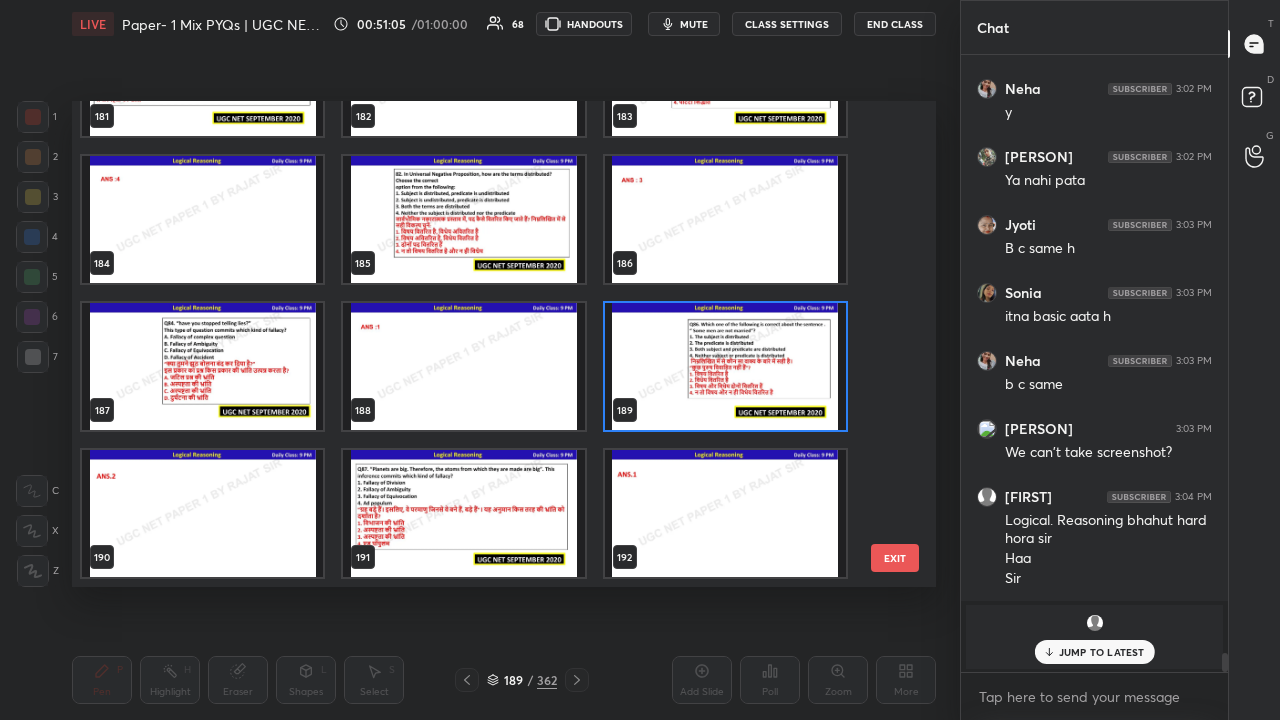 drag, startPoint x: 721, startPoint y: 356, endPoint x: 721, endPoint y: 372, distance: 16 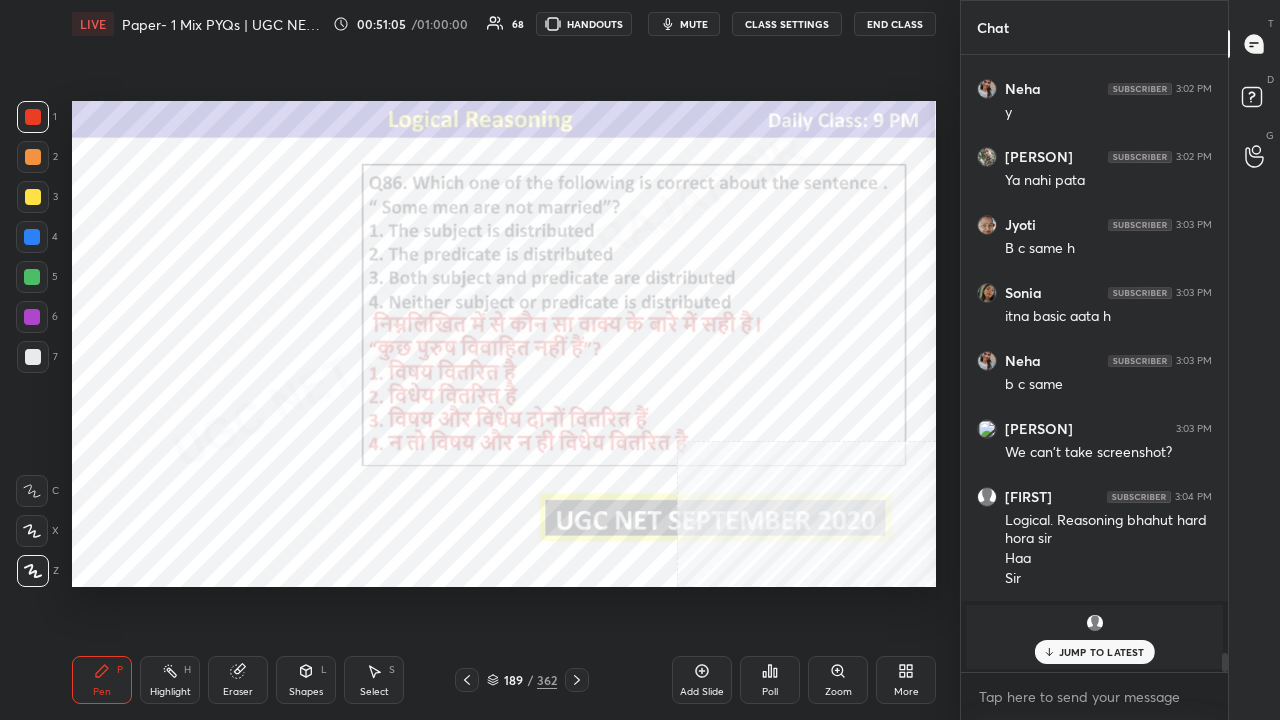 click on "Poll" at bounding box center (770, 680) 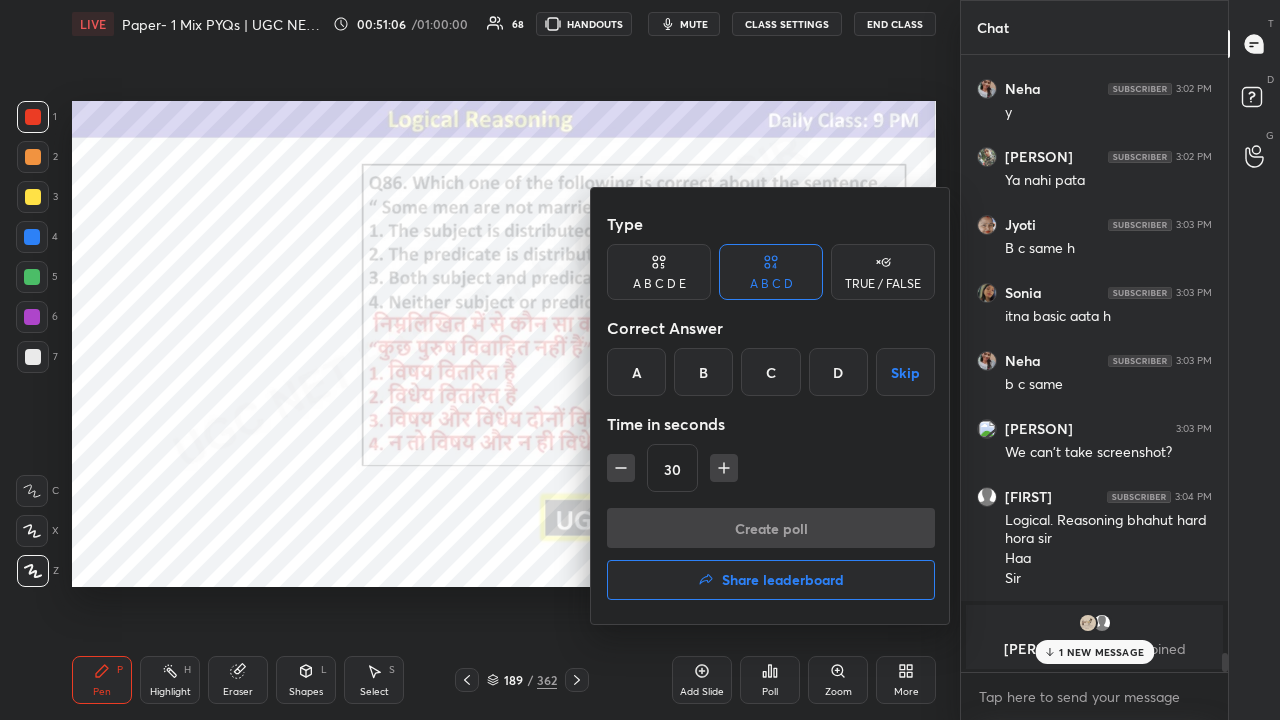 drag, startPoint x: 701, startPoint y: 370, endPoint x: 707, endPoint y: 383, distance: 14.3178215 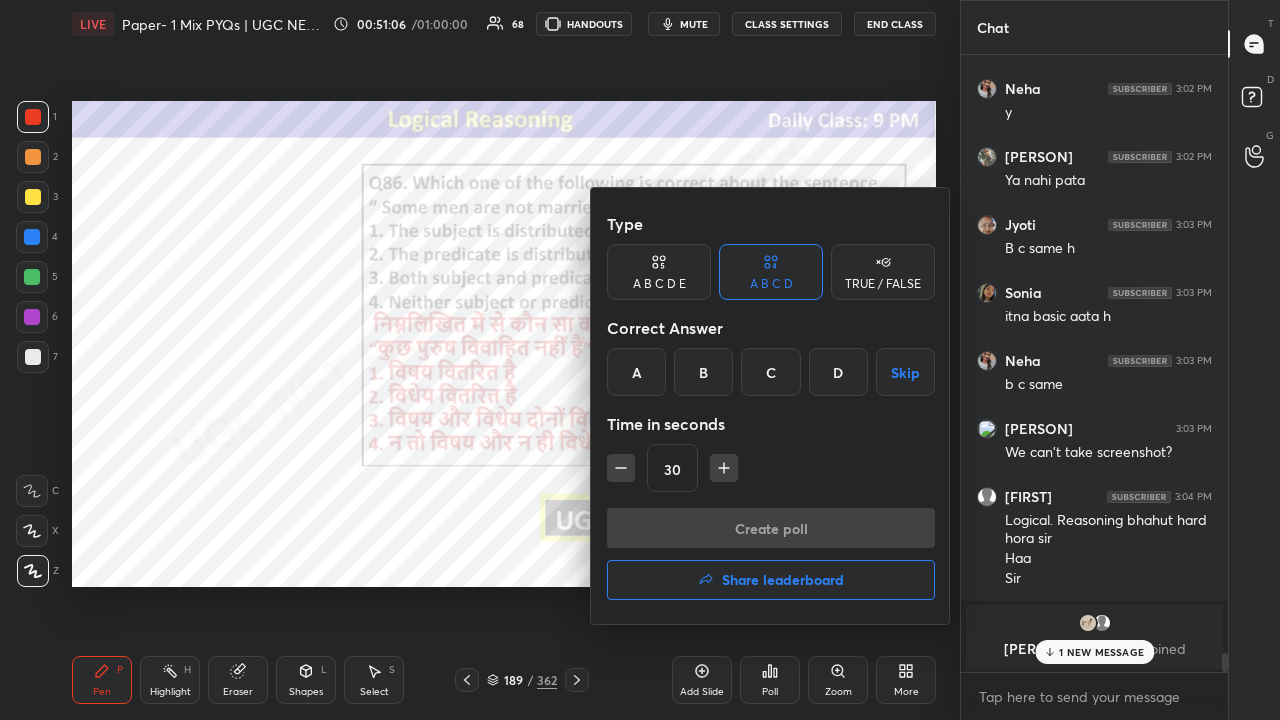 click on "B" at bounding box center [703, 372] 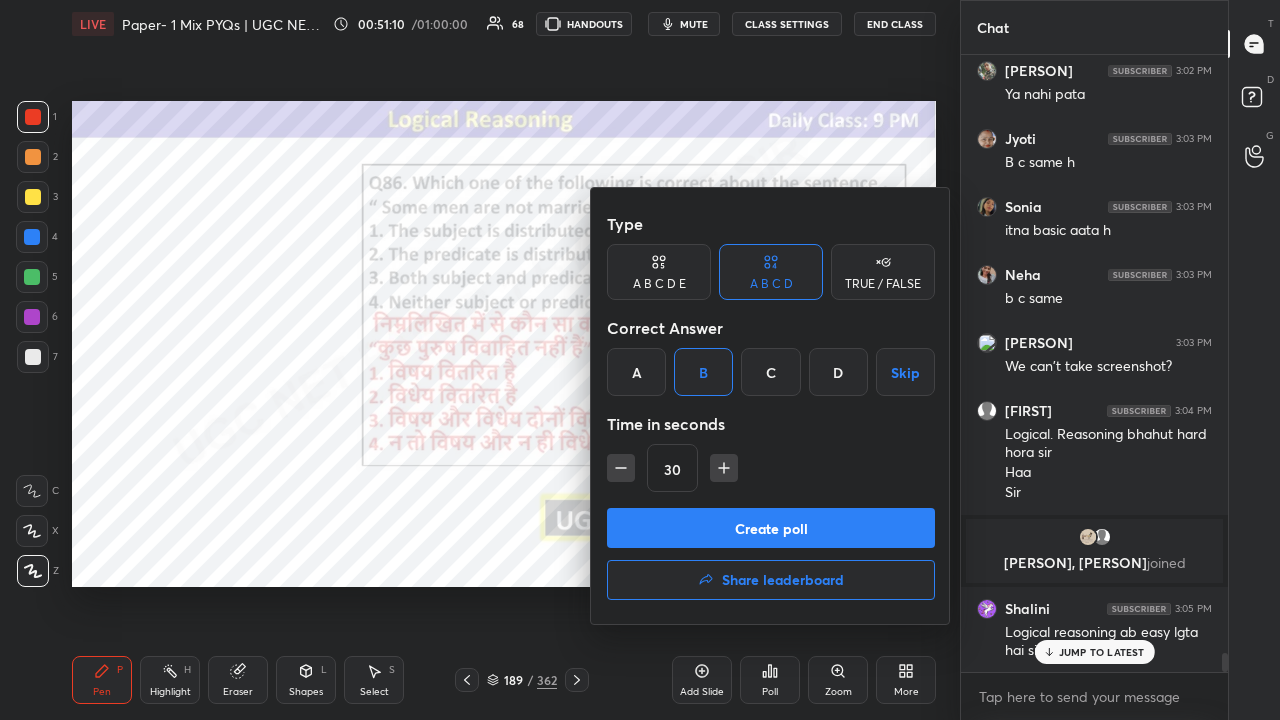 click at bounding box center [640, 360] 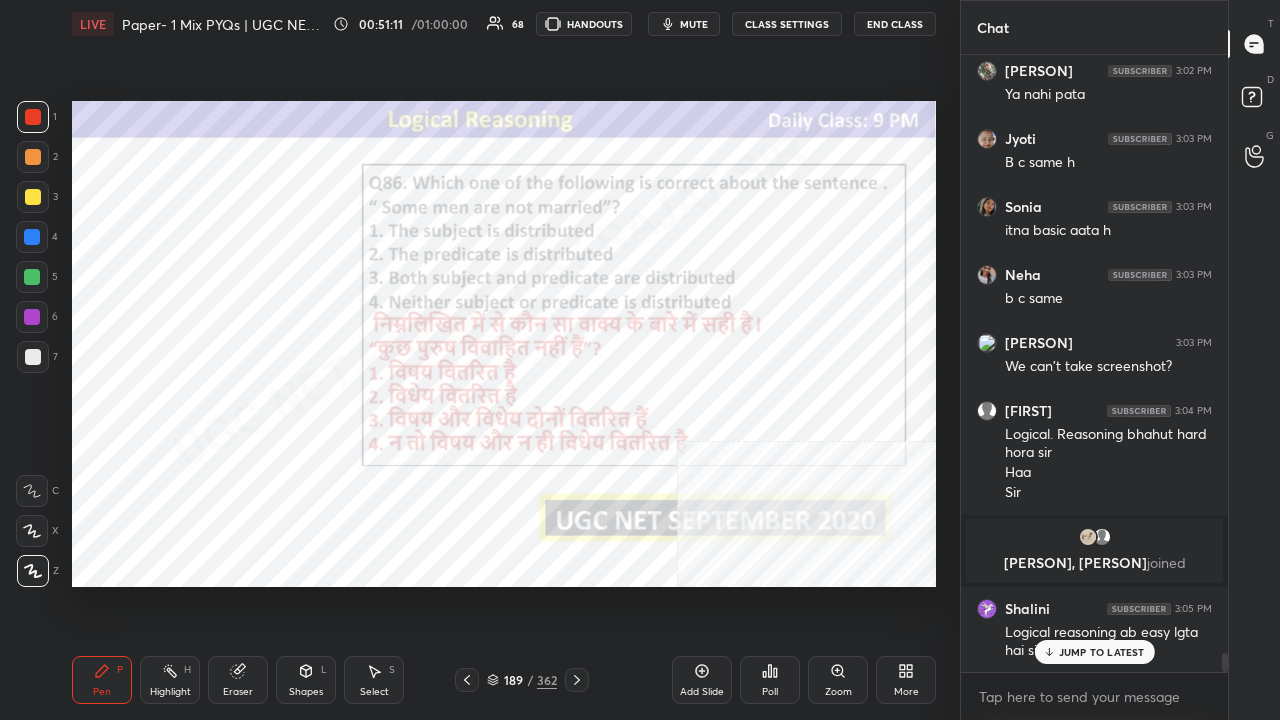 click on "Poll" at bounding box center (770, 680) 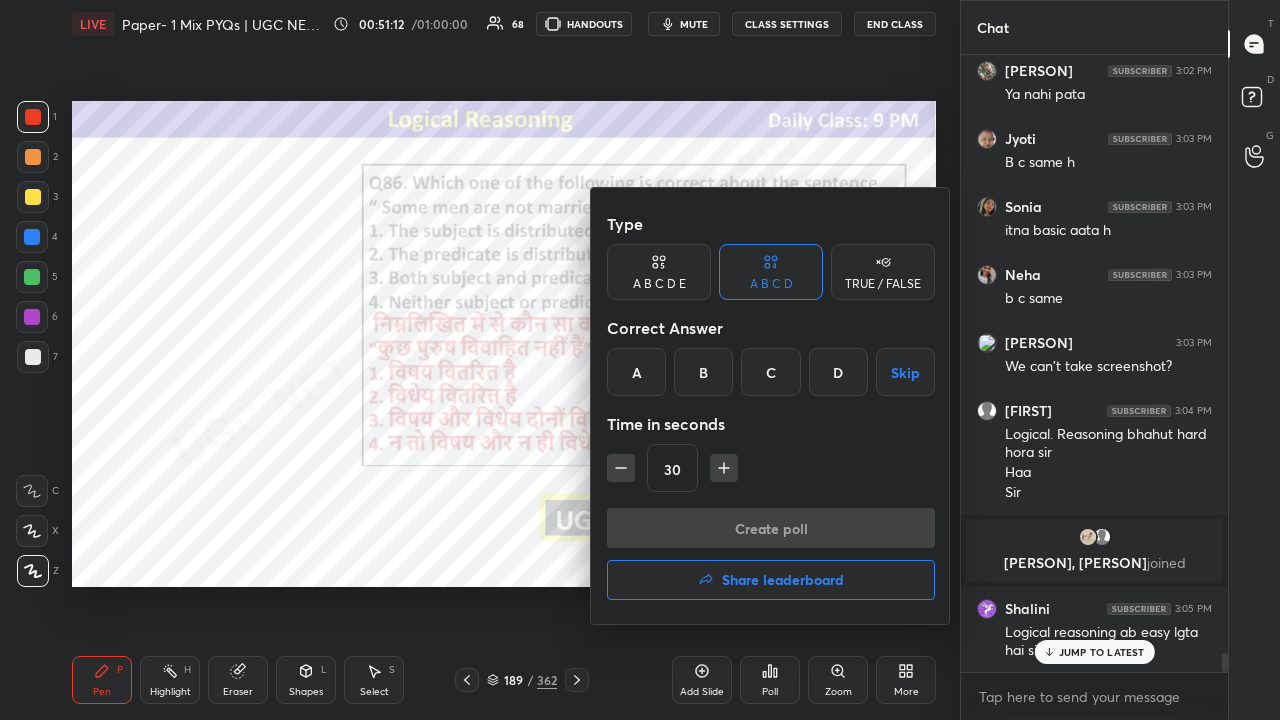 drag, startPoint x: 701, startPoint y: 374, endPoint x: 726, endPoint y: 486, distance: 114.75626 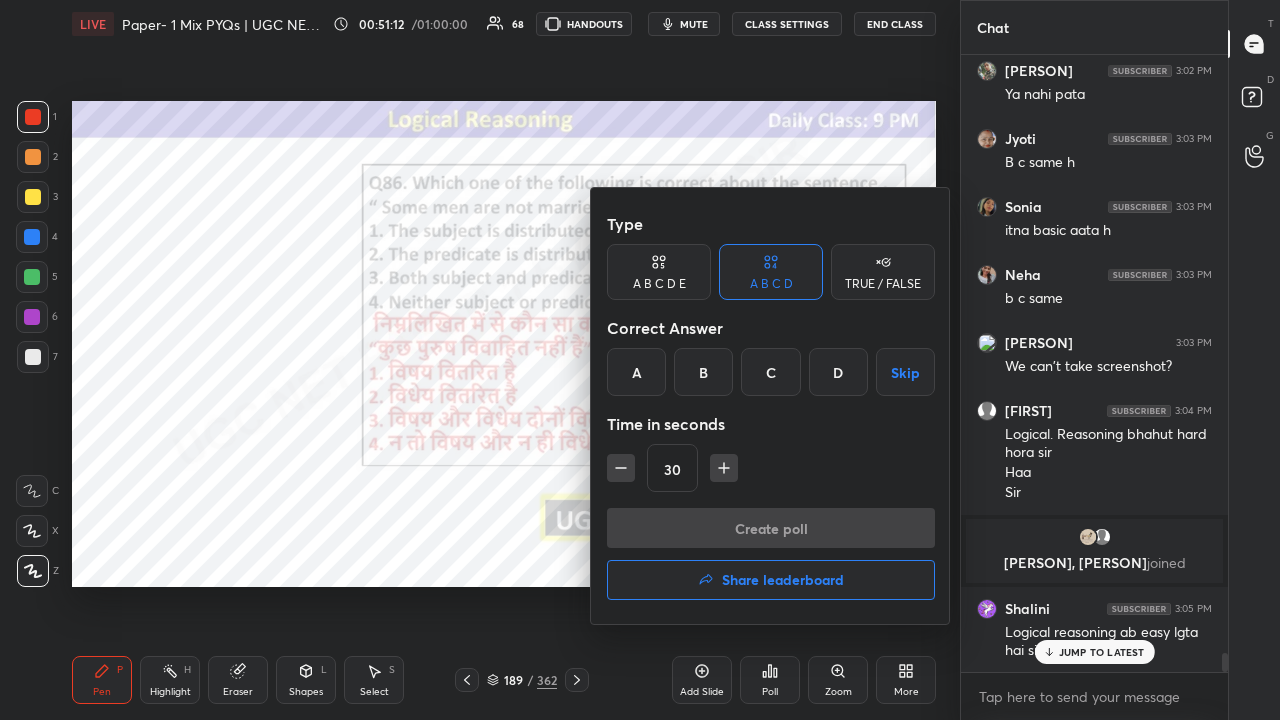 click on "B" at bounding box center [703, 372] 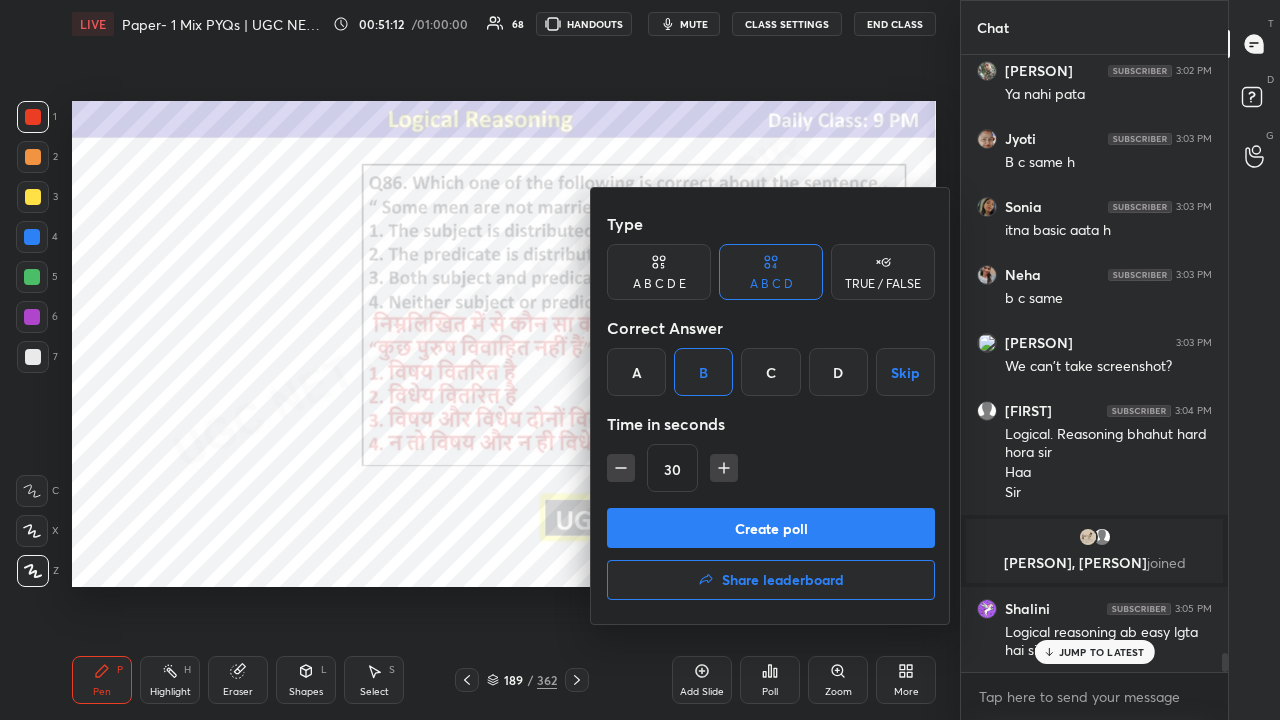 click on "Create poll" at bounding box center (771, 528) 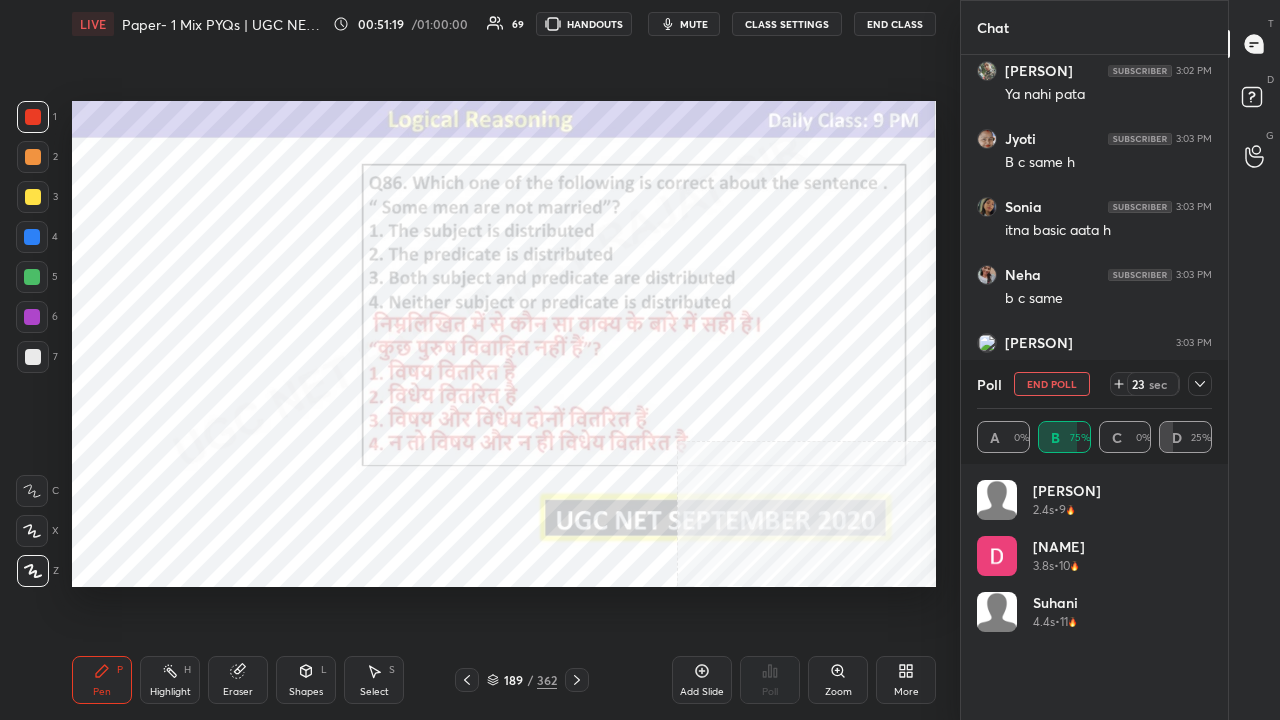 click 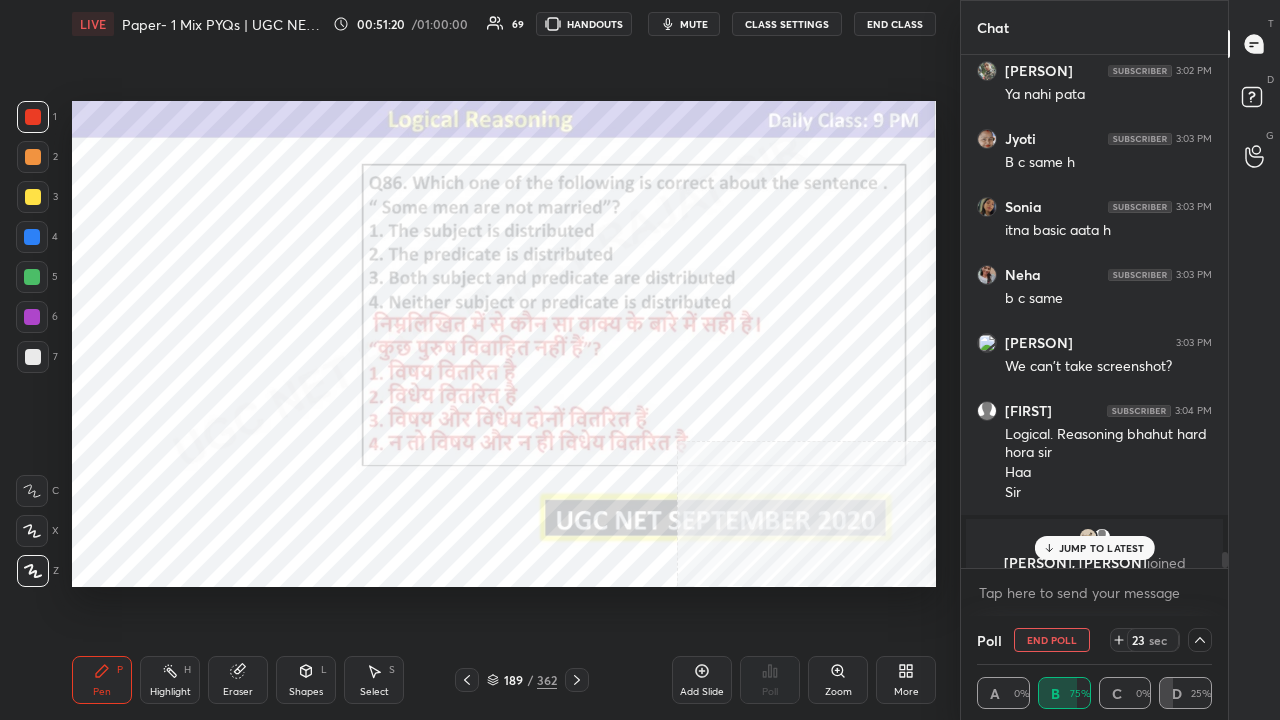 drag, startPoint x: 1109, startPoint y: 558, endPoint x: 1096, endPoint y: 553, distance: 13.928389 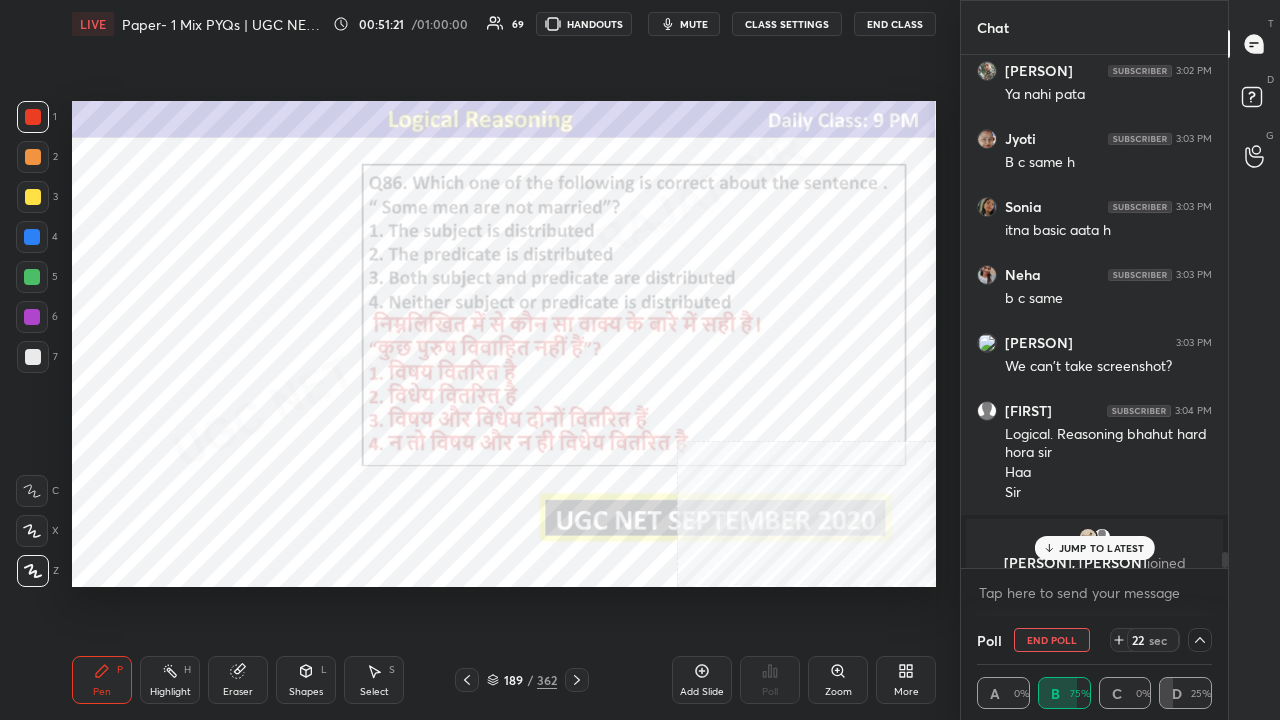 click on "JUMP TO LATEST" at bounding box center [1094, 548] 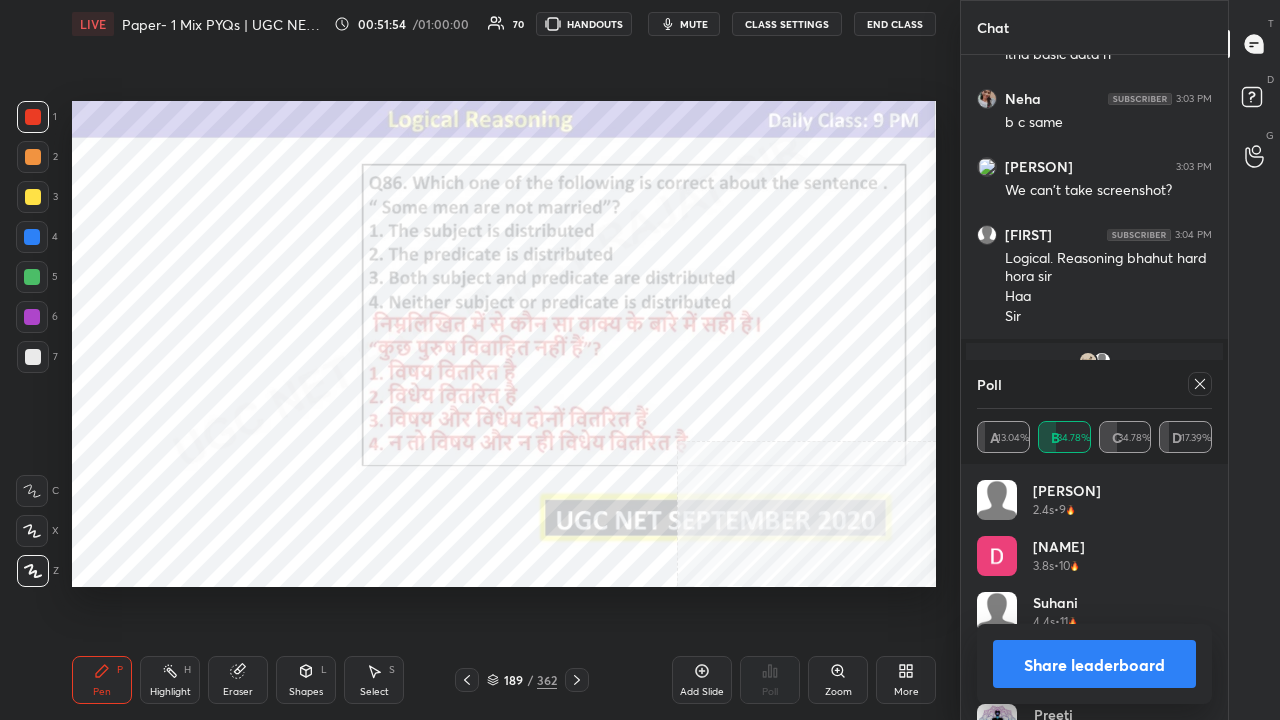click at bounding box center [1200, 384] 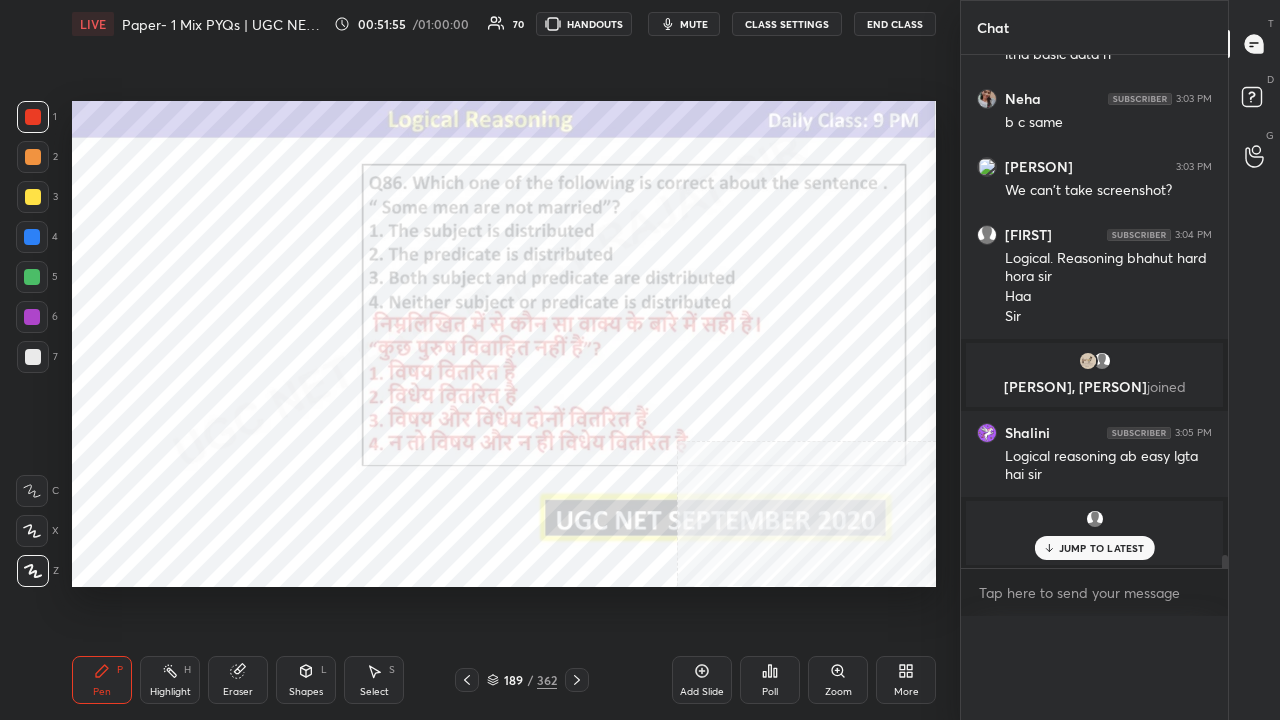 scroll, scrollTop: 0, scrollLeft: 0, axis: both 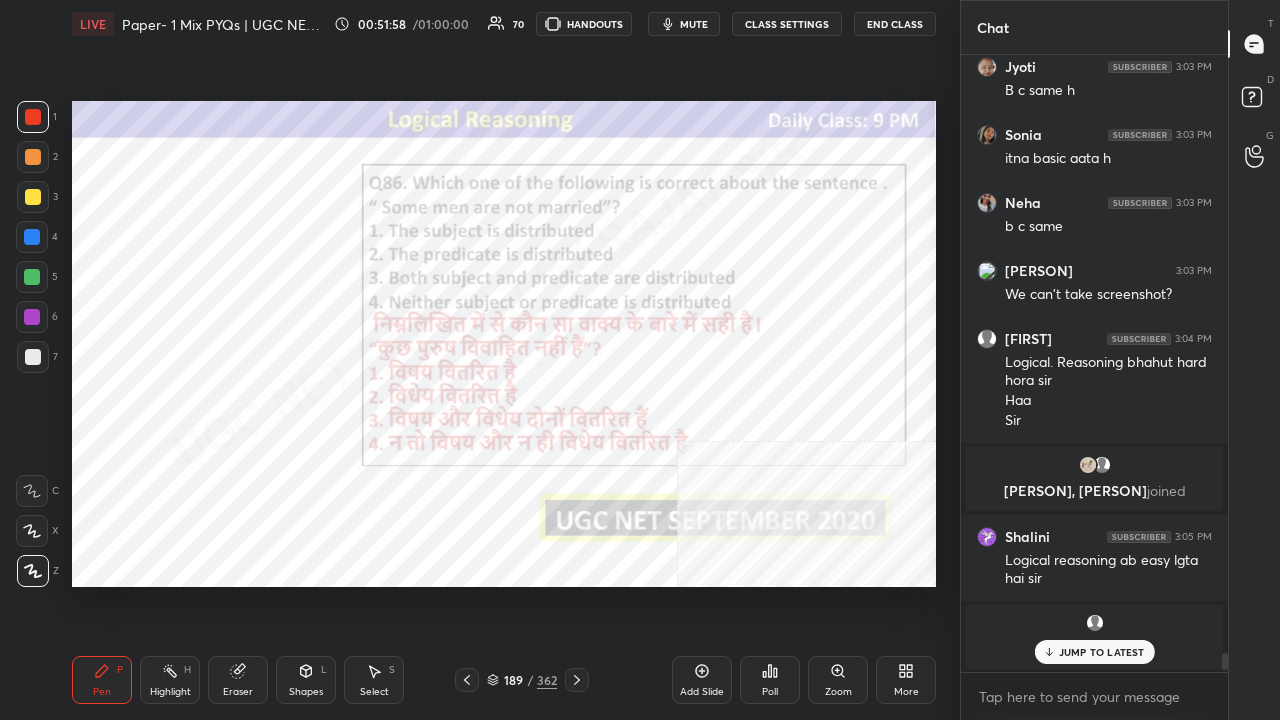 click at bounding box center (32, 317) 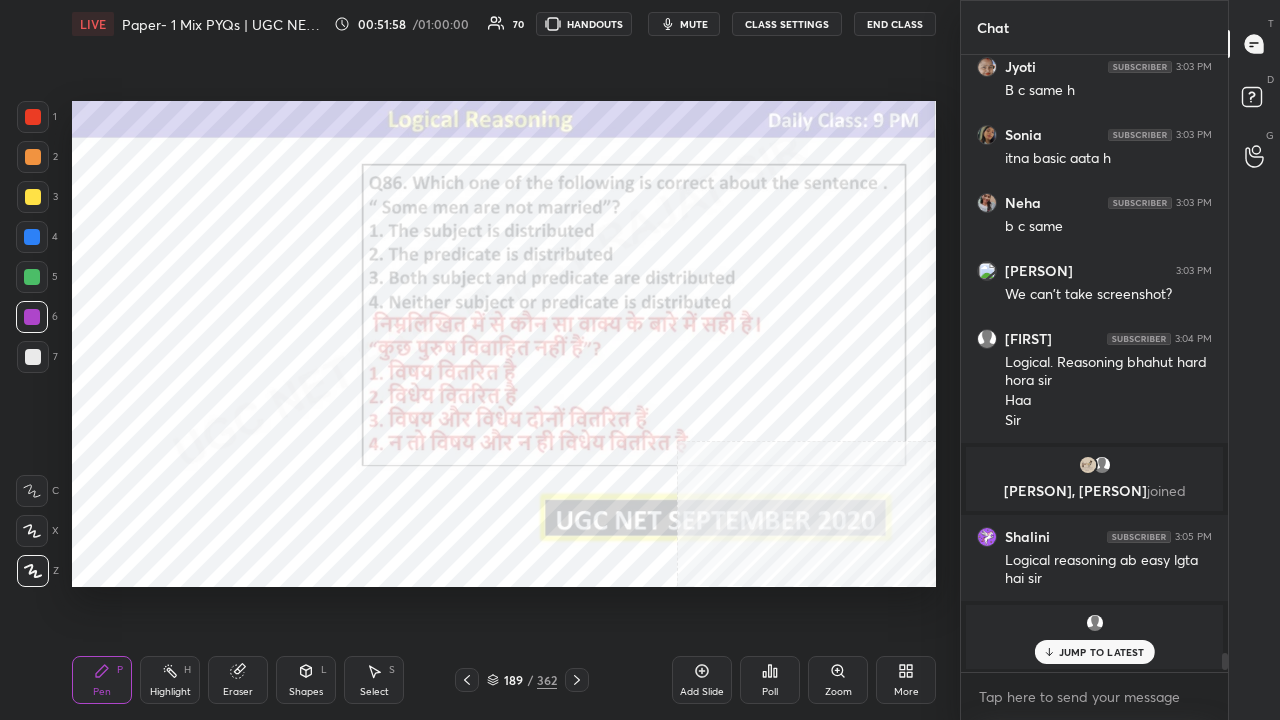 click at bounding box center [32, 317] 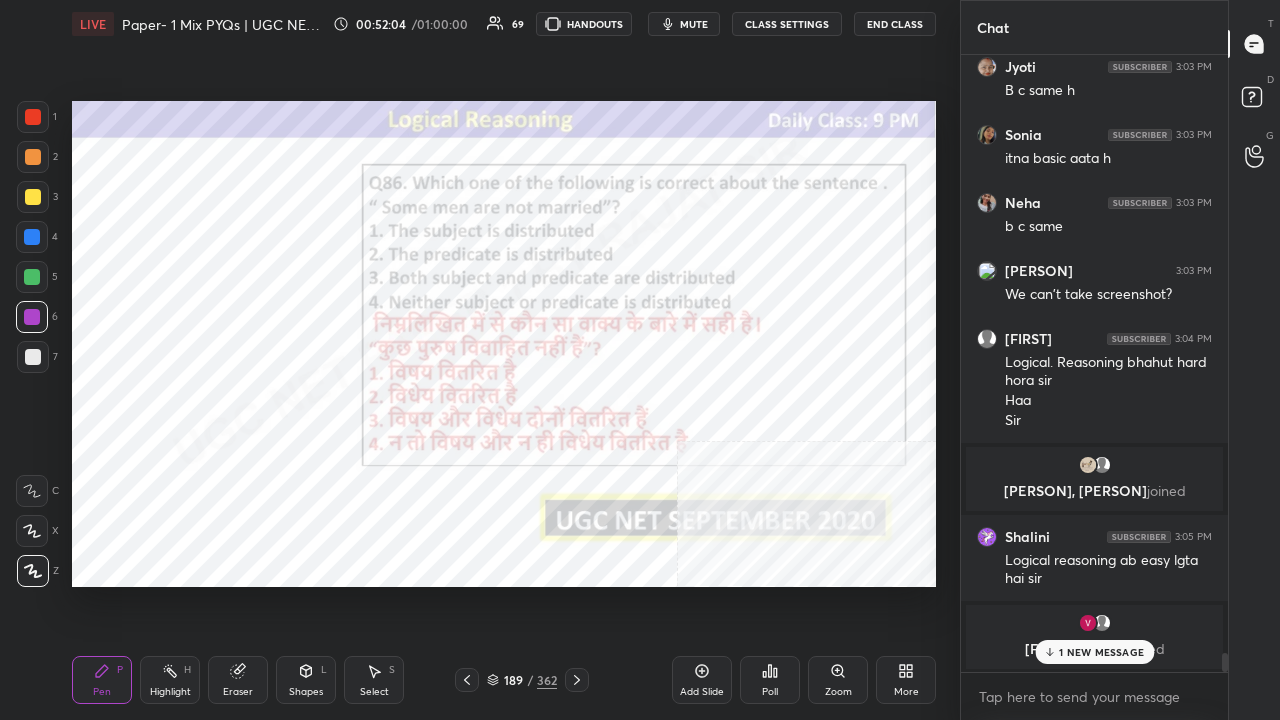 click on "362" at bounding box center (547, 680) 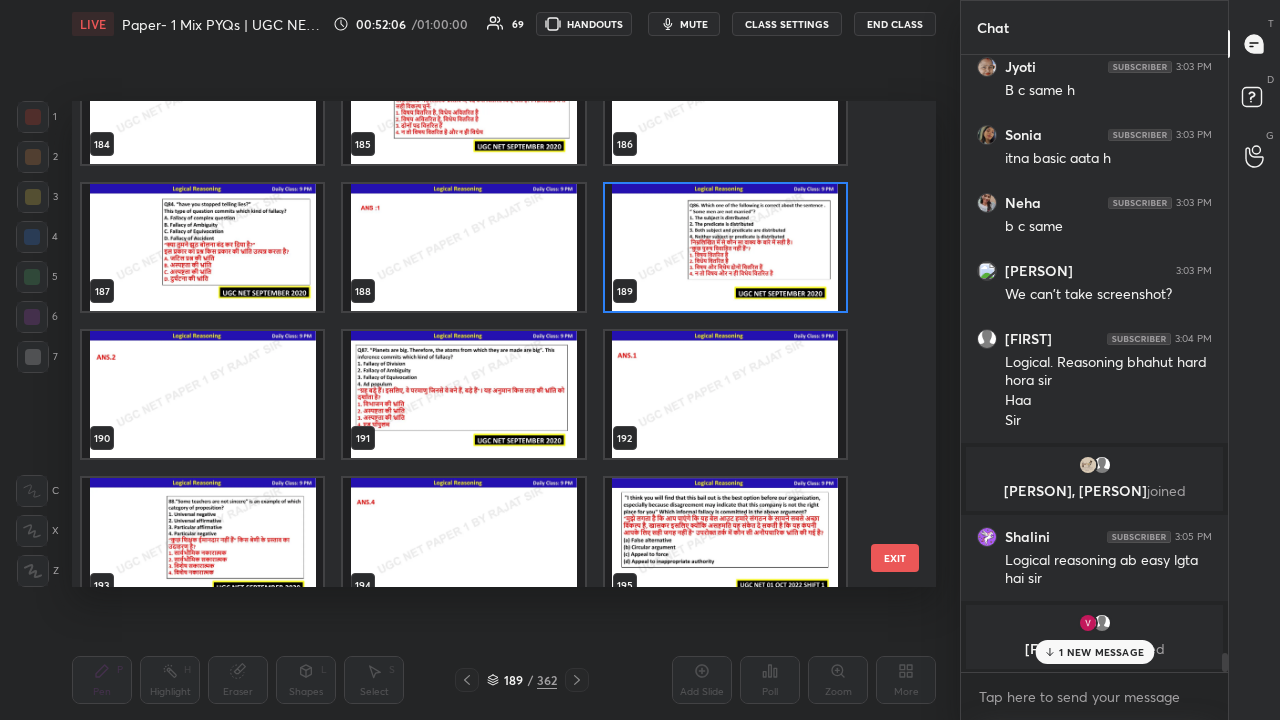 click at bounding box center [463, 394] 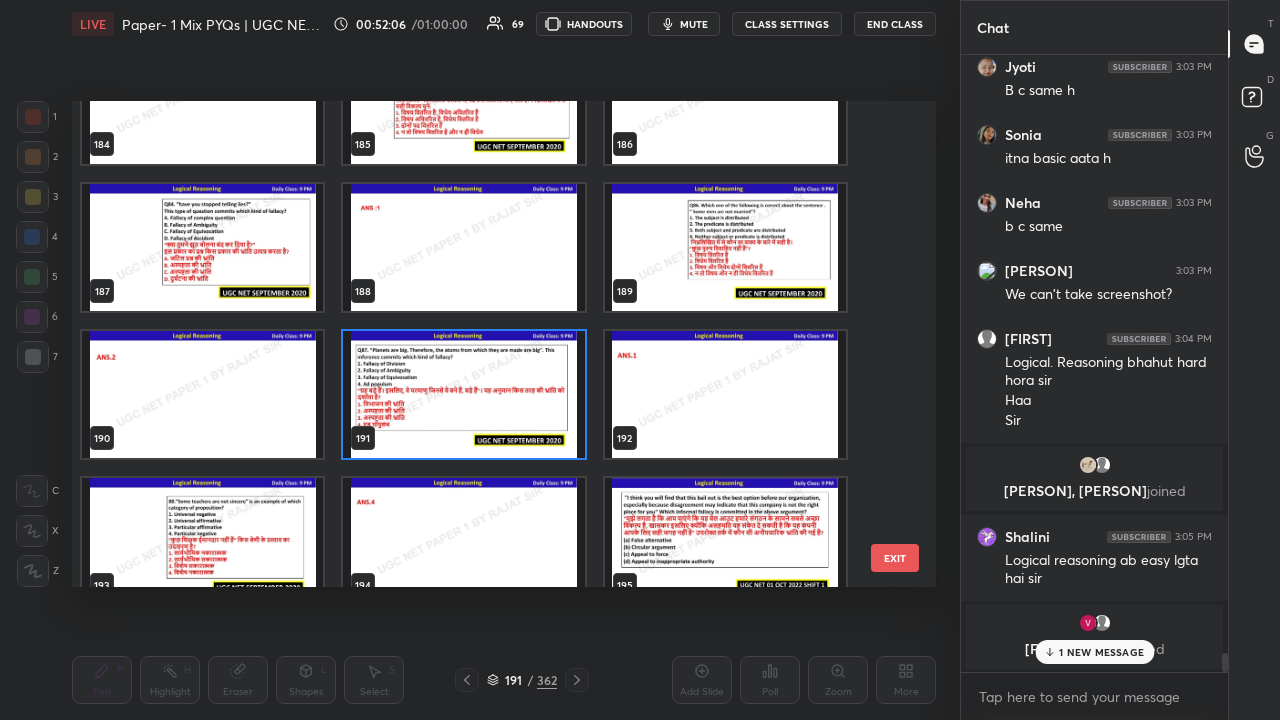 click at bounding box center (463, 394) 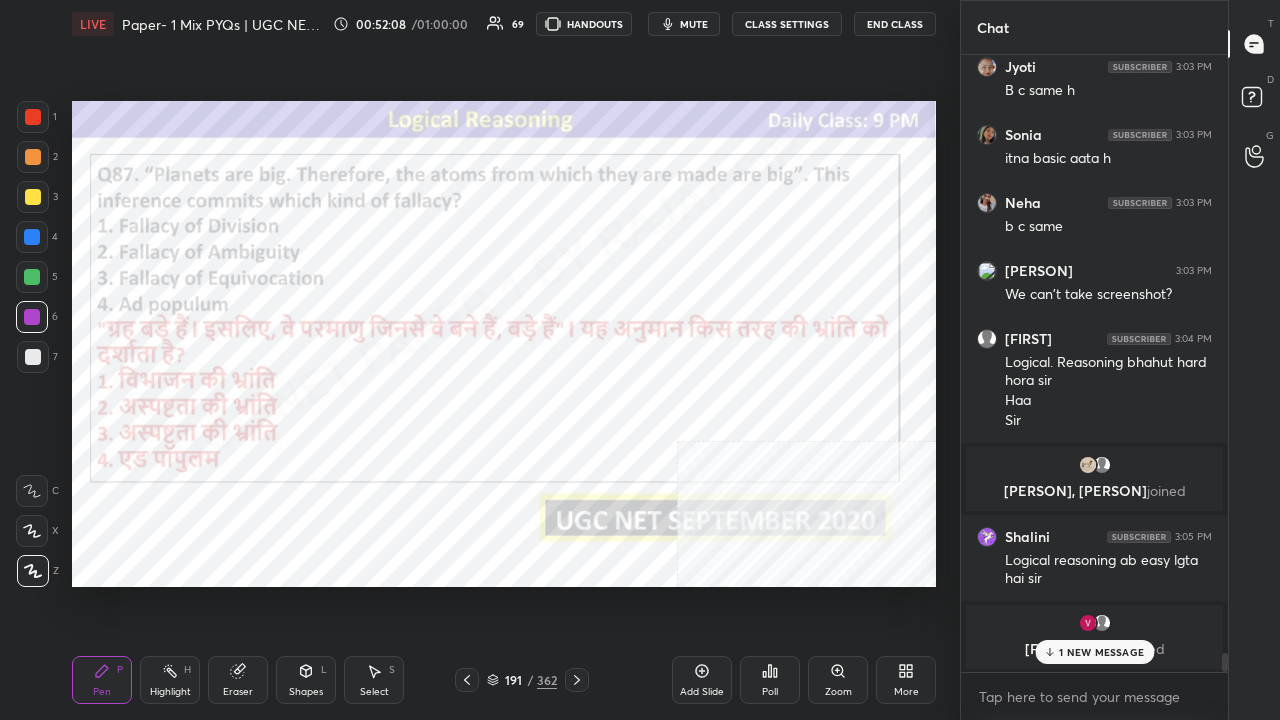 click 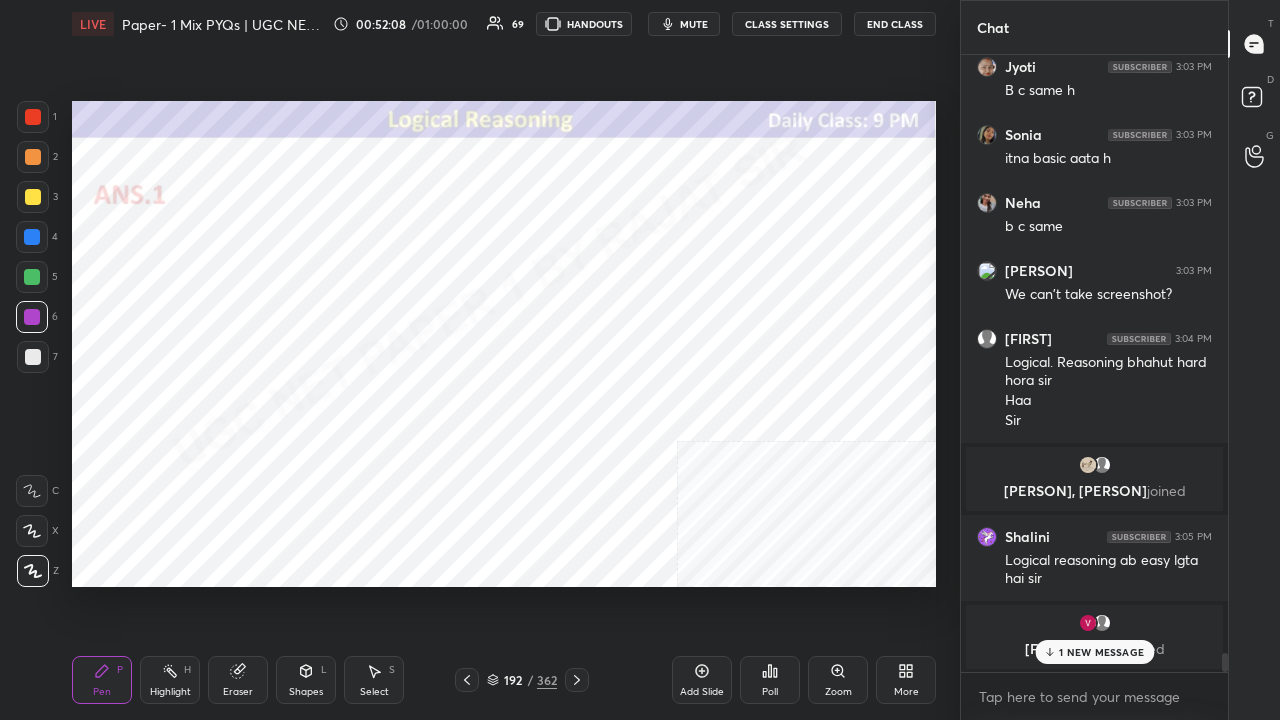 click 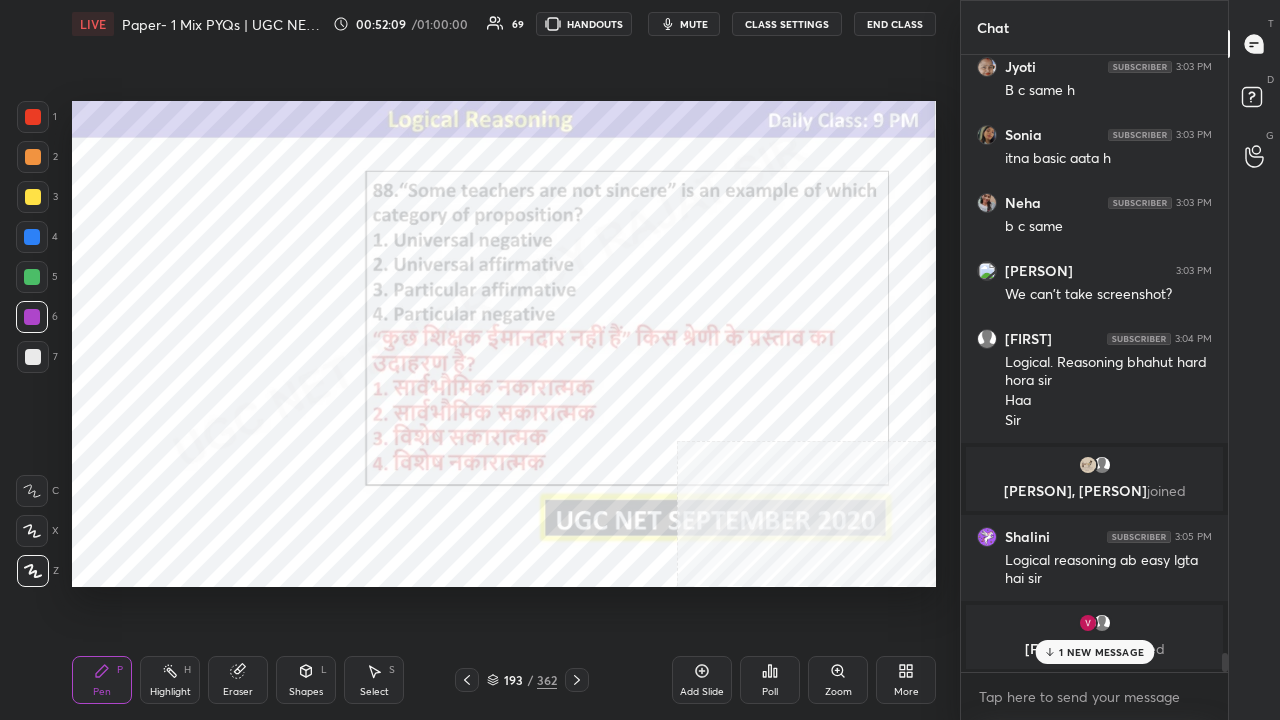 drag, startPoint x: 538, startPoint y: 677, endPoint x: 548, endPoint y: 626, distance: 51.971146 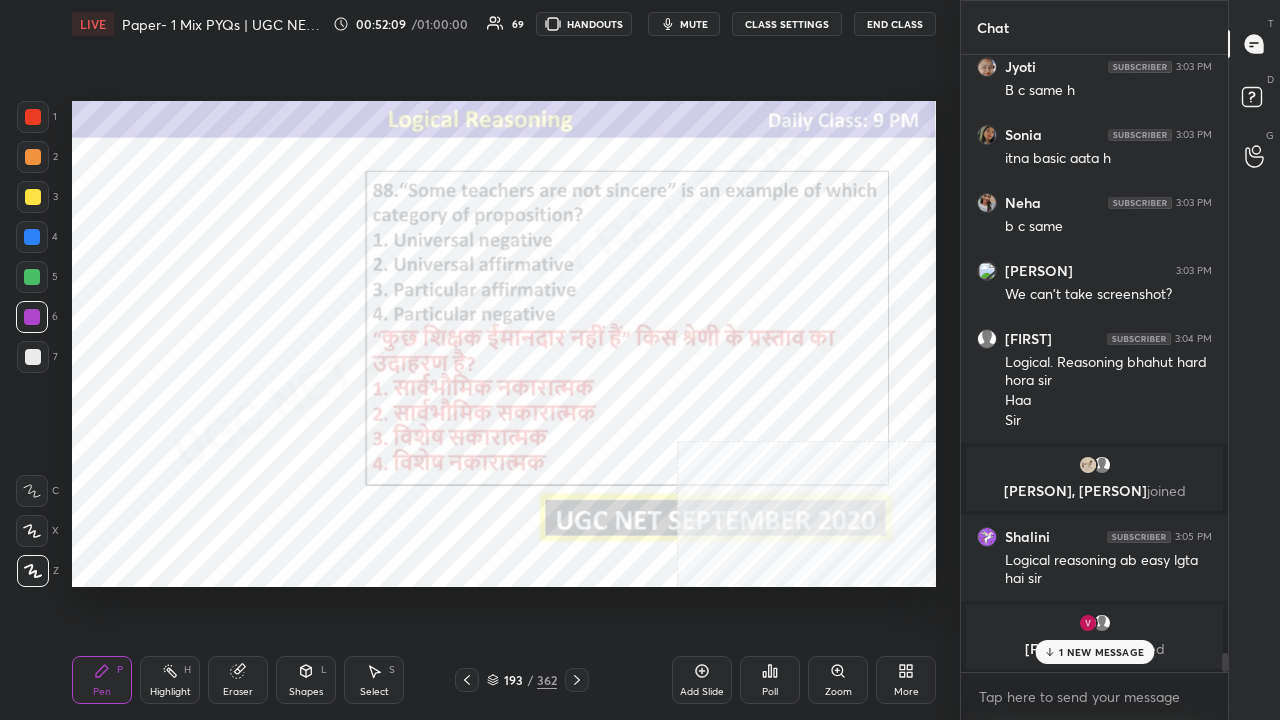 click on "362" at bounding box center (547, 680) 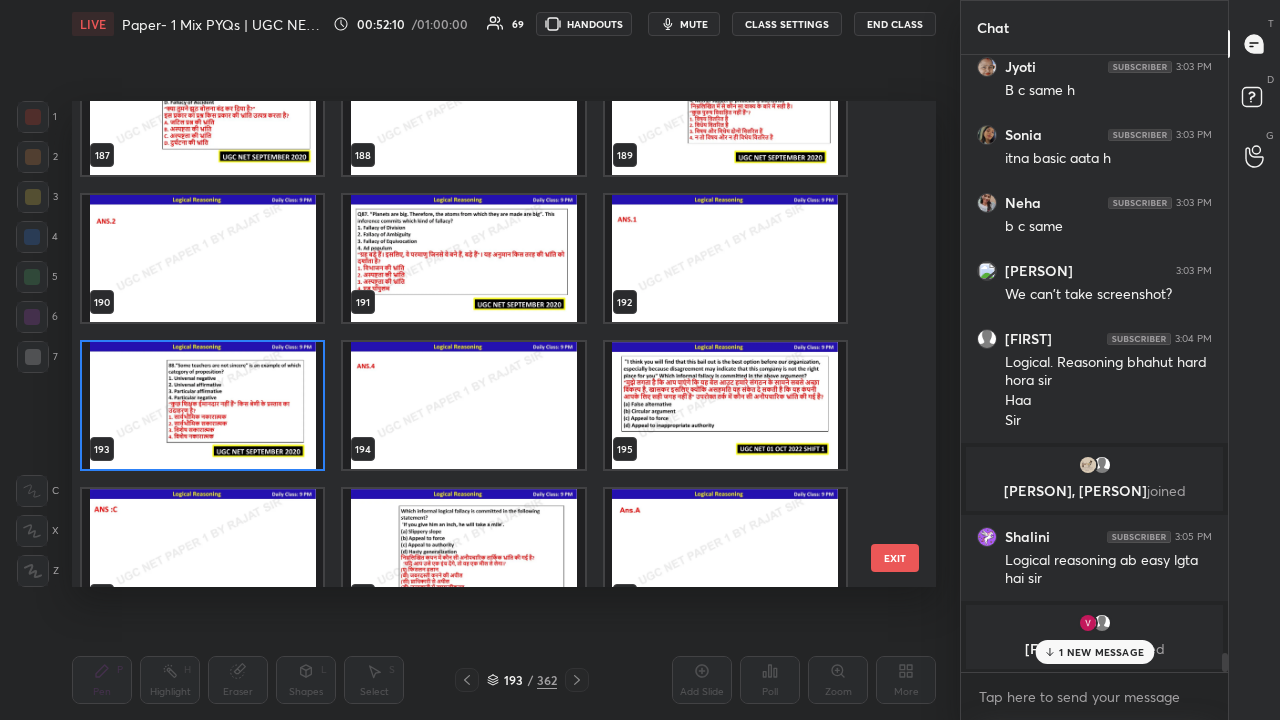 click at bounding box center (202, 405) 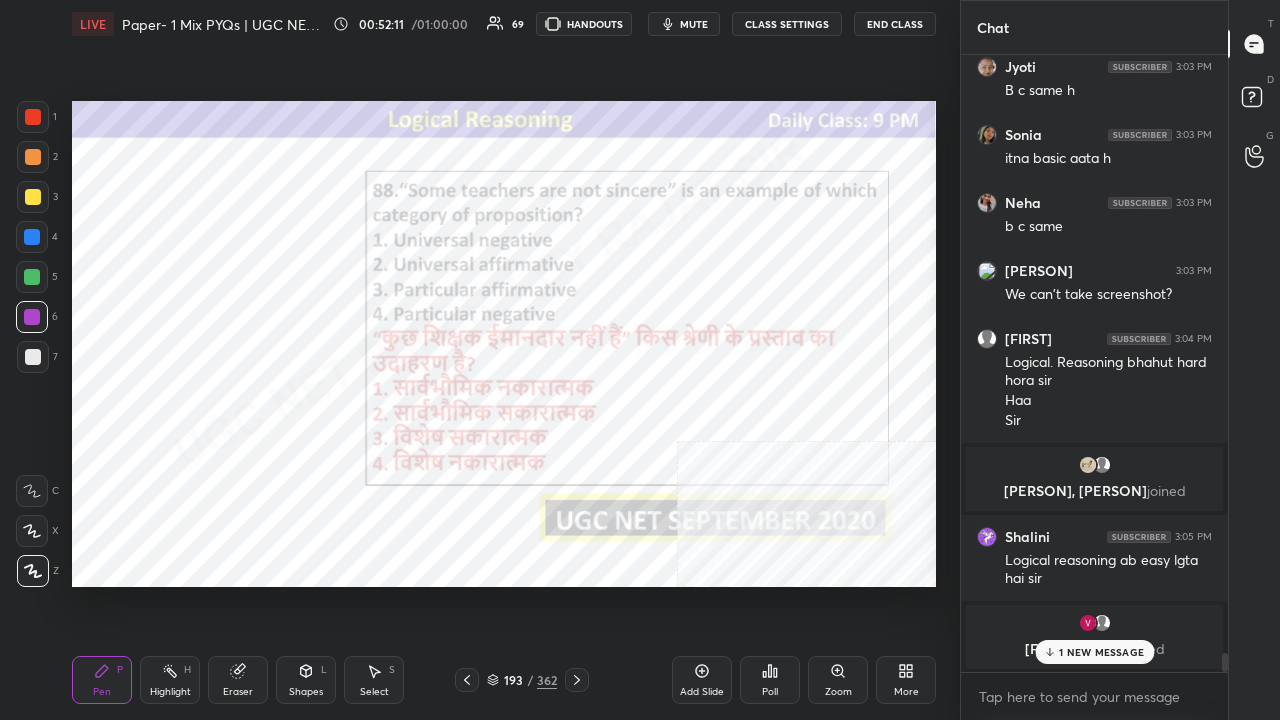 click 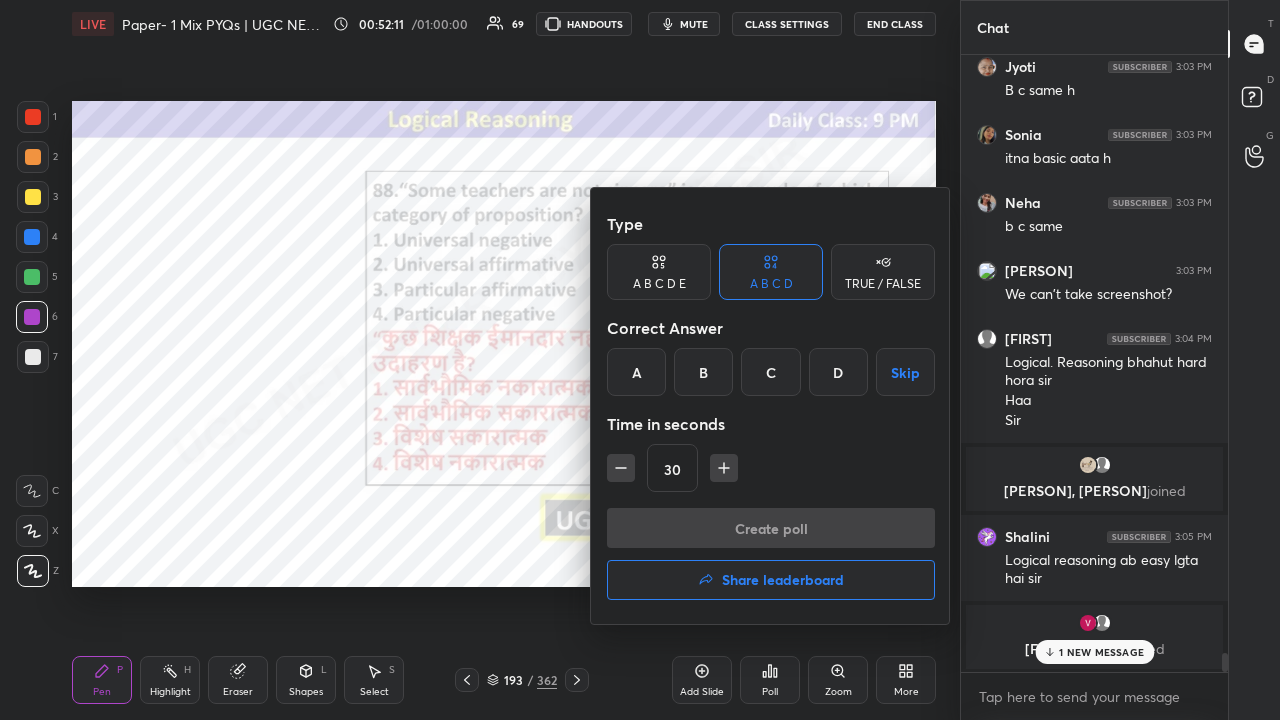 click on "D" at bounding box center [838, 372] 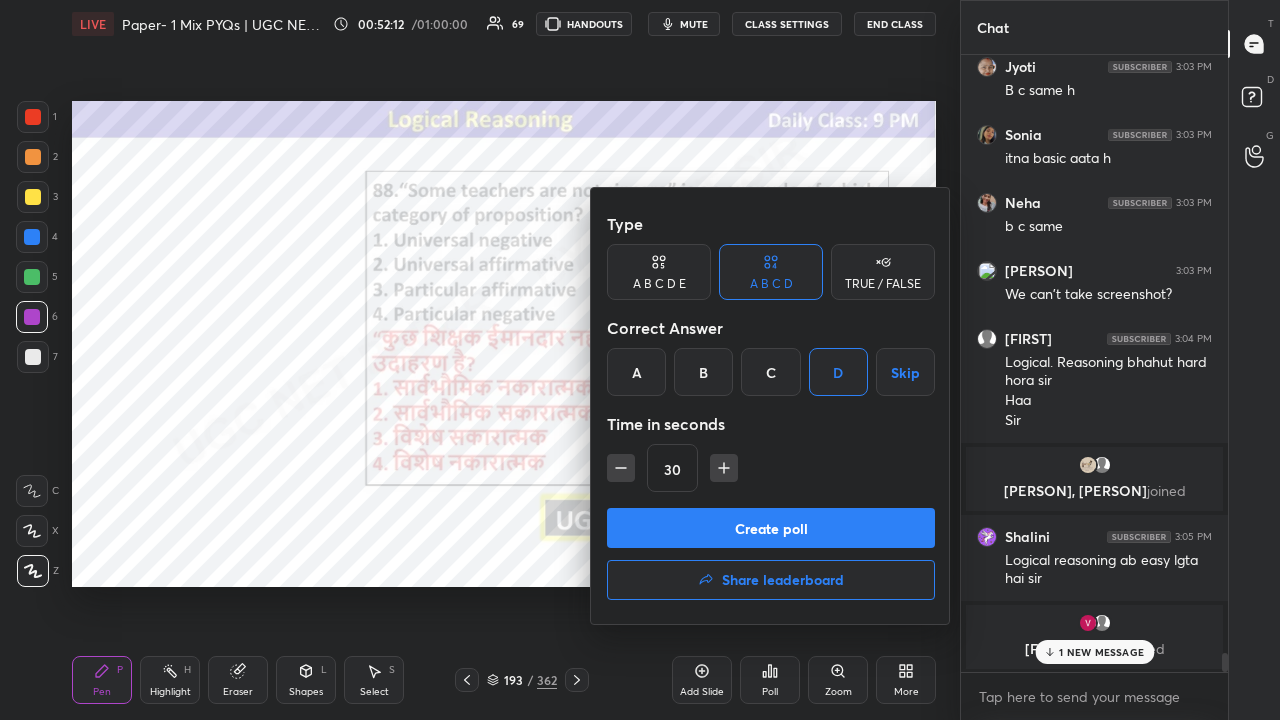 drag, startPoint x: 644, startPoint y: 517, endPoint x: 653, endPoint y: 507, distance: 13.453624 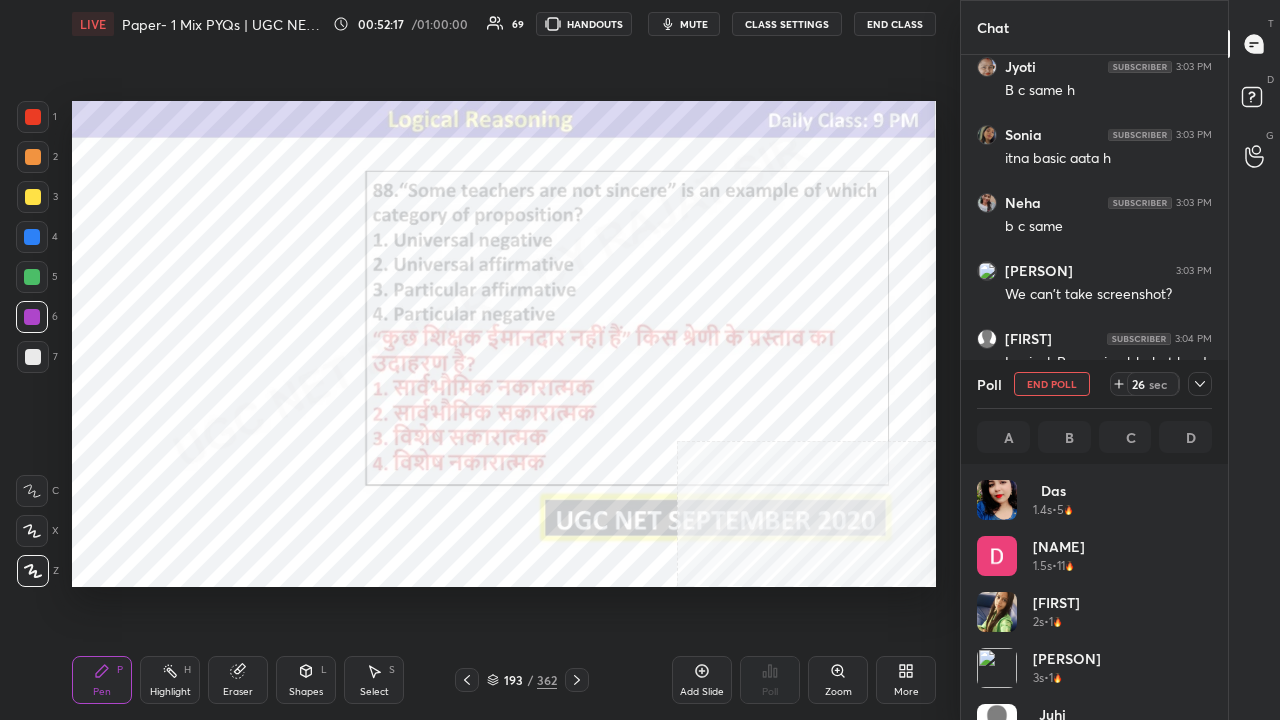 click 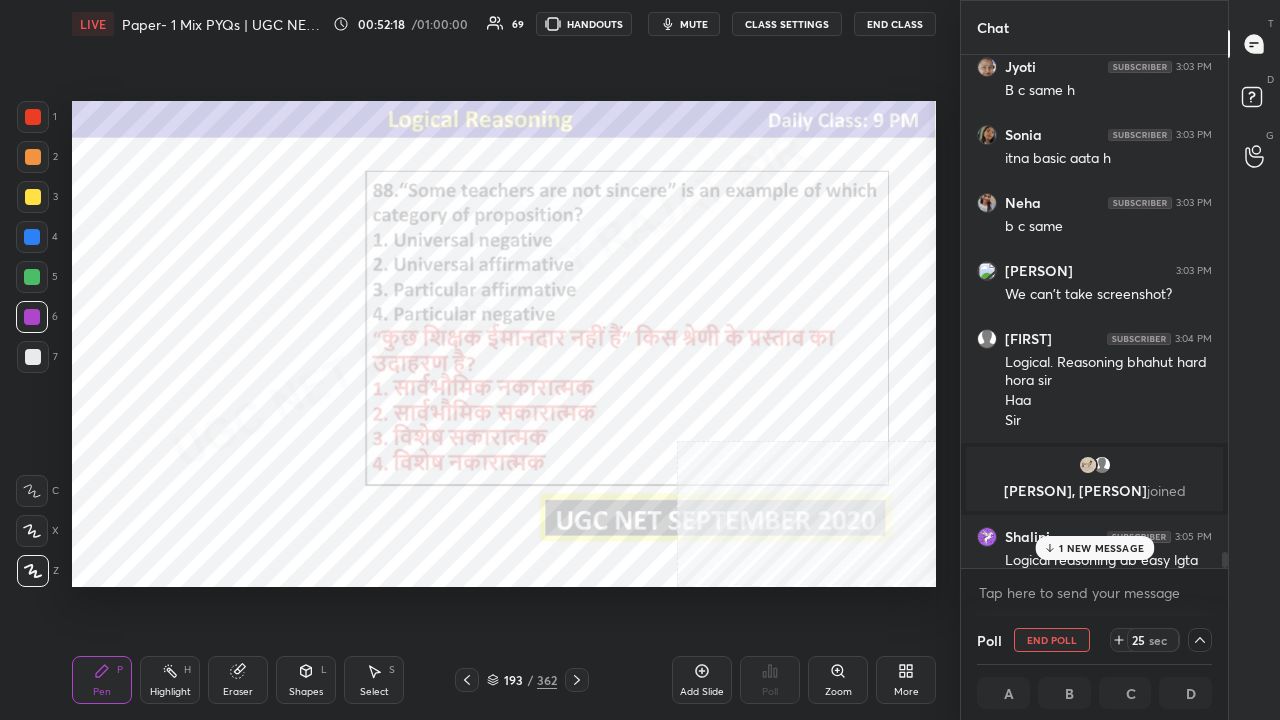 click on "1 NEW MESSAGE" at bounding box center [1101, 548] 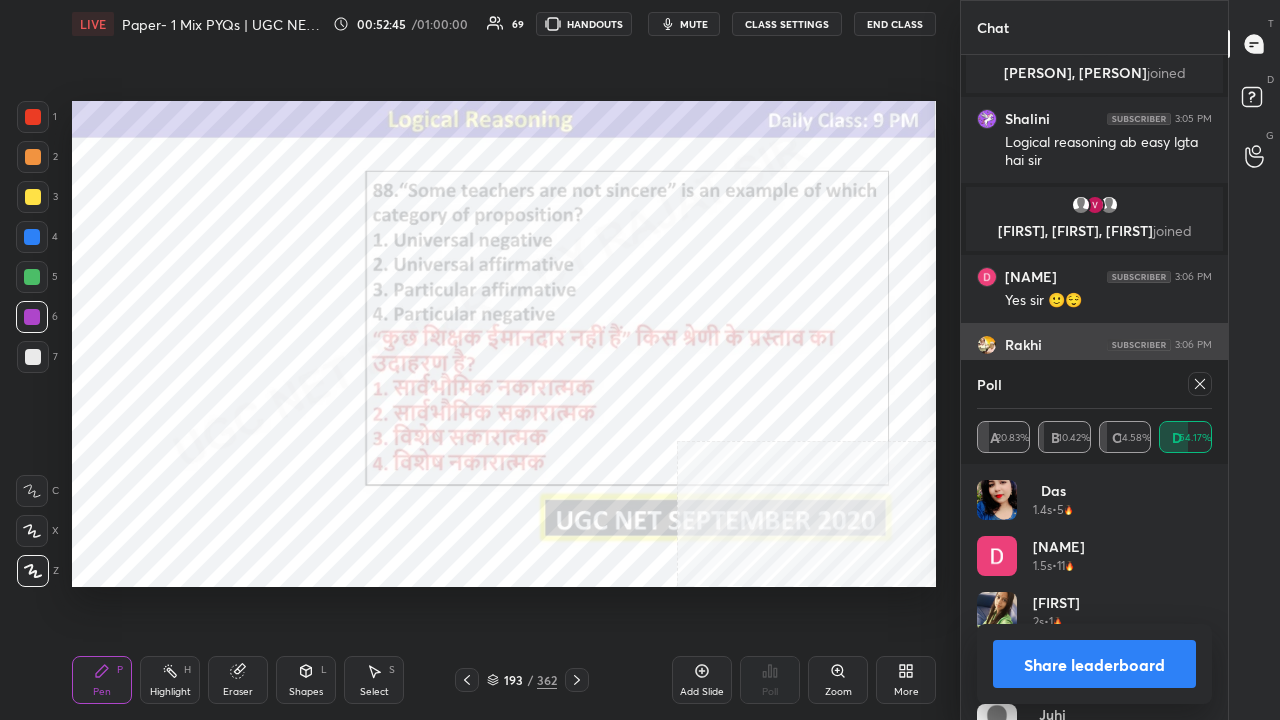 drag, startPoint x: 1205, startPoint y: 380, endPoint x: 1070, endPoint y: 370, distance: 135.36986 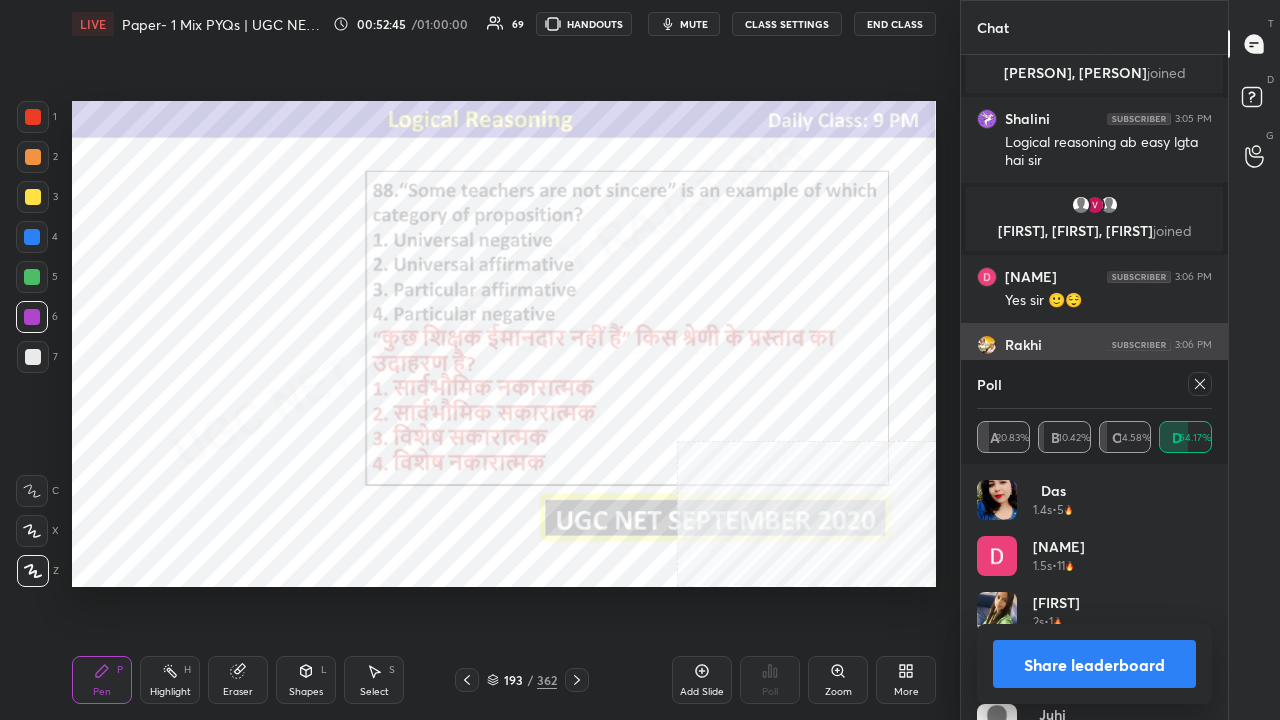 click 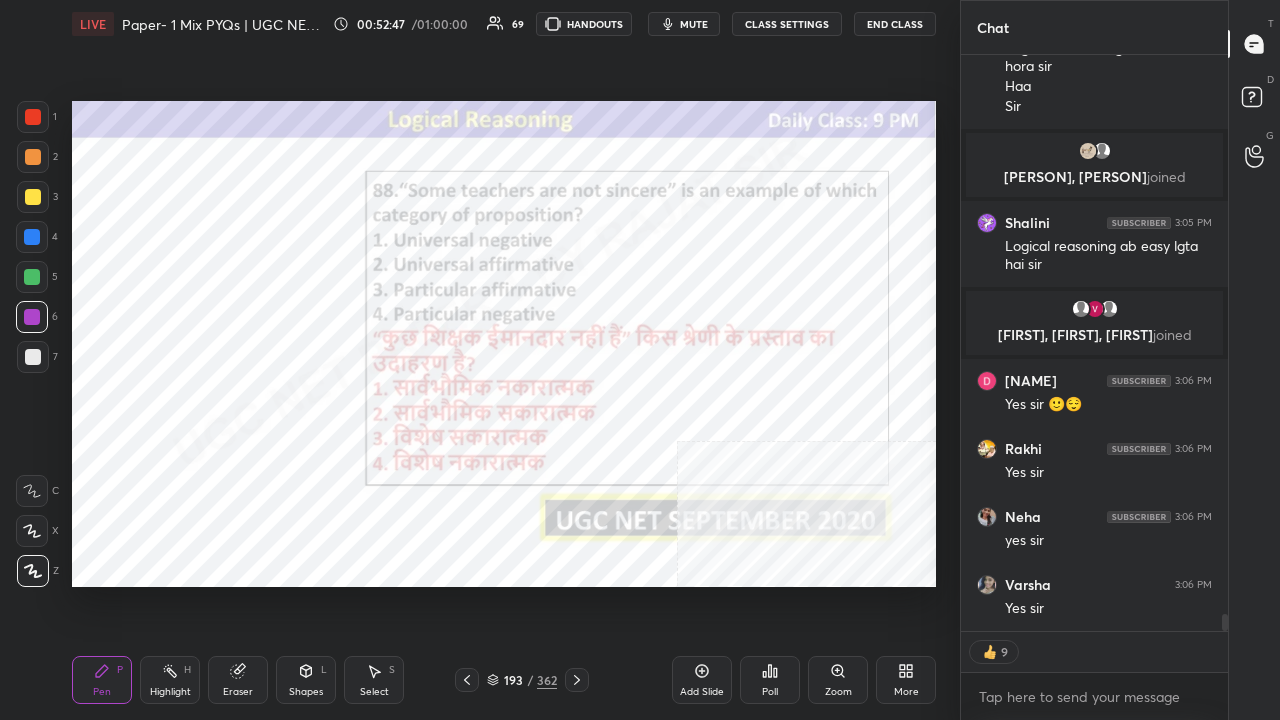 click on "193 / 362" at bounding box center (522, 680) 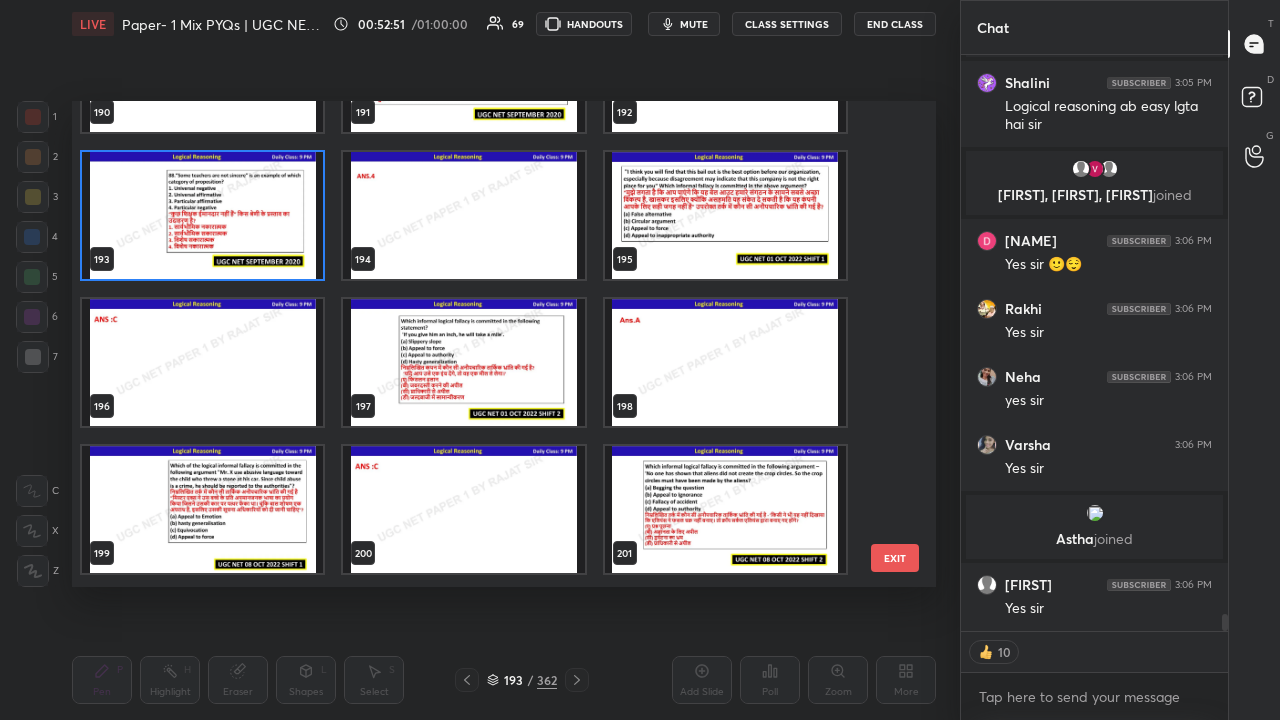 click at bounding box center (463, 362) 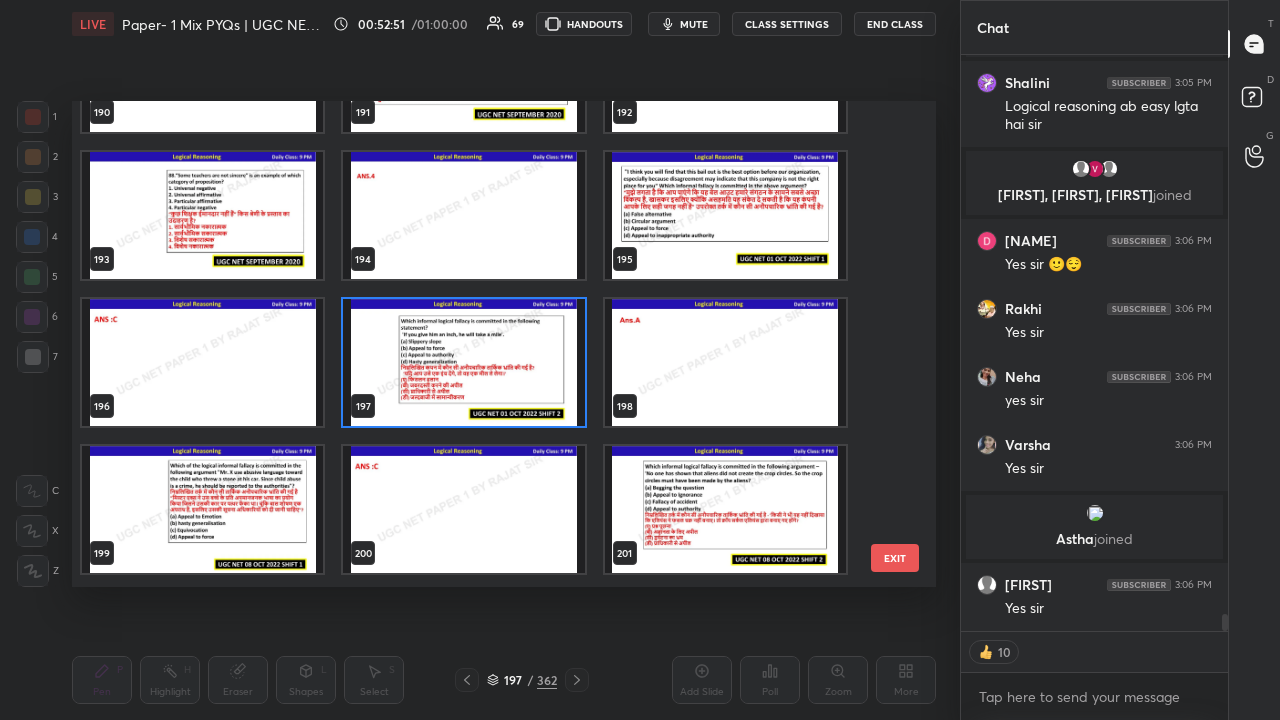 click at bounding box center (463, 362) 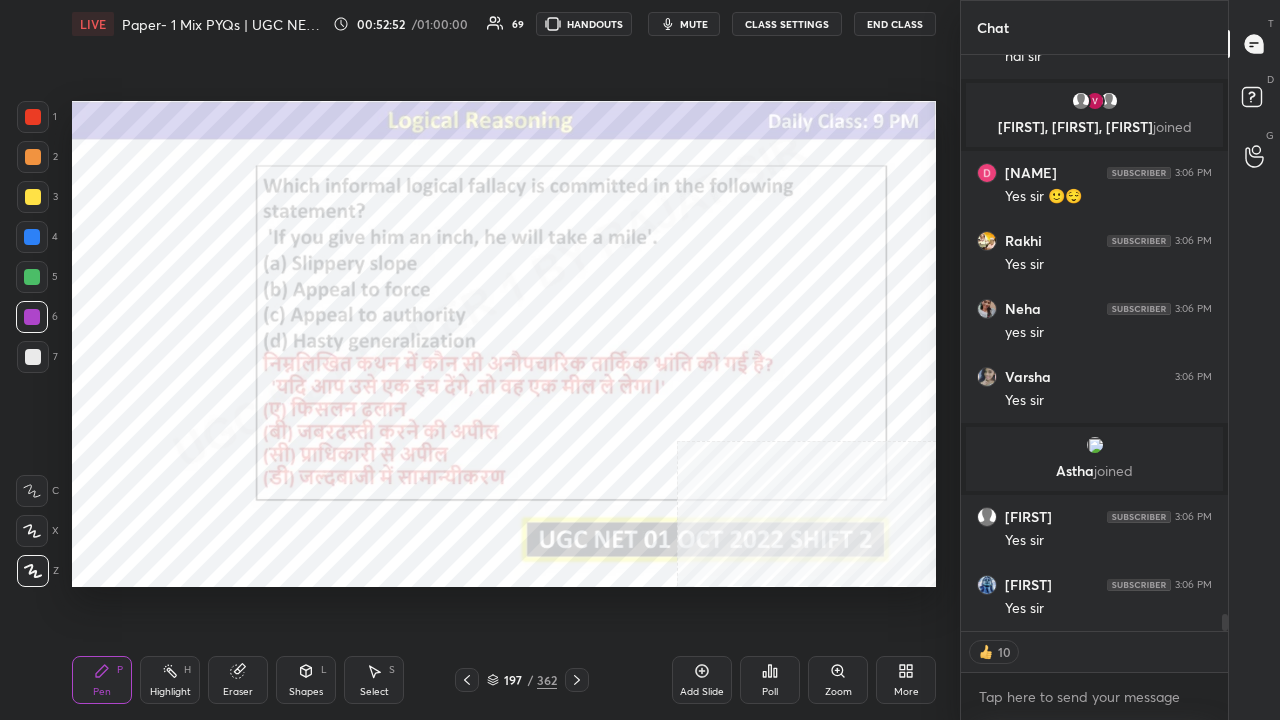 click 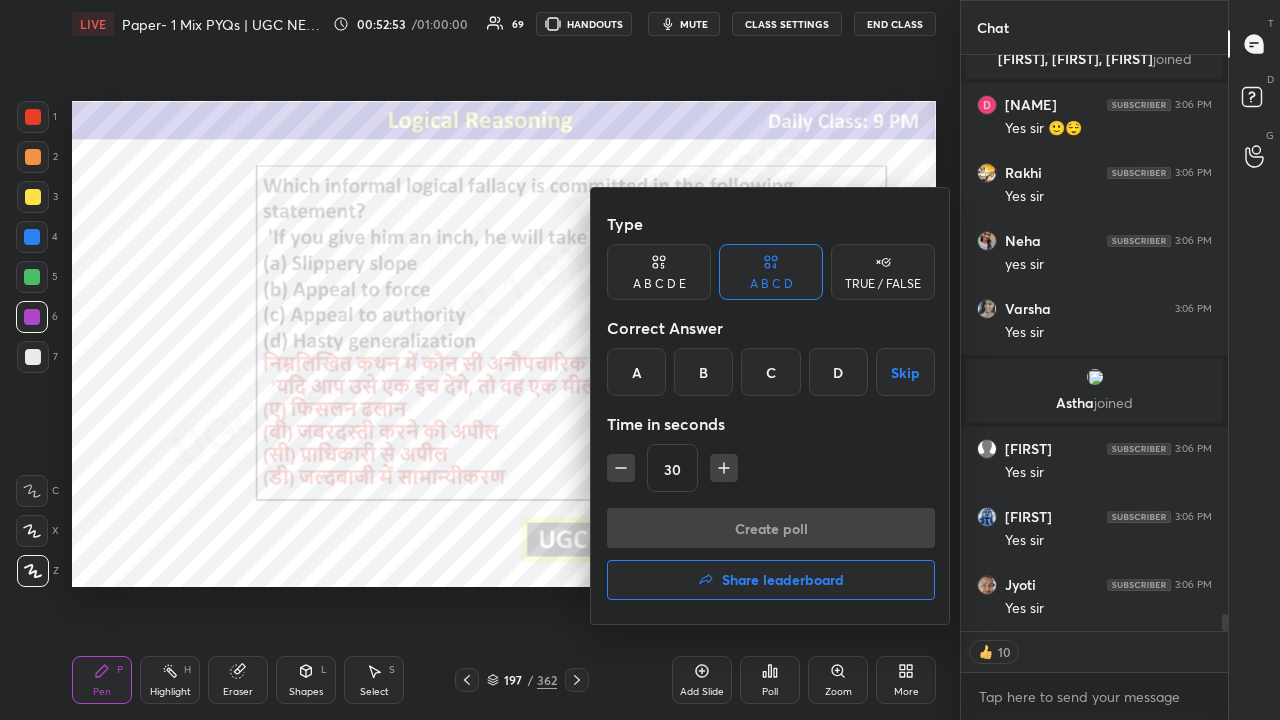 click on "A" at bounding box center [636, 372] 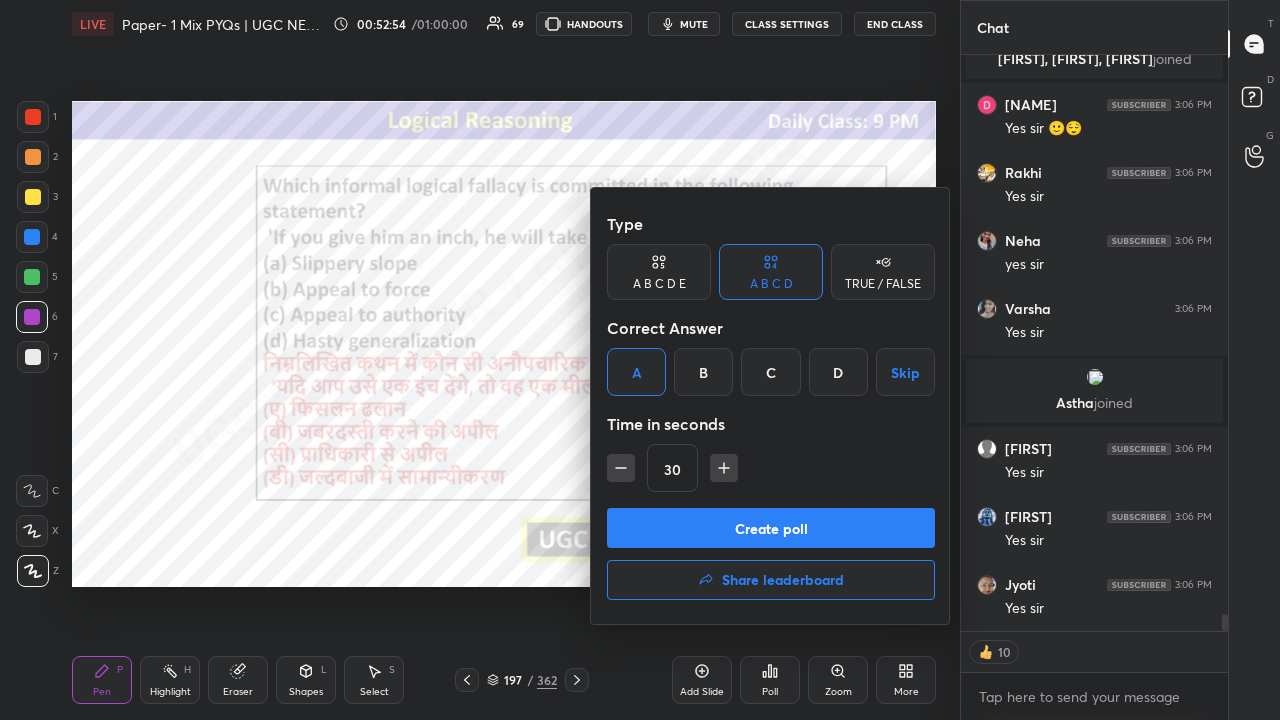 click on "Create poll" at bounding box center (771, 528) 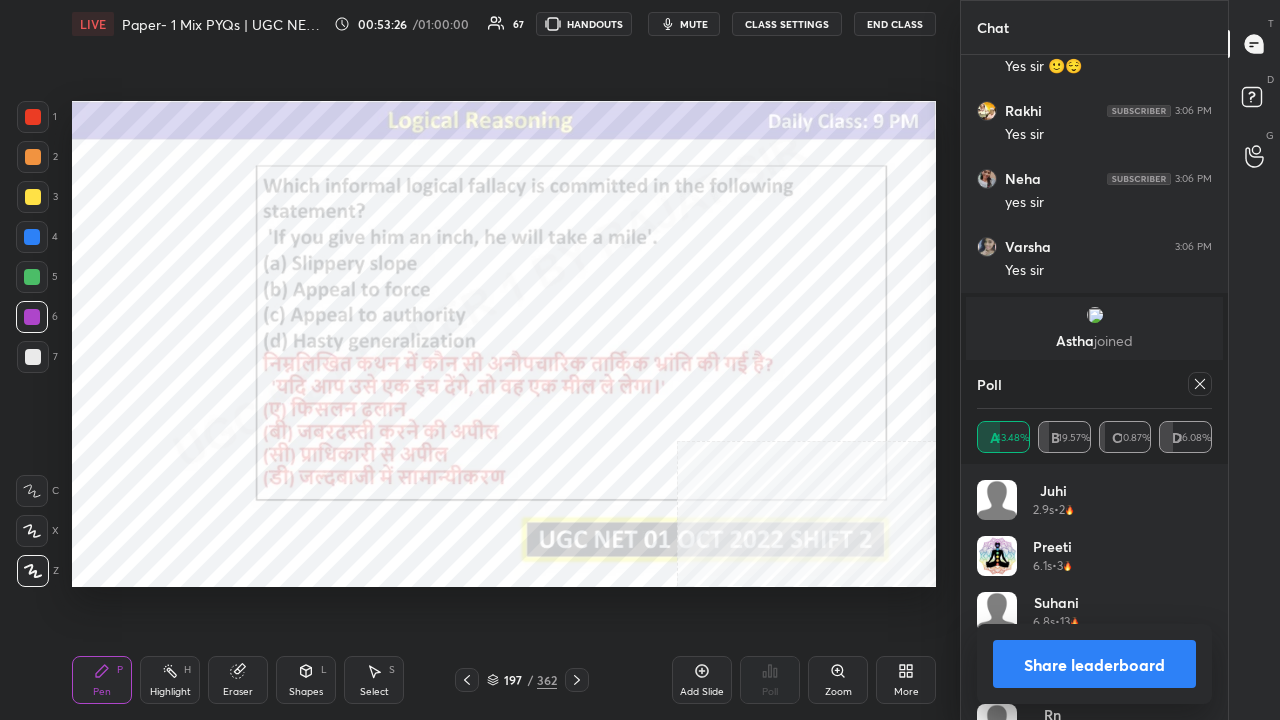 click 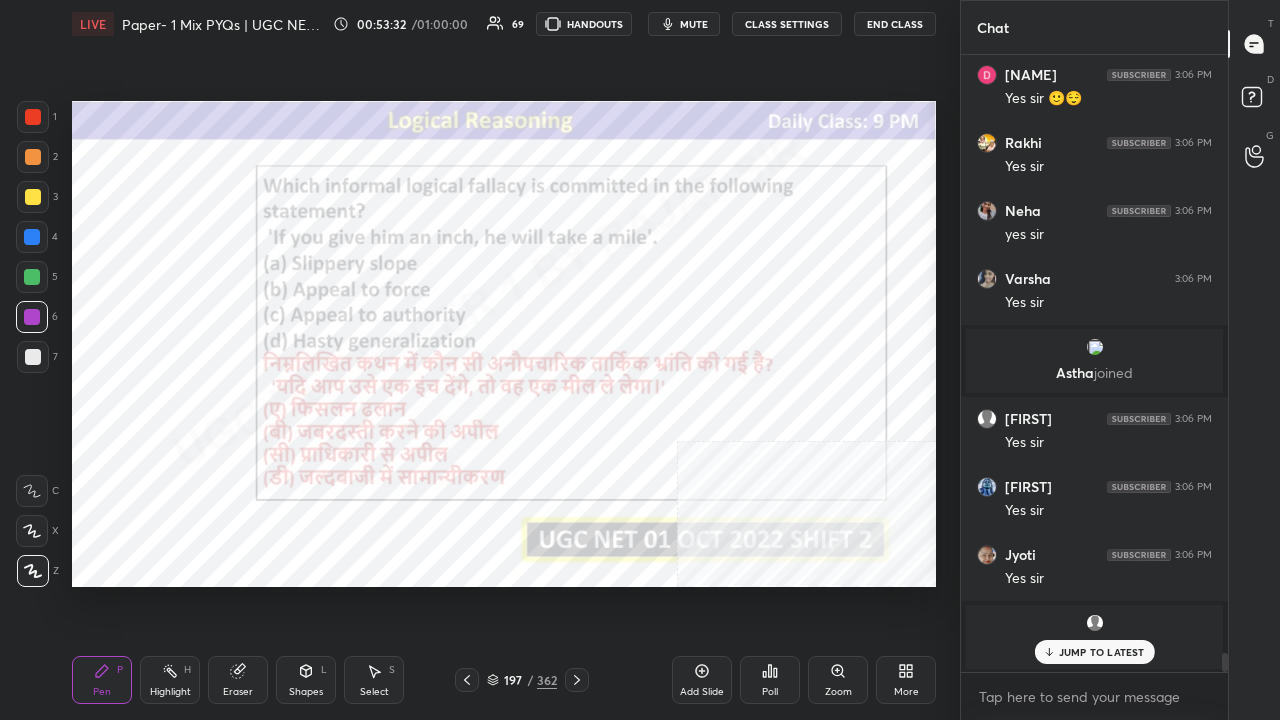 drag, startPoint x: 534, startPoint y: 678, endPoint x: 551, endPoint y: 597, distance: 82.764725 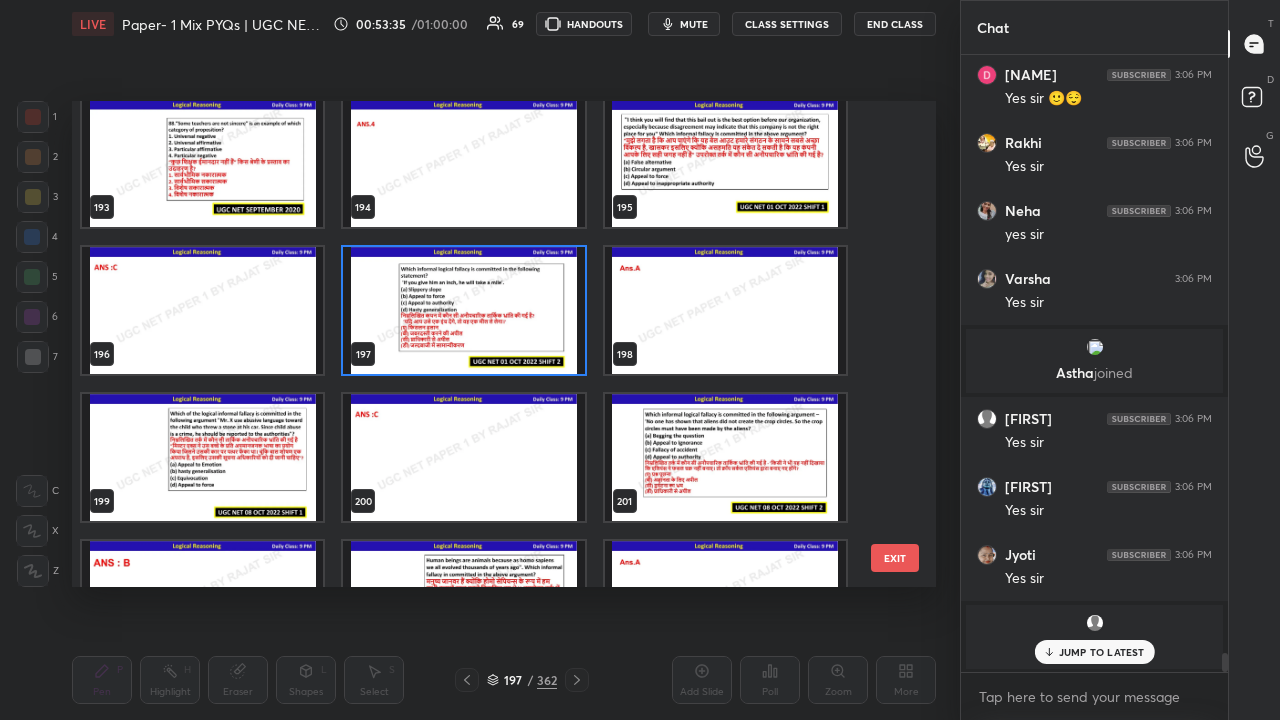 click at bounding box center [202, 457] 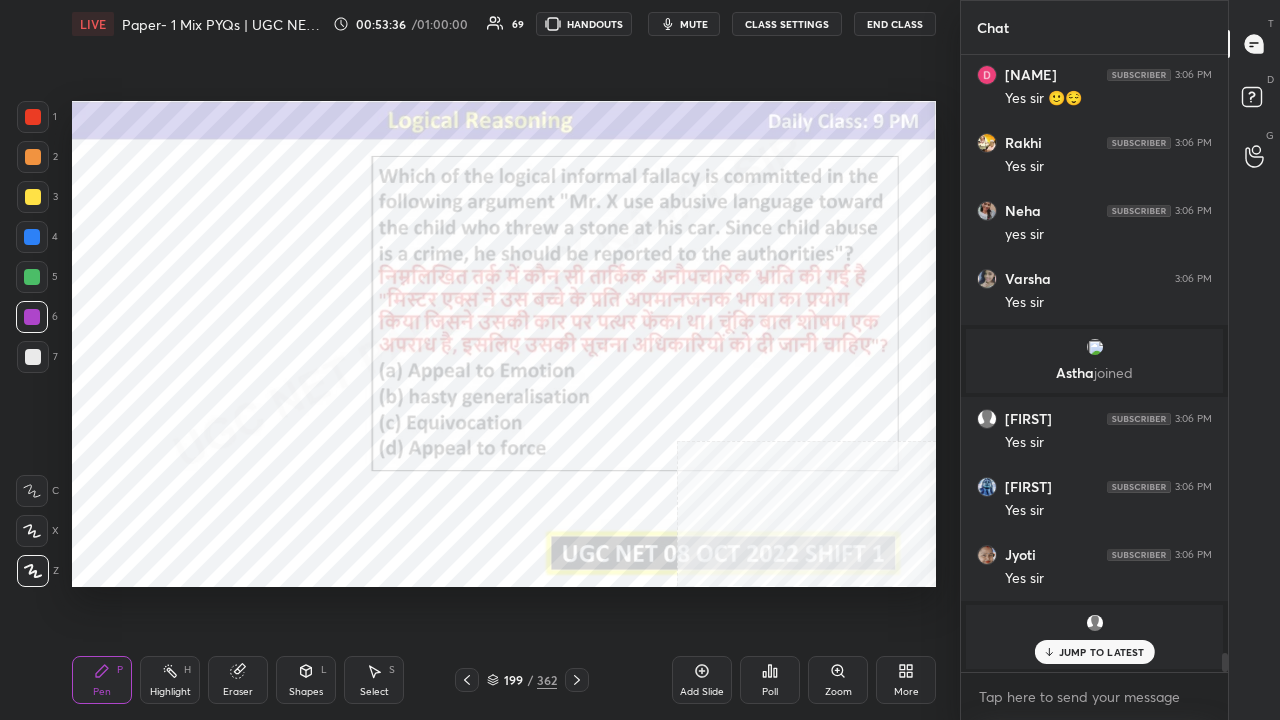 click 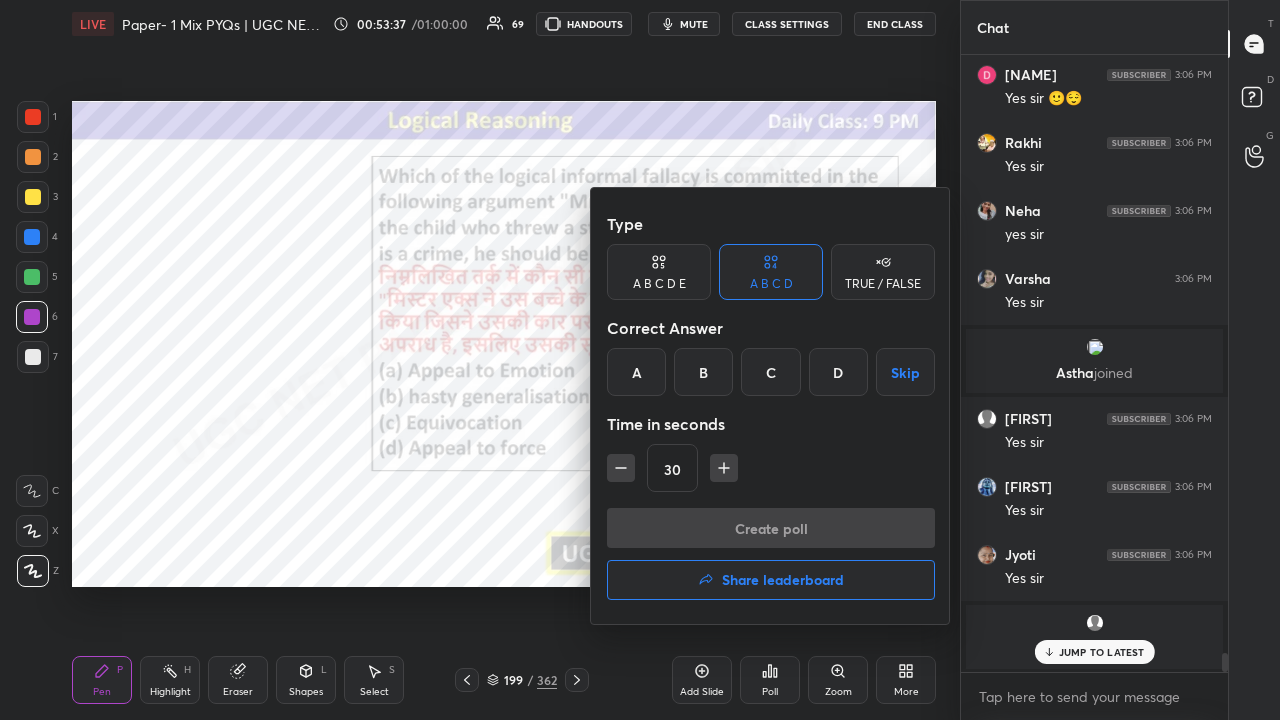 click on "C" at bounding box center (770, 372) 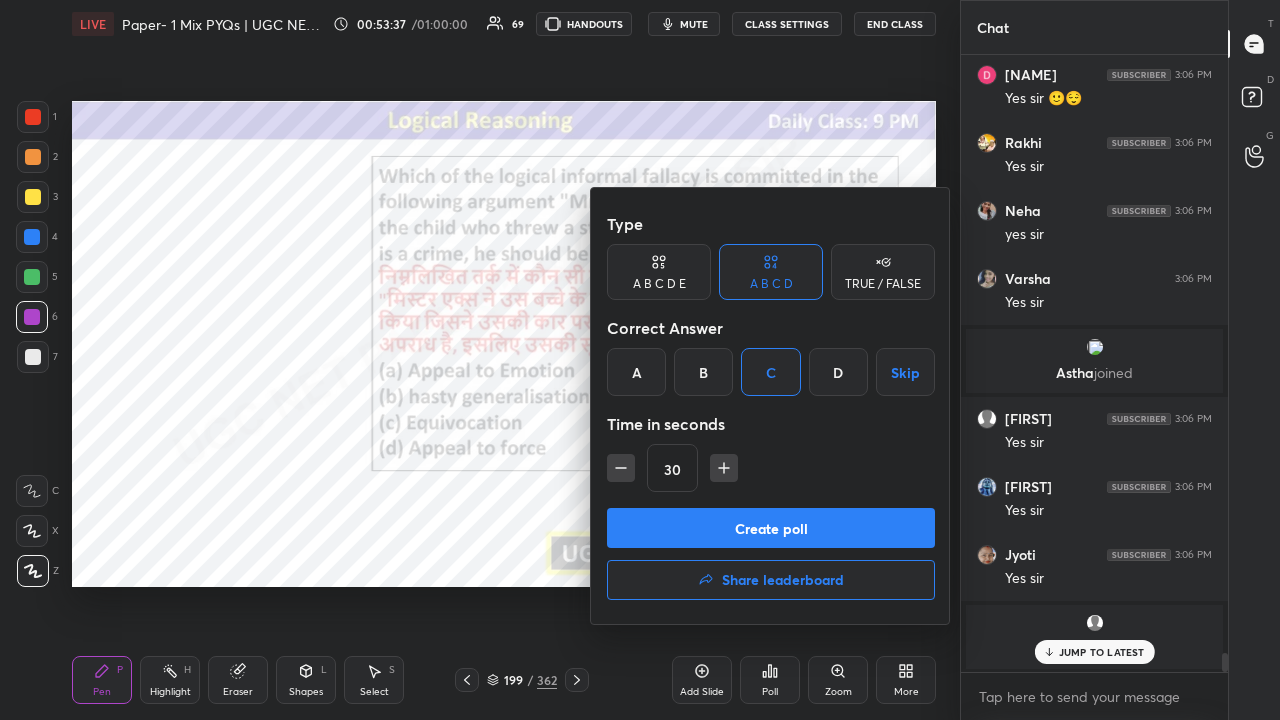 drag, startPoint x: 718, startPoint y: 469, endPoint x: 722, endPoint y: 497, distance: 28.284271 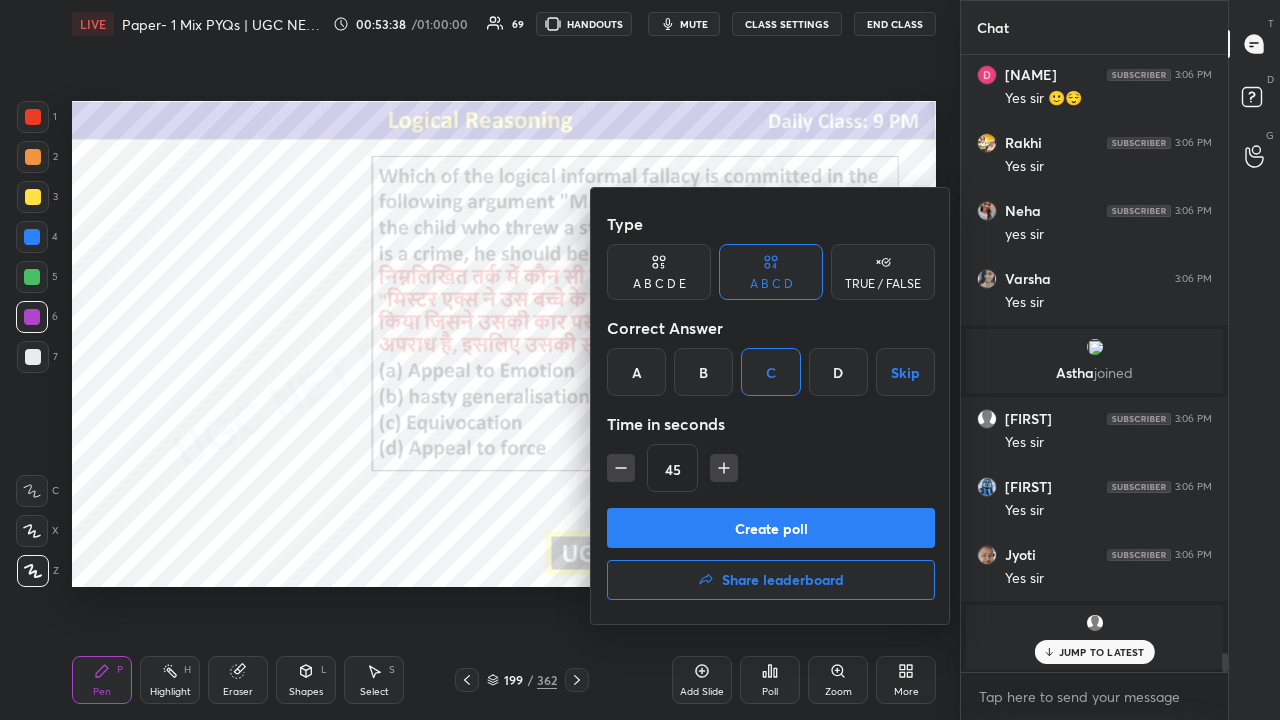 click on "Create poll" at bounding box center (771, 528) 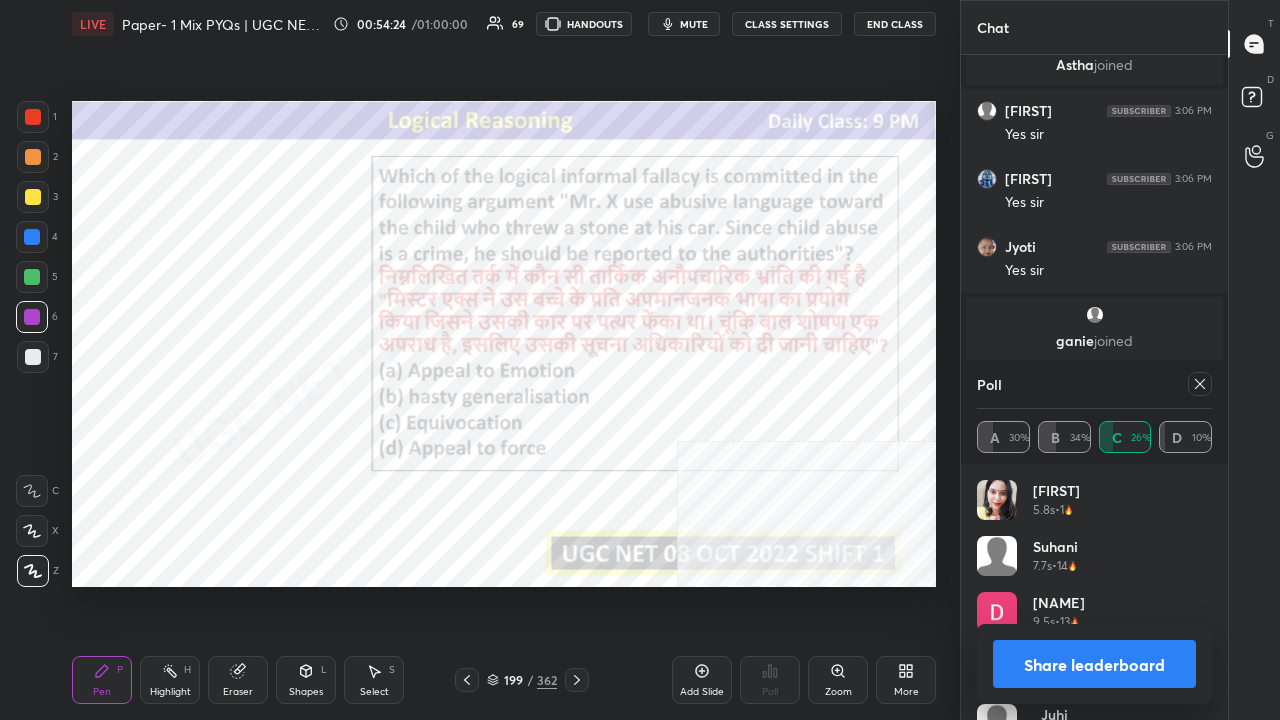click 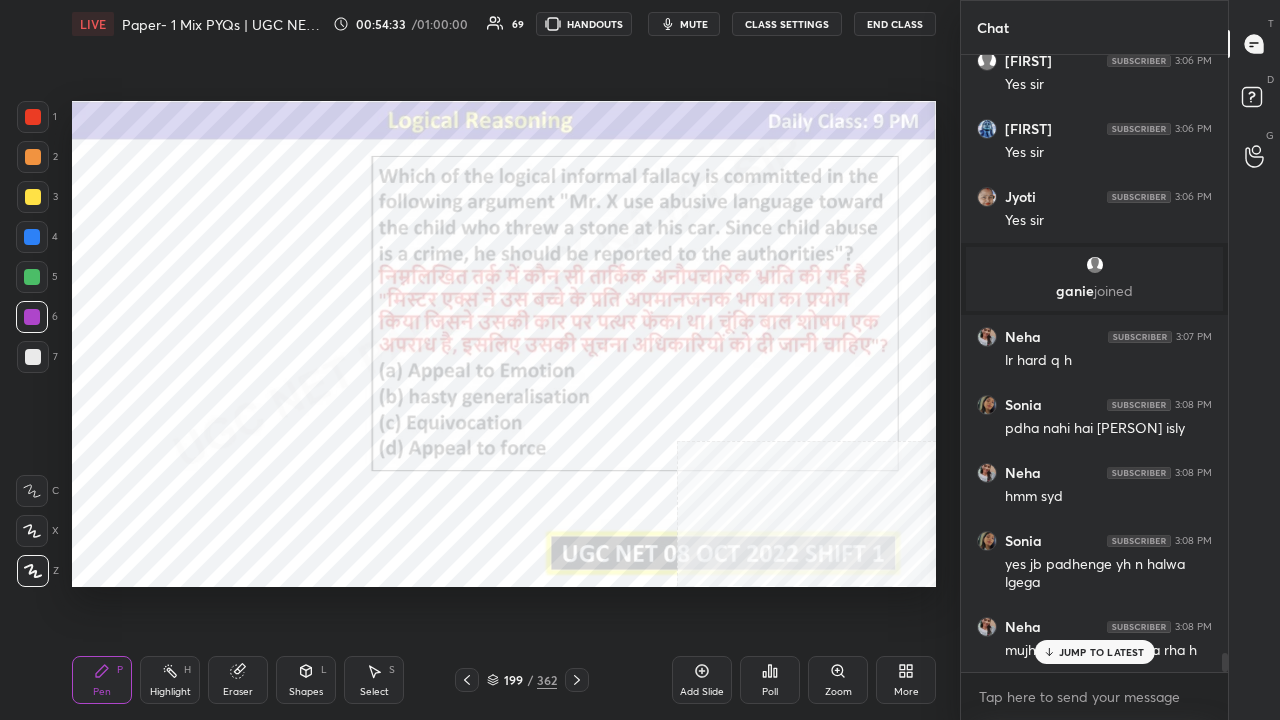 click on "JUMP TO LATEST" at bounding box center [1102, 652] 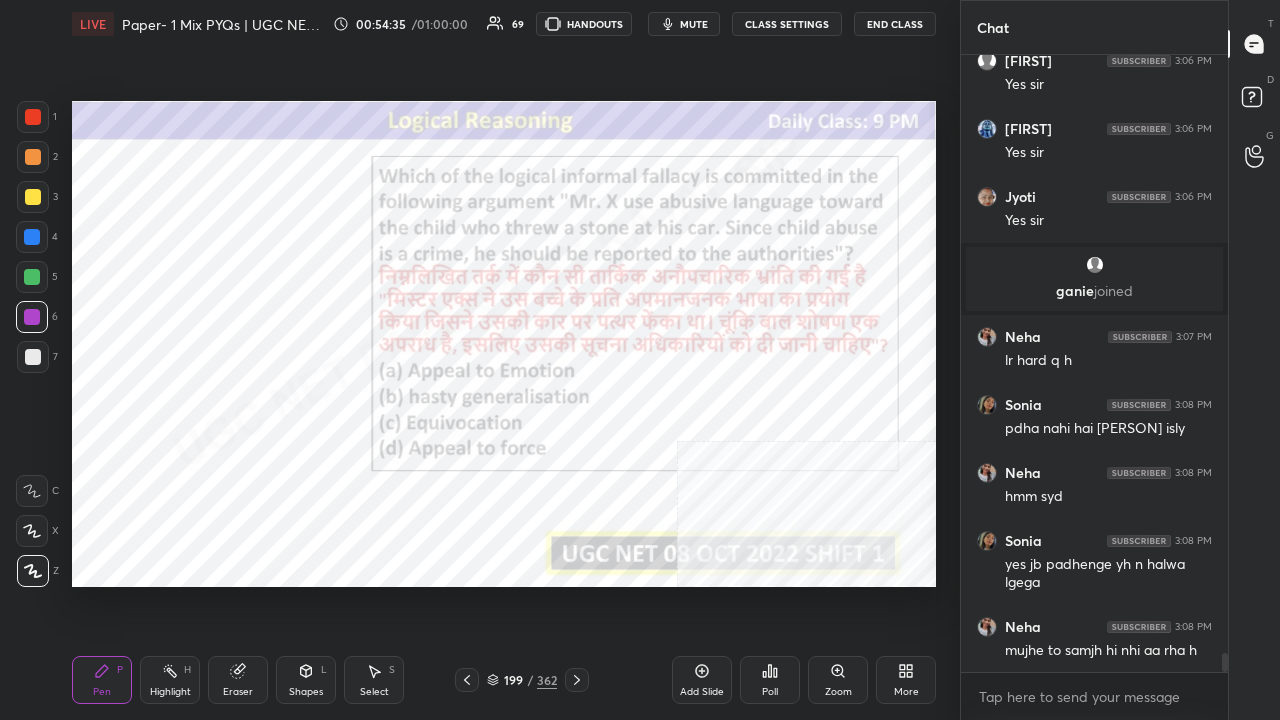 click on "/" at bounding box center (530, 680) 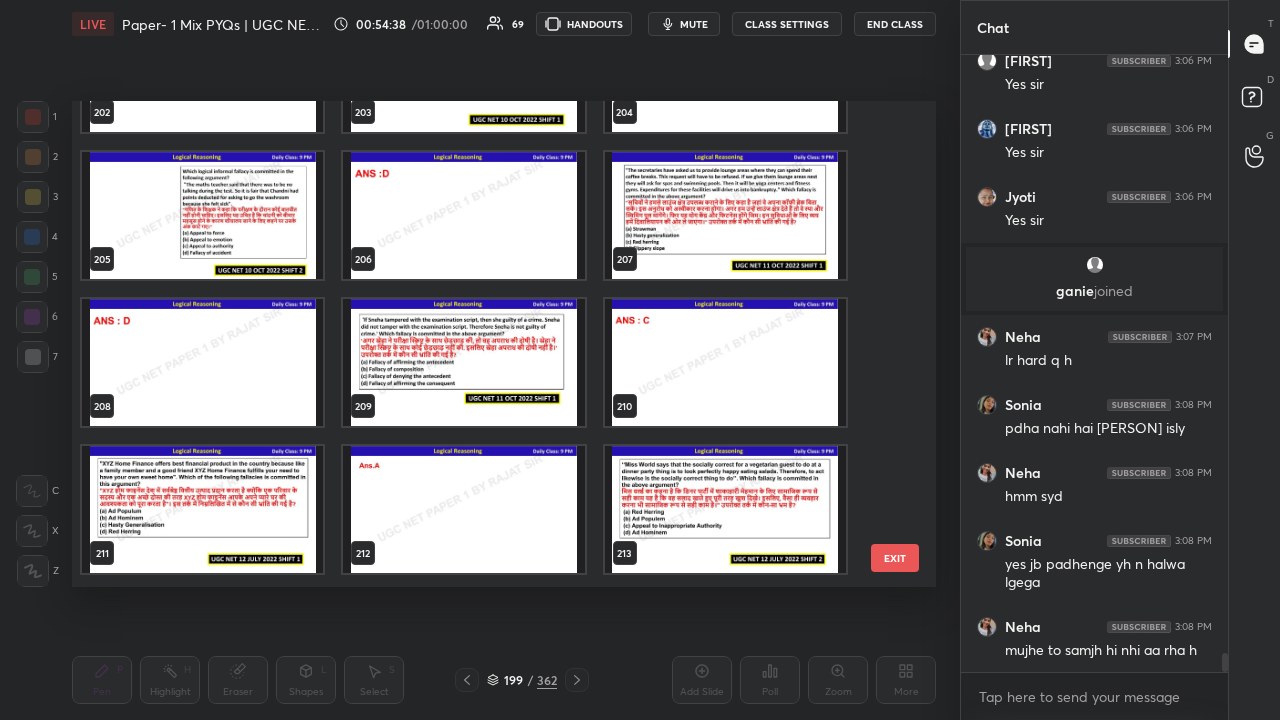 click at bounding box center [202, 215] 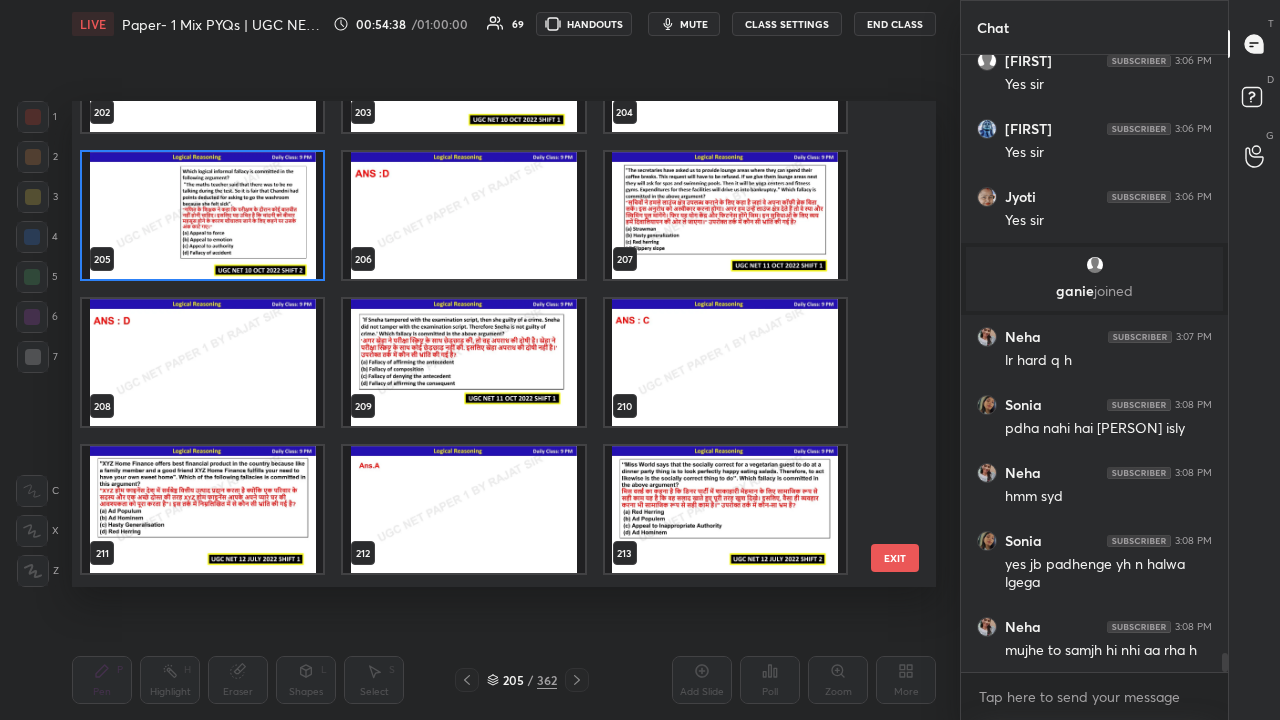 click at bounding box center (202, 215) 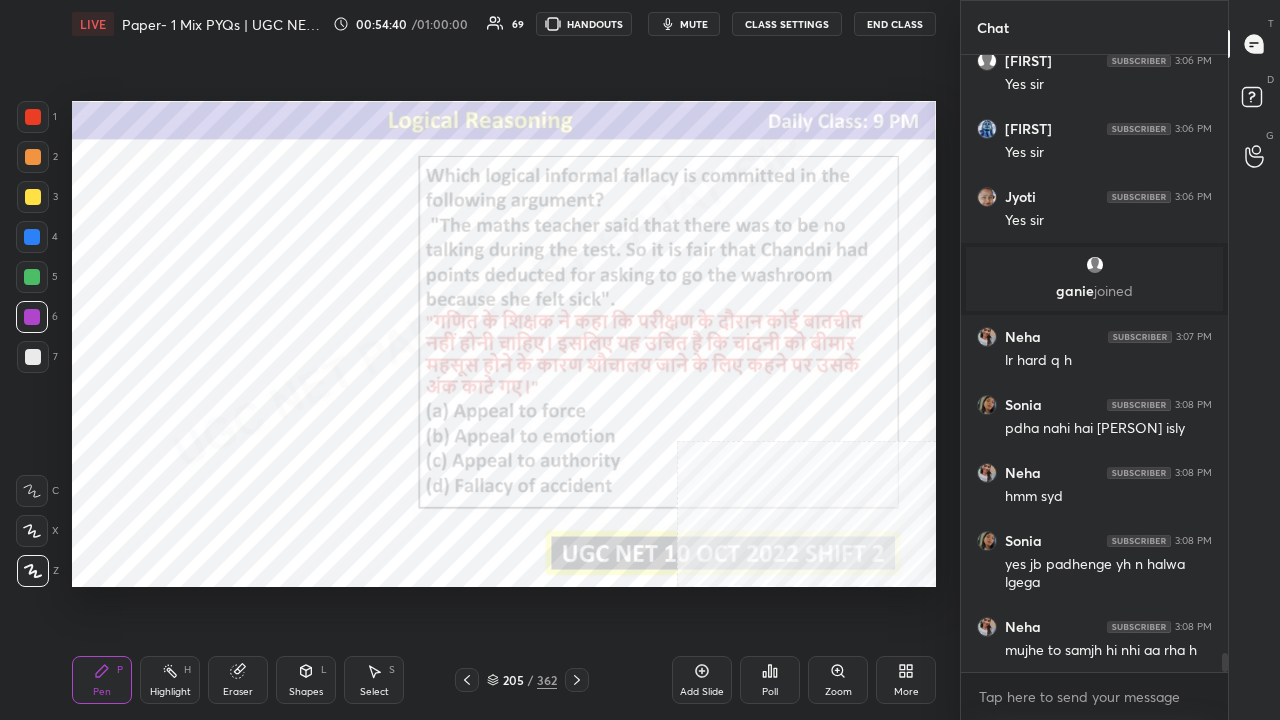 click at bounding box center [577, 680] 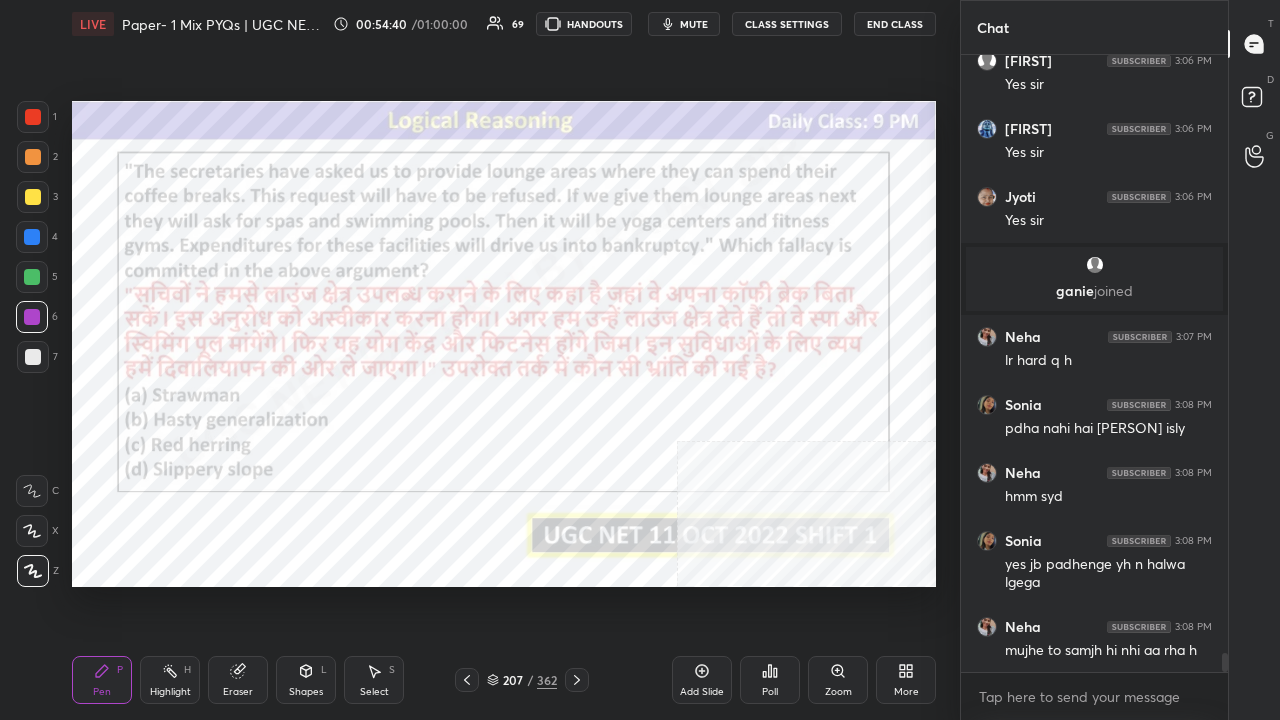 click on "/" at bounding box center [530, 680] 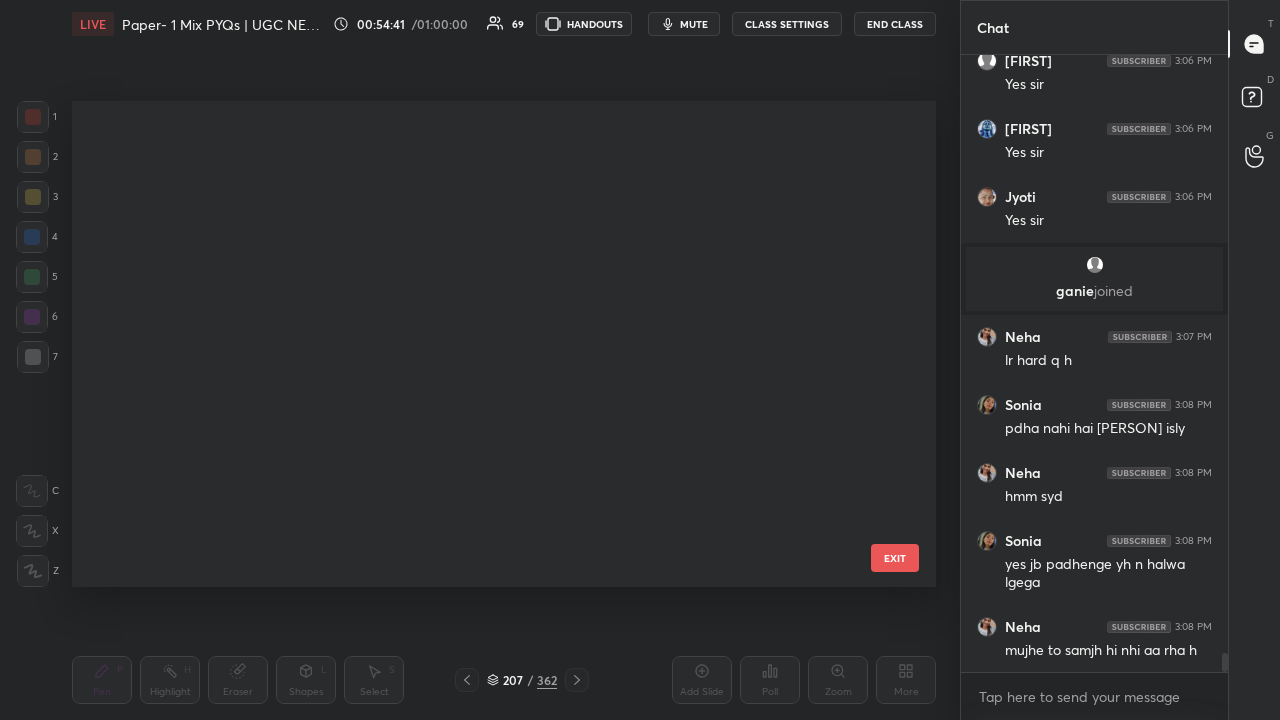 scroll, scrollTop: 9657, scrollLeft: 0, axis: vertical 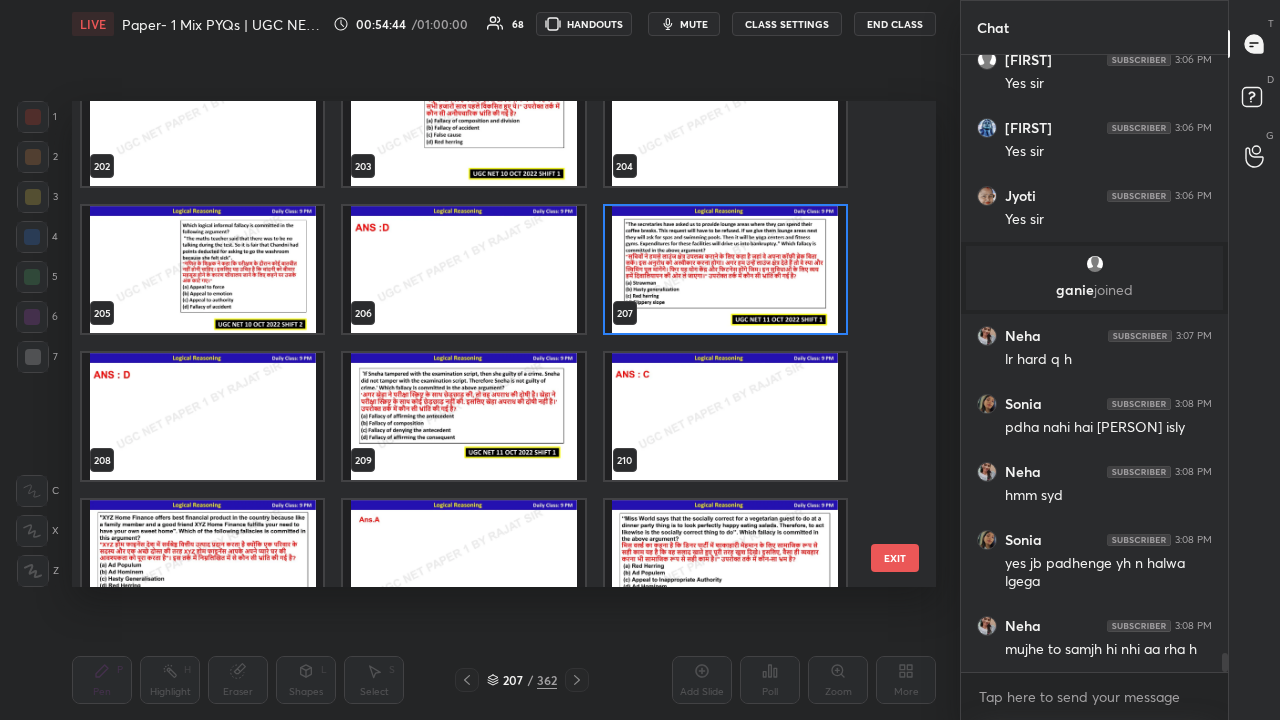 click at bounding box center [725, 269] 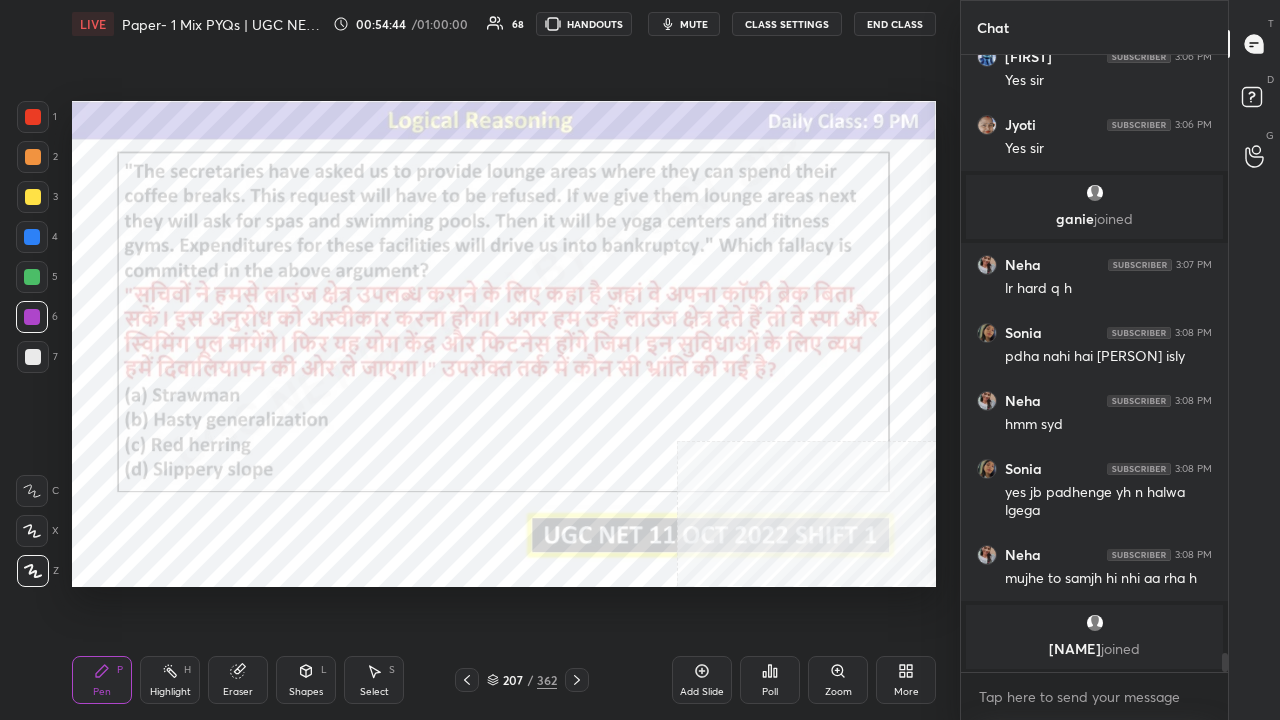 click at bounding box center [725, 269] 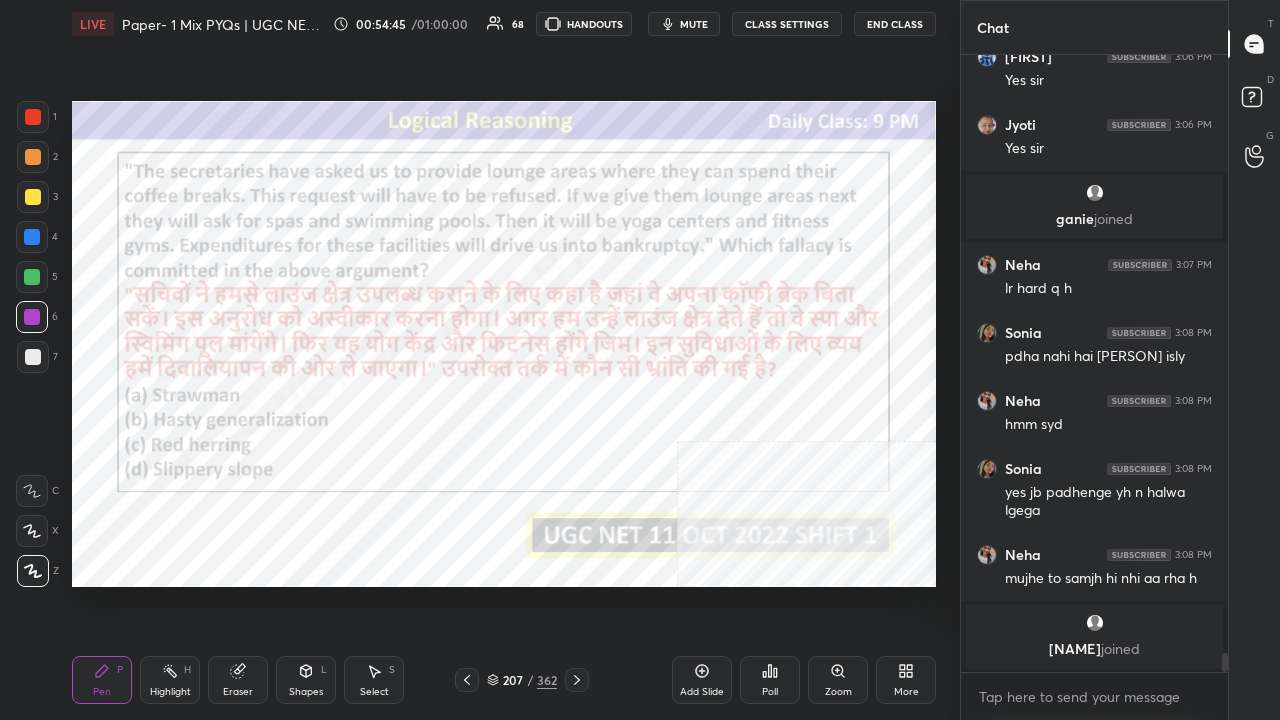 click on "Poll" at bounding box center [770, 680] 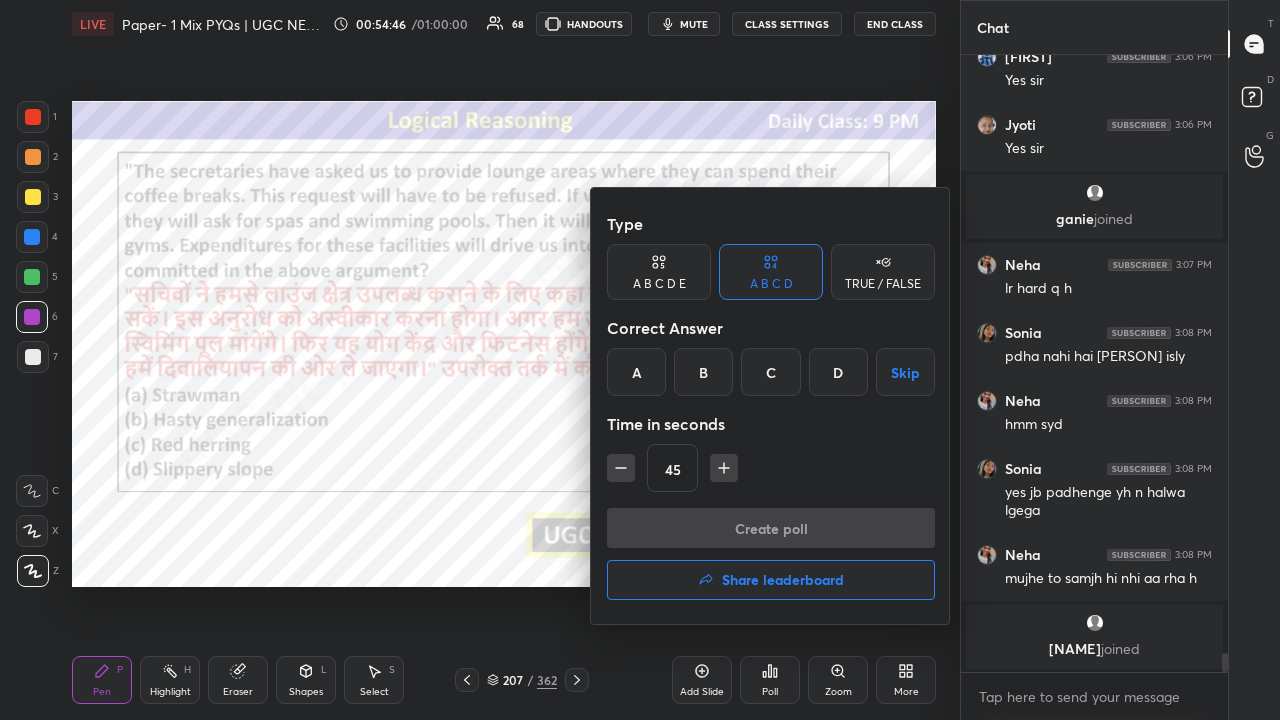 drag, startPoint x: 829, startPoint y: 372, endPoint x: 822, endPoint y: 383, distance: 13.038404 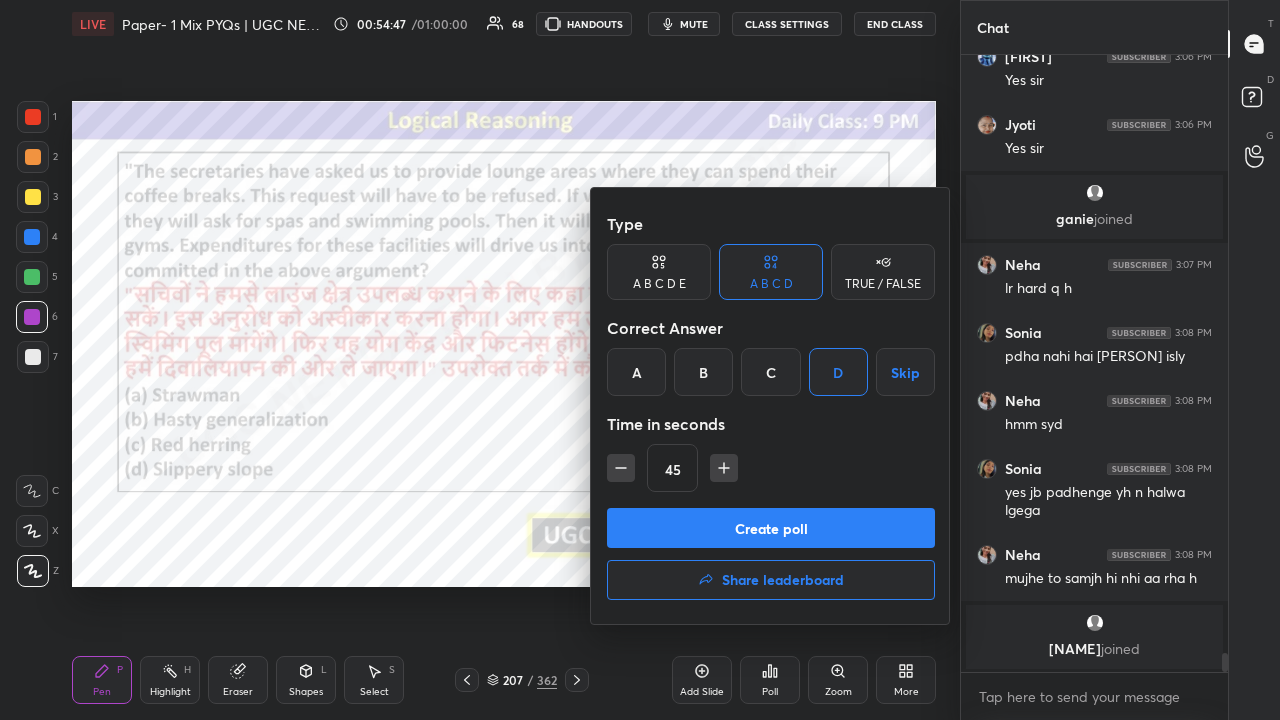 click on "Create poll" at bounding box center (771, 528) 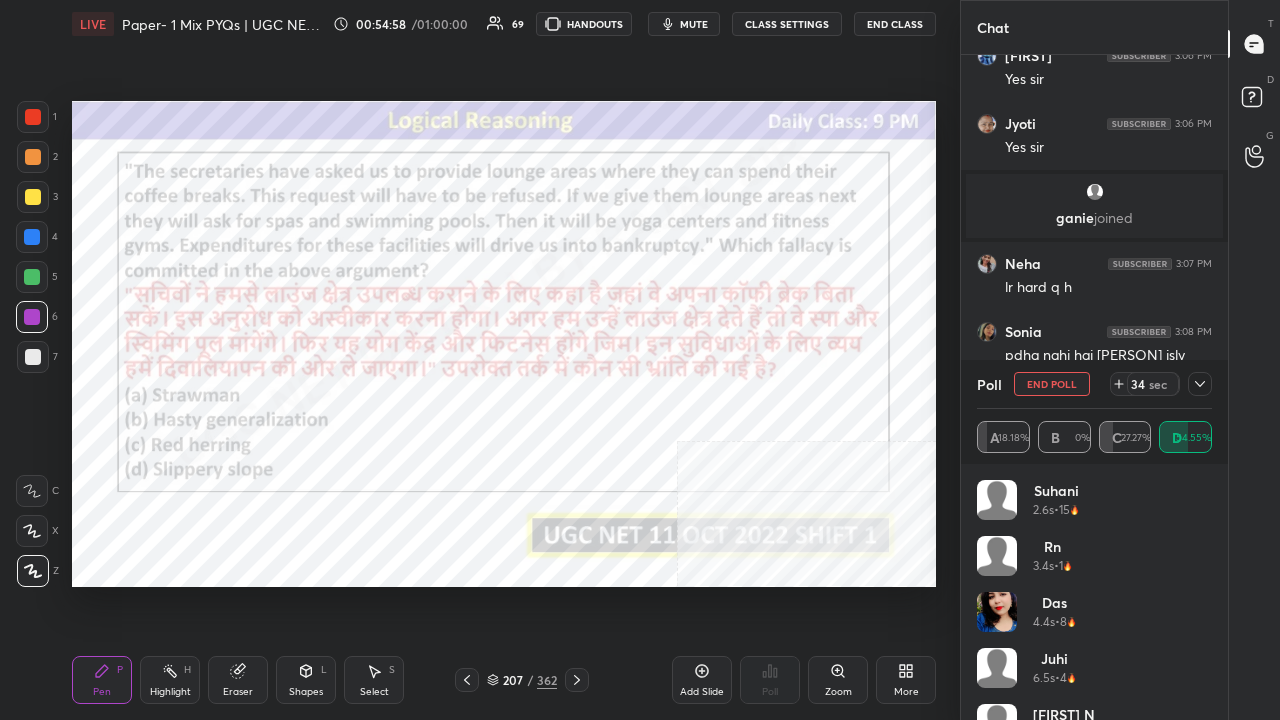 click on "mute" at bounding box center [694, 24] 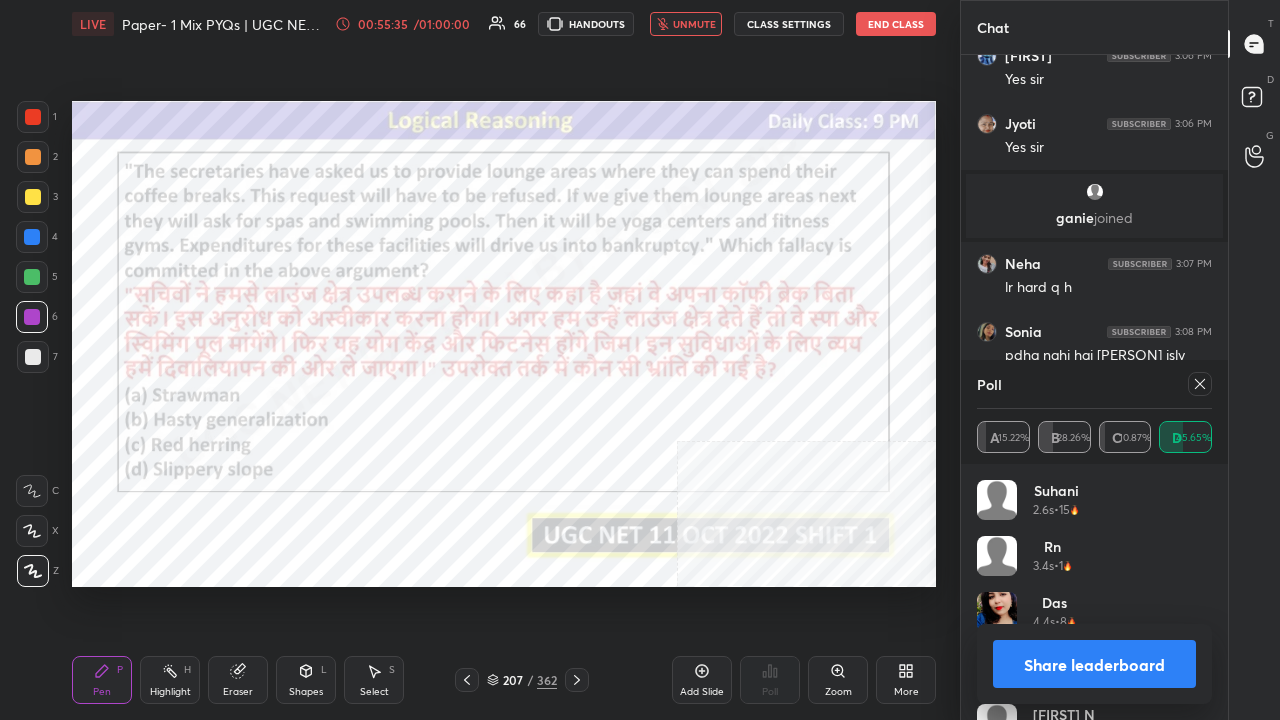 click on "unmute" at bounding box center (694, 24) 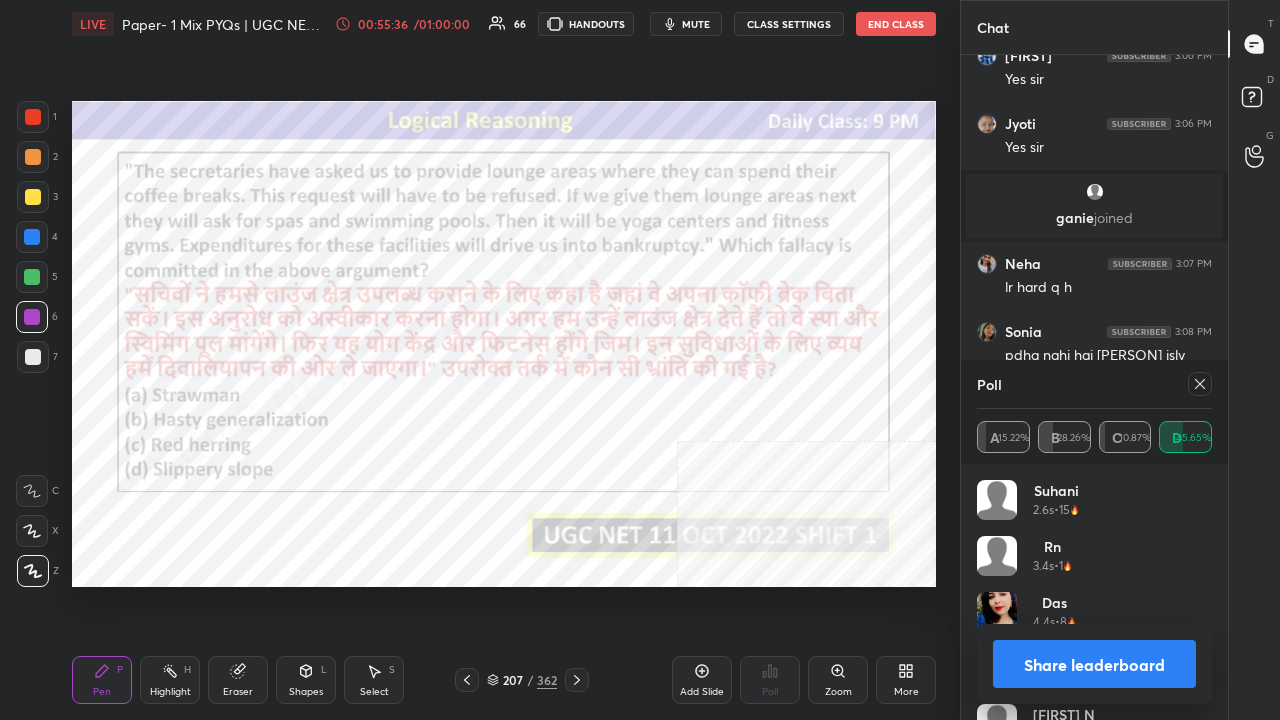 click 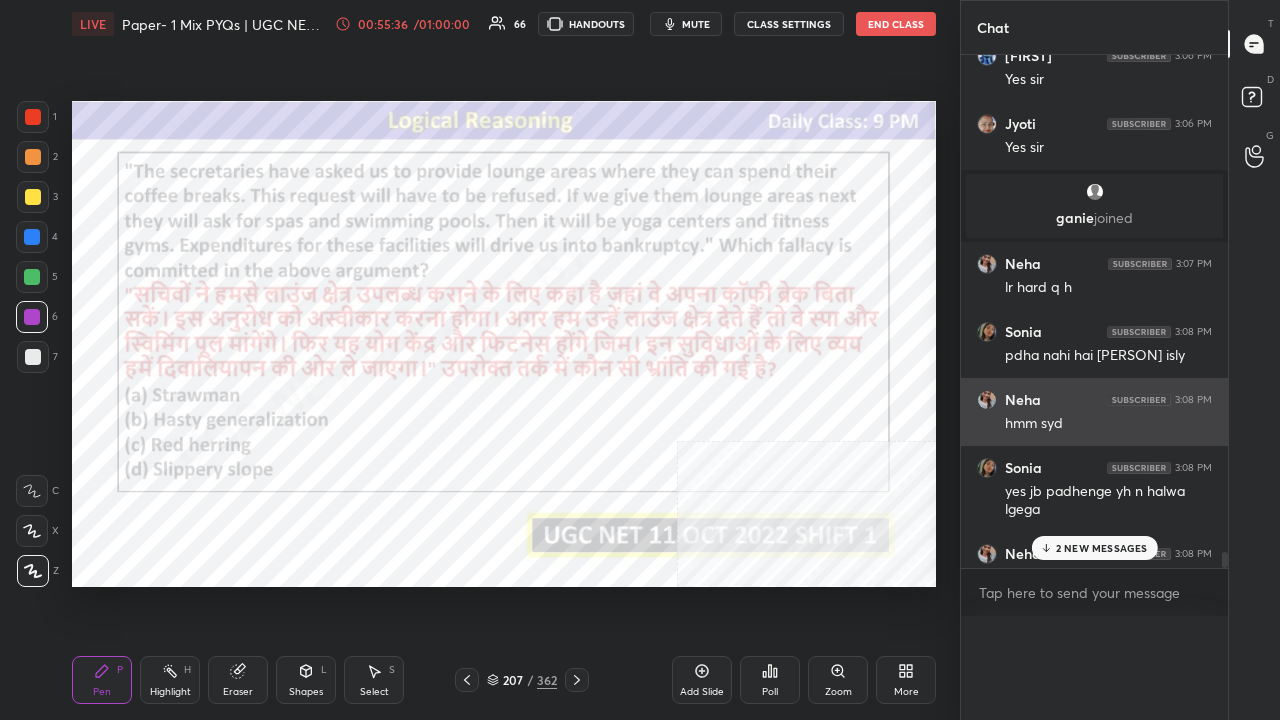 scroll, scrollTop: 0, scrollLeft: 0, axis: both 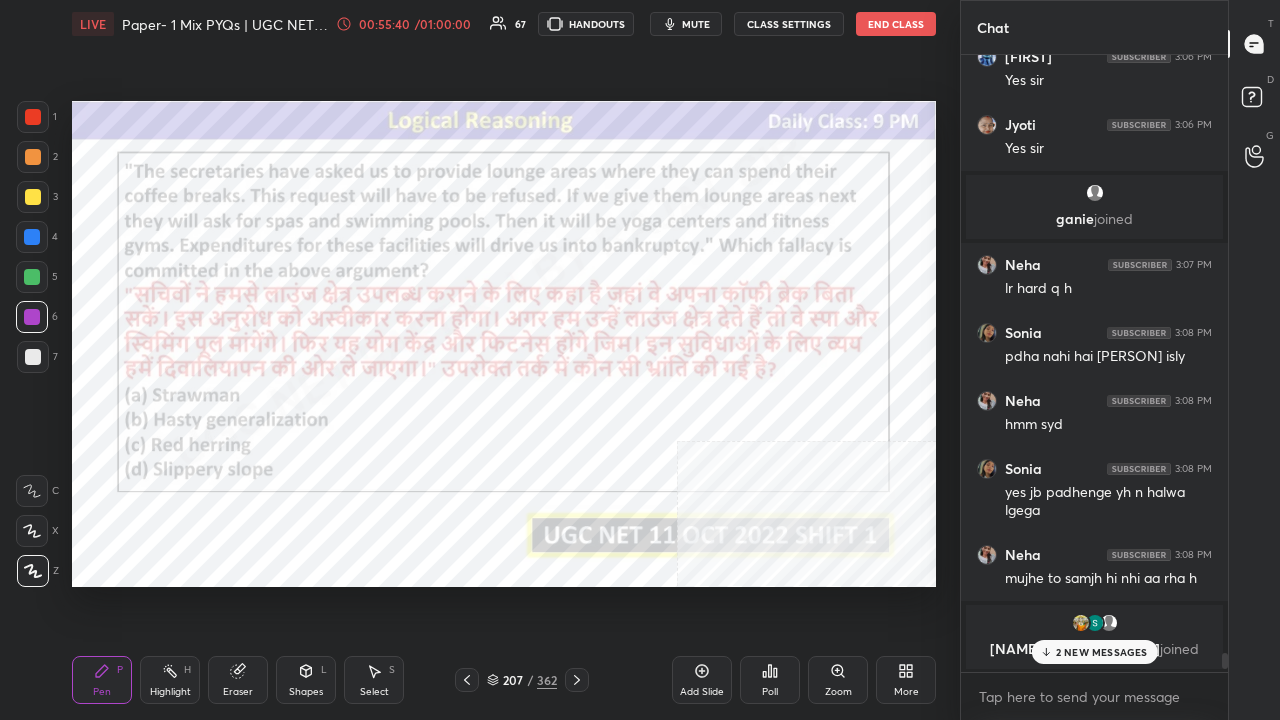click on "[NUMBER] / [NUMBER]" at bounding box center (522, 680) 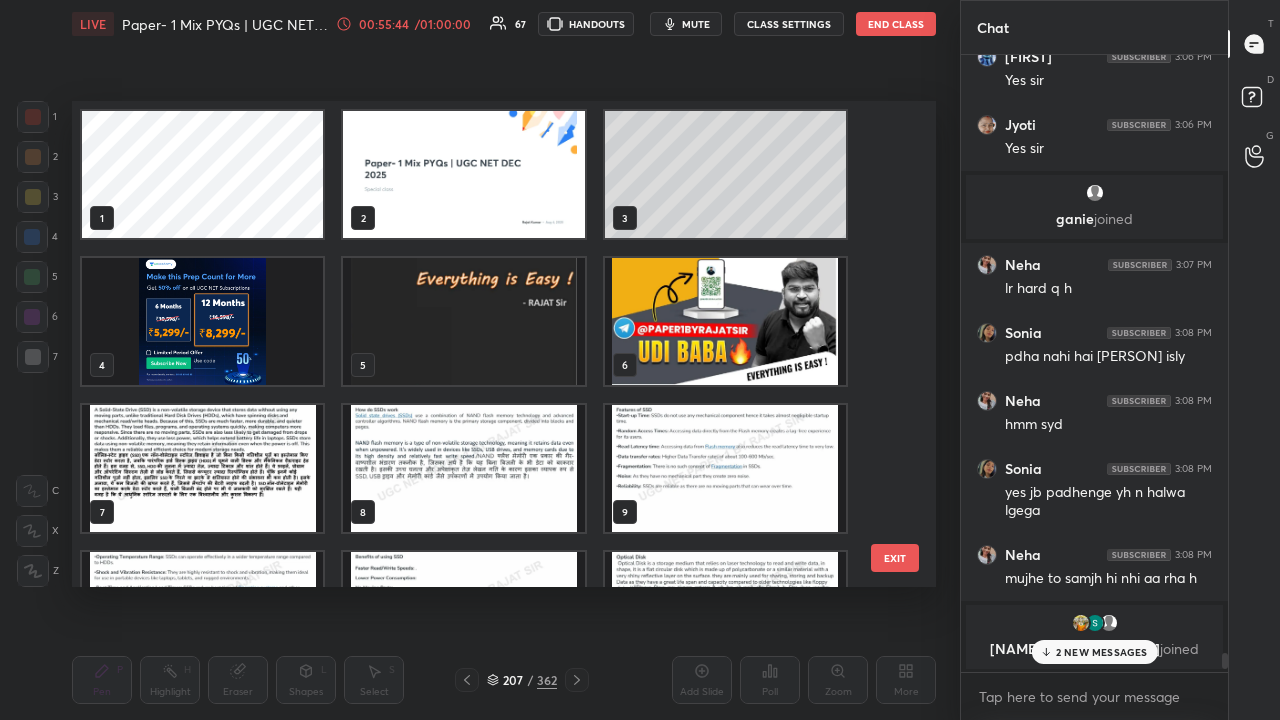 click at bounding box center (202, 321) 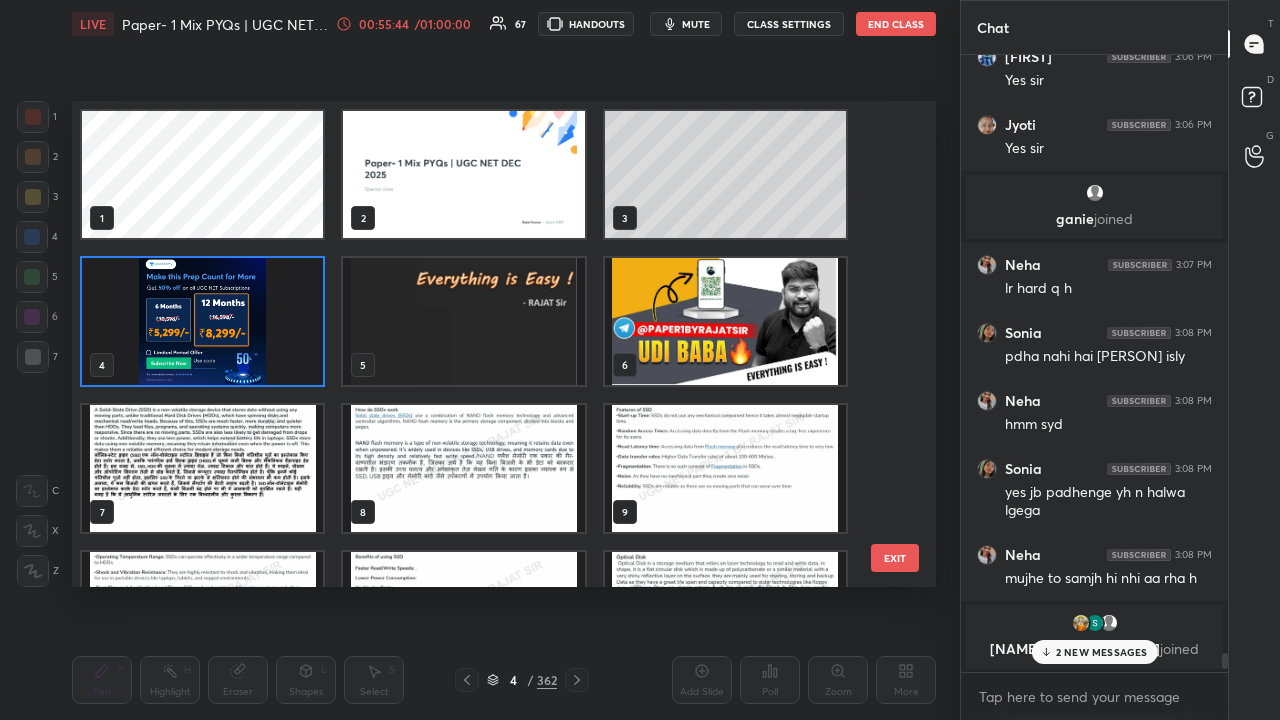 click at bounding box center [202, 321] 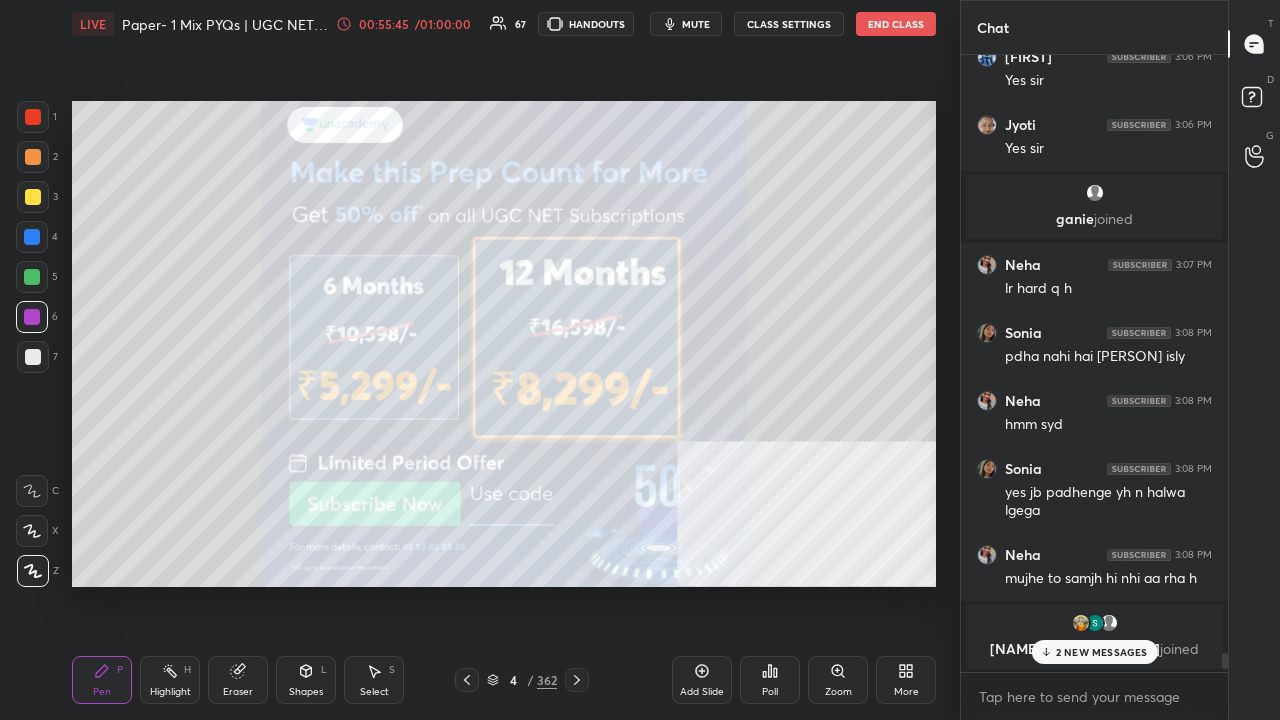 click on "2 NEW MESSAGES" at bounding box center (1094, 652) 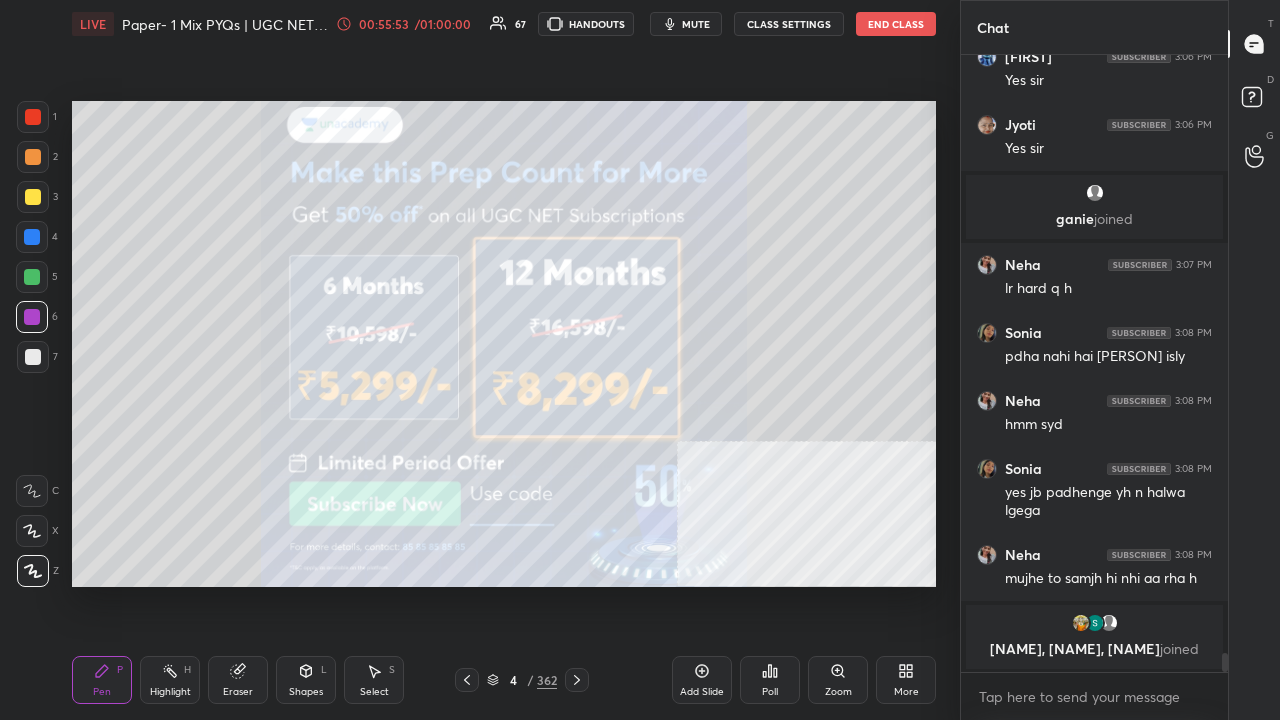click at bounding box center (33, 117) 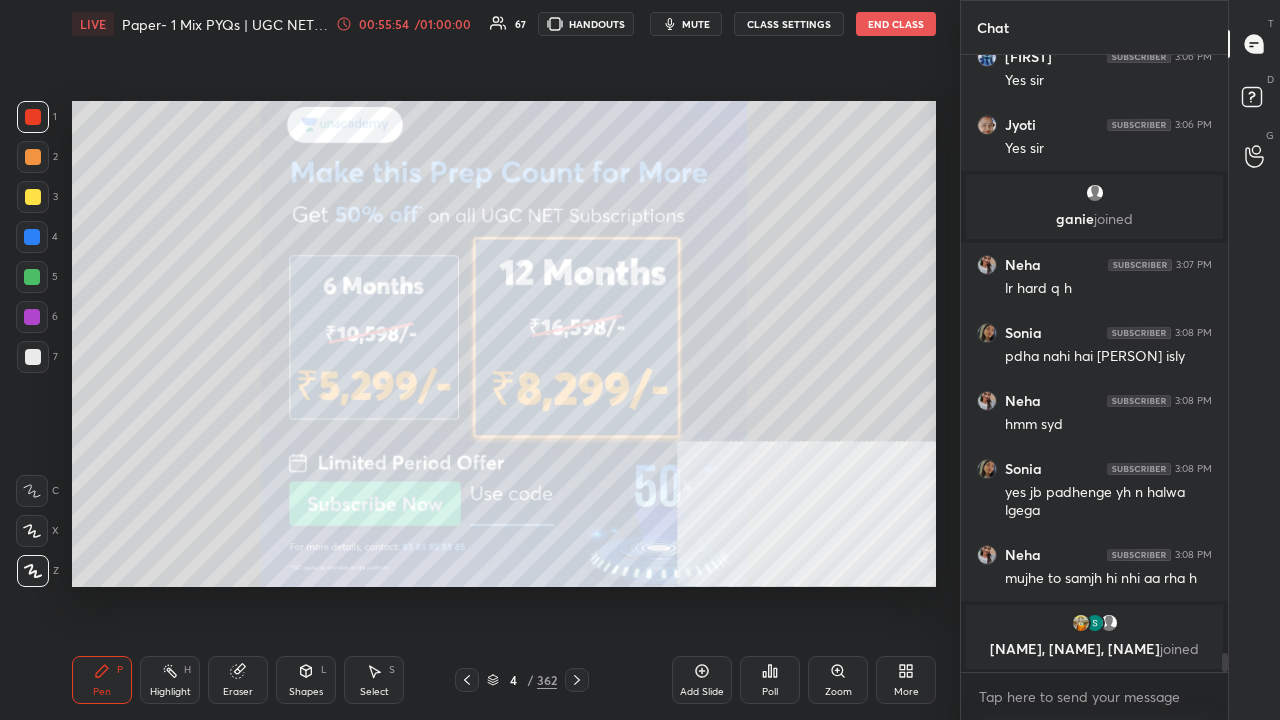 drag, startPoint x: 34, startPoint y: 115, endPoint x: 54, endPoint y: 134, distance: 27.58623 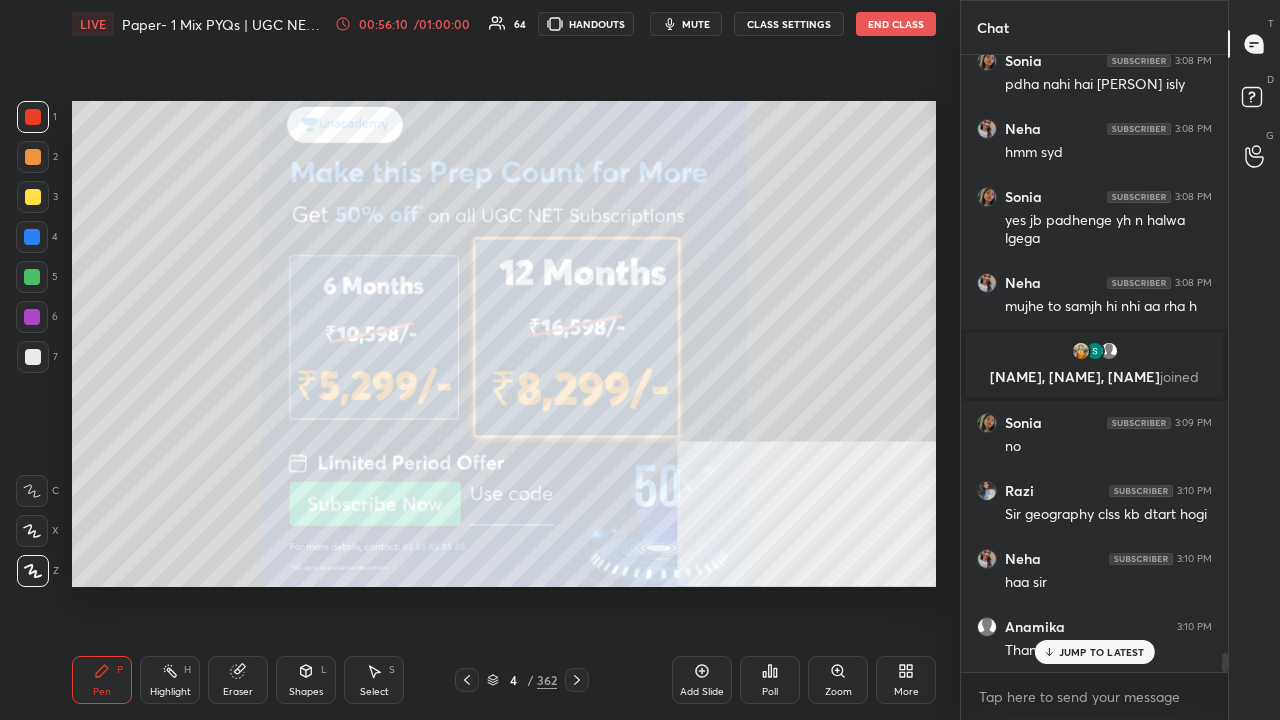 scroll, scrollTop: 19628, scrollLeft: 0, axis: vertical 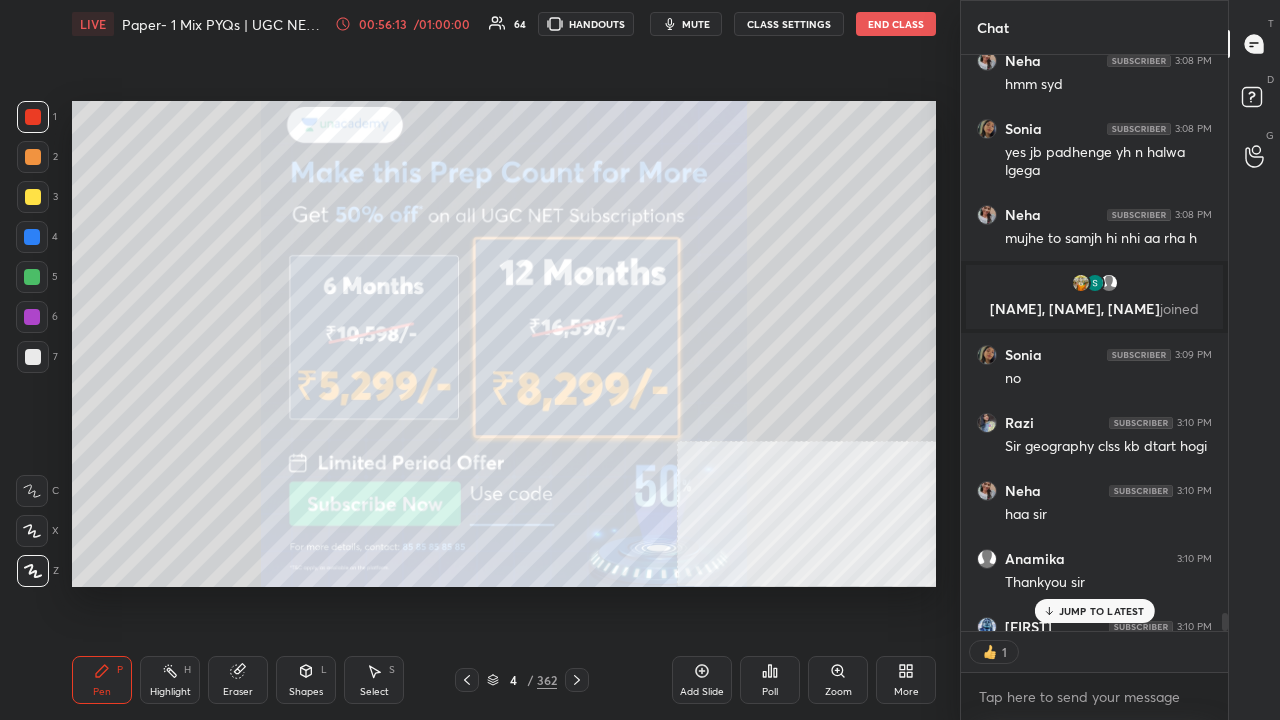 click on "Poll" at bounding box center (770, 692) 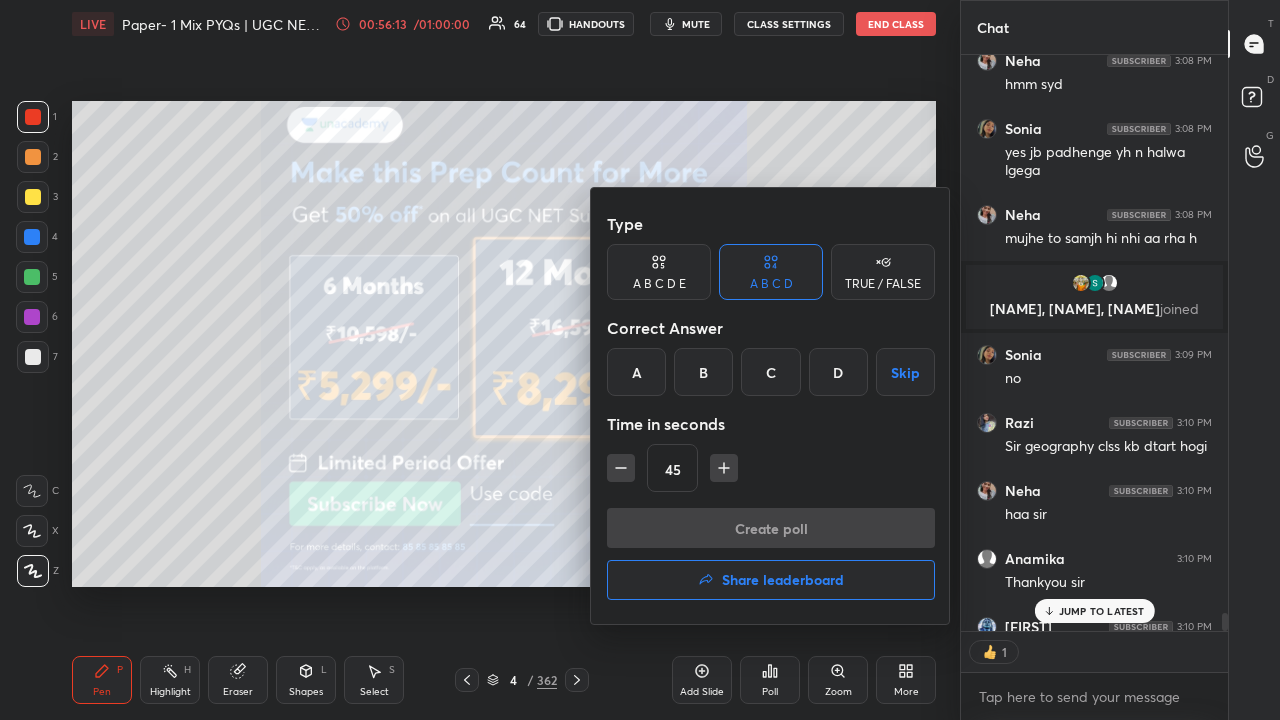 click on "Share leaderboard" at bounding box center (783, 580) 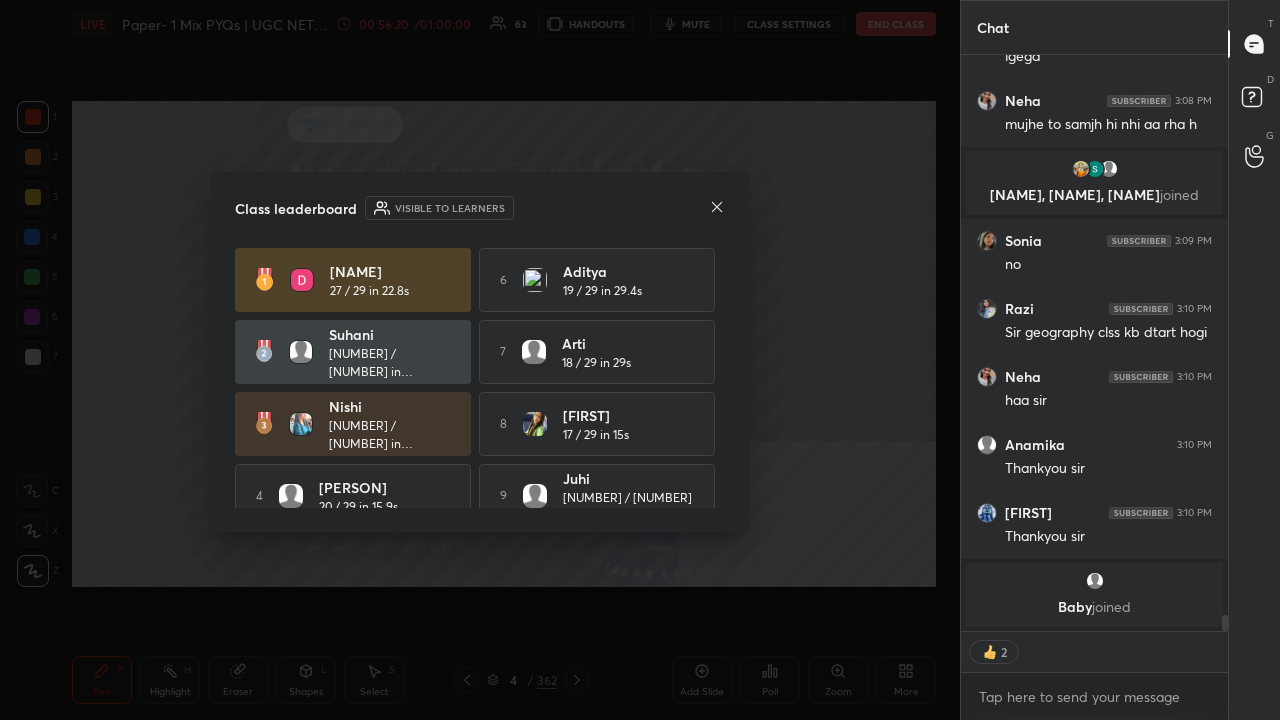 scroll, scrollTop: 19810, scrollLeft: 0, axis: vertical 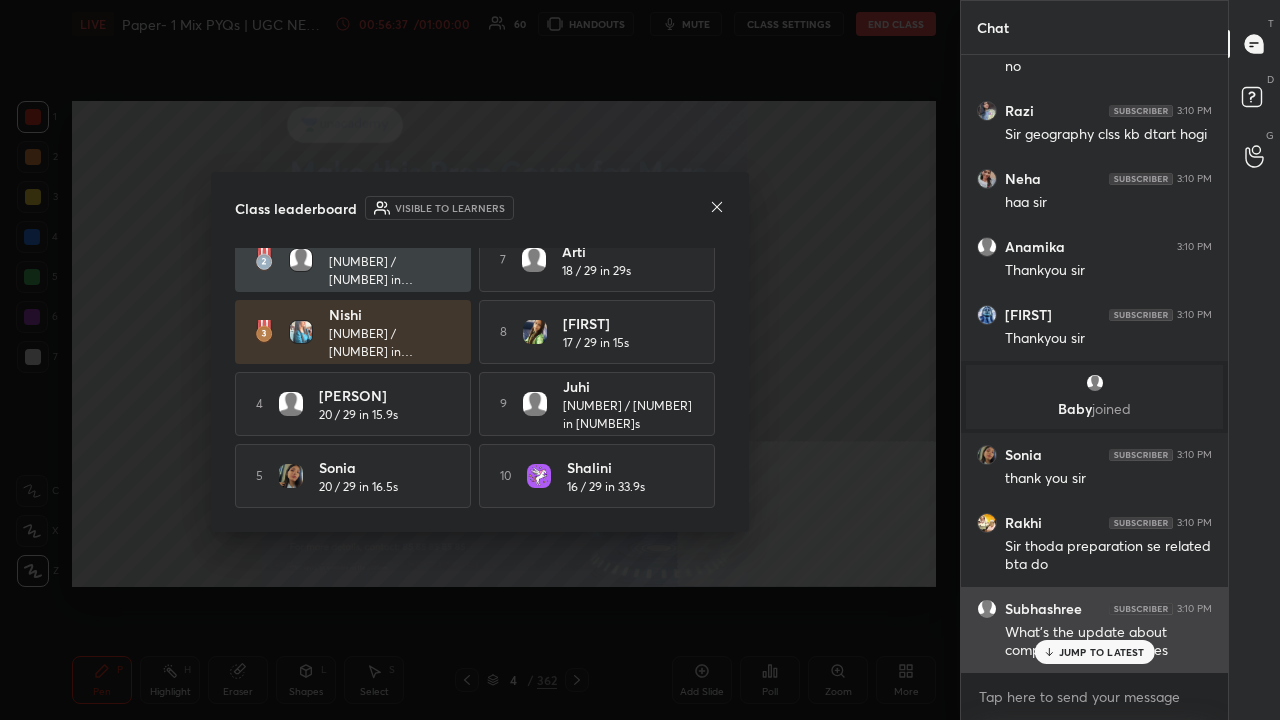 click on "JUMP TO LATEST" at bounding box center [1102, 652] 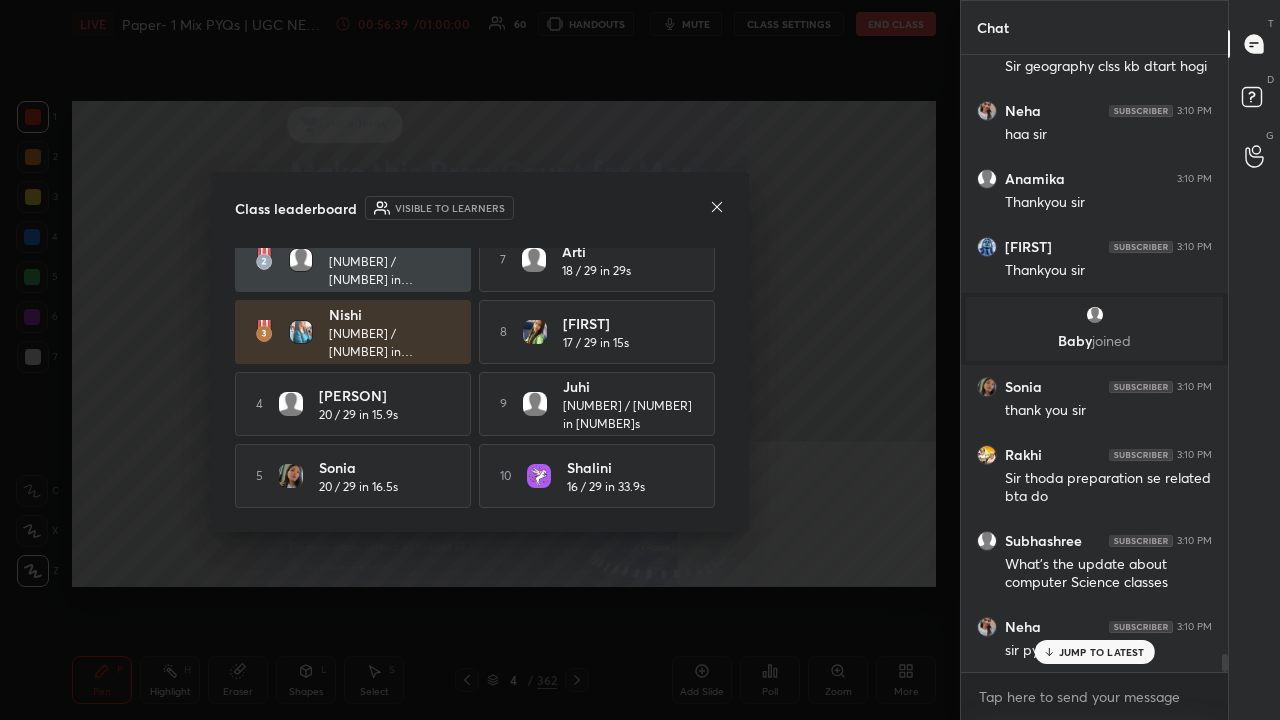 scroll, scrollTop: 20080, scrollLeft: 0, axis: vertical 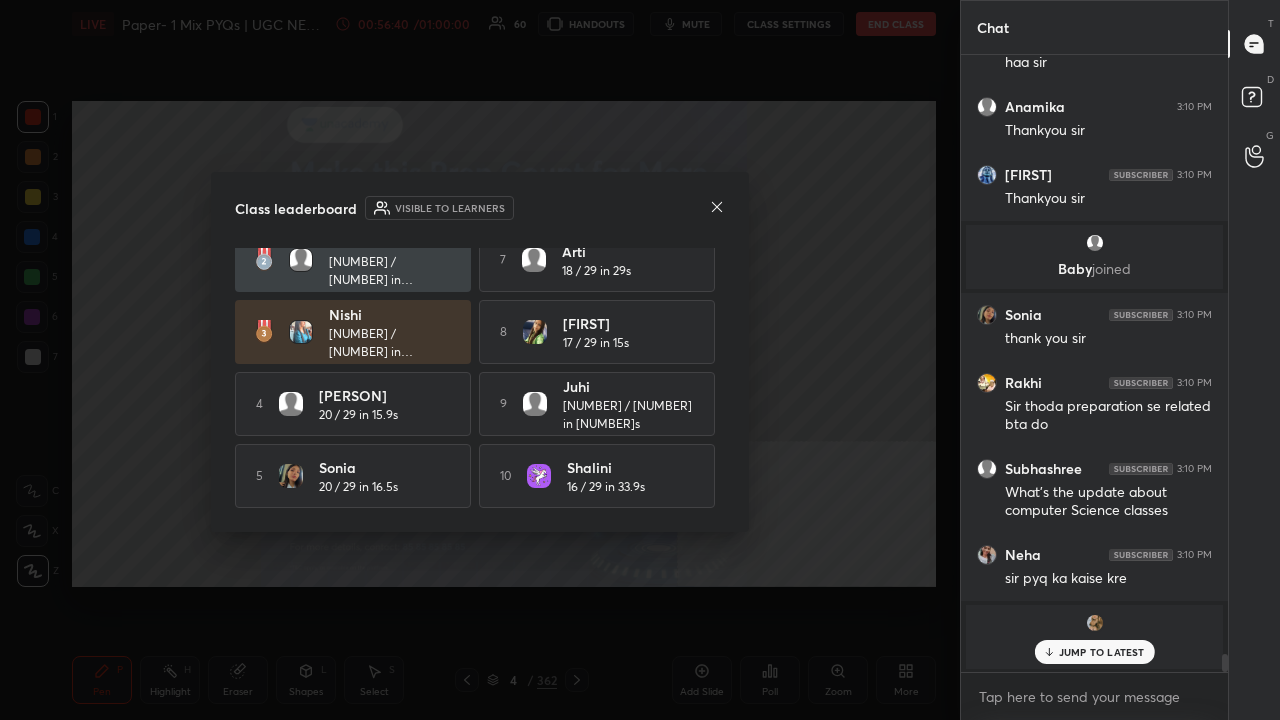 click on "JUMP TO LATEST" at bounding box center (1102, 652) 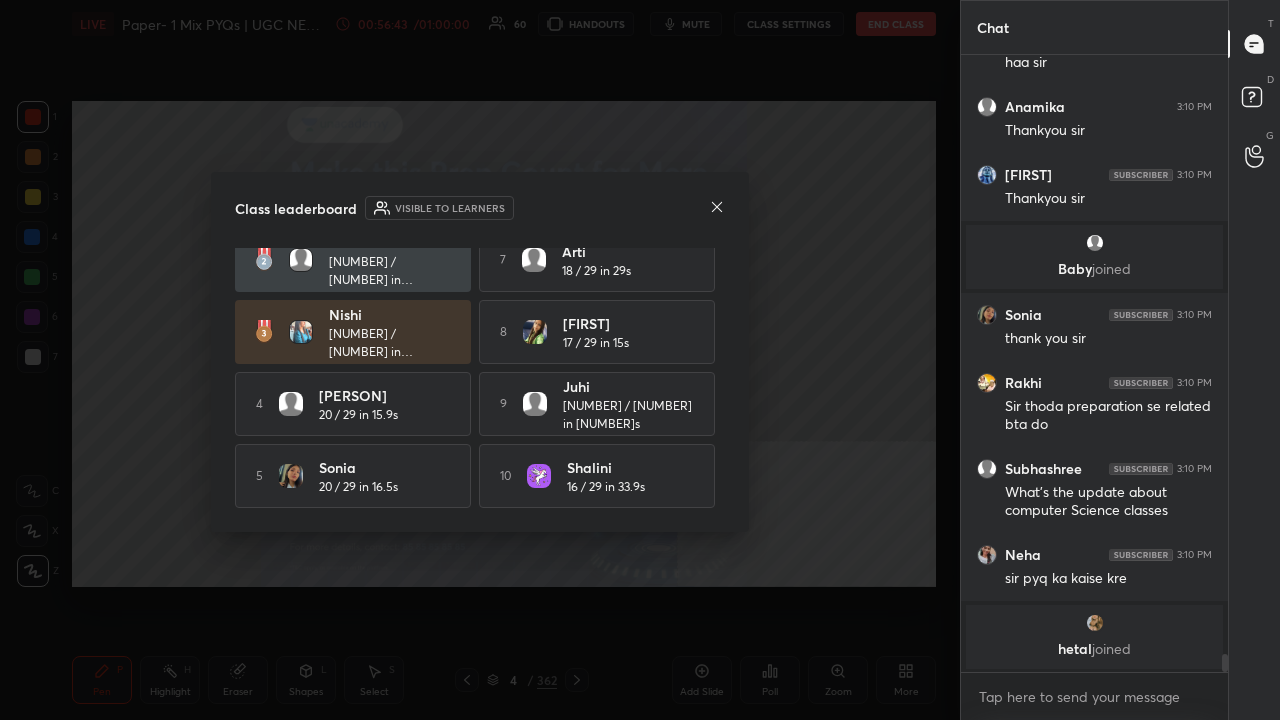 click 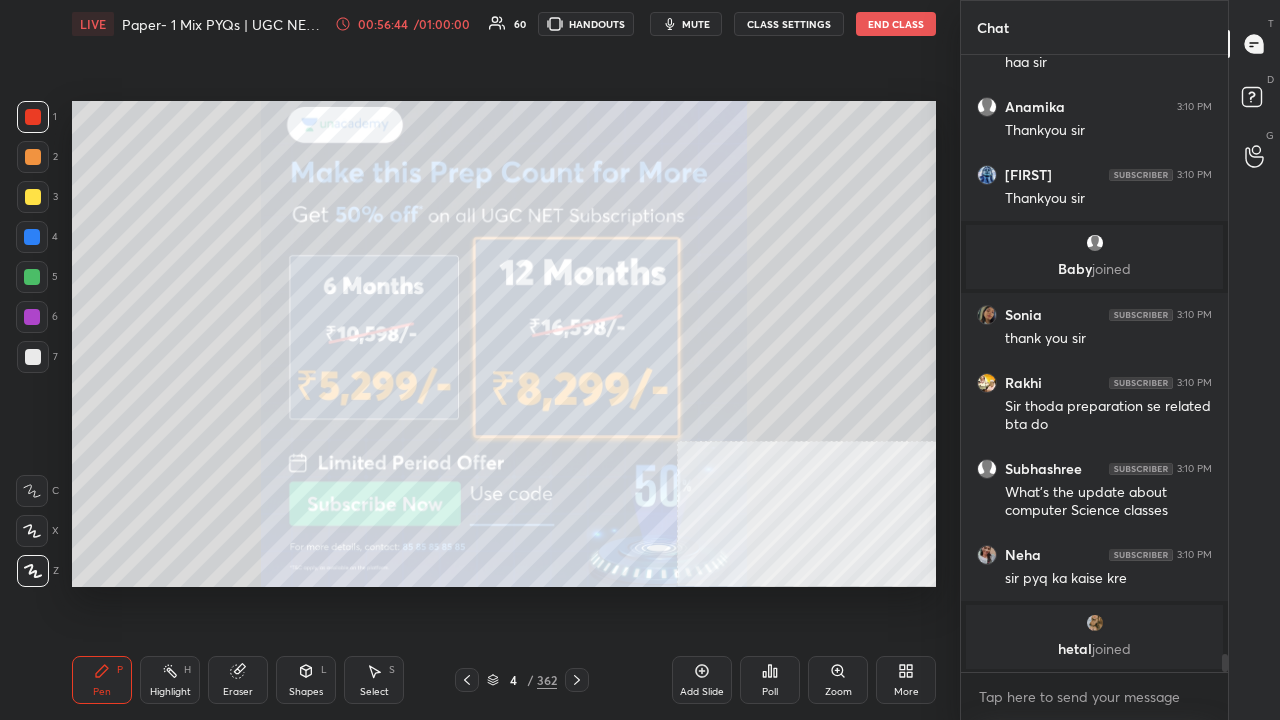click at bounding box center (33, 357) 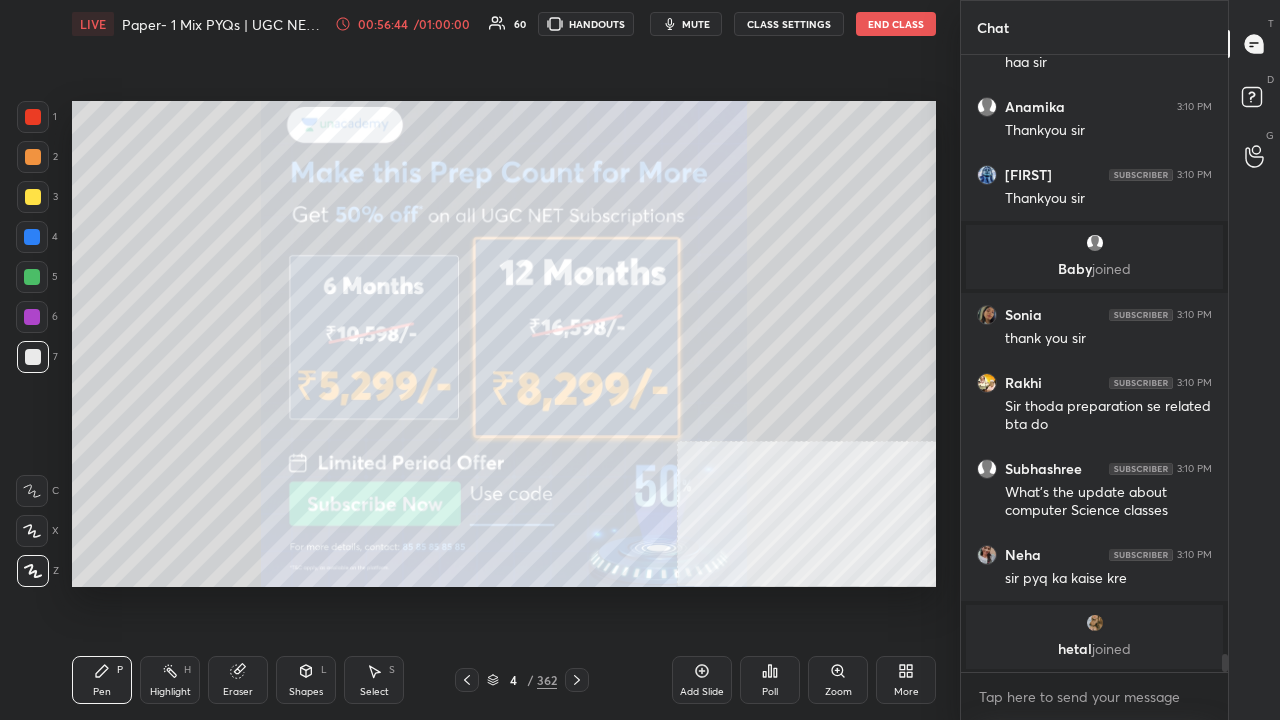click at bounding box center (33, 357) 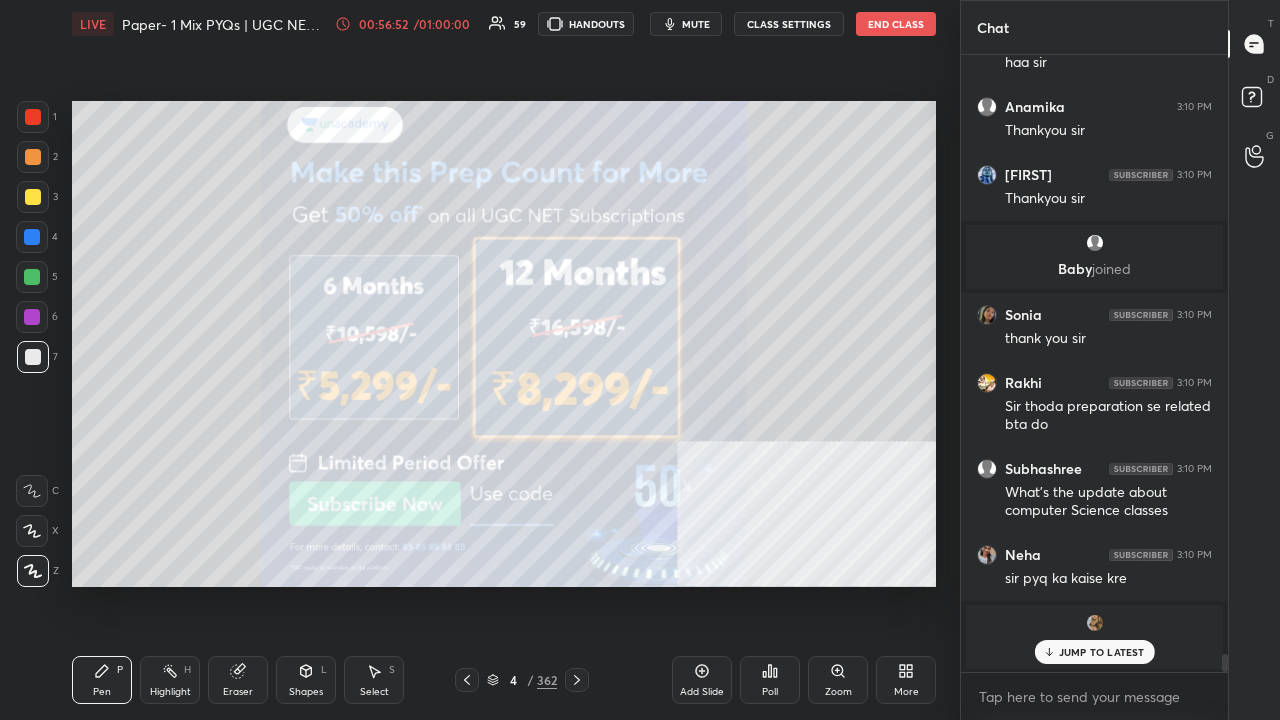 scroll, scrollTop: 20148, scrollLeft: 0, axis: vertical 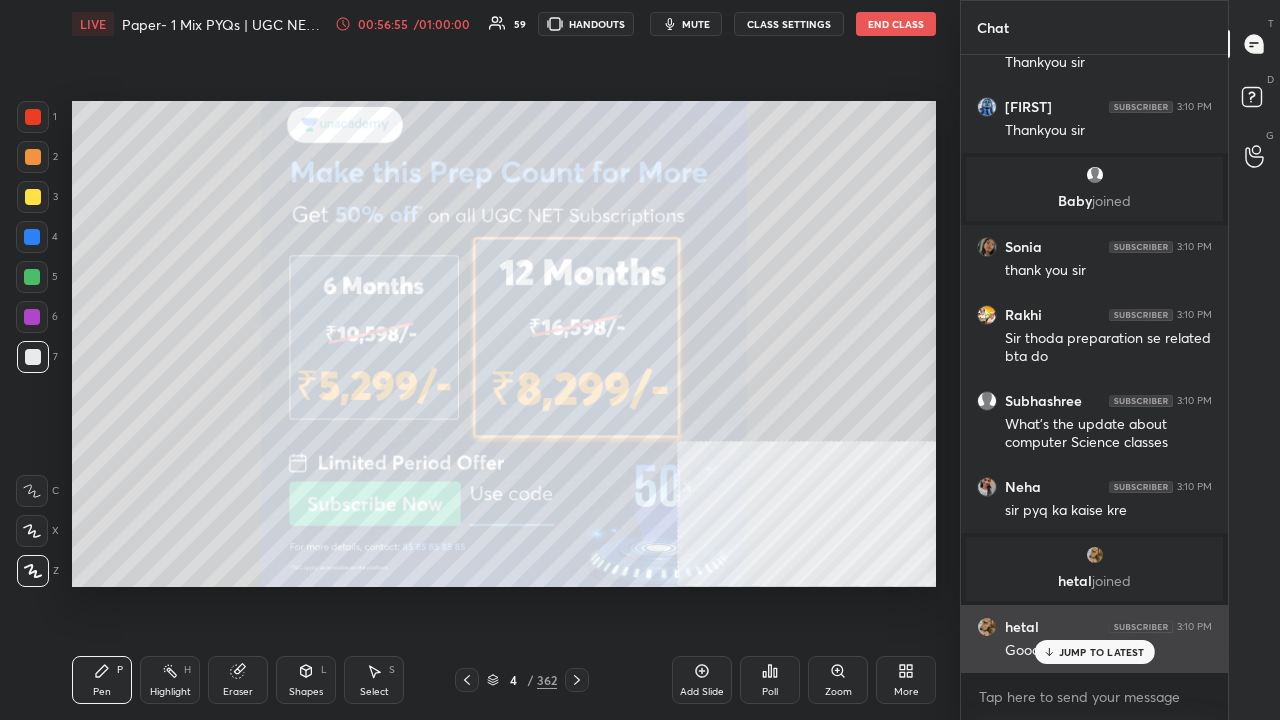 click on "JUMP TO LATEST" at bounding box center [1094, 652] 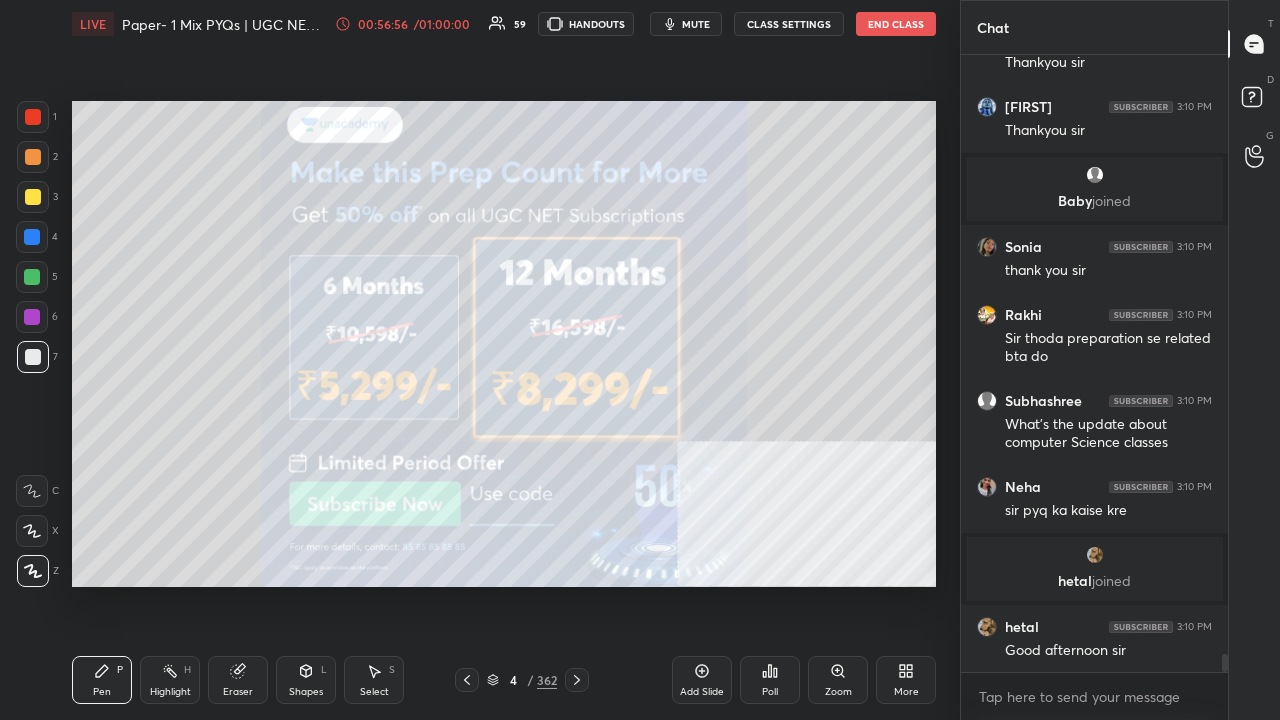 scroll, scrollTop: 570, scrollLeft: 261, axis: both 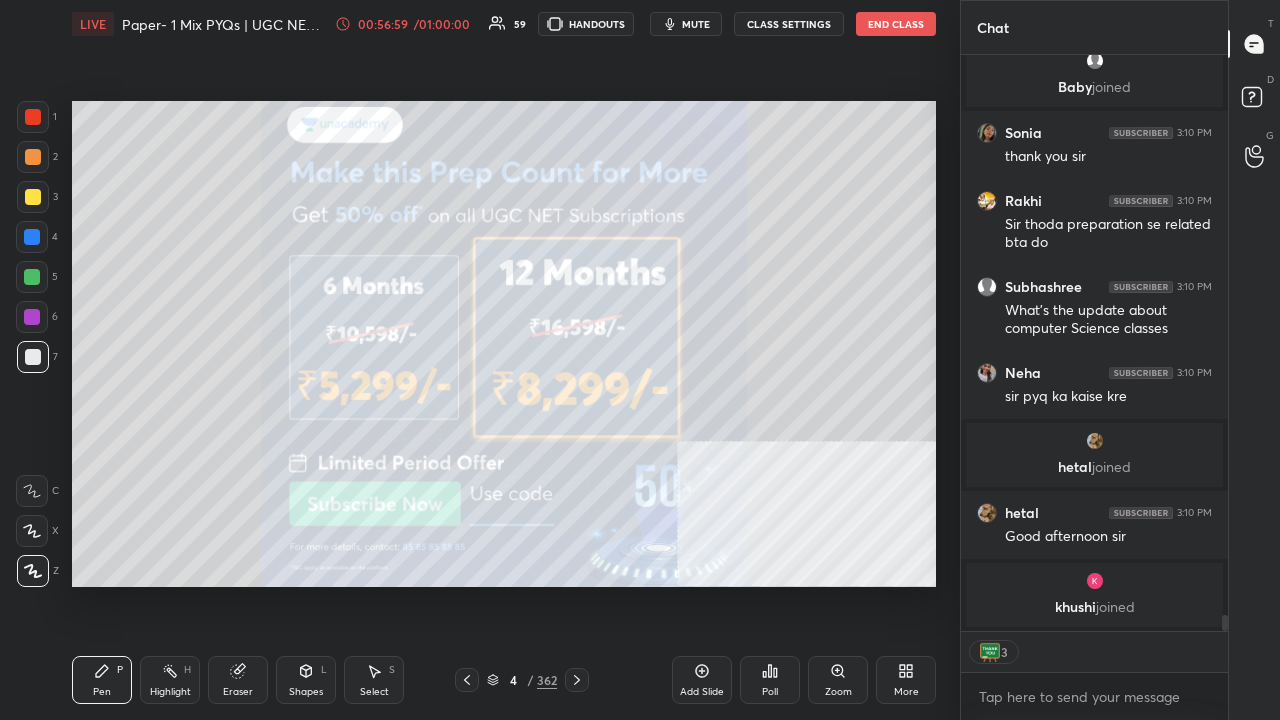 click at bounding box center (32, 237) 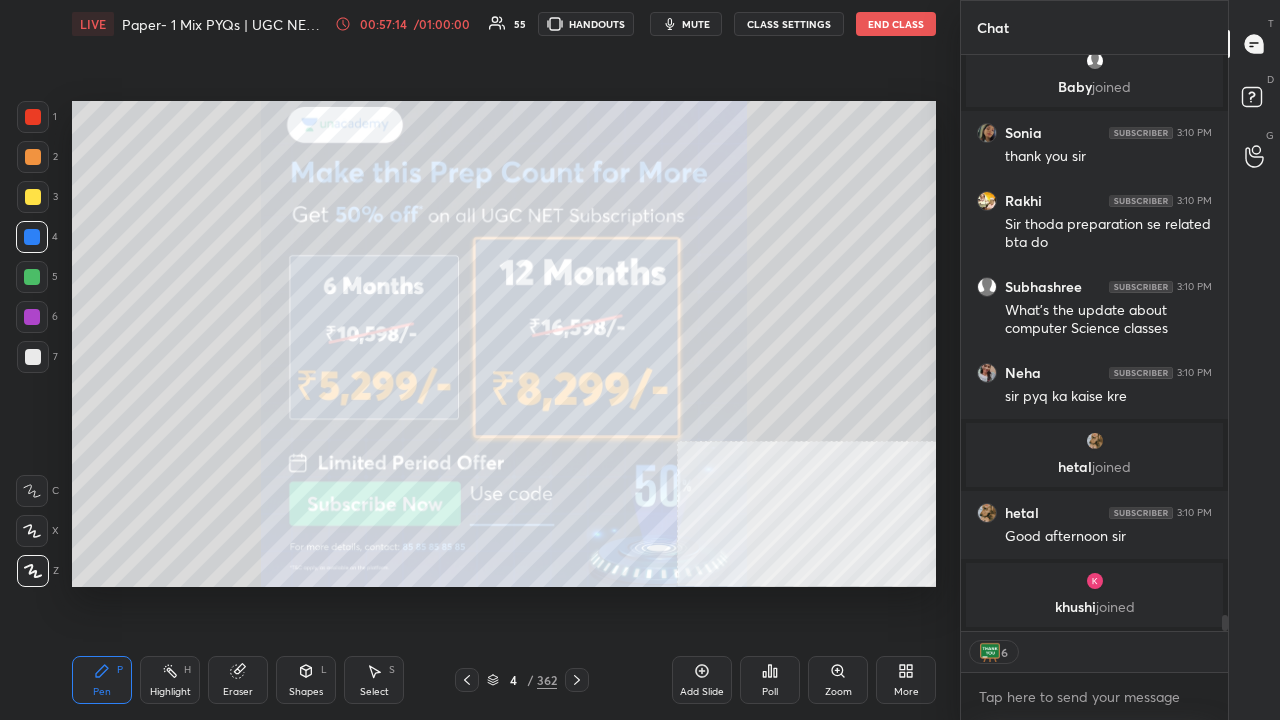 scroll, scrollTop: 20330, scrollLeft: 0, axis: vertical 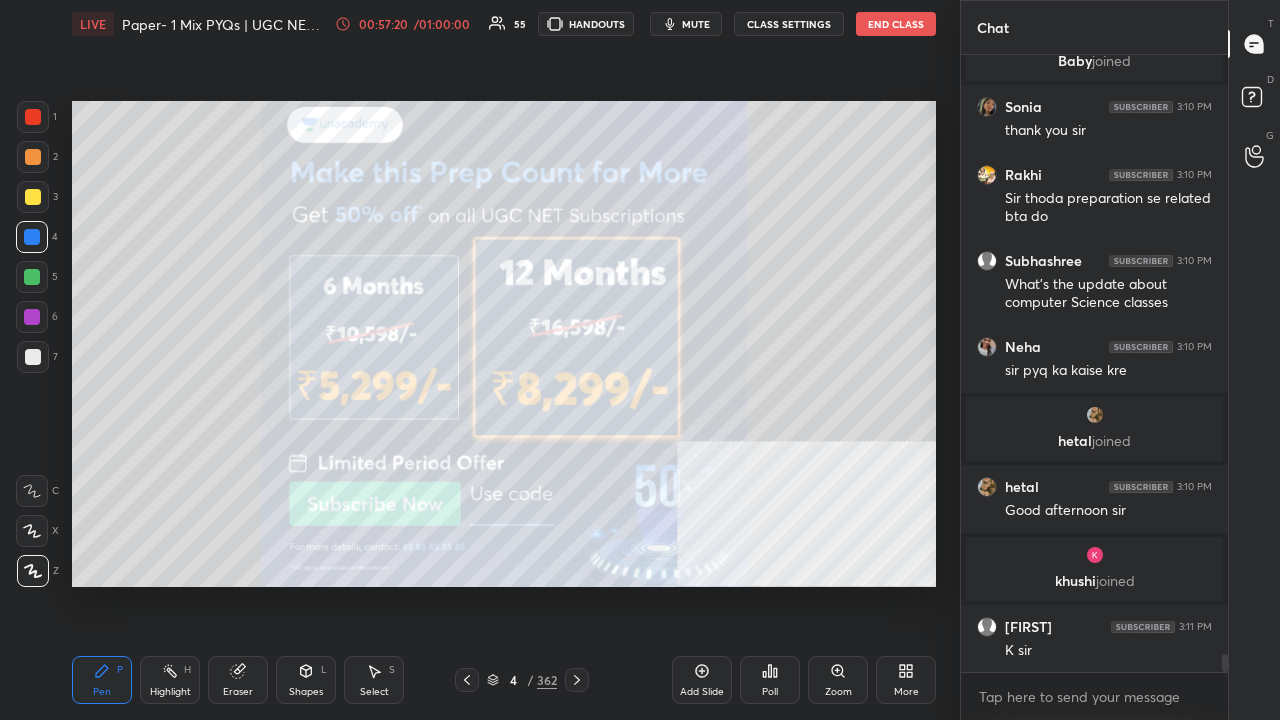 click at bounding box center [33, 357] 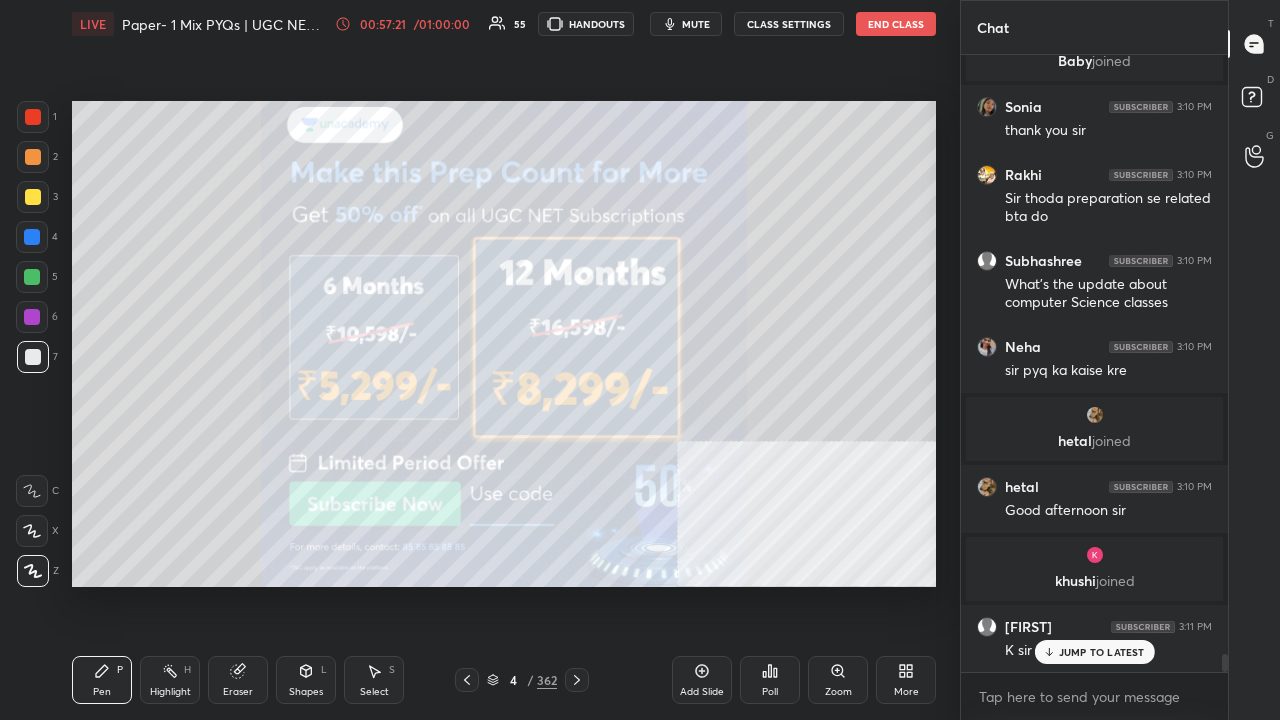 scroll, scrollTop: 20356, scrollLeft: 0, axis: vertical 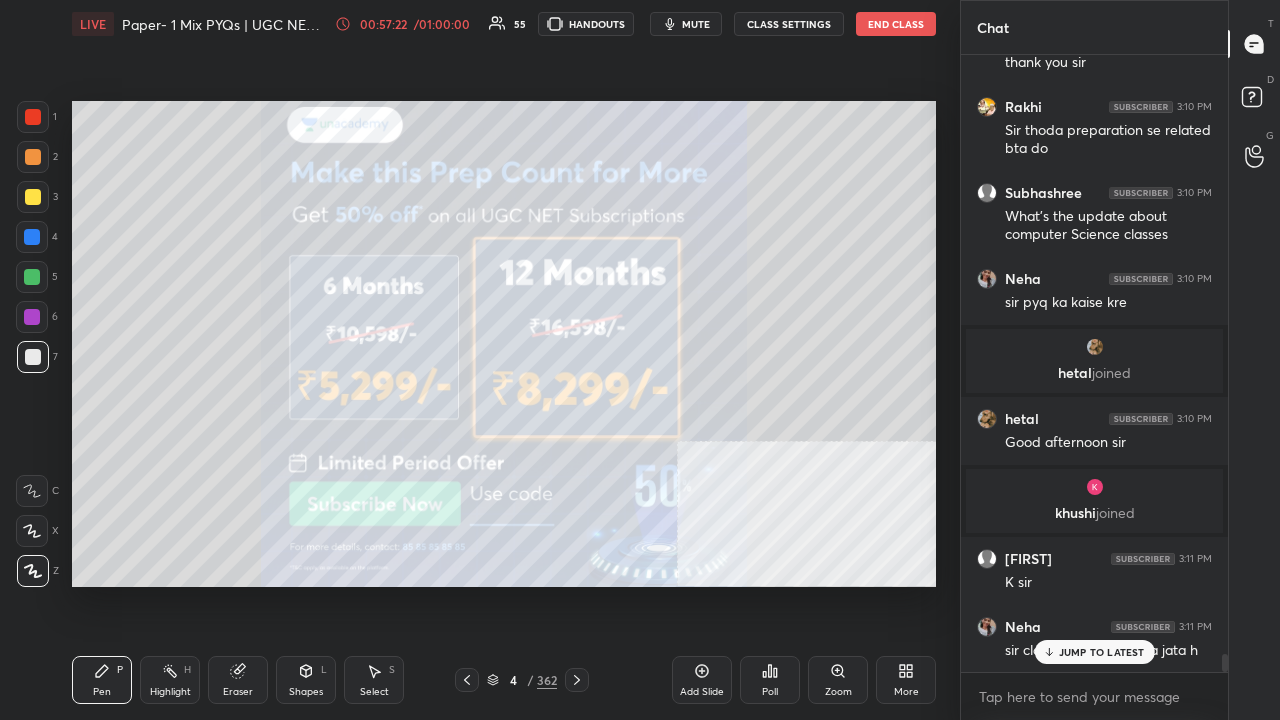 click at bounding box center [33, 197] 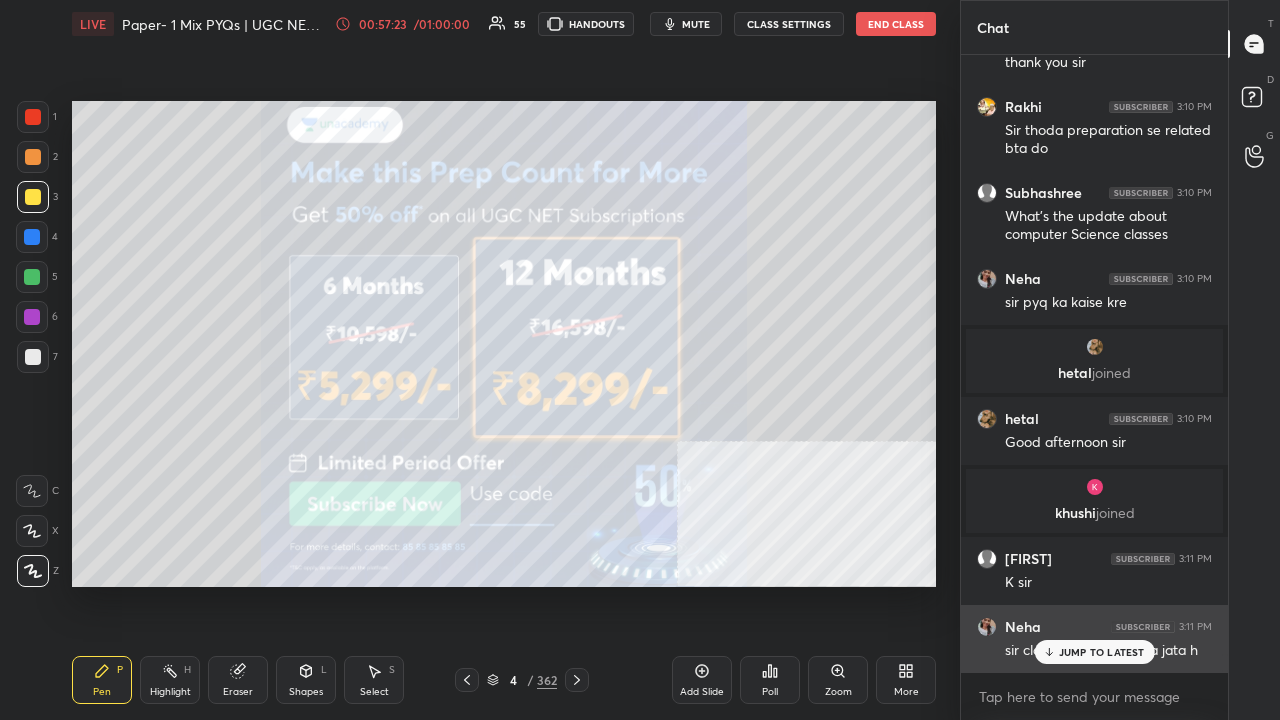 drag, startPoint x: 1086, startPoint y: 648, endPoint x: 1006, endPoint y: 617, distance: 85.79627 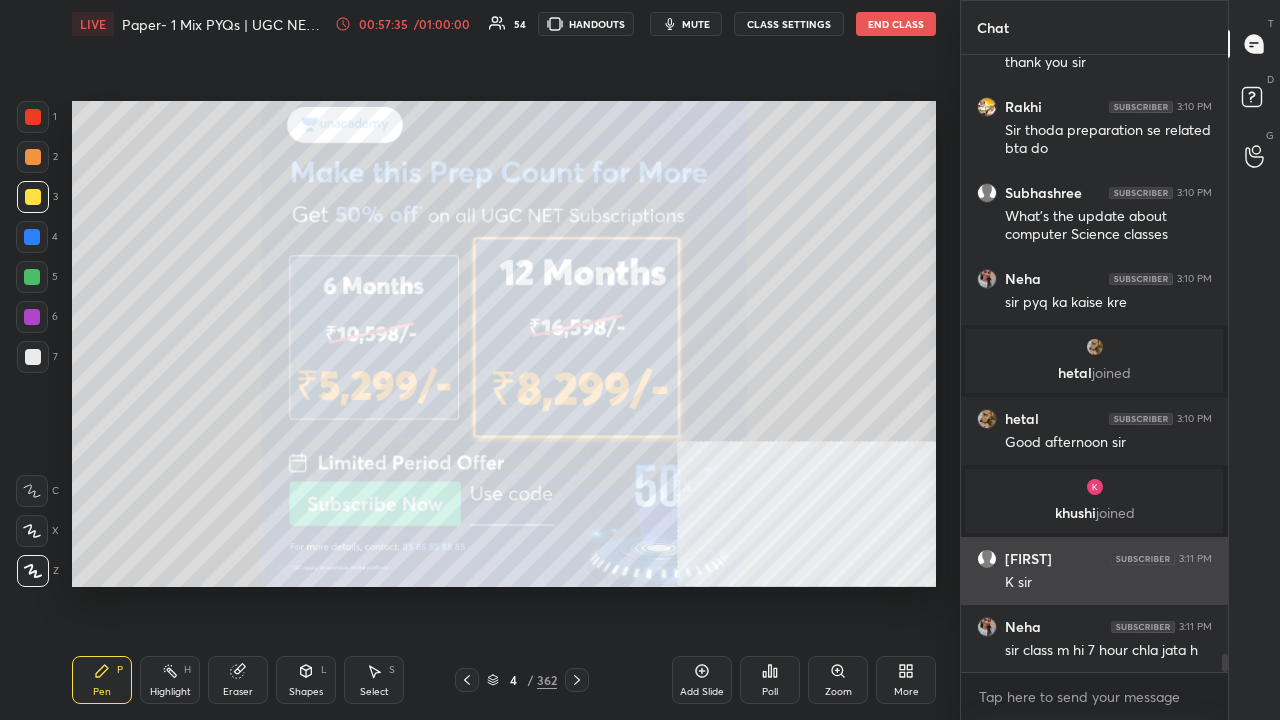 scroll, scrollTop: 20424, scrollLeft: 0, axis: vertical 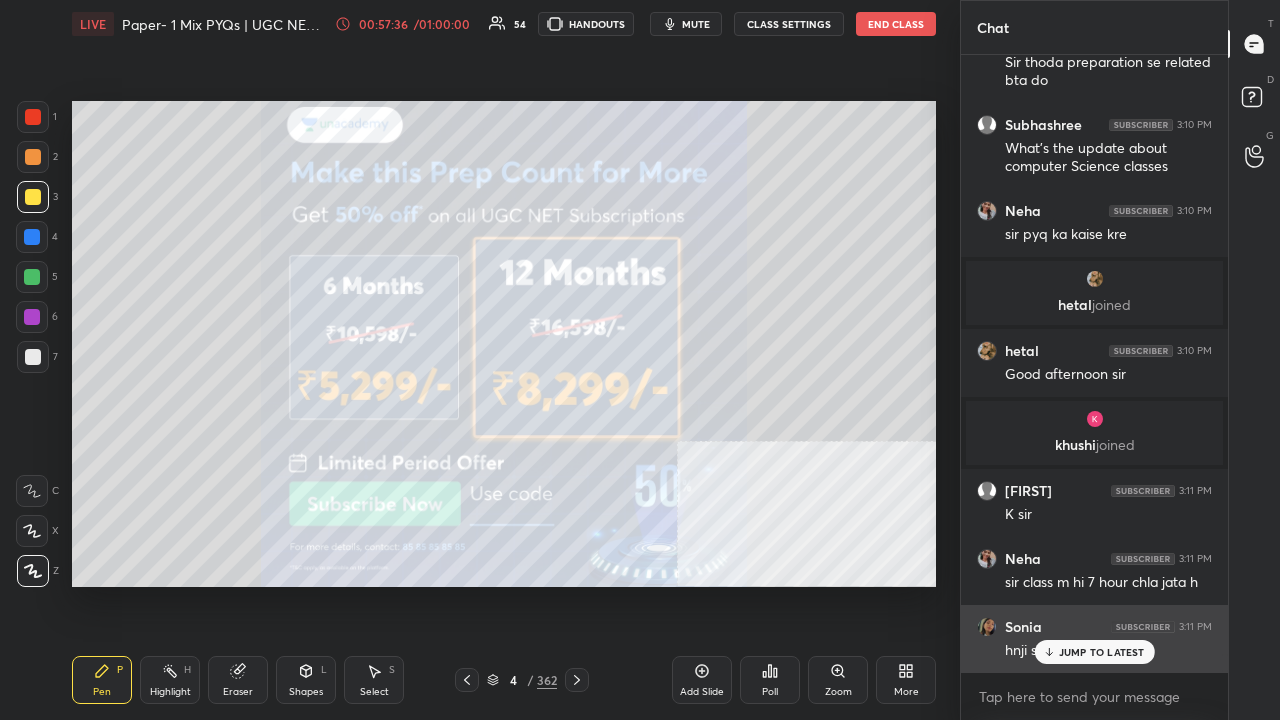 click on "JUMP TO LATEST" at bounding box center (1102, 652) 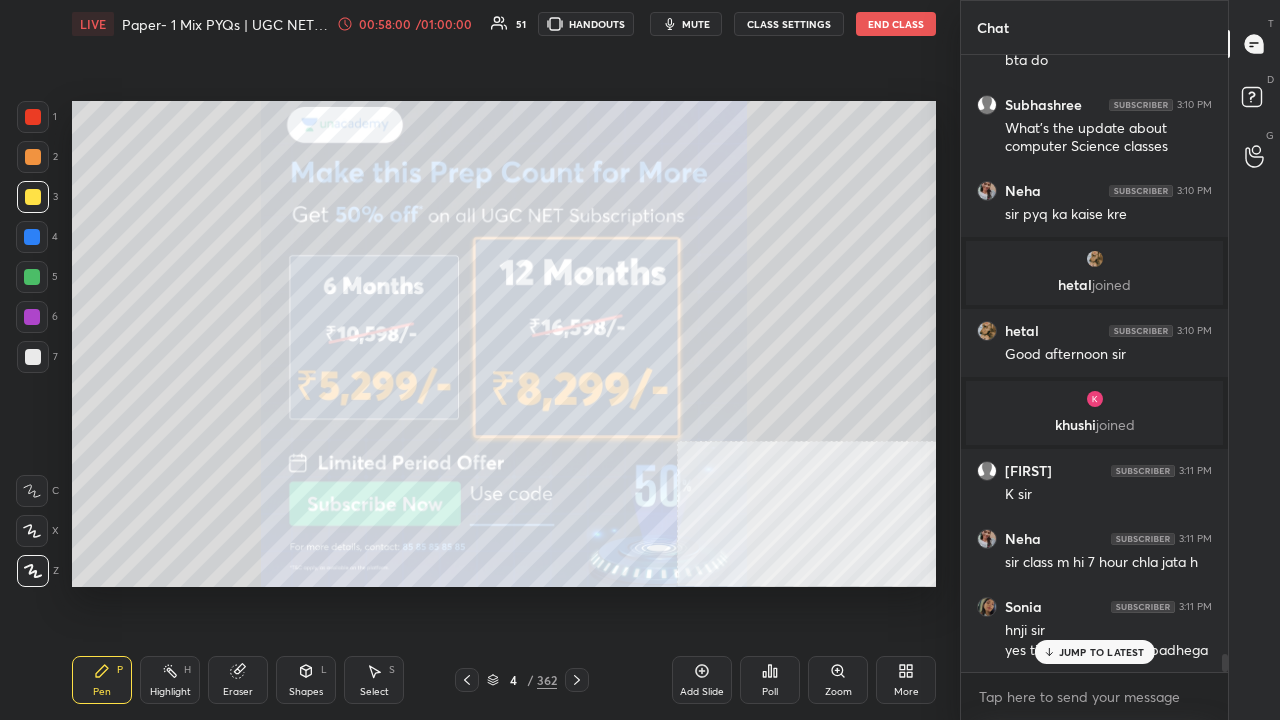 scroll, scrollTop: 20512, scrollLeft: 0, axis: vertical 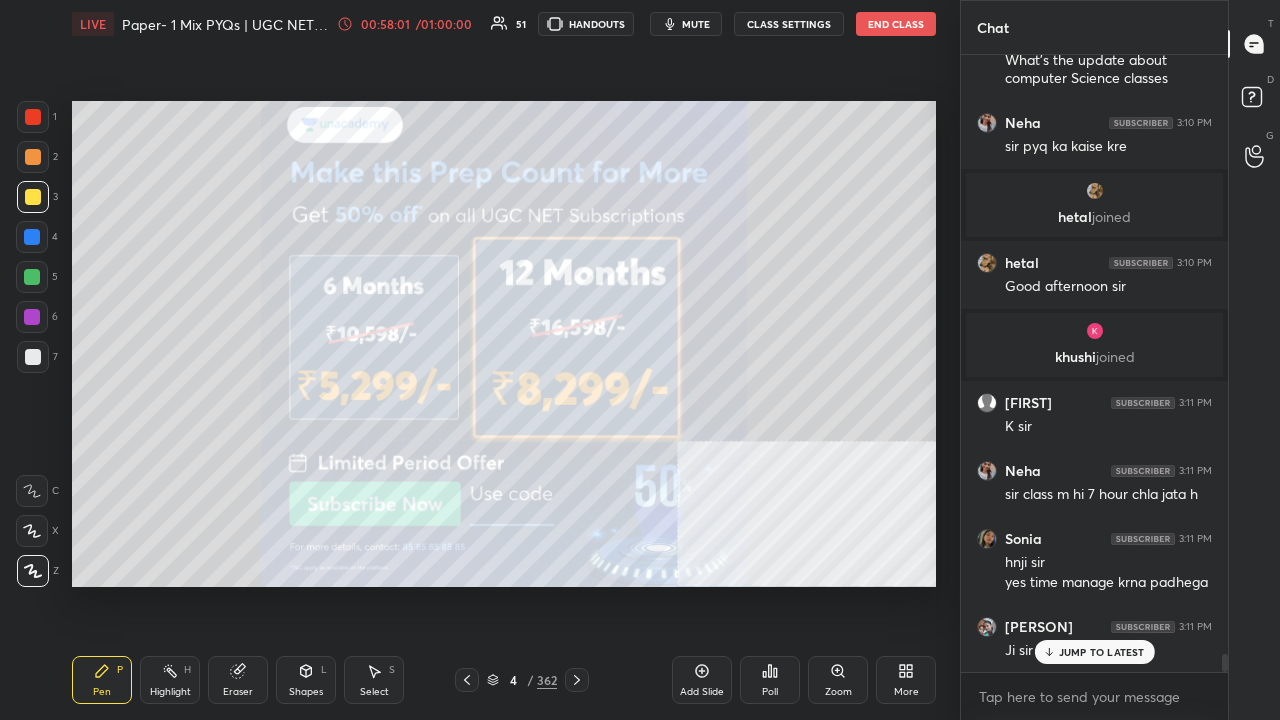 click on "JUMP TO LATEST" at bounding box center [1102, 652] 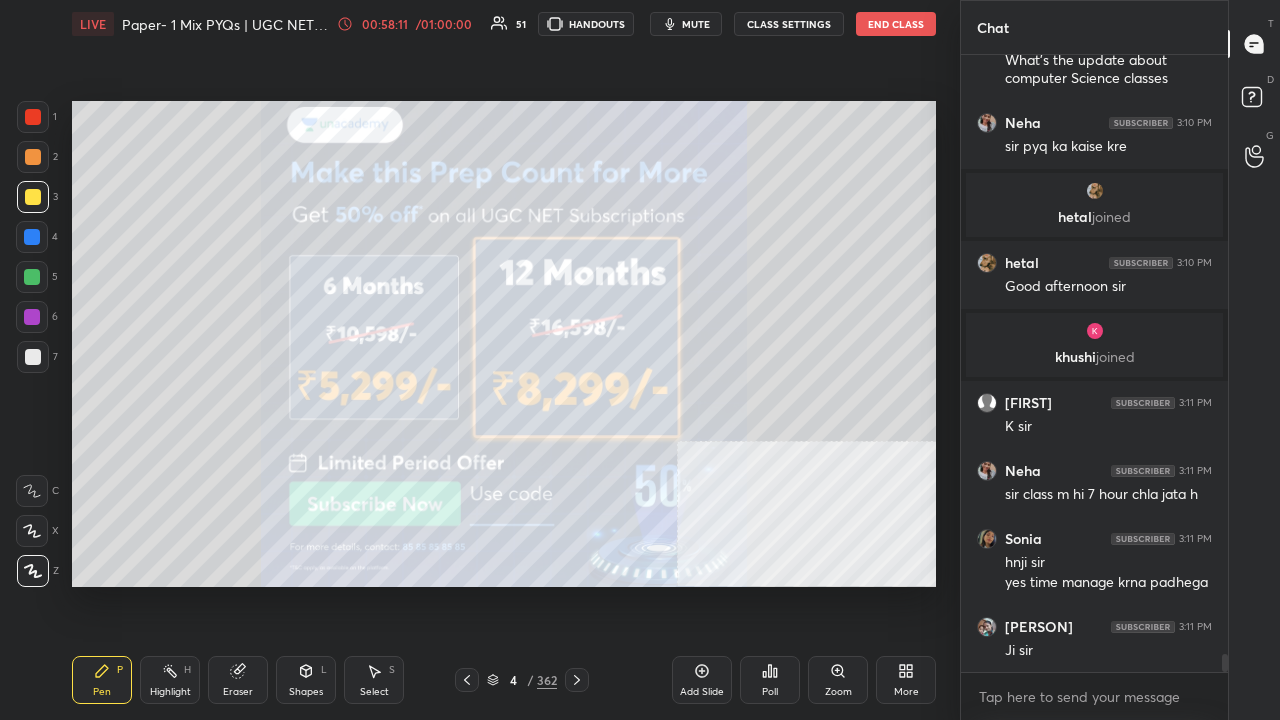 scroll, scrollTop: 20580, scrollLeft: 0, axis: vertical 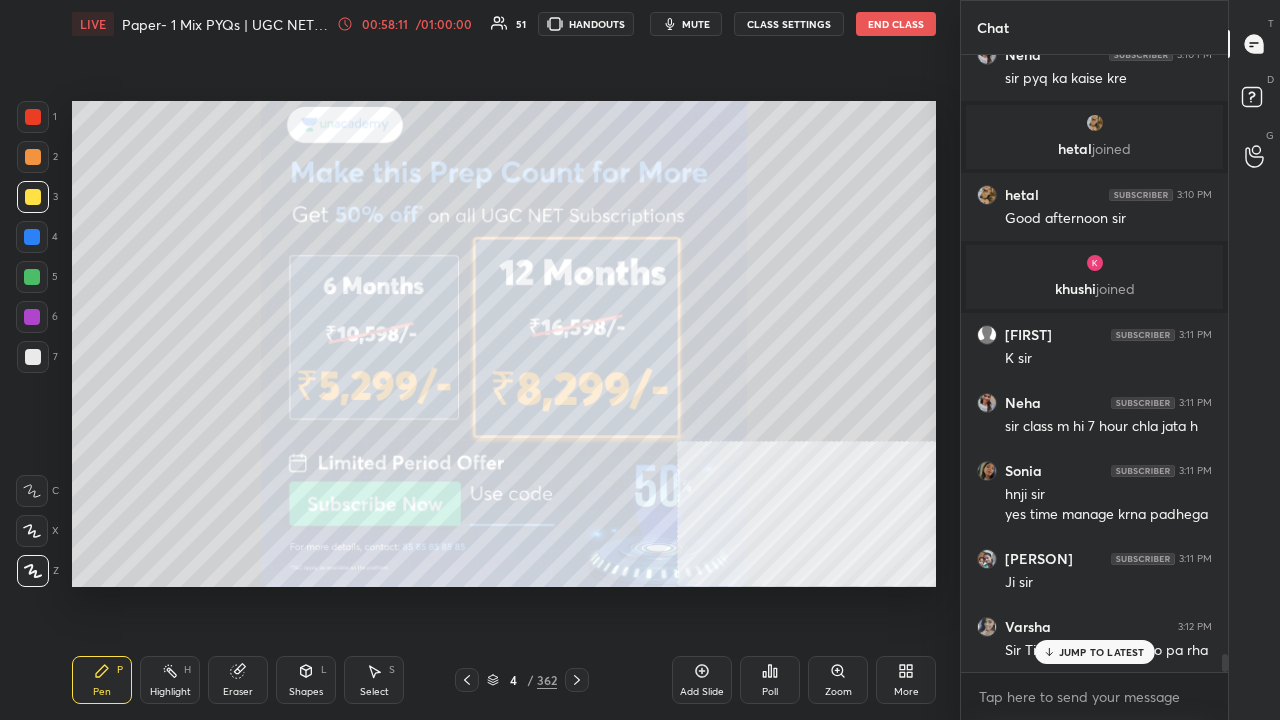 click at bounding box center (33, 357) 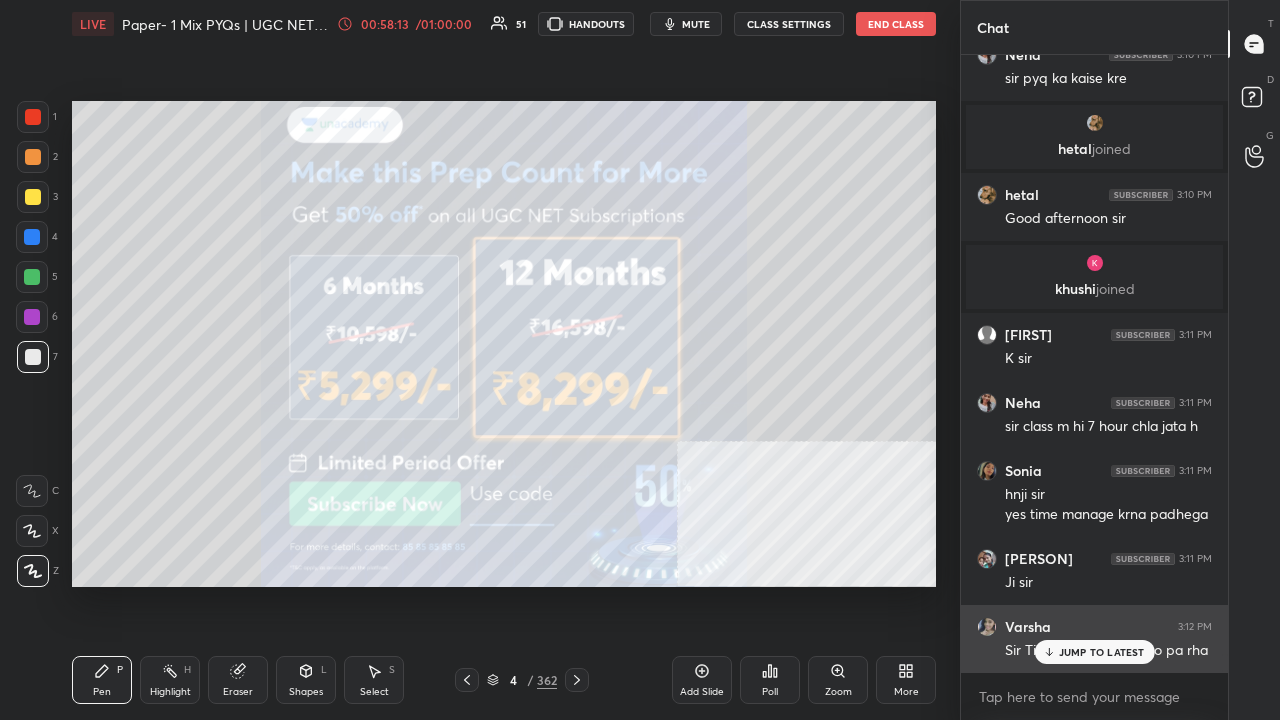 drag, startPoint x: 1119, startPoint y: 649, endPoint x: 1014, endPoint y: 647, distance: 105.01904 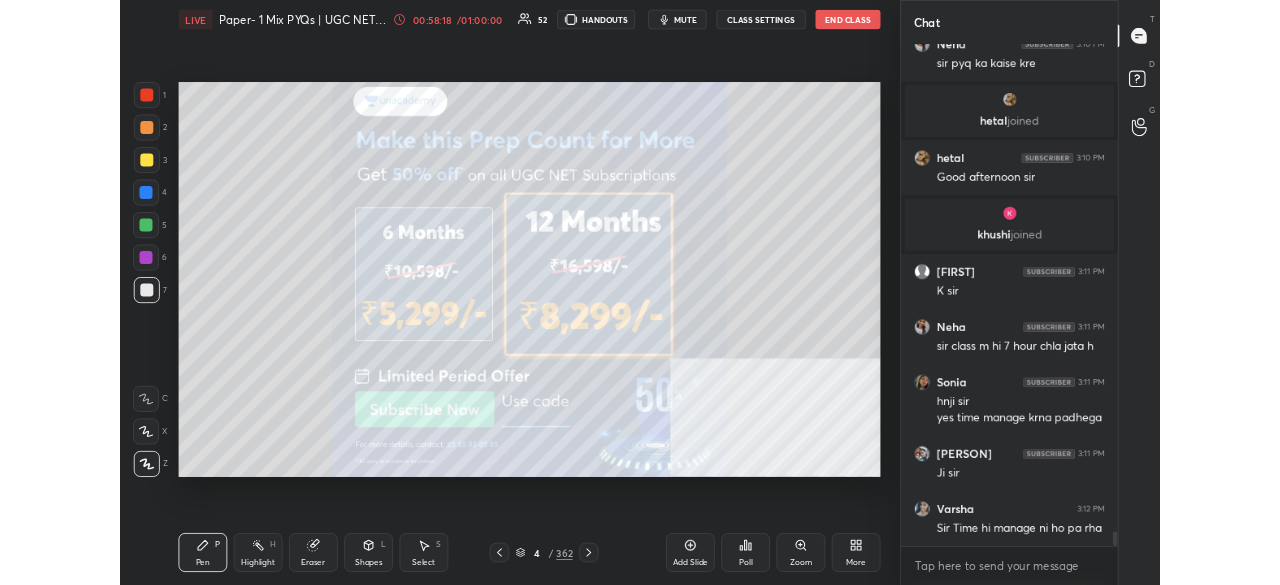 scroll, scrollTop: 20648, scrollLeft: 0, axis: vertical 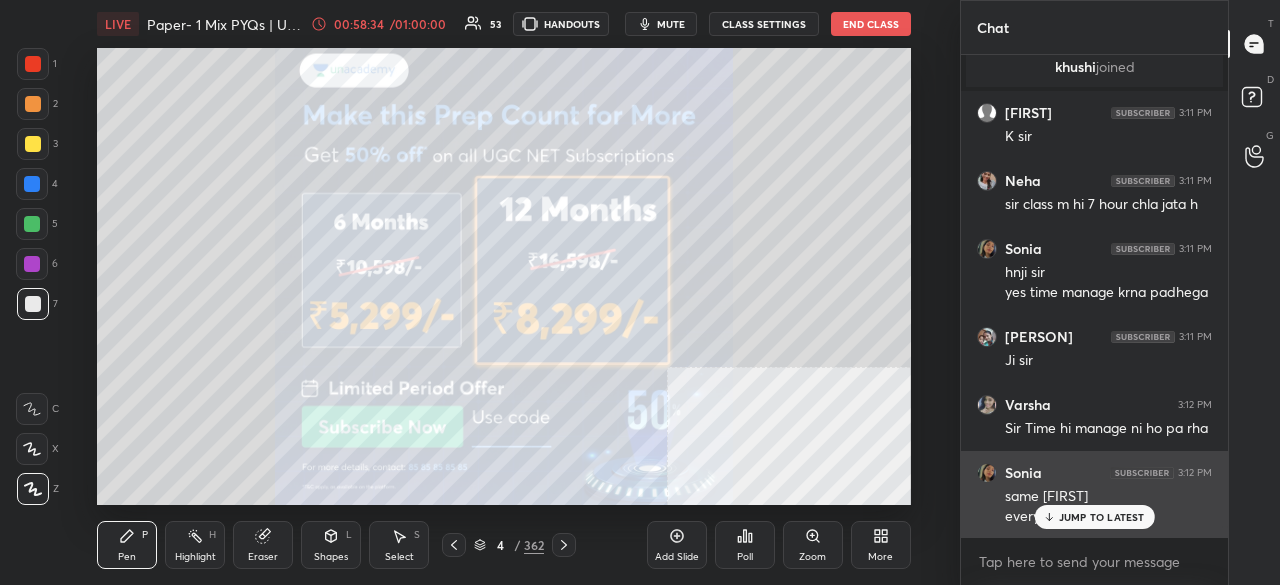 click on "JUMP TO LATEST" at bounding box center [1102, 517] 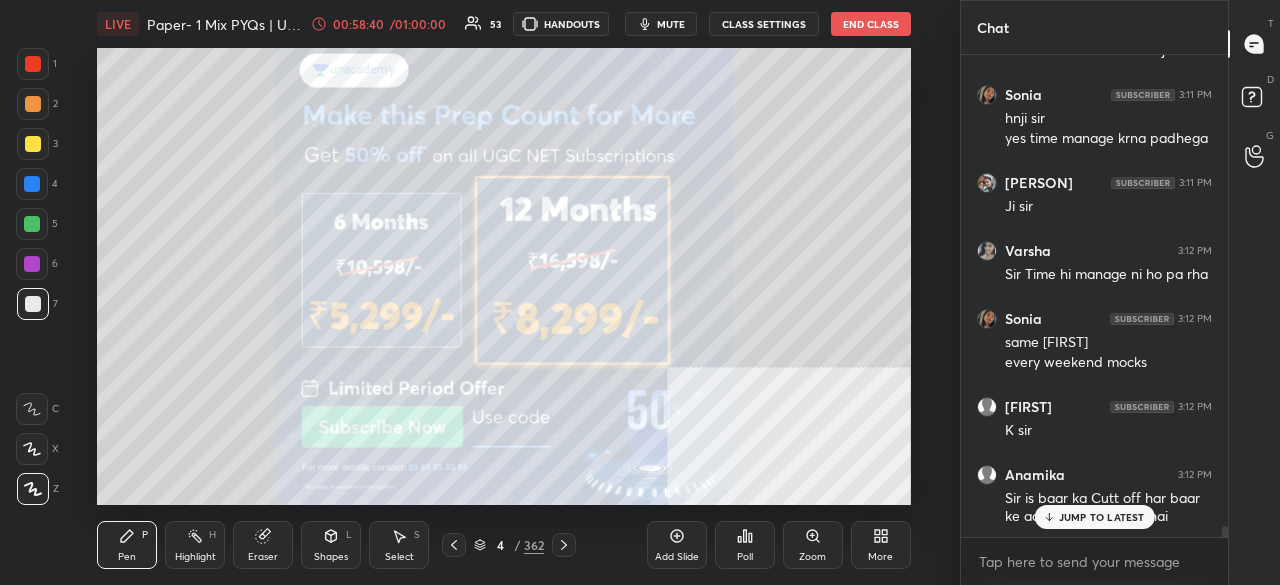 scroll, scrollTop: 21024, scrollLeft: 0, axis: vertical 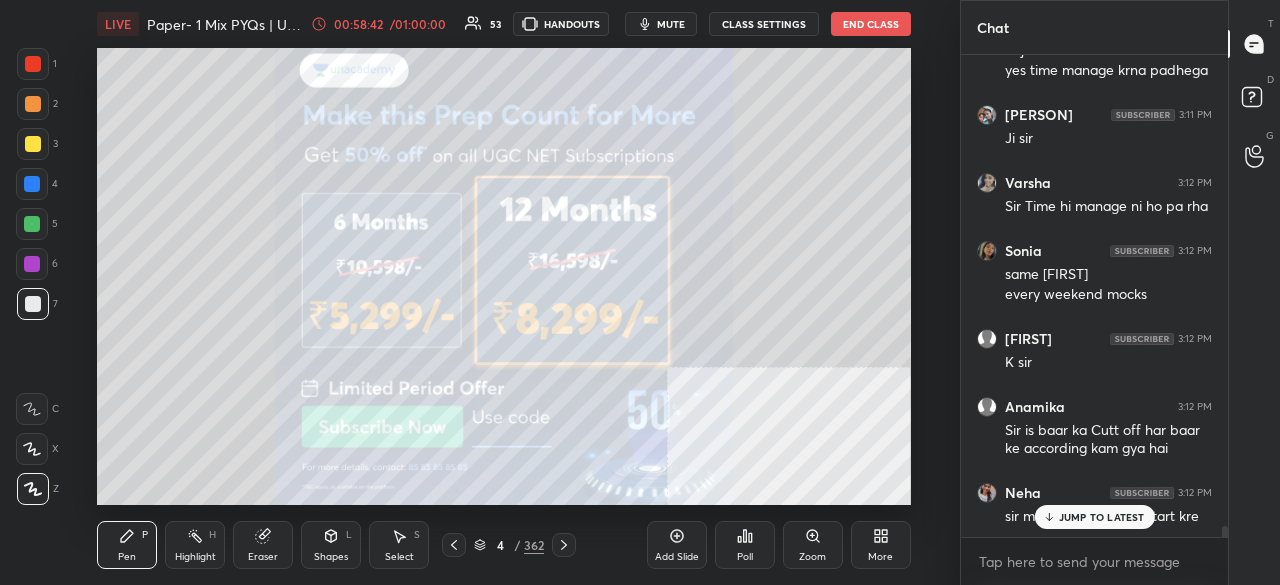 drag, startPoint x: 1104, startPoint y: 517, endPoint x: 936, endPoint y: 444, distance: 183.17477 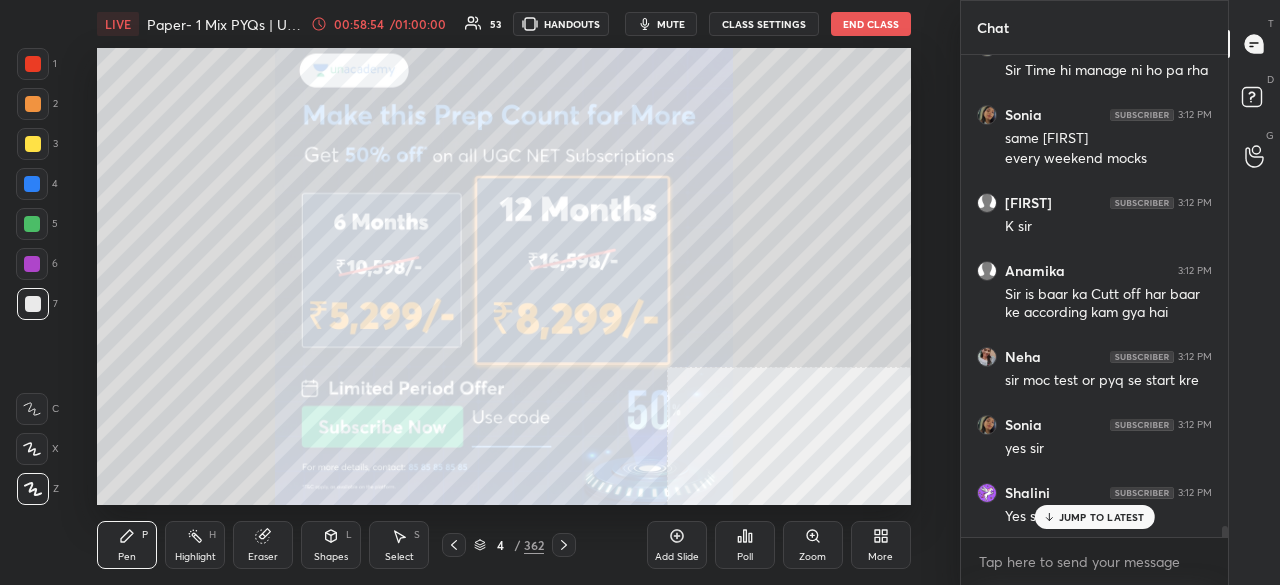 scroll, scrollTop: 21228, scrollLeft: 0, axis: vertical 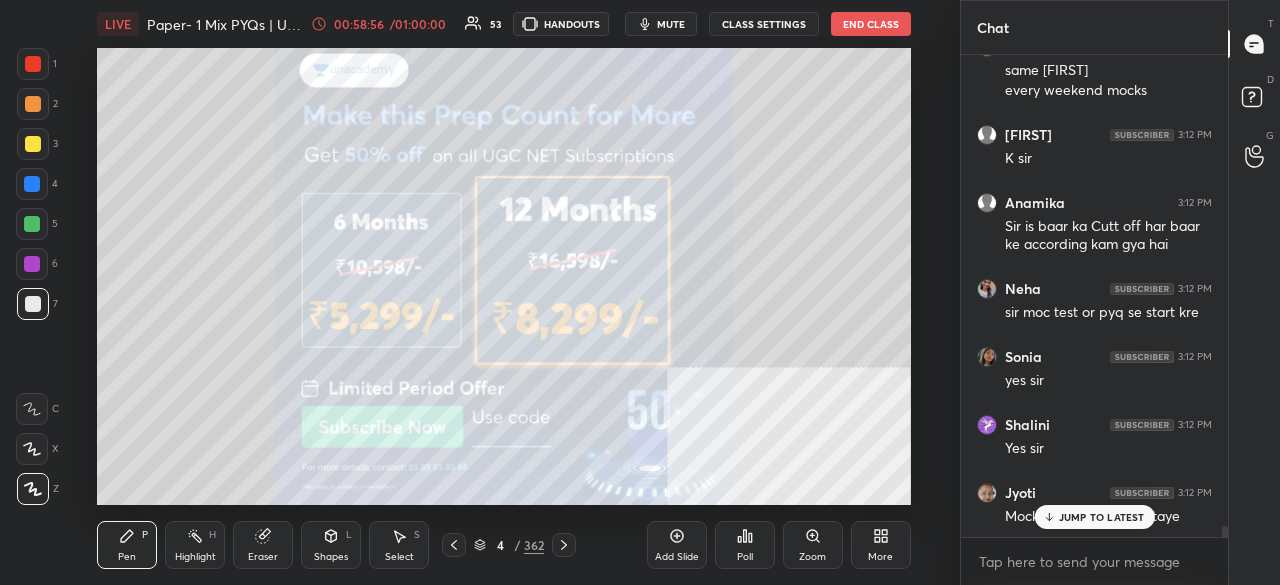 click on "JUMP TO LATEST" at bounding box center (1102, 517) 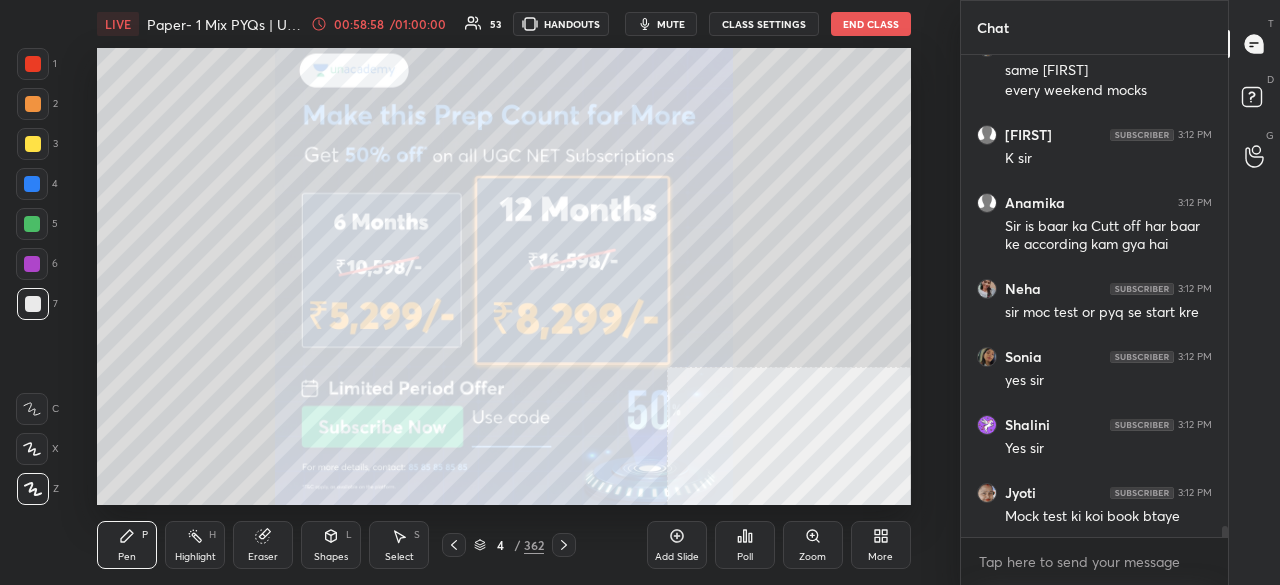 click at bounding box center (33, 64) 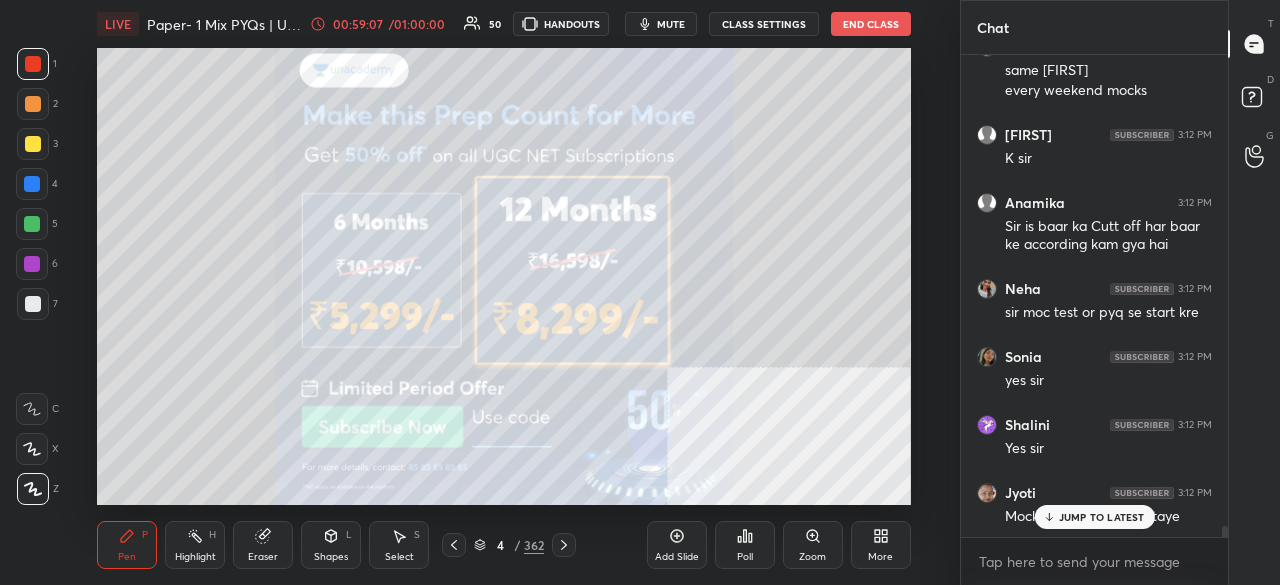 scroll, scrollTop: 21296, scrollLeft: 0, axis: vertical 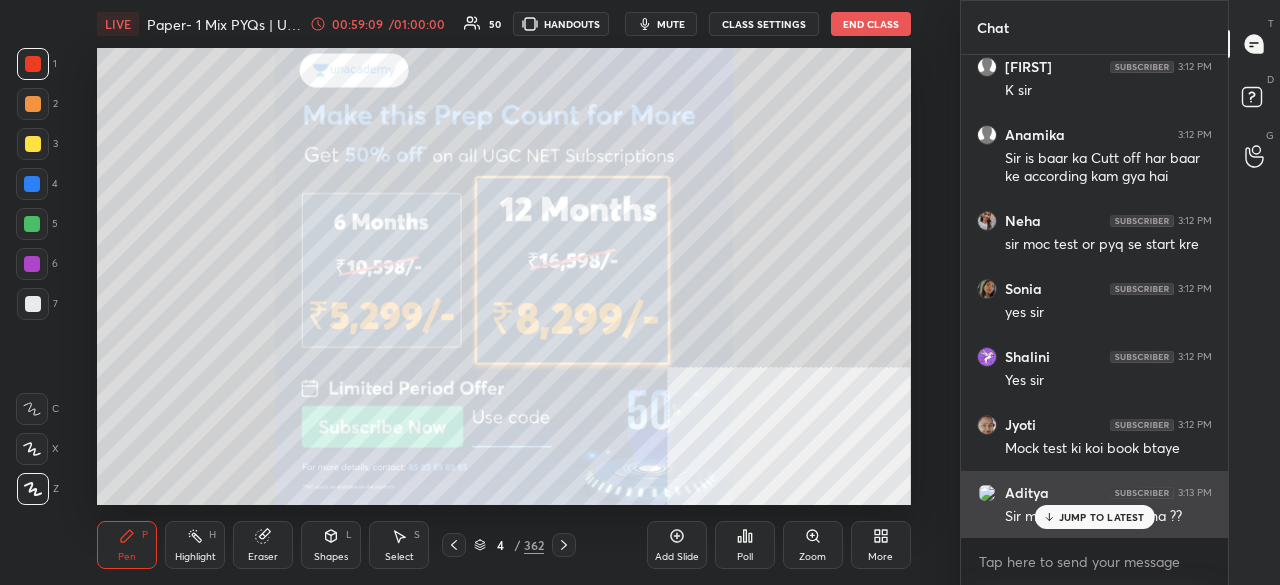 drag, startPoint x: 1094, startPoint y: 522, endPoint x: 1078, endPoint y: 511, distance: 19.416489 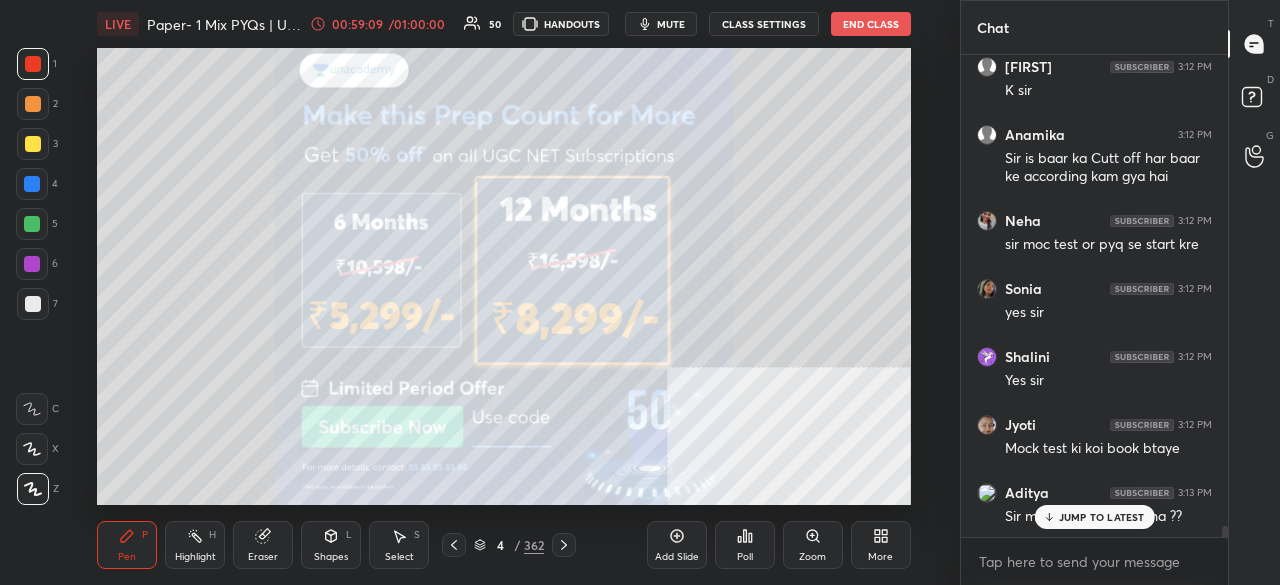 scroll, scrollTop: 21382, scrollLeft: 0, axis: vertical 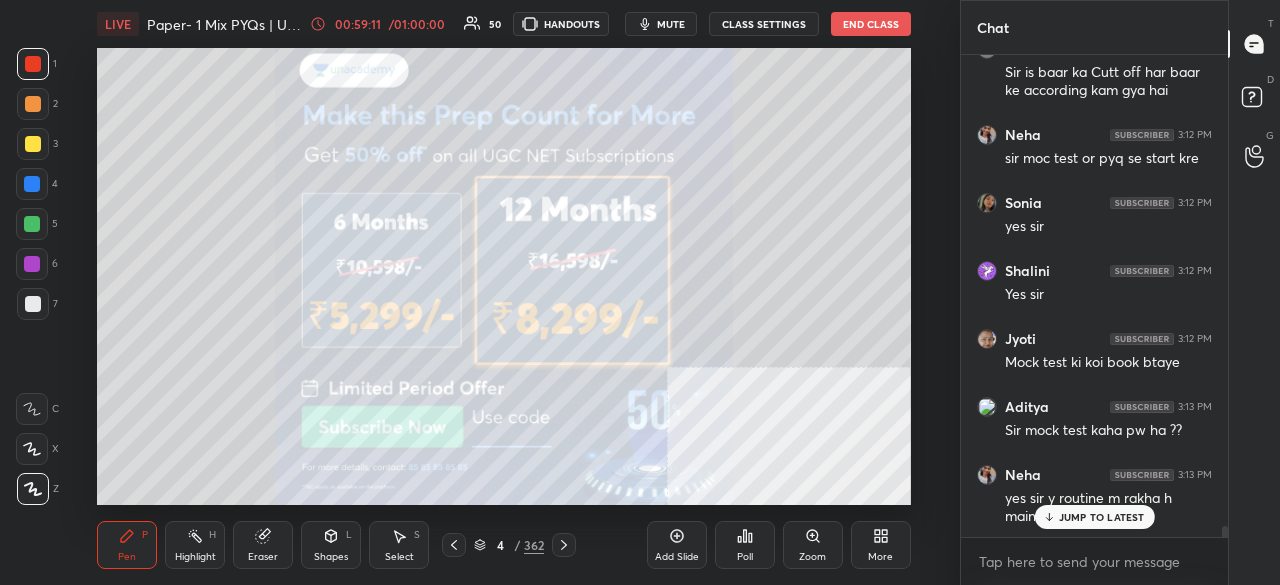 click on "JUMP TO LATEST" at bounding box center [1094, 517] 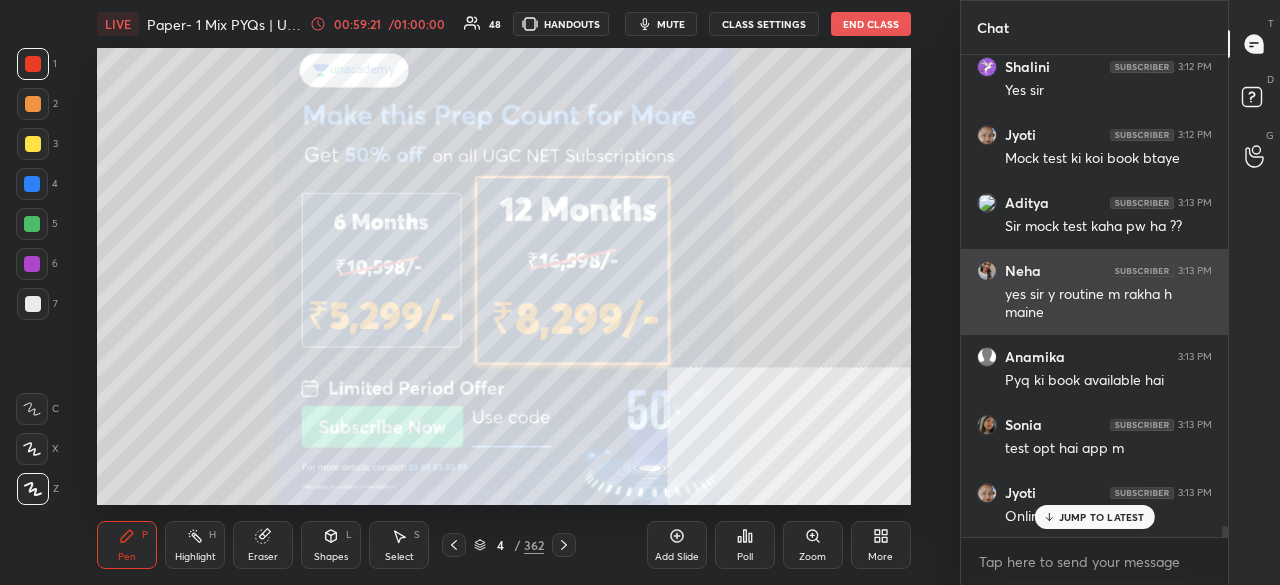 scroll, scrollTop: 21654, scrollLeft: 0, axis: vertical 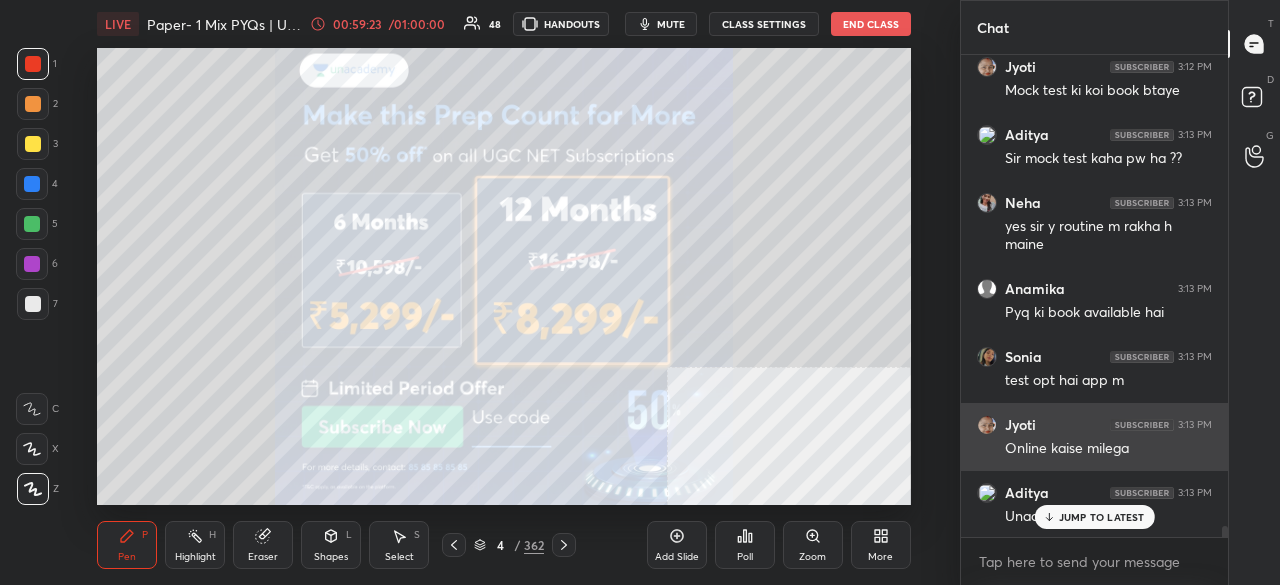 drag, startPoint x: 1085, startPoint y: 519, endPoint x: 979, endPoint y: 459, distance: 121.80312 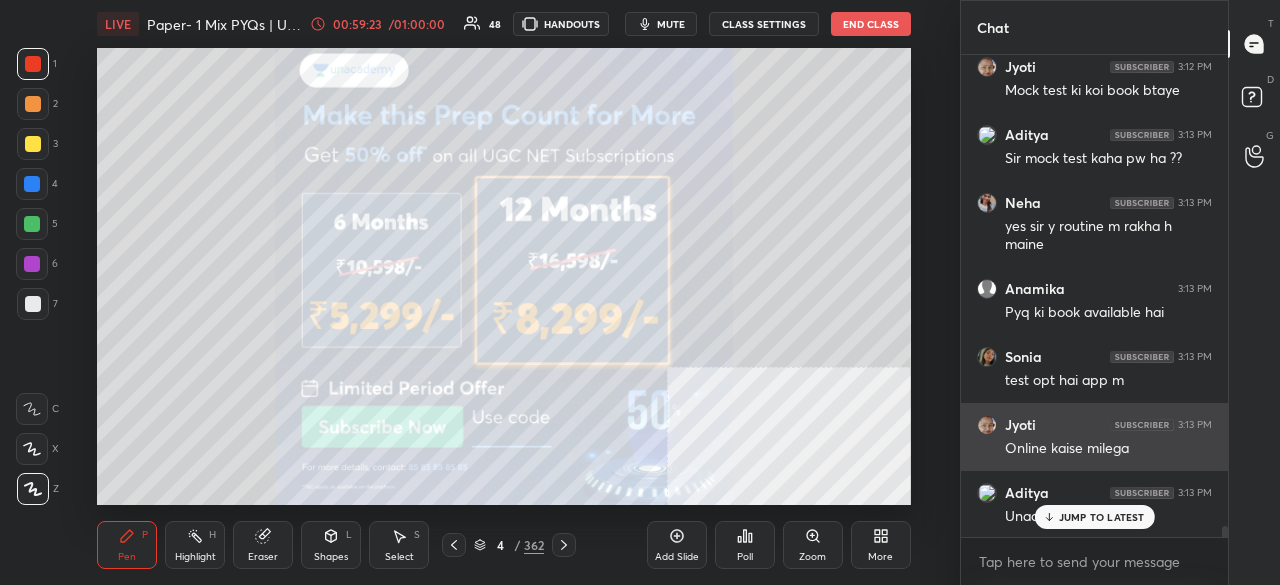 click on "JUMP TO LATEST" at bounding box center [1102, 517] 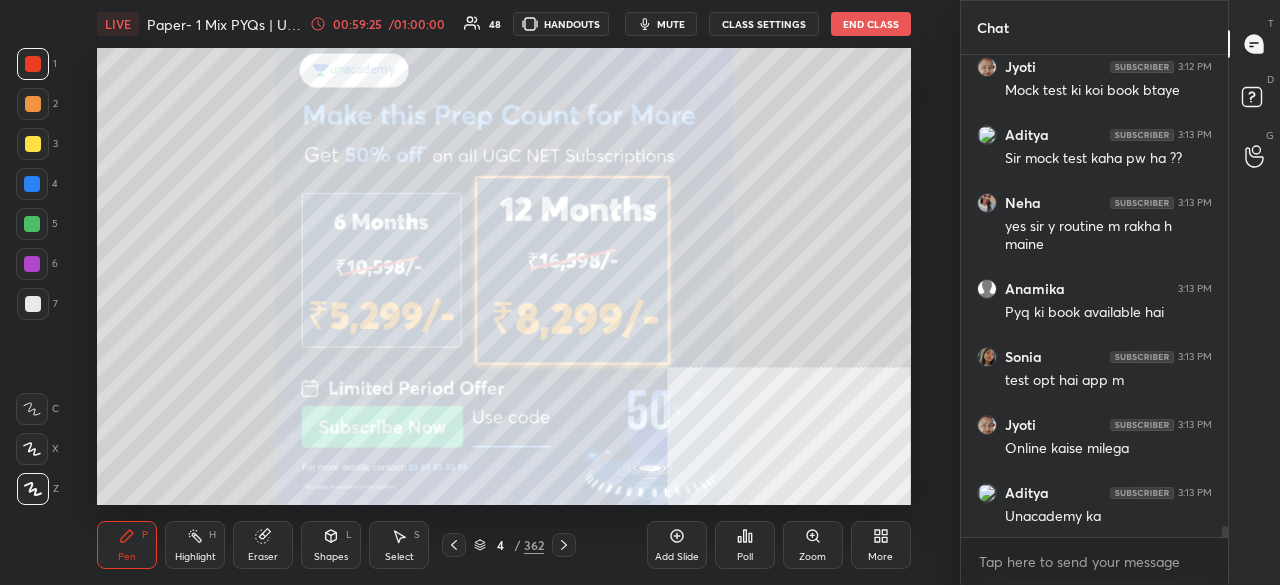 scroll, scrollTop: 21722, scrollLeft: 0, axis: vertical 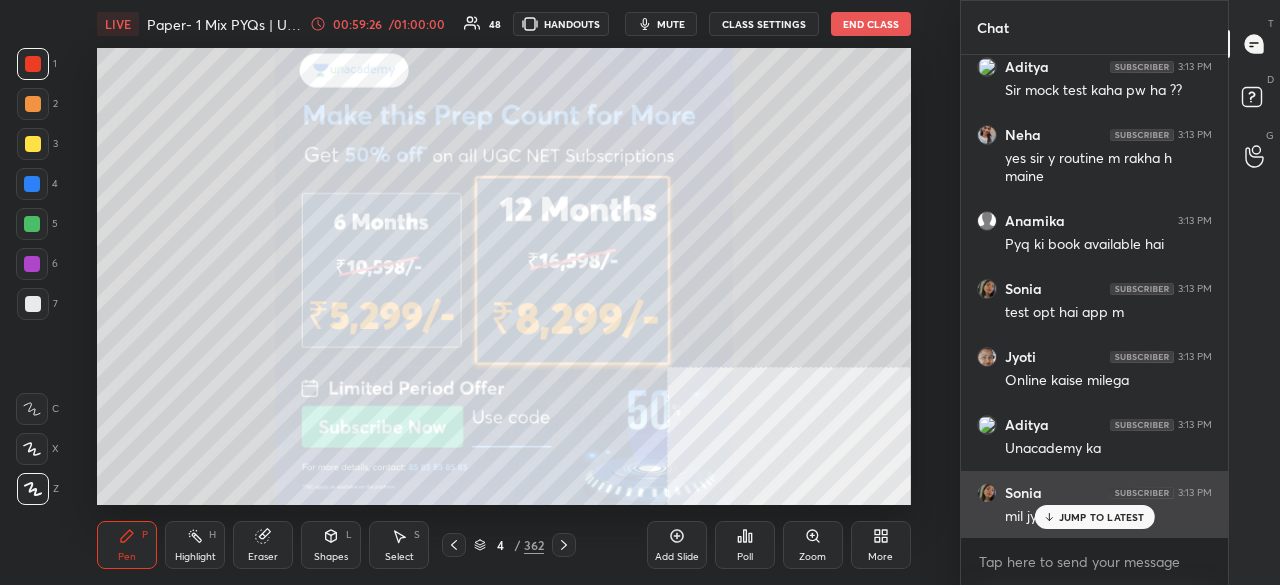 click on "JUMP TO LATEST" at bounding box center [1094, 517] 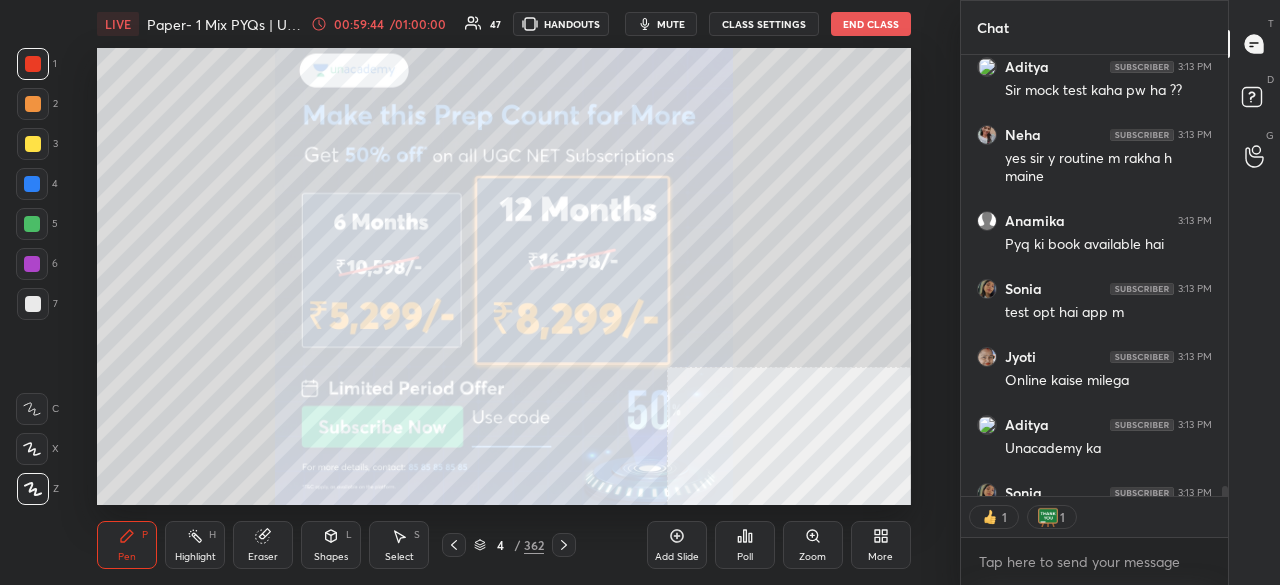 scroll, scrollTop: 21790, scrollLeft: 0, axis: vertical 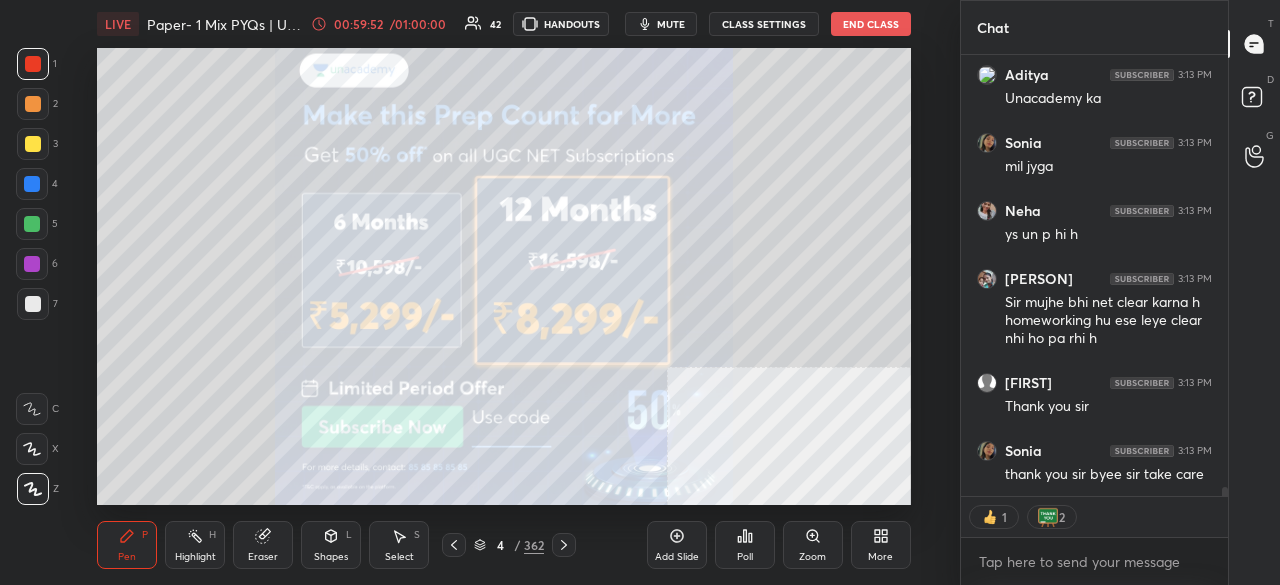 type on "x" 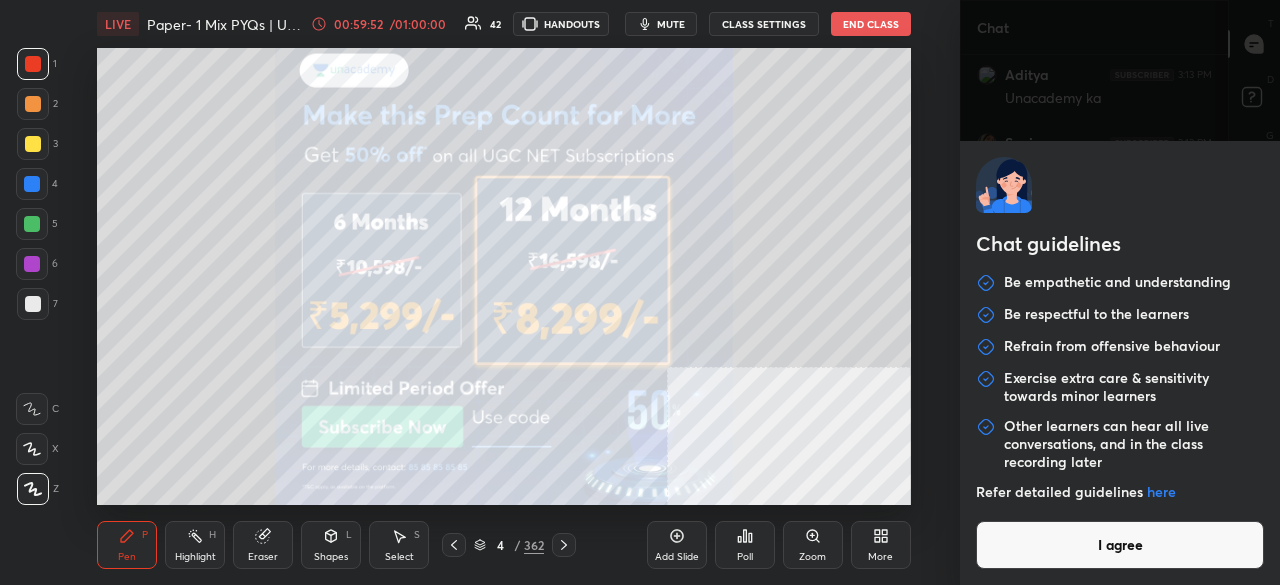 click on "[FIRST] 3:13 PM Online kaise milega [FIRST] 3:13 PM Unacademy ka [FIRST] 3:13 PM mil jyga [FIRST] 3:13 PM ys un p hi h [FIRST] 3:13 PM Sir mujhe bhi net clear karna h homeworking hu ese leye clear nhi ho pa rhi h [FIRST] 3:13 PM Thank you sir [FIRST] 3:13 PM thank you sir byee sir take care JUMP TO LATEST 1 2 Enable hand raising Enable x Doubts asked by learners will show up here NEW DOUBTS ASKED No one has raised a hand yet Can't raise hand Looks like educator just invited you to speak. Please wait before you can raise your hand again. Got it T Messages (T) D Doubts (D) G" at bounding box center (640, 292) 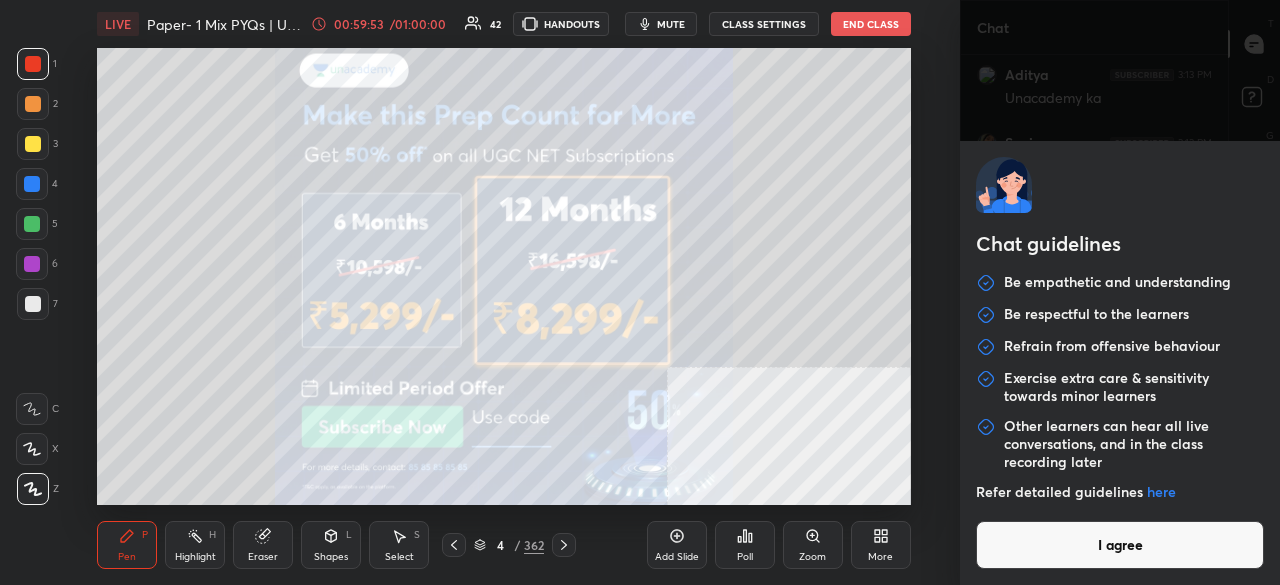 type 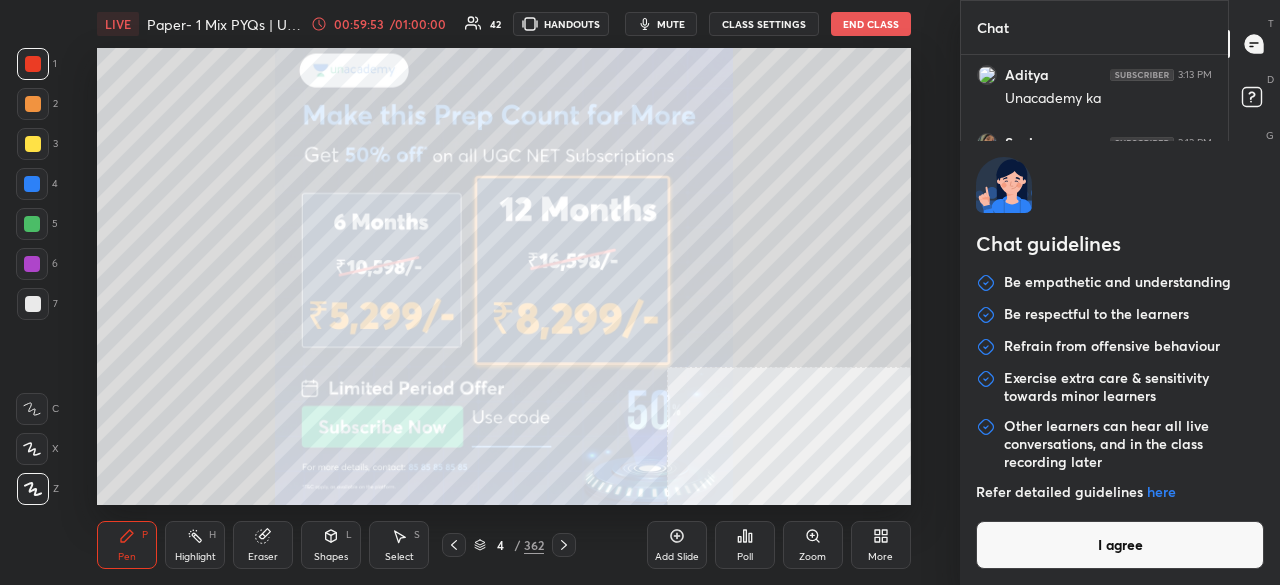 type on "x" 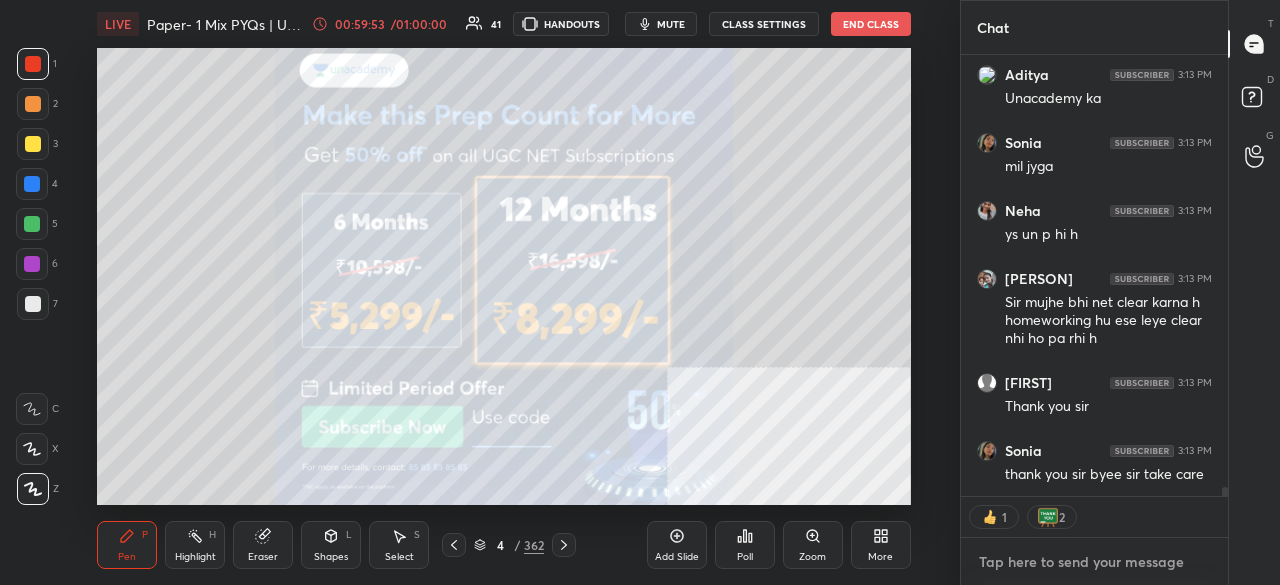 scroll, scrollTop: 22092, scrollLeft: 0, axis: vertical 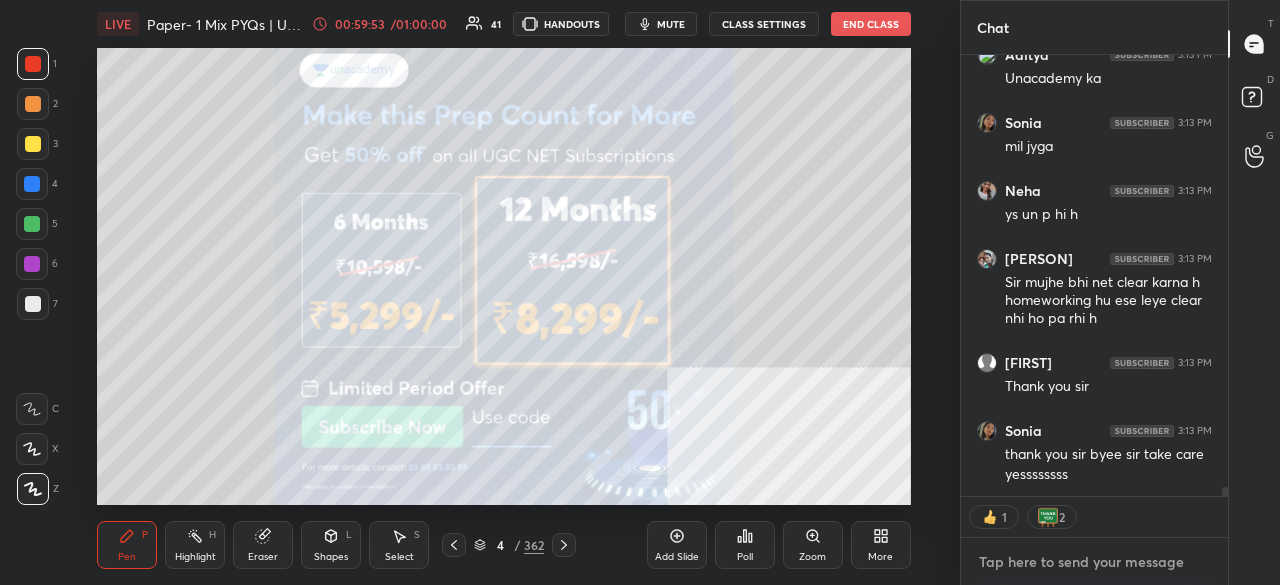 type on "https://t.me/ugcnetbyrajatsir" 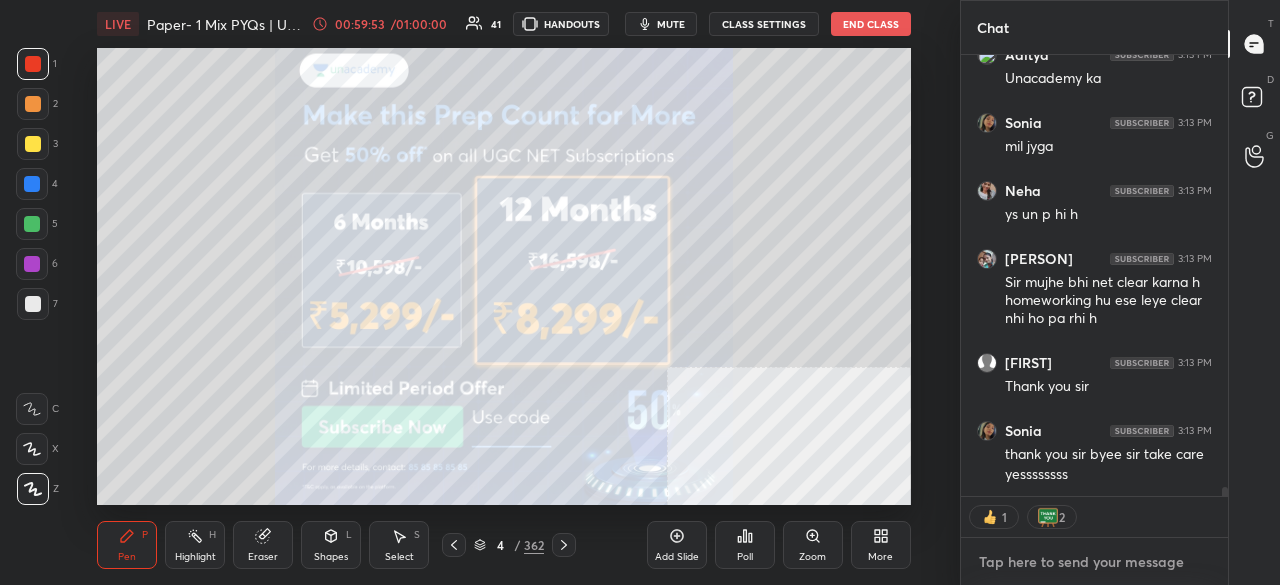 type on "x" 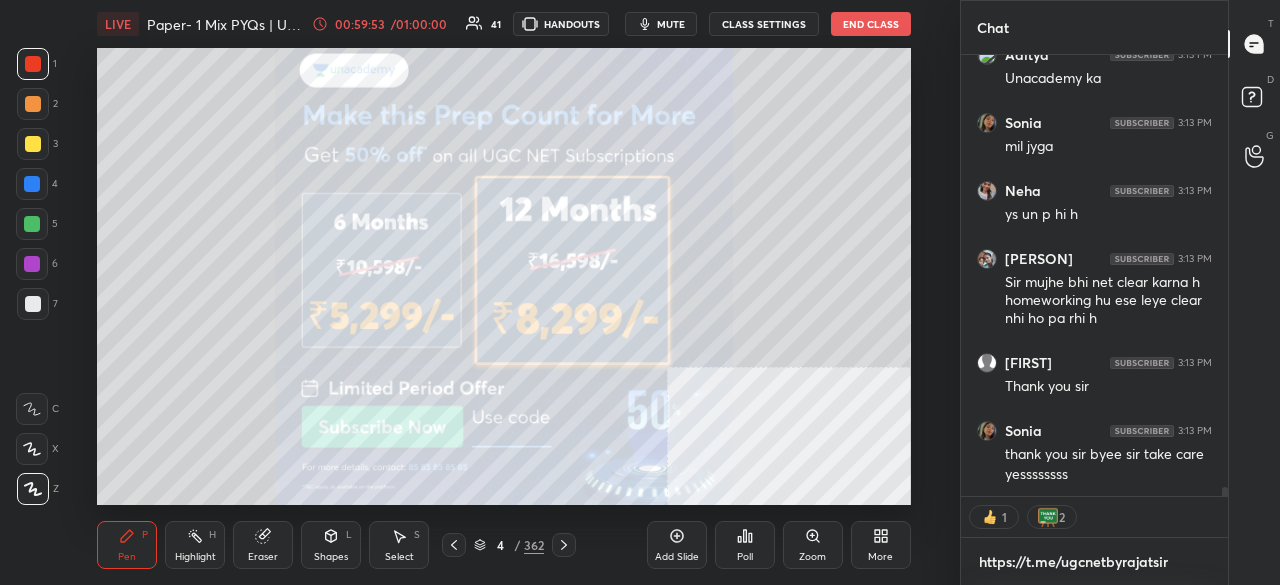 scroll, scrollTop: 429, scrollLeft: 261, axis: both 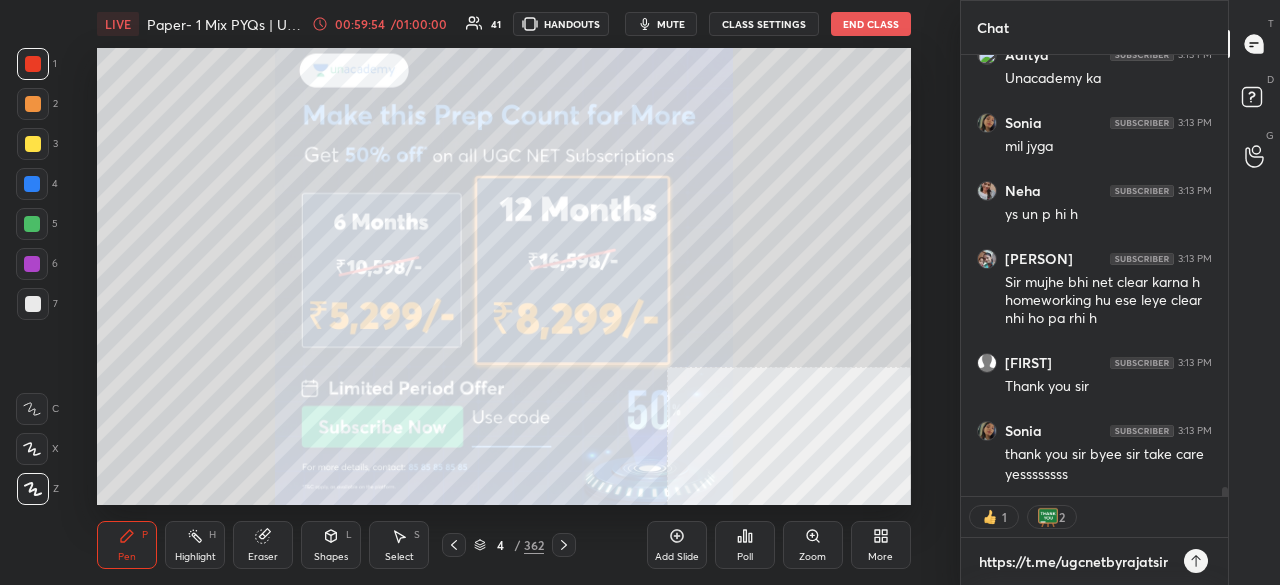 type on "https://t.me/ugcnetbyrajatsir" 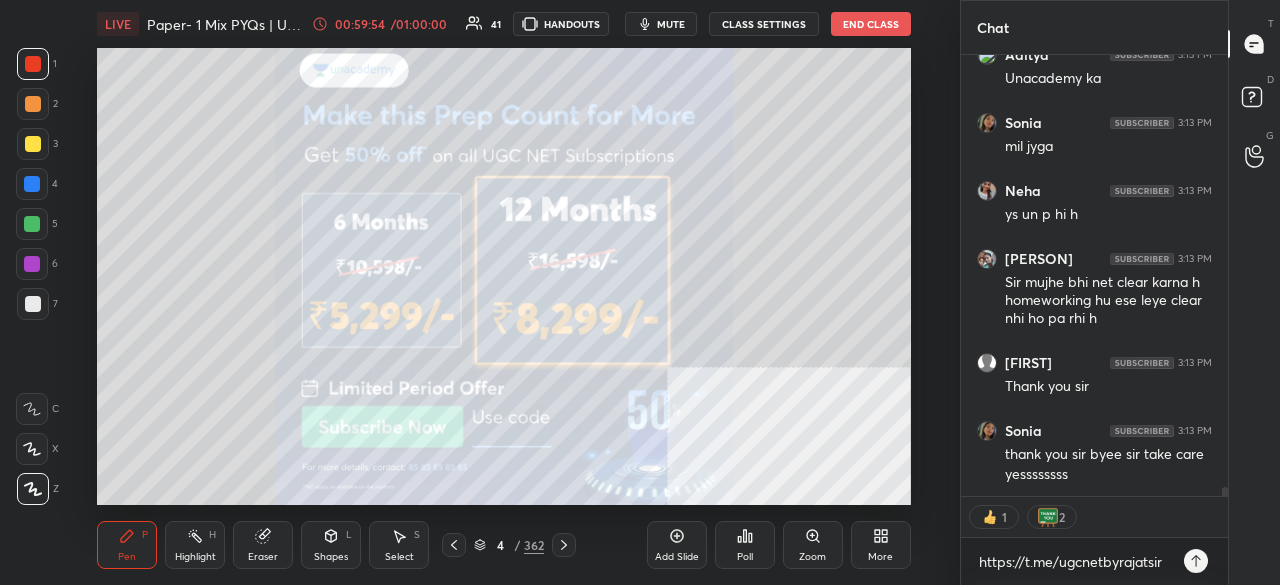 type on "x" 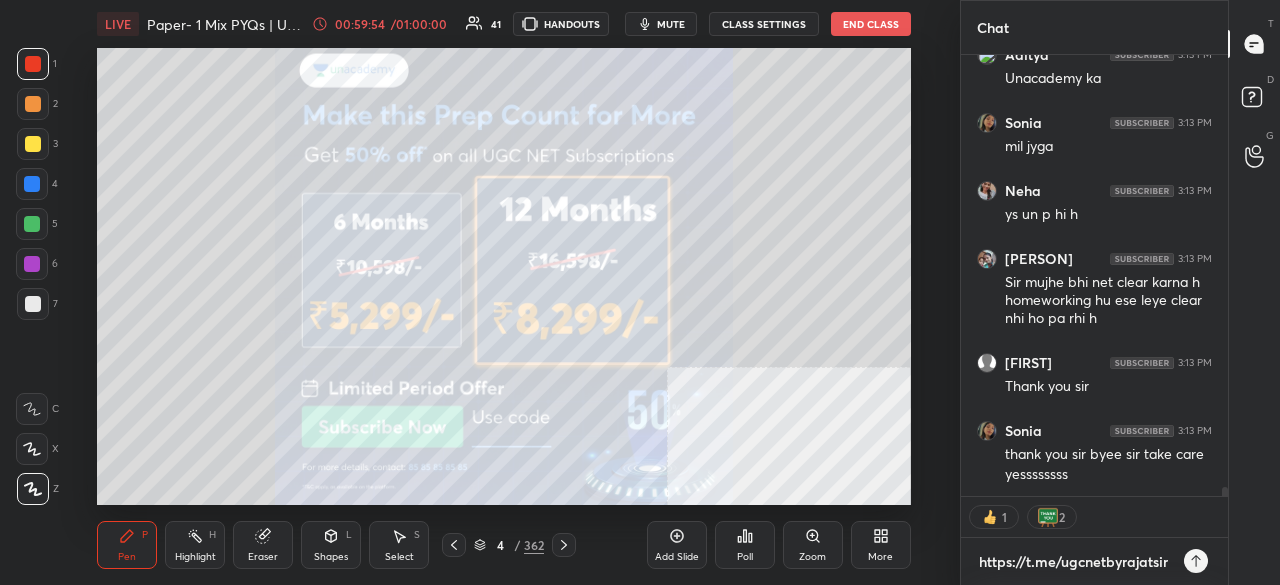 type 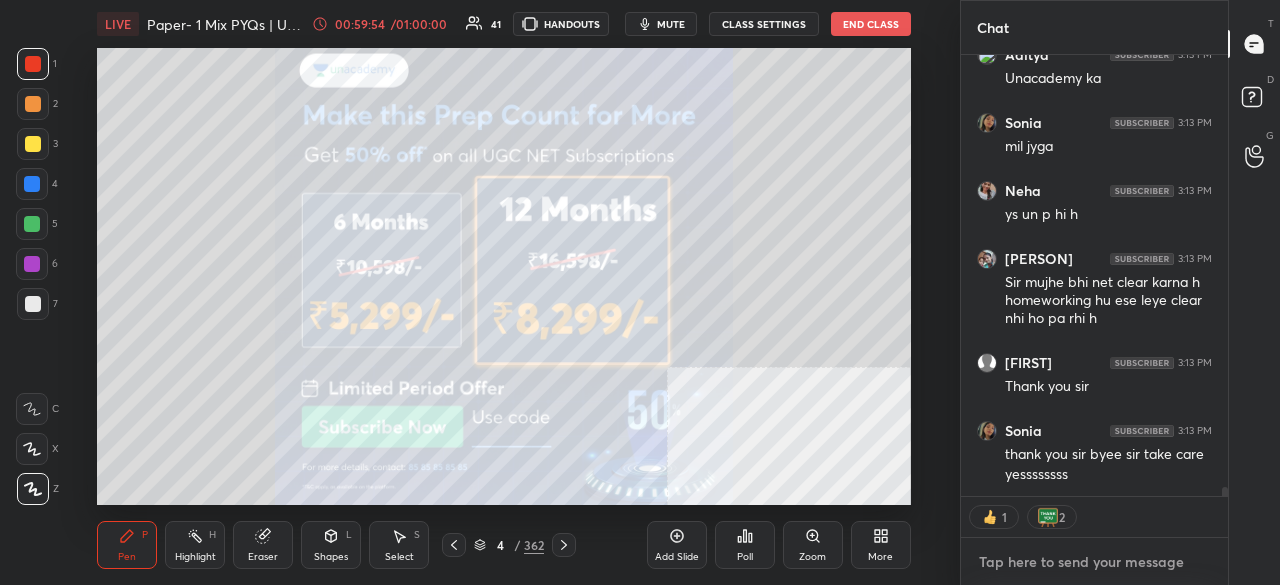 scroll, scrollTop: 22204, scrollLeft: 0, axis: vertical 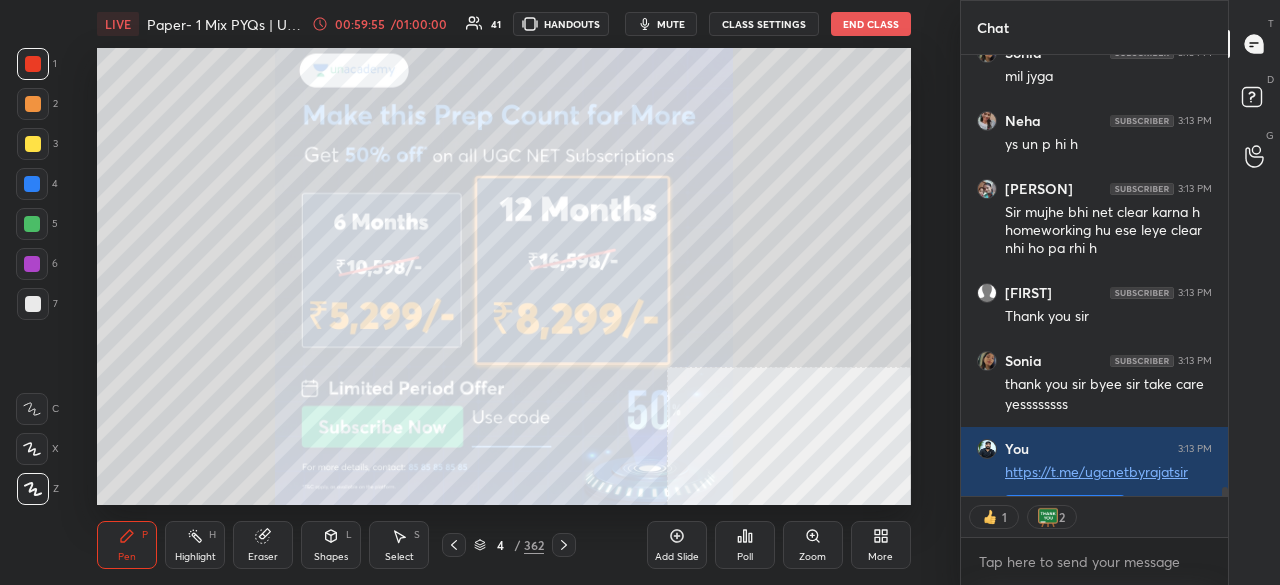 click on "[PERSON] 3:13 PM Unacademy ka [PERSON] 3:13 PM mil jyga [PERSON] 3:13 PM ys un p hi h [PERSON] 3:13 PM Sir mujhe bhi net clear karna h homeworking hu ese leye clear nhi ho pa rhi h [PERSON] 3:13 PM Thank you sir [PERSON] 3:13 PM thank you sir byee sir take care yessssssss You 3:13 PM https://t.me/ugcnetbyrajatsir Pin message" at bounding box center [1094, 276] 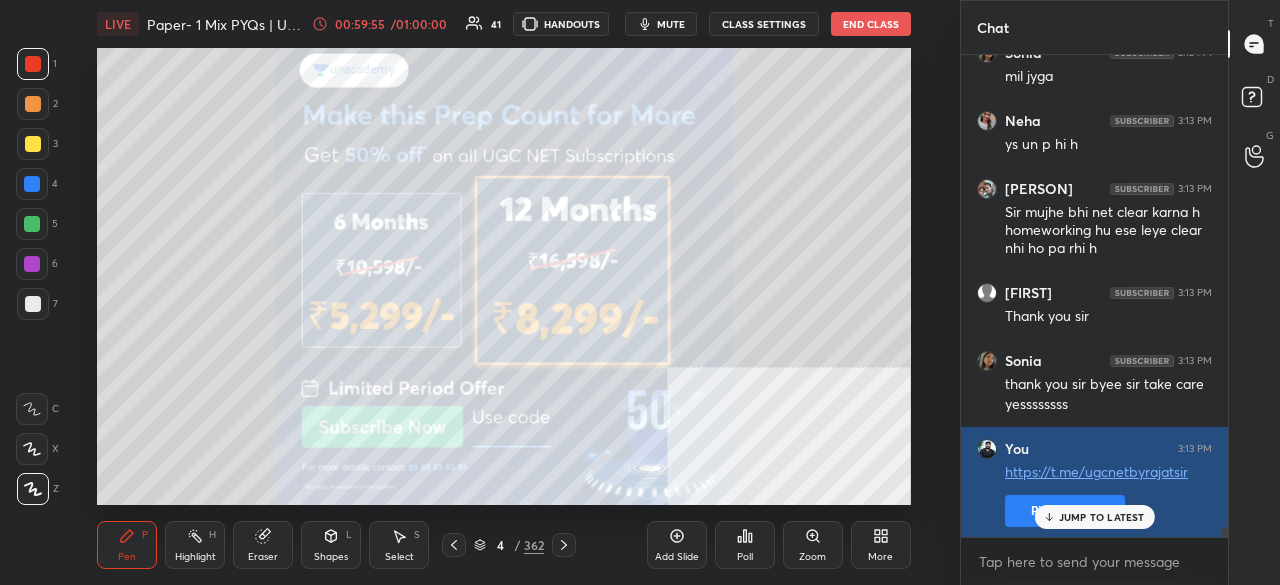 click on "Pin message" at bounding box center [1065, 511] 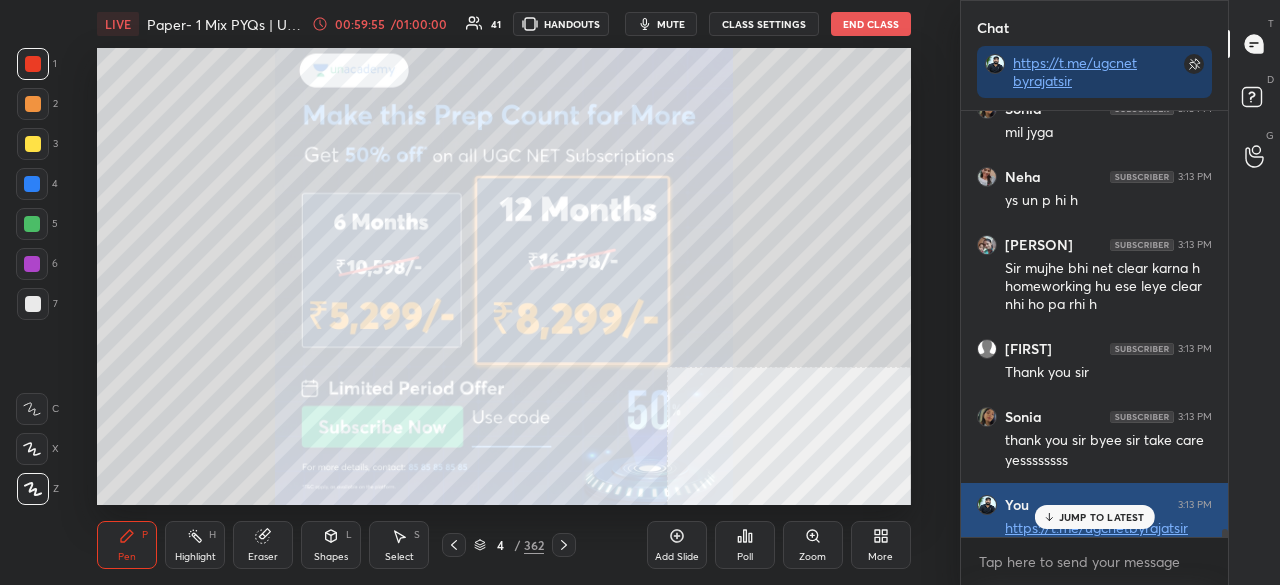 scroll, scrollTop: 420, scrollLeft: 261, axis: both 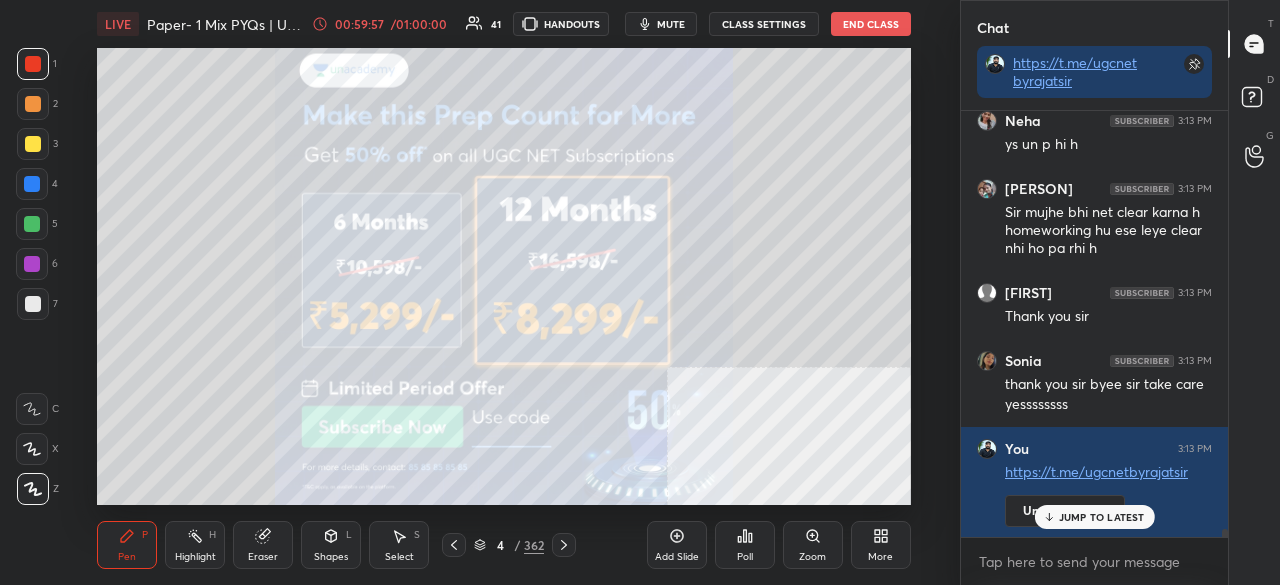 click on "End Class" at bounding box center (871, 24) 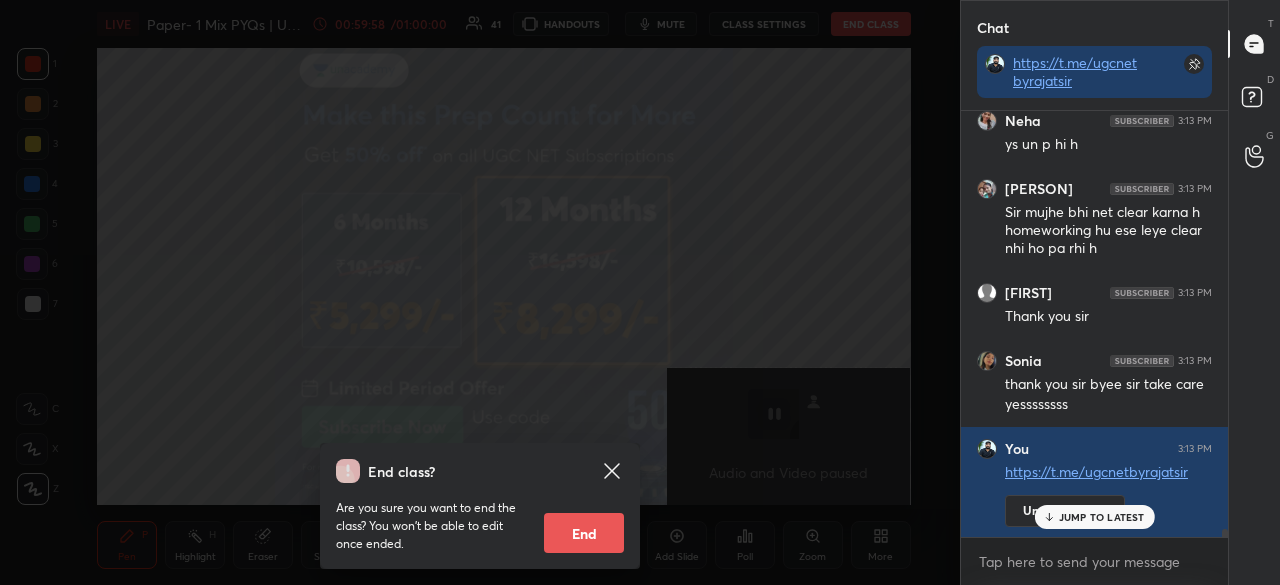 click on "End class? Are you sure you want to end the class? You won’t be able to edit once ended. End" at bounding box center [480, 292] 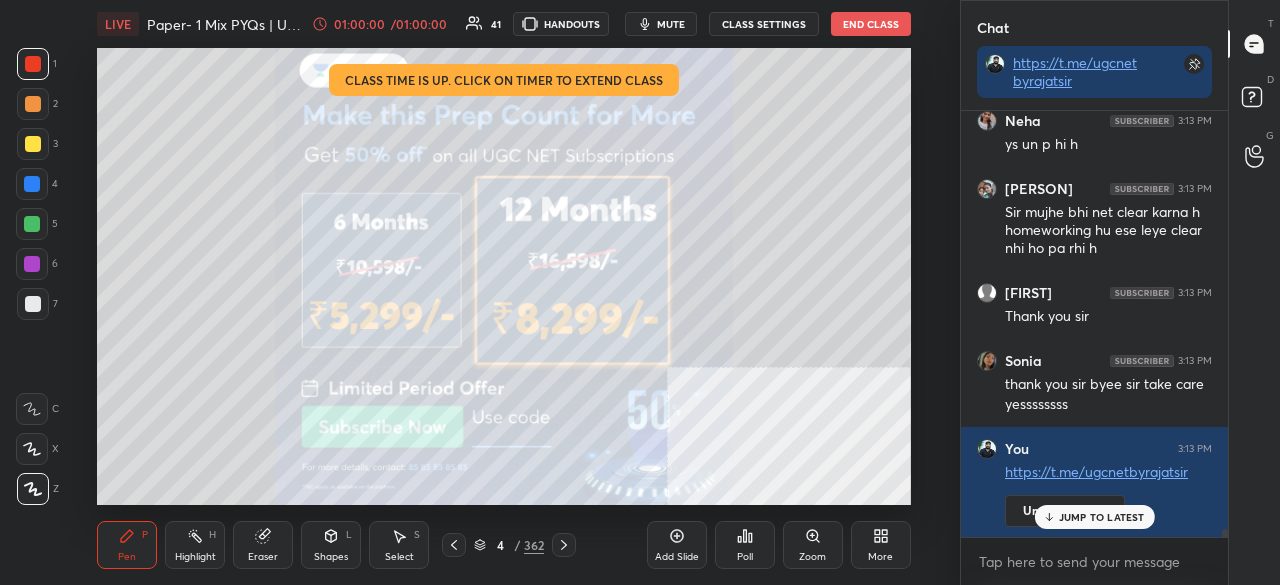 click on "End Class" at bounding box center [871, 24] 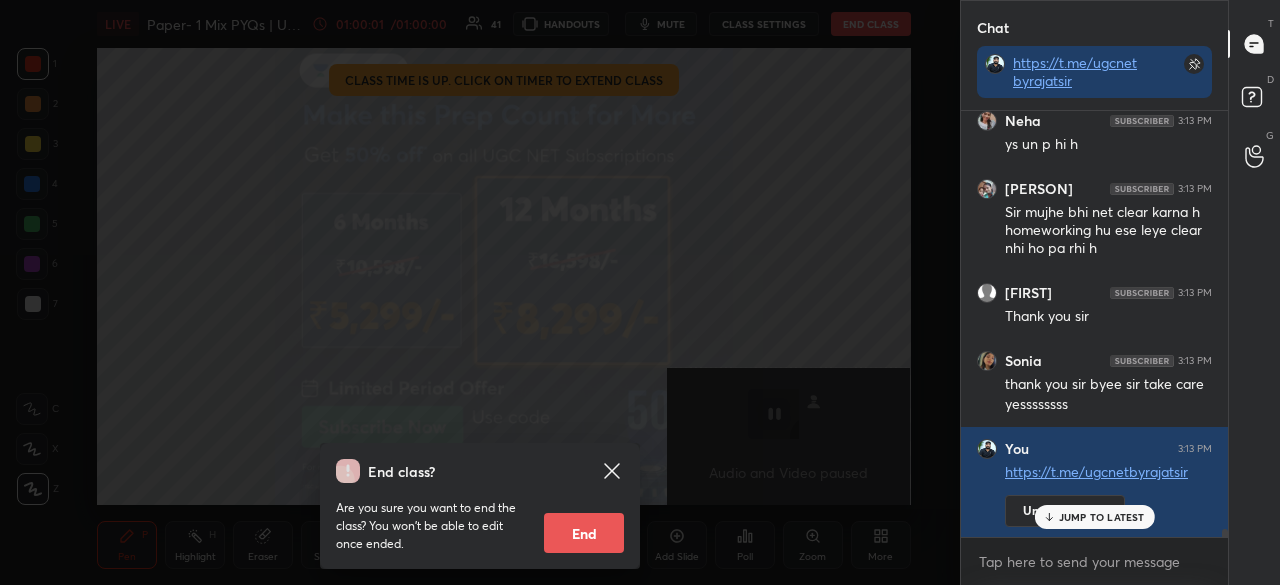 click on "End" at bounding box center (584, 533) 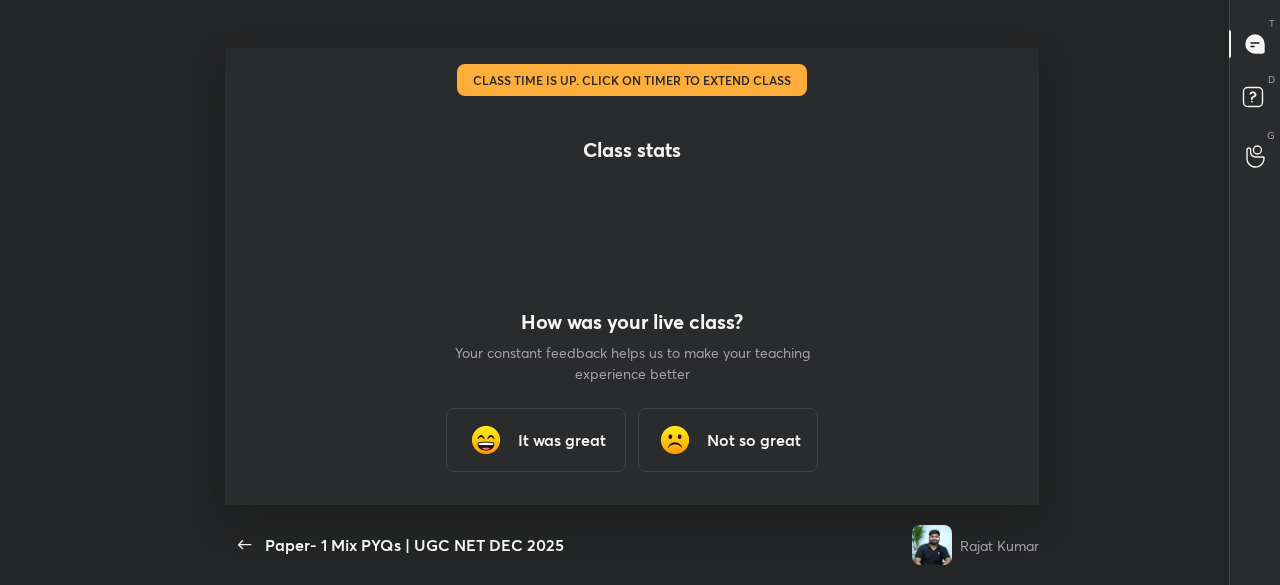 scroll, scrollTop: 99542, scrollLeft: 99020, axis: both 